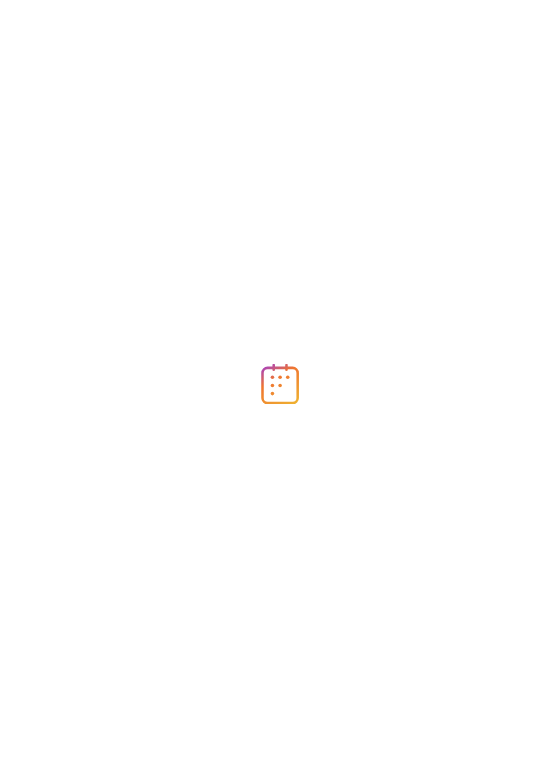 scroll, scrollTop: 0, scrollLeft: 0, axis: both 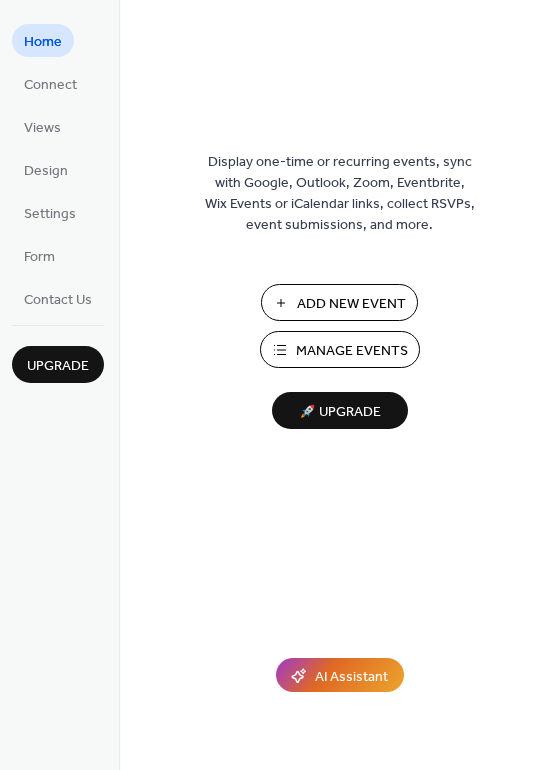 click on "Manage Events" at bounding box center (352, 351) 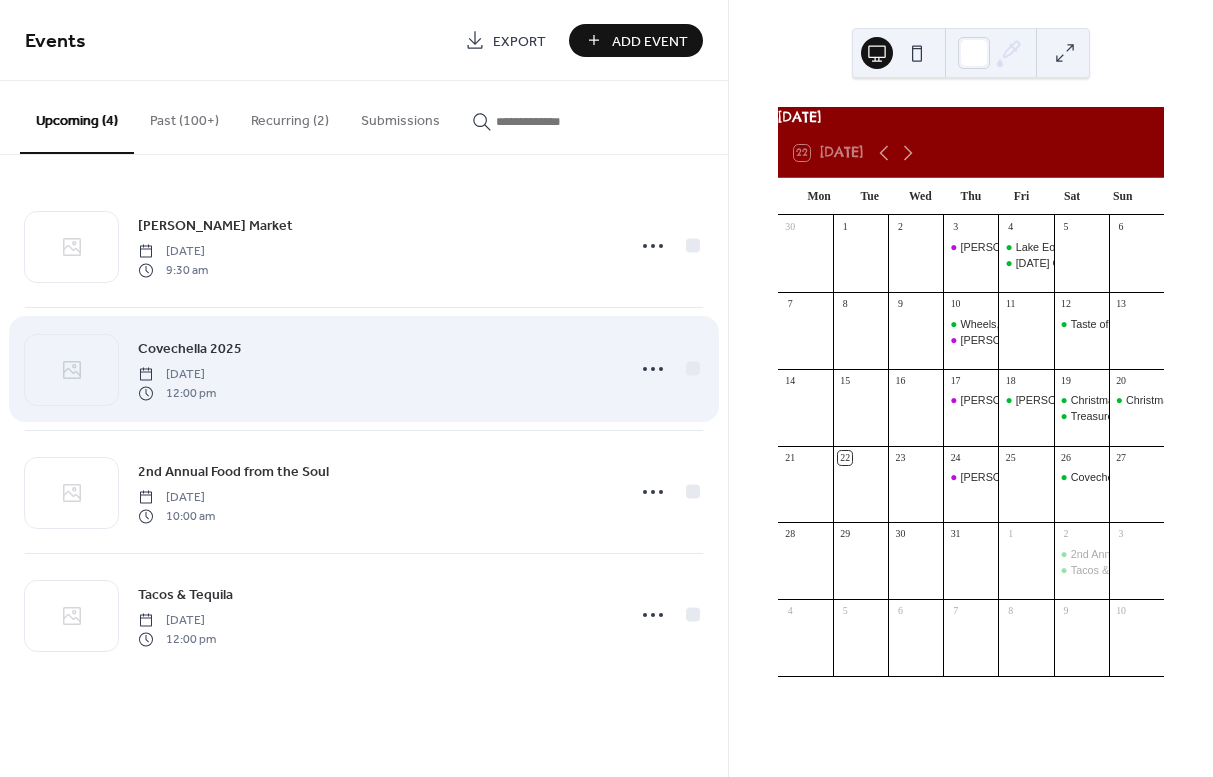 scroll, scrollTop: 0, scrollLeft: 0, axis: both 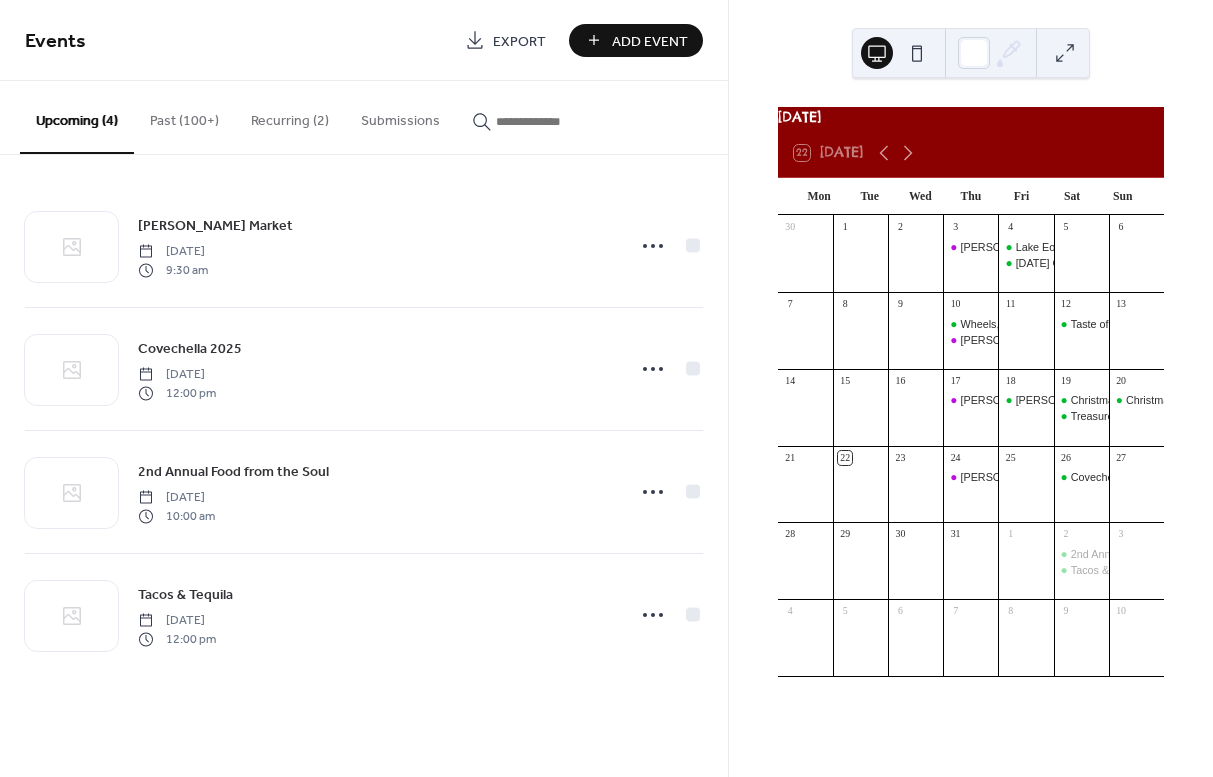 click on "Add Event" at bounding box center (650, 41) 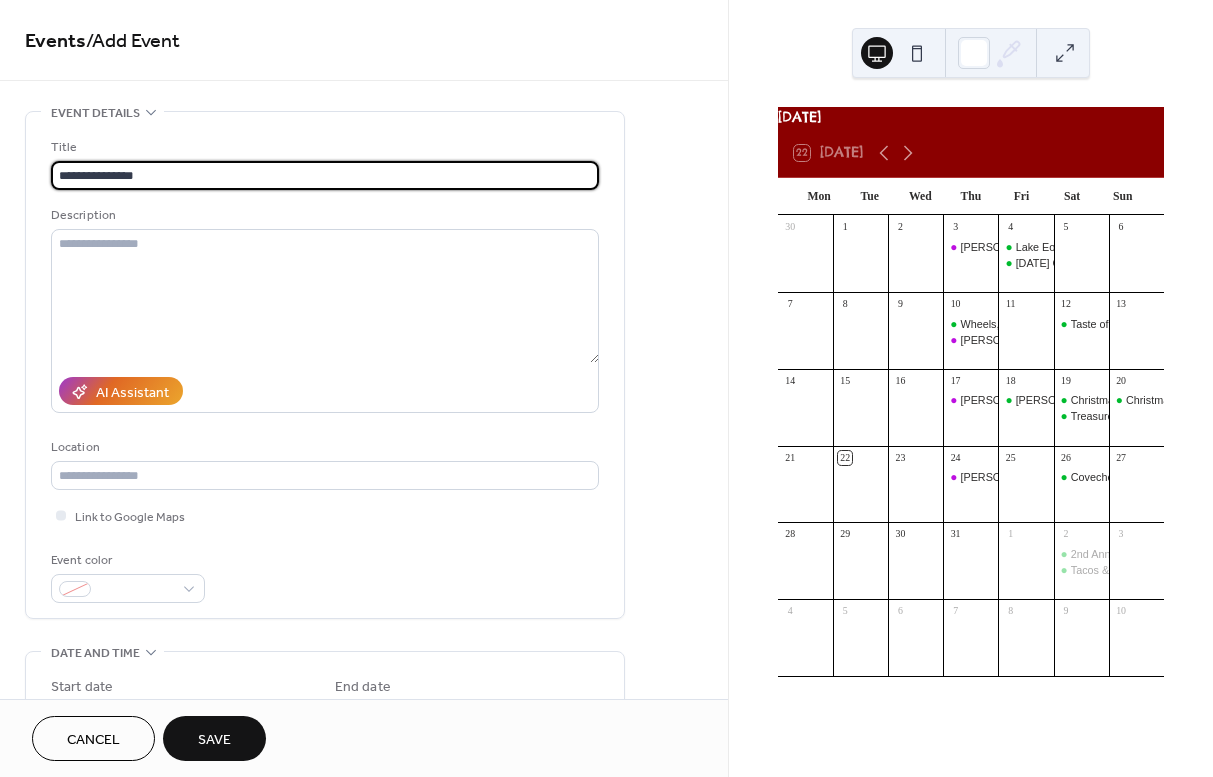 type on "**********" 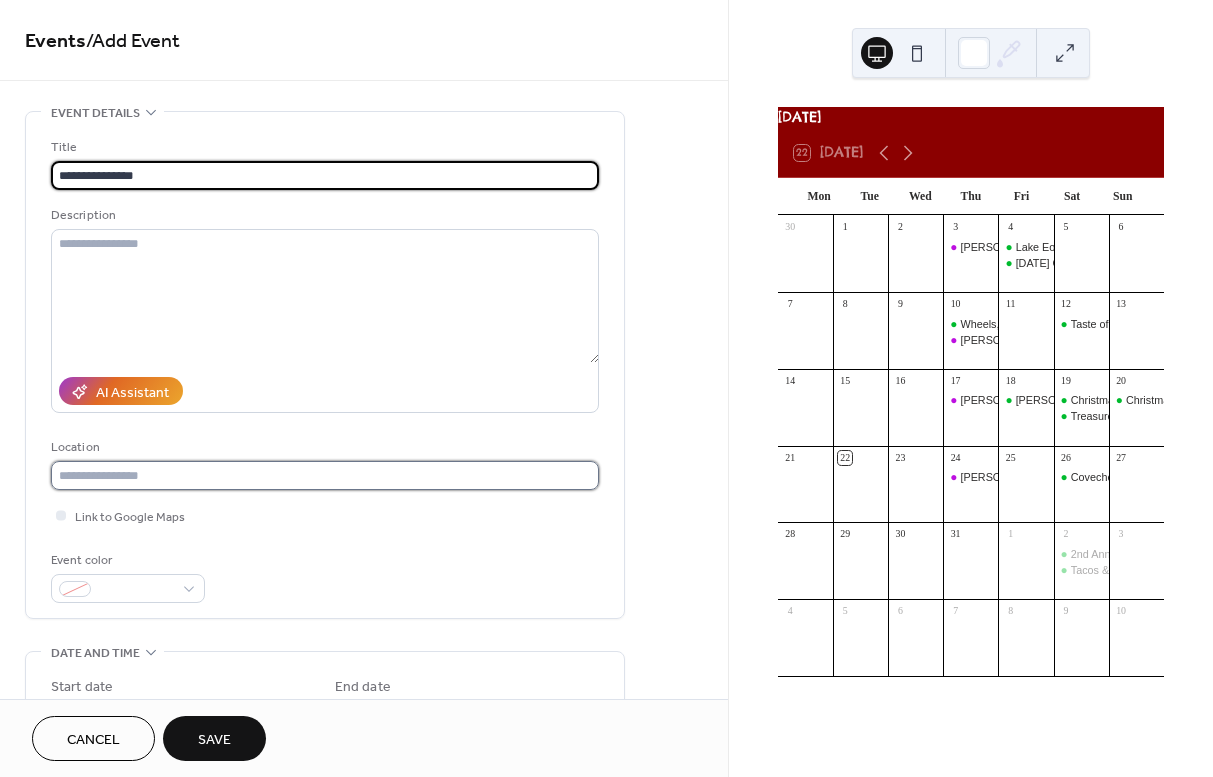 click at bounding box center (325, 475) 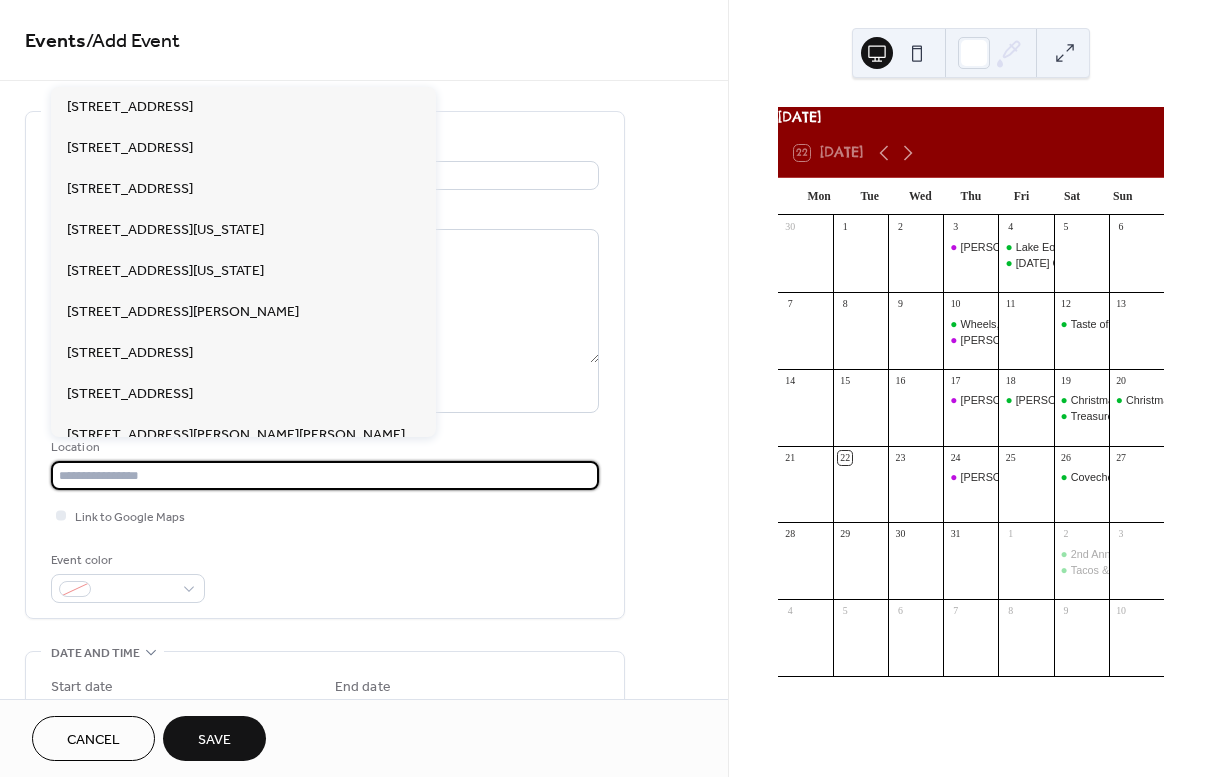 paste on "**********" 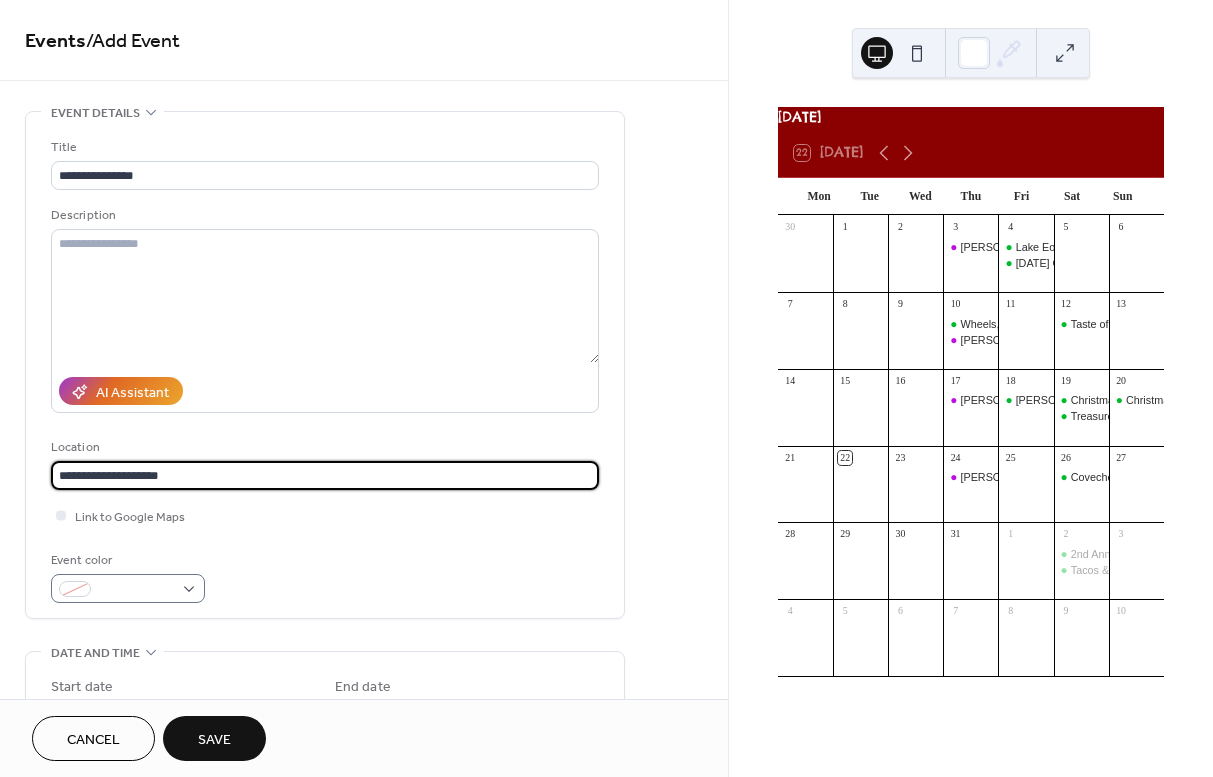 type on "**********" 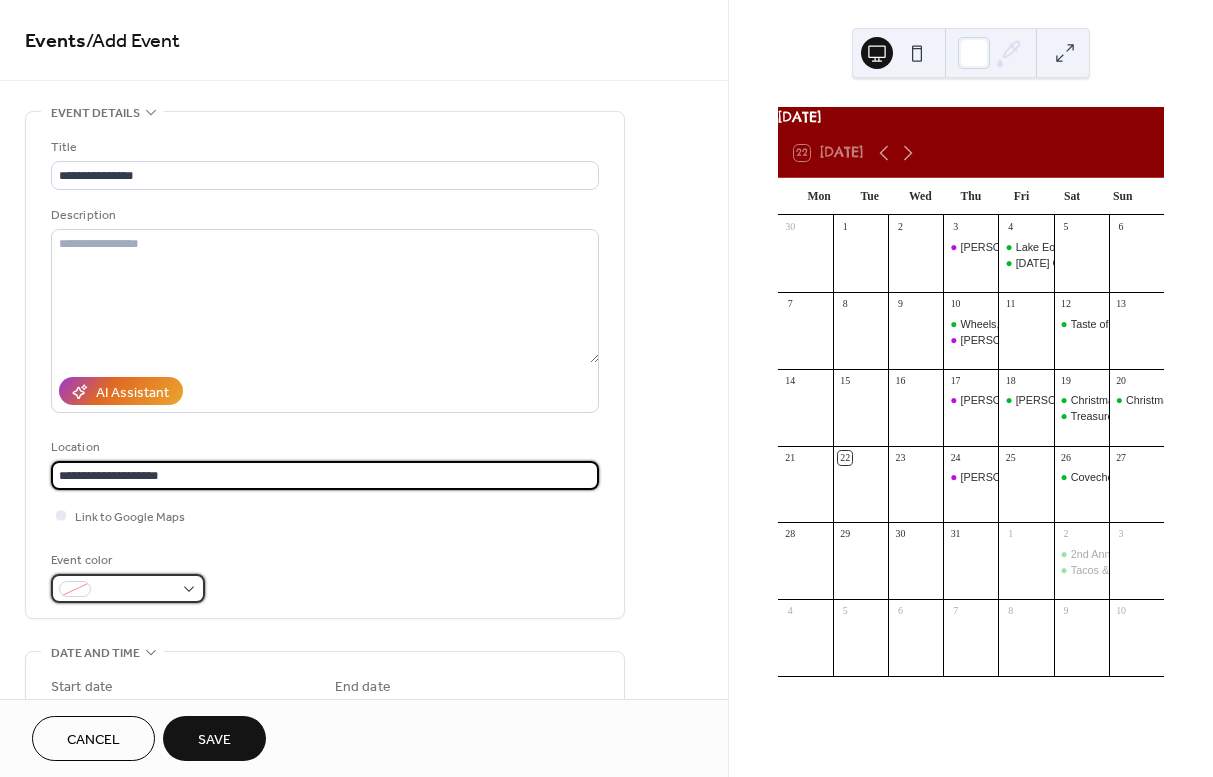 click at bounding box center (136, 590) 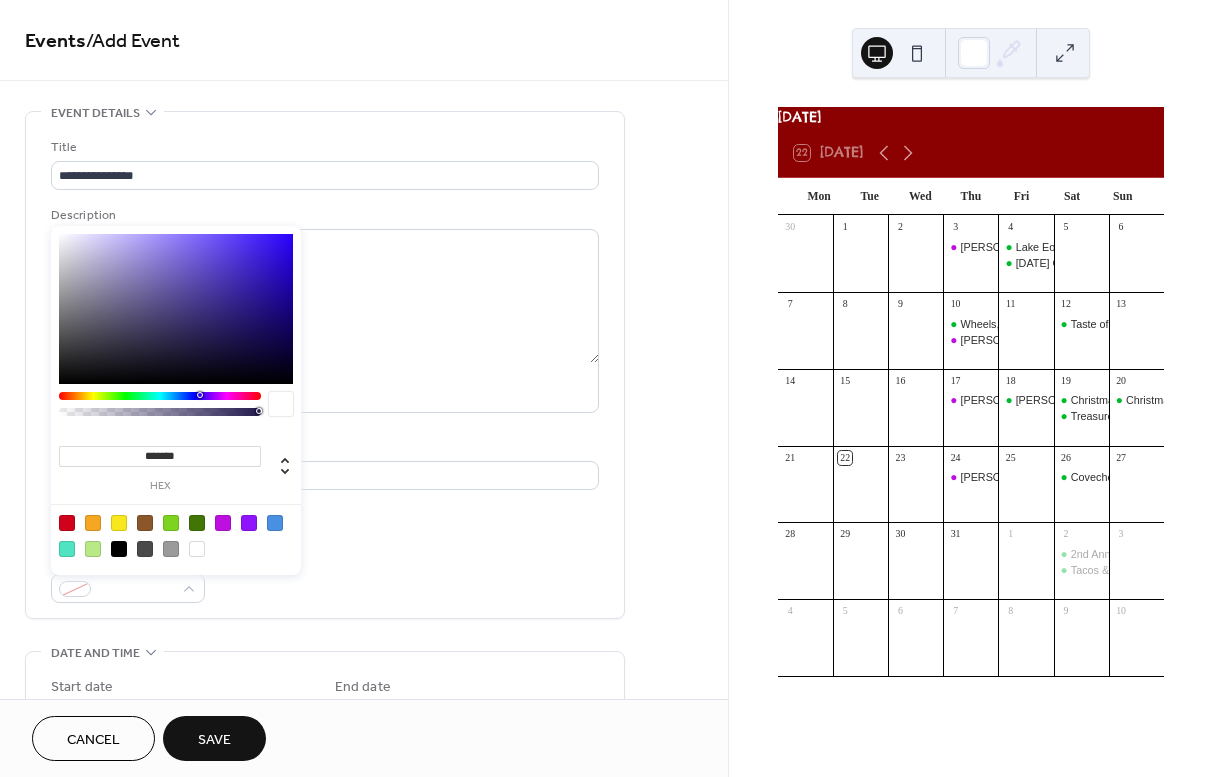 click at bounding box center [171, 523] 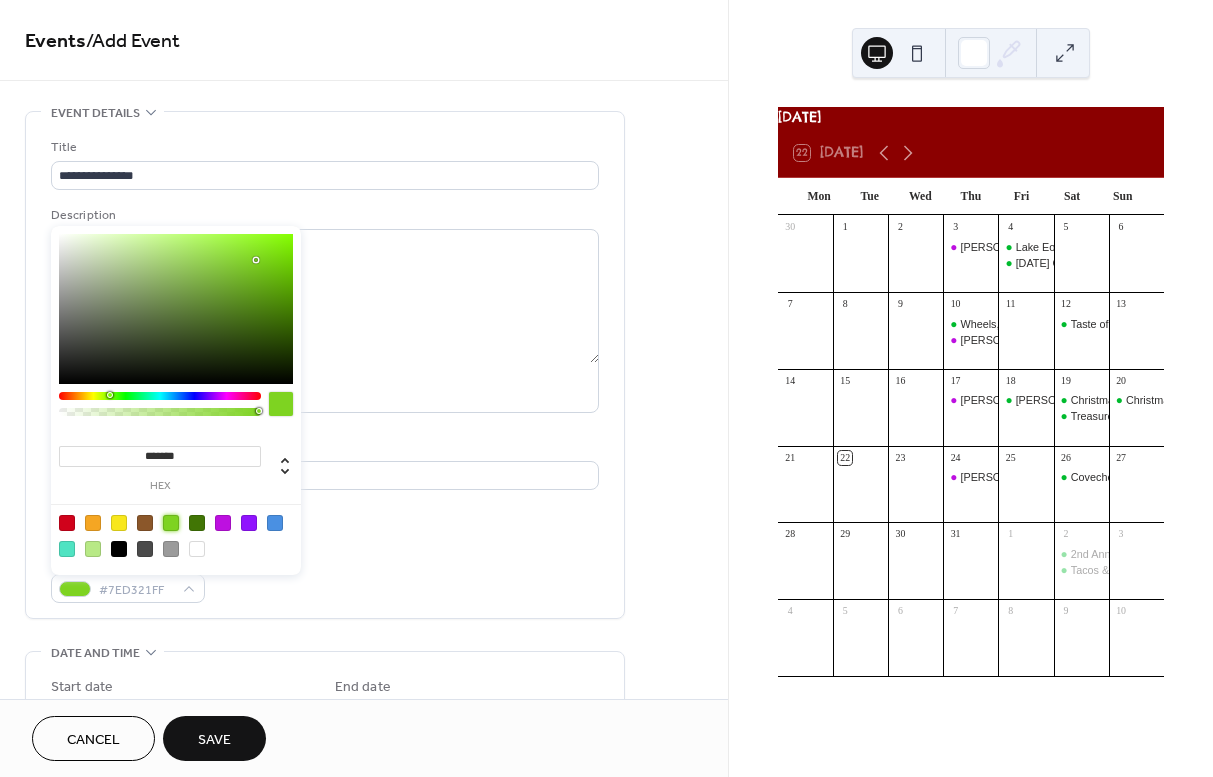 click at bounding box center (171, 523) 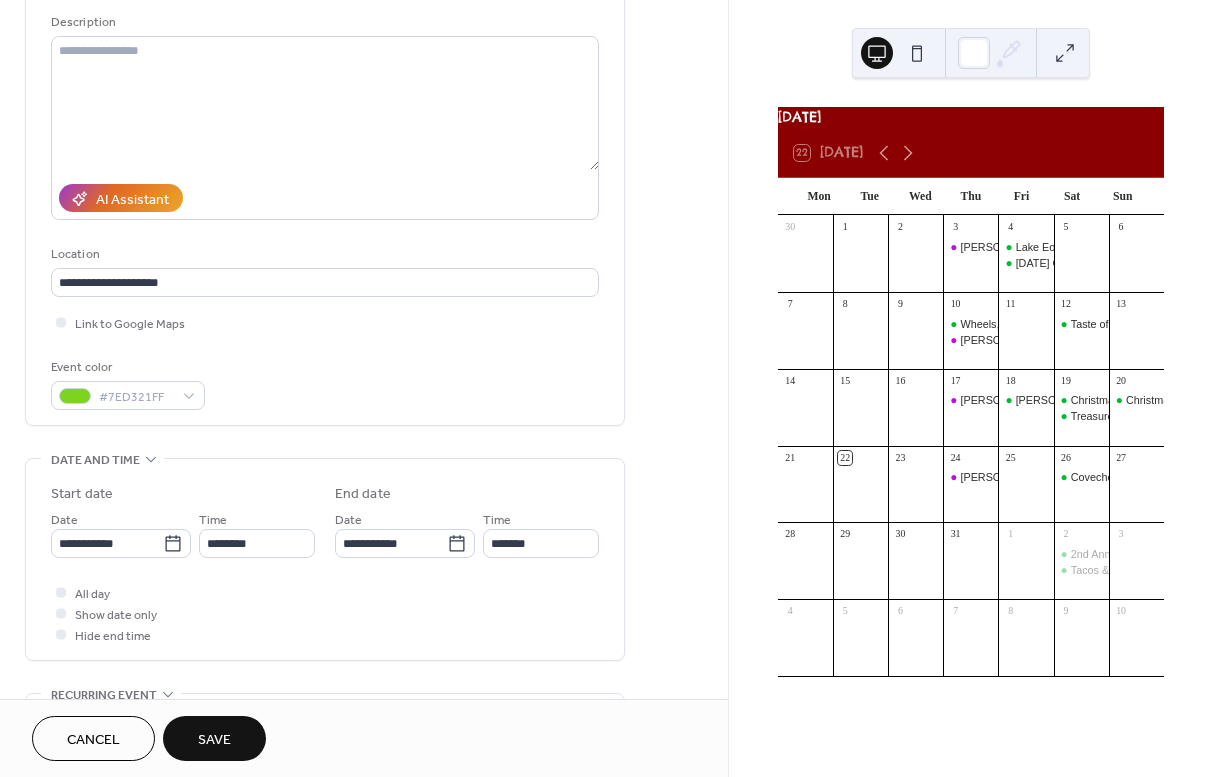 scroll, scrollTop: 194, scrollLeft: 0, axis: vertical 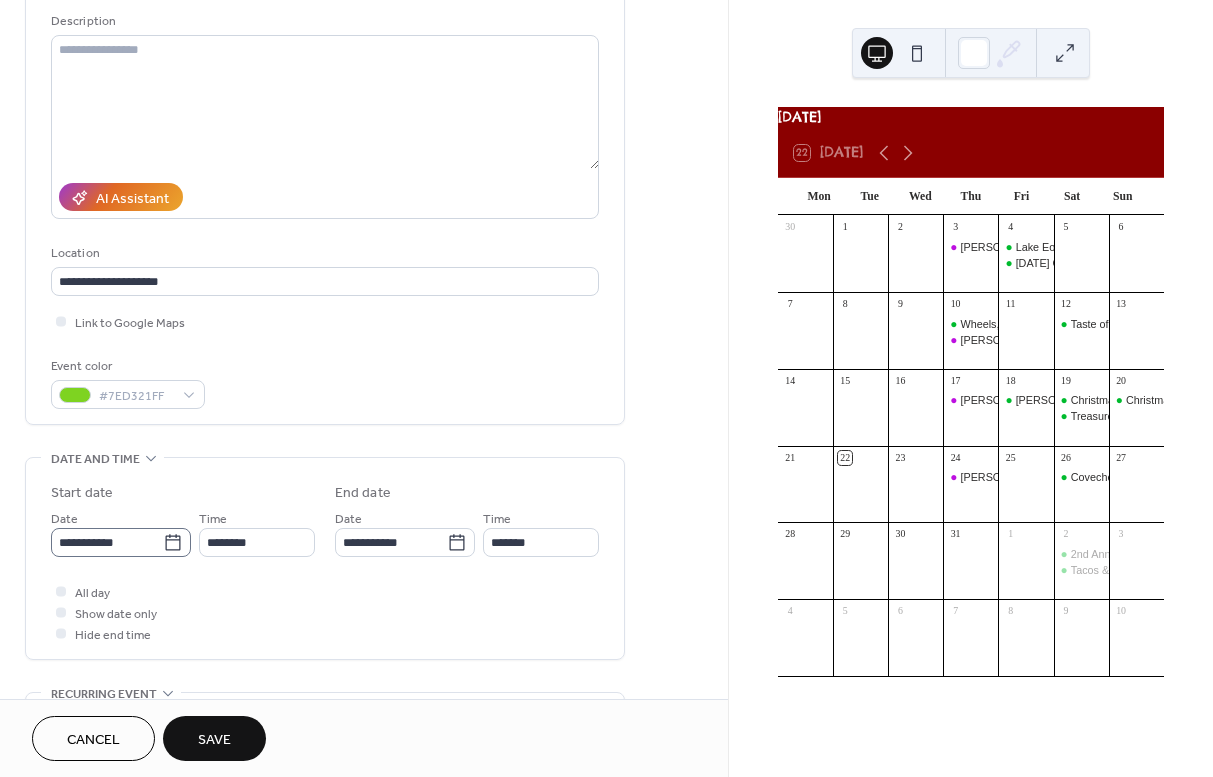 click 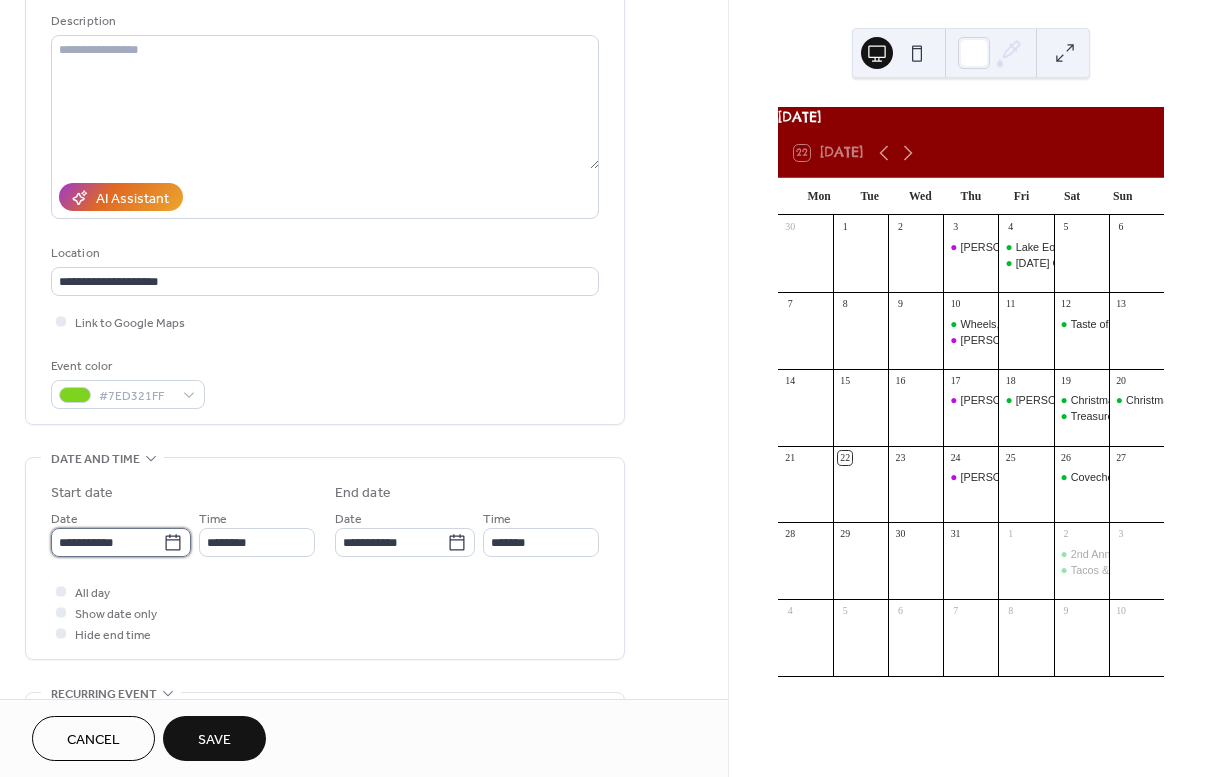 click on "**********" at bounding box center (107, 542) 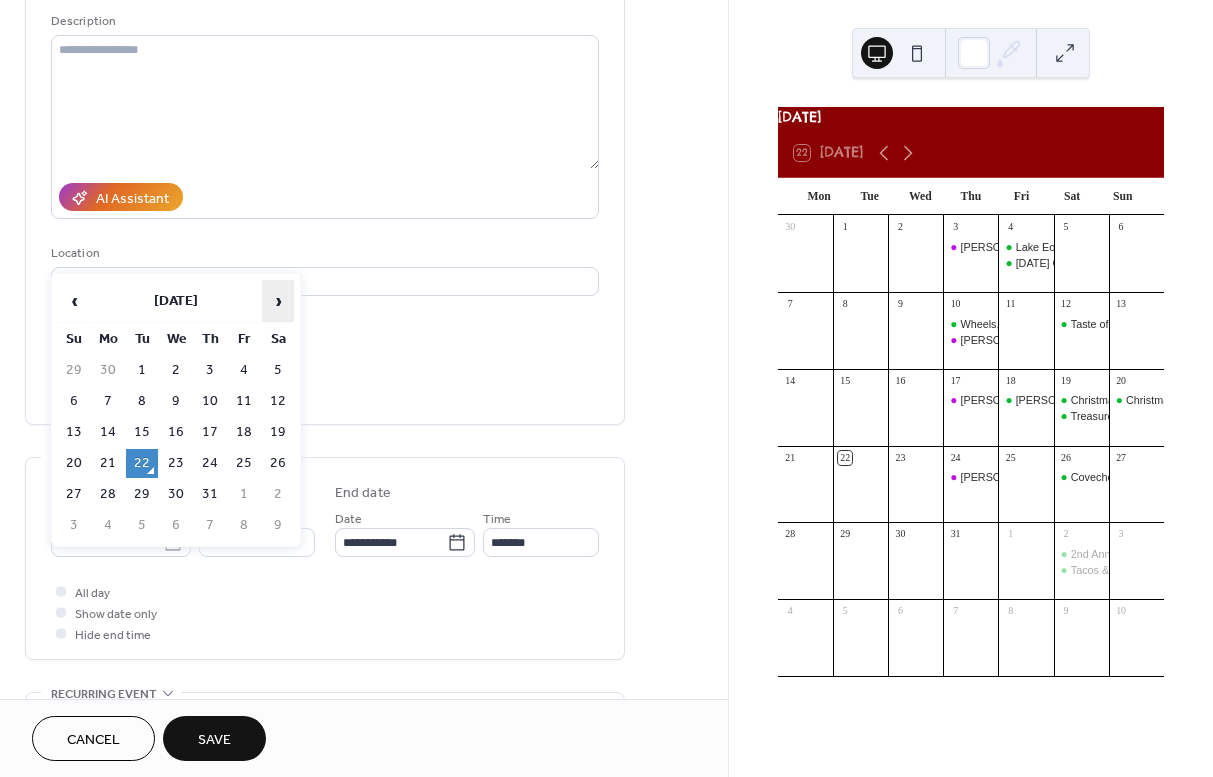 click on "›" at bounding box center (278, 301) 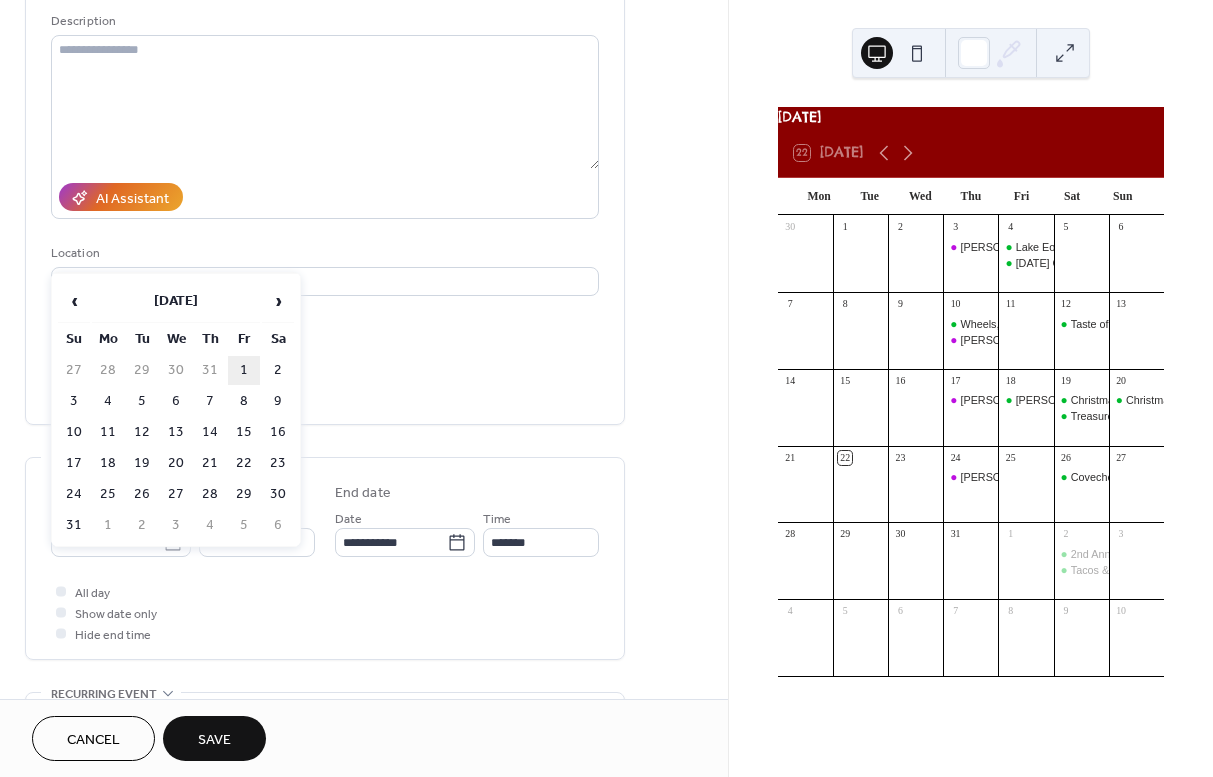 click on "1" at bounding box center [244, 370] 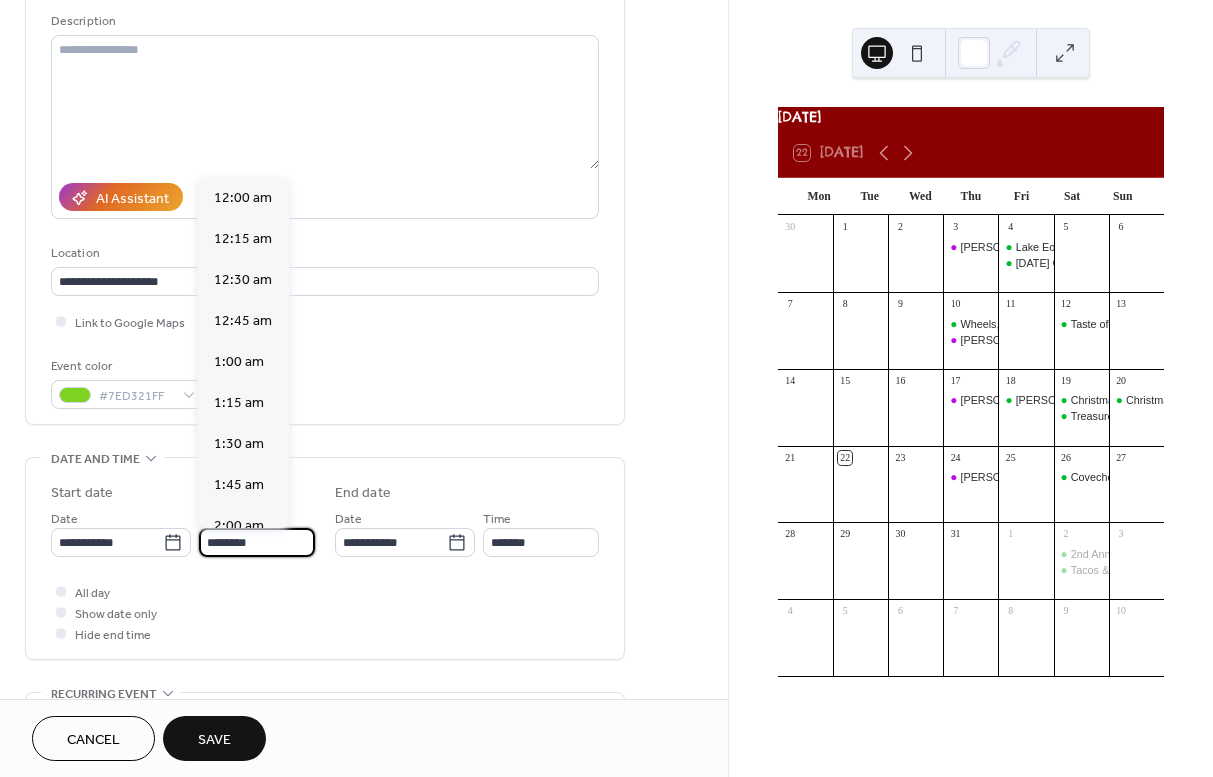 click on "********" at bounding box center [257, 542] 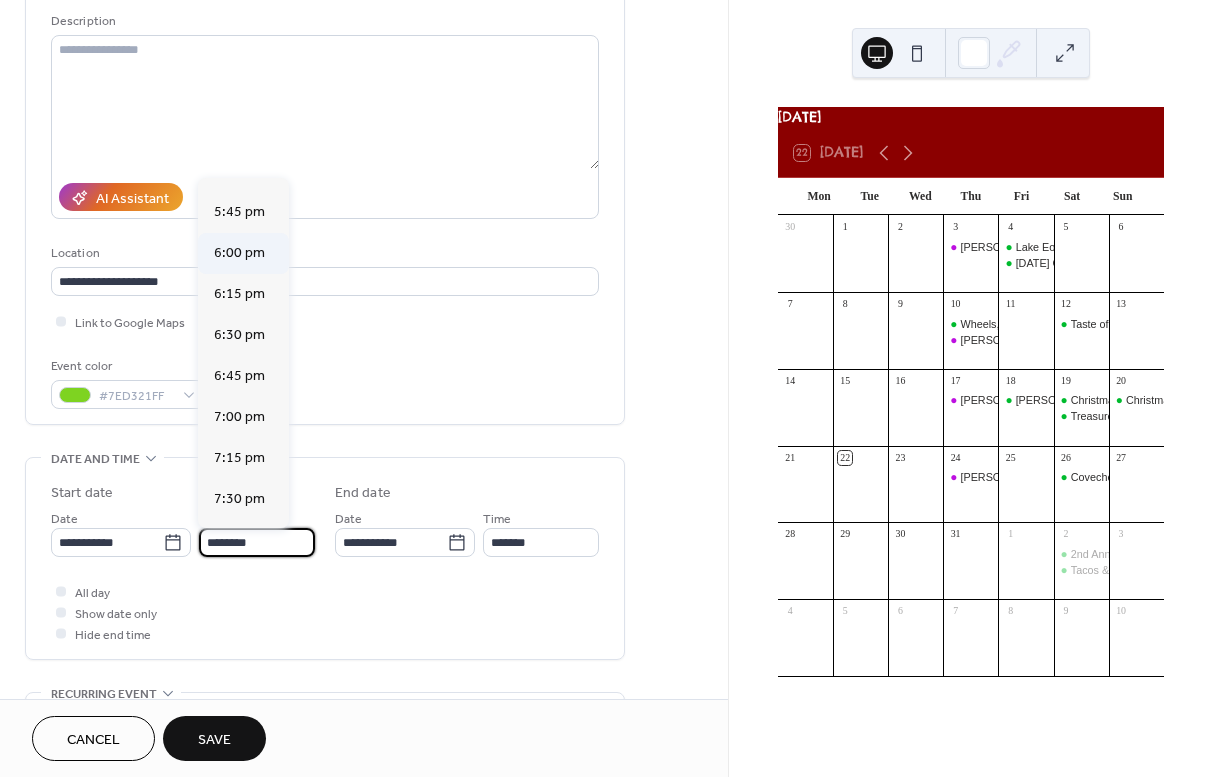 scroll, scrollTop: 2881, scrollLeft: 0, axis: vertical 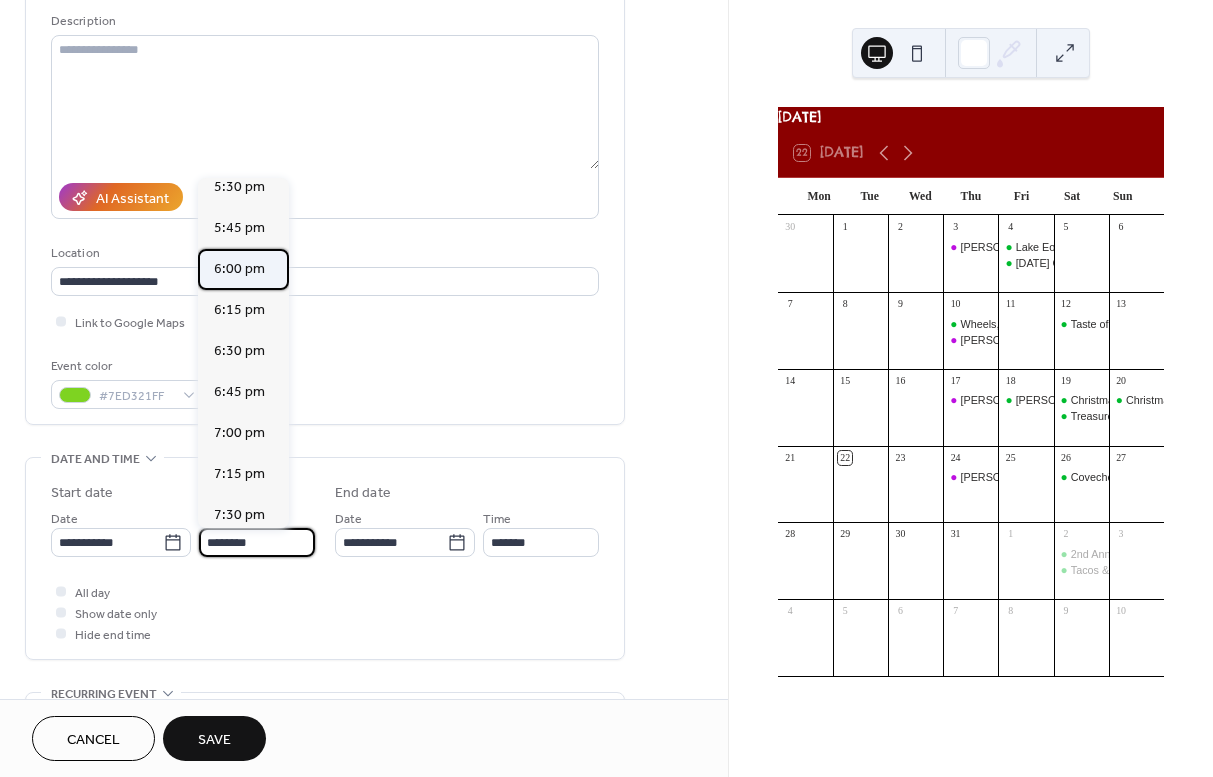 click on "6:00 pm" at bounding box center [239, 269] 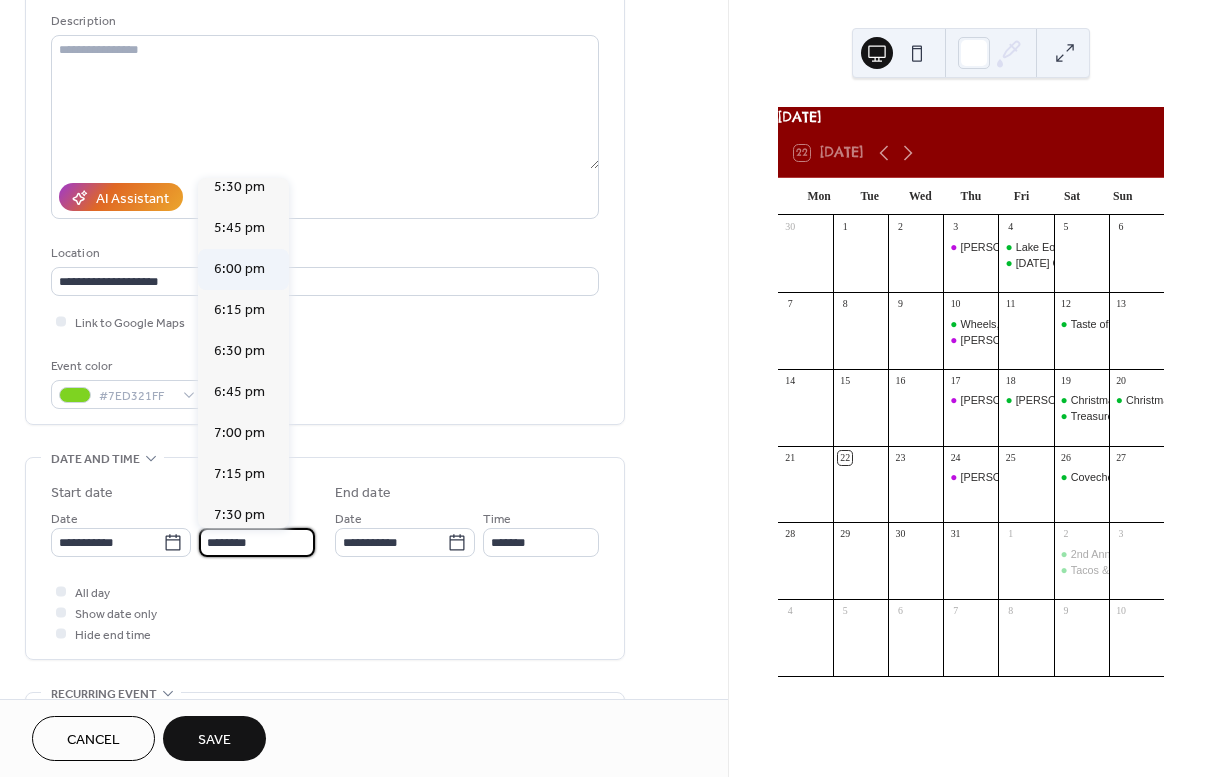 type on "*******" 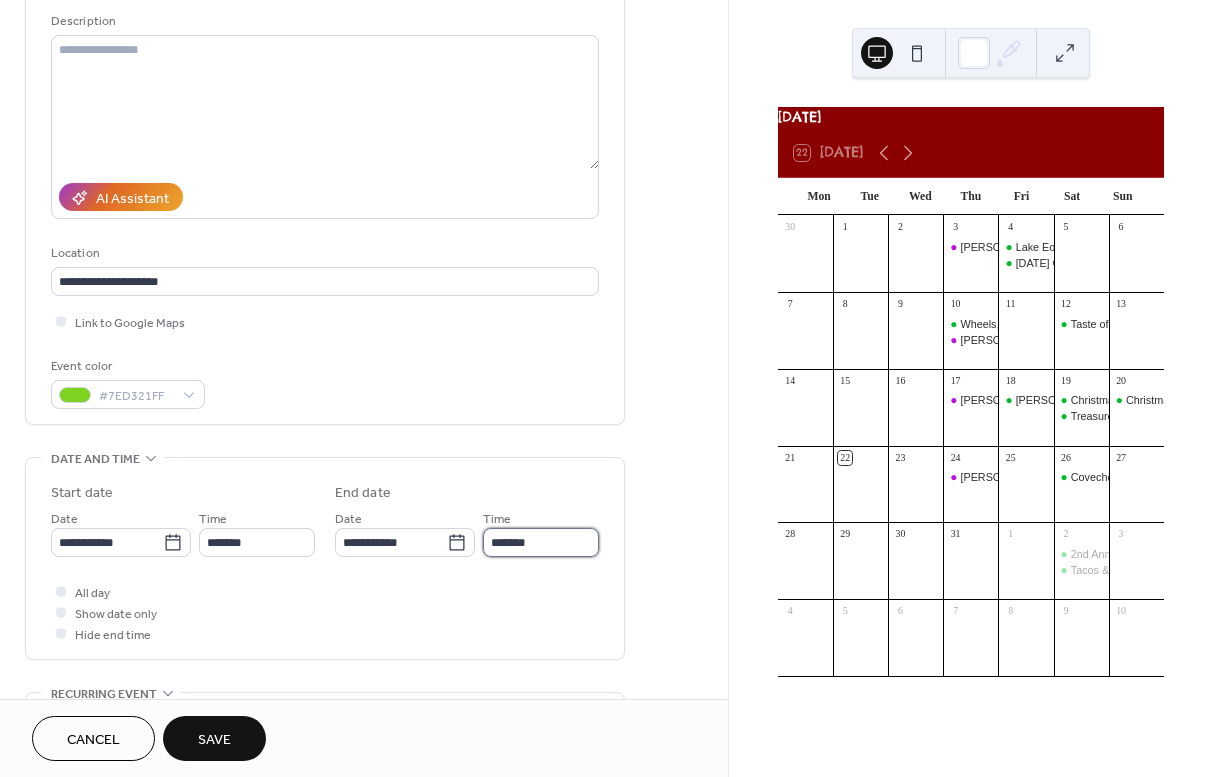 click on "*******" at bounding box center [541, 542] 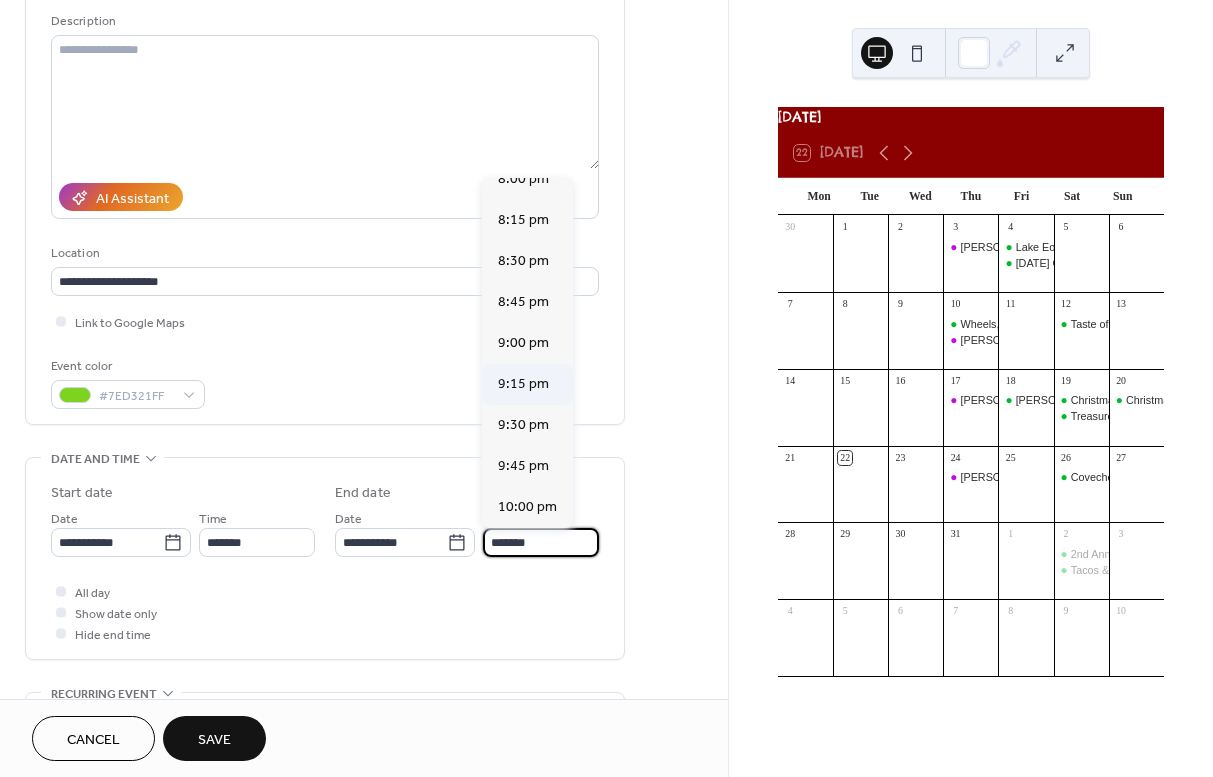 scroll, scrollTop: 323, scrollLeft: 0, axis: vertical 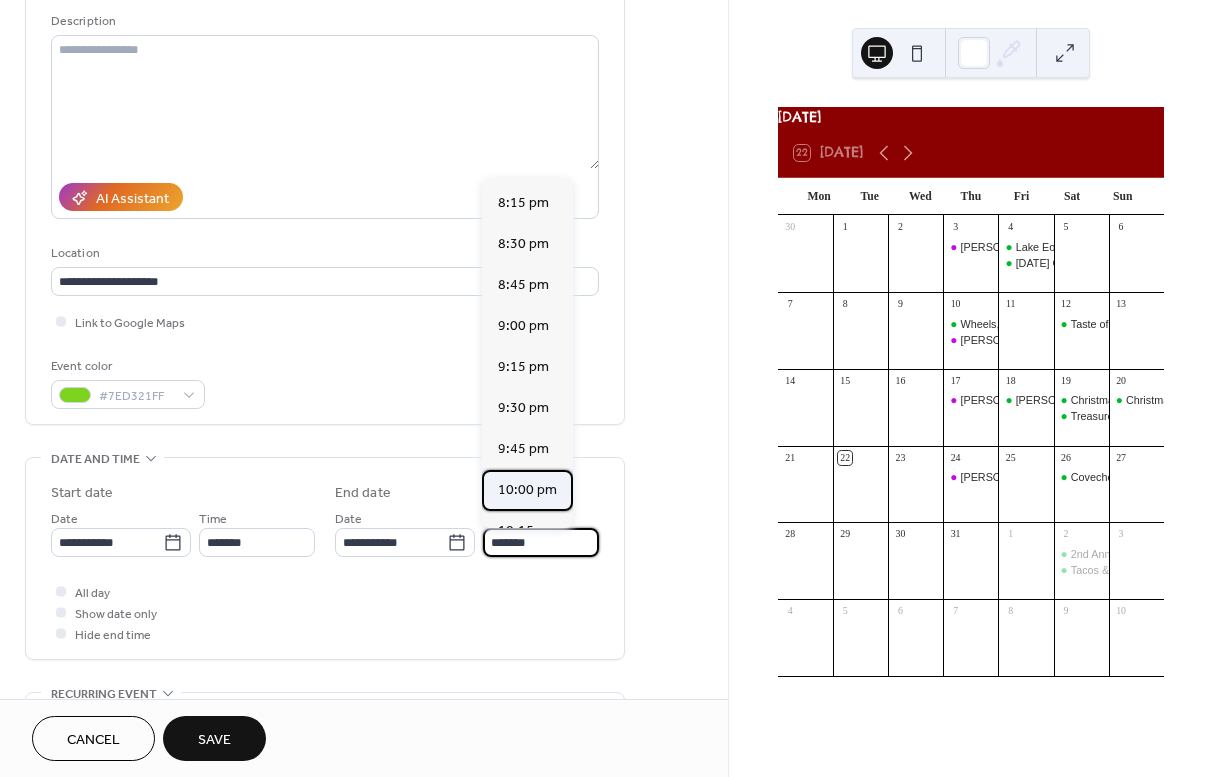 click on "10:00 pm" at bounding box center [527, 490] 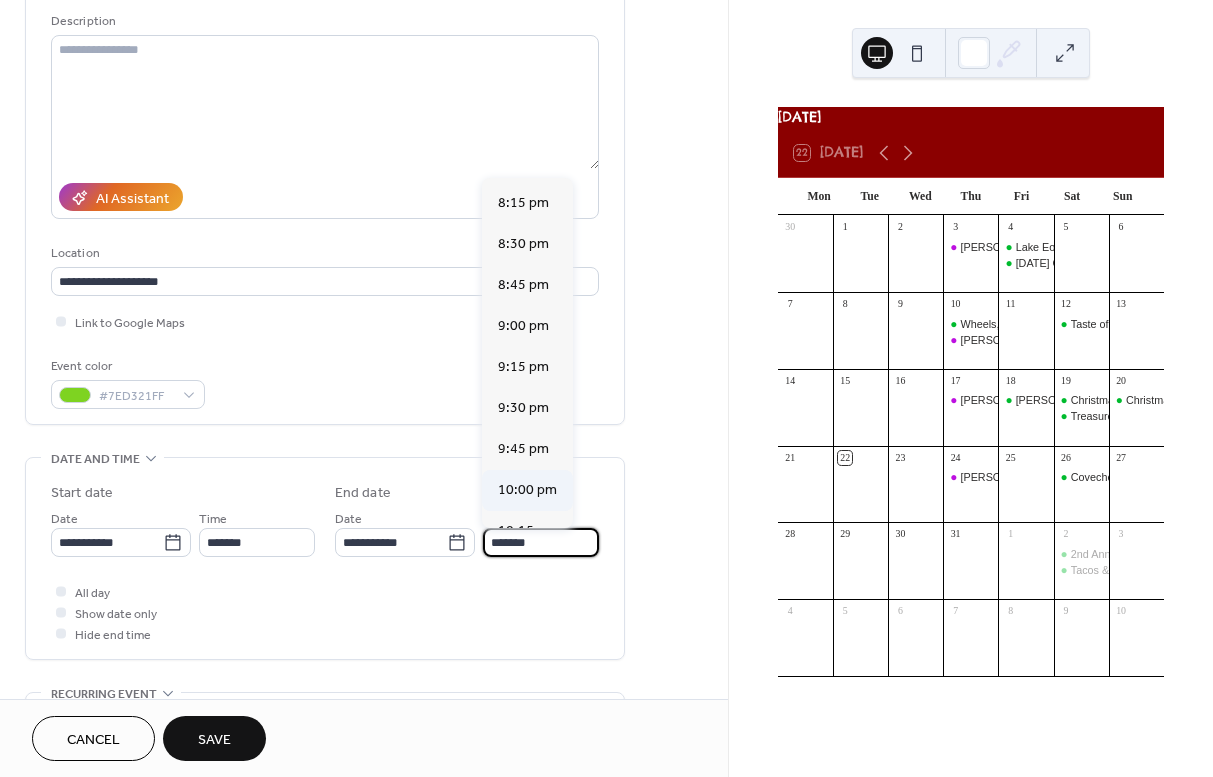 type on "********" 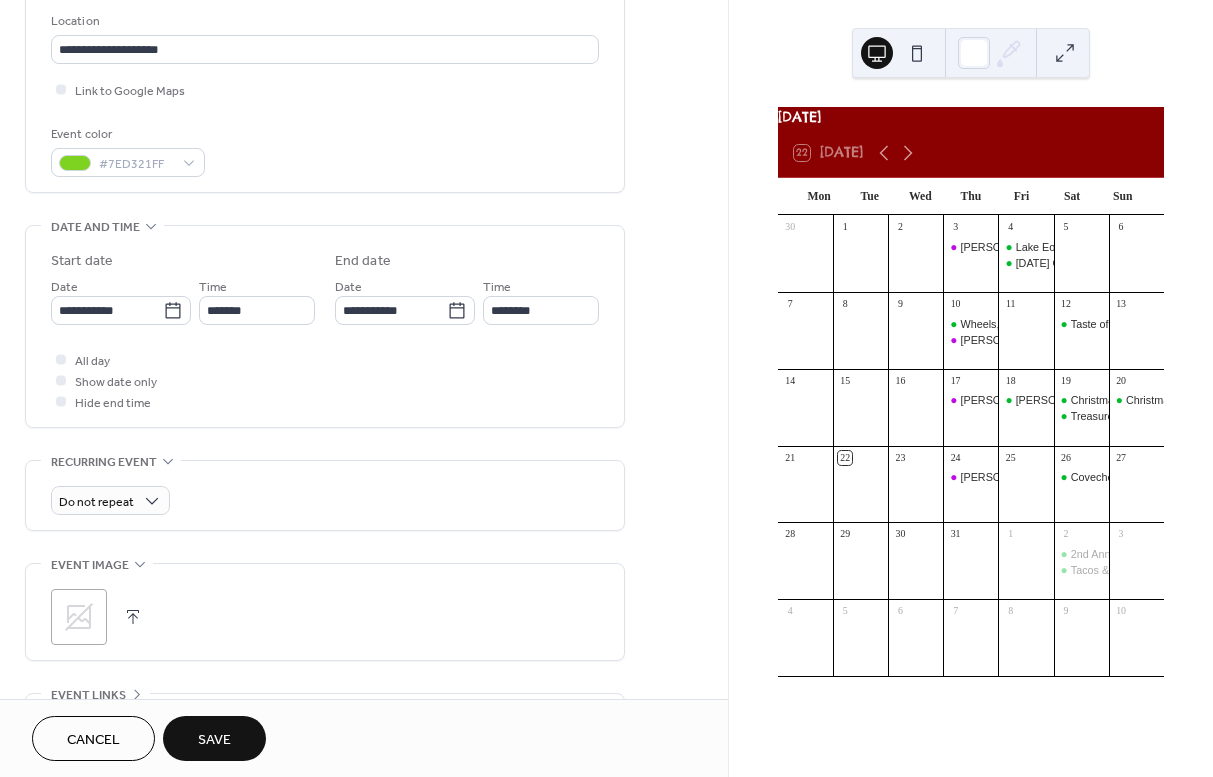 scroll, scrollTop: 502, scrollLeft: 0, axis: vertical 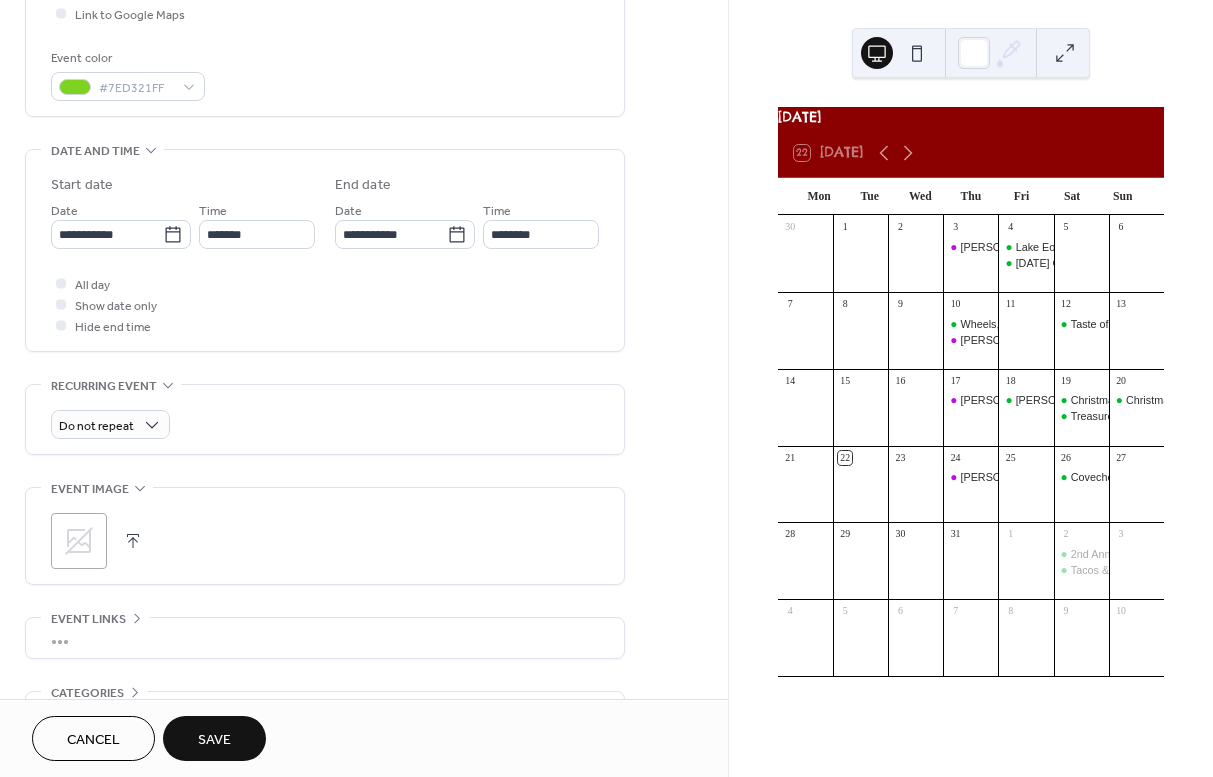 click on "Save" at bounding box center (214, 738) 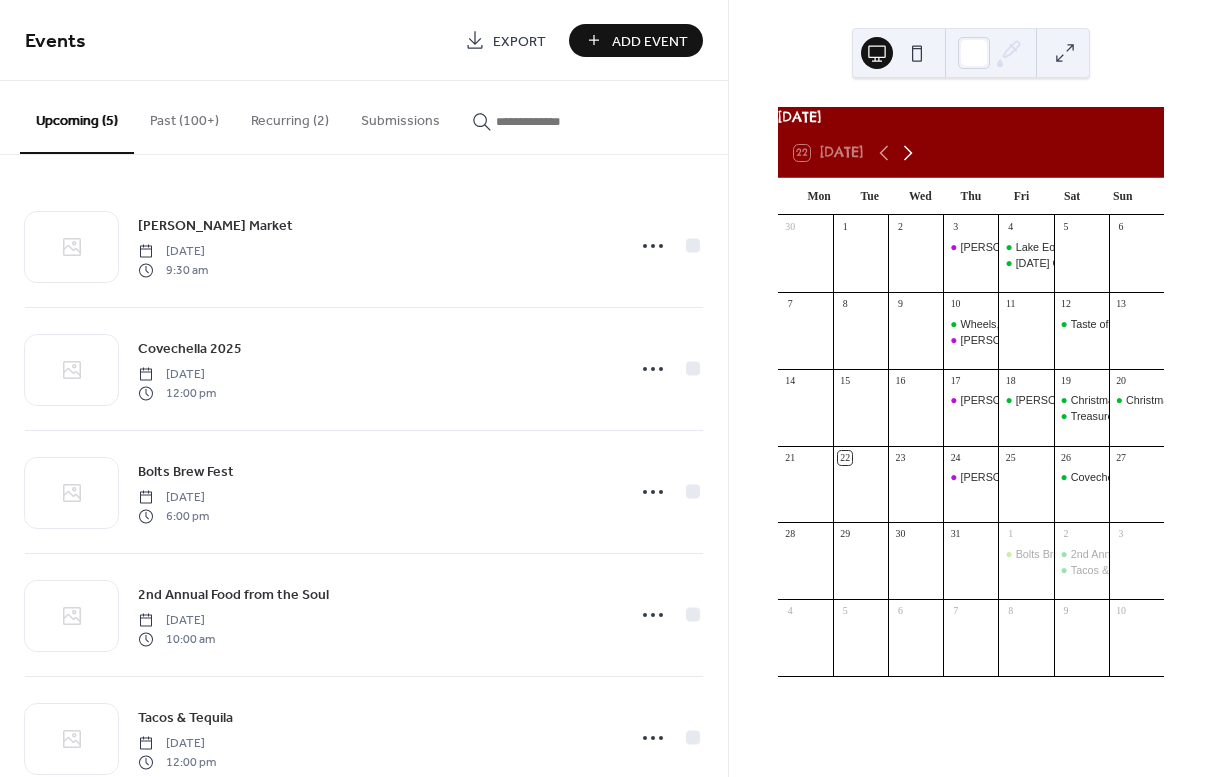 click 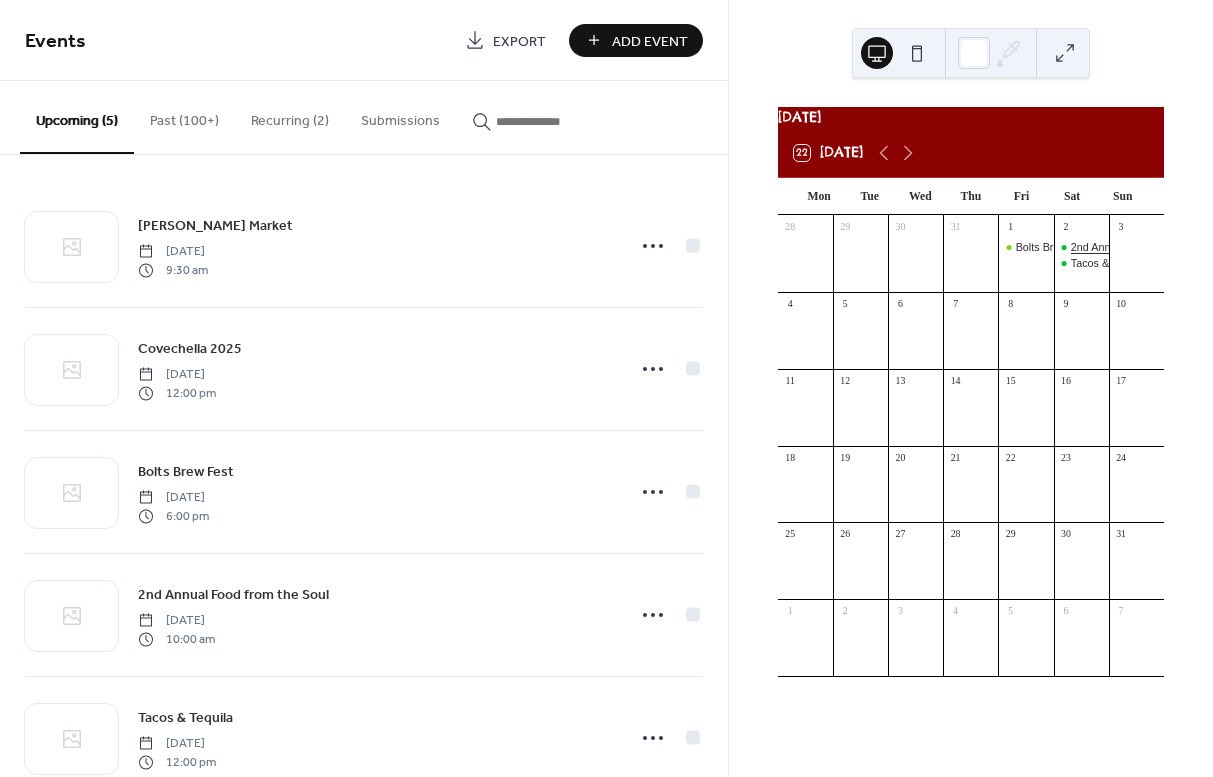 click on "2nd Annual Food from the Soul" at bounding box center [1145, 247] 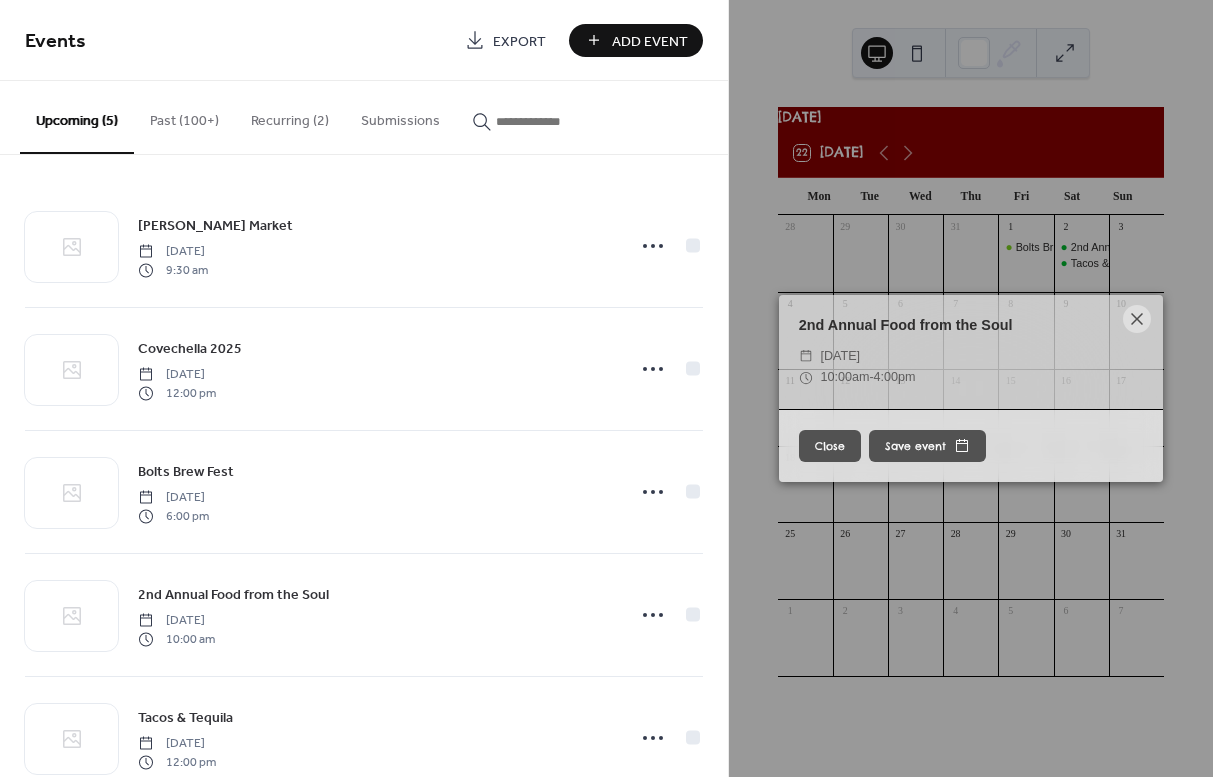 click on "Add Event" at bounding box center [650, 41] 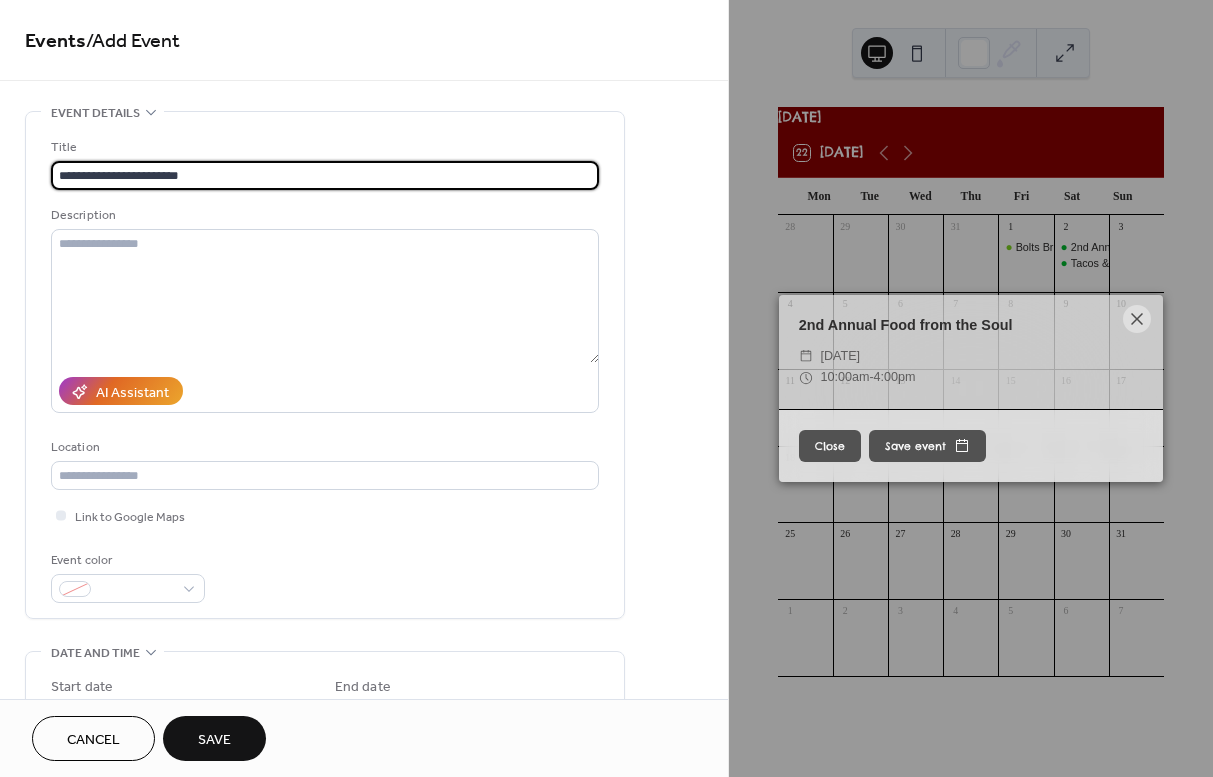 type on "**********" 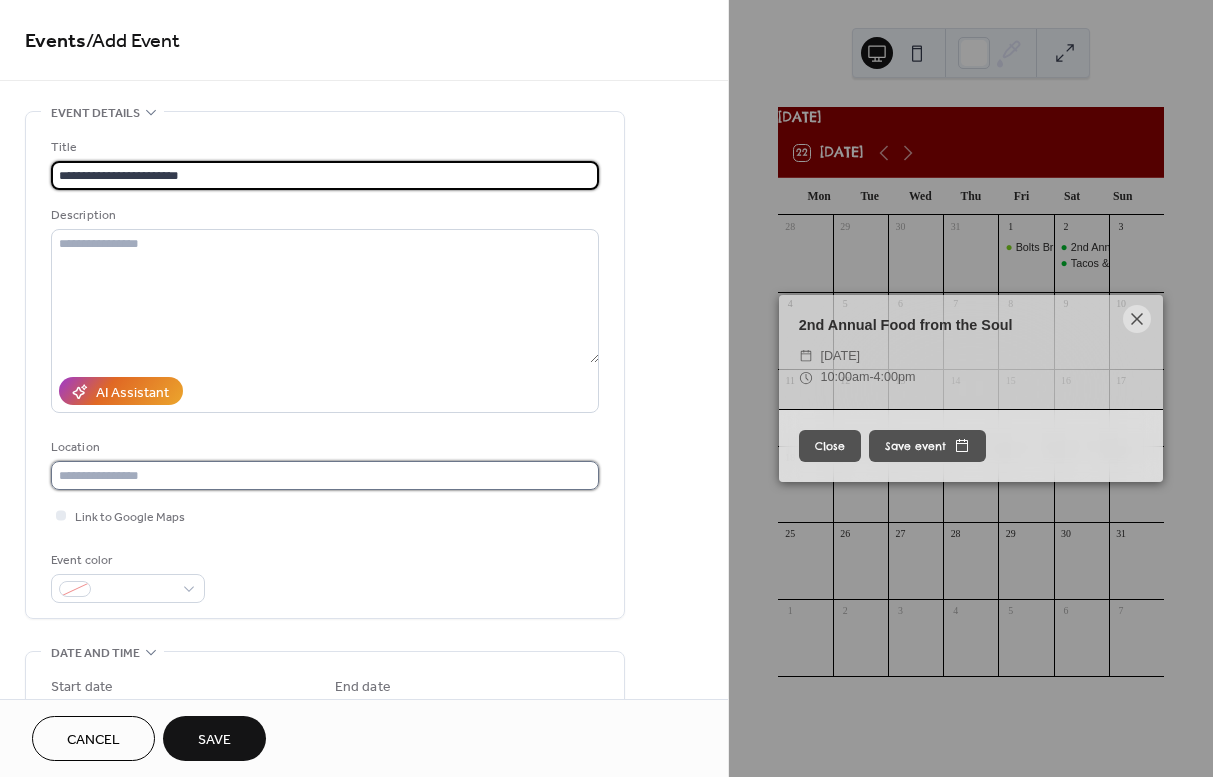 click at bounding box center (325, 475) 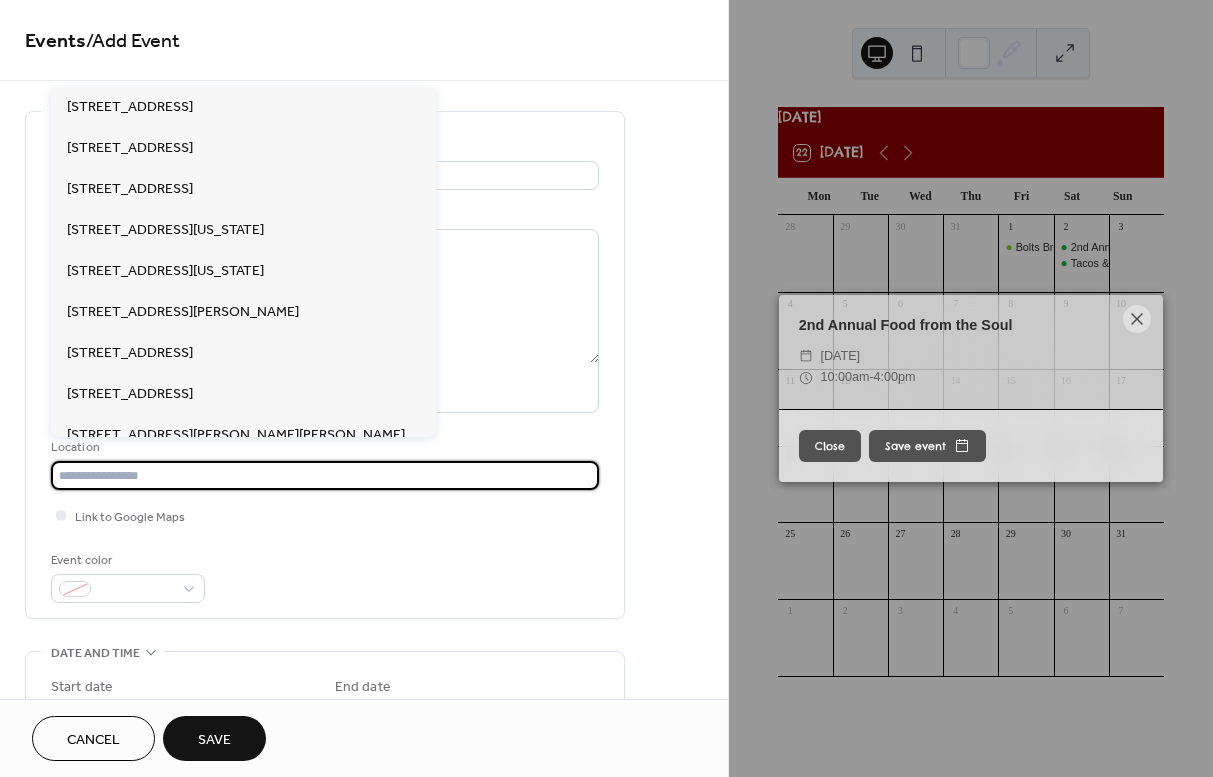 paste on "**********" 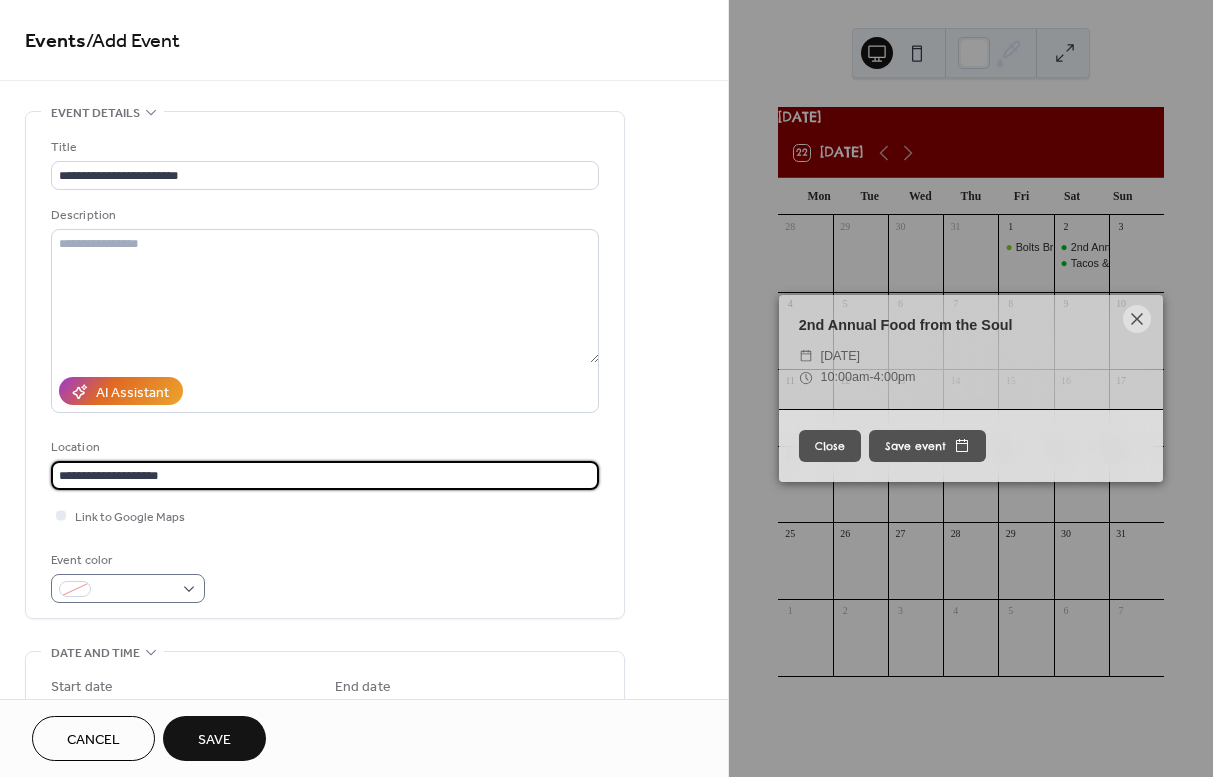 type on "**********" 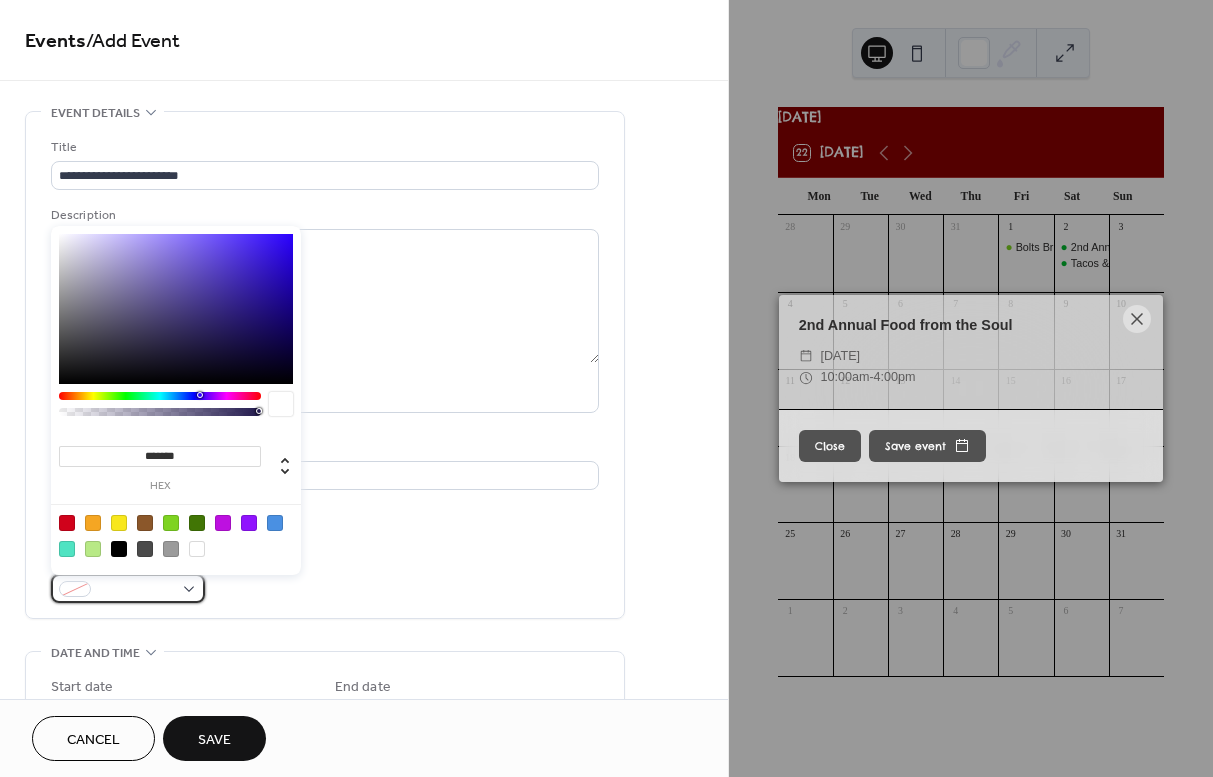 click at bounding box center [136, 590] 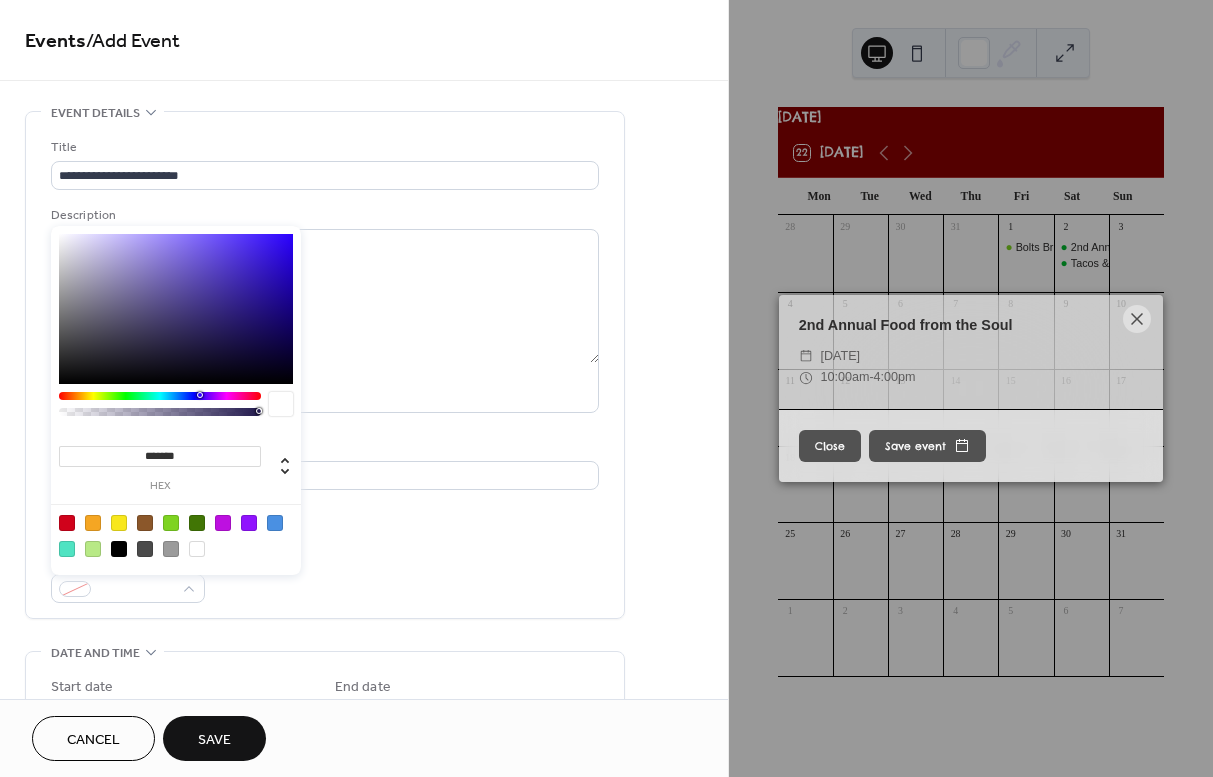 click at bounding box center (223, 523) 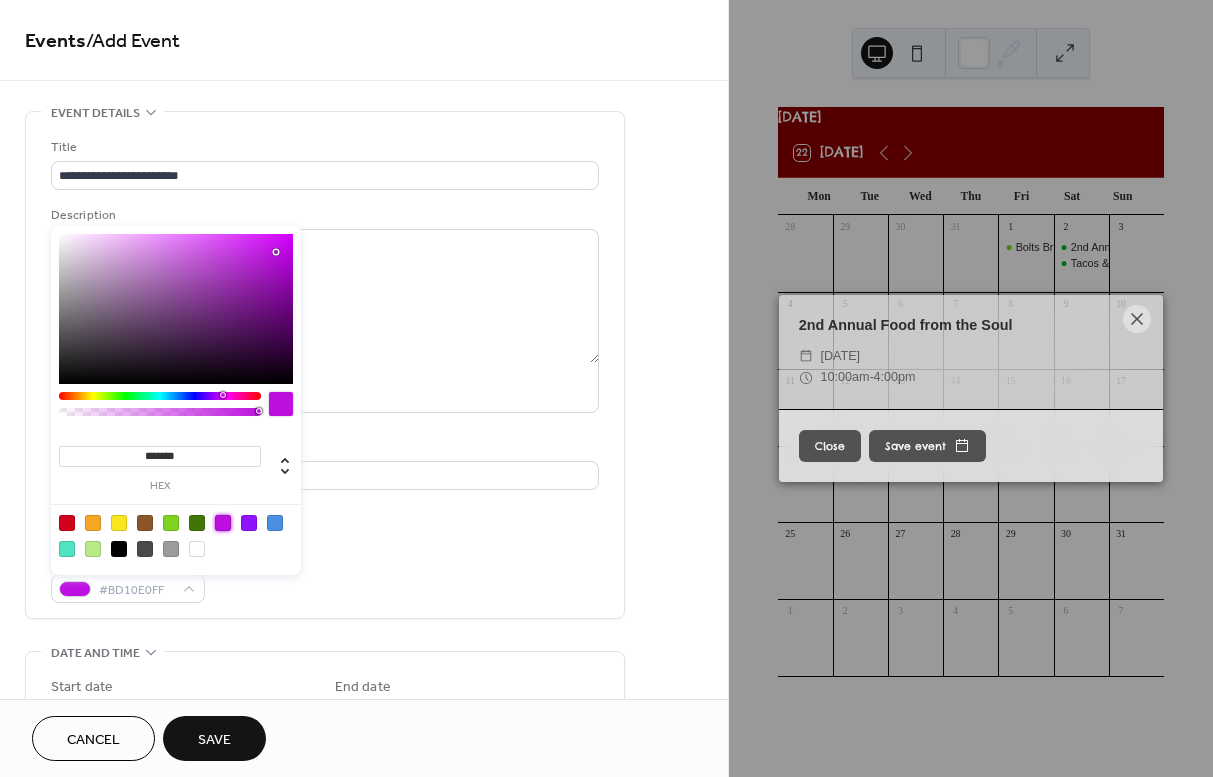 click on "Event color #BD10E0FF" at bounding box center (325, 576) 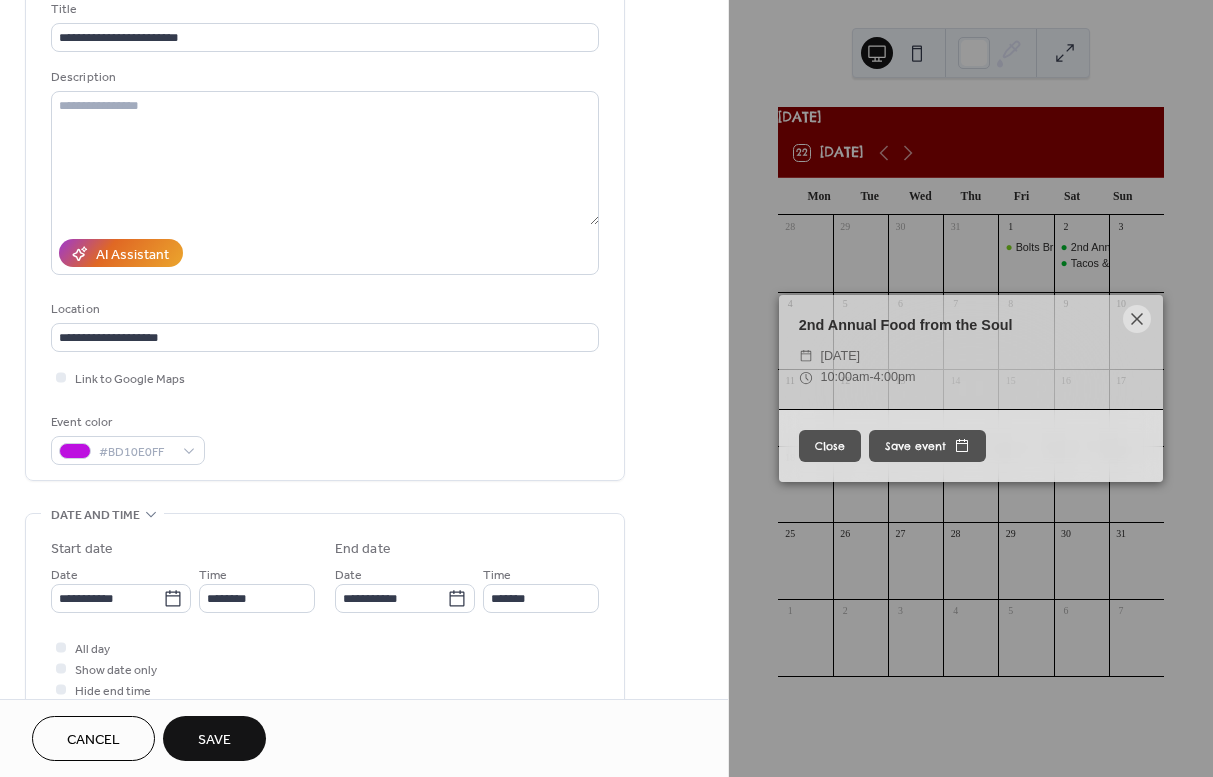 scroll, scrollTop: 164, scrollLeft: 0, axis: vertical 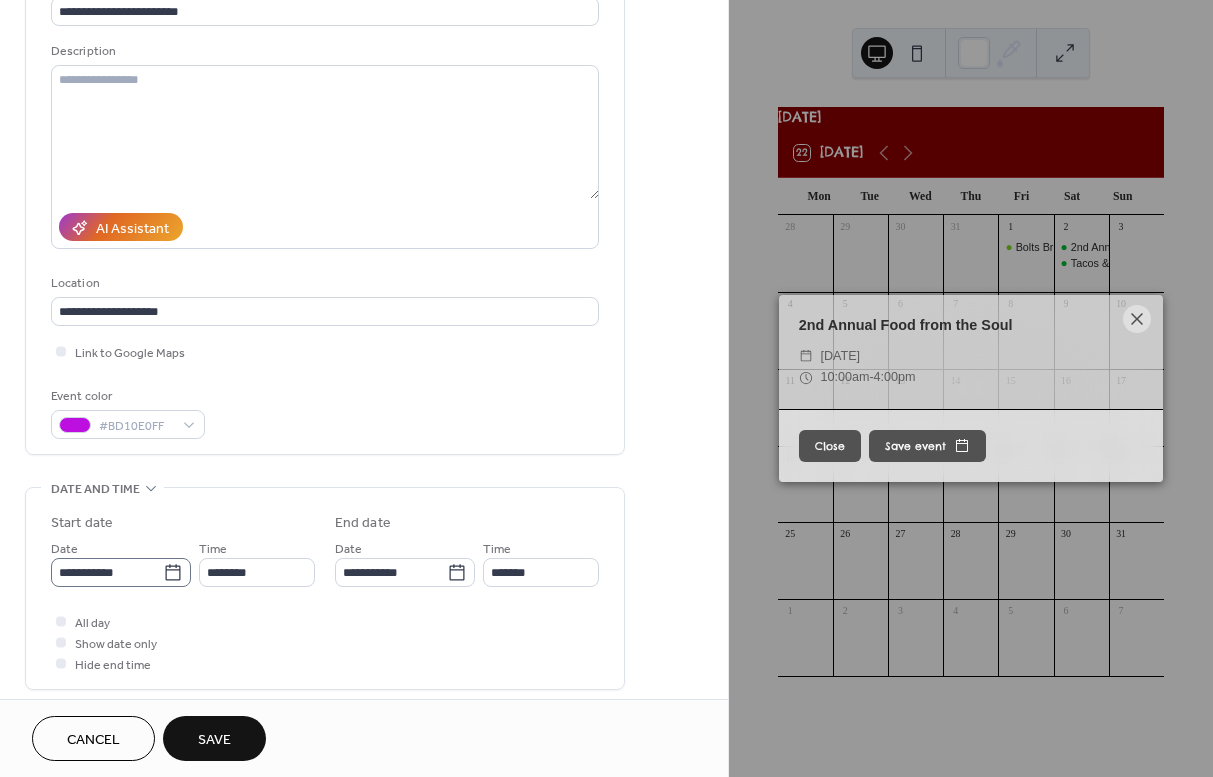 click 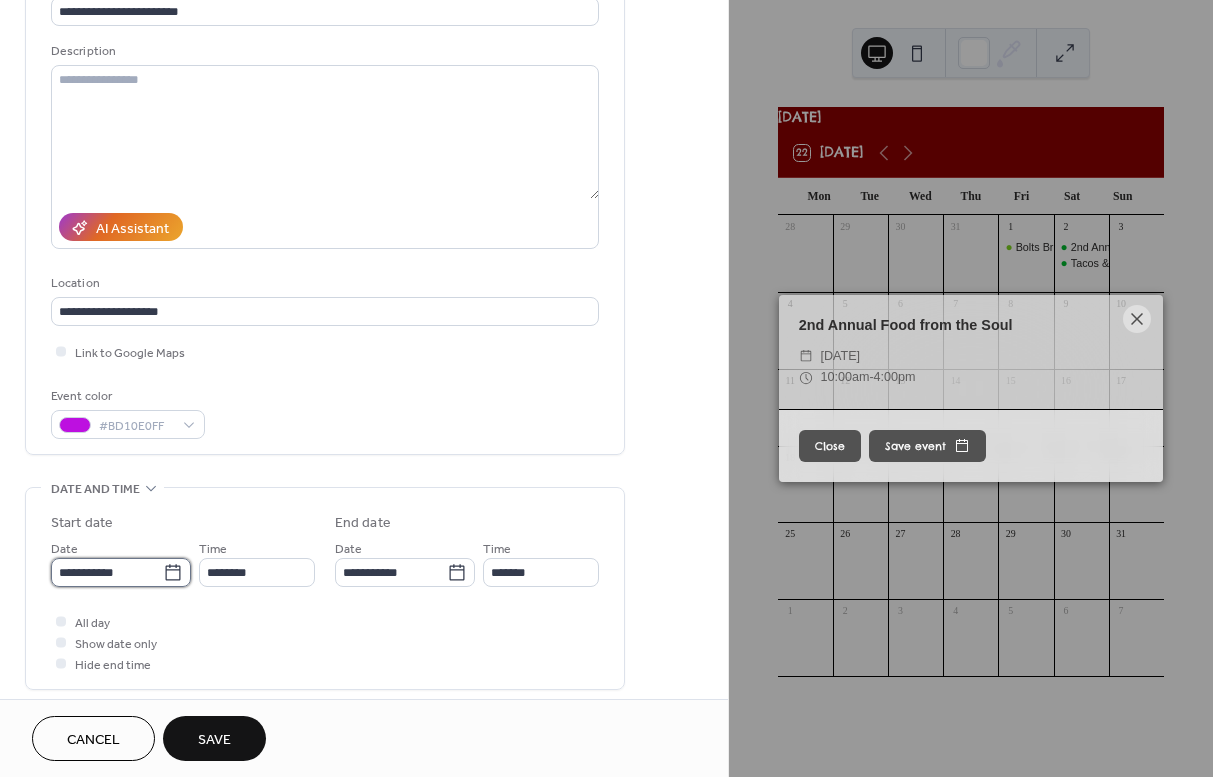 click on "**********" at bounding box center [107, 572] 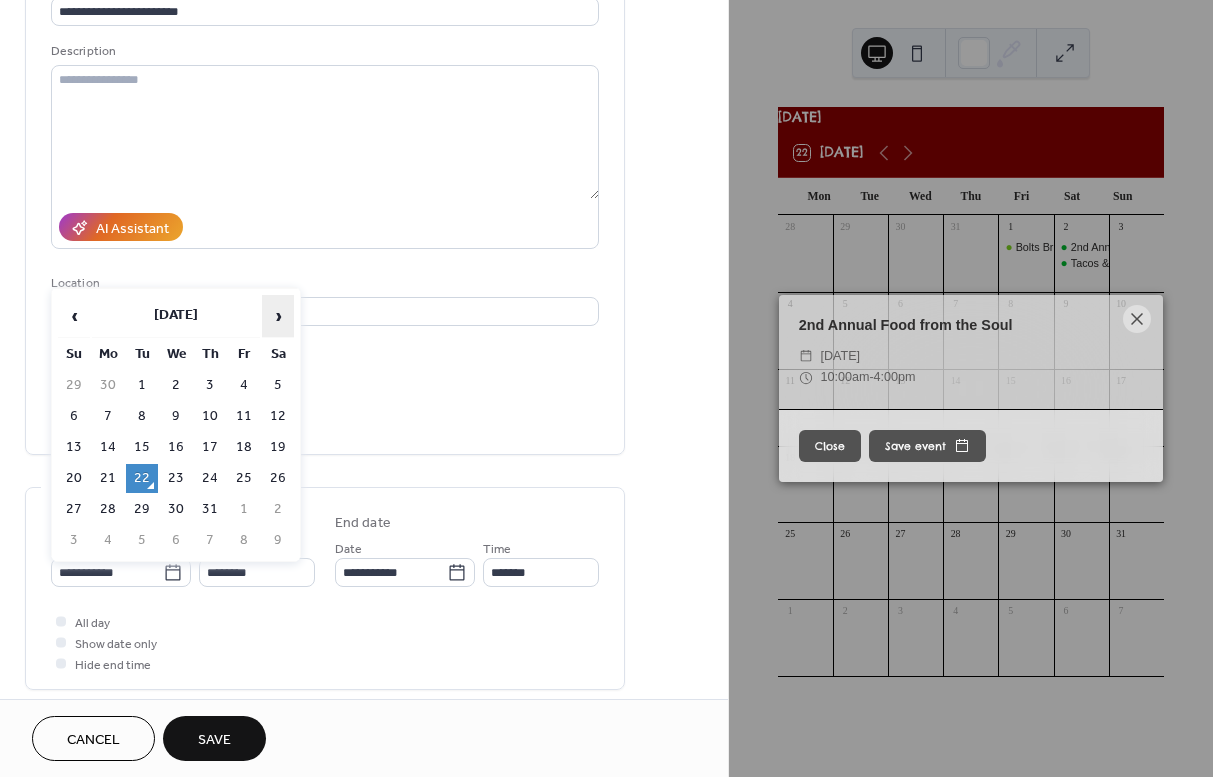 click on "›" at bounding box center [278, 316] 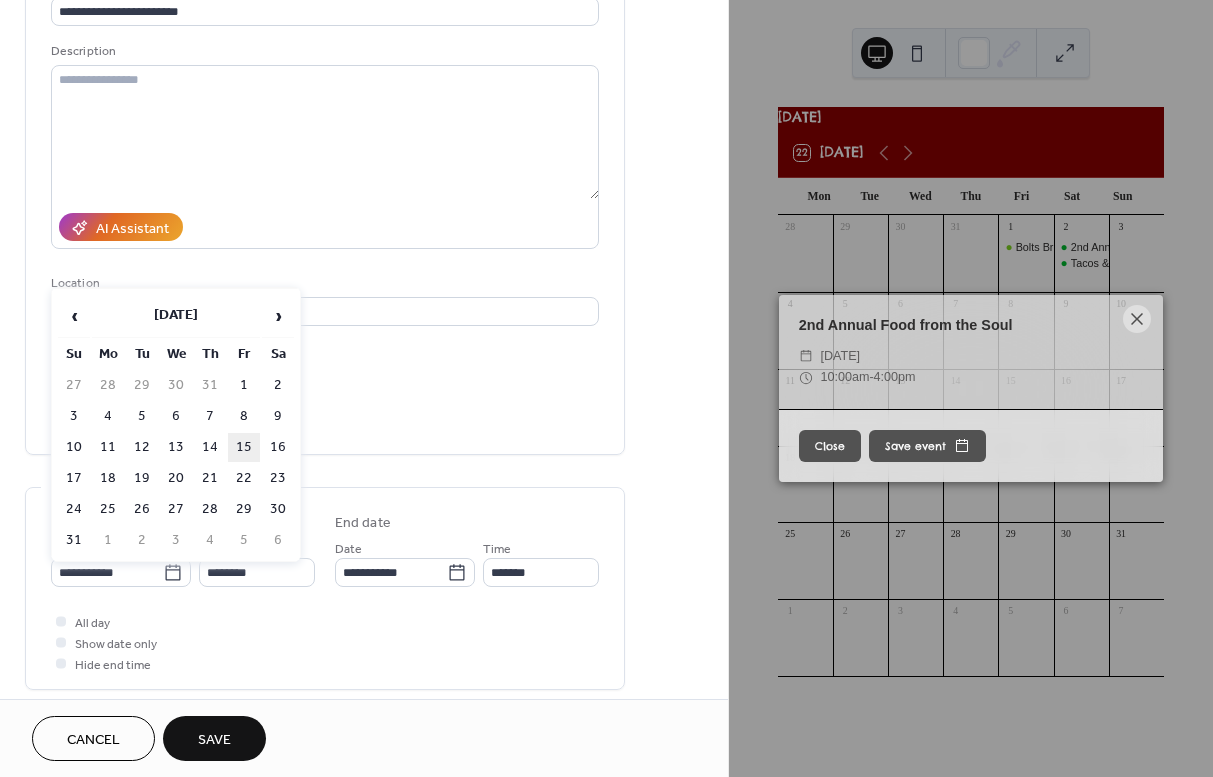 click on "15" at bounding box center (244, 447) 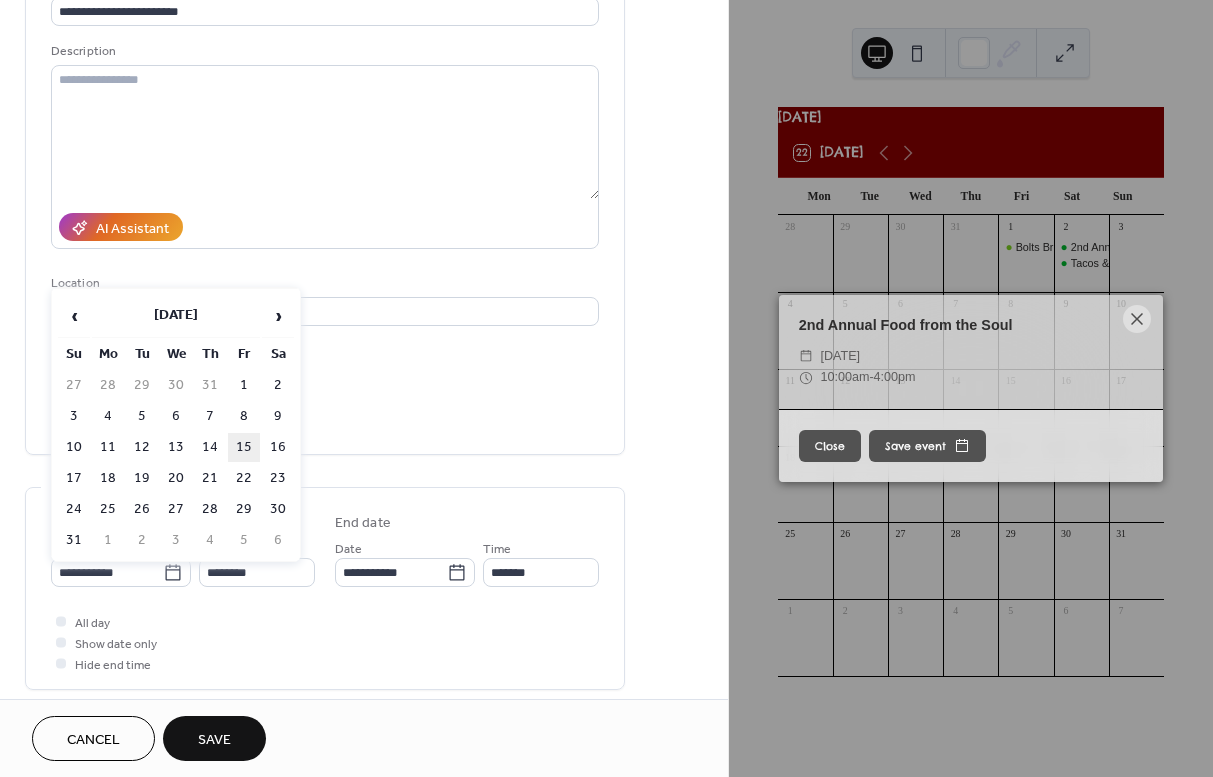 type on "**********" 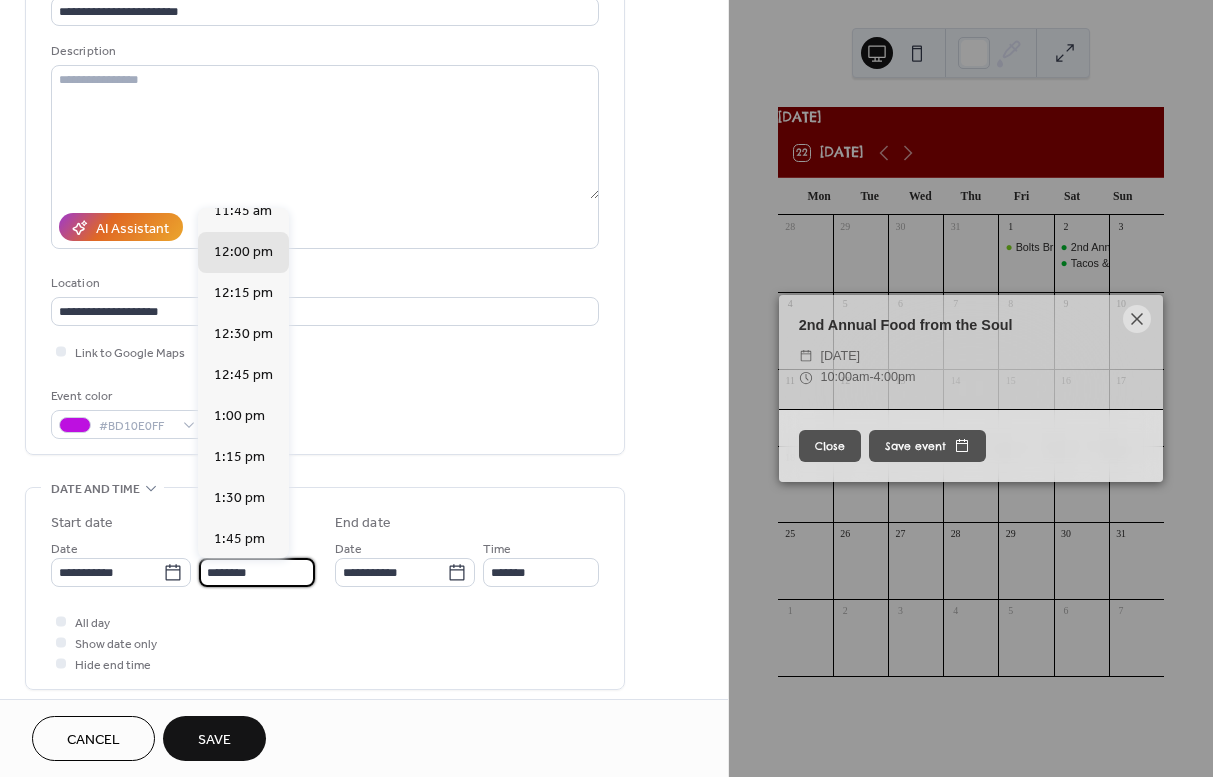 click on "********" at bounding box center (257, 572) 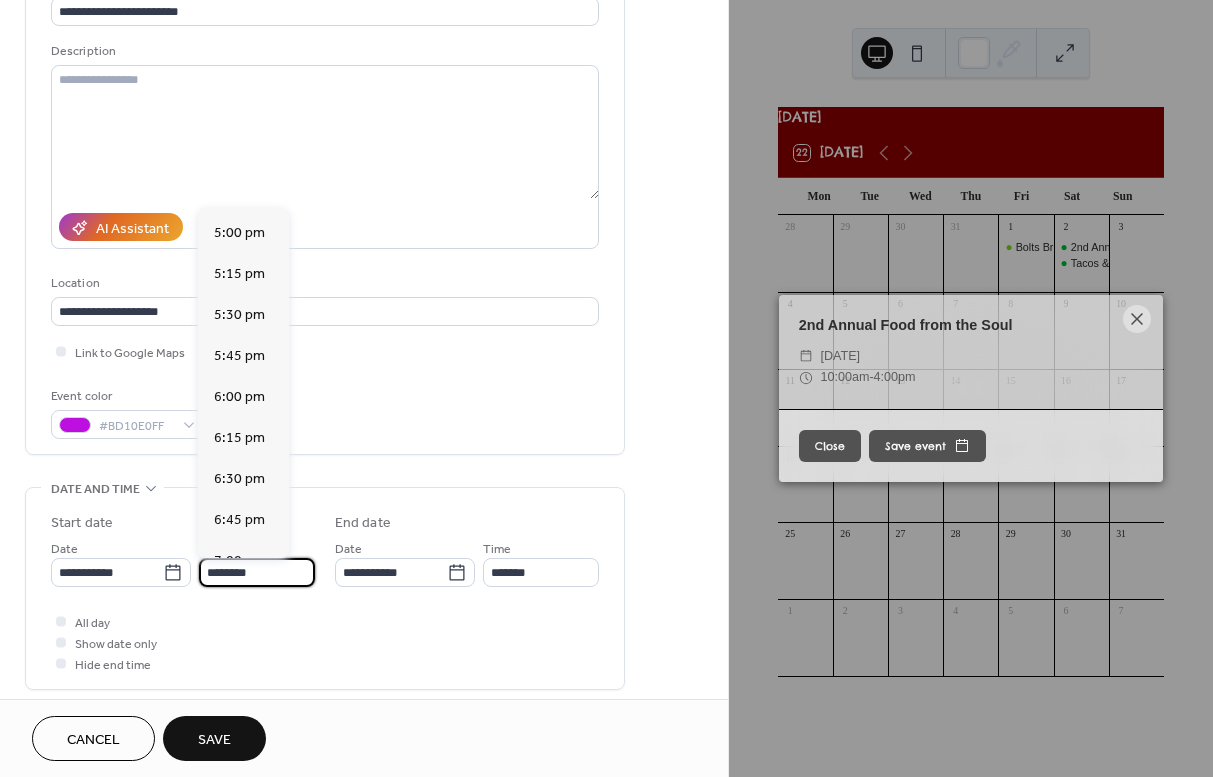 scroll, scrollTop: 2777, scrollLeft: 0, axis: vertical 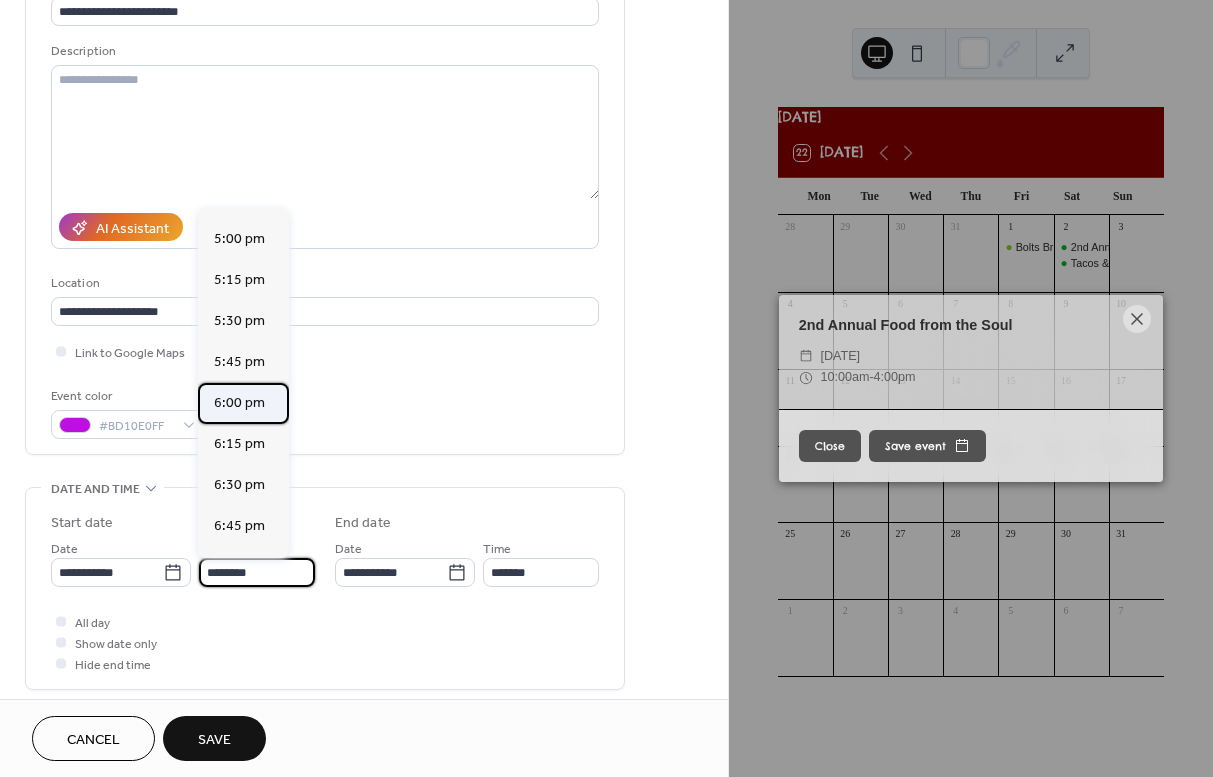 click on "6:00 pm" at bounding box center [239, 403] 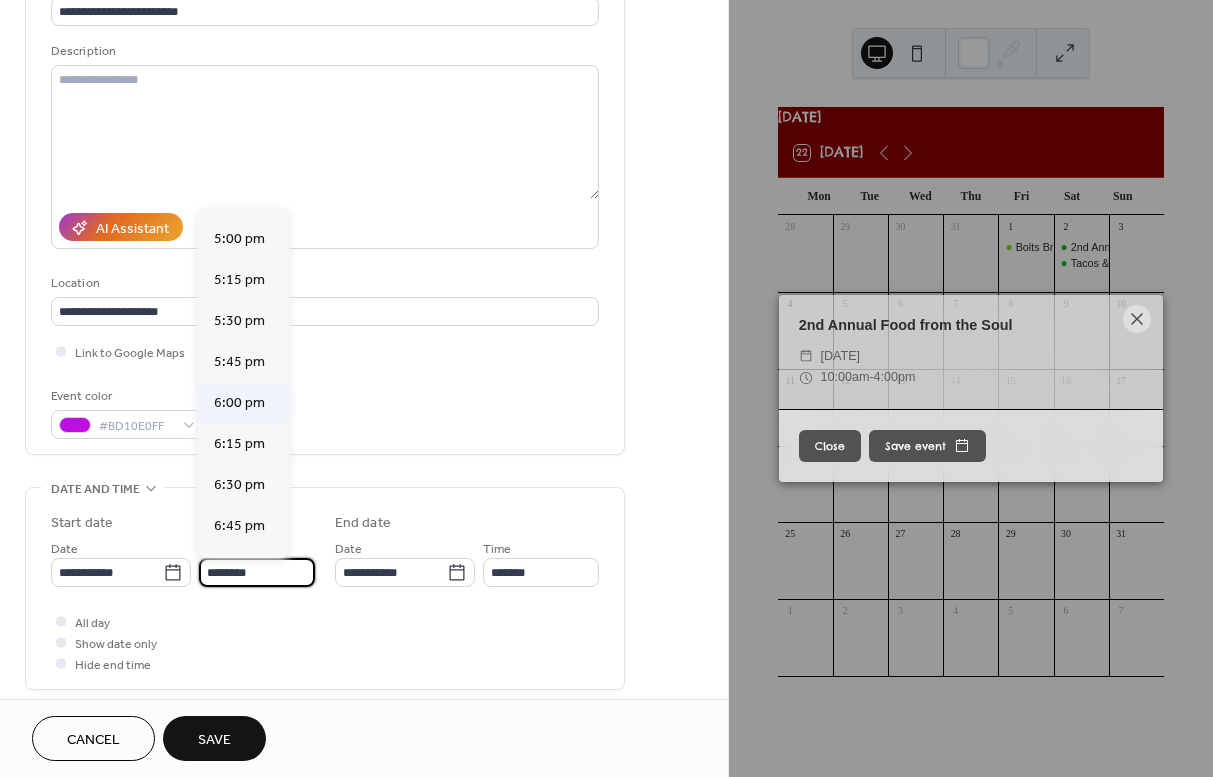type on "*******" 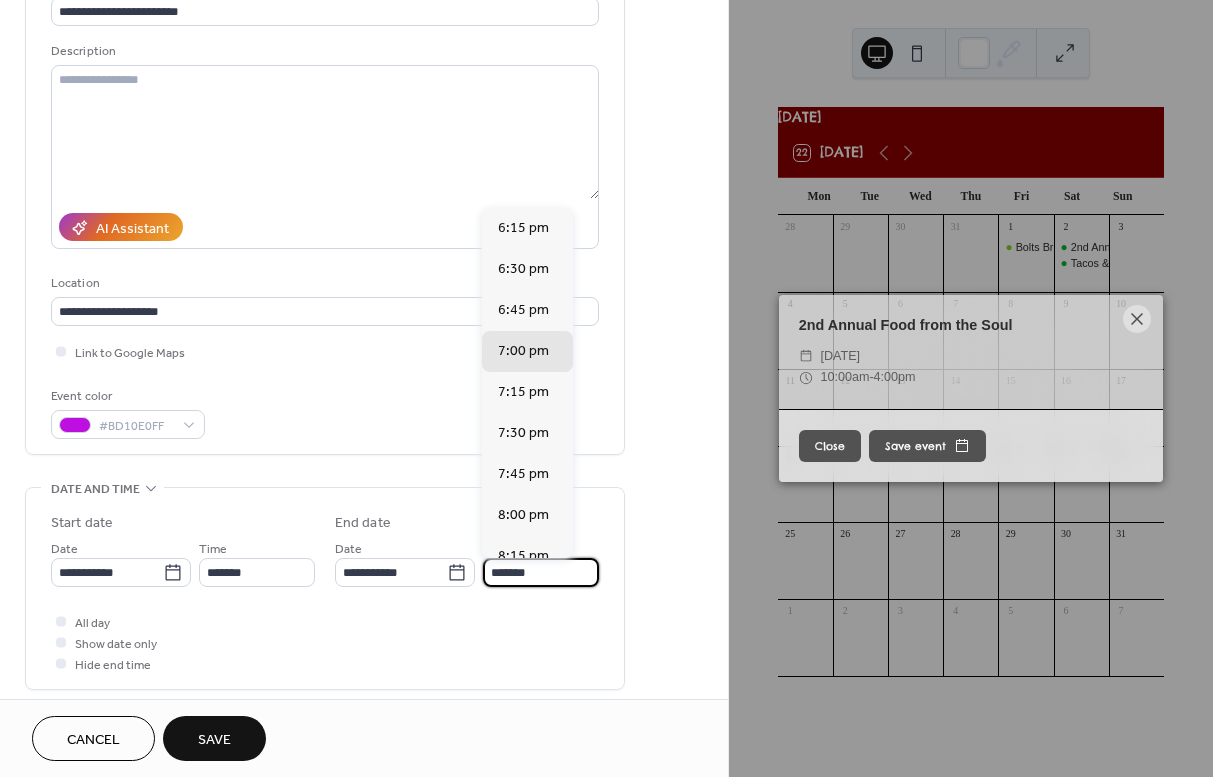 click on "*******" at bounding box center (541, 572) 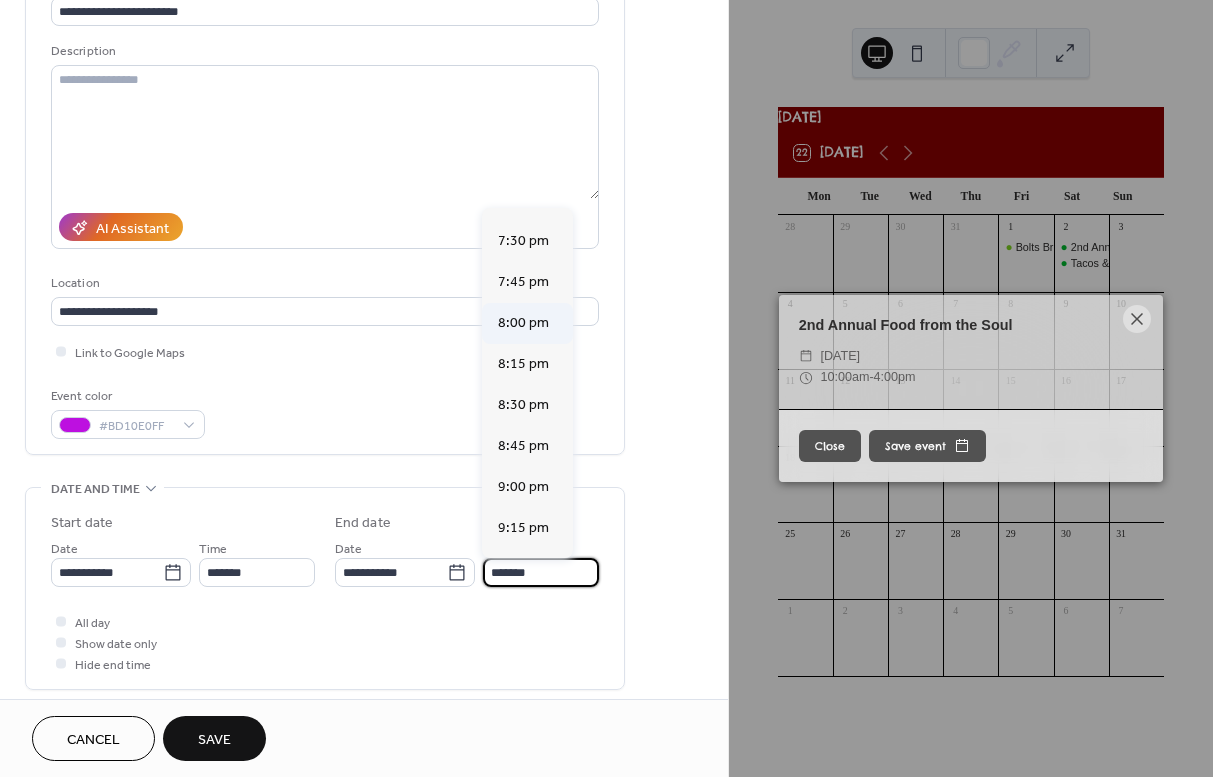 scroll, scrollTop: 209, scrollLeft: 0, axis: vertical 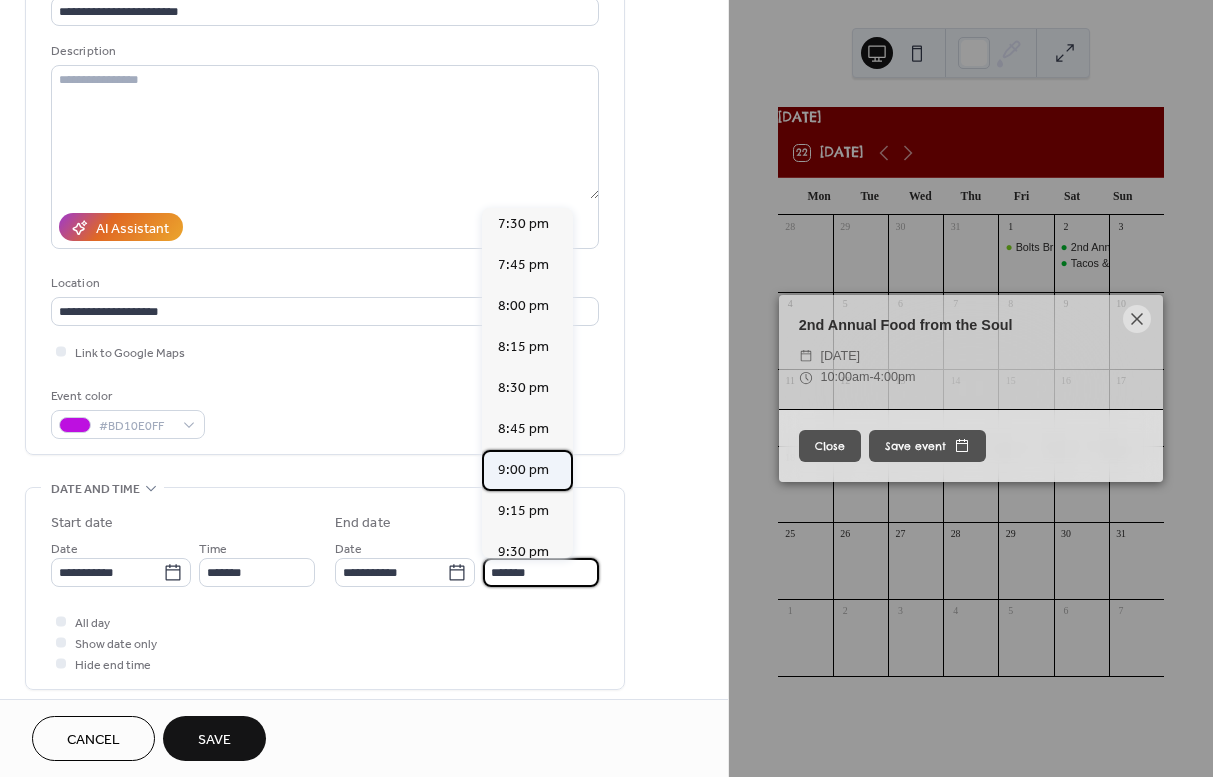 click on "9:00 pm" at bounding box center [523, 470] 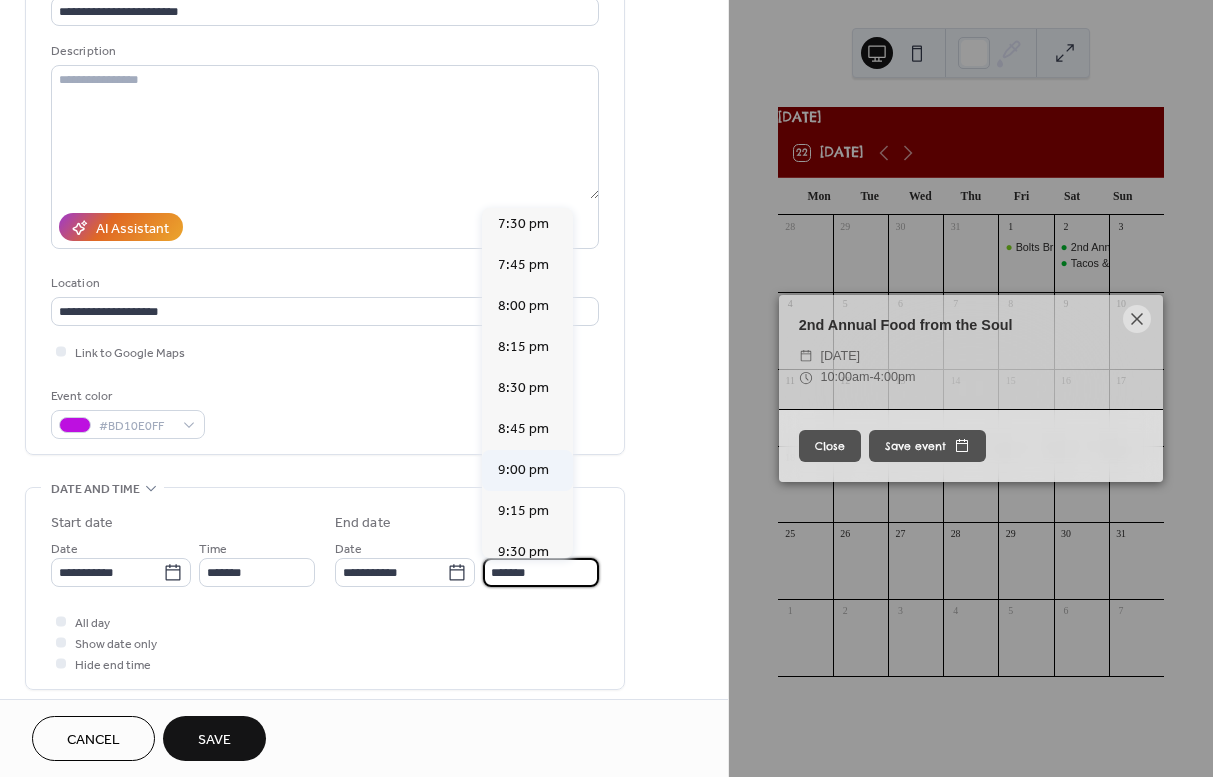type on "*******" 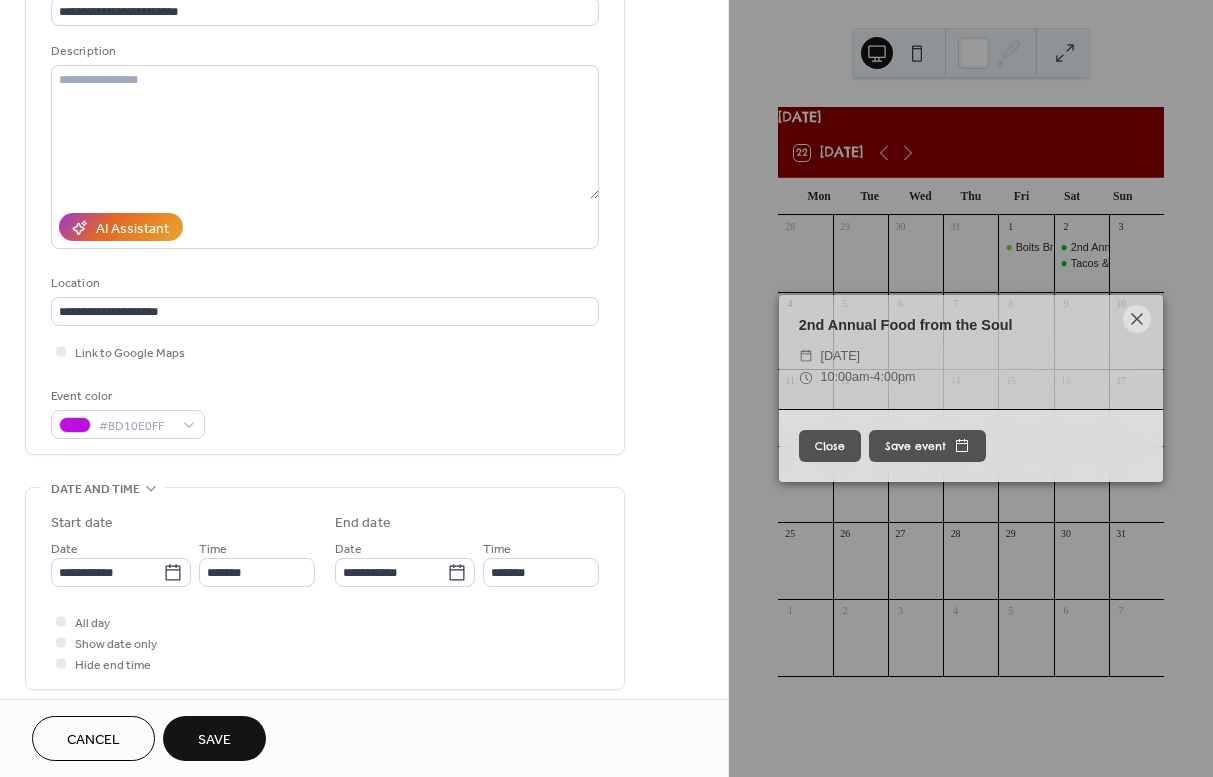 click on "Save" at bounding box center [214, 740] 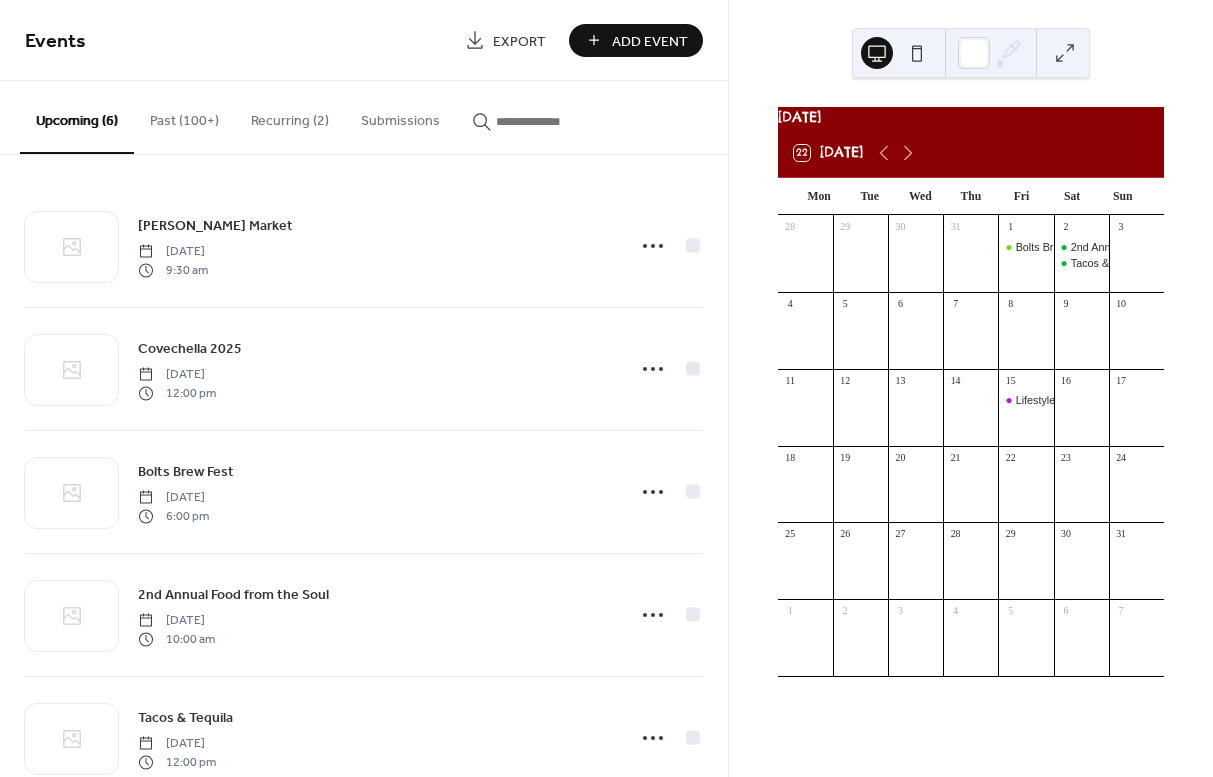 click on "Add Event" at bounding box center (650, 41) 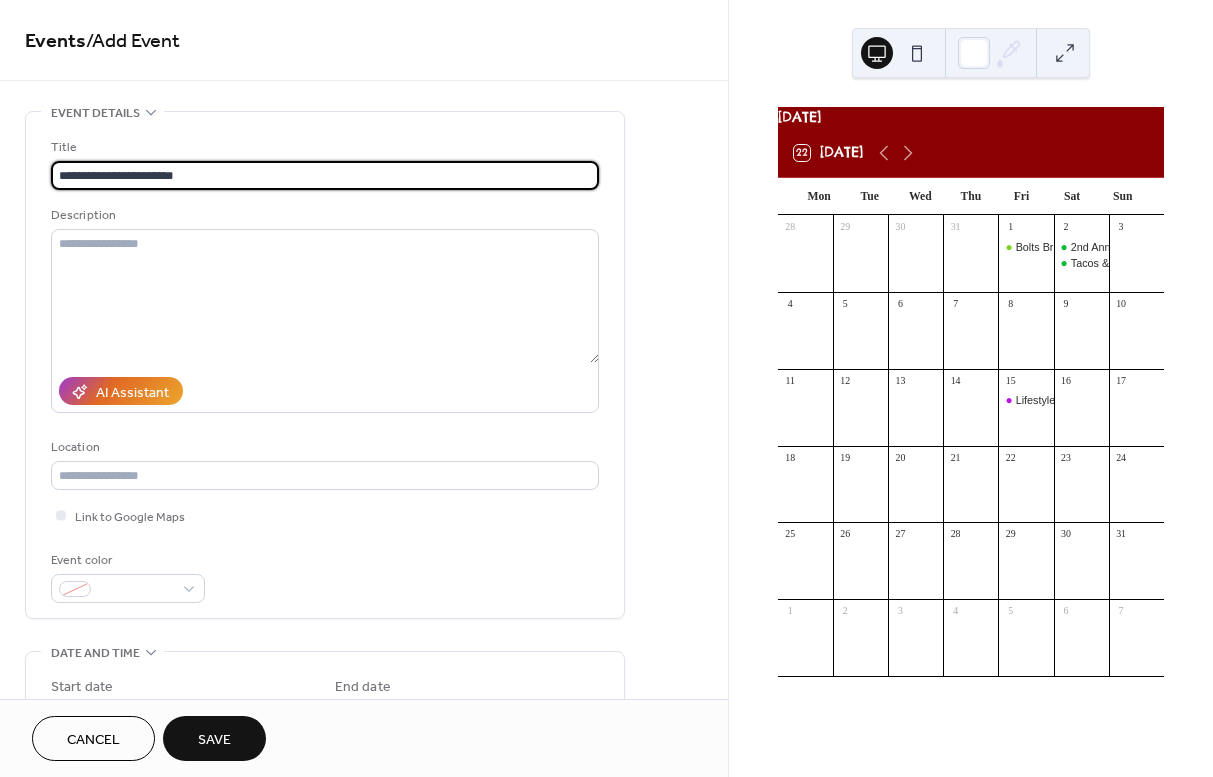type on "**********" 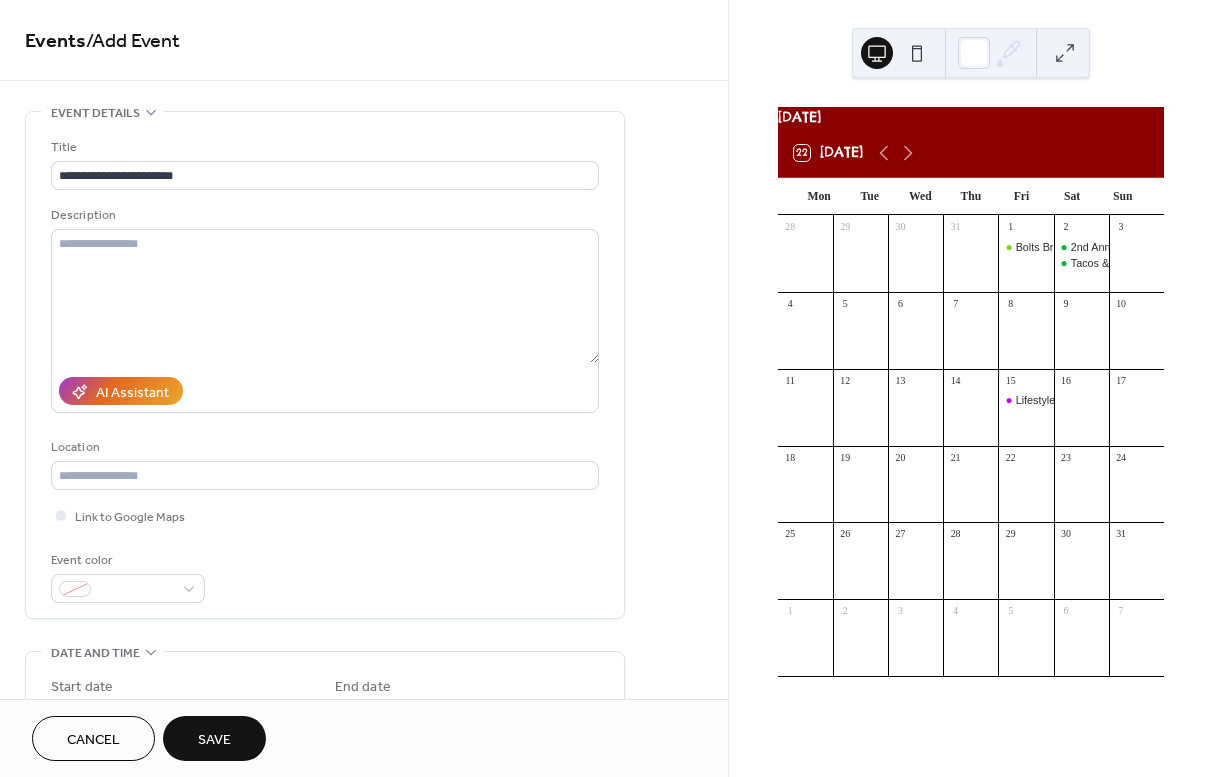 type 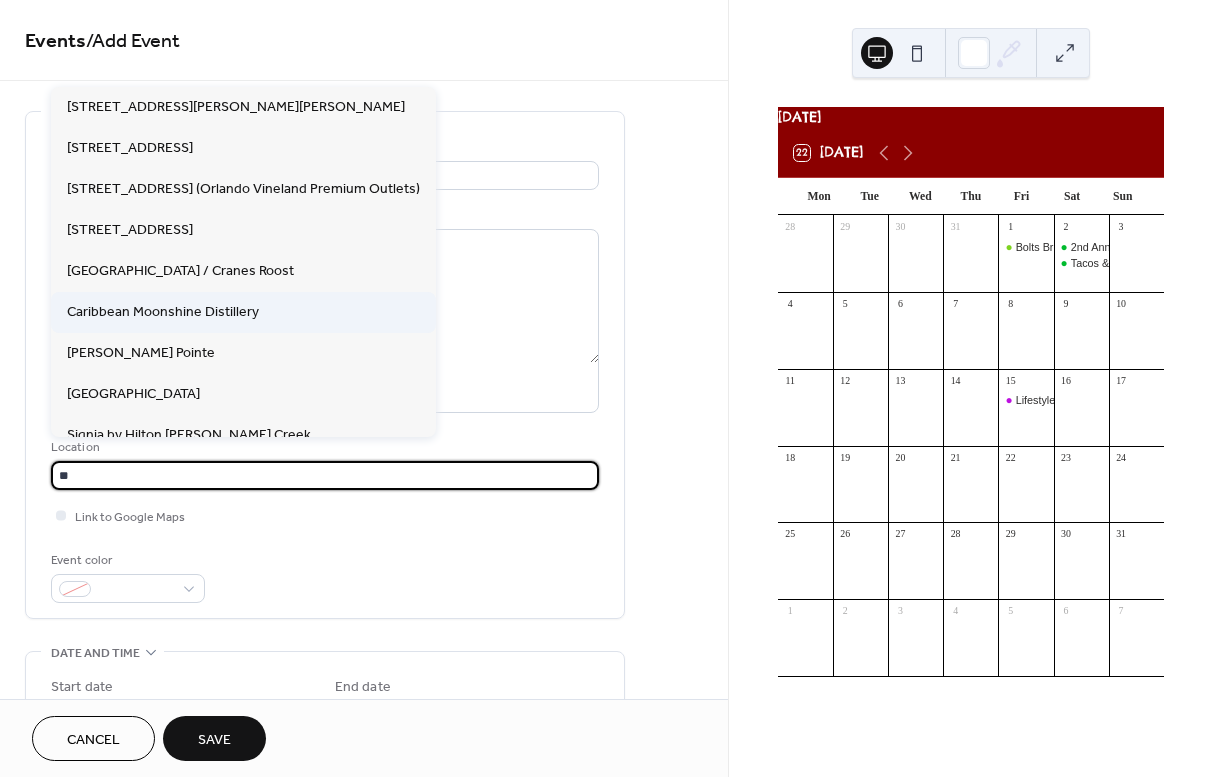 type on "*" 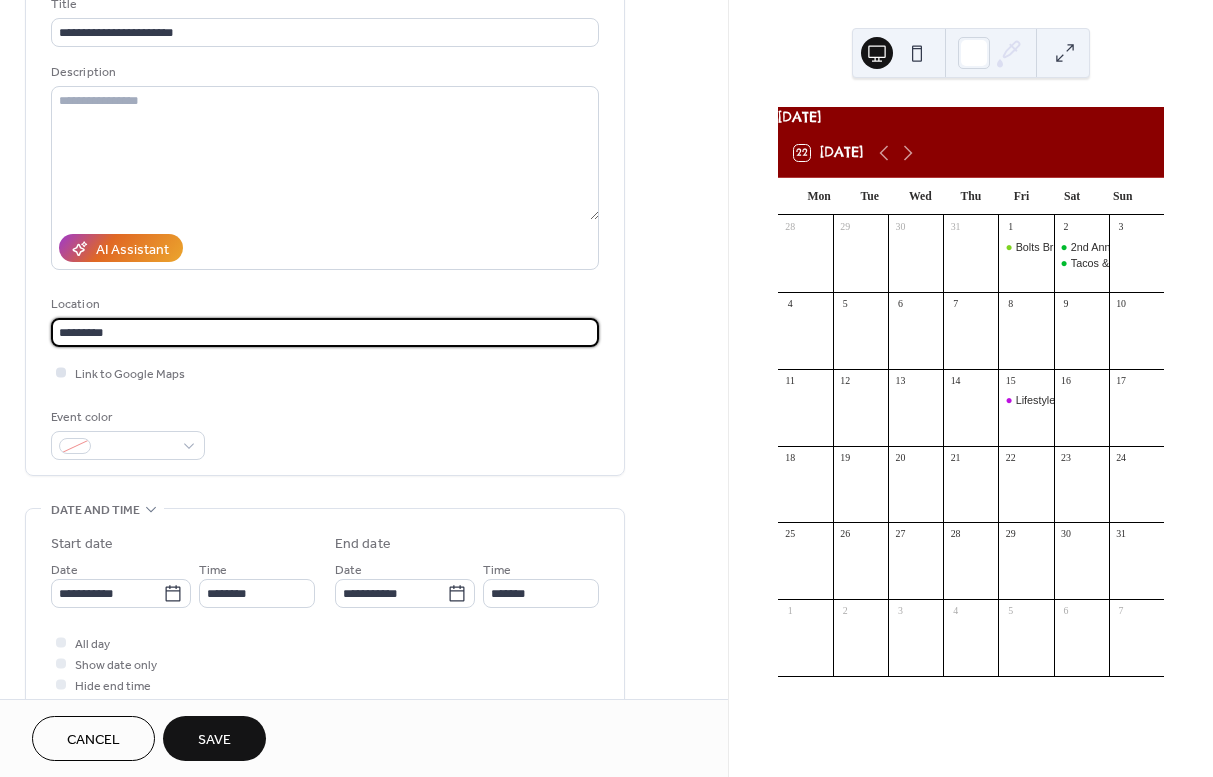 scroll, scrollTop: 179, scrollLeft: 0, axis: vertical 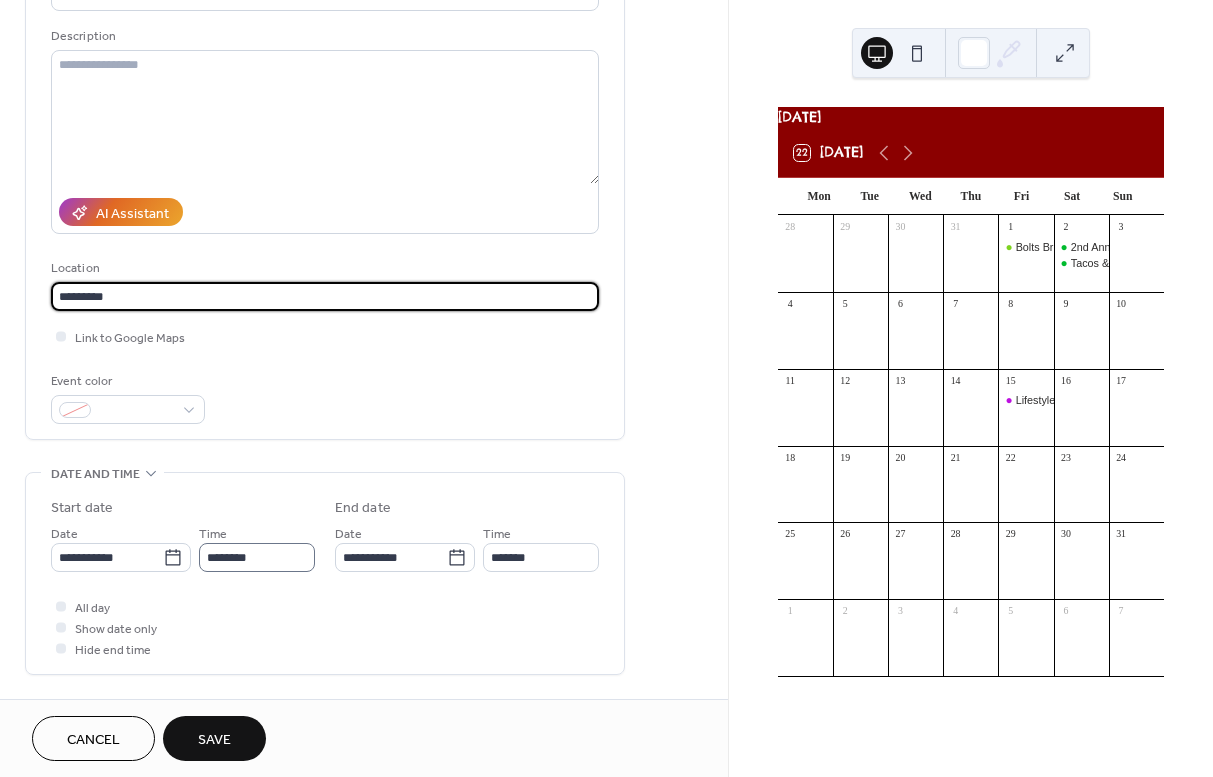 type on "*********" 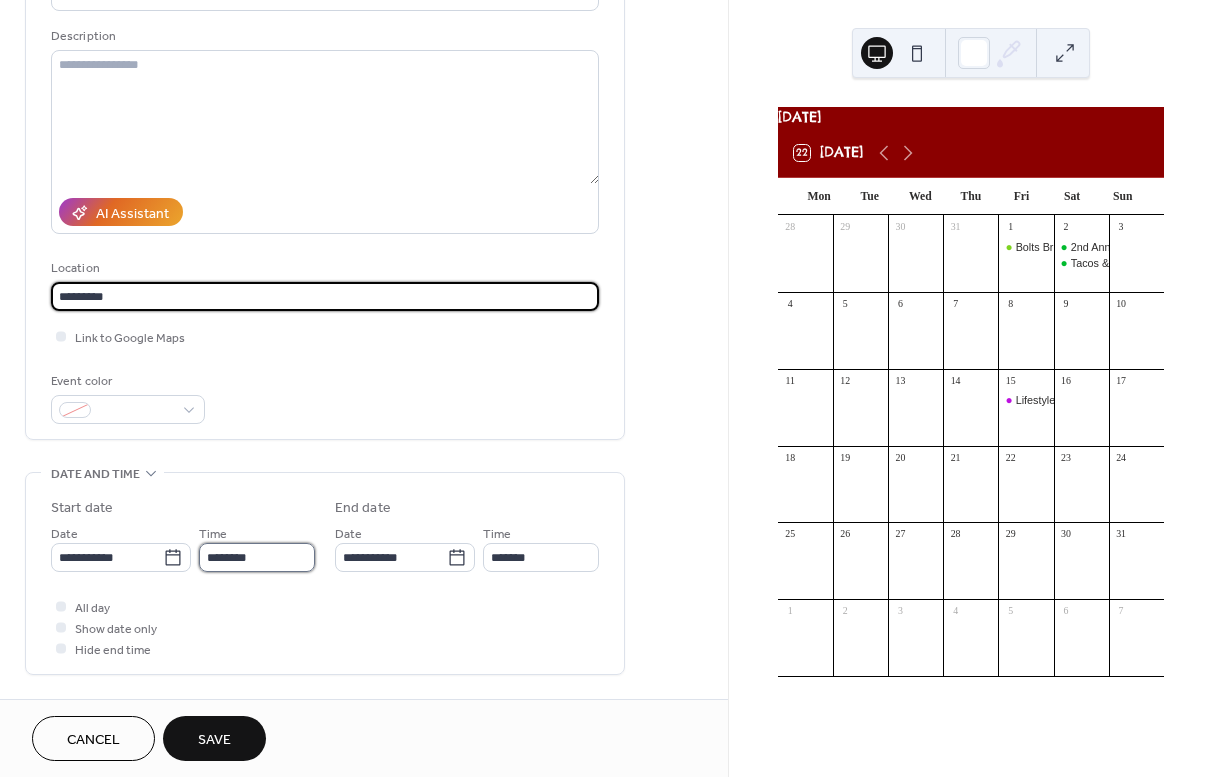 click on "********" at bounding box center [257, 557] 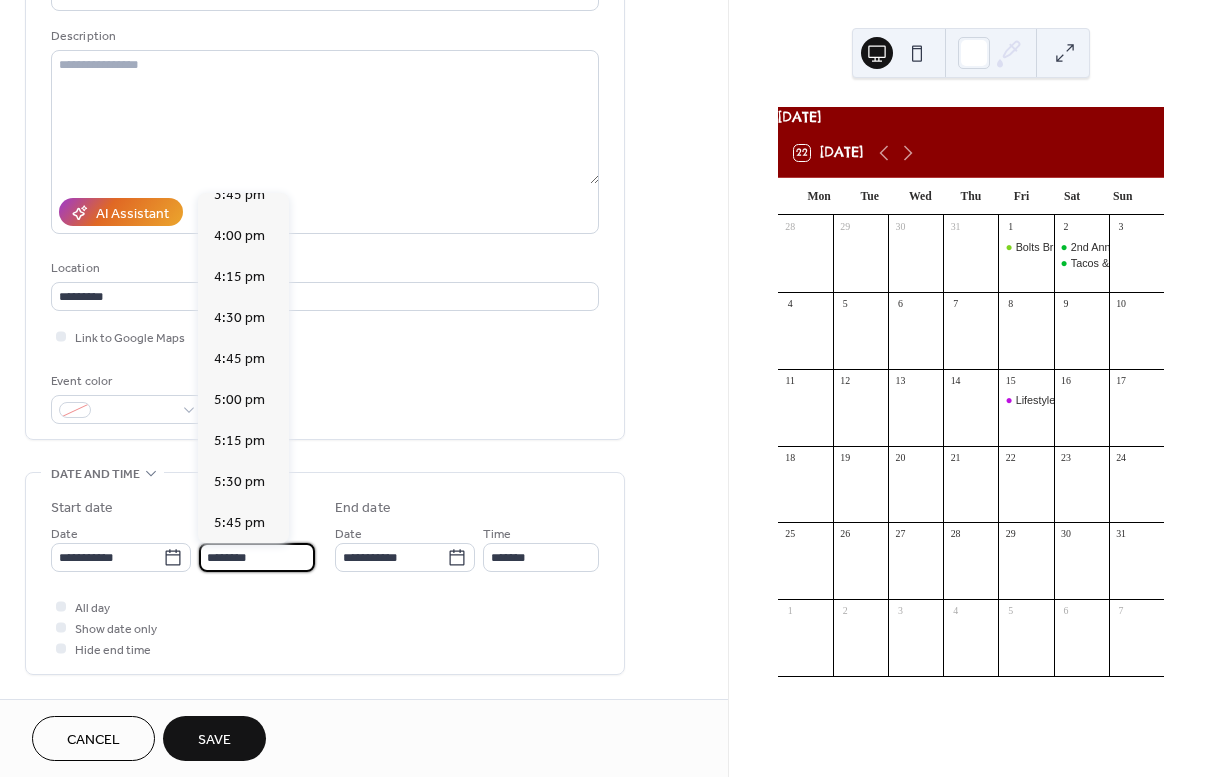 scroll, scrollTop: 3046, scrollLeft: 0, axis: vertical 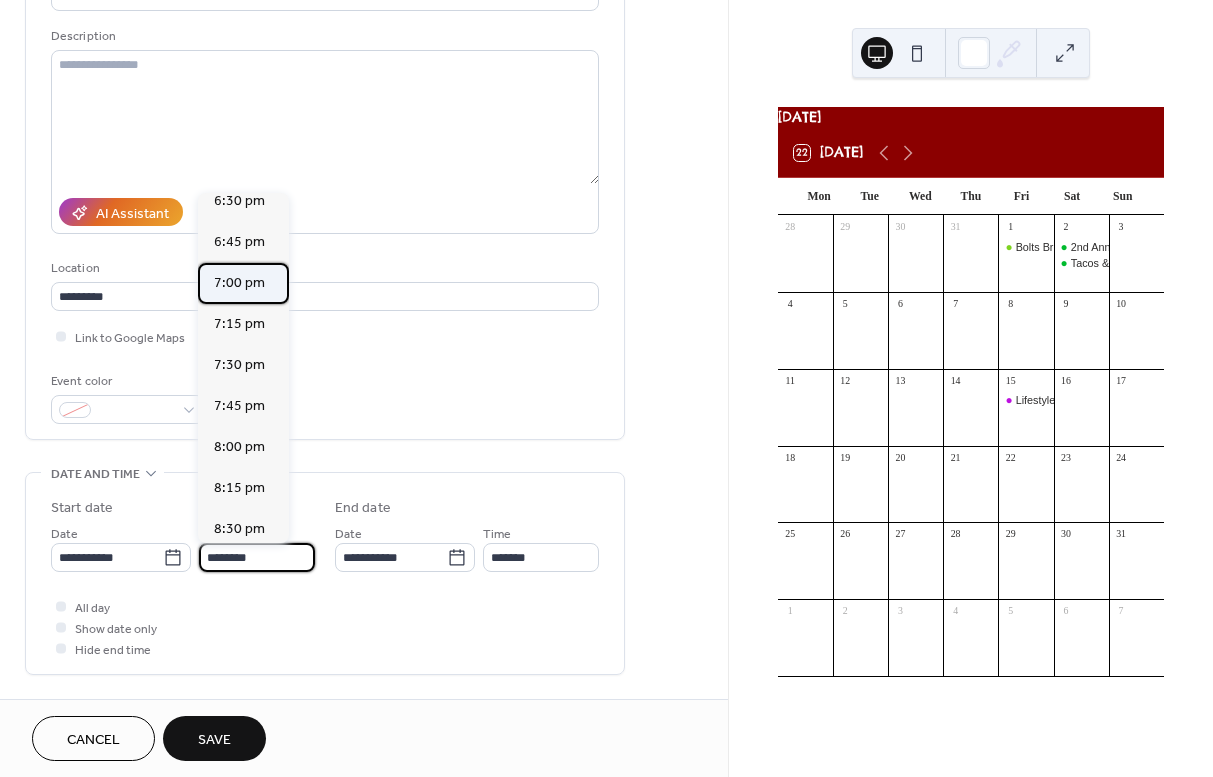 click on "7:00 pm" at bounding box center (239, 283) 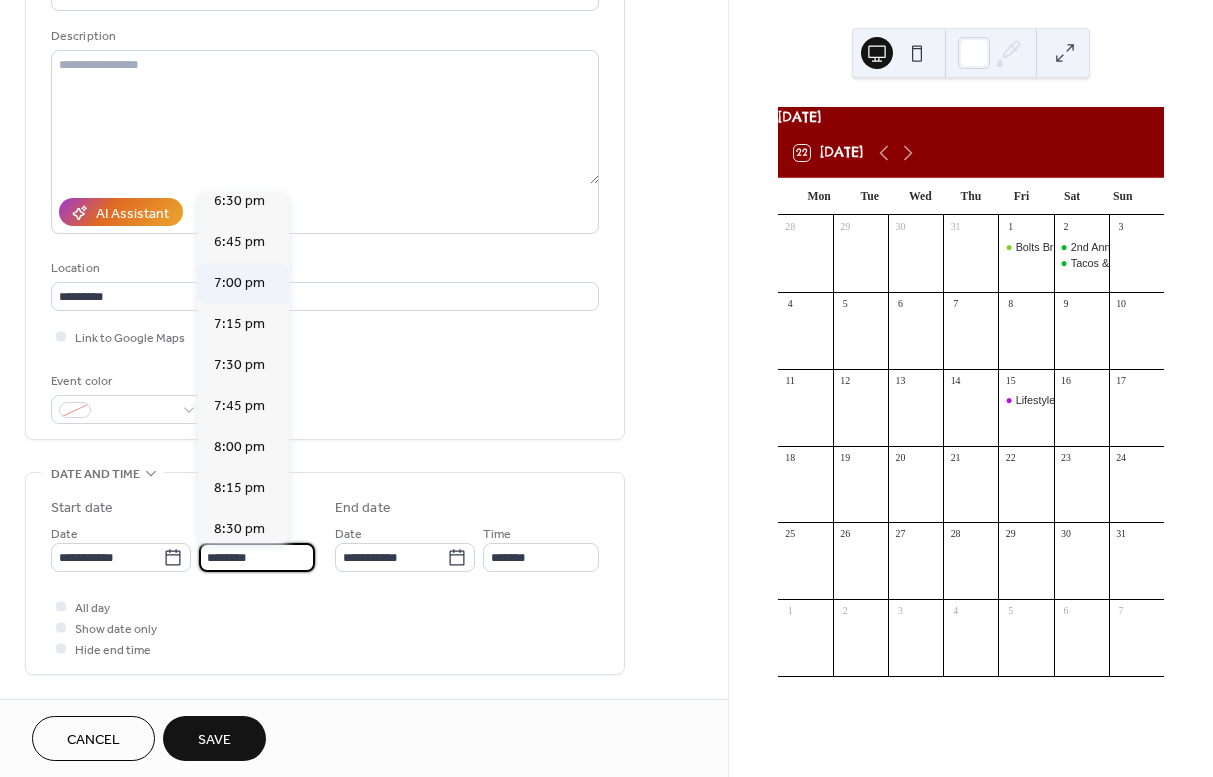 type on "*******" 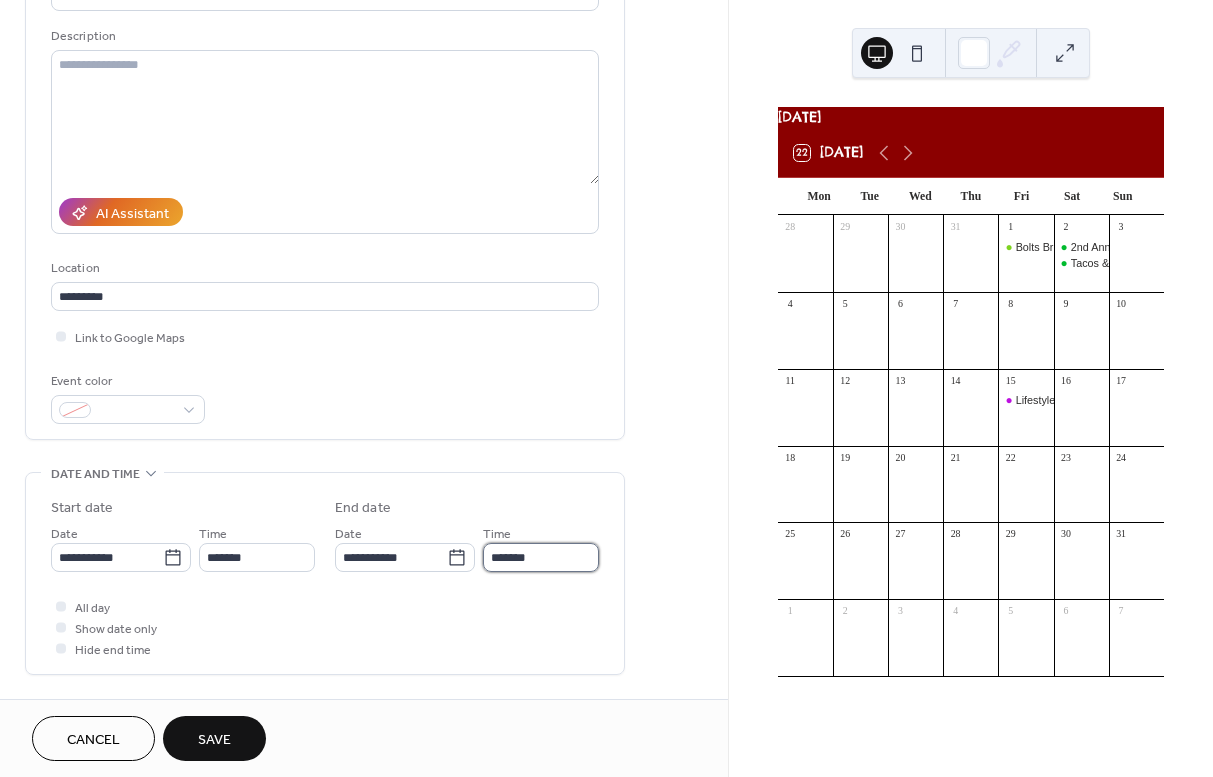 click on "*******" at bounding box center [541, 557] 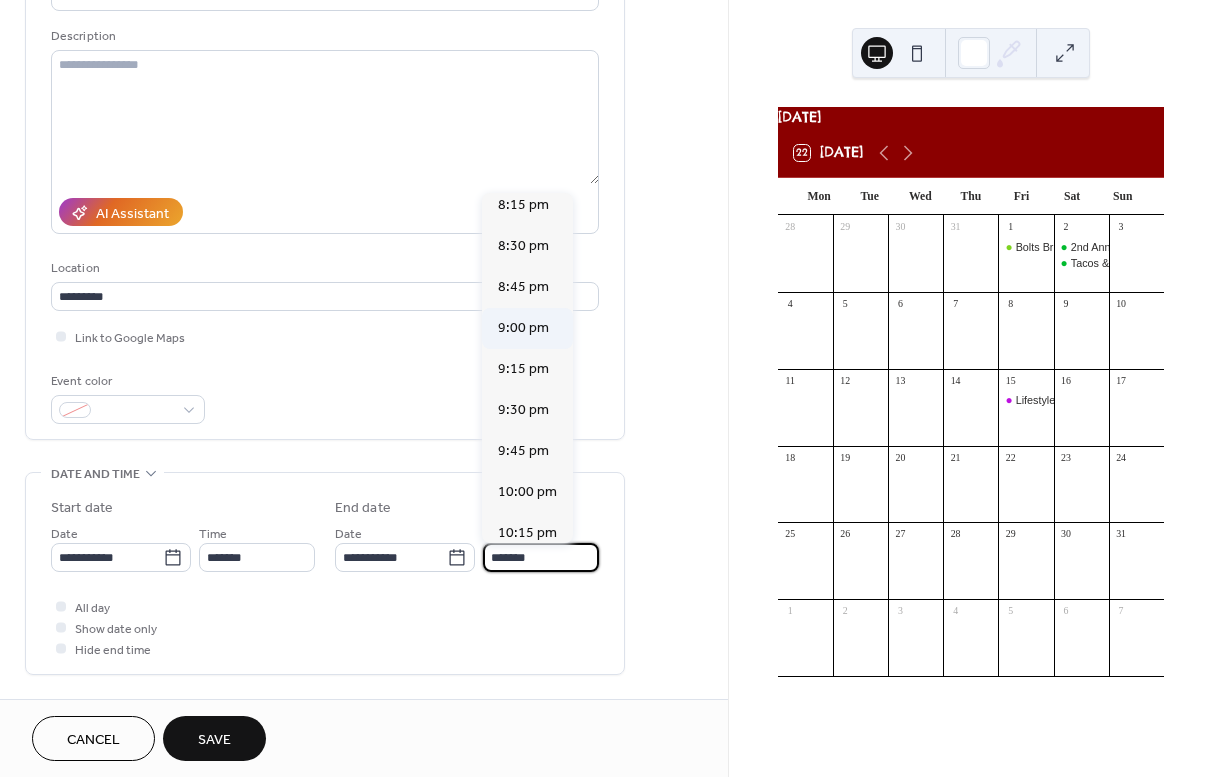 scroll, scrollTop: 168, scrollLeft: 0, axis: vertical 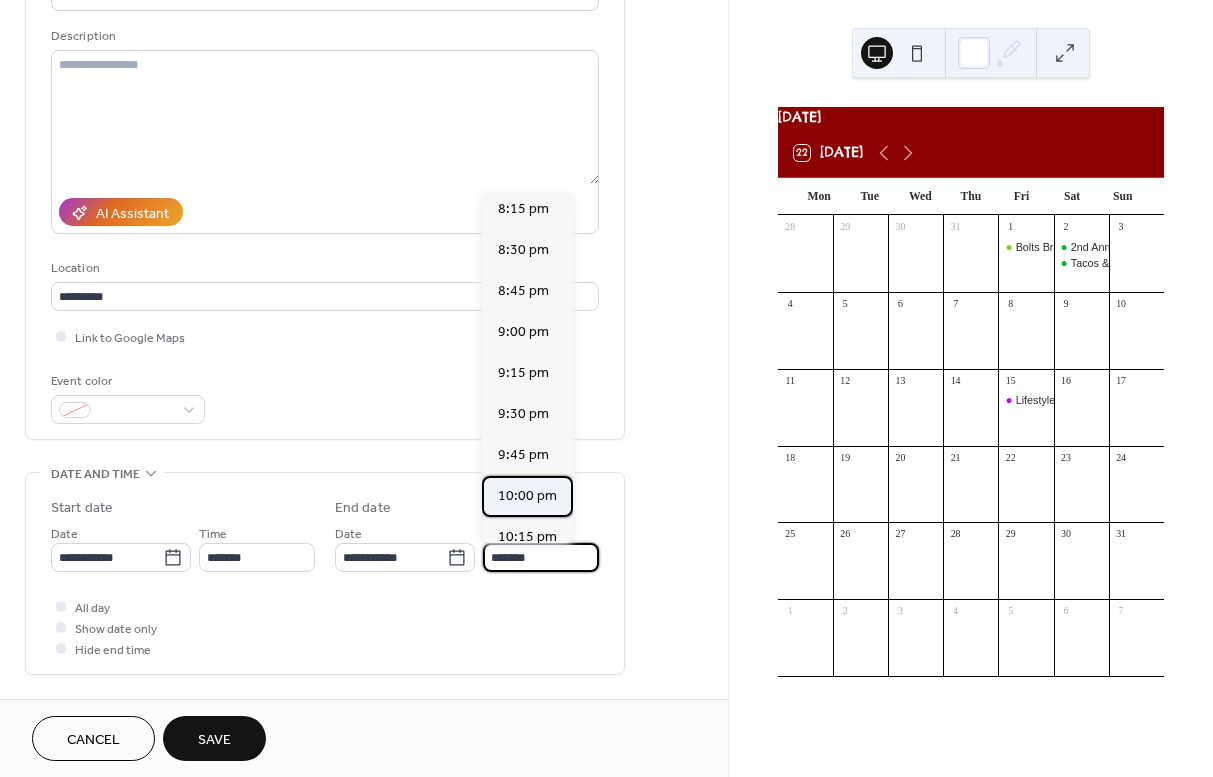 click on "10:00 pm" at bounding box center (527, 496) 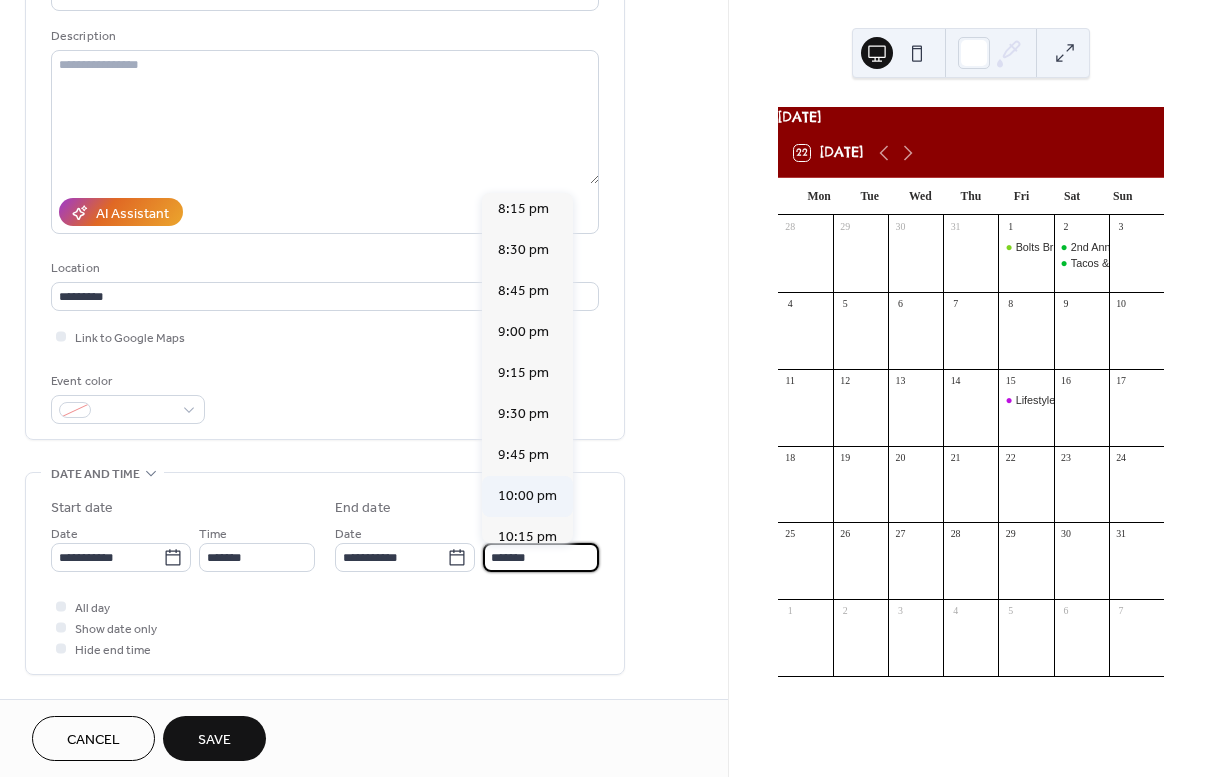 type on "********" 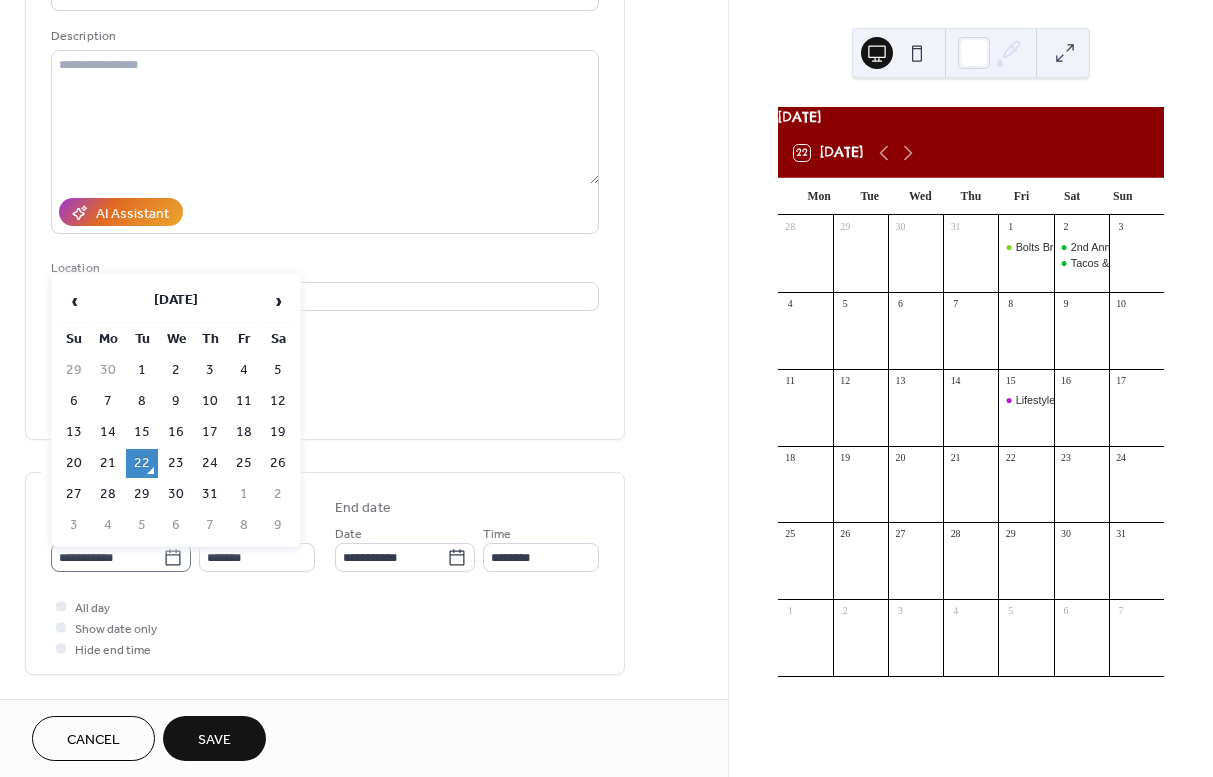 click 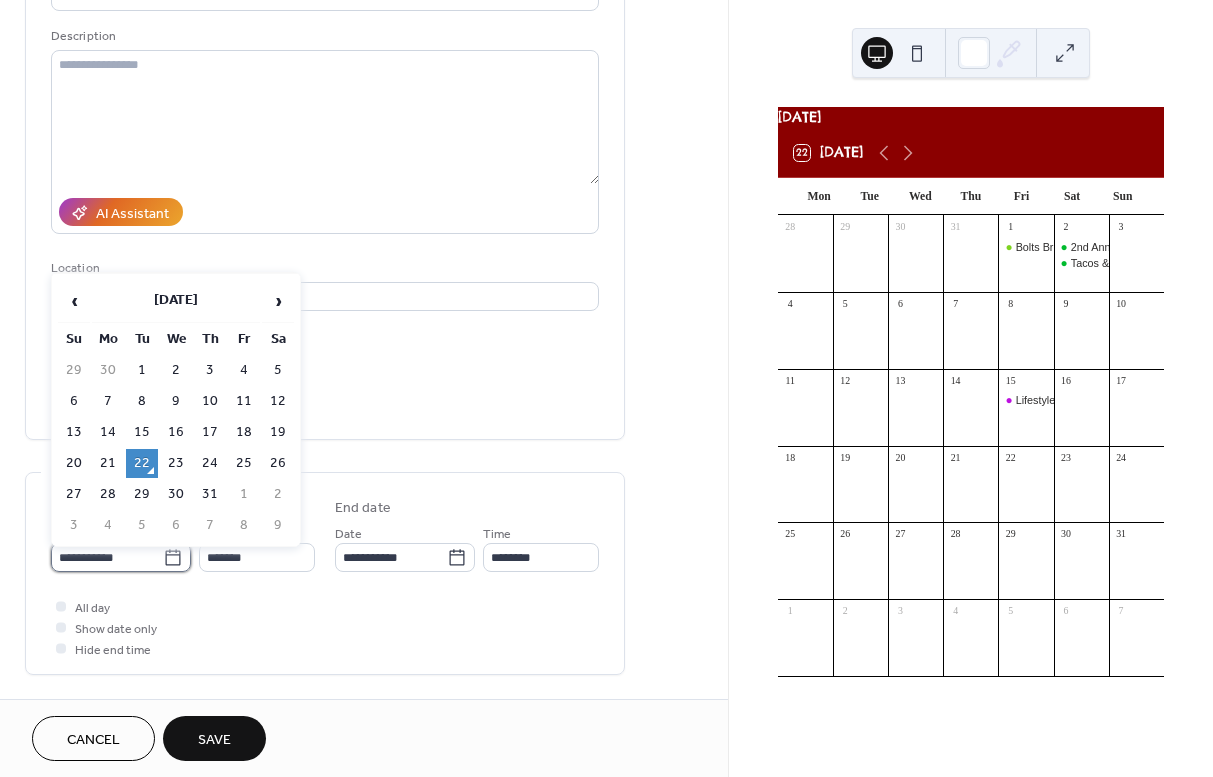 click on "**********" at bounding box center (107, 557) 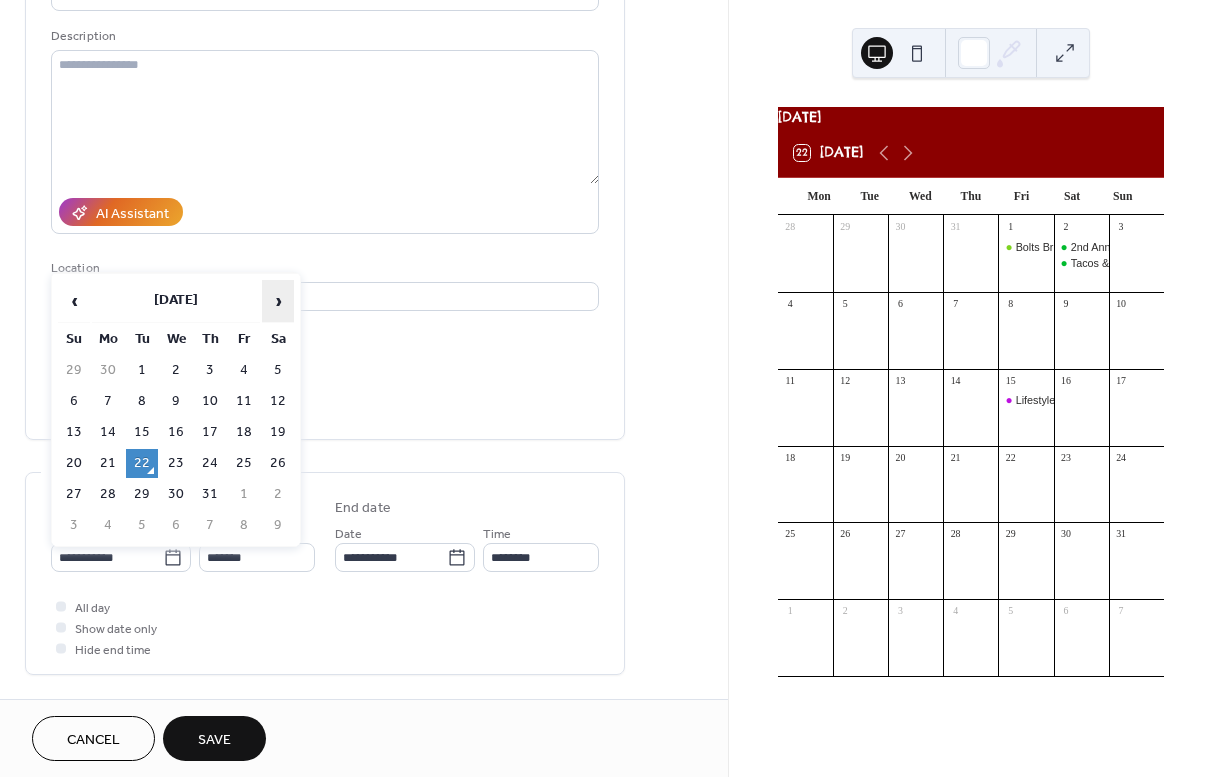 click on "›" at bounding box center [278, 301] 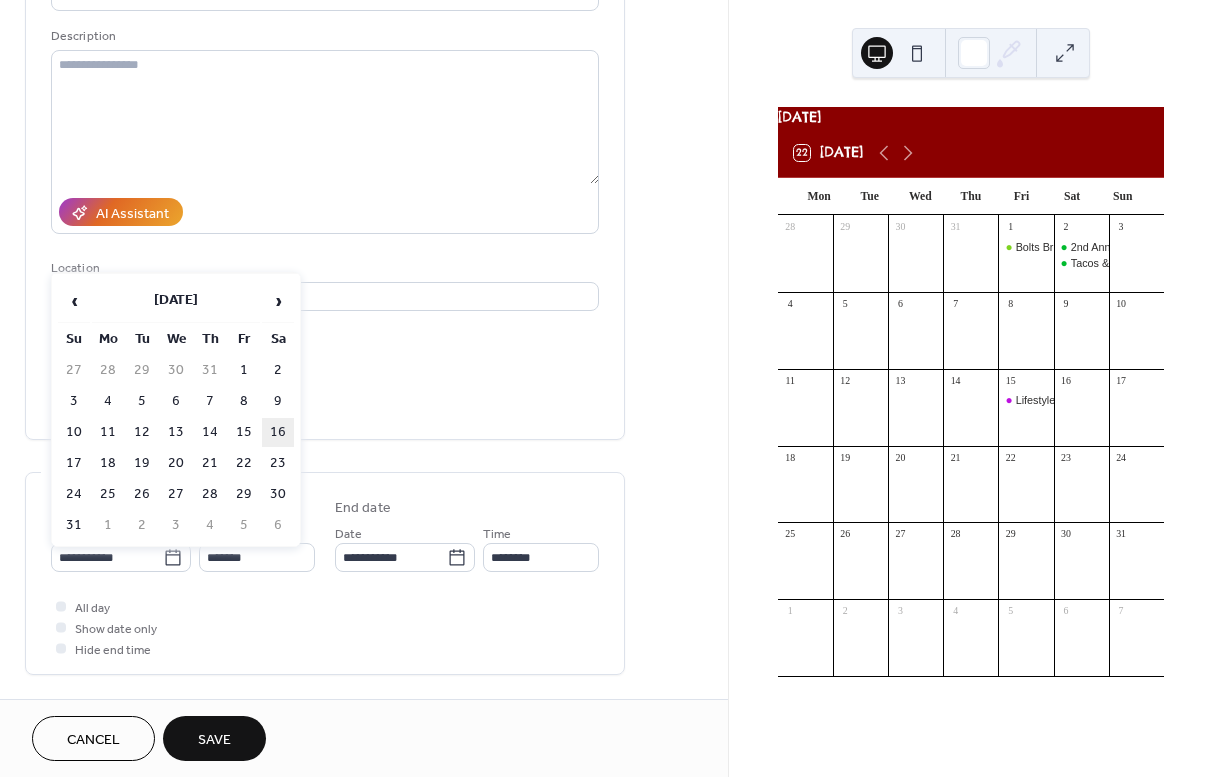 click on "16" at bounding box center (278, 432) 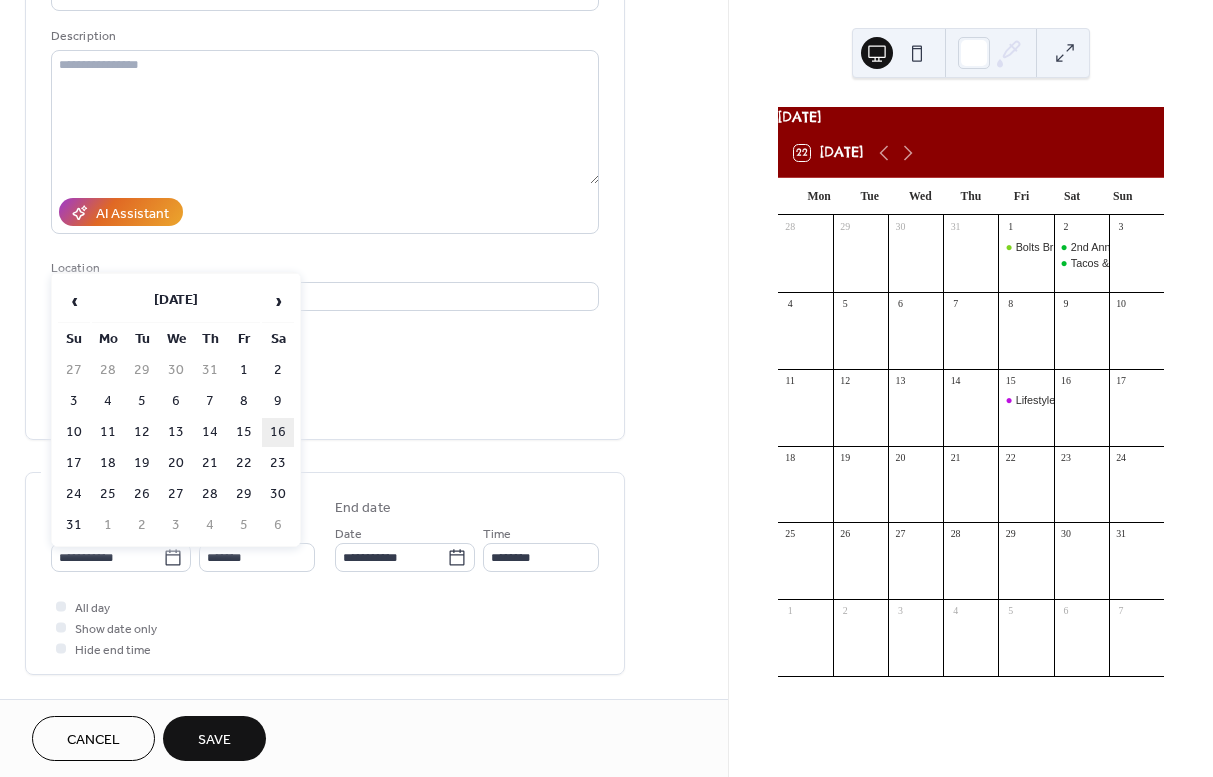 type on "**********" 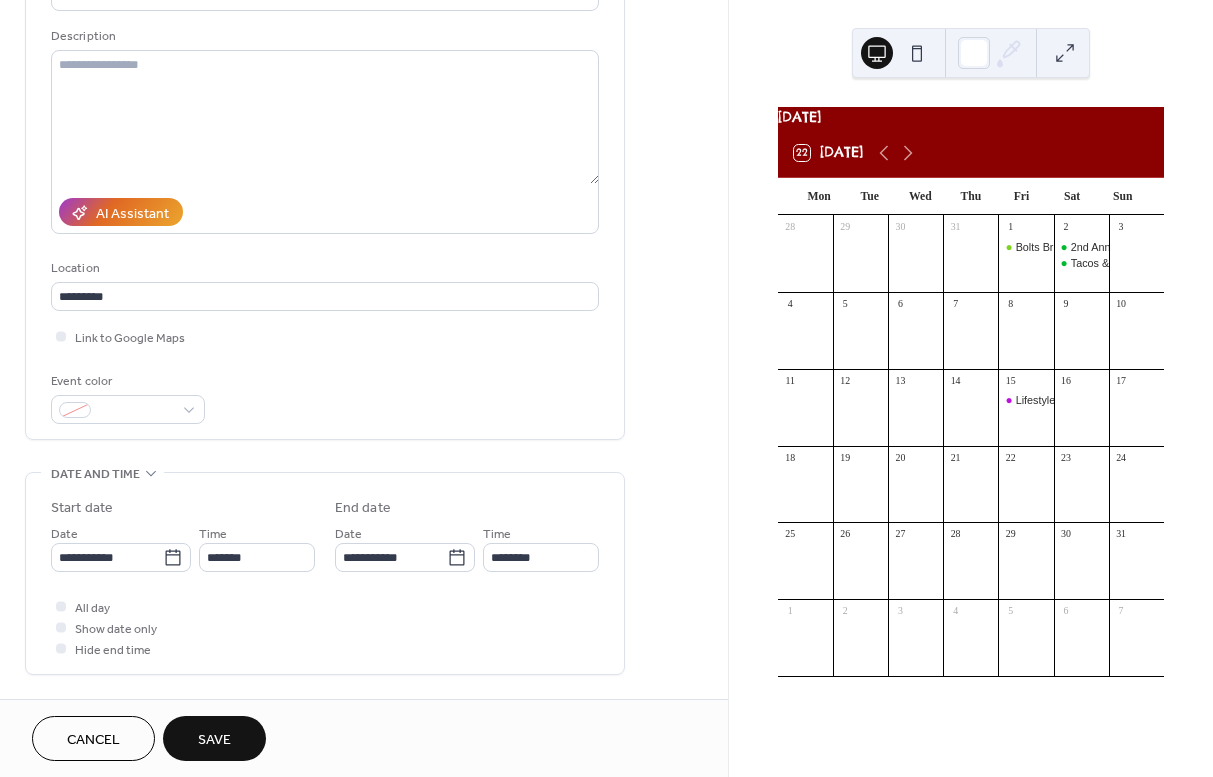 click on "**********" at bounding box center [325, 186] 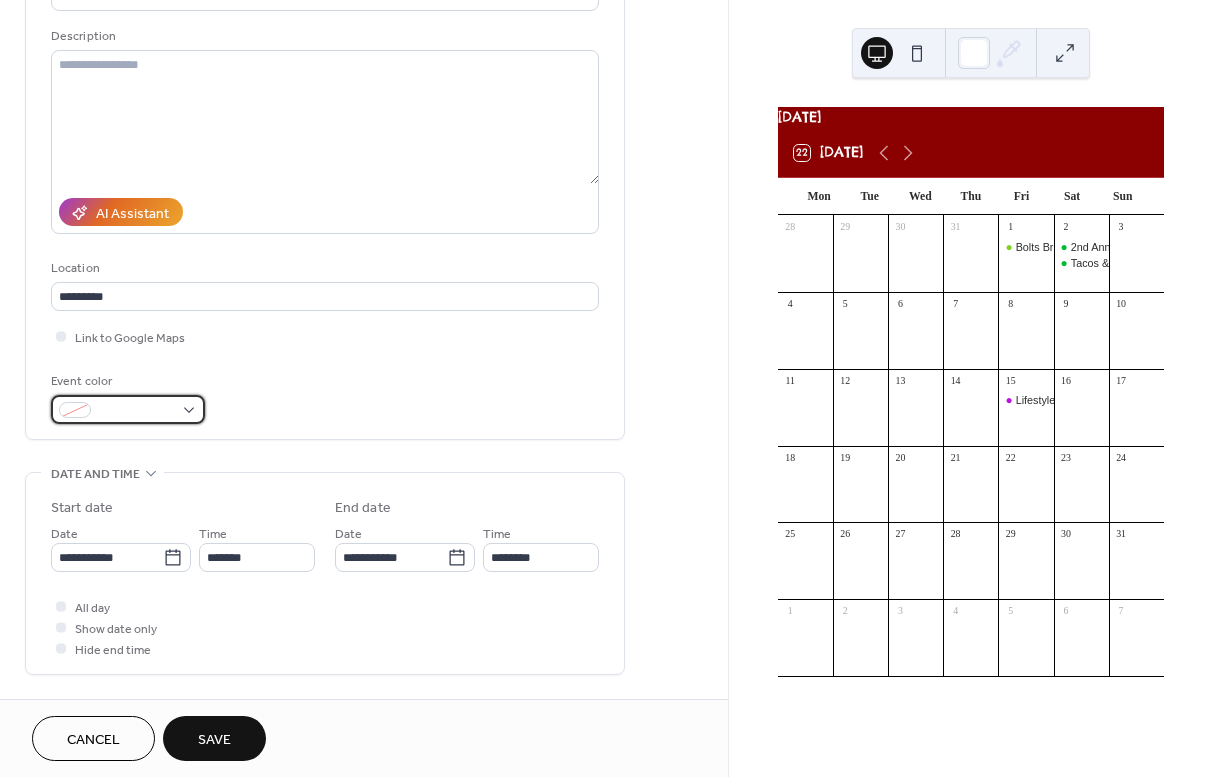 click at bounding box center [128, 409] 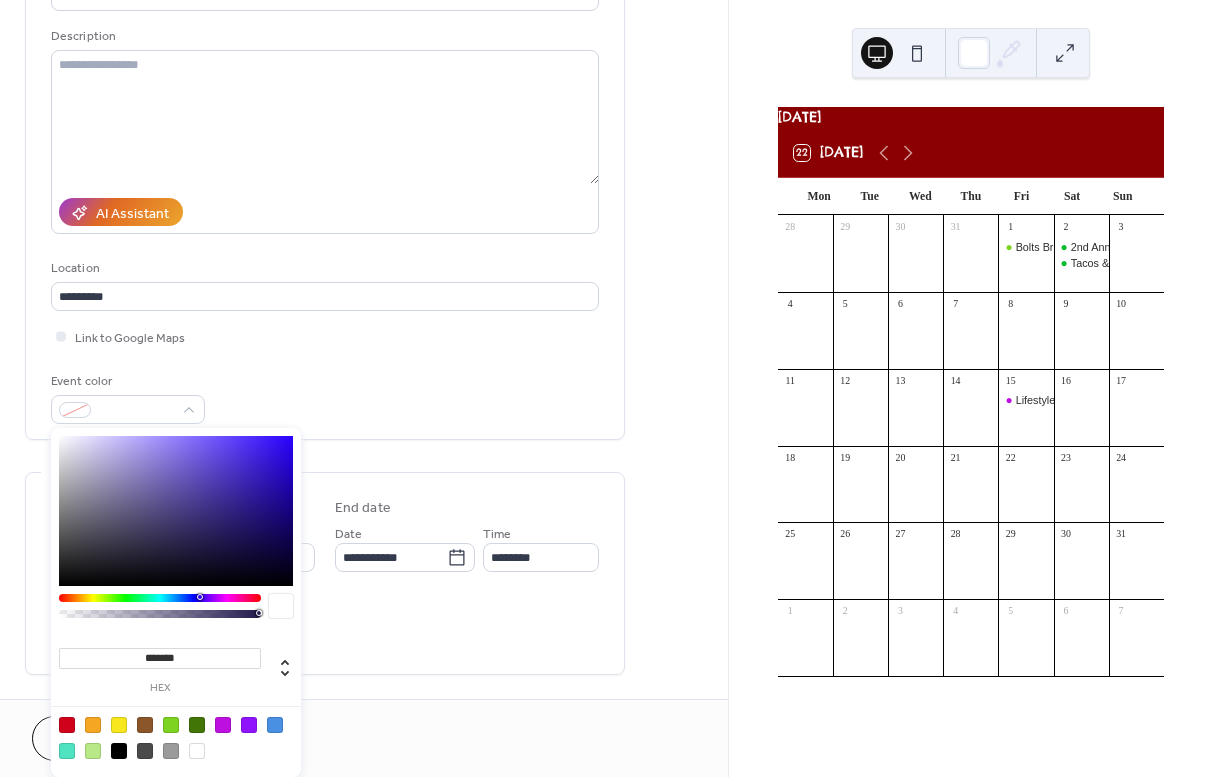click at bounding box center [171, 725] 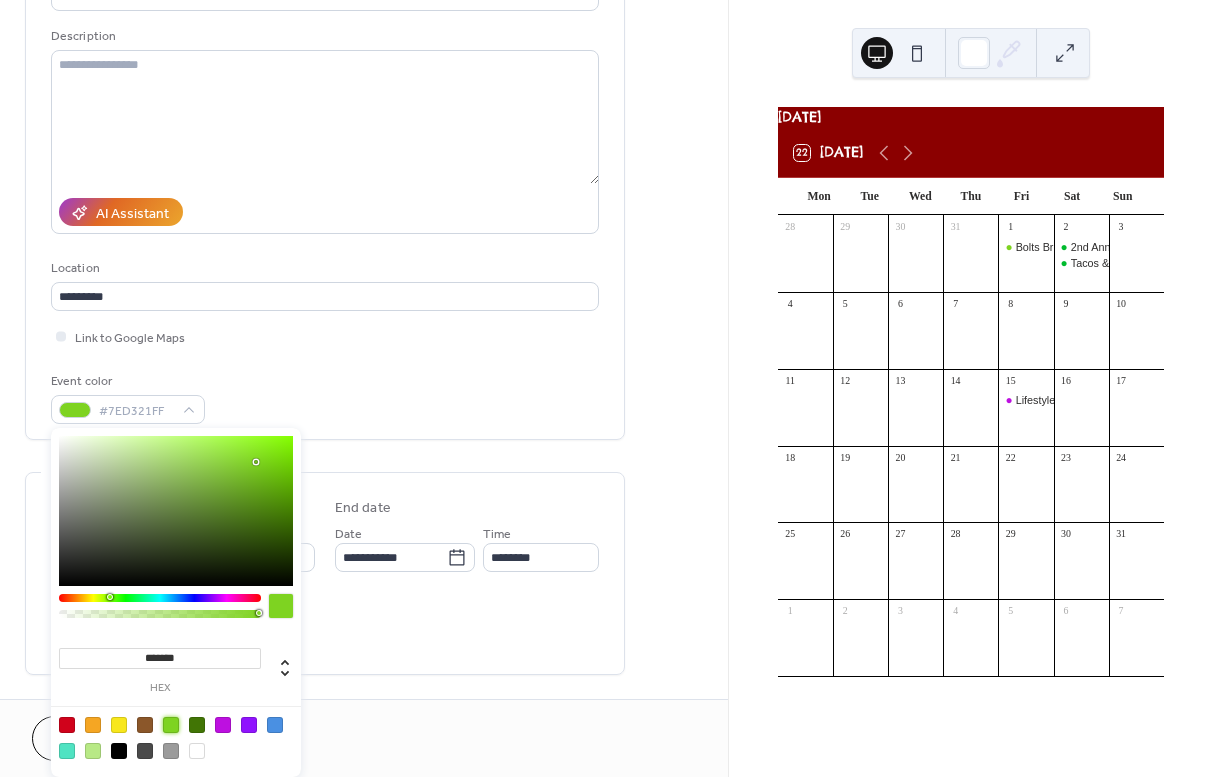 click on "**********" at bounding box center (325, 573) 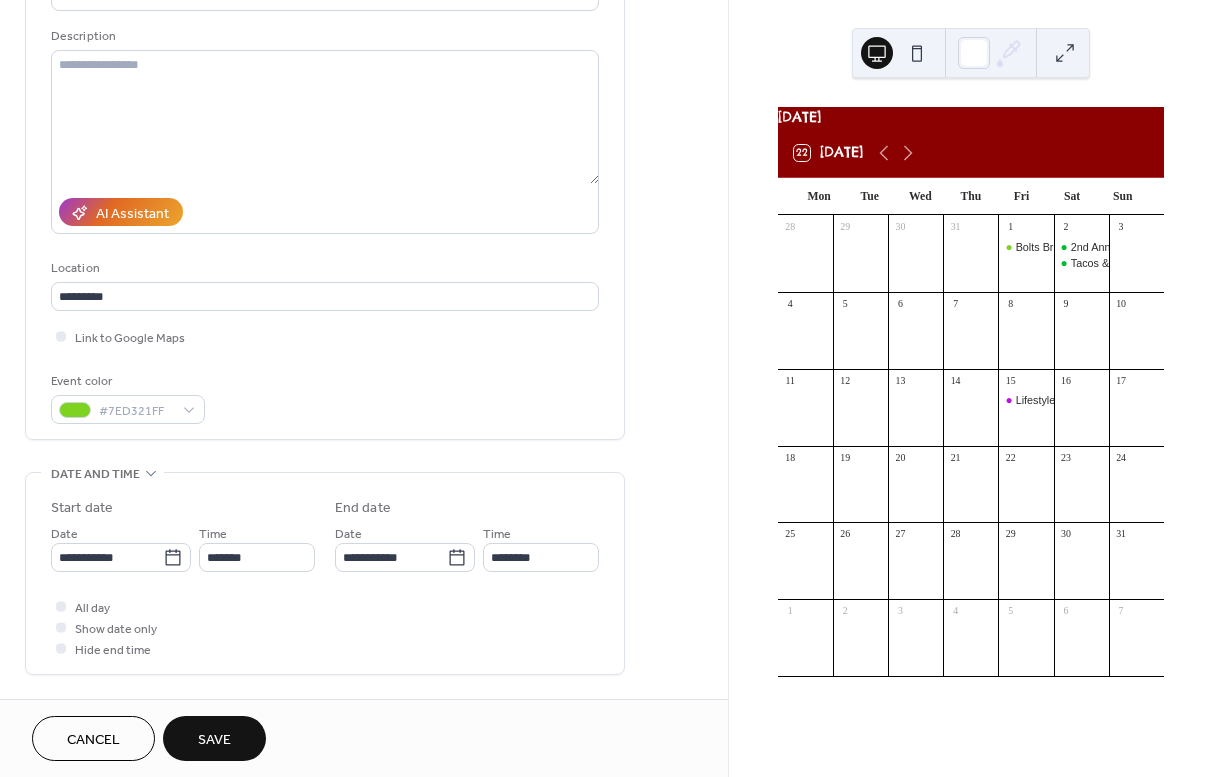 click on "Save" at bounding box center (214, 738) 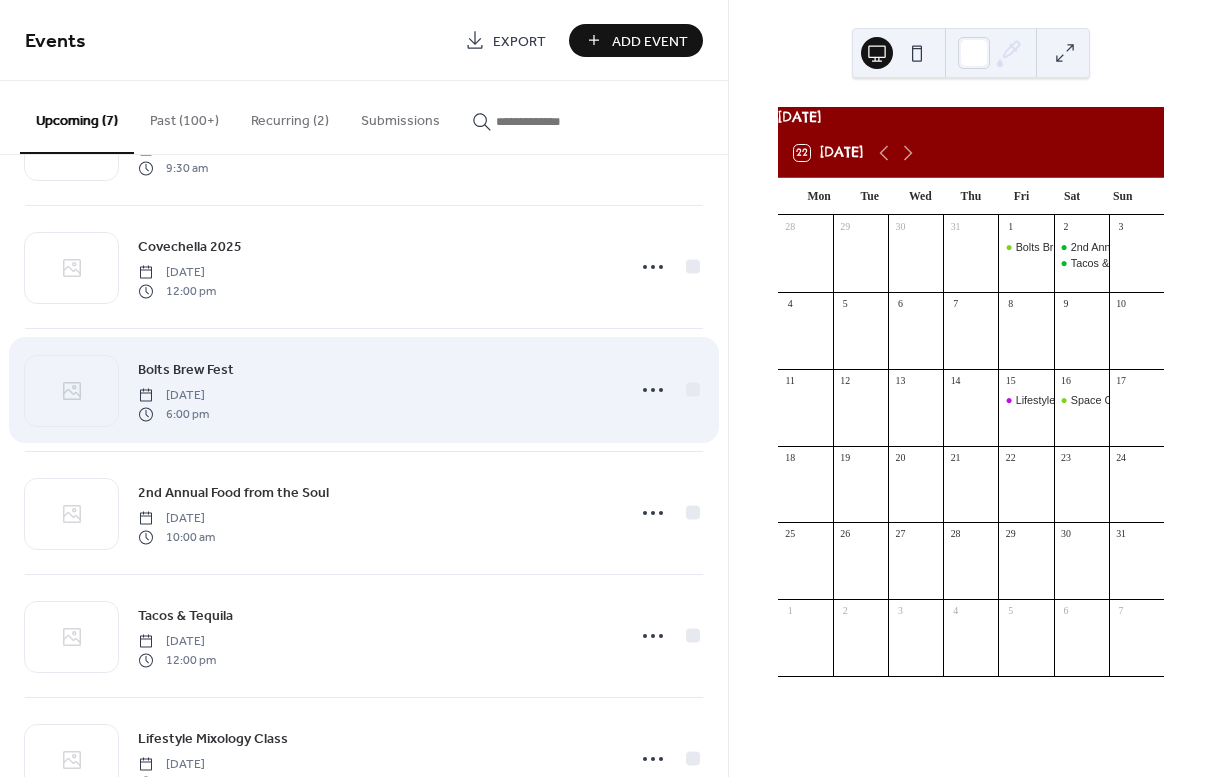 scroll, scrollTop: 161, scrollLeft: 0, axis: vertical 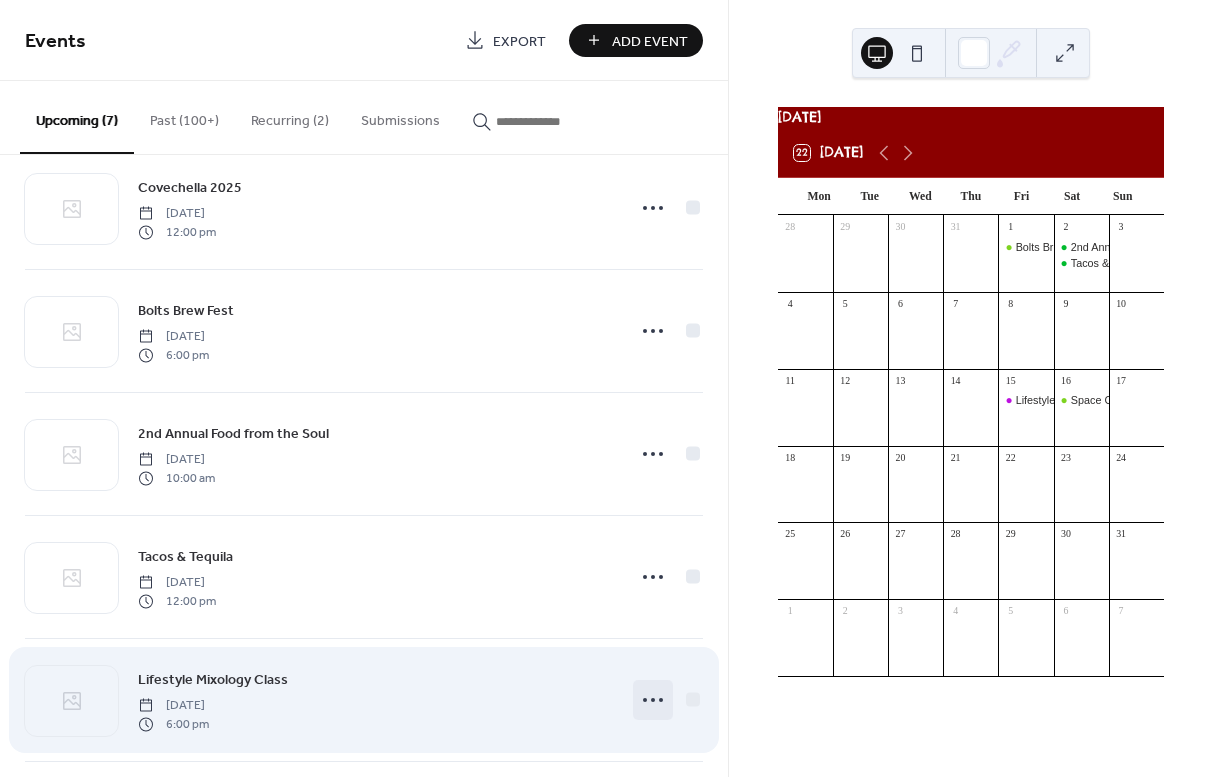 click 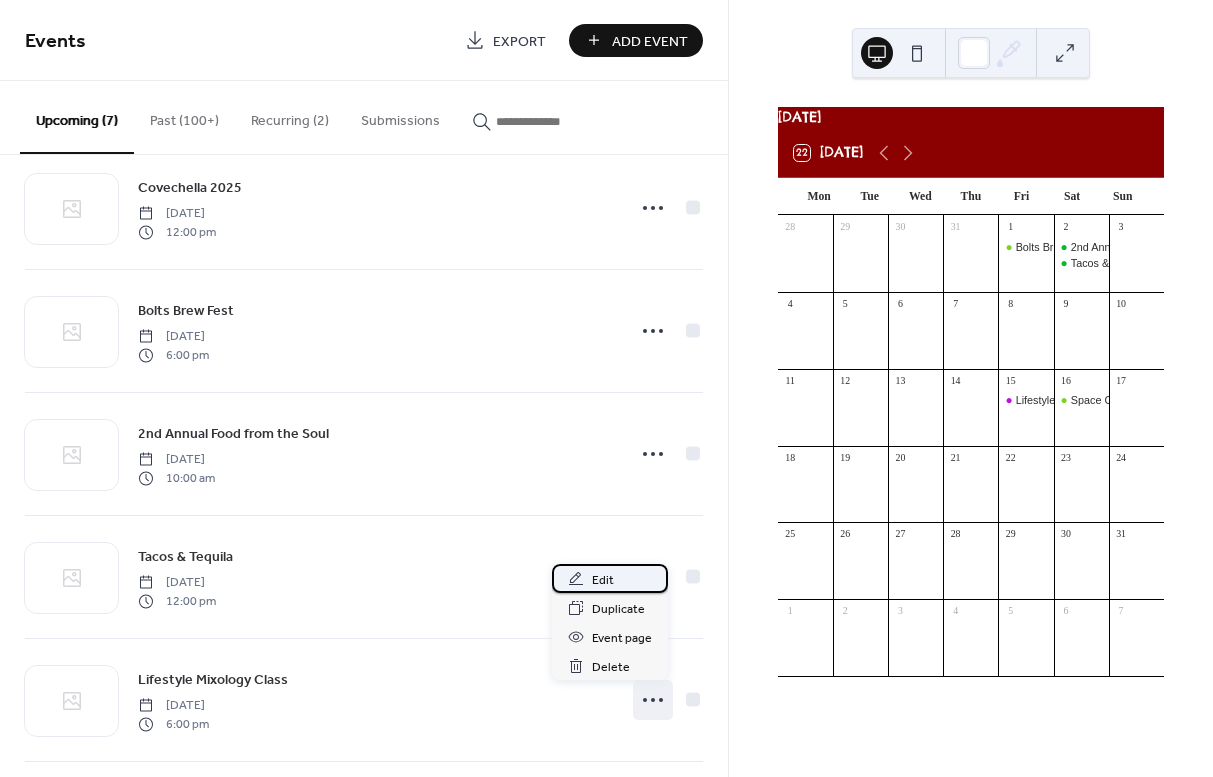 click on "Edit" at bounding box center (610, 578) 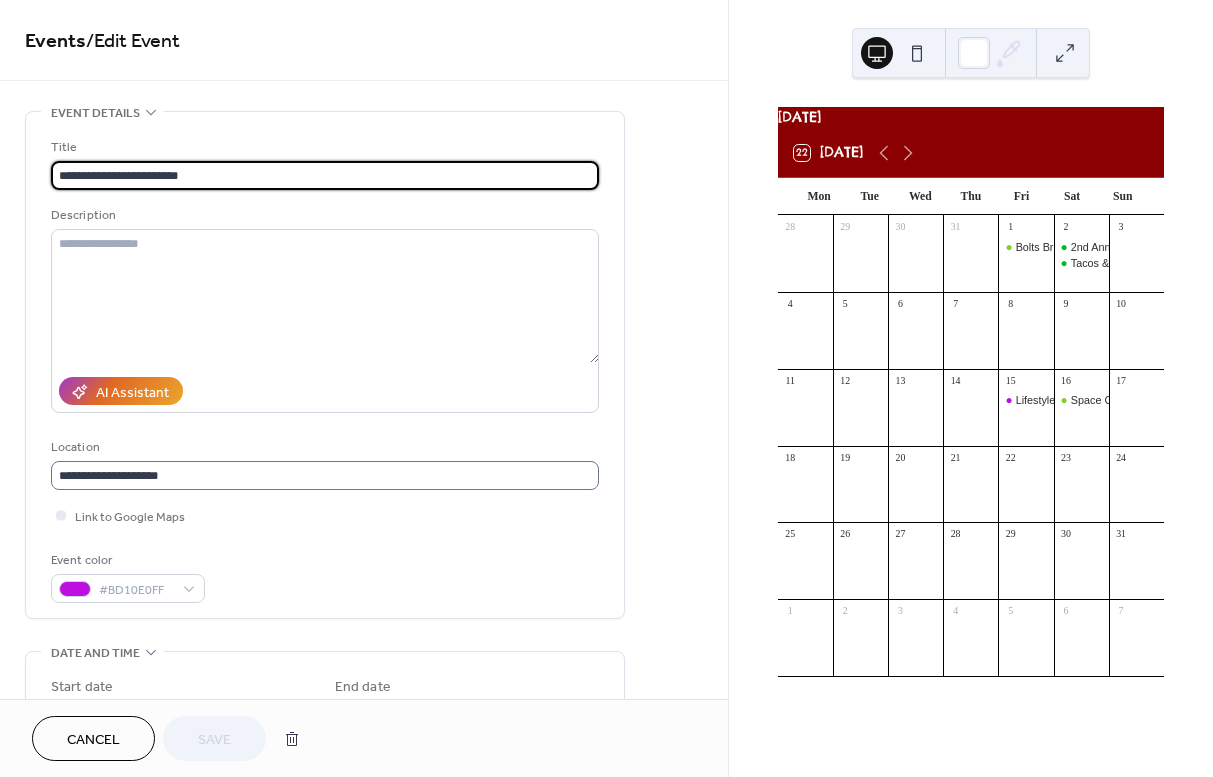 scroll, scrollTop: 1, scrollLeft: 0, axis: vertical 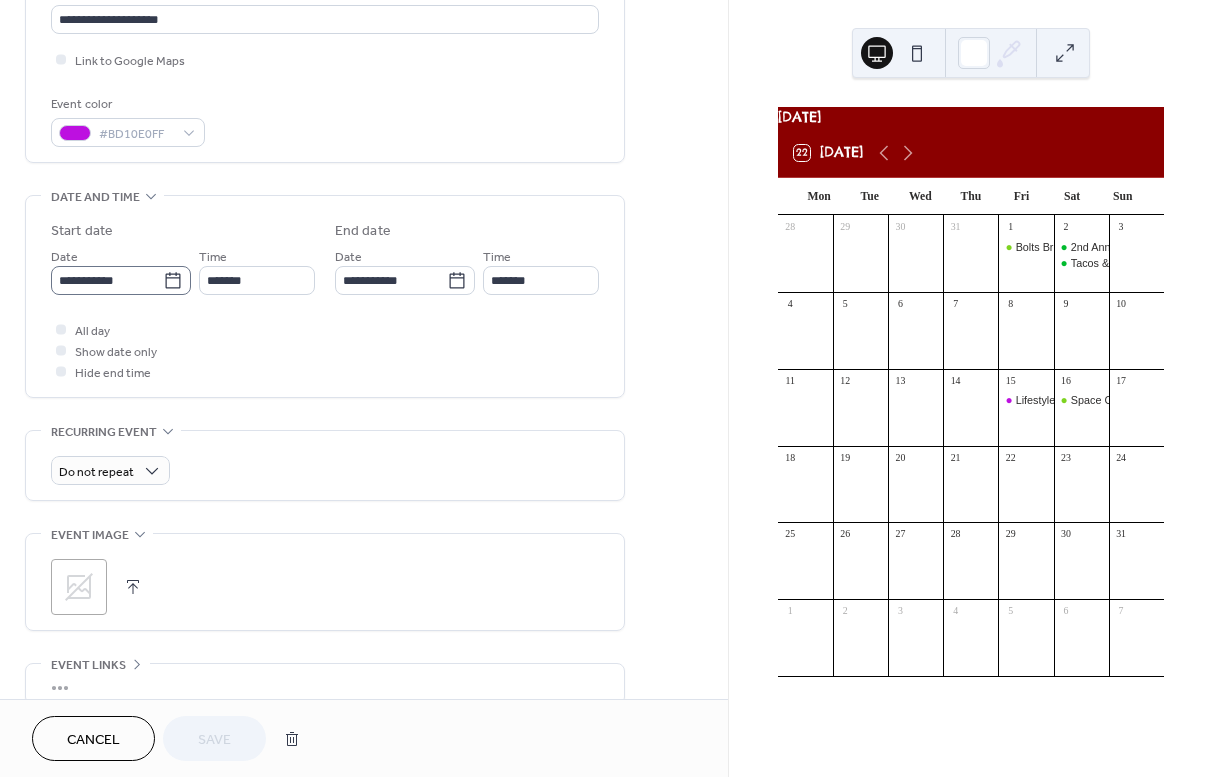 click on "**********" at bounding box center (121, 280) 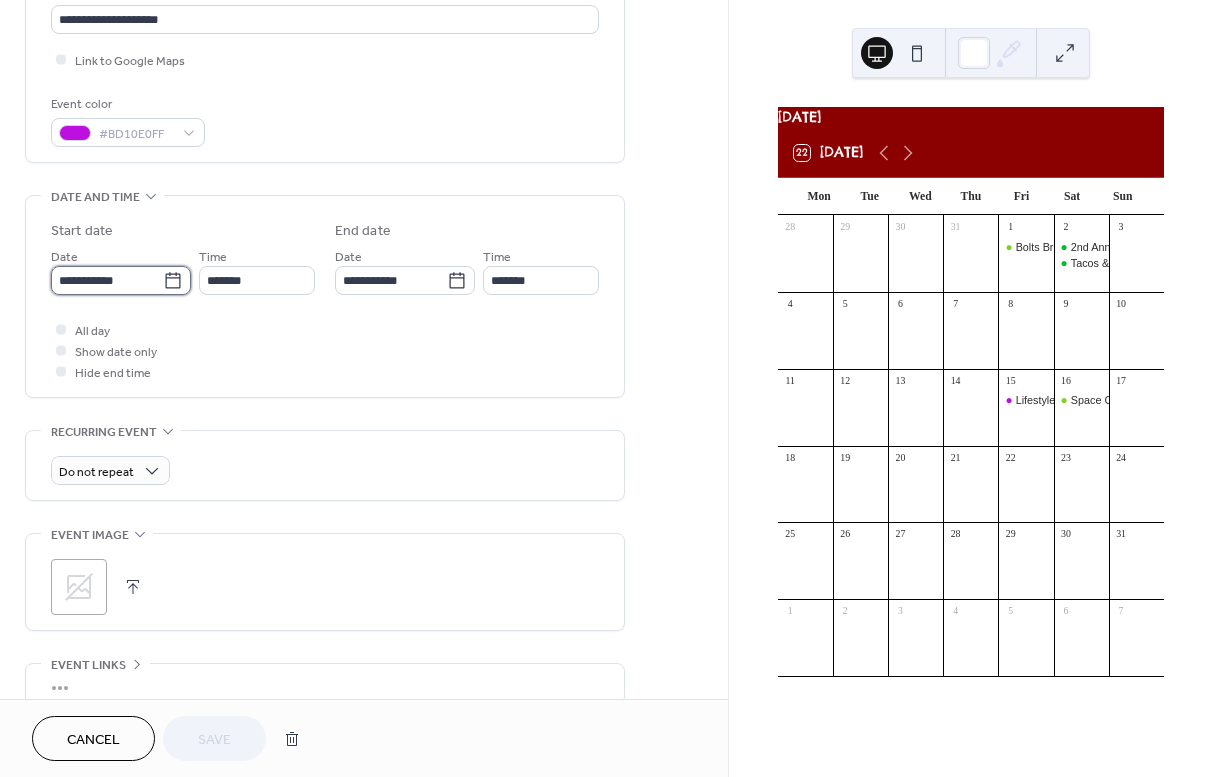 click on "**********" at bounding box center [107, 280] 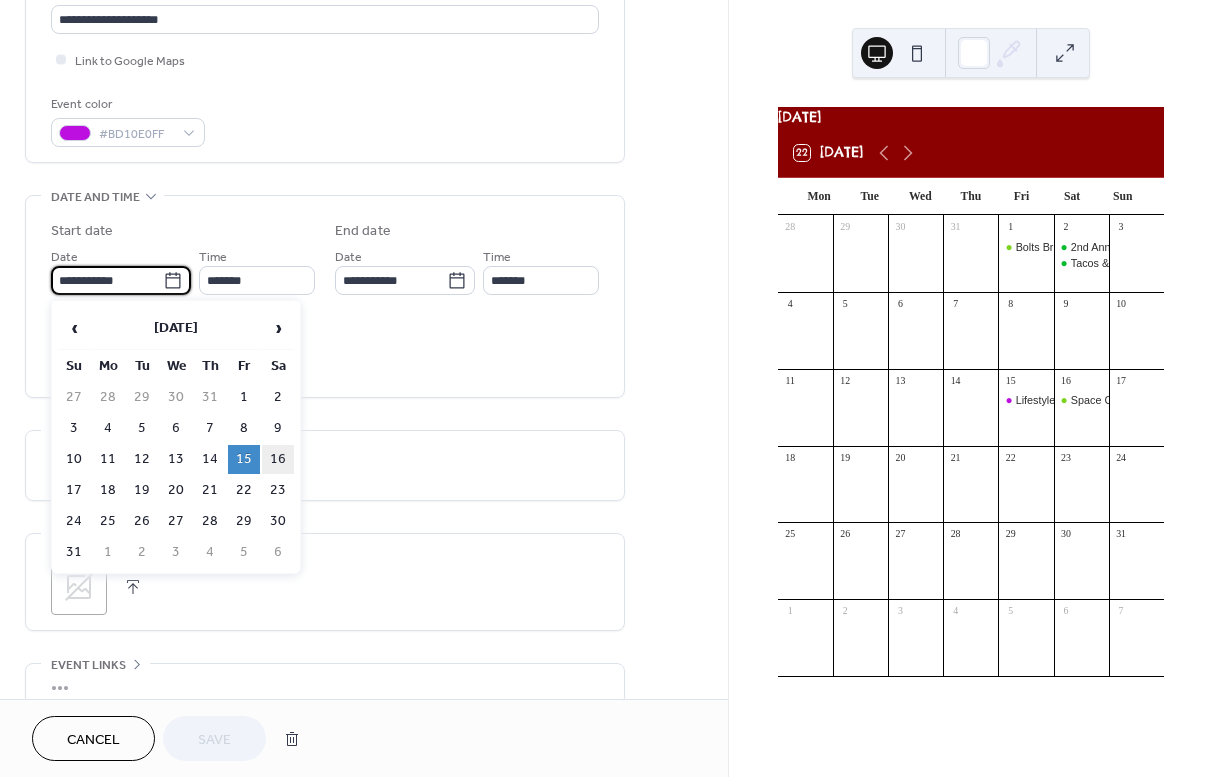 click on "16" at bounding box center [278, 459] 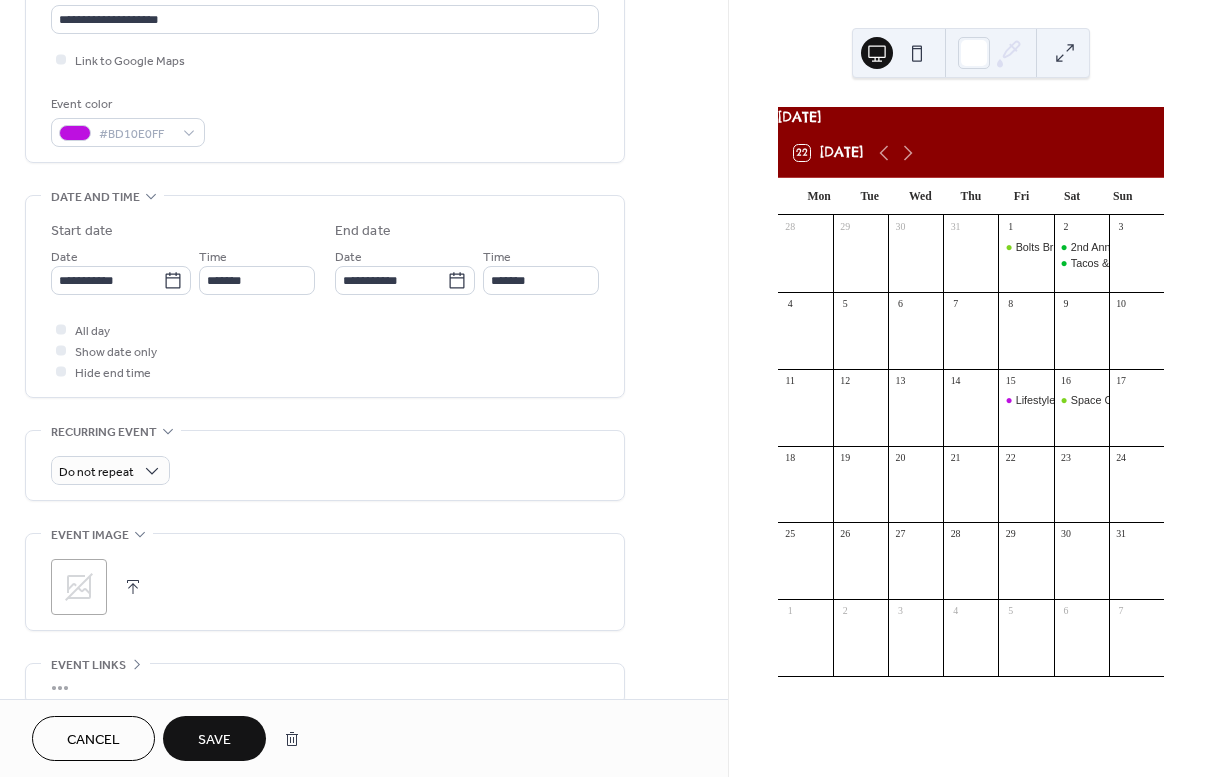 click on "Save" at bounding box center [214, 738] 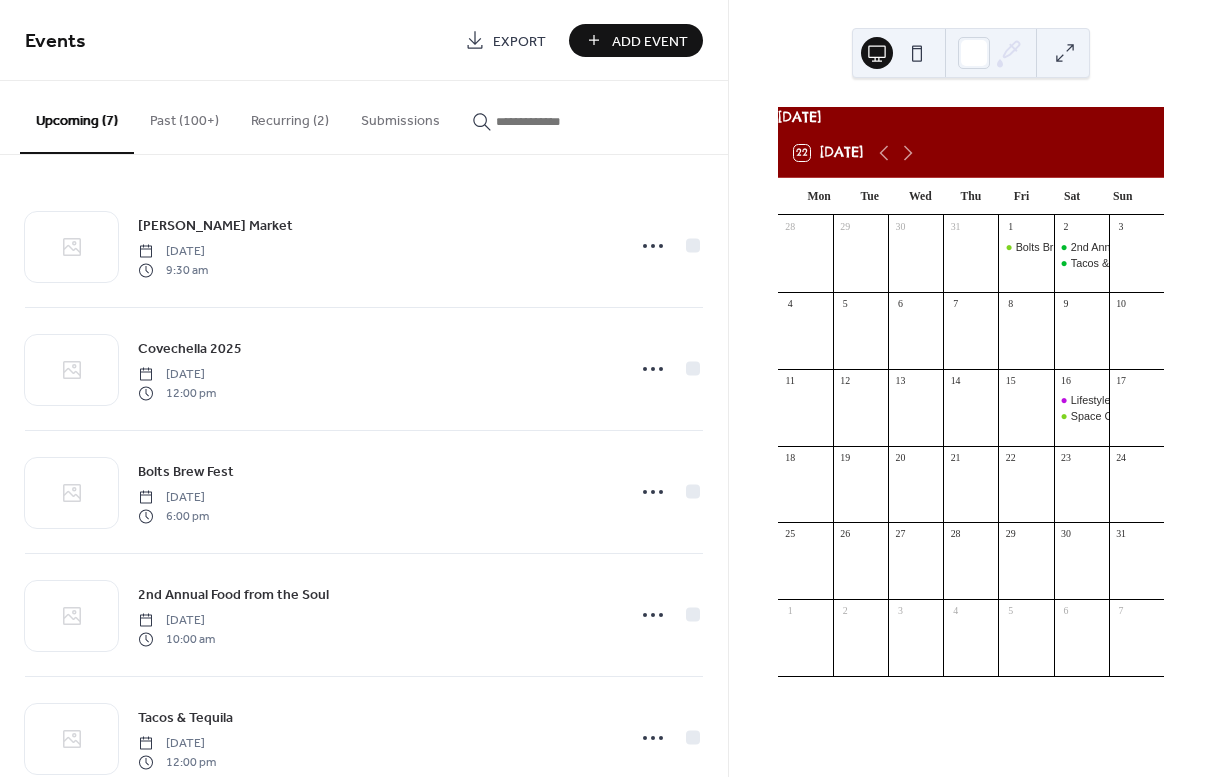 click on "Tacos & Tequila" at bounding box center (185, 718) 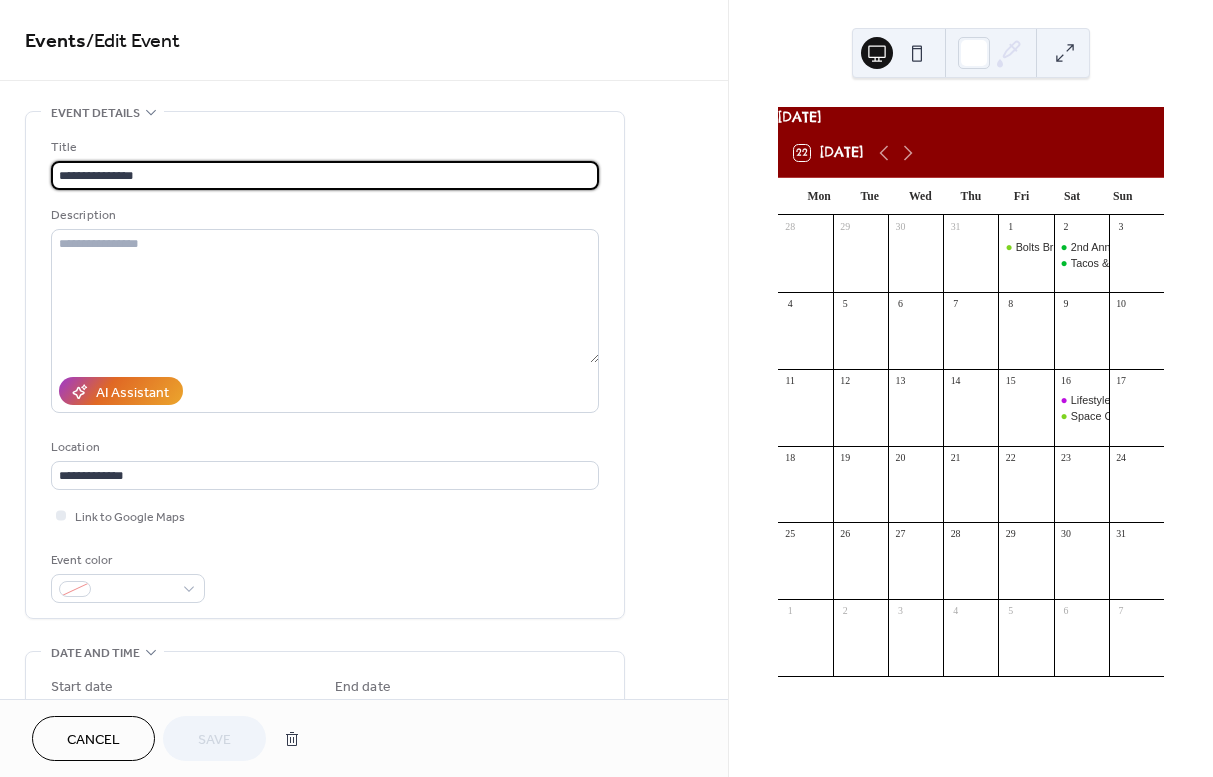 click on "Cancel" at bounding box center (93, 738) 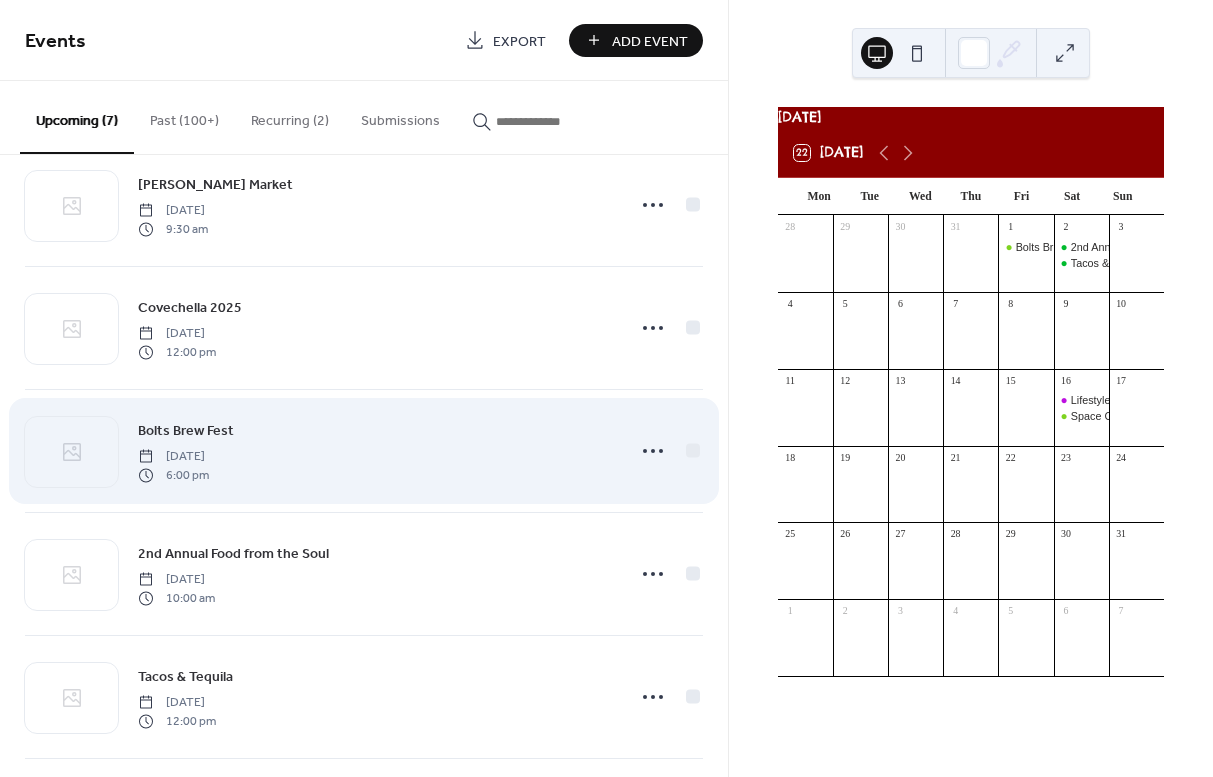 scroll, scrollTop: 47, scrollLeft: 0, axis: vertical 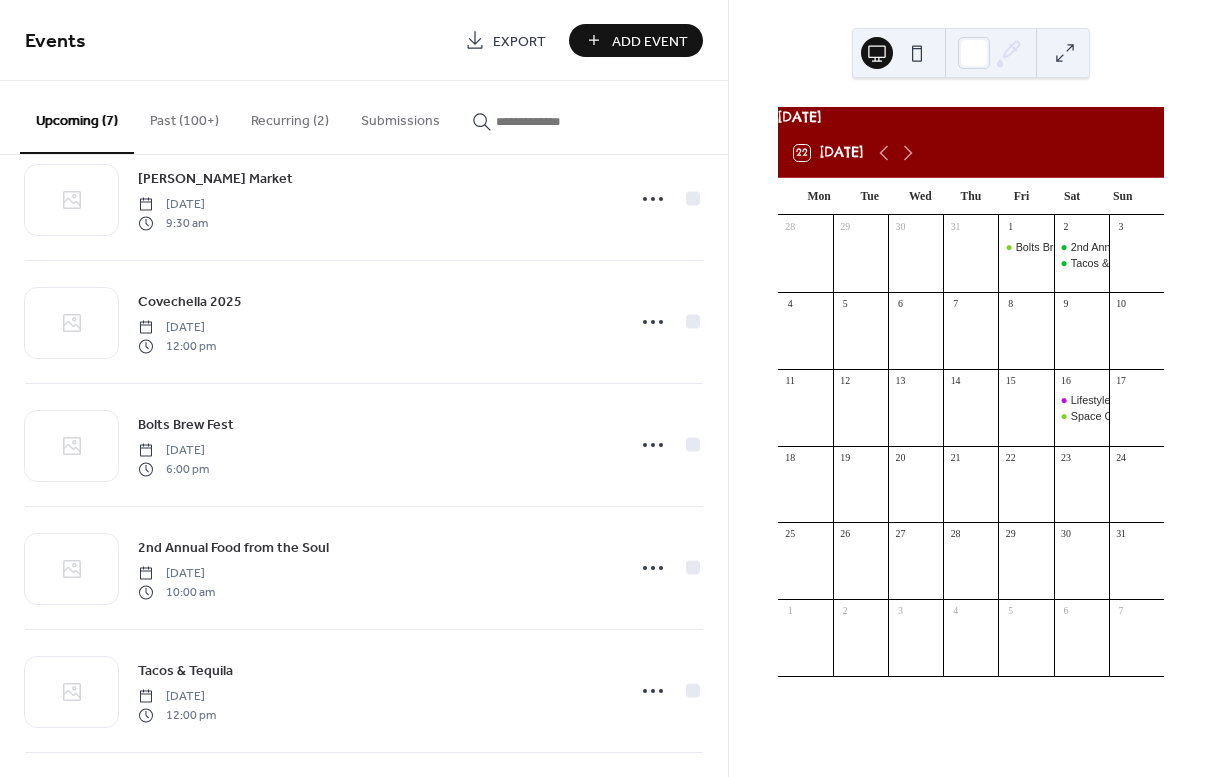 click on "Add Event" at bounding box center (650, 41) 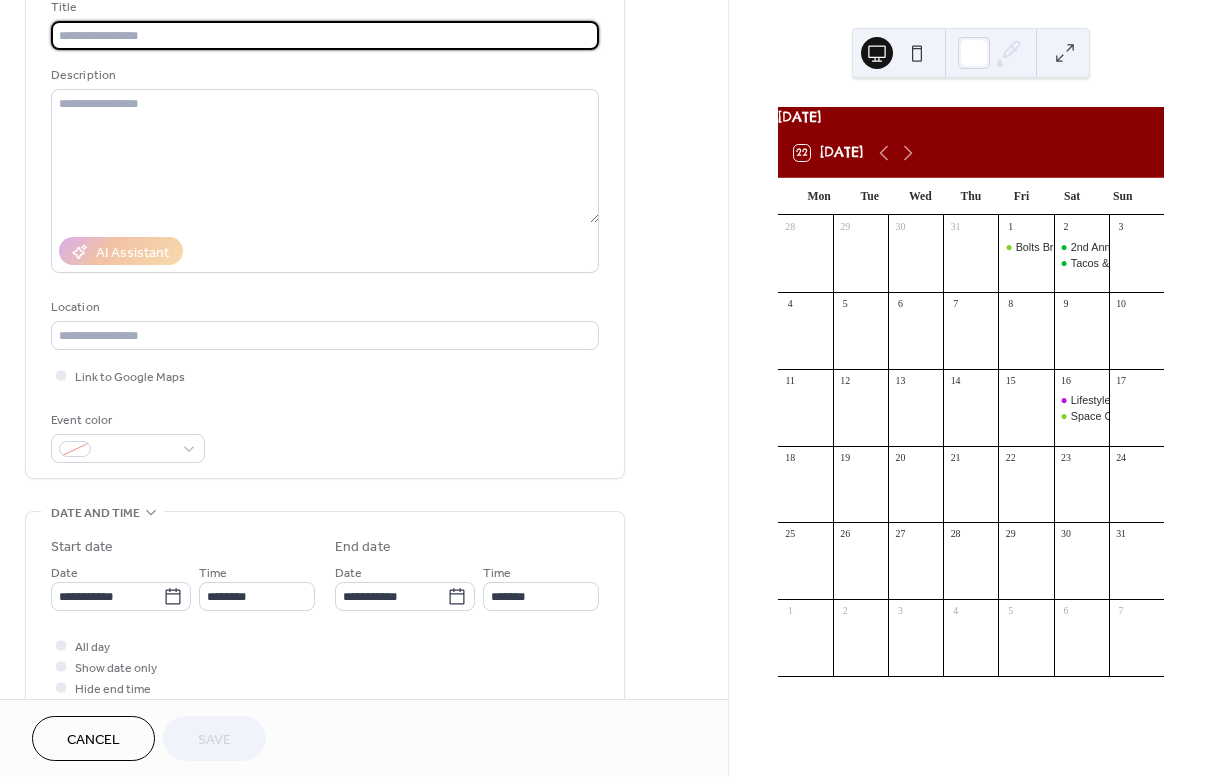 scroll, scrollTop: 143, scrollLeft: 0, axis: vertical 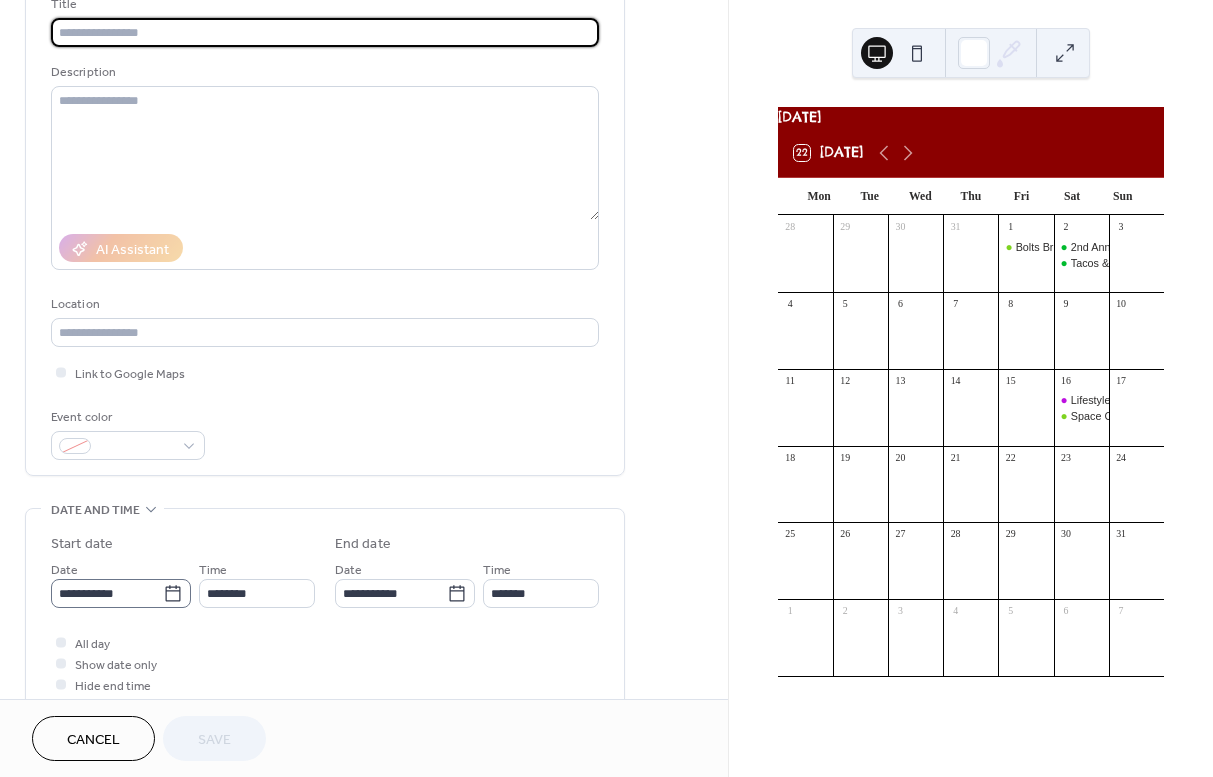 click 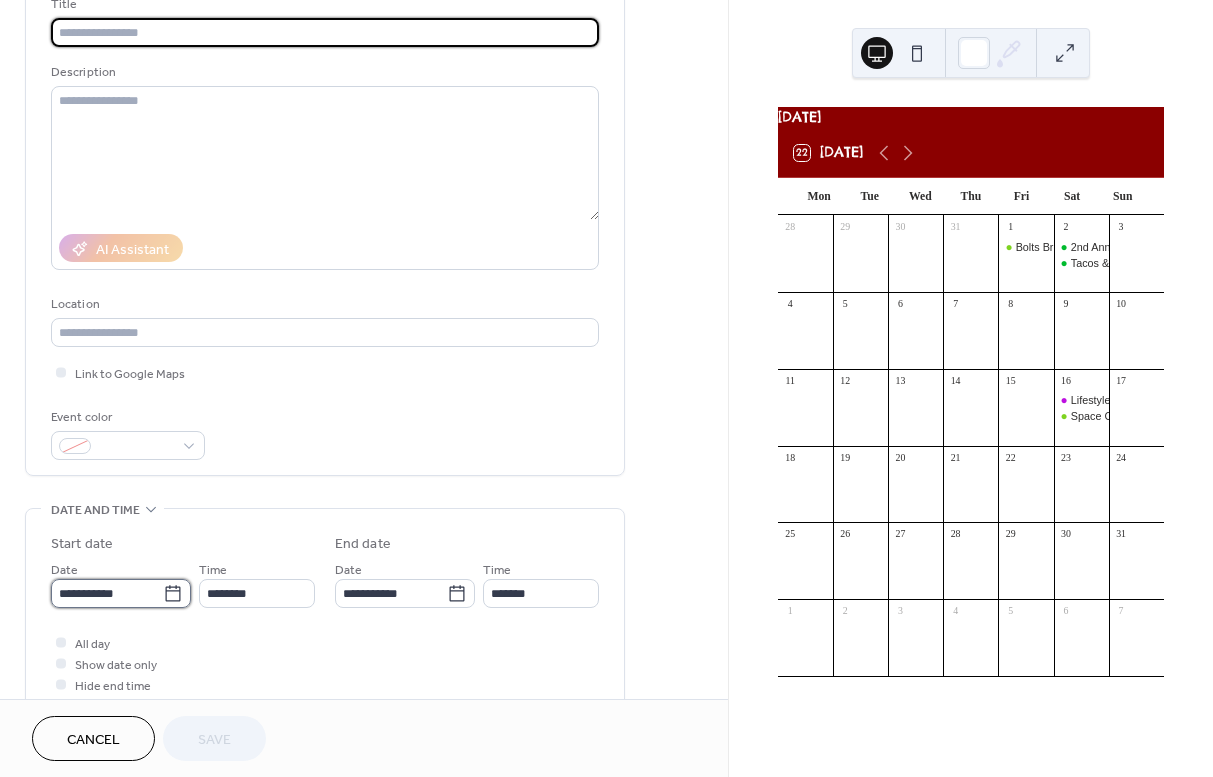 click on "**********" at bounding box center (107, 593) 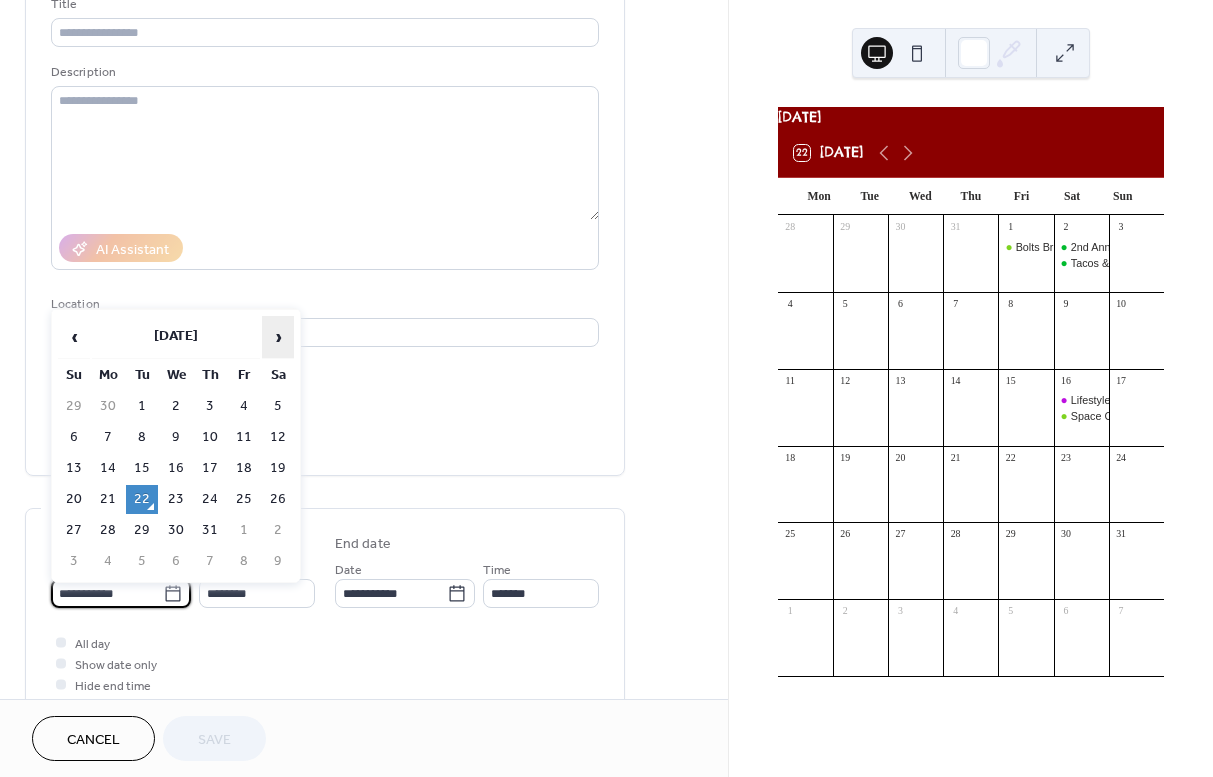 click on "›" at bounding box center [278, 337] 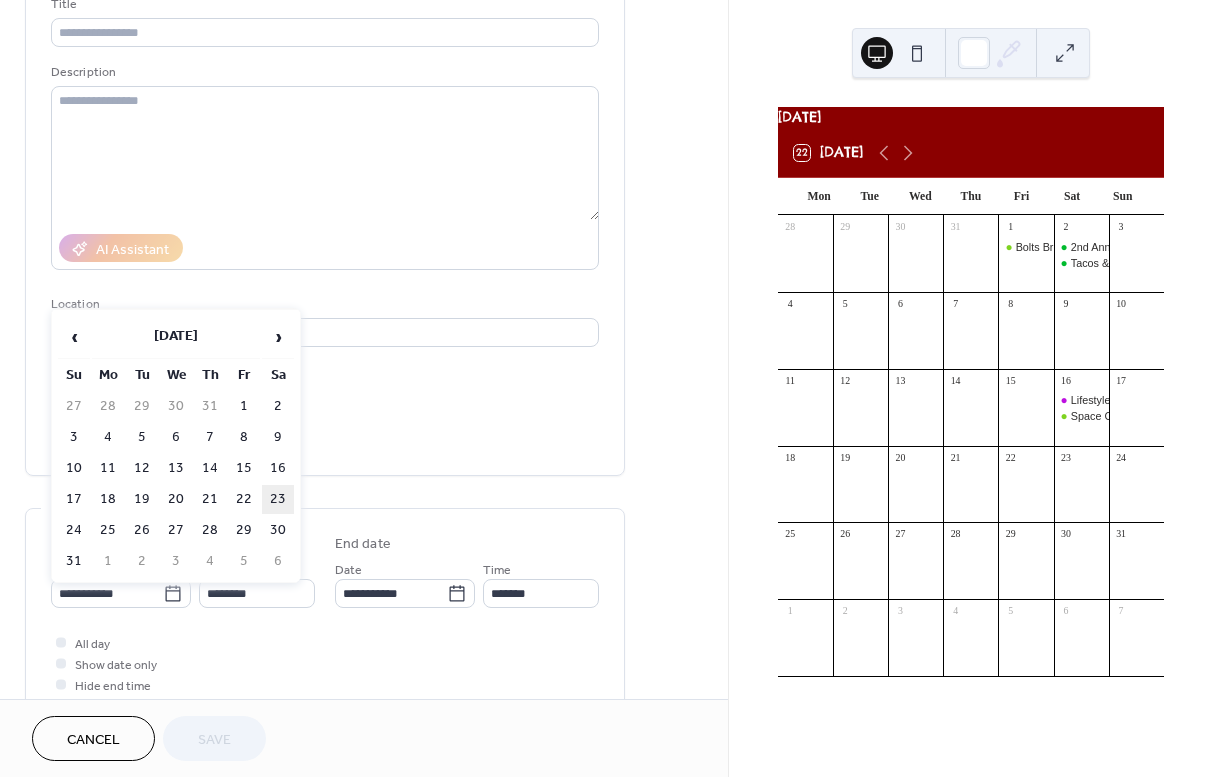 click on "23" at bounding box center [278, 499] 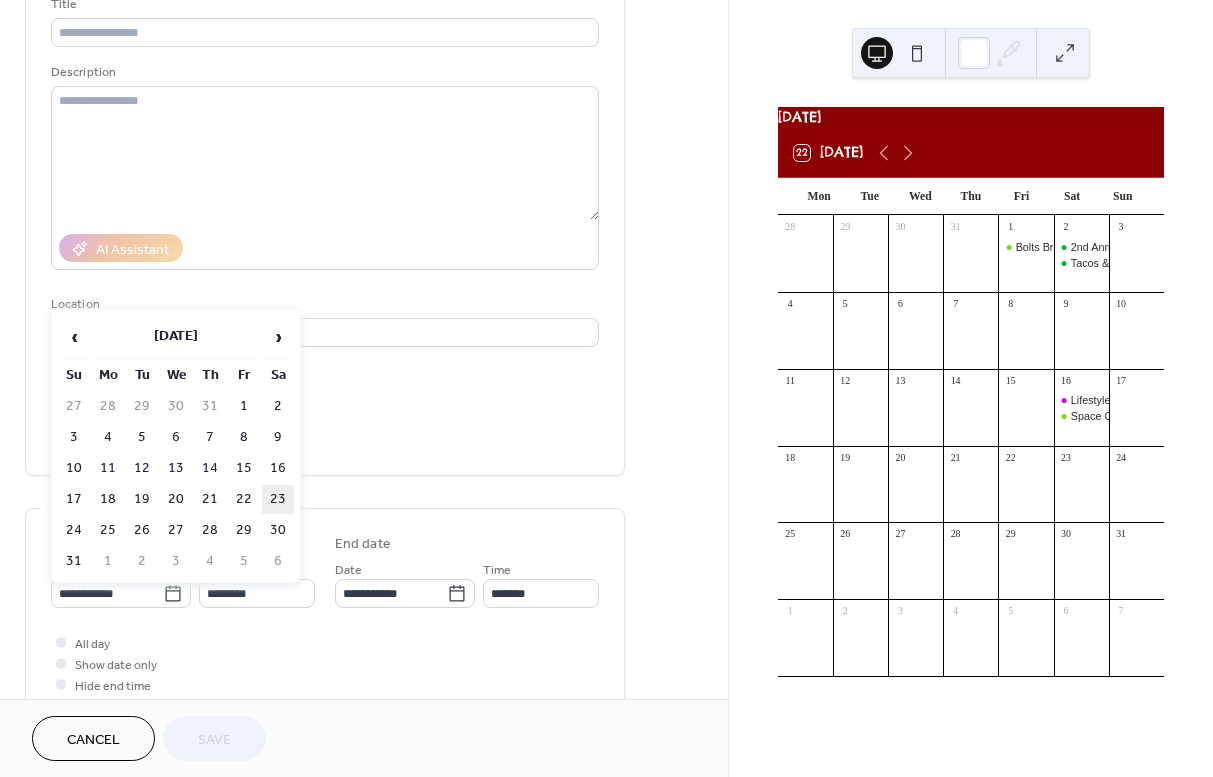 type on "**********" 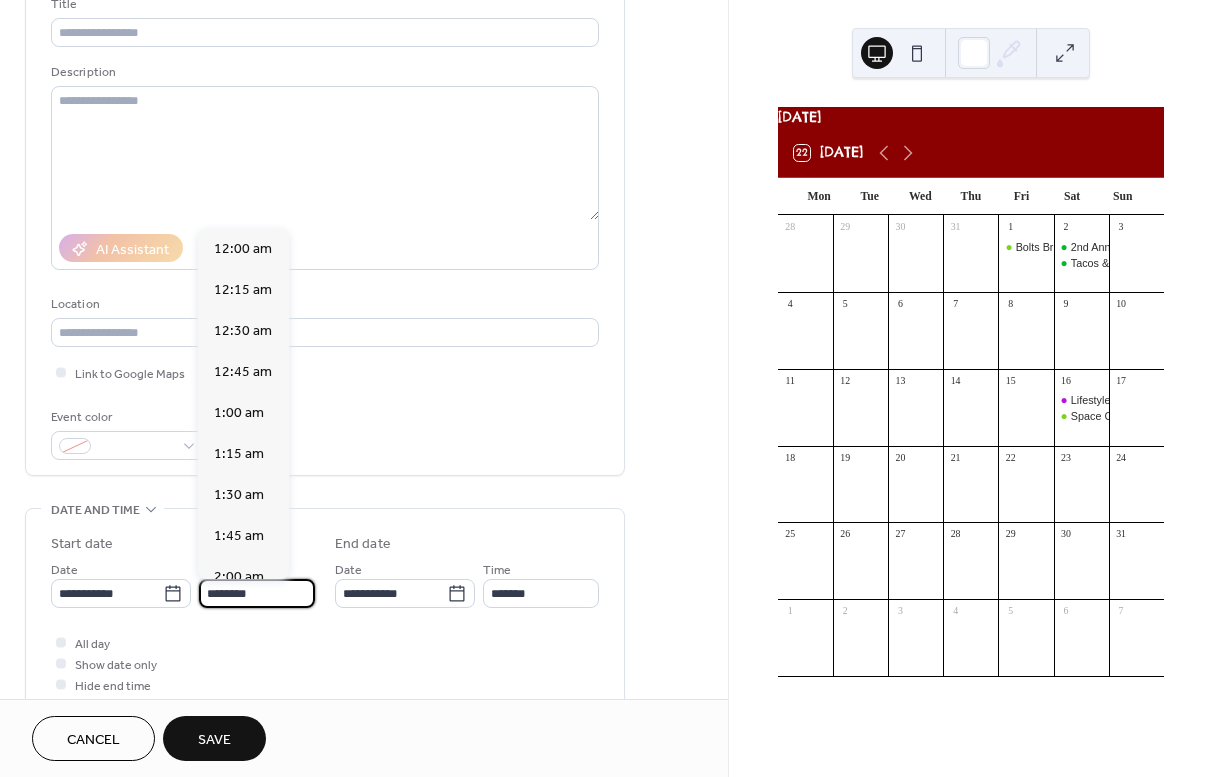 click on "********" at bounding box center [257, 593] 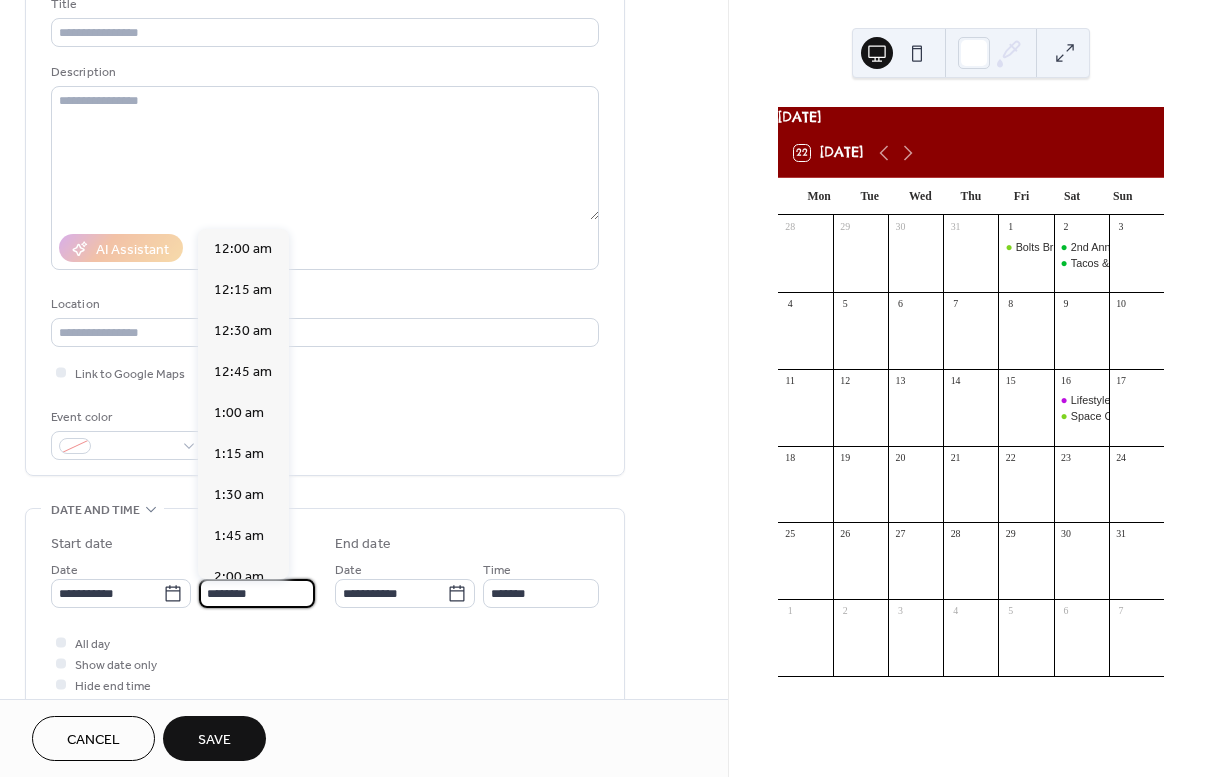 scroll, scrollTop: 1944, scrollLeft: 0, axis: vertical 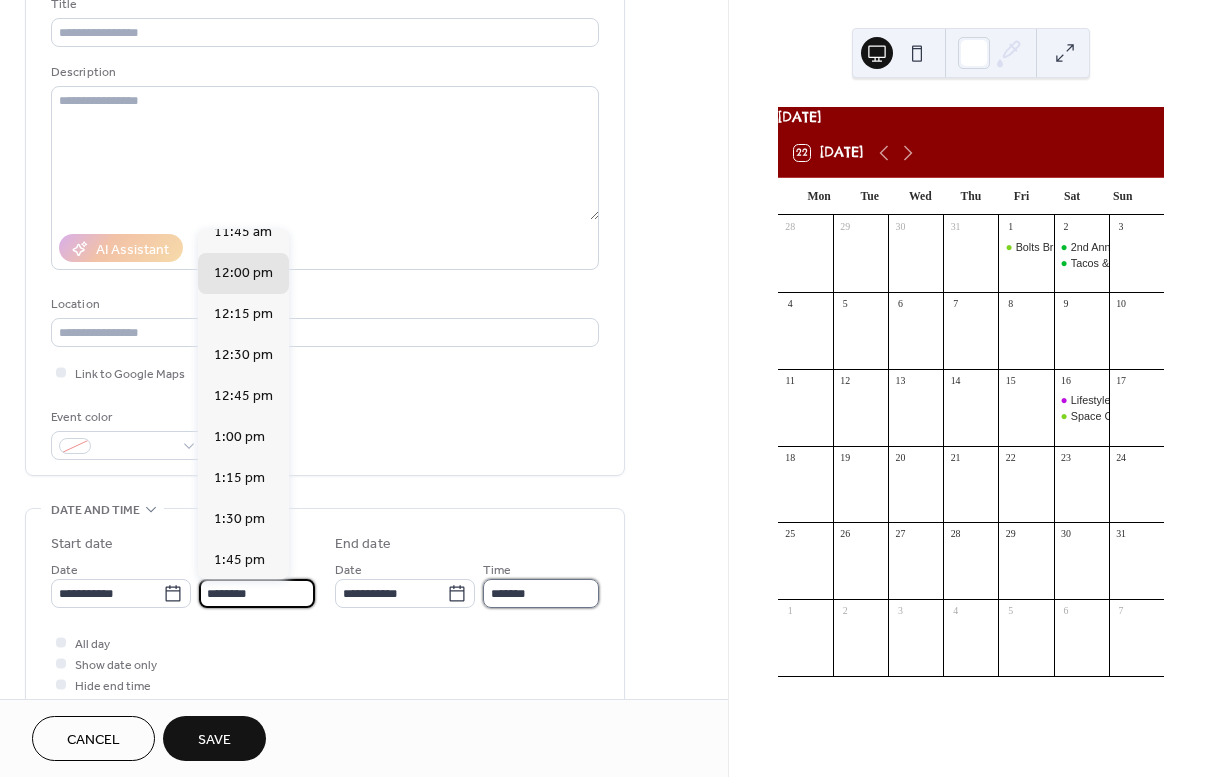 click on "*******" at bounding box center [541, 593] 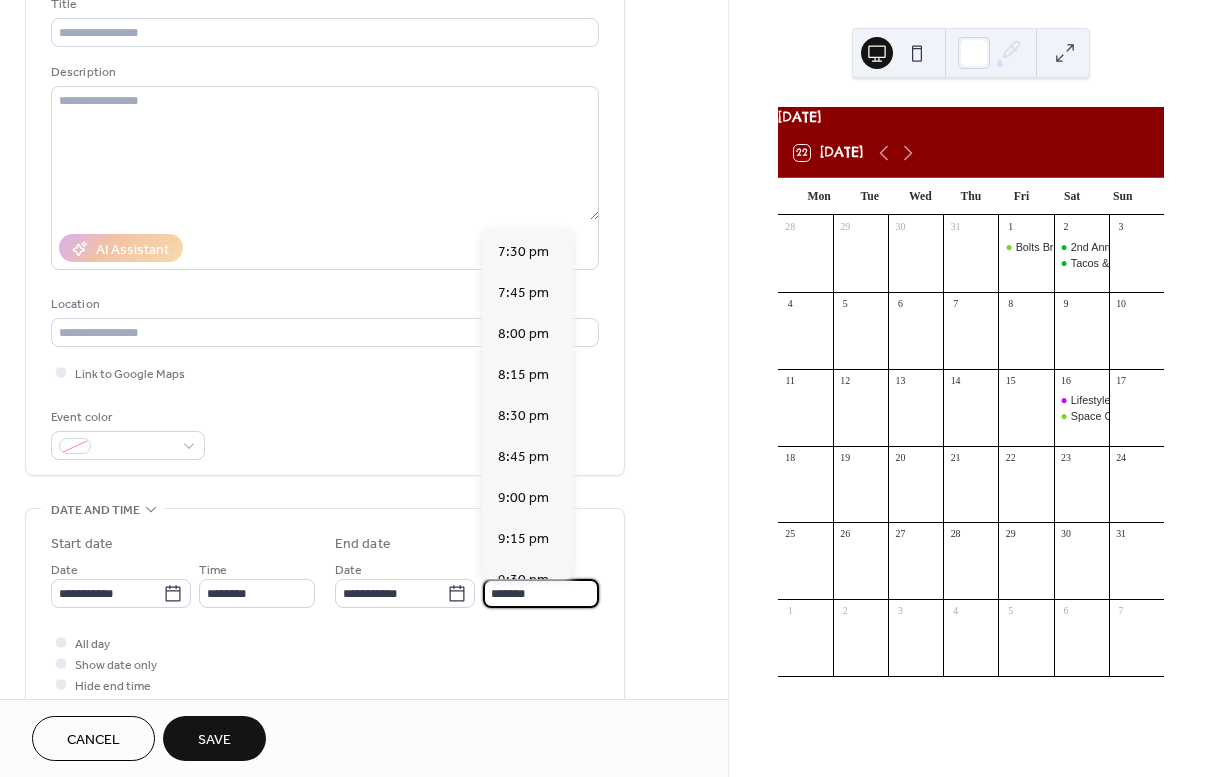 scroll, scrollTop: 1186, scrollLeft: 0, axis: vertical 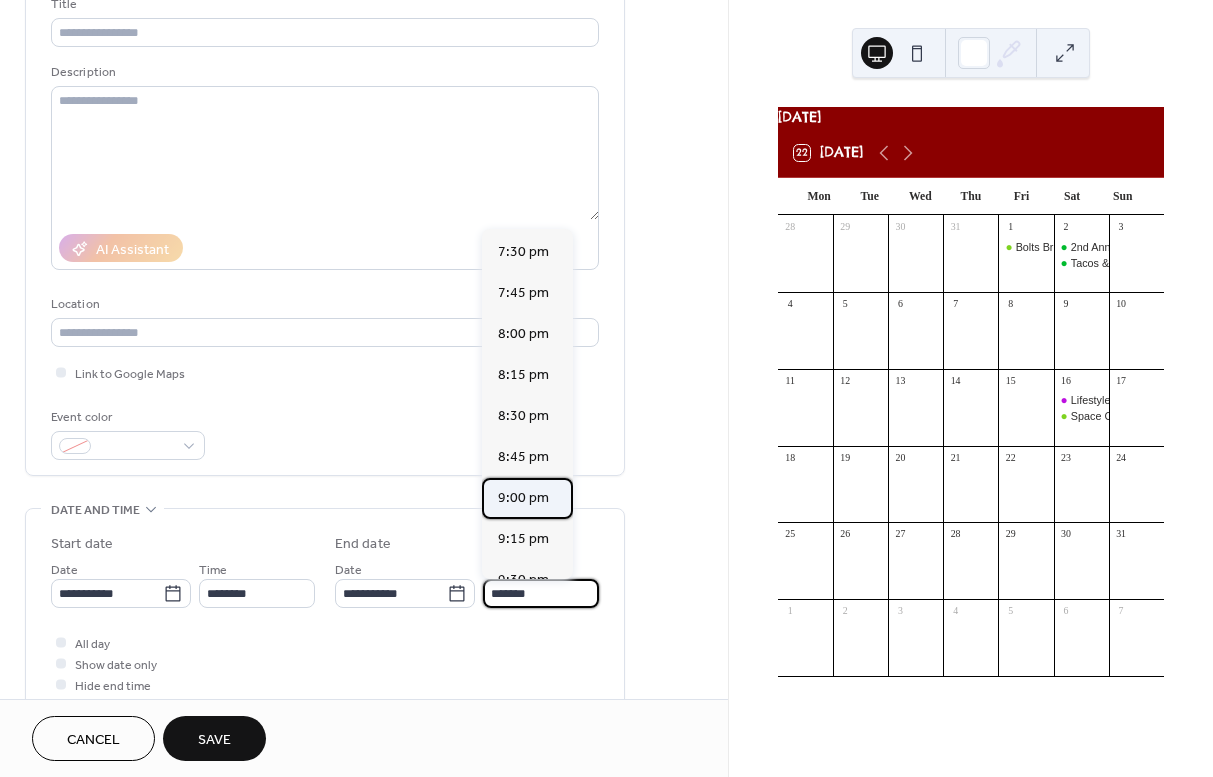 click on "9:00 pm" at bounding box center [523, 498] 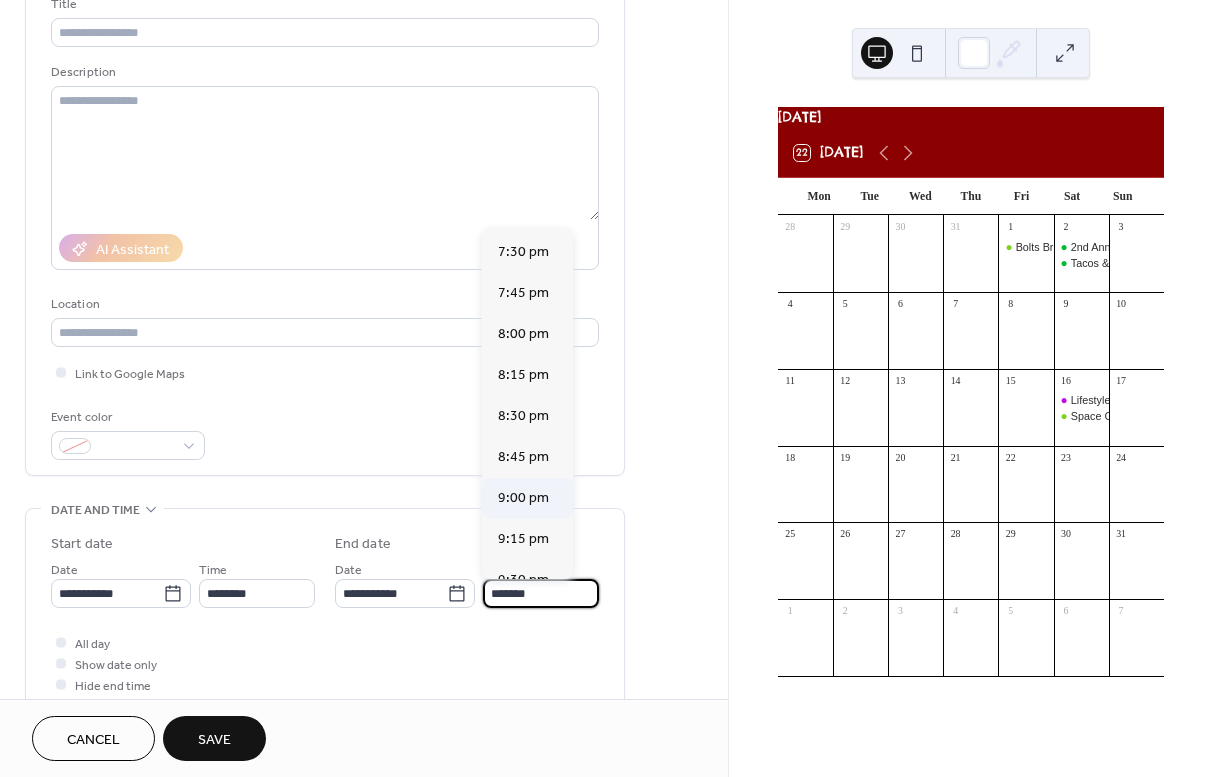type on "*******" 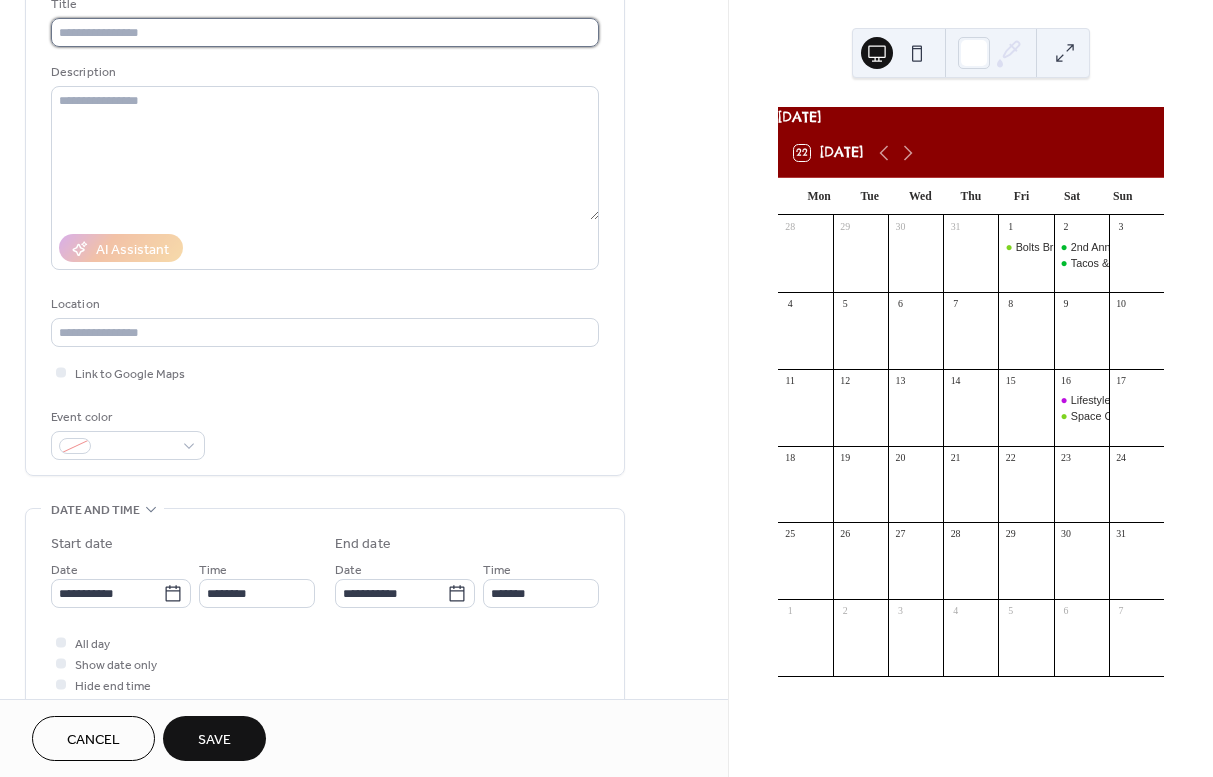 click at bounding box center (325, 32) 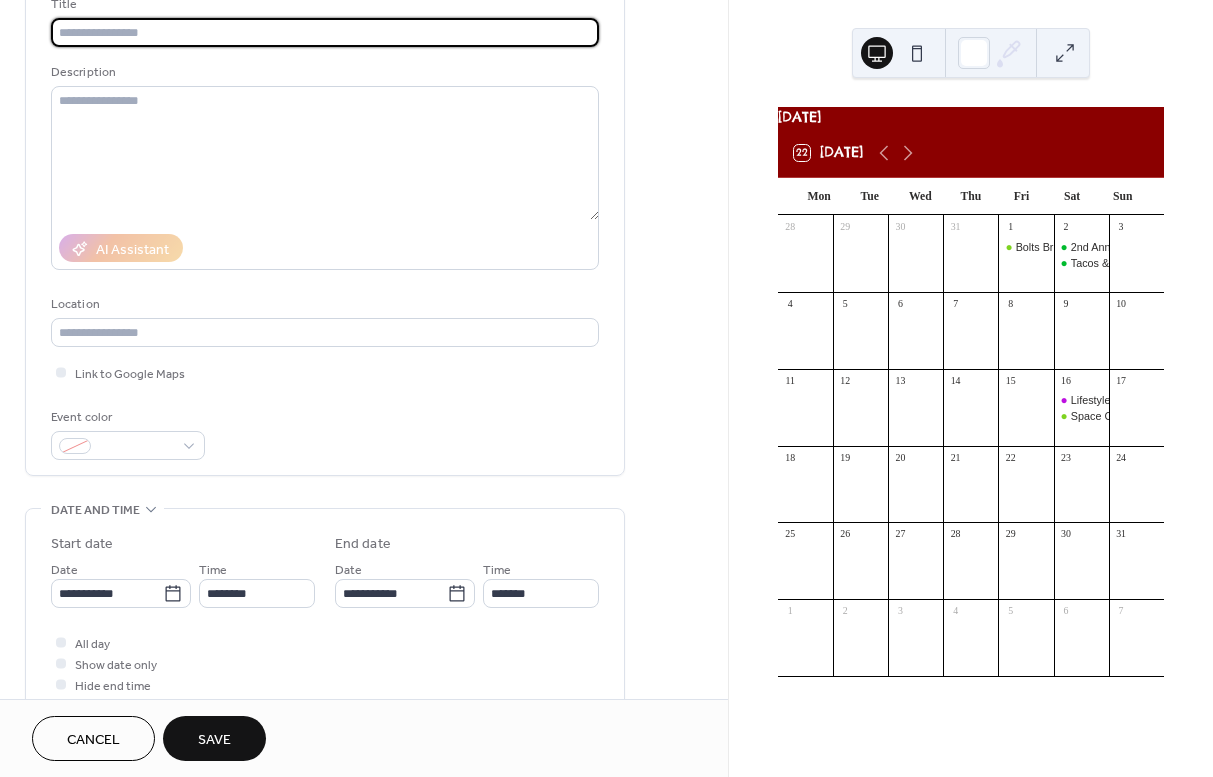 paste on "**********" 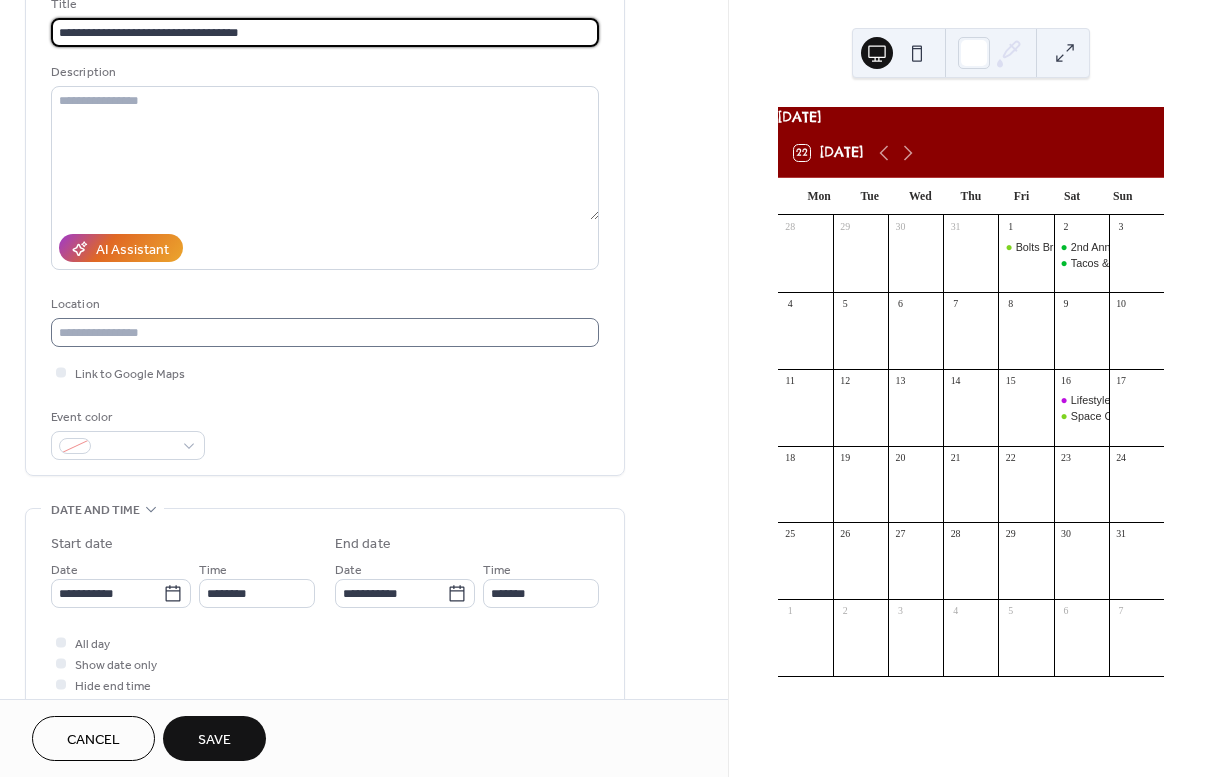 type on "**********" 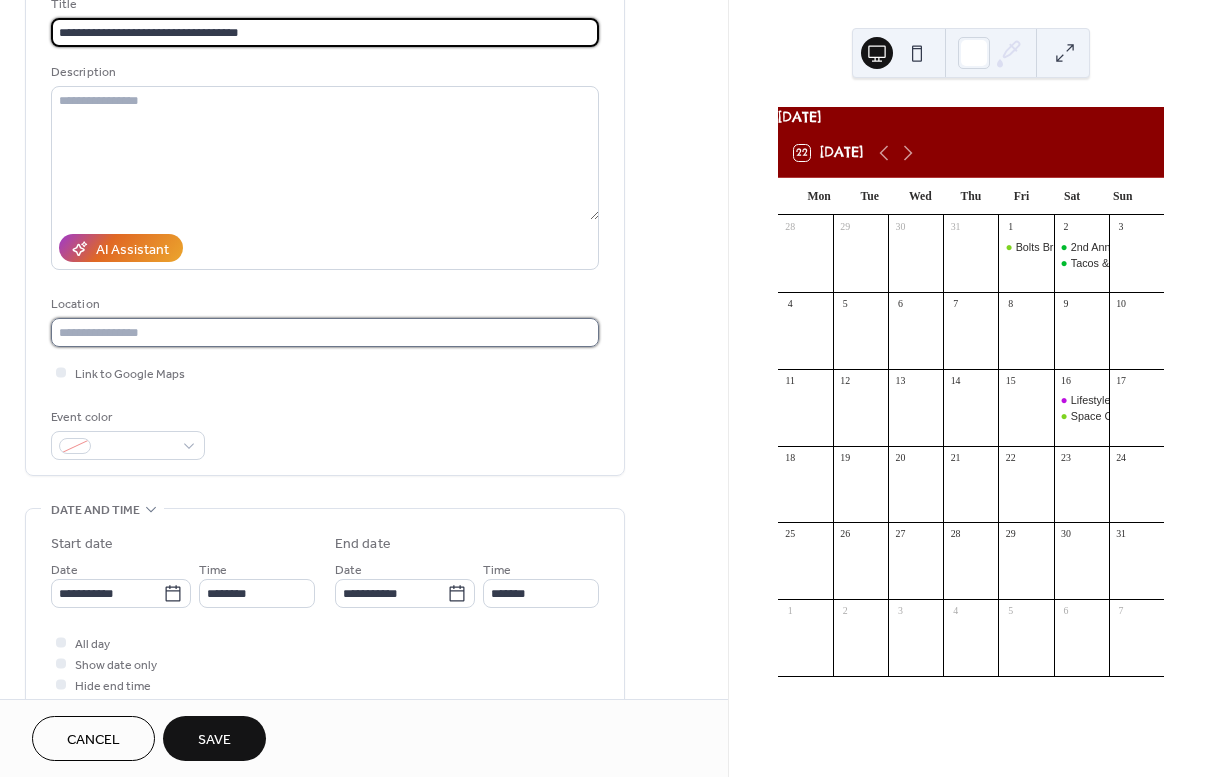 click at bounding box center (325, 332) 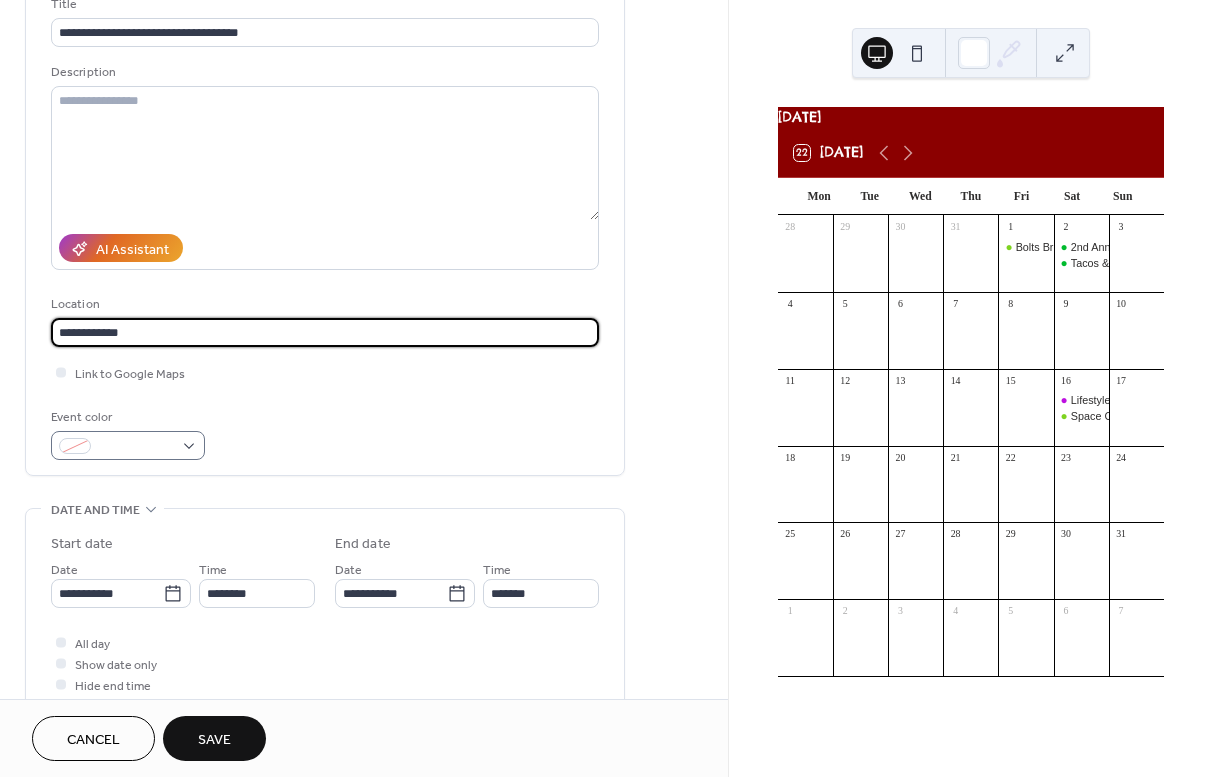 type on "**********" 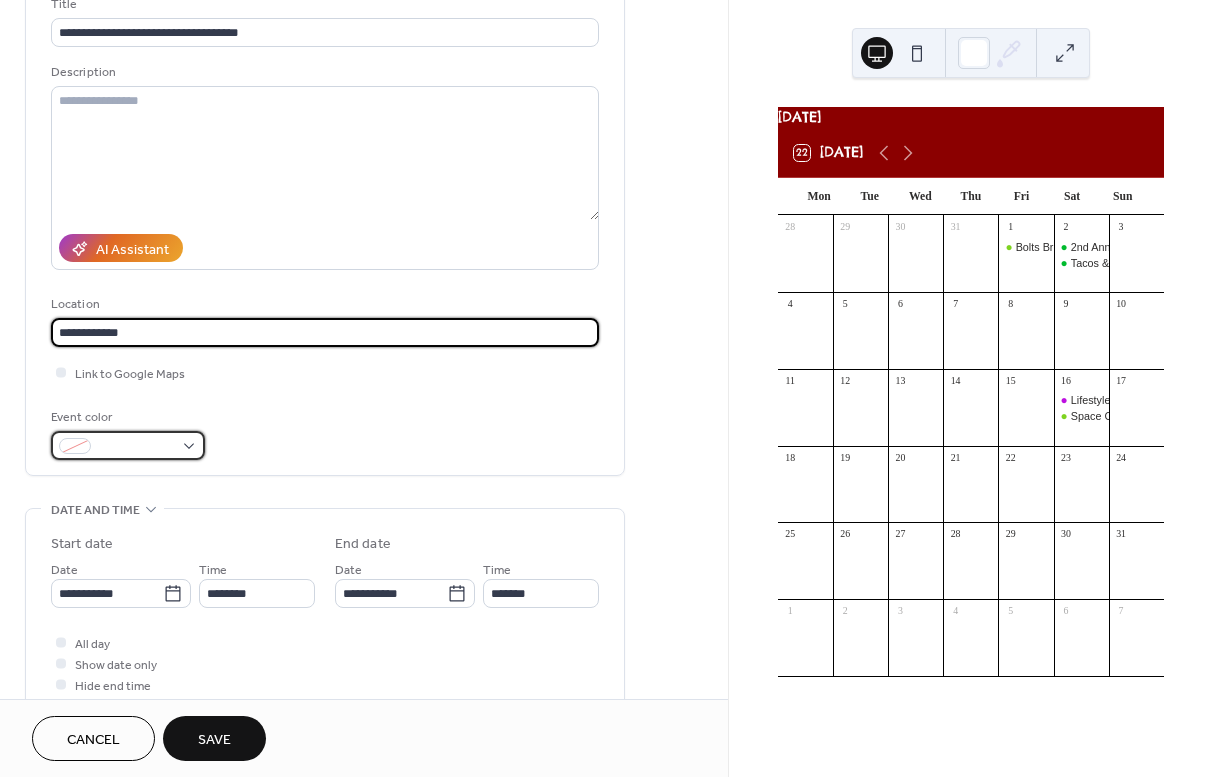 click at bounding box center [136, 447] 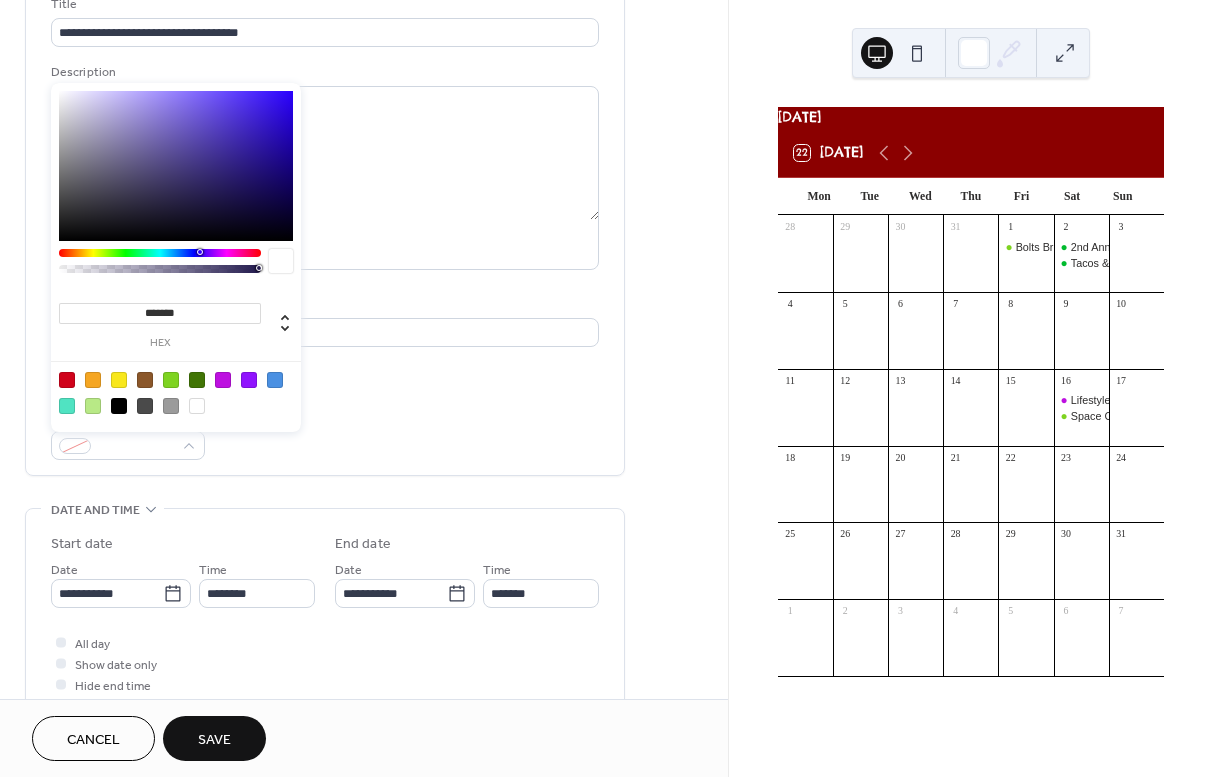 click at bounding box center [171, 380] 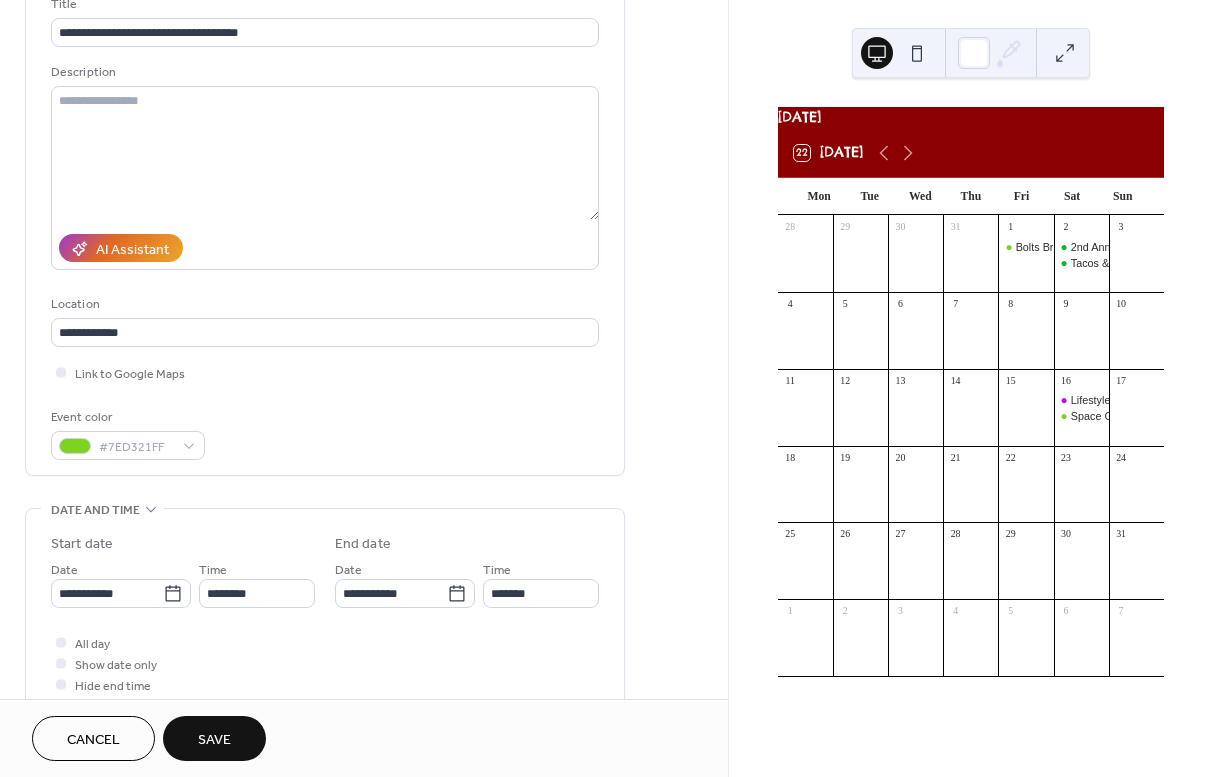 click on "Save" at bounding box center [214, 740] 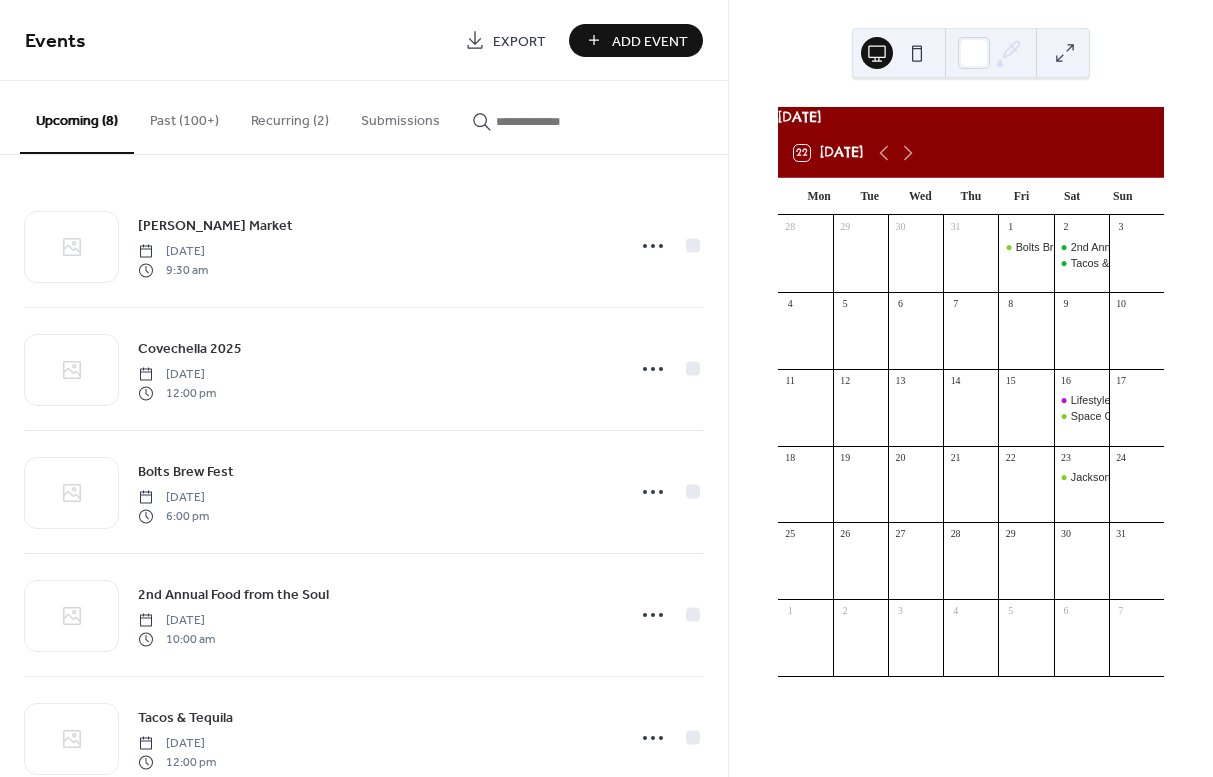 click on "Add Event" at bounding box center [636, 40] 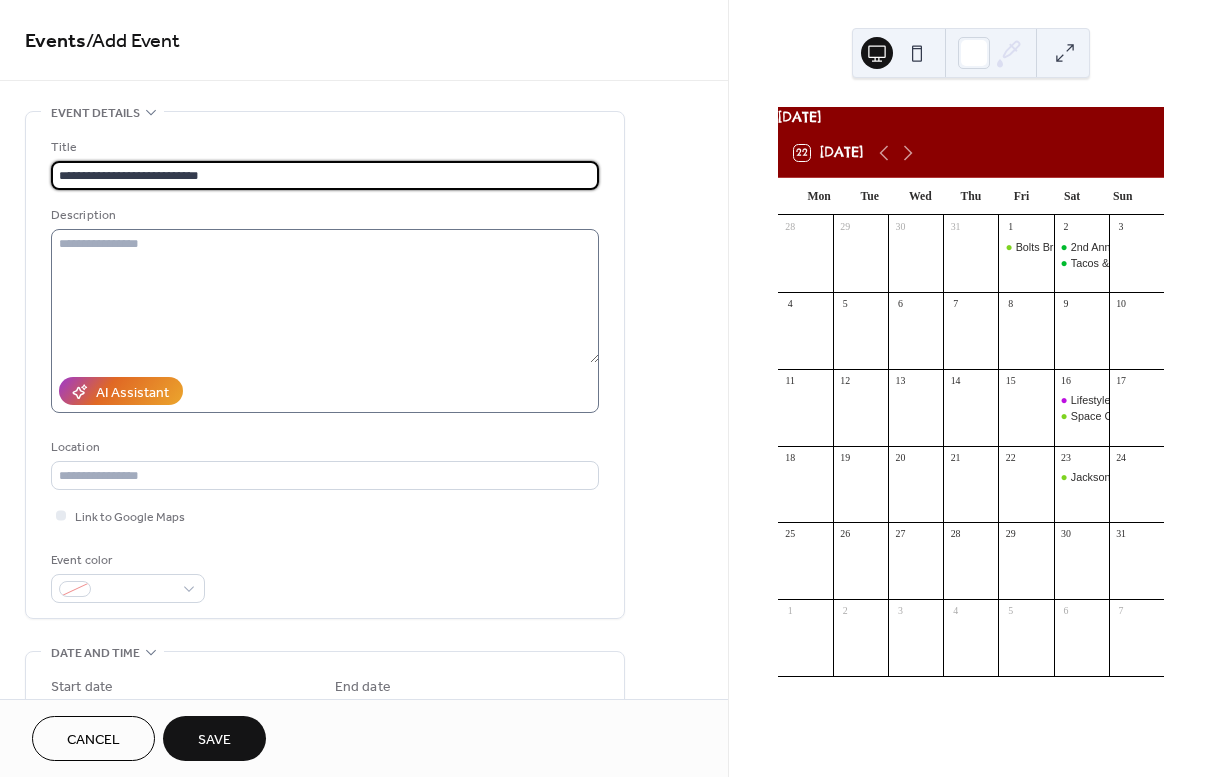 type on "**********" 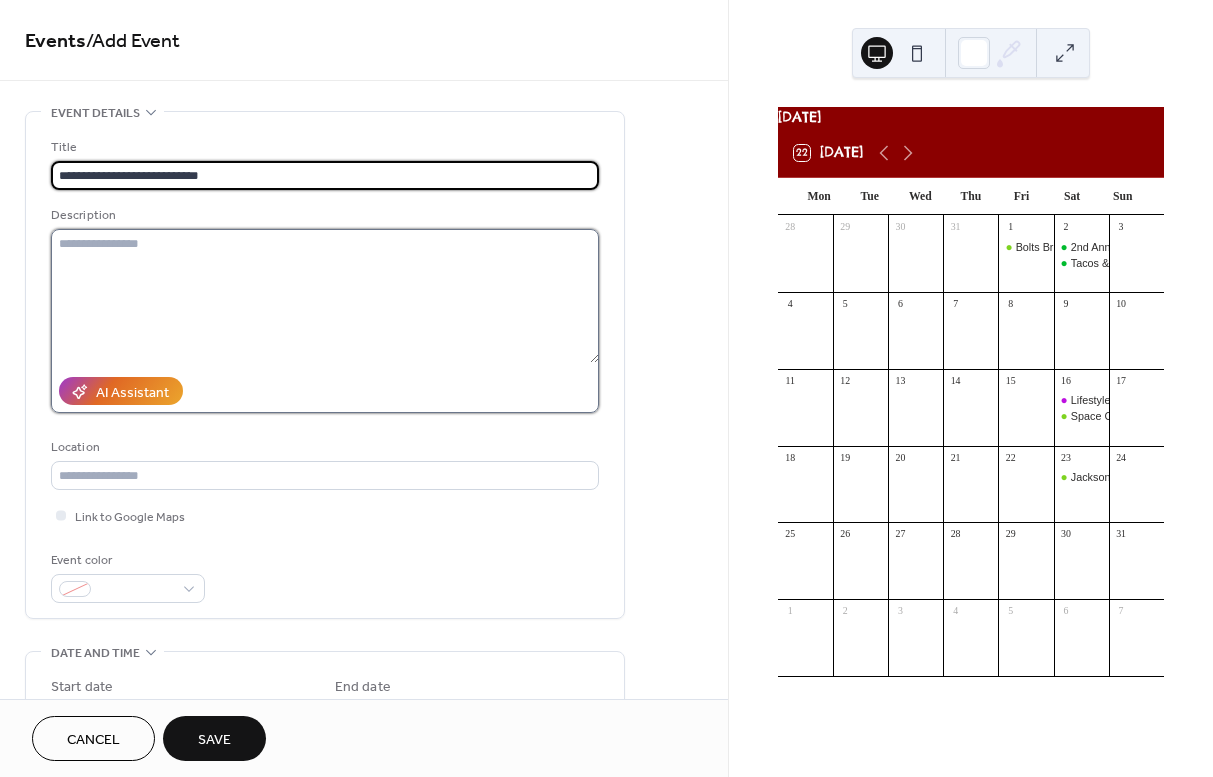click at bounding box center [325, 296] 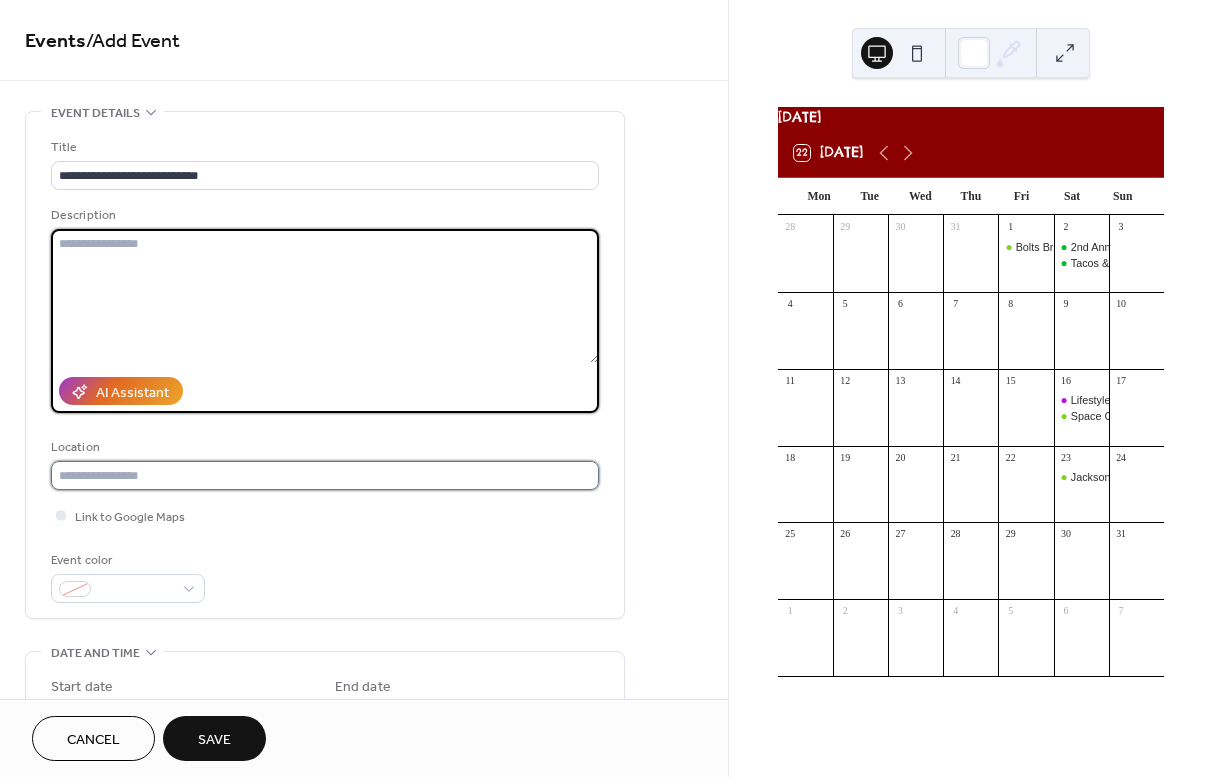 click at bounding box center [325, 475] 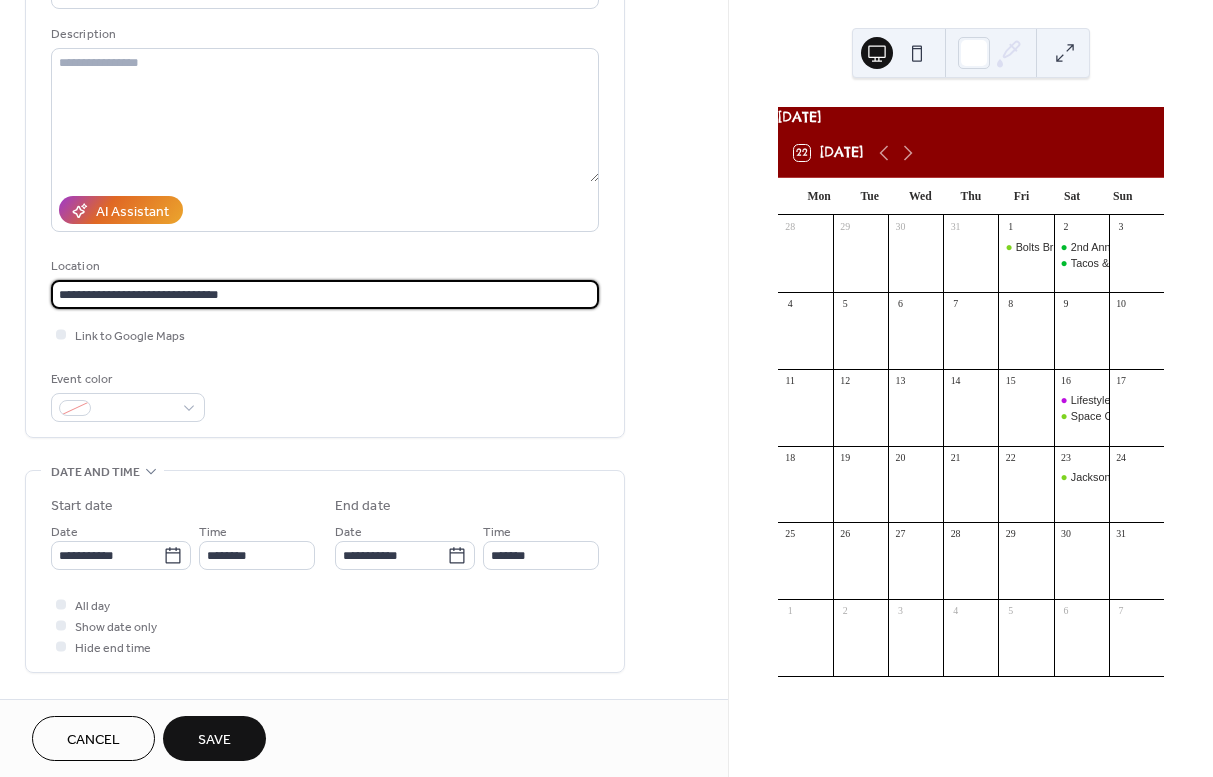 scroll, scrollTop: 185, scrollLeft: 0, axis: vertical 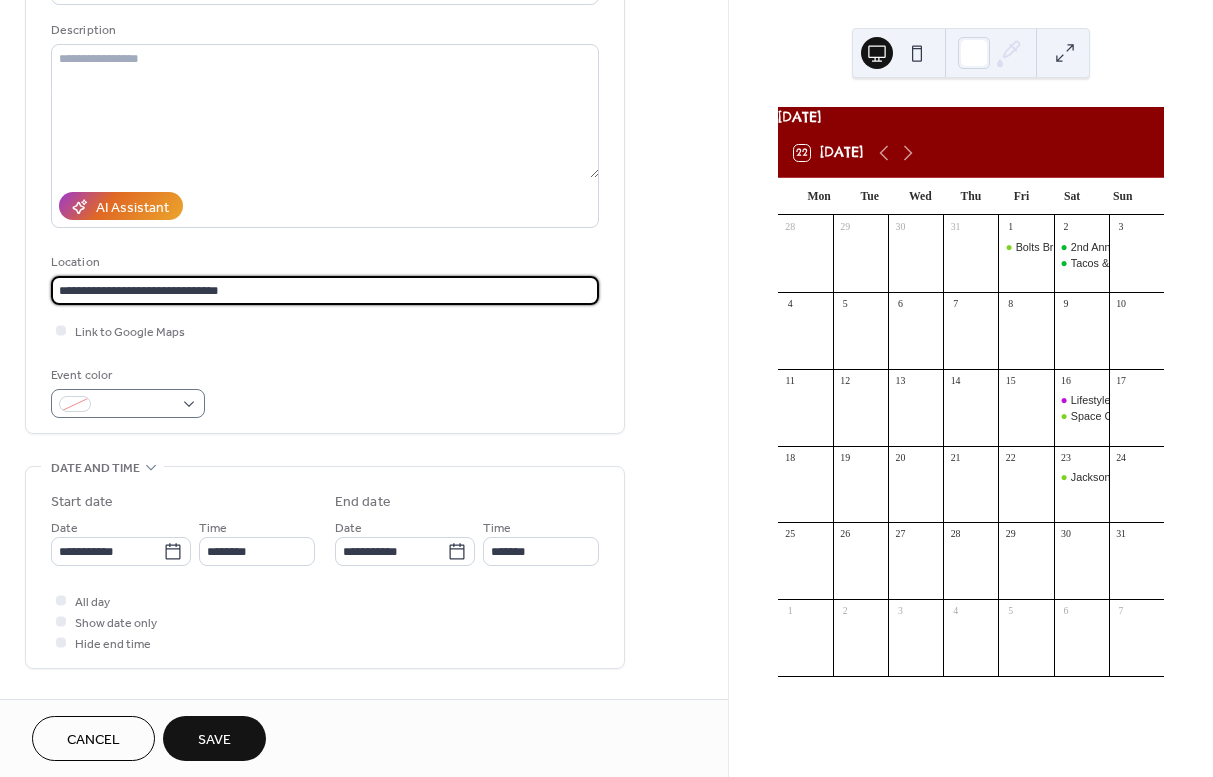 type on "**********" 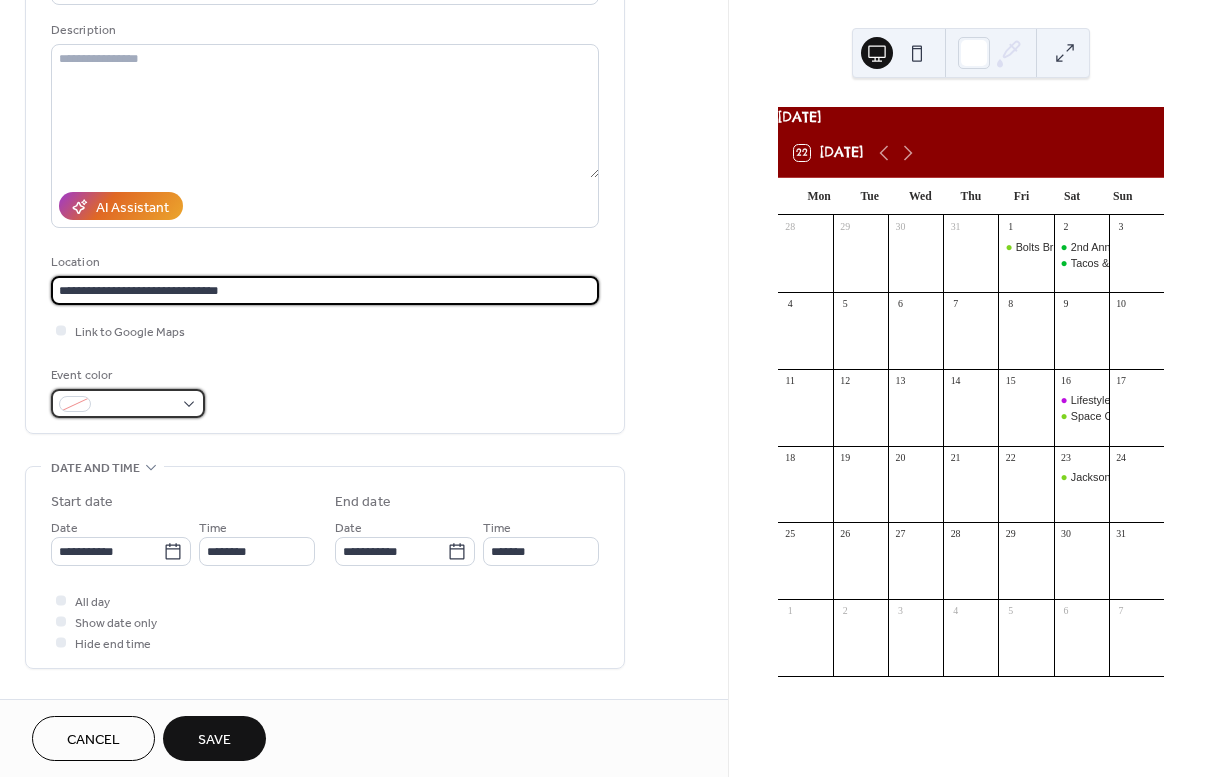 click at bounding box center [128, 403] 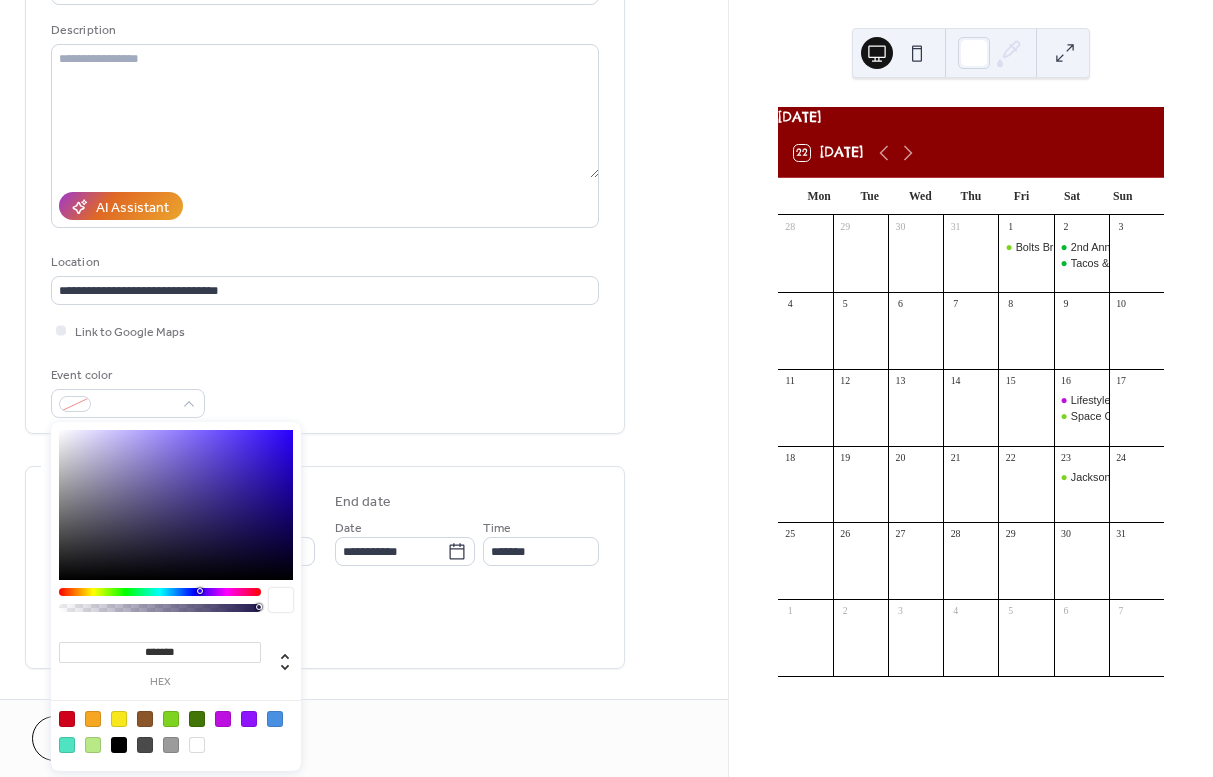 click at bounding box center [171, 719] 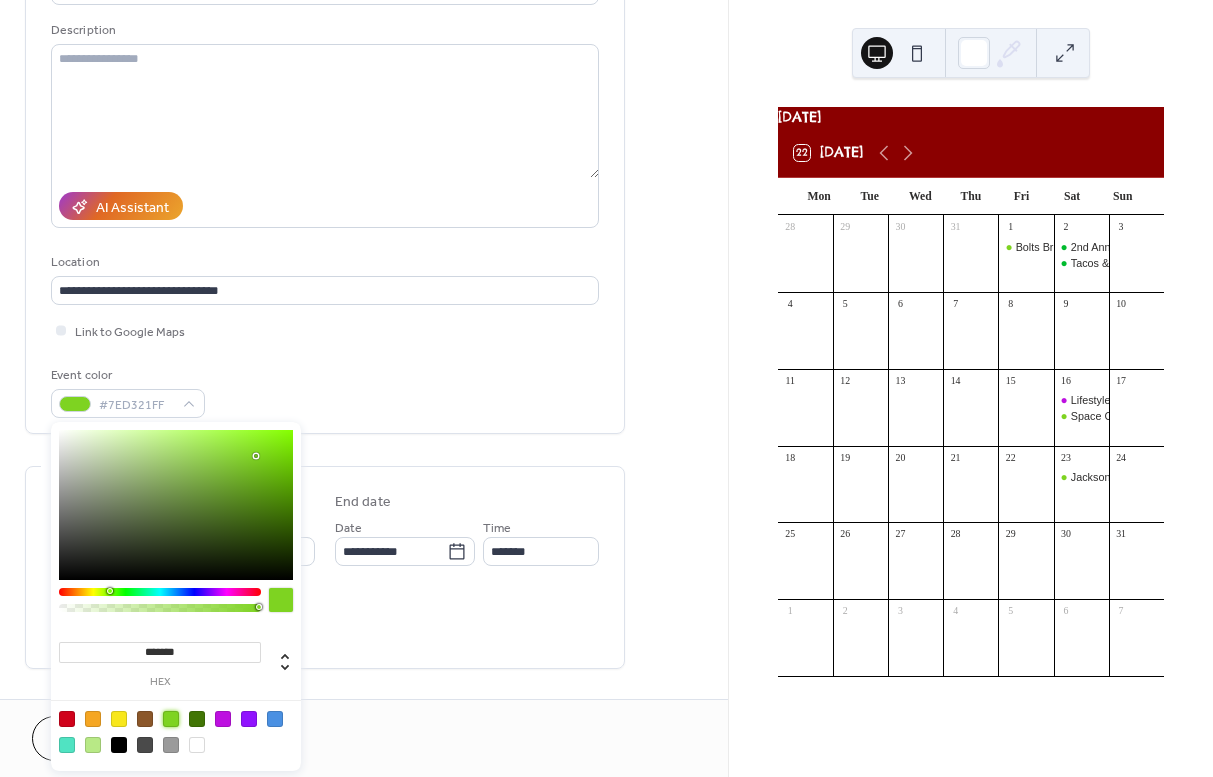click on "Event color #7ED321FF" at bounding box center (325, 391) 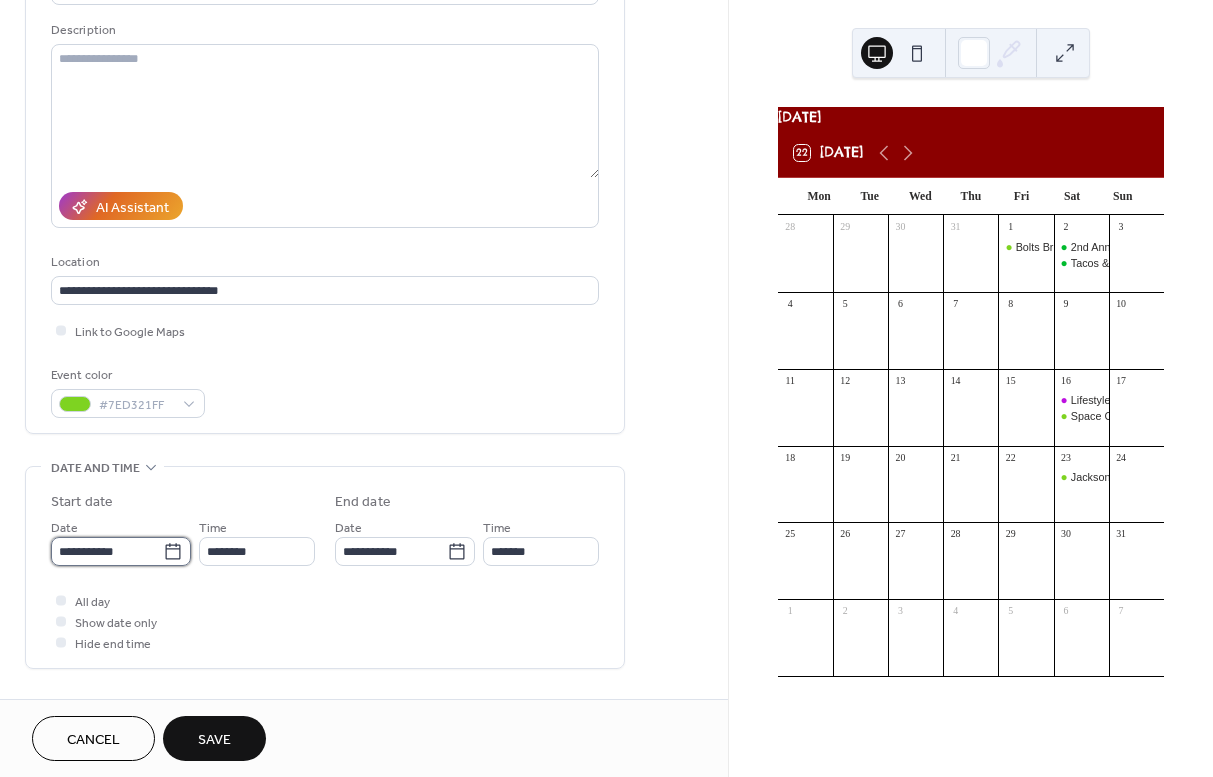 click on "**********" at bounding box center [107, 551] 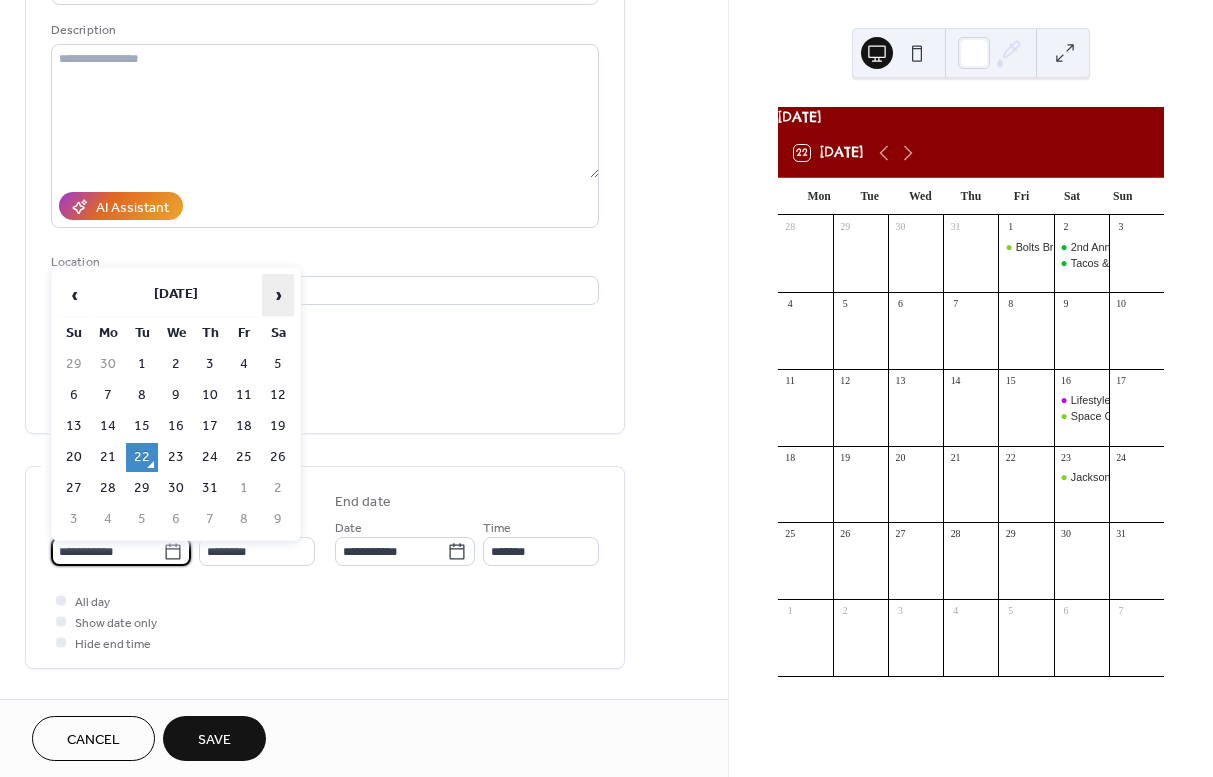 click on "›" at bounding box center [278, 295] 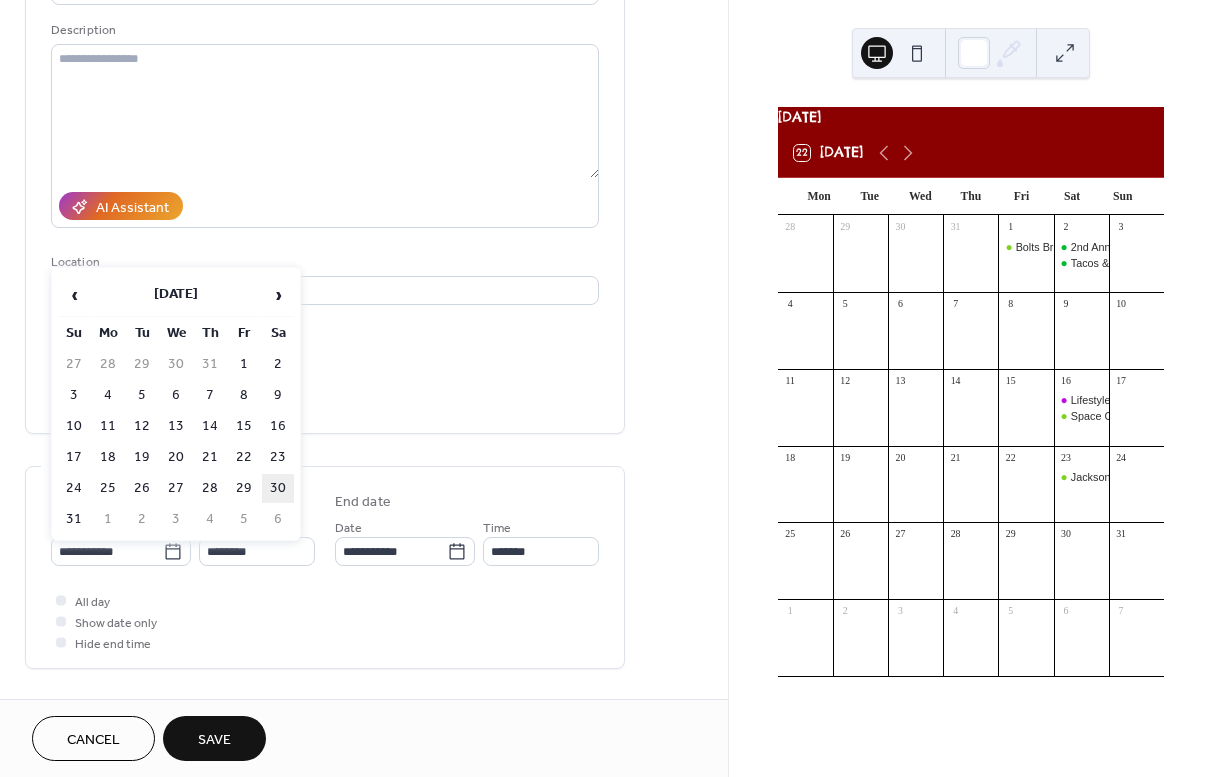 click on "30" at bounding box center (278, 488) 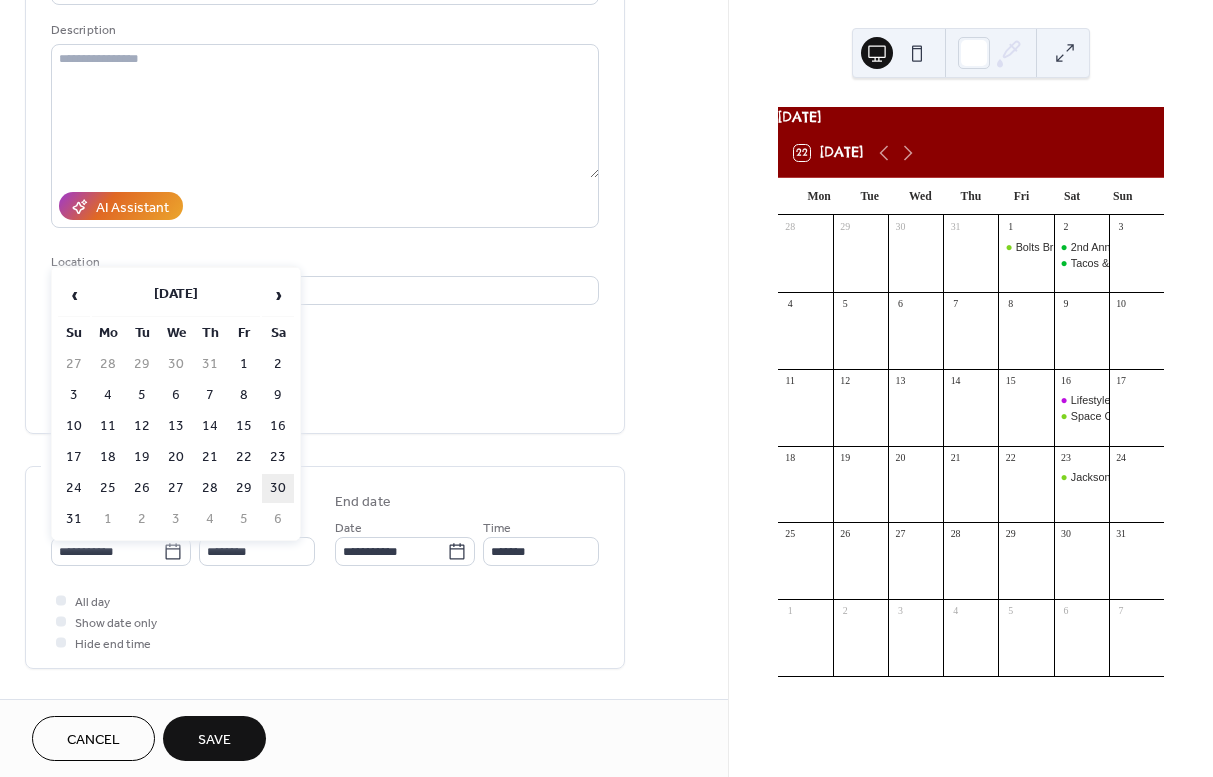type on "**********" 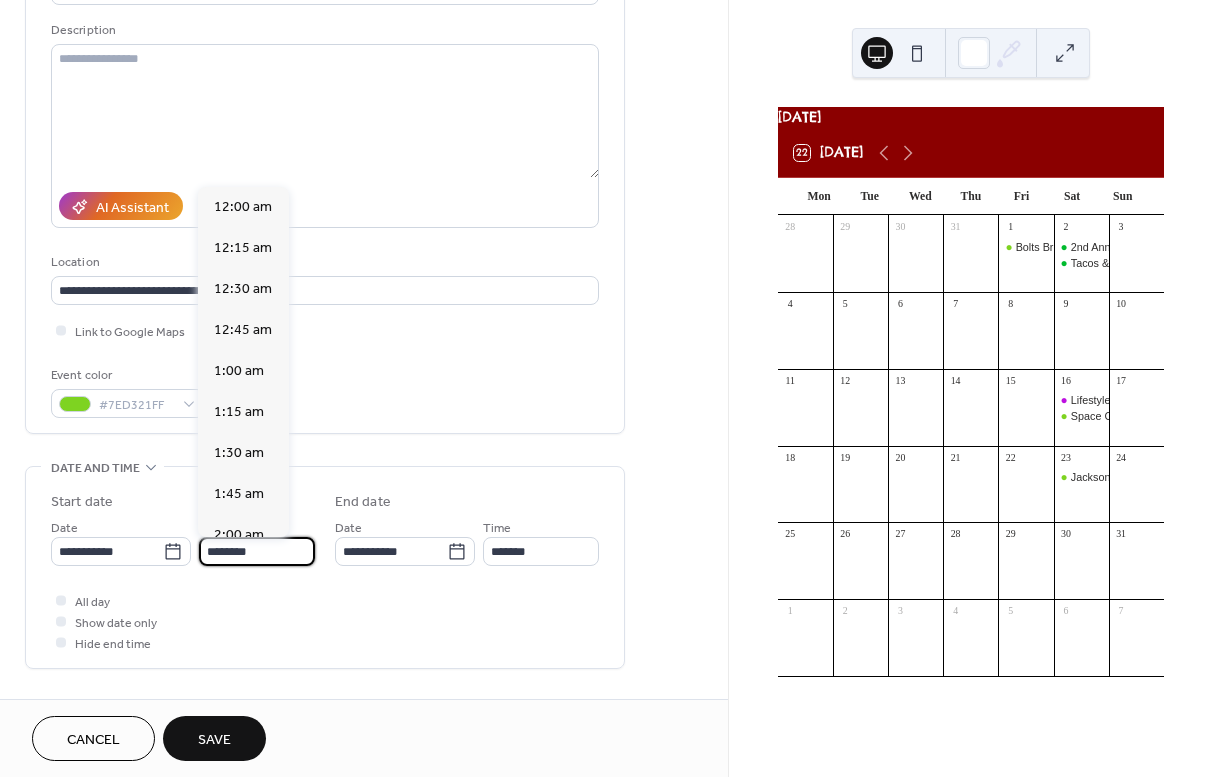 click on "********" at bounding box center [257, 551] 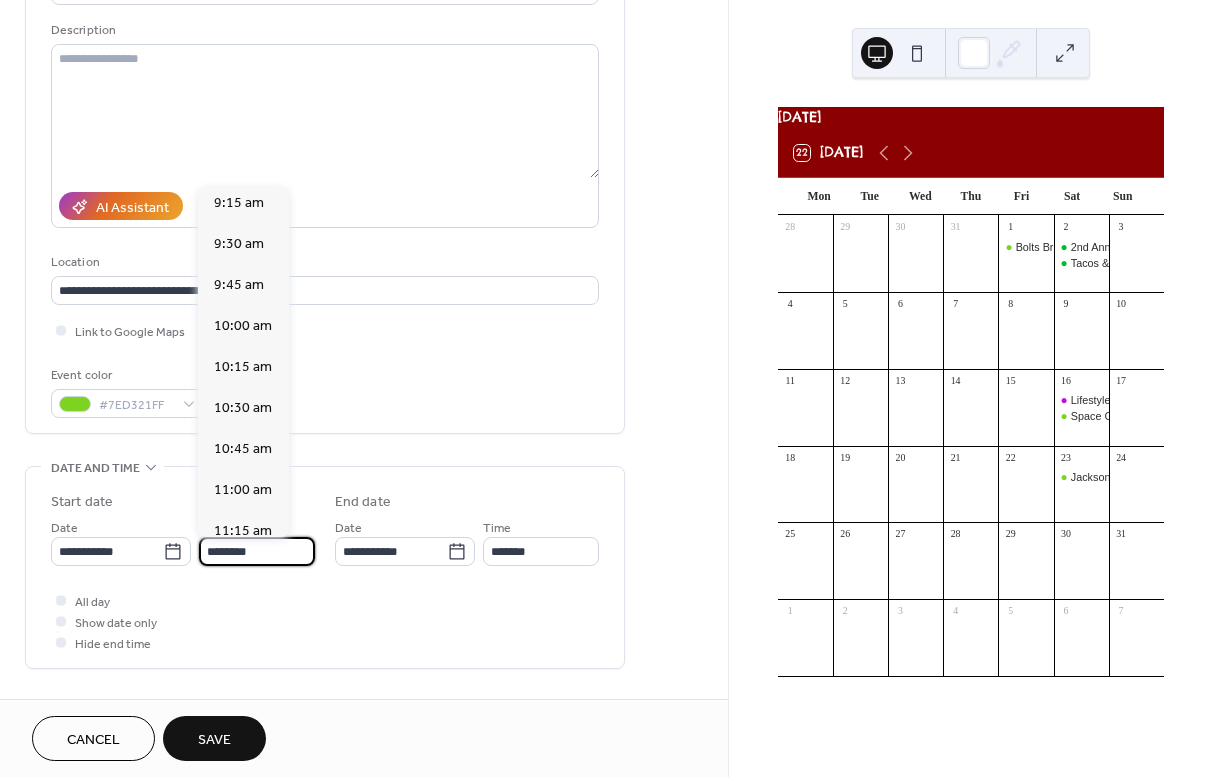 scroll, scrollTop: 1497, scrollLeft: 0, axis: vertical 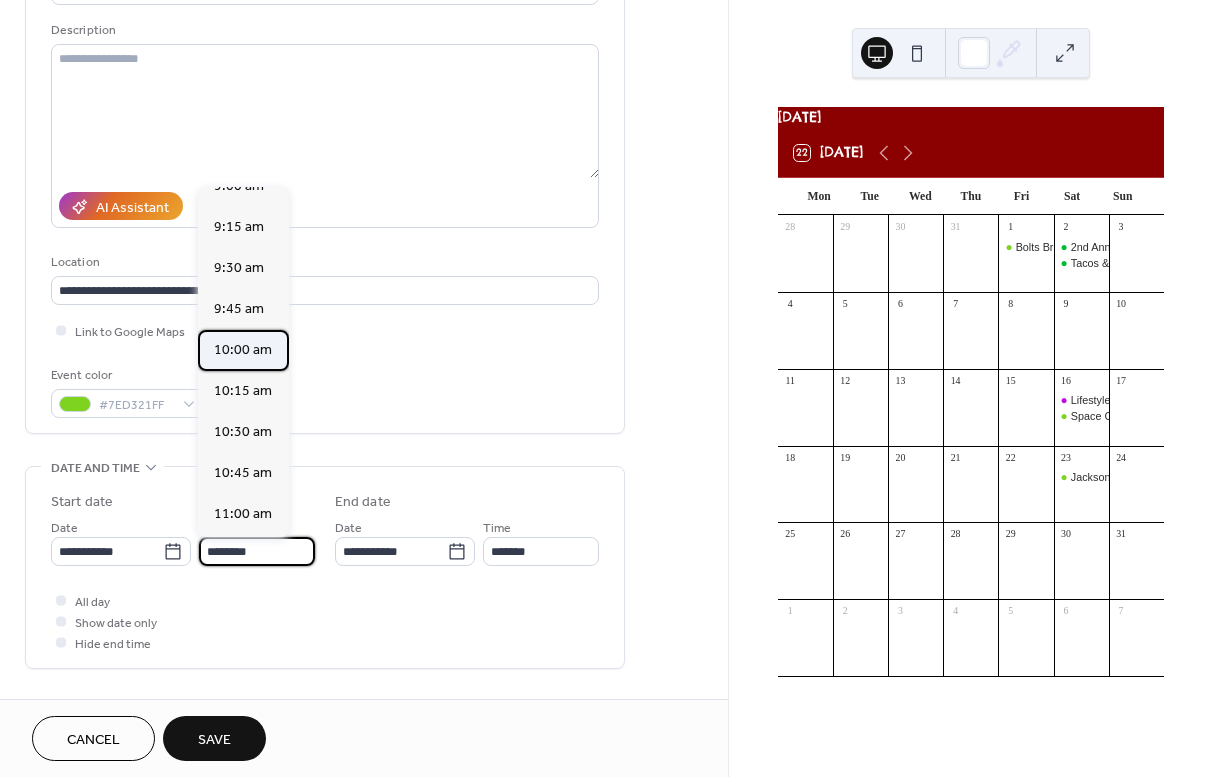 click on "10:00 am" at bounding box center [243, 350] 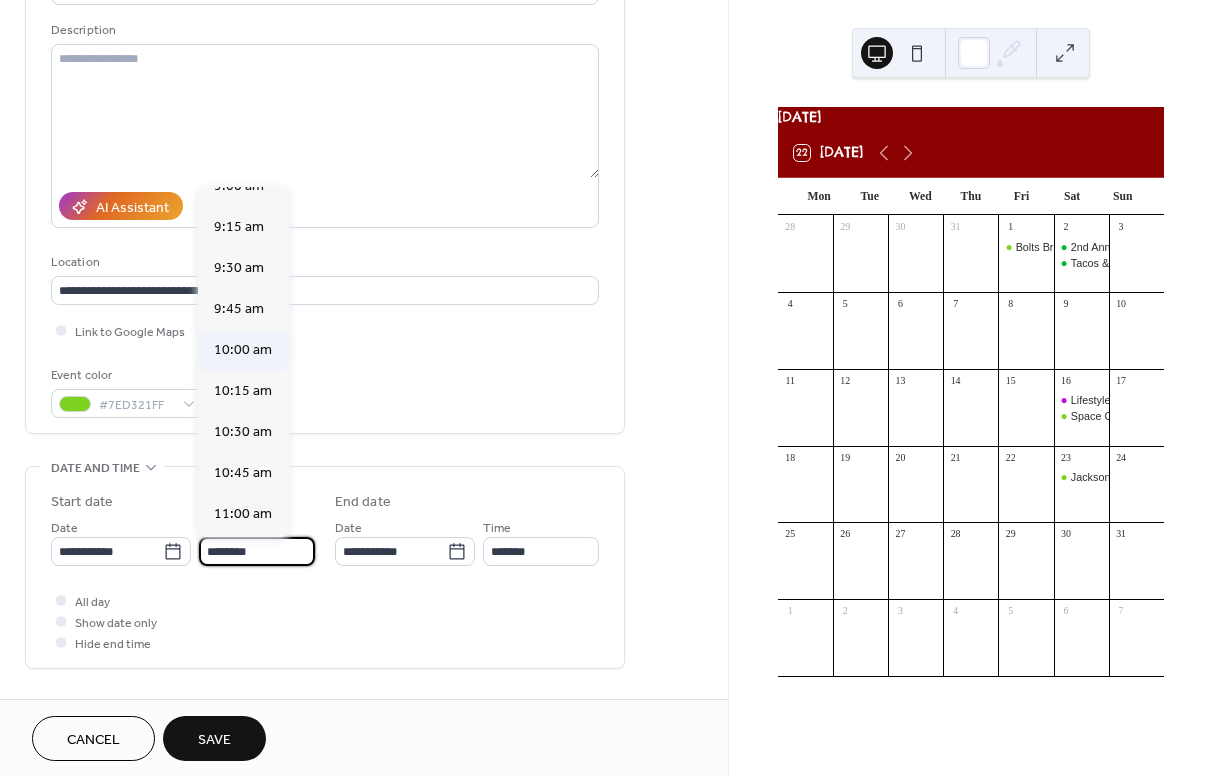 type on "********" 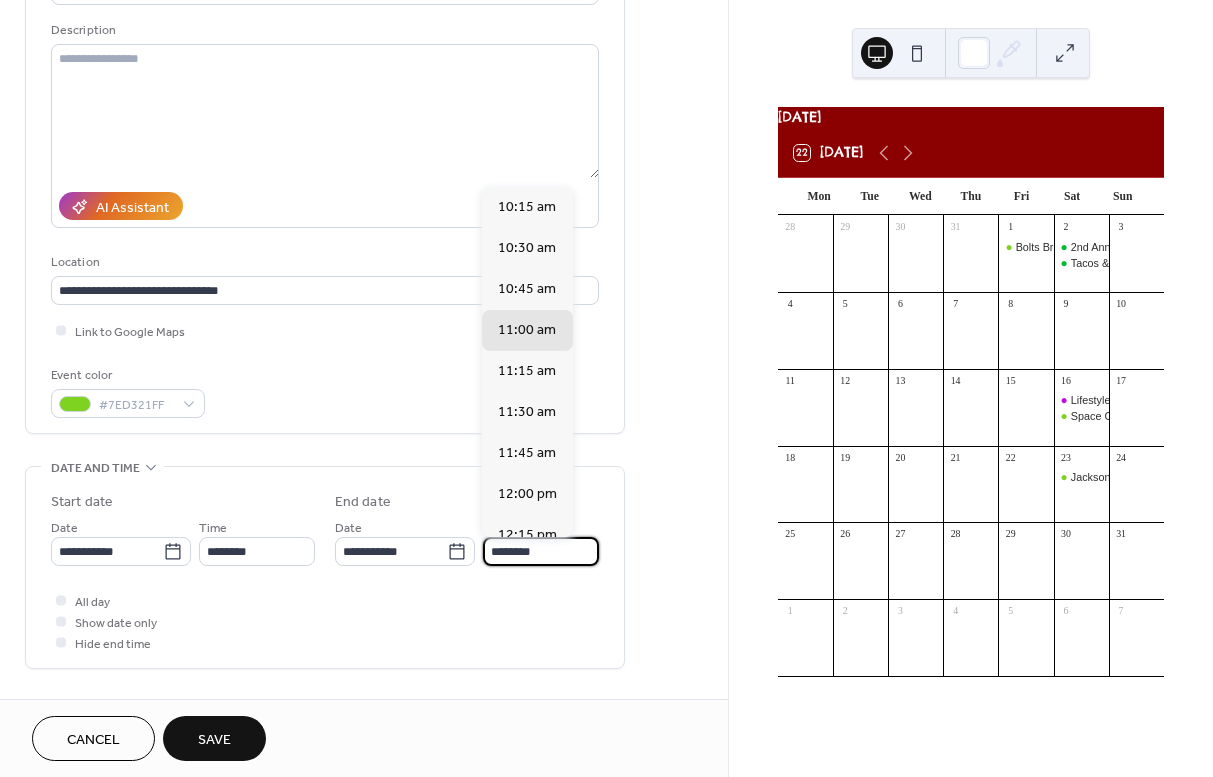 click on "********" at bounding box center [541, 551] 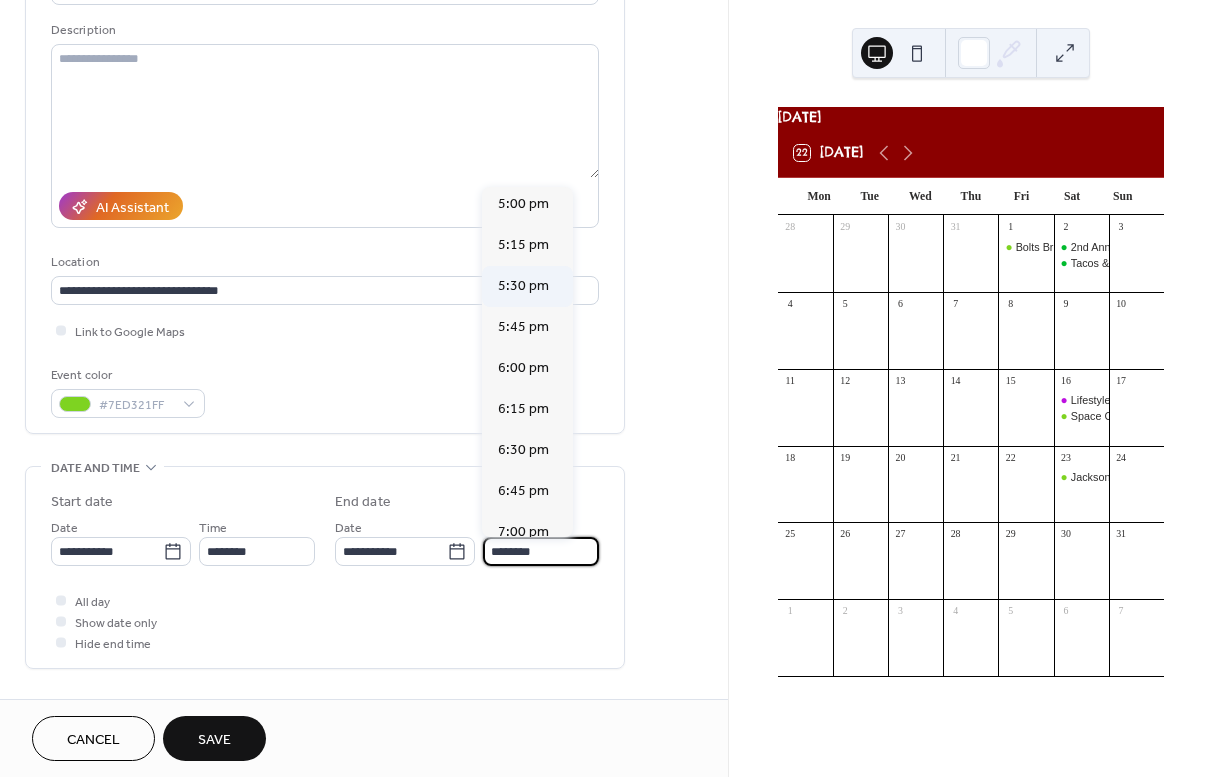 scroll, scrollTop: 1090, scrollLeft: 0, axis: vertical 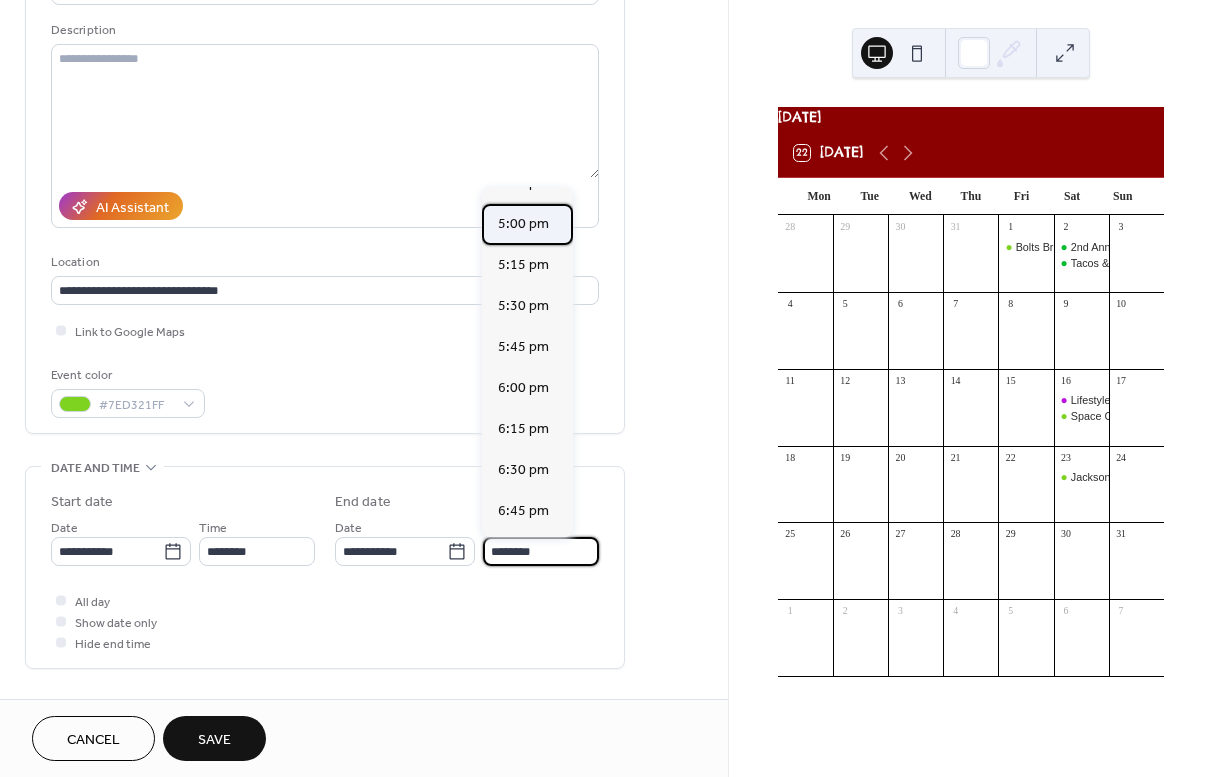 click on "5:00 pm" at bounding box center (523, 224) 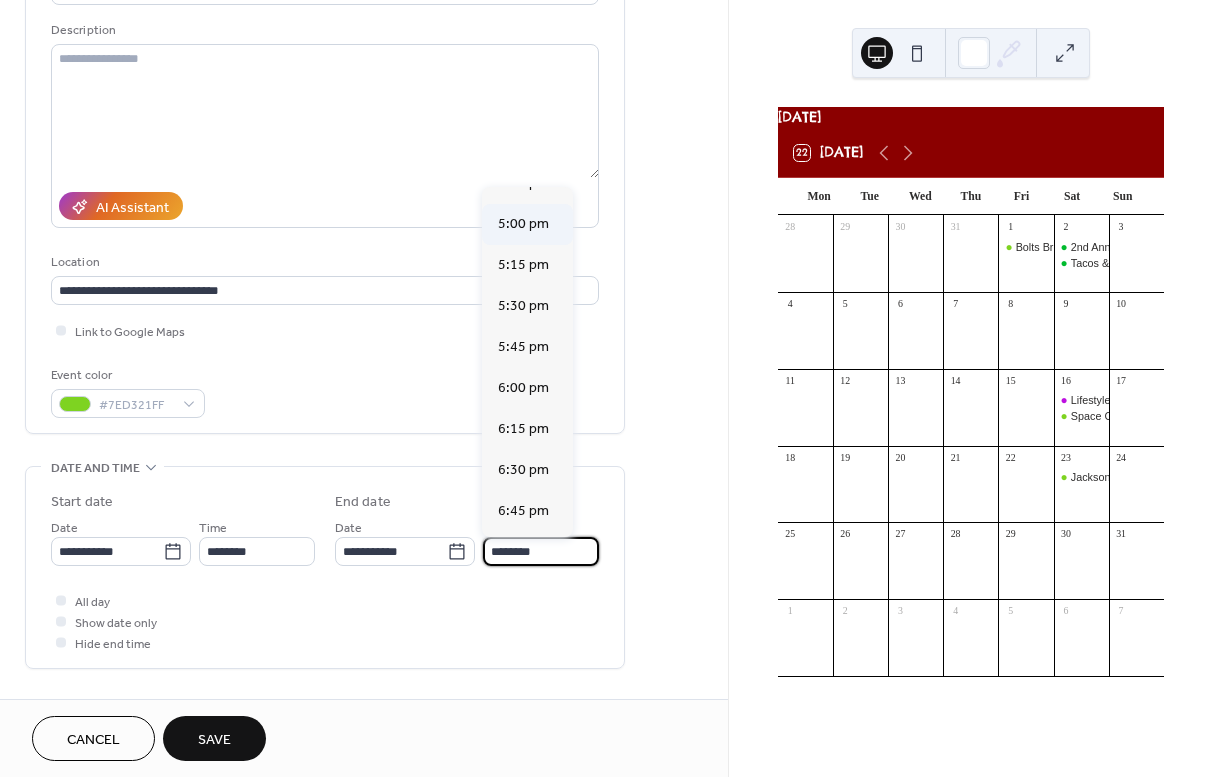 type on "*******" 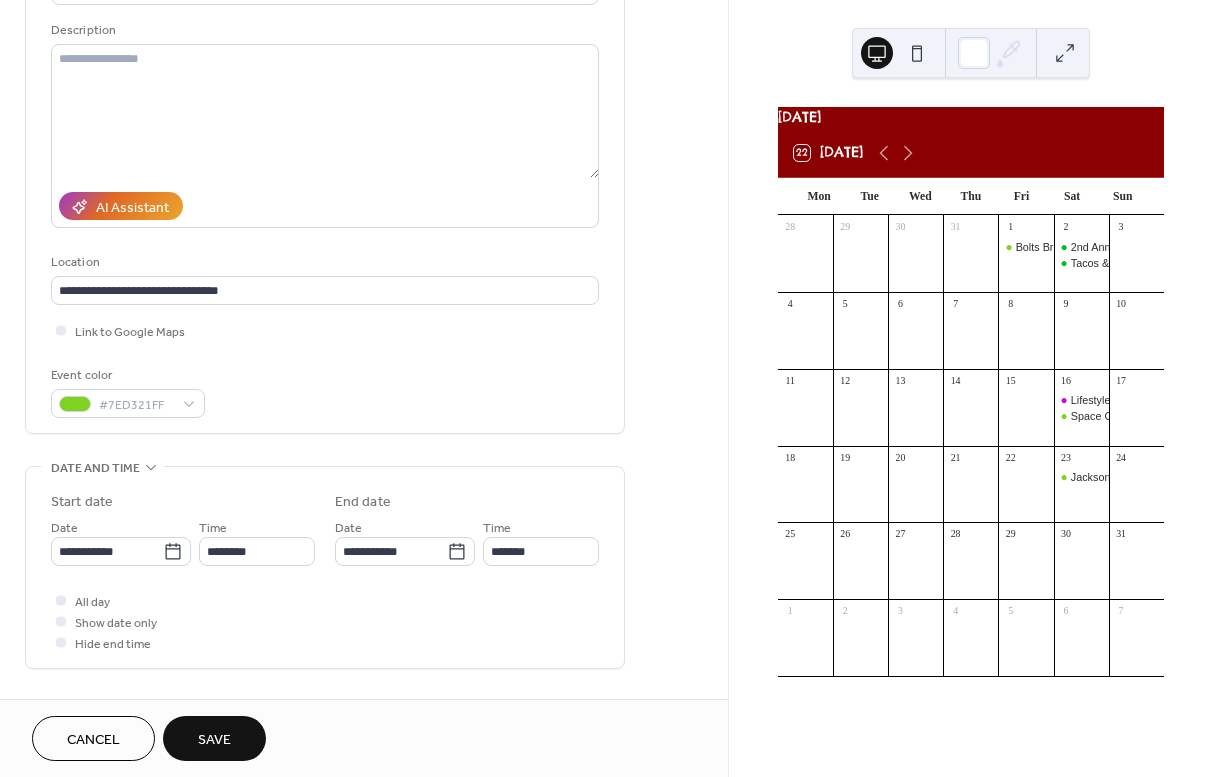 click on "Save" at bounding box center (214, 740) 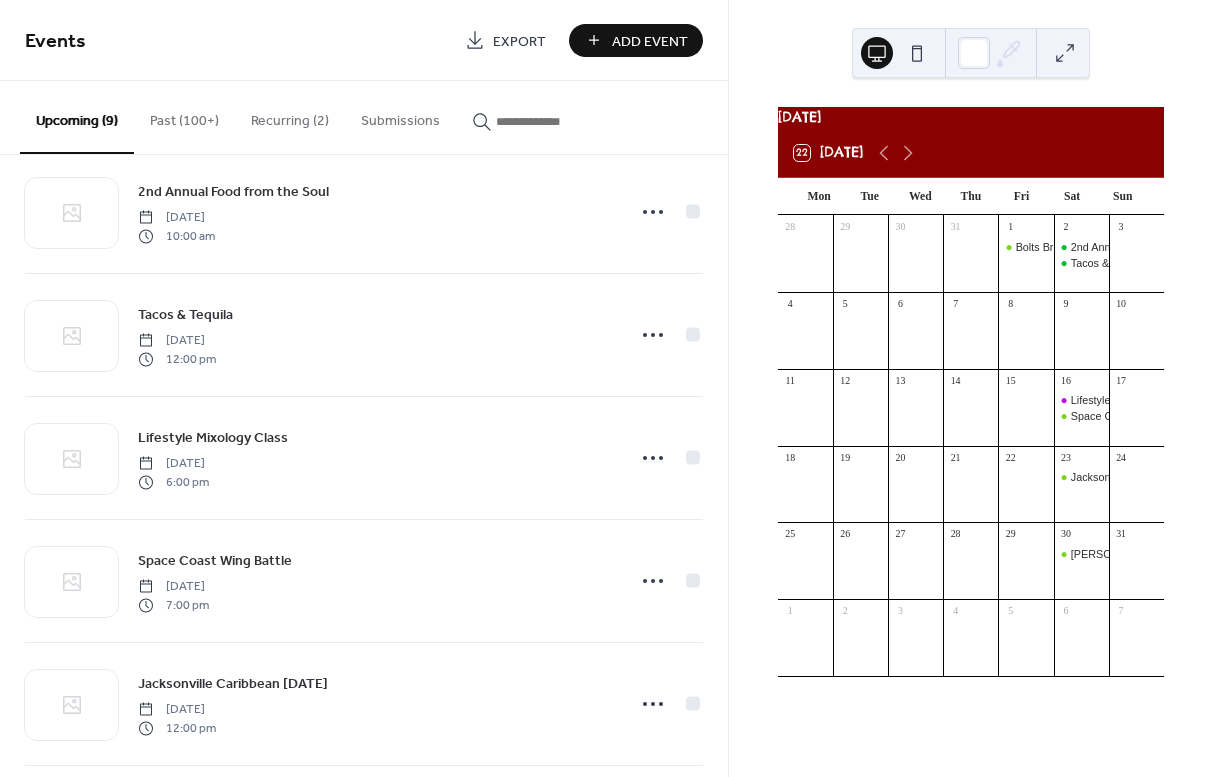scroll, scrollTop: 544, scrollLeft: 0, axis: vertical 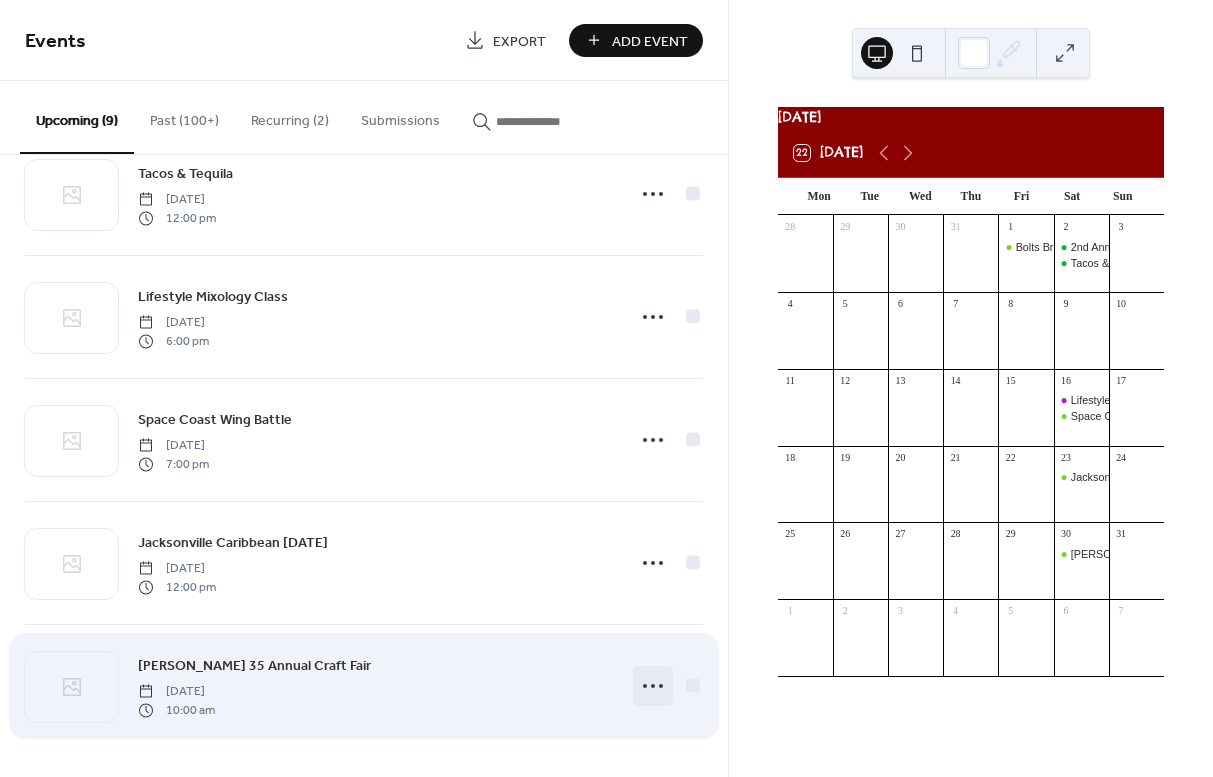 click 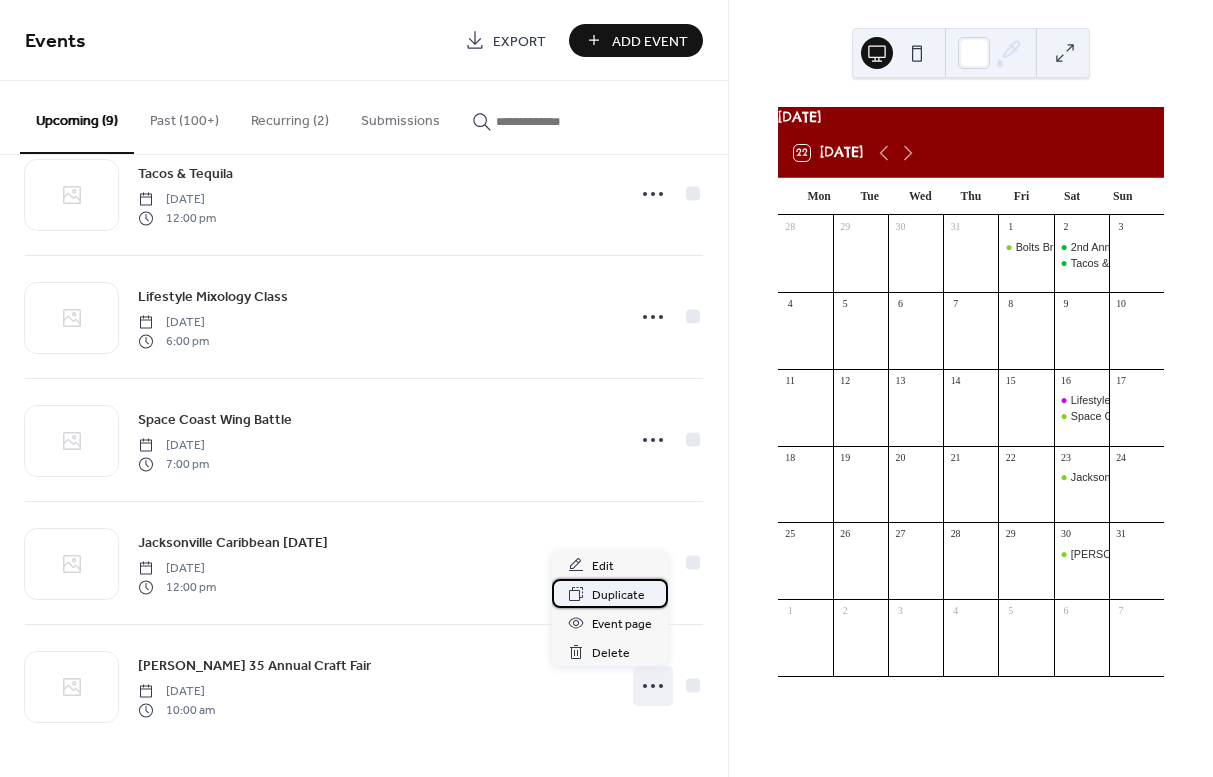 click on "Duplicate" at bounding box center (618, 595) 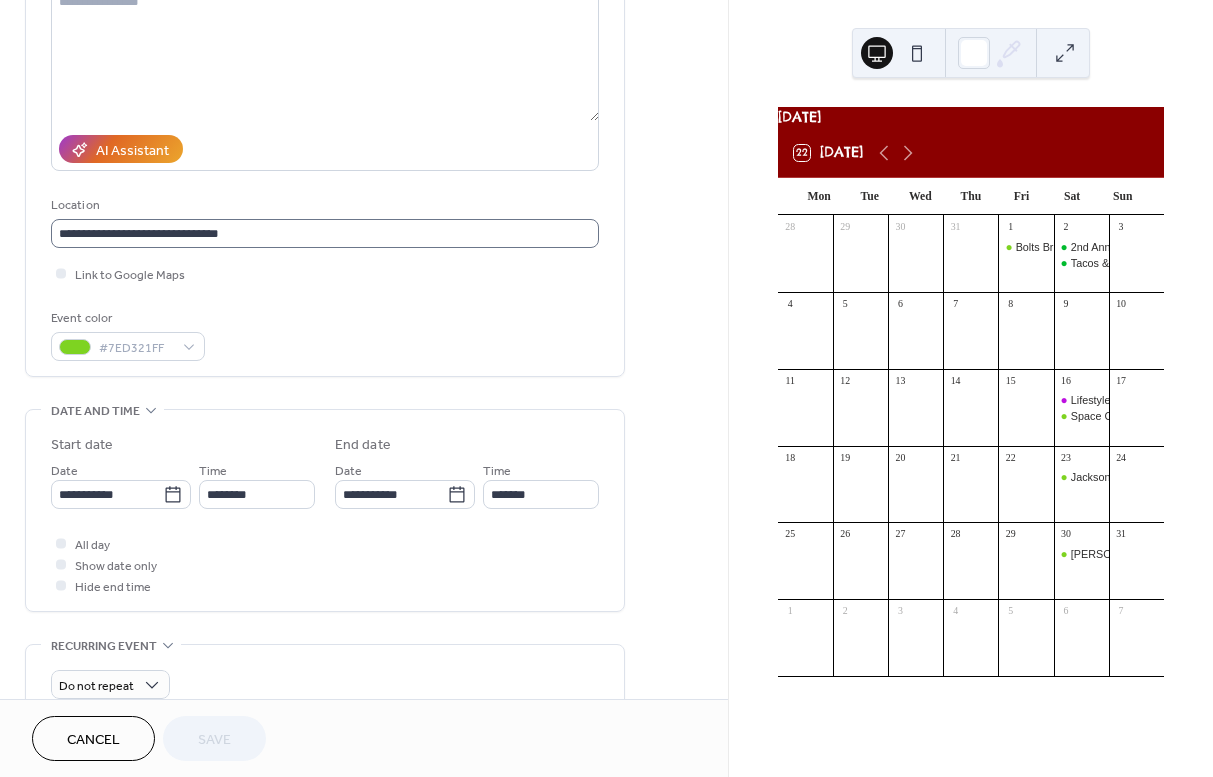 scroll, scrollTop: 373, scrollLeft: 0, axis: vertical 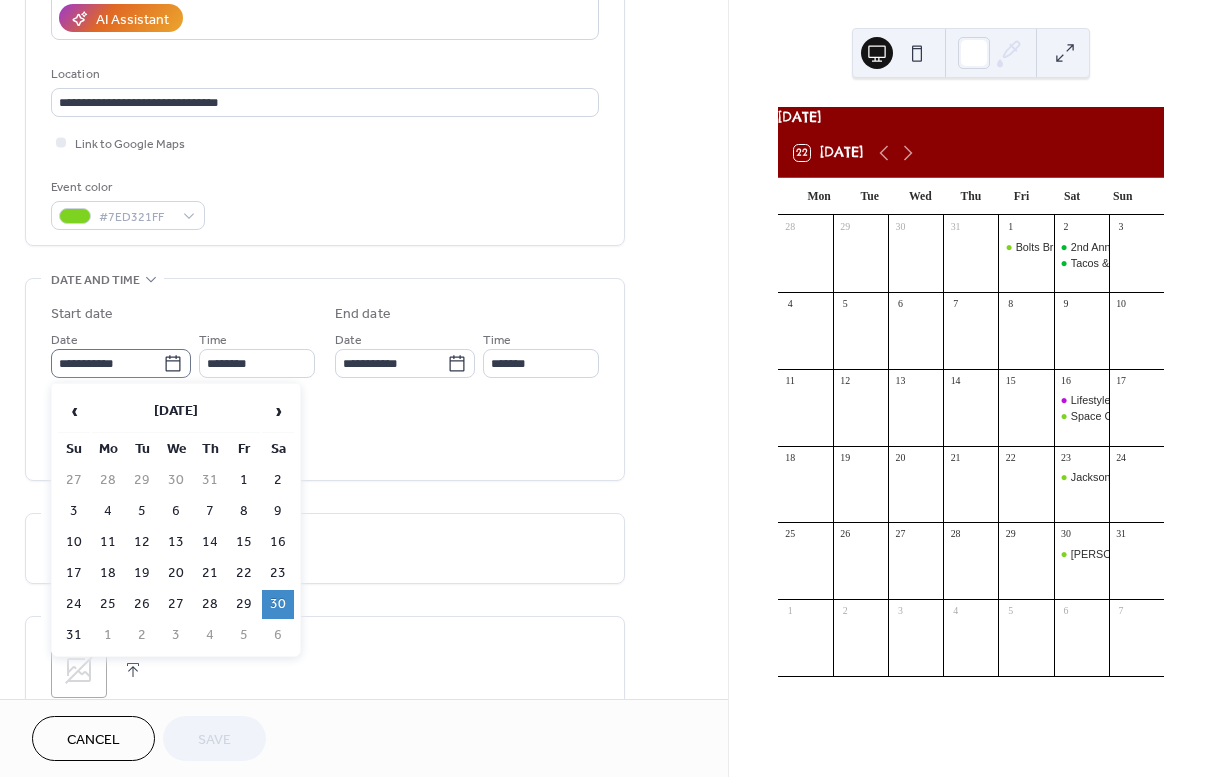 click 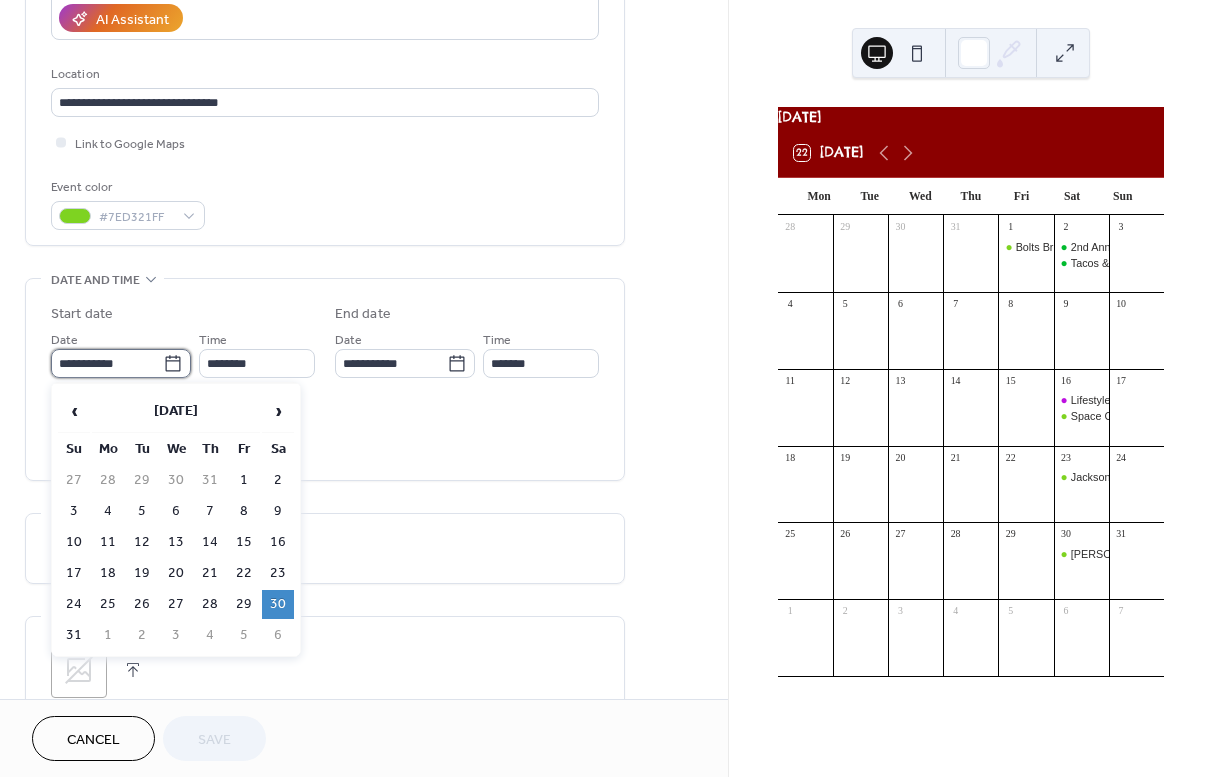 click on "**********" at bounding box center [107, 363] 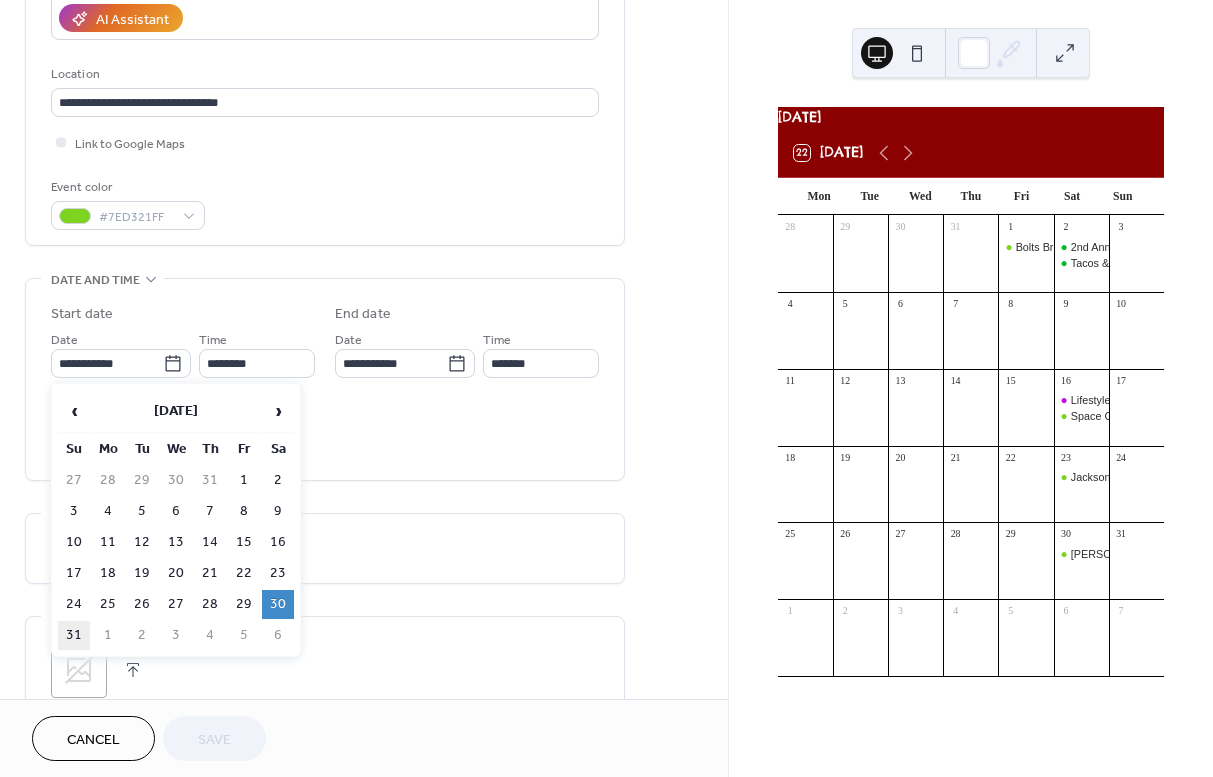 click on "31" at bounding box center [74, 635] 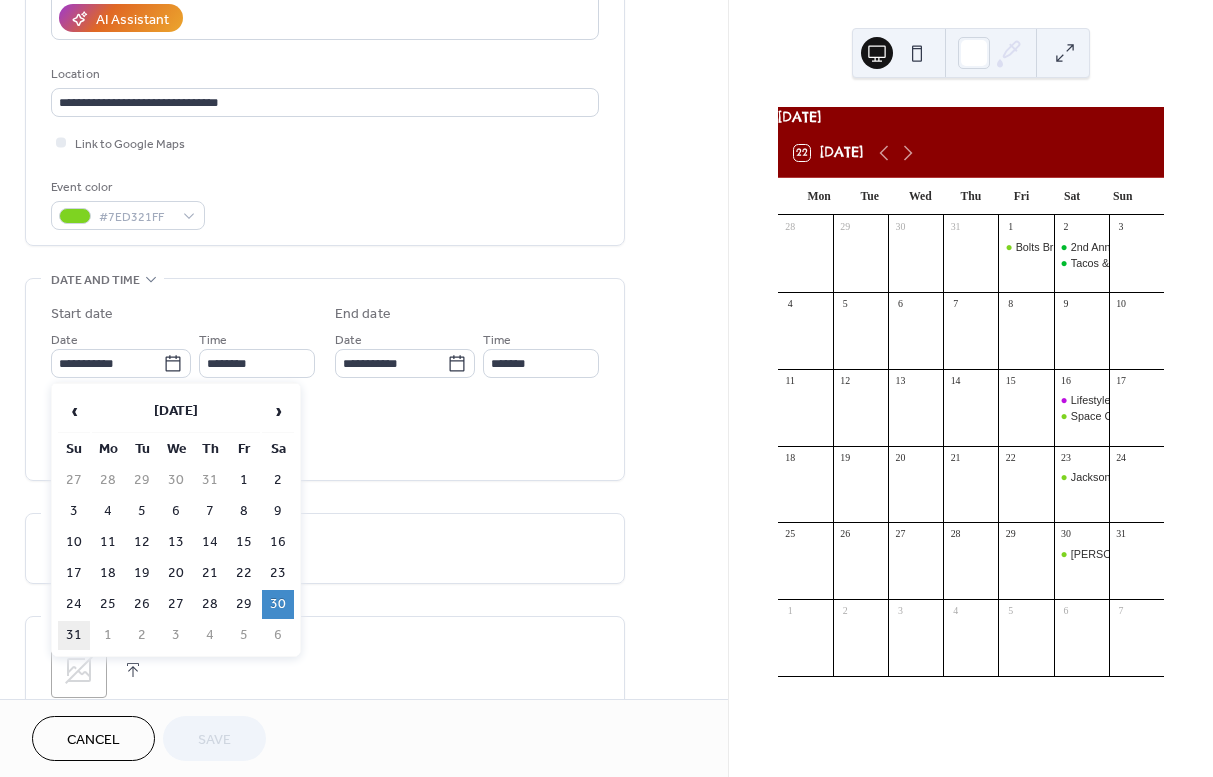 type on "**********" 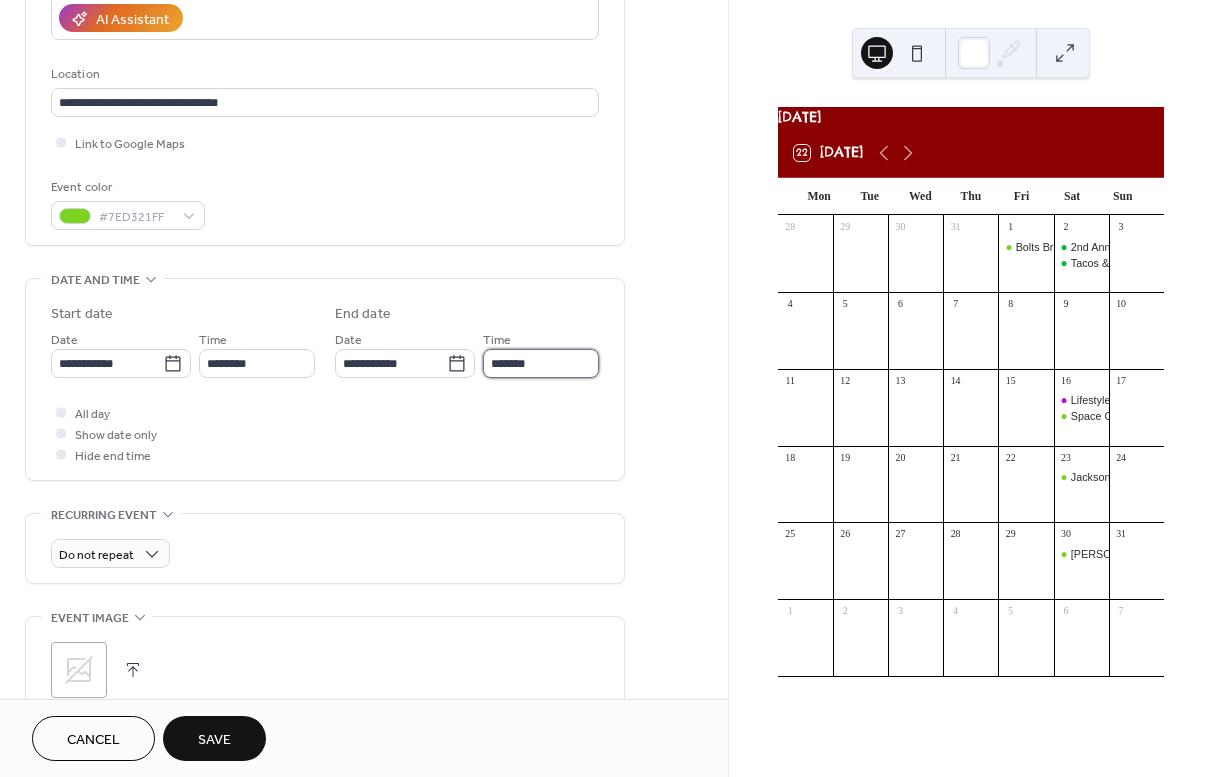 click on "*******" at bounding box center [541, 363] 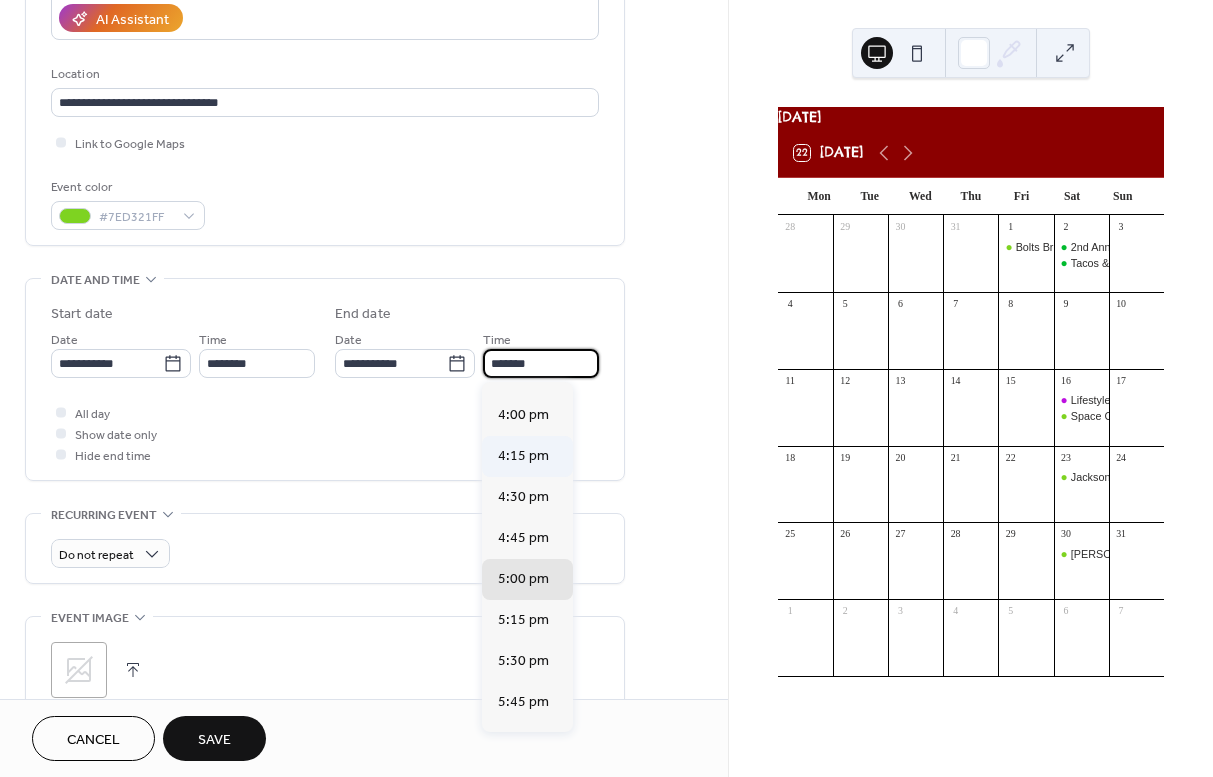 scroll, scrollTop: 918, scrollLeft: 0, axis: vertical 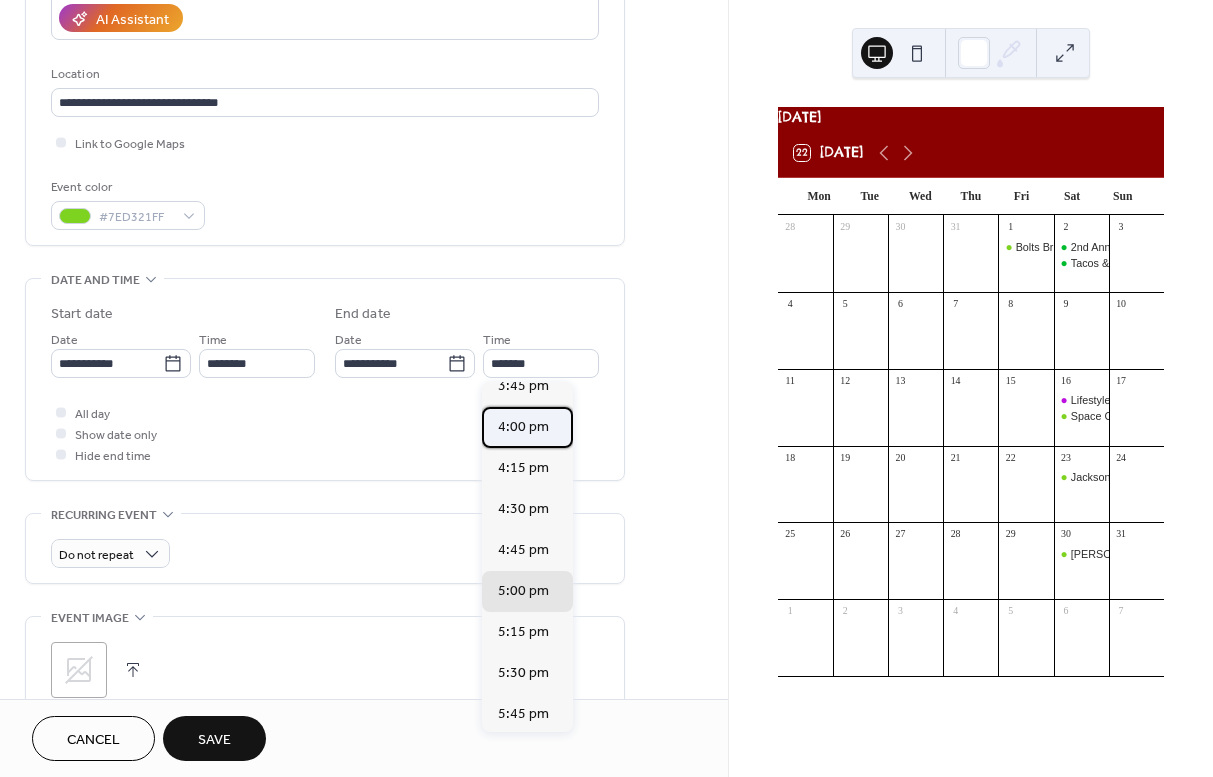 click on "4:00 pm" at bounding box center (523, 427) 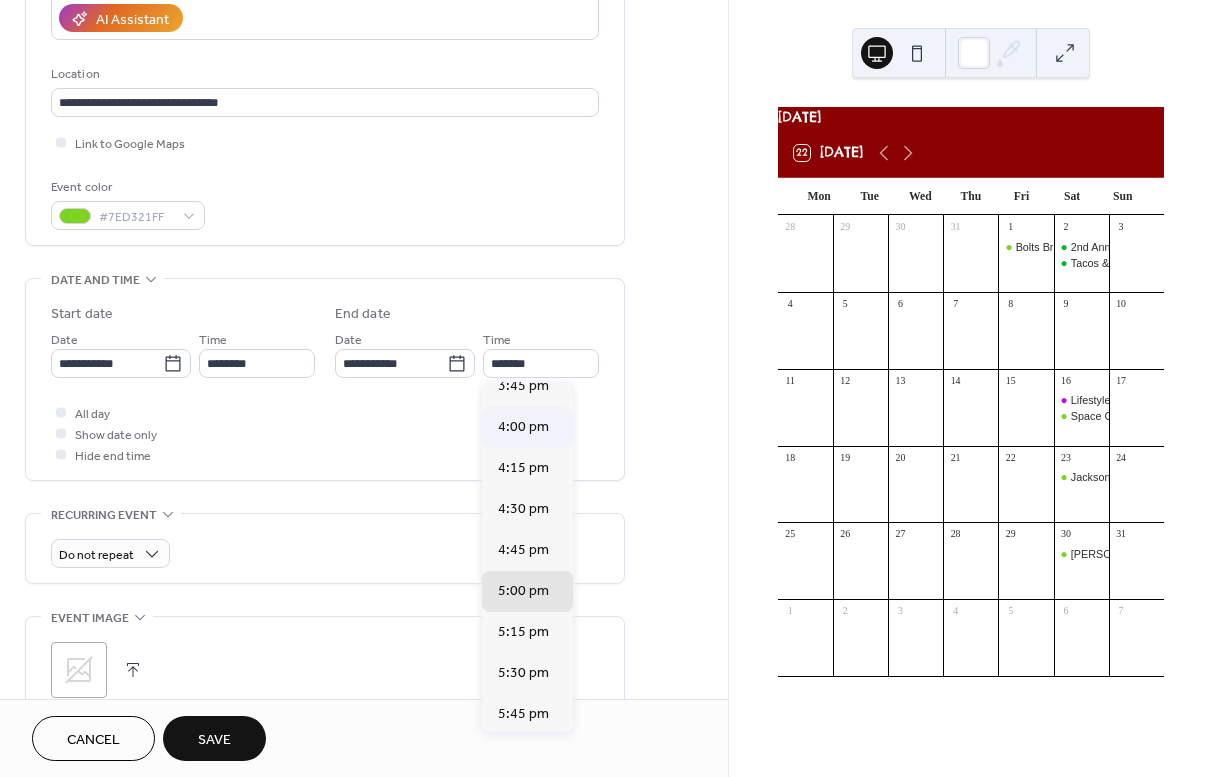 type on "*******" 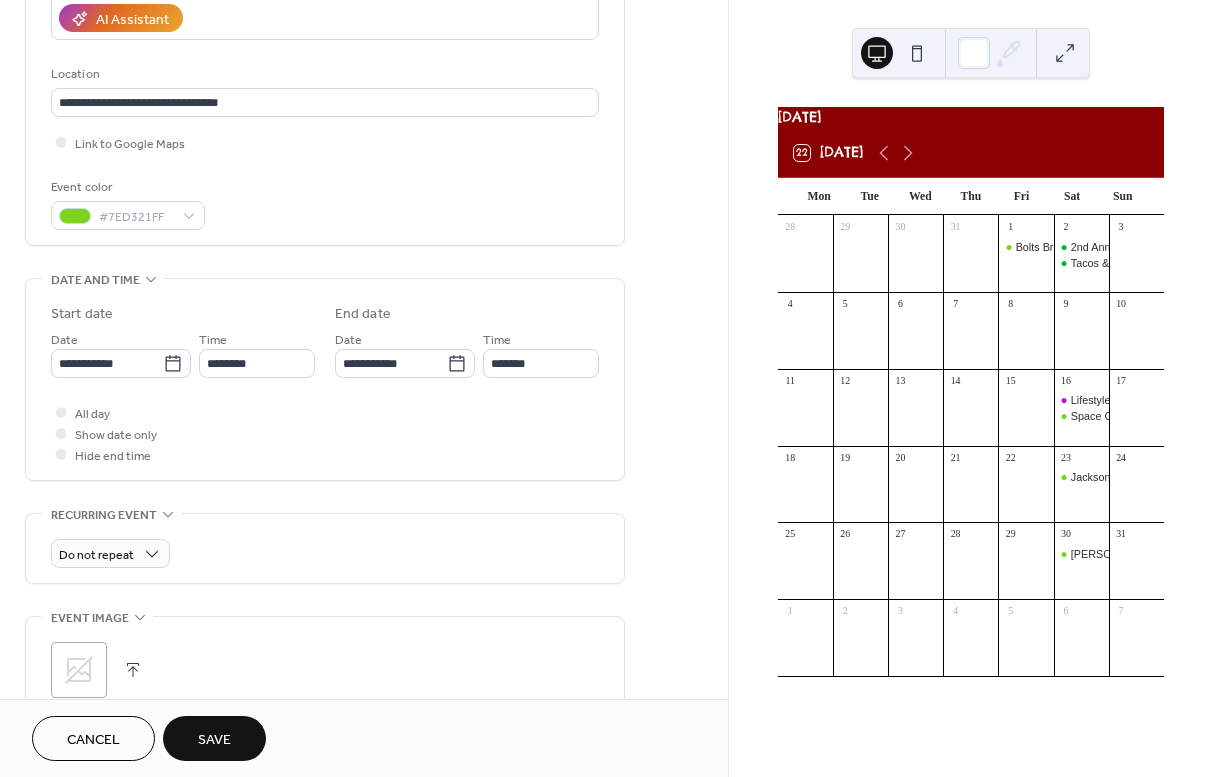 click on "Save" at bounding box center [214, 740] 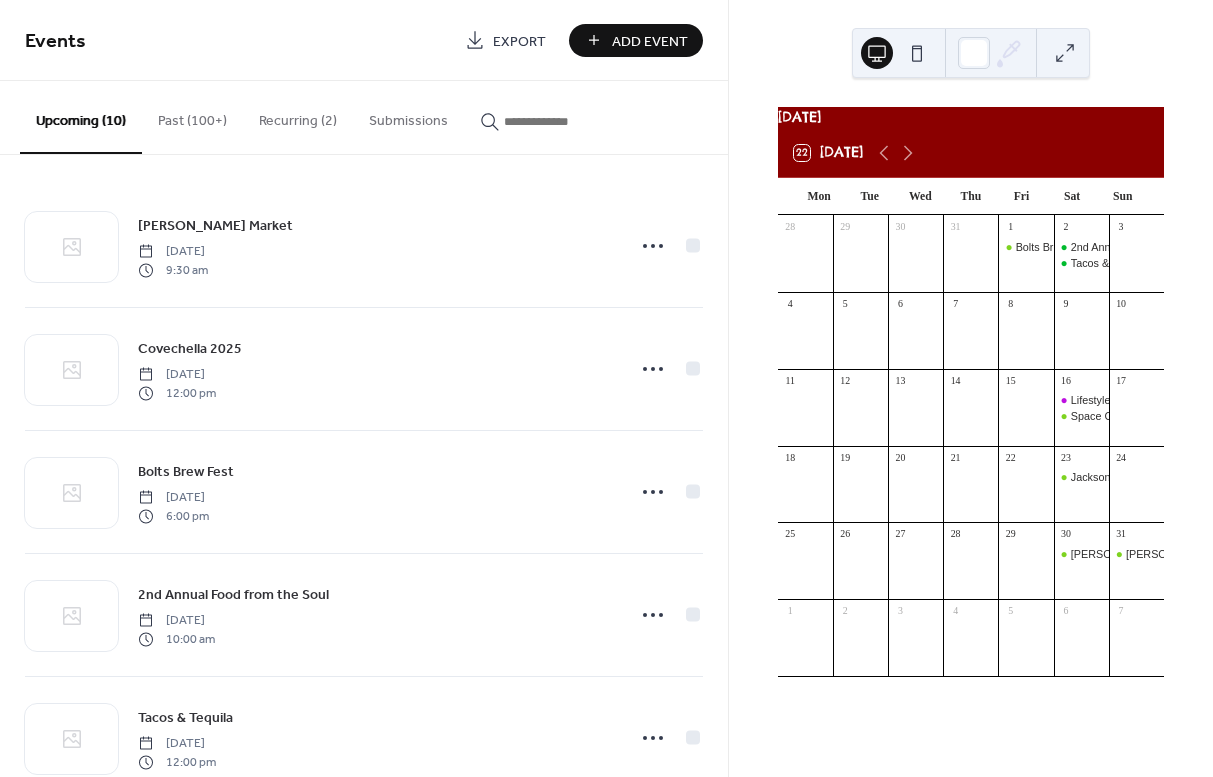click on "Add Event" at bounding box center (636, 40) 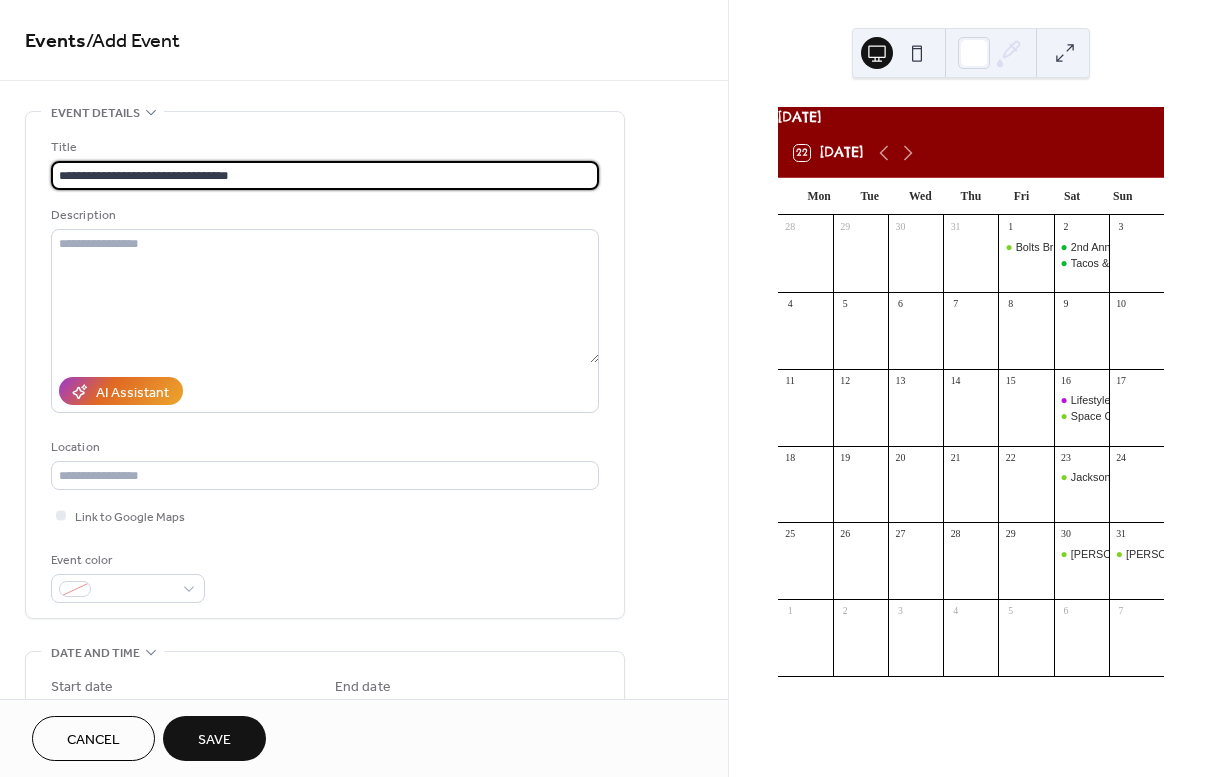type on "**********" 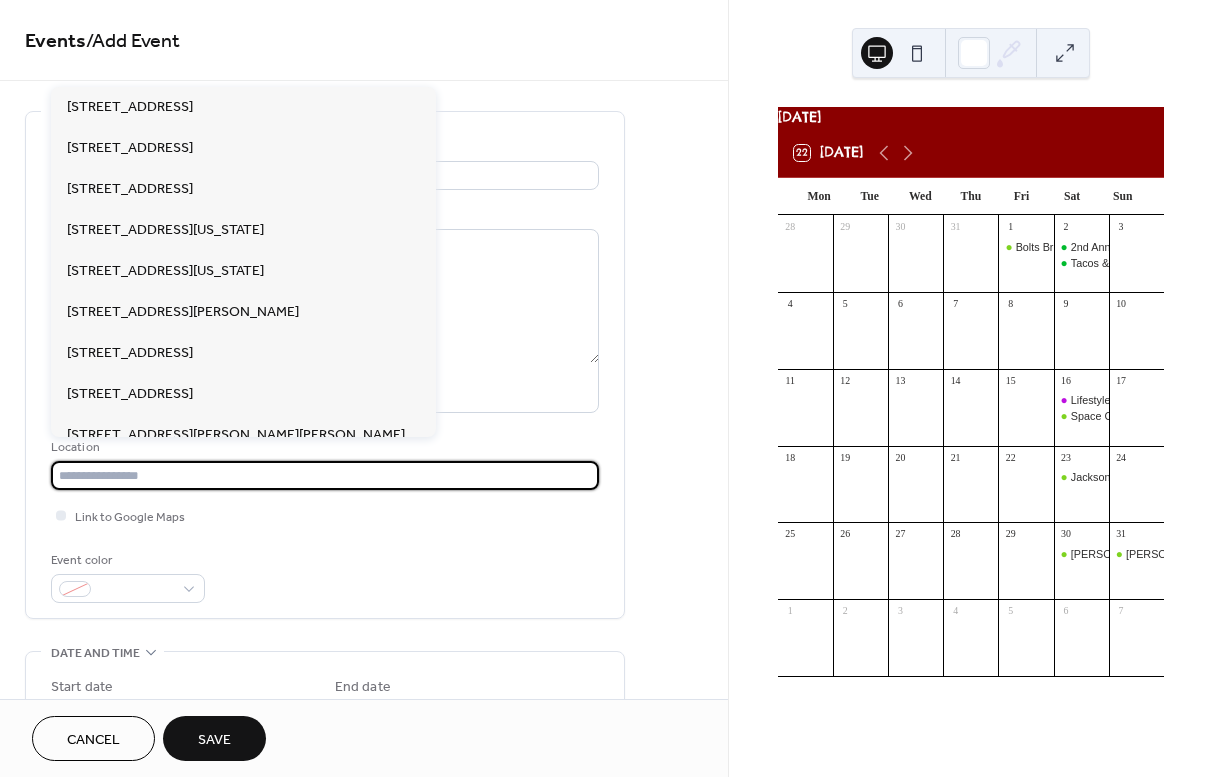 click at bounding box center (325, 475) 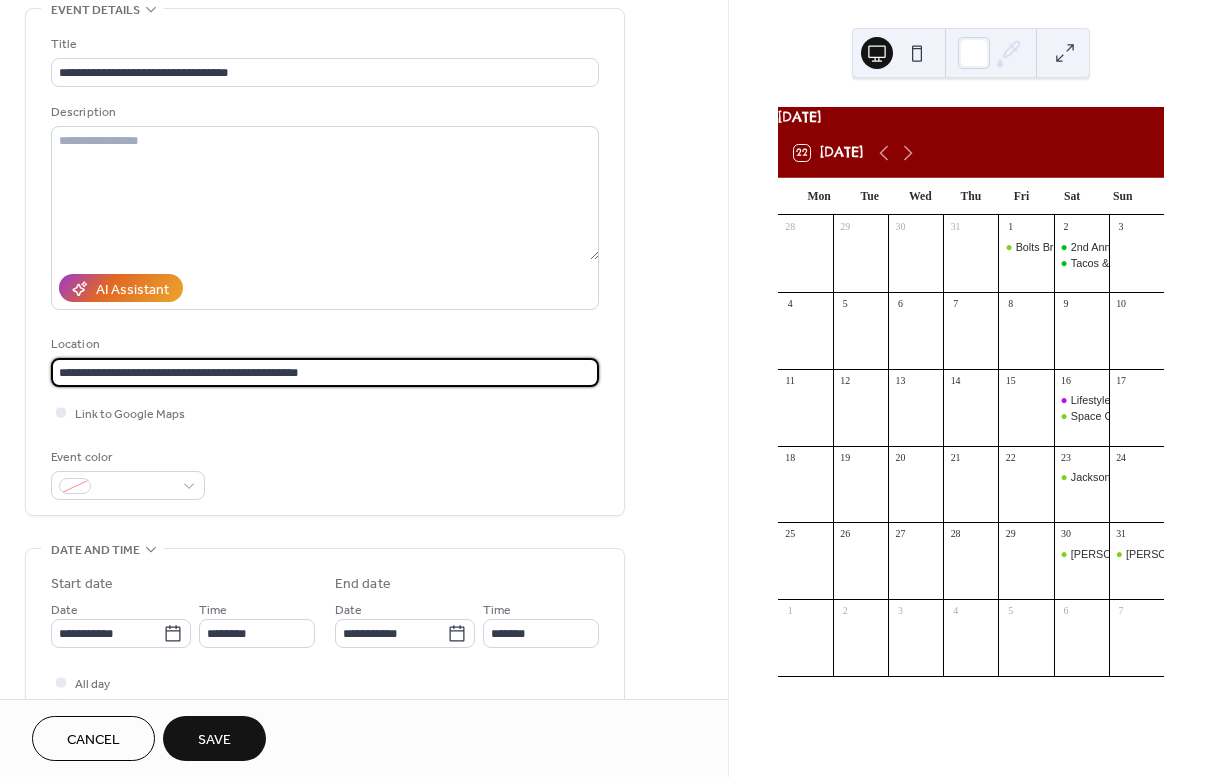scroll, scrollTop: 118, scrollLeft: 0, axis: vertical 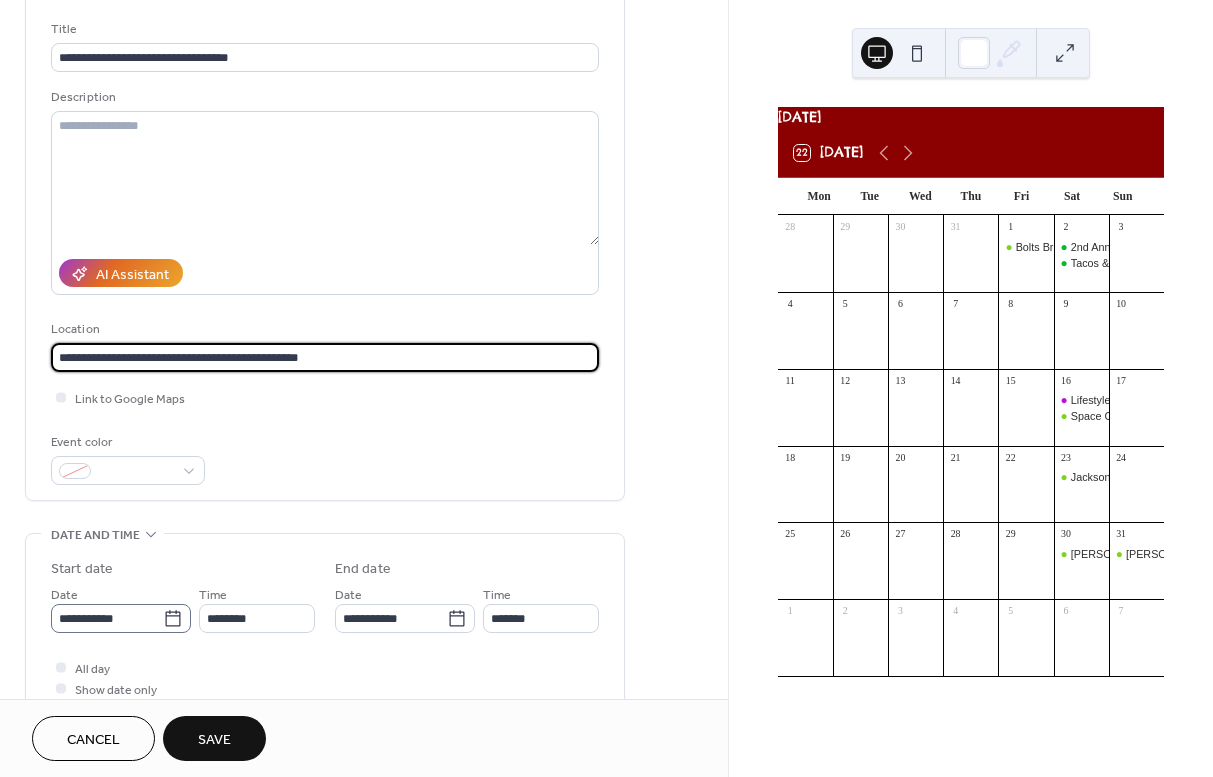 type on "**********" 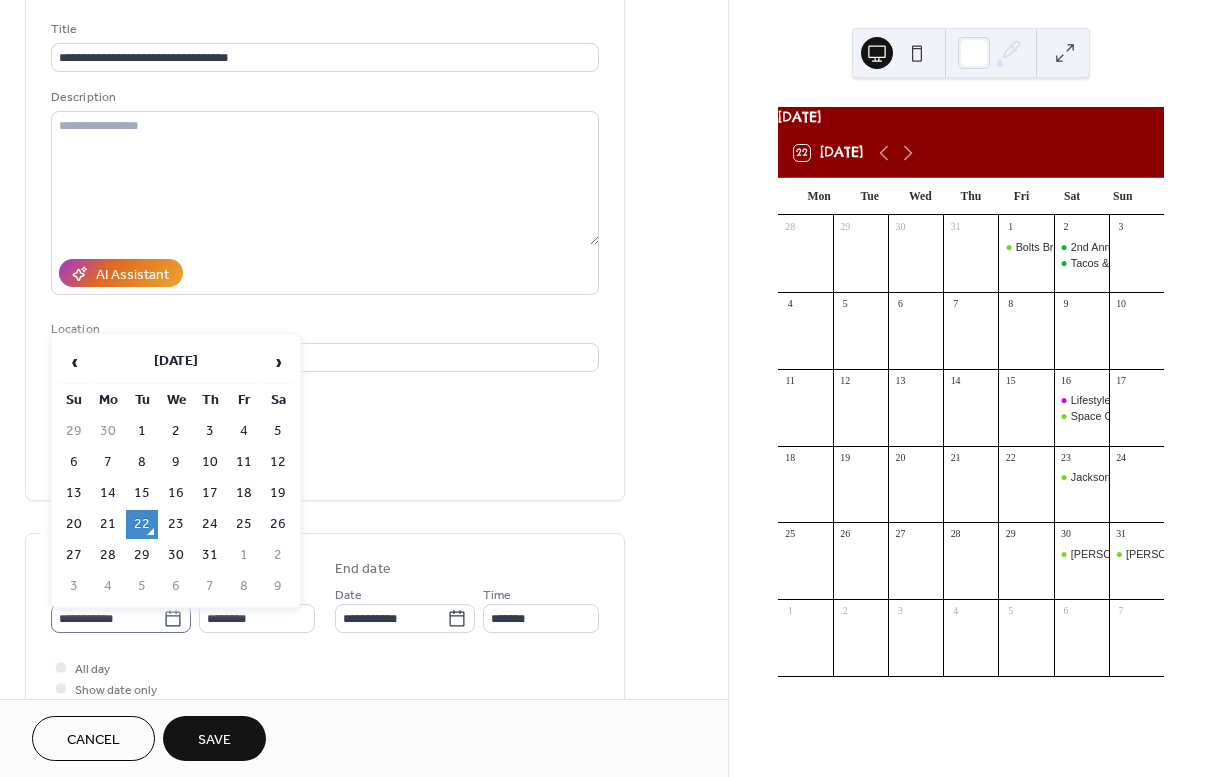 click 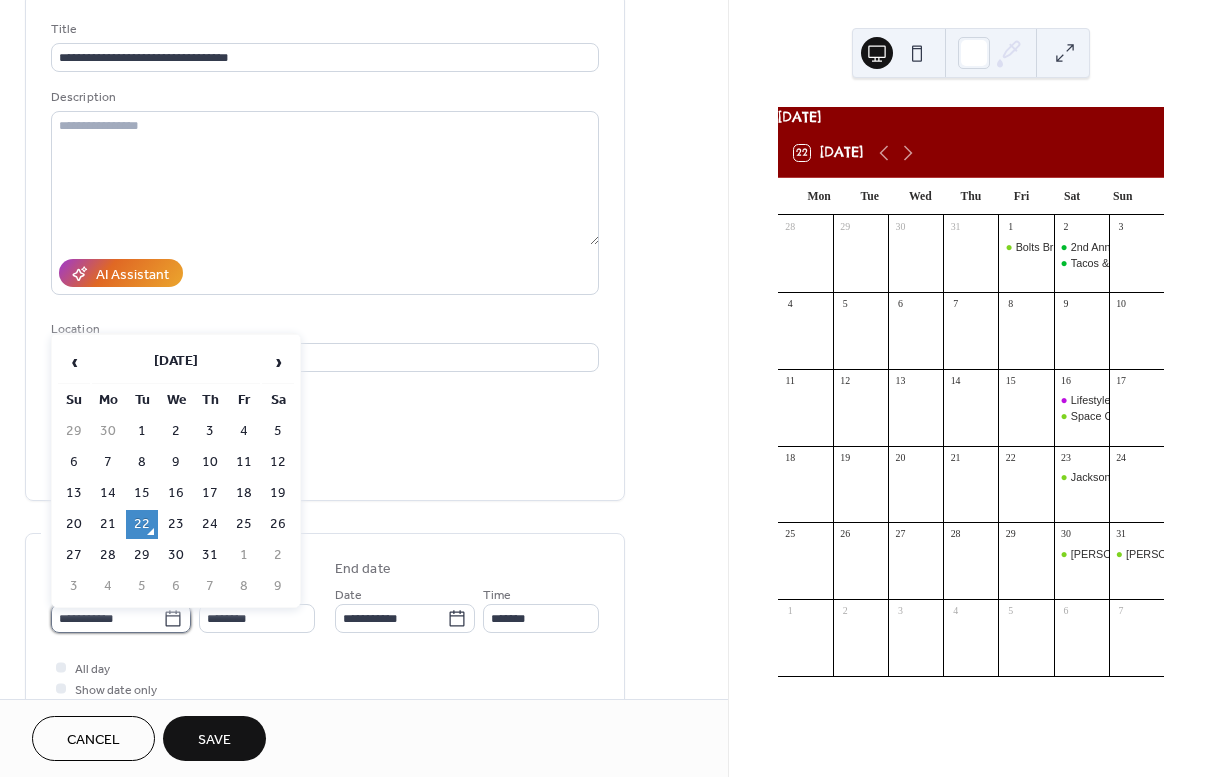 click on "**********" at bounding box center [107, 618] 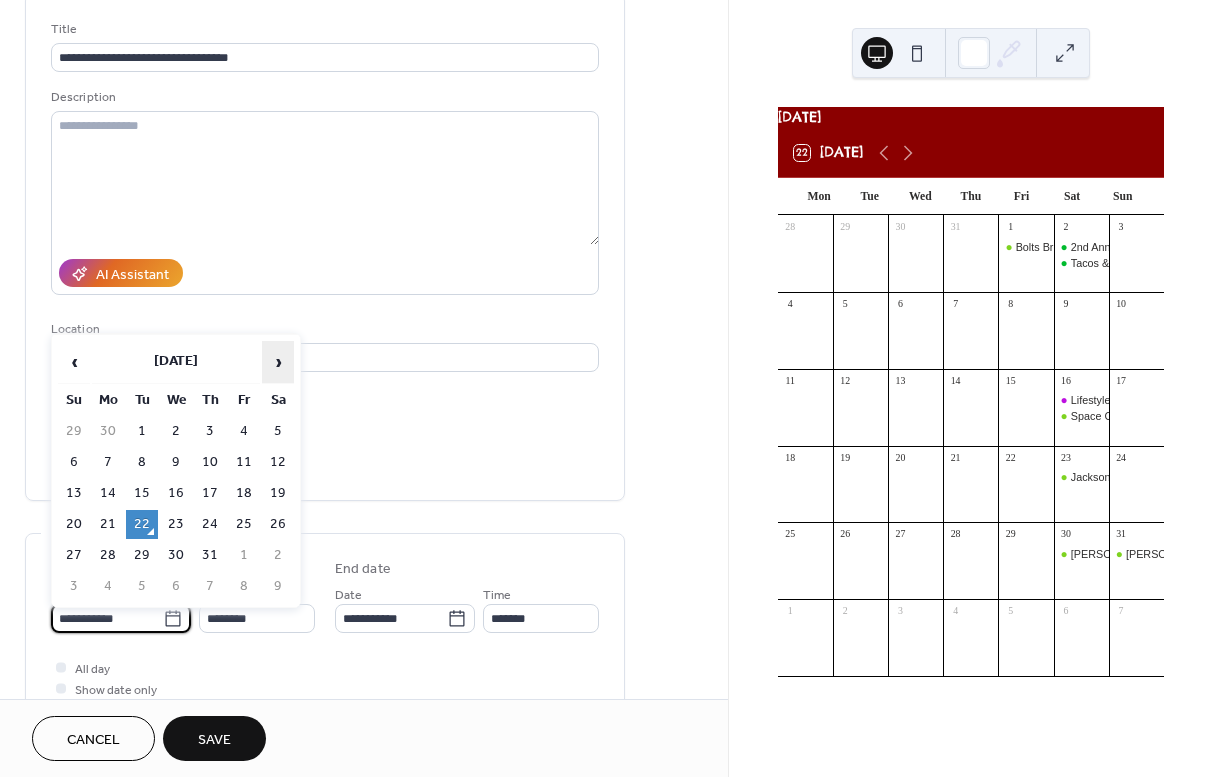 click on "›" at bounding box center [278, 362] 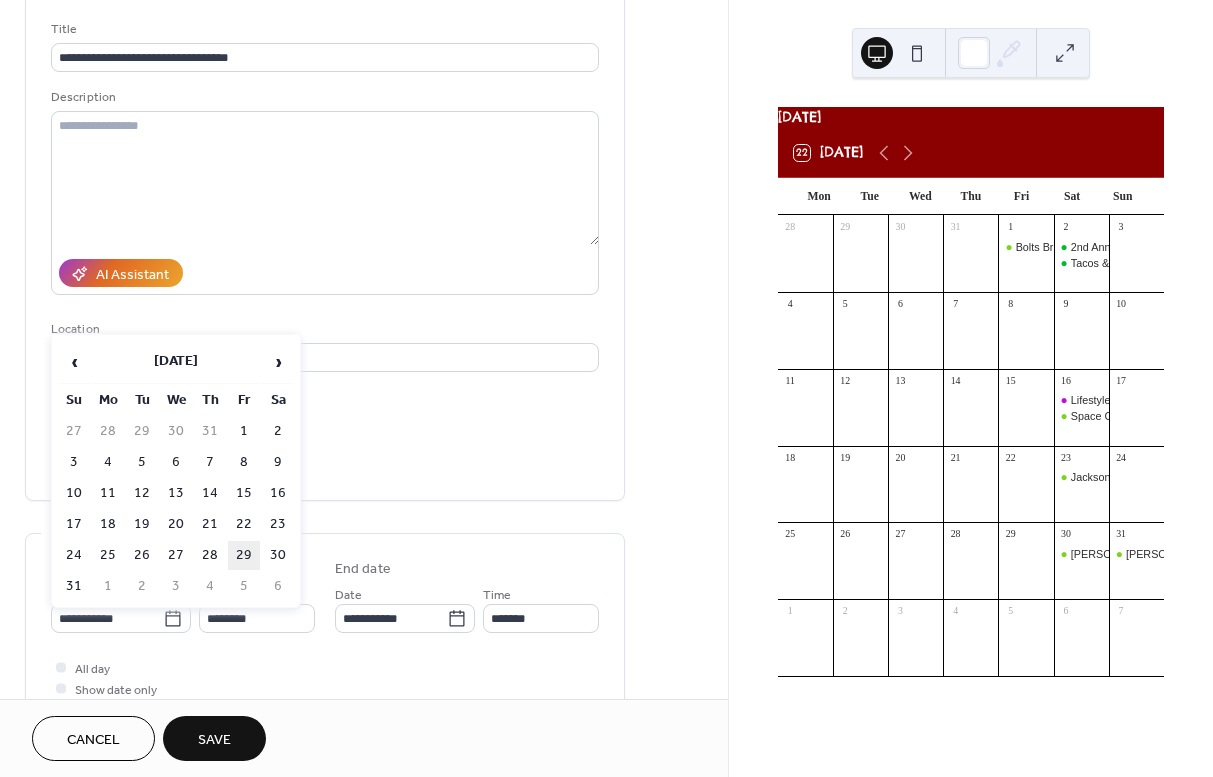 click on "29" at bounding box center (244, 555) 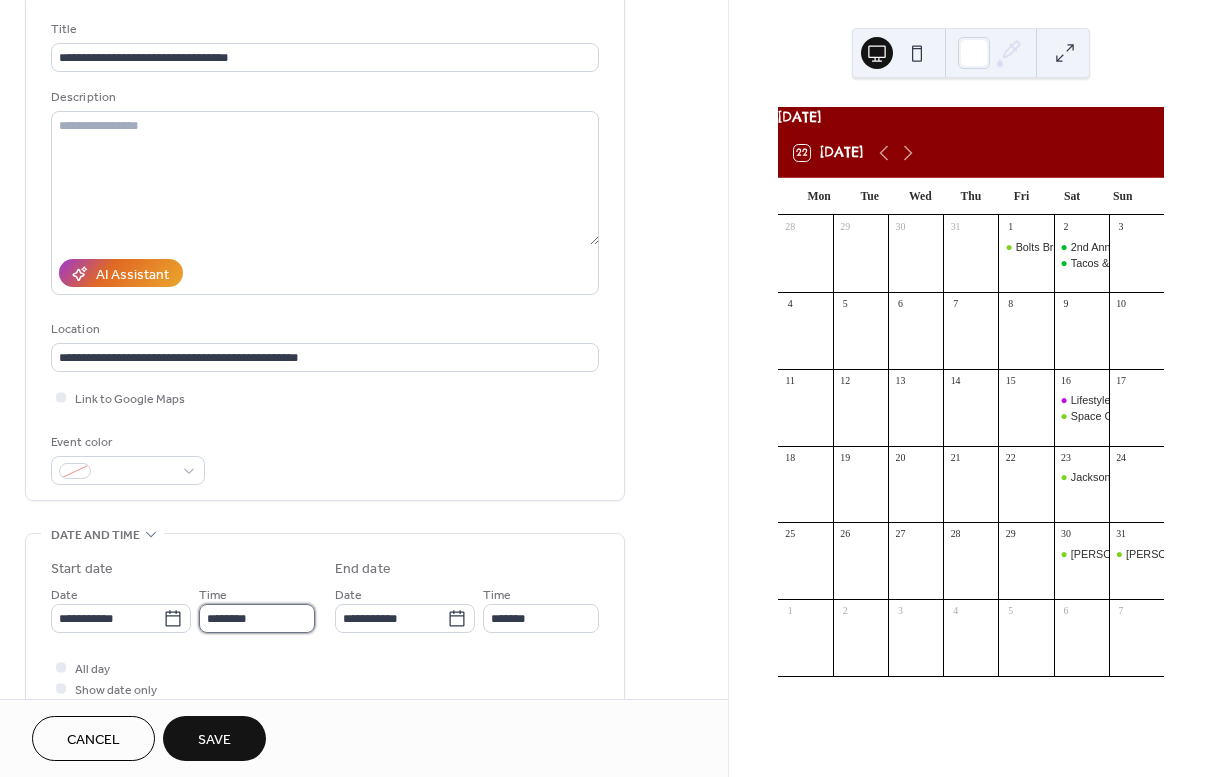 click on "********" at bounding box center [257, 618] 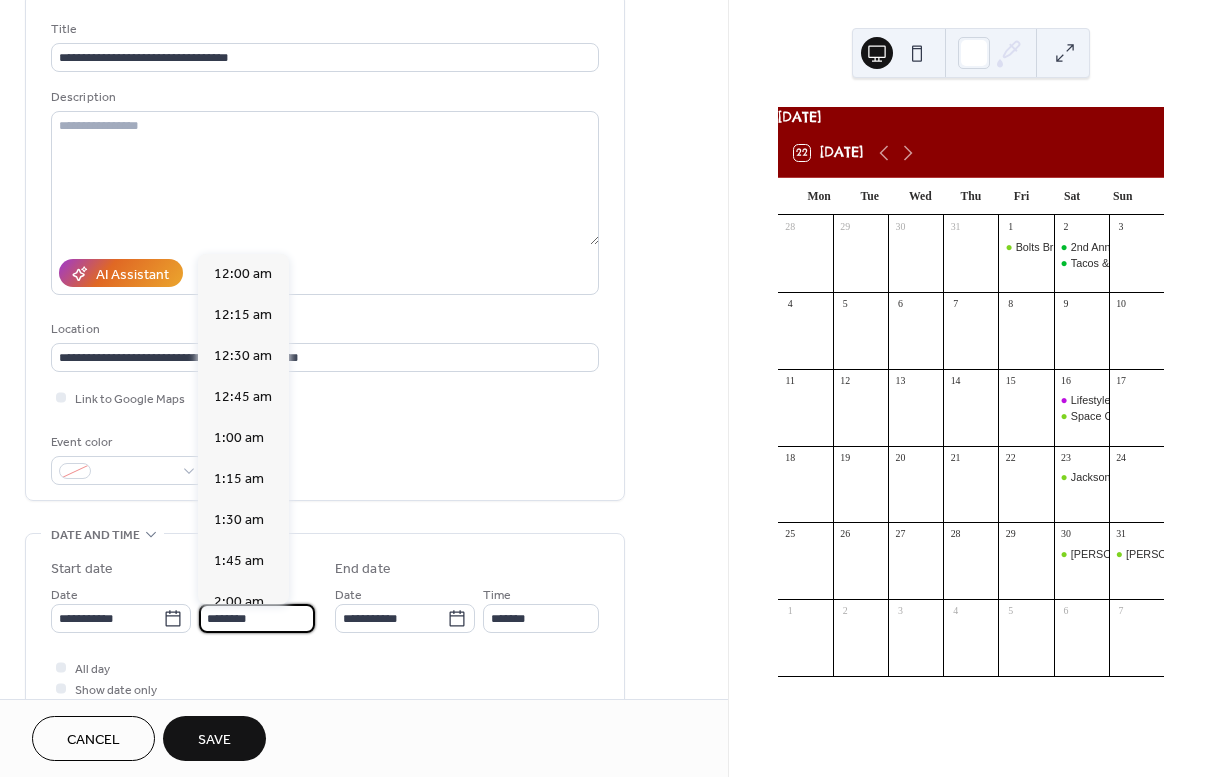 scroll, scrollTop: 1944, scrollLeft: 0, axis: vertical 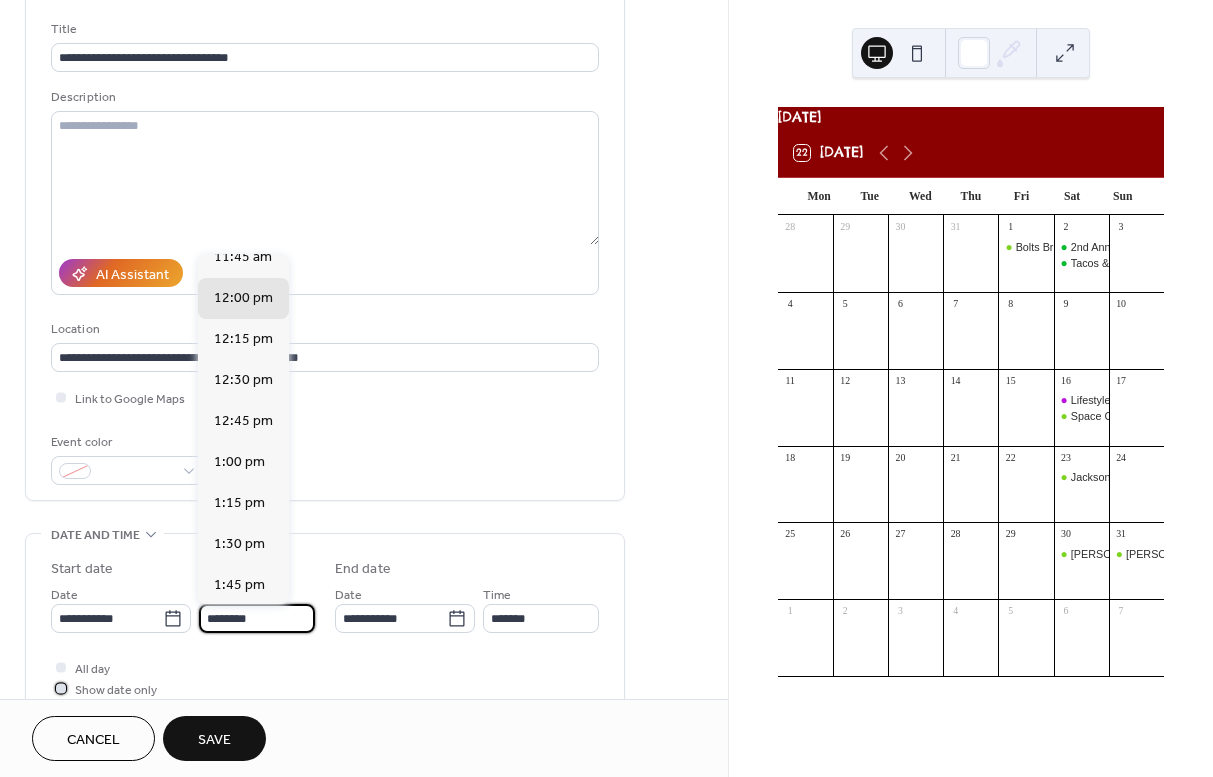 click on "Show date only" at bounding box center (116, 690) 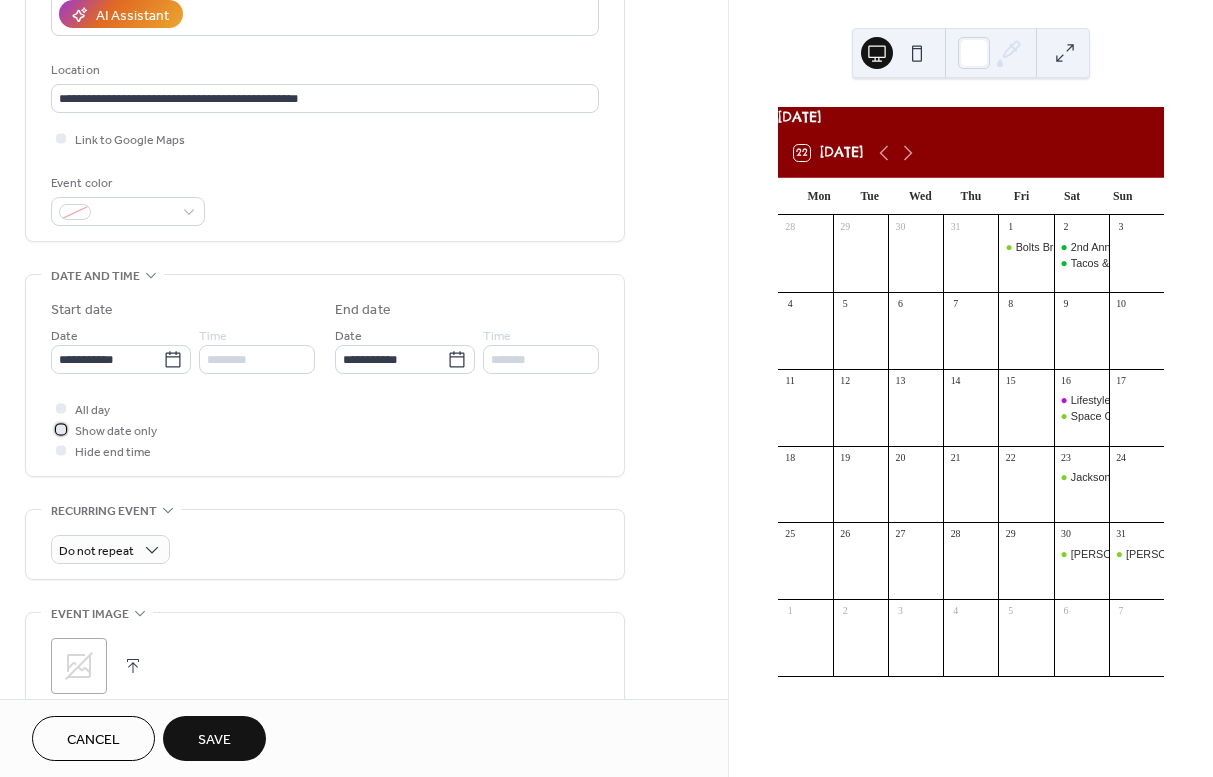 scroll, scrollTop: 376, scrollLeft: 0, axis: vertical 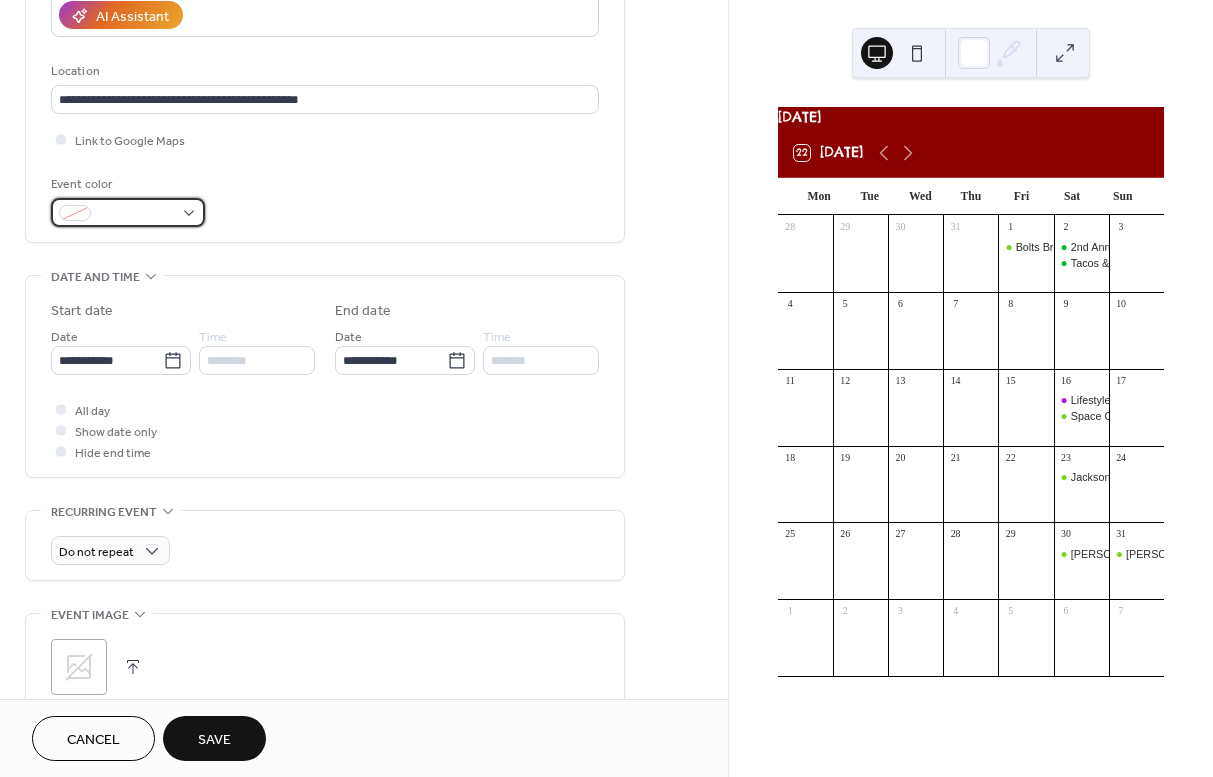 click at bounding box center [136, 214] 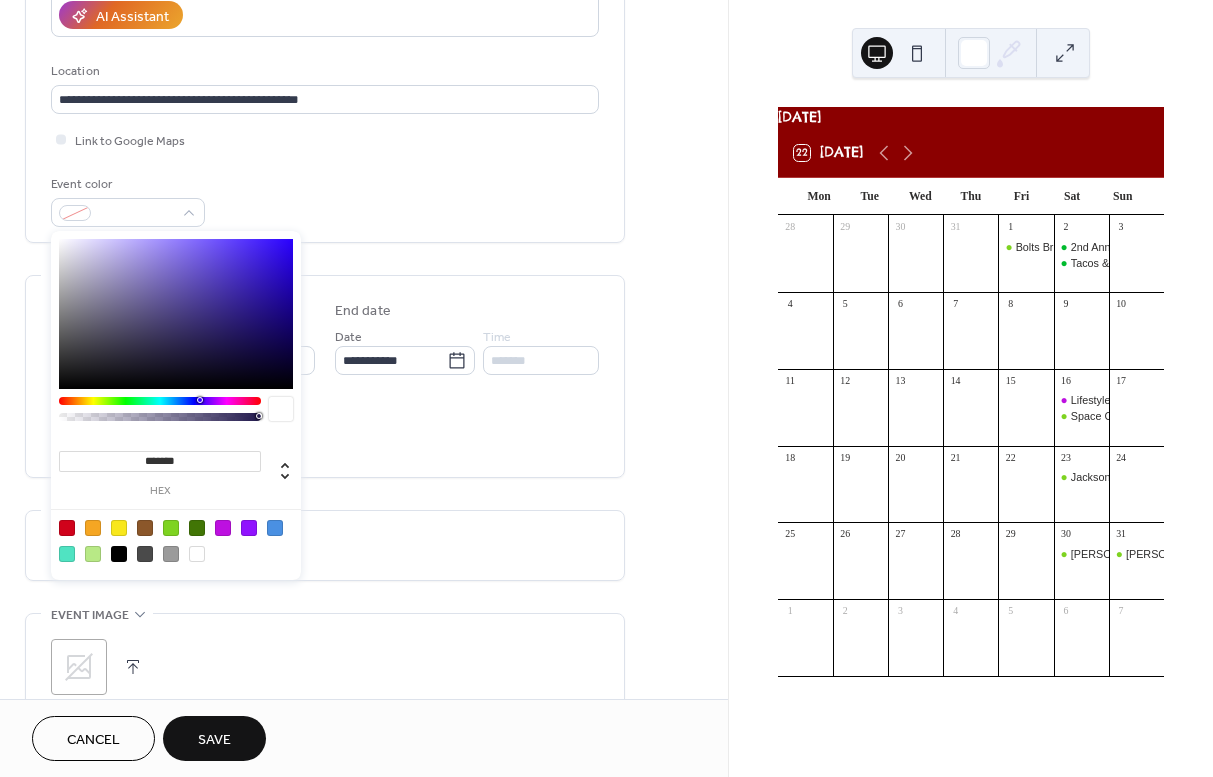click at bounding box center [171, 528] 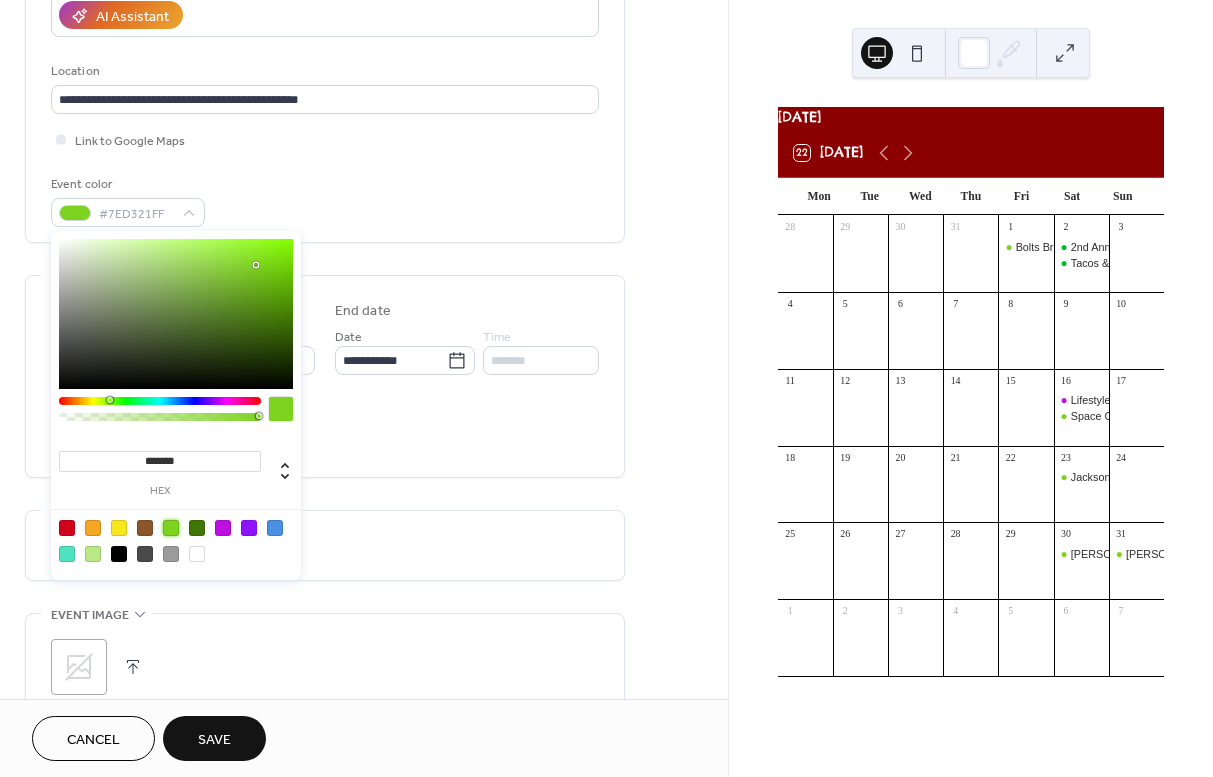 click on "Save" at bounding box center [214, 738] 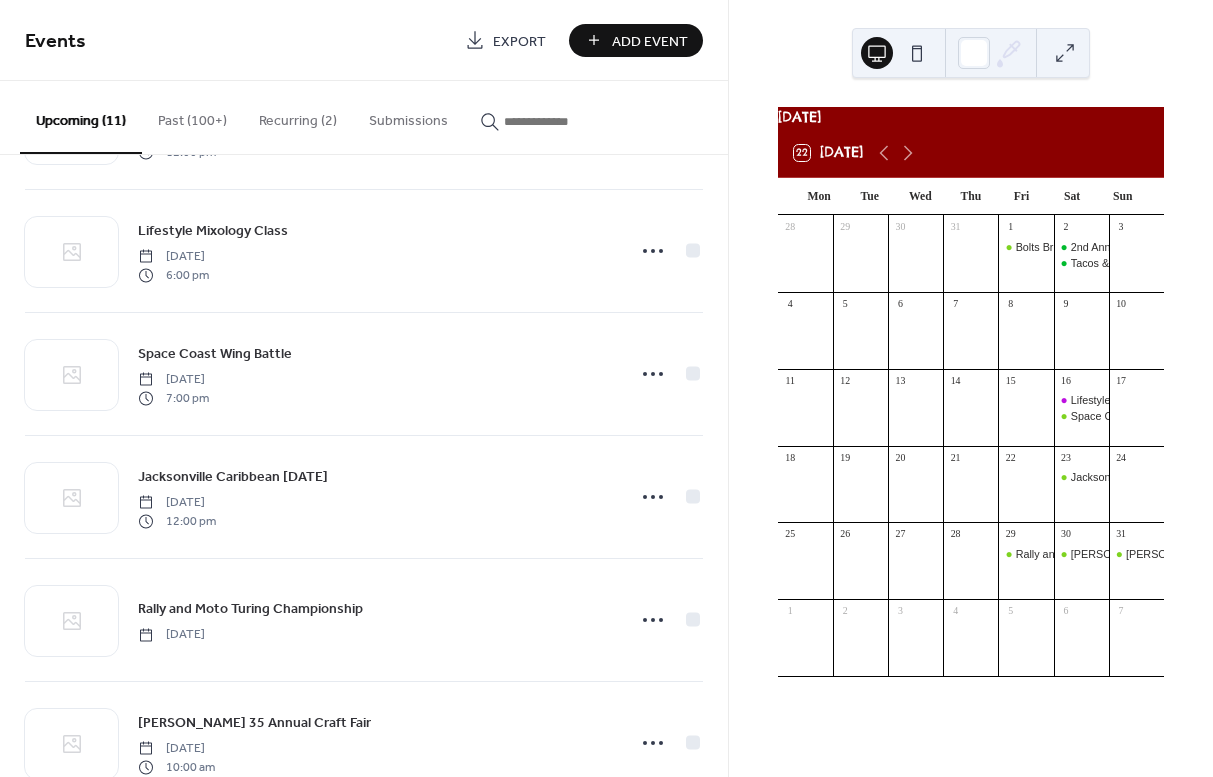 scroll, scrollTop: 790, scrollLeft: 0, axis: vertical 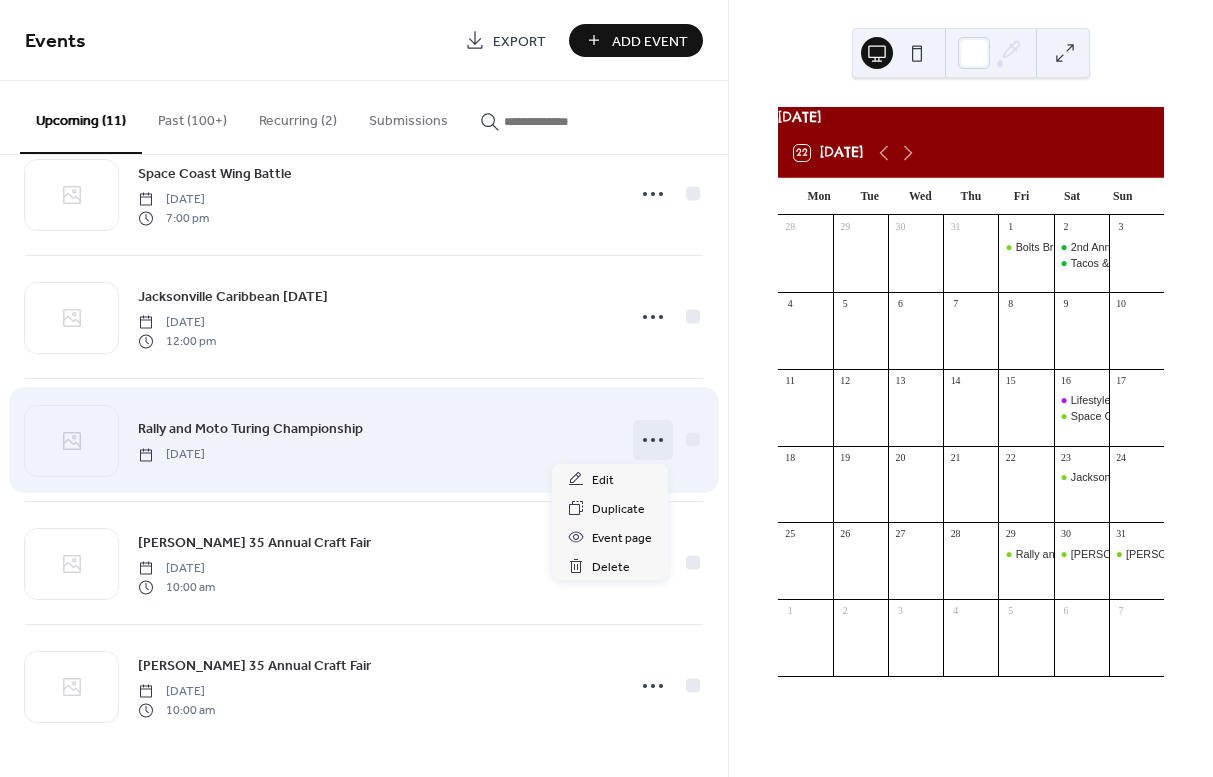 click 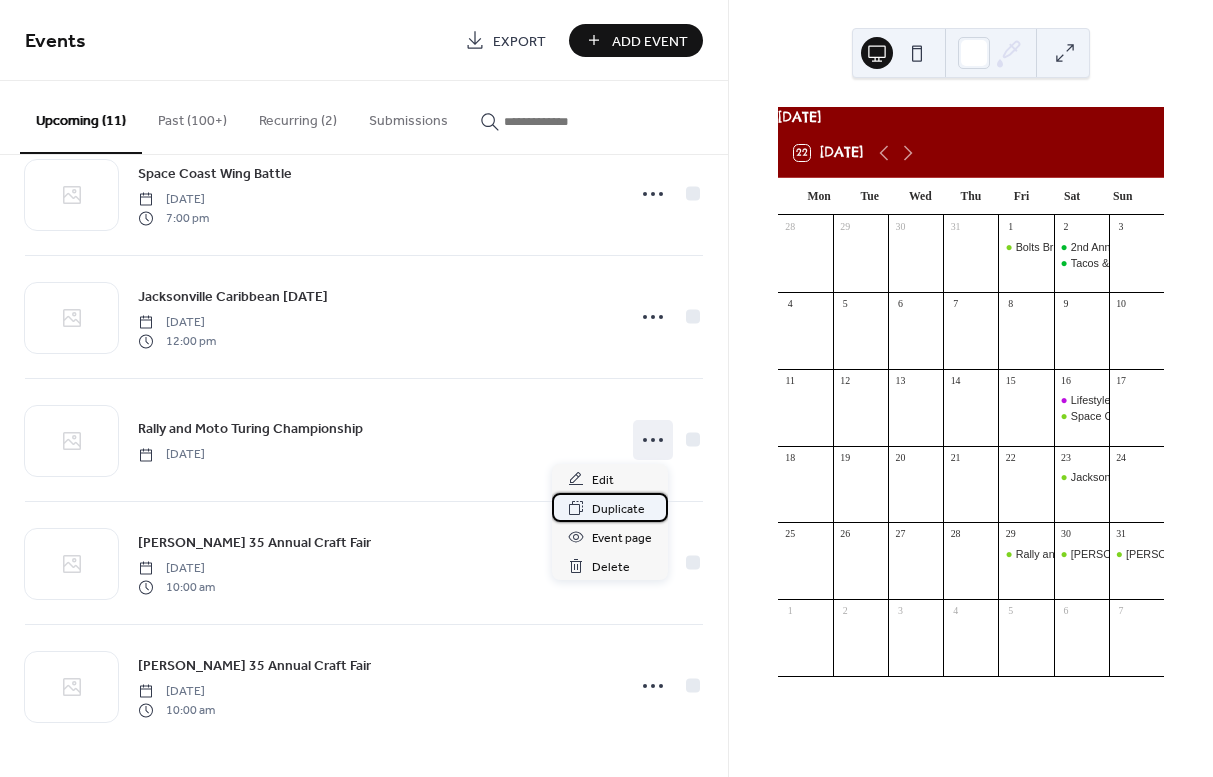click on "Duplicate" at bounding box center [618, 509] 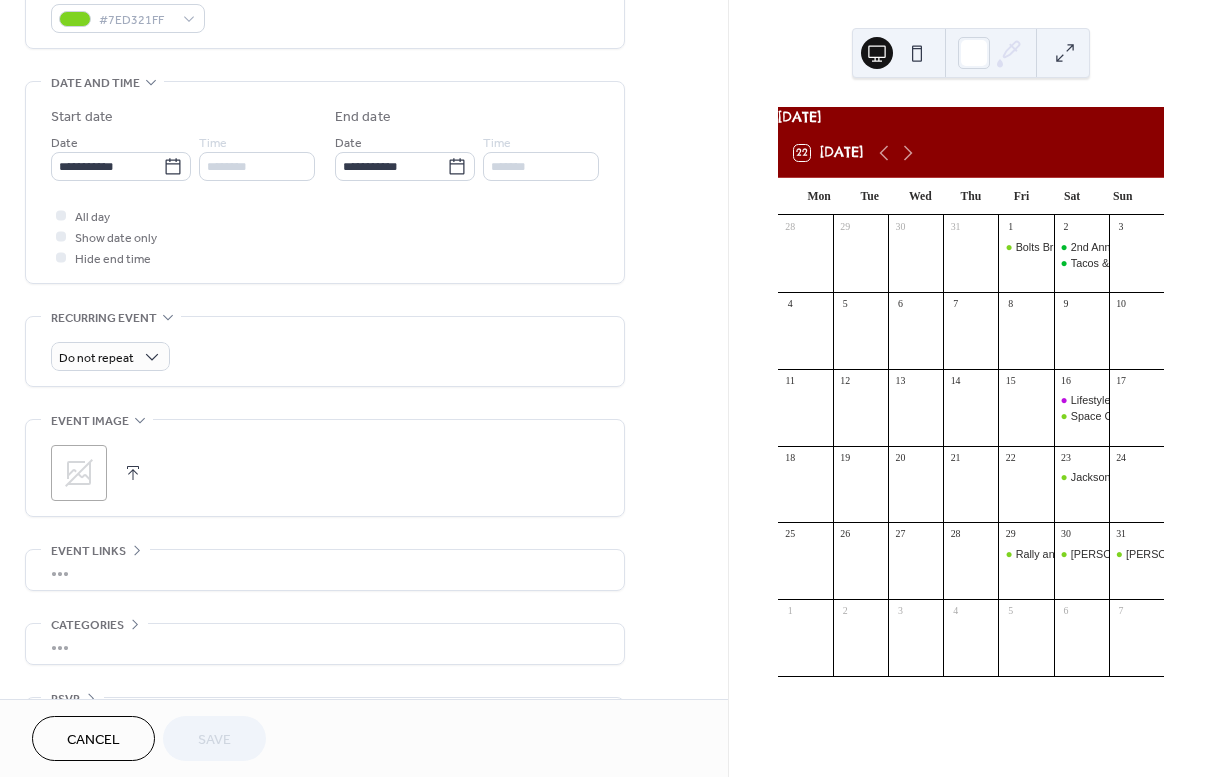 scroll, scrollTop: 615, scrollLeft: 0, axis: vertical 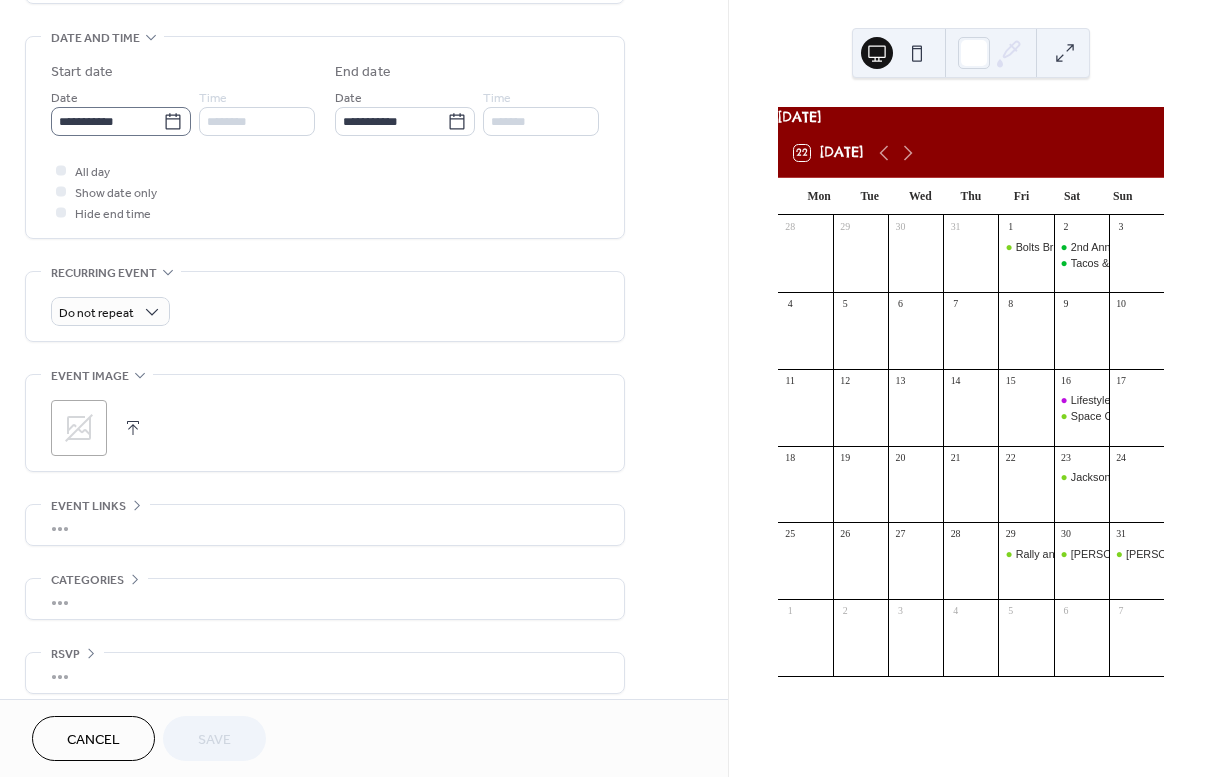 click on "**********" at bounding box center (121, 121) 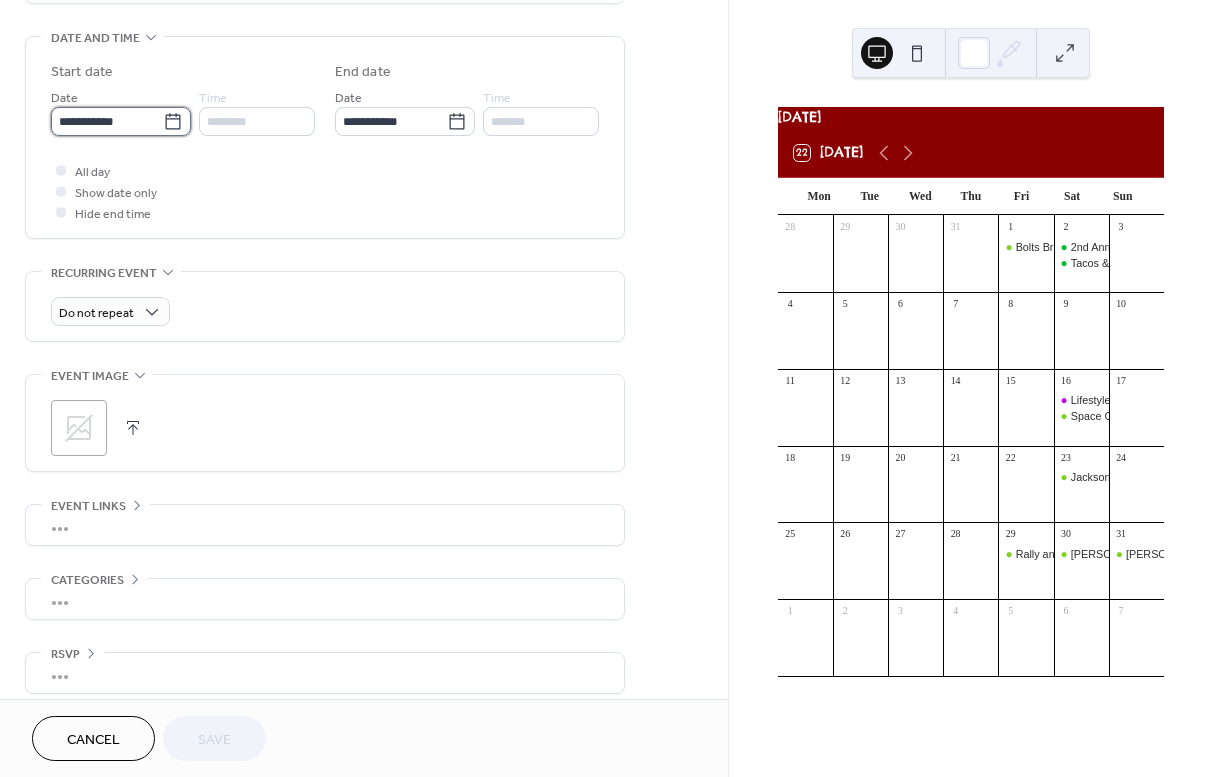 click on "**********" at bounding box center (107, 121) 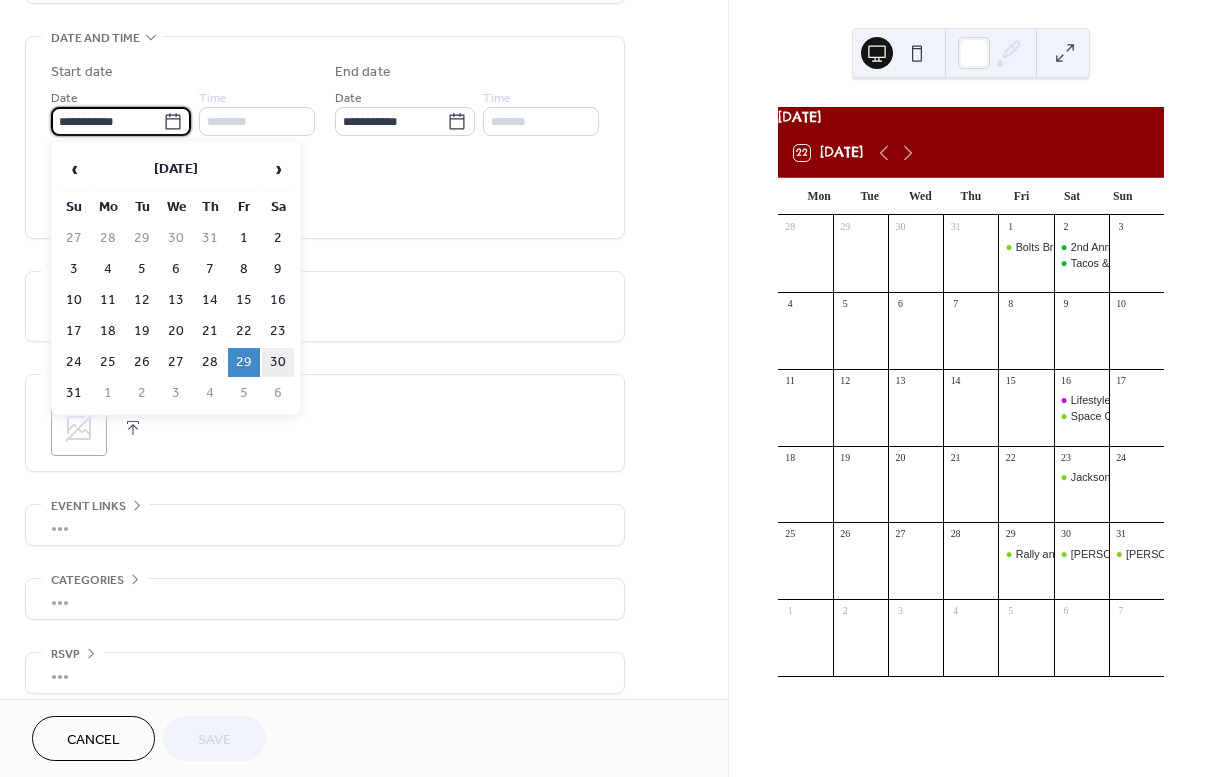 click on "30" at bounding box center [278, 362] 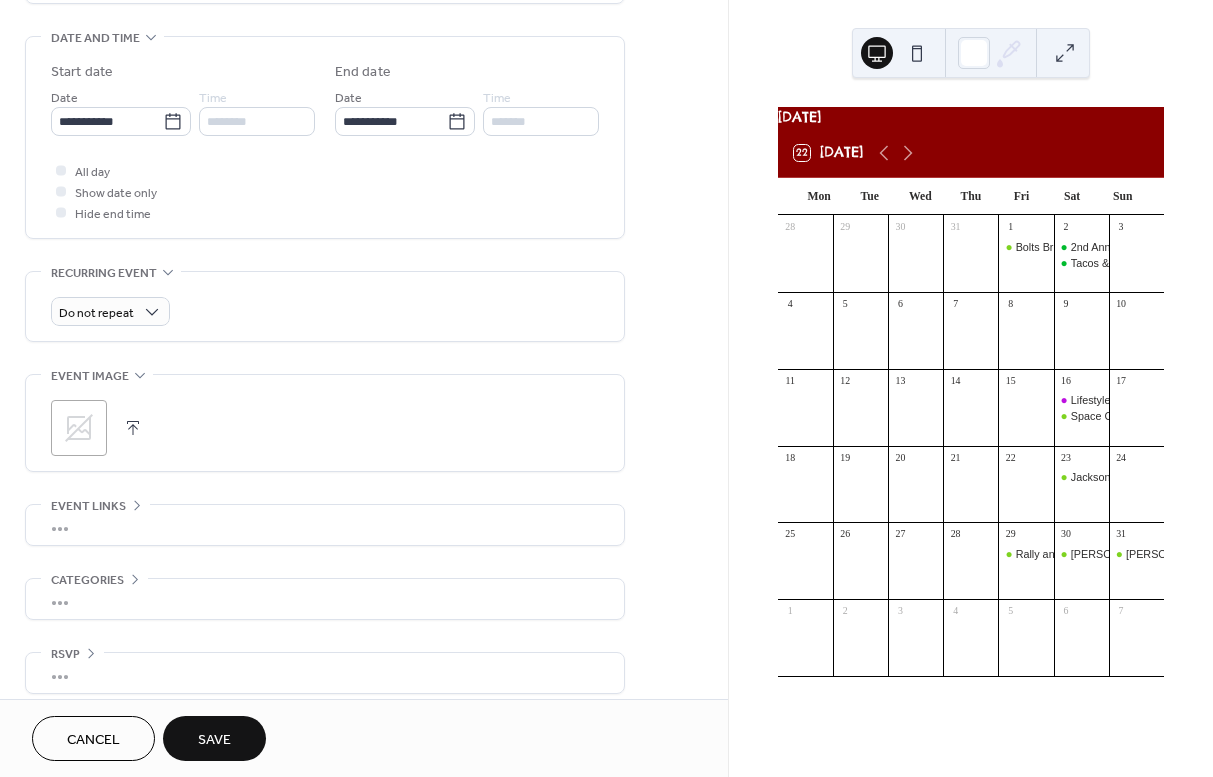 click on "Save" at bounding box center (214, 740) 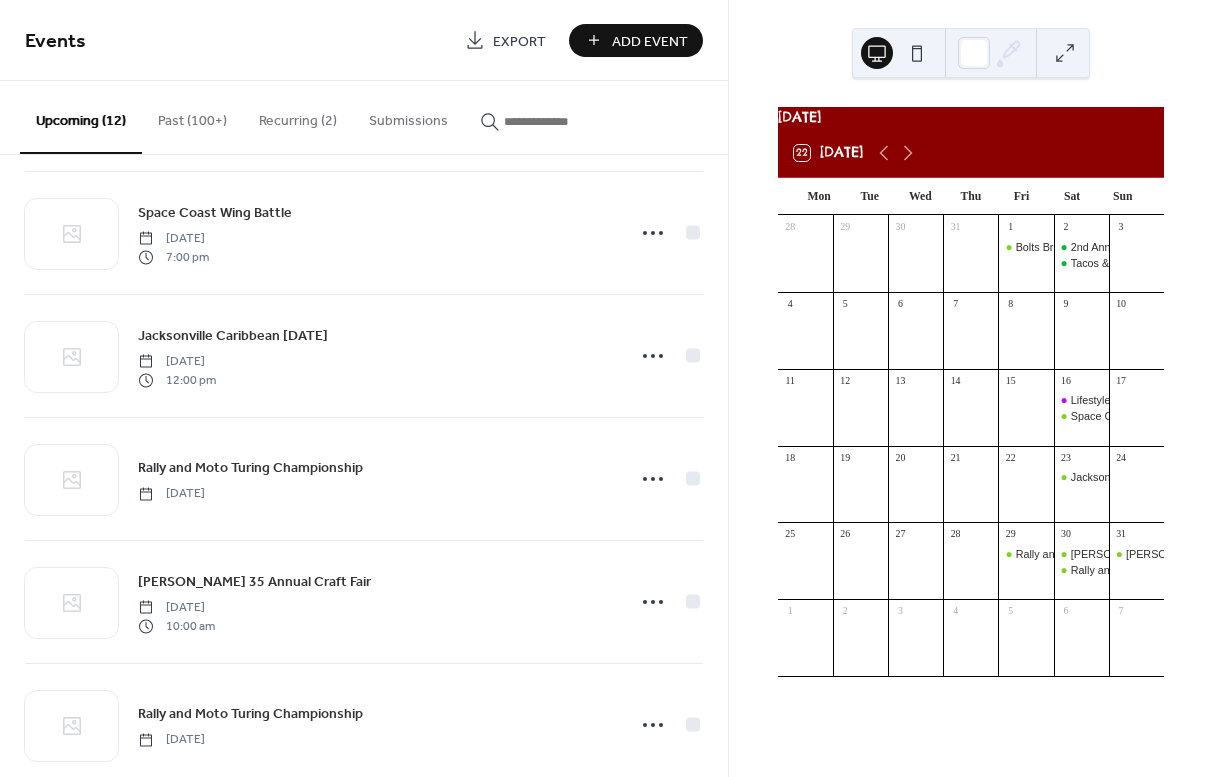 scroll, scrollTop: 913, scrollLeft: 0, axis: vertical 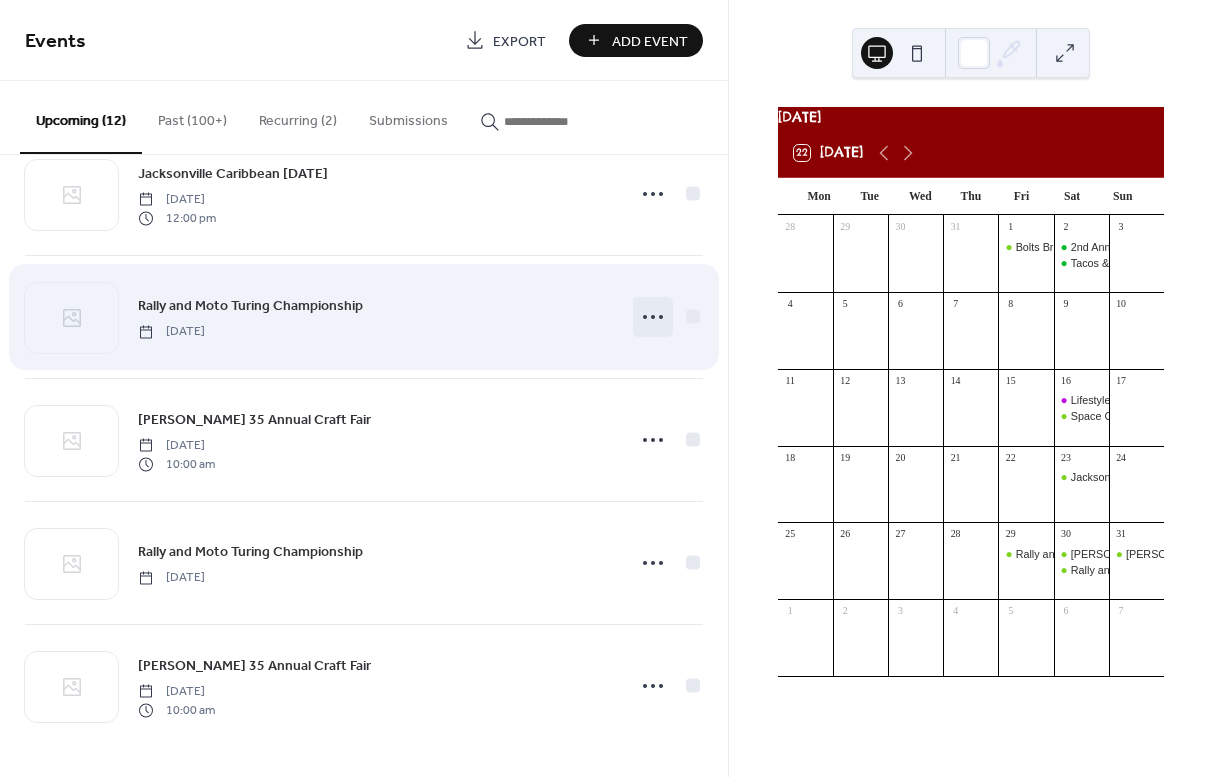 click 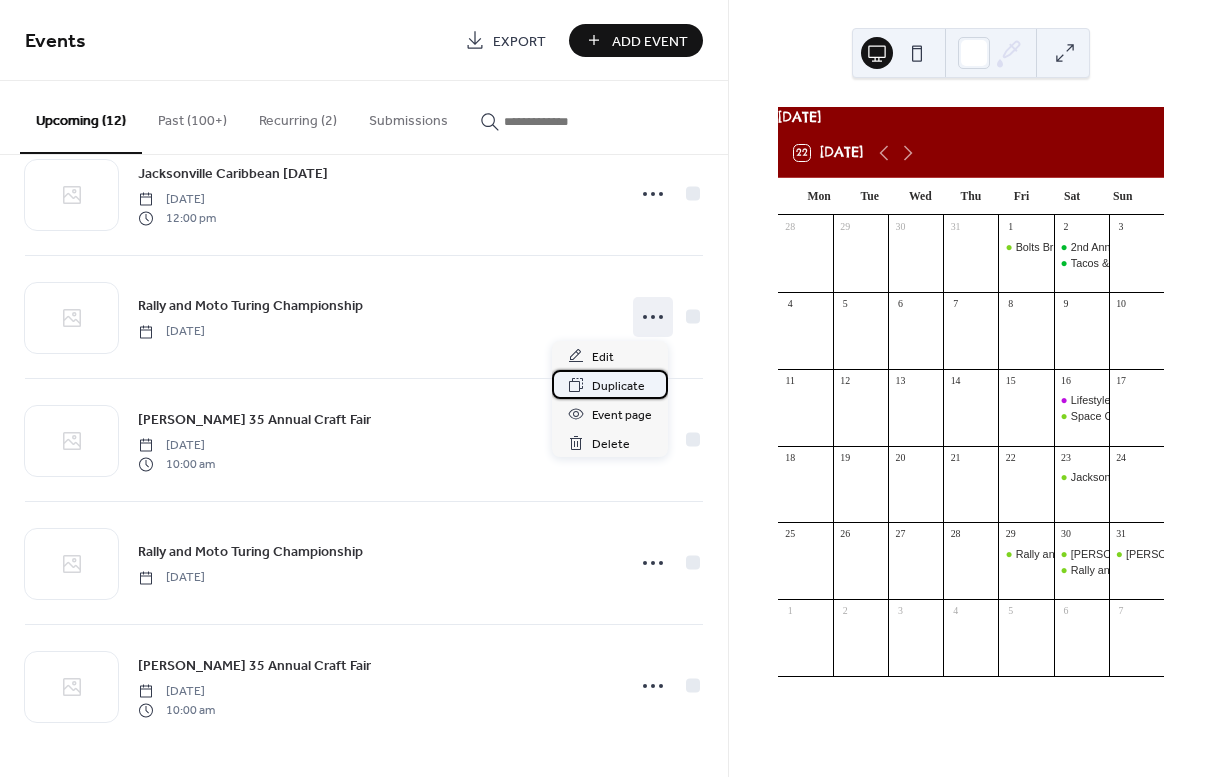 click on "Duplicate" at bounding box center (610, 384) 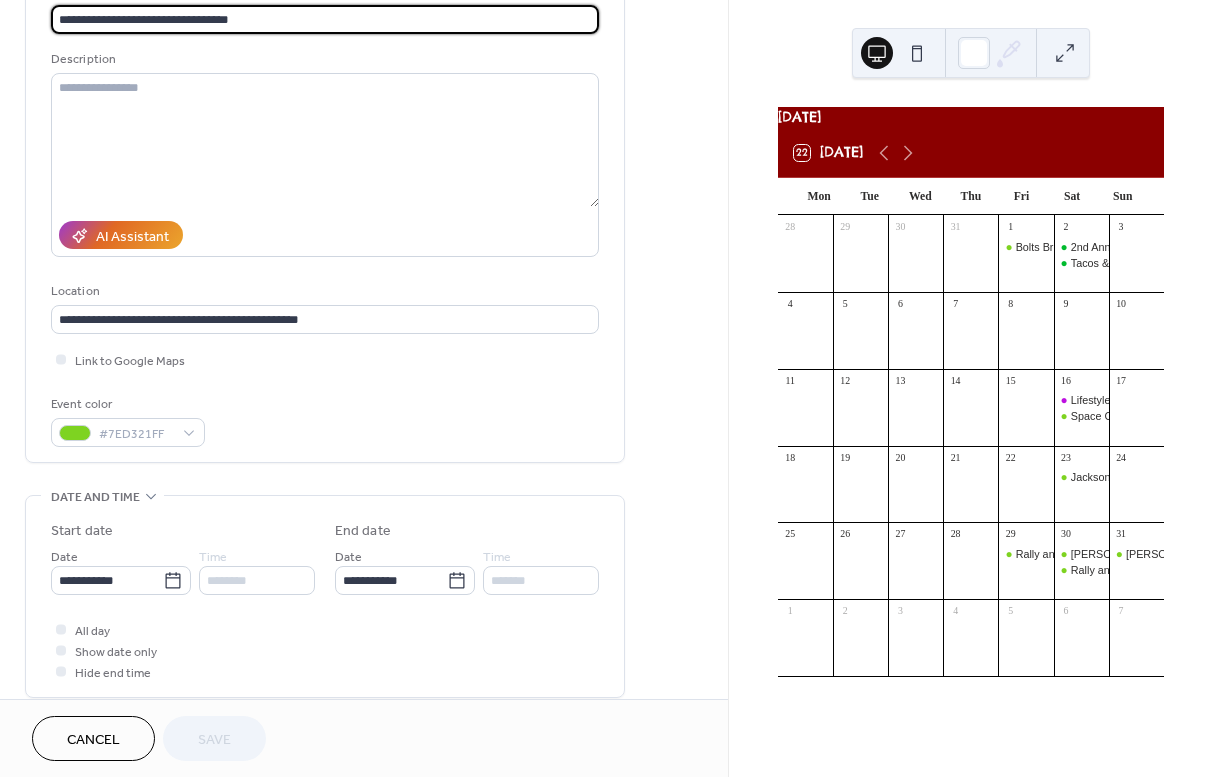 scroll, scrollTop: 158, scrollLeft: 0, axis: vertical 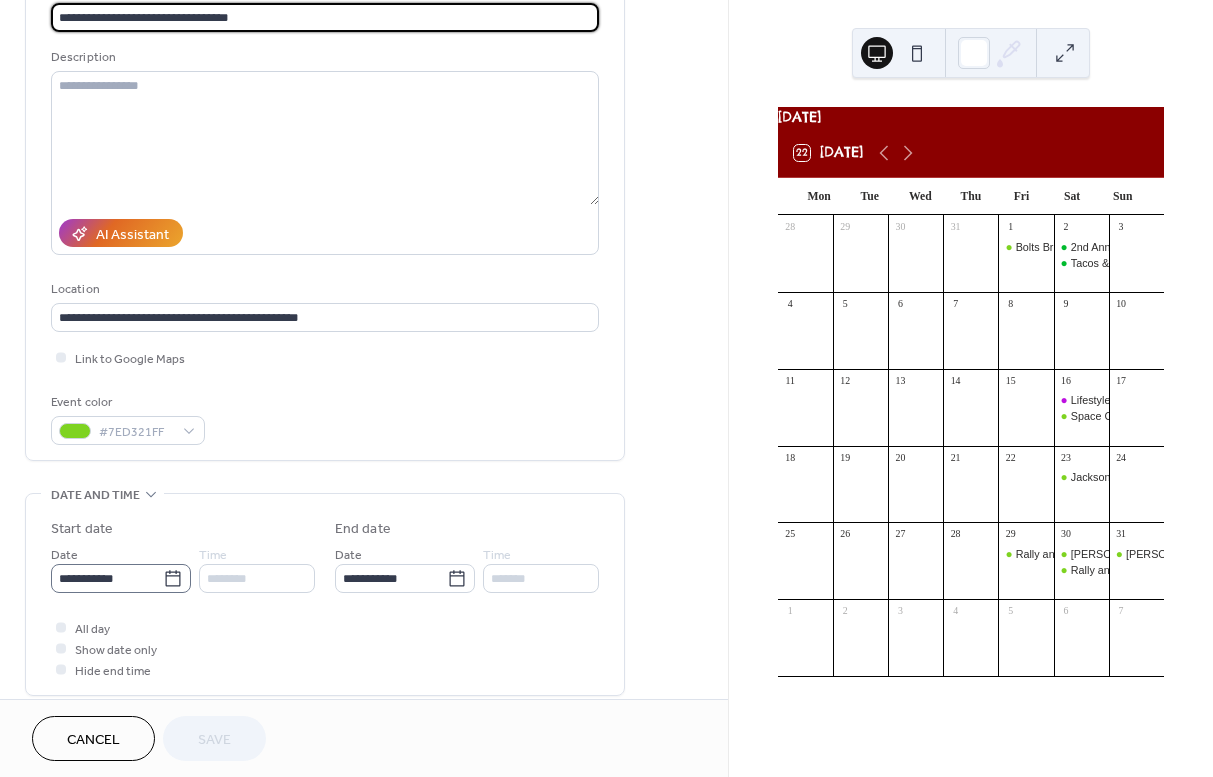 click on "**********" at bounding box center (121, 578) 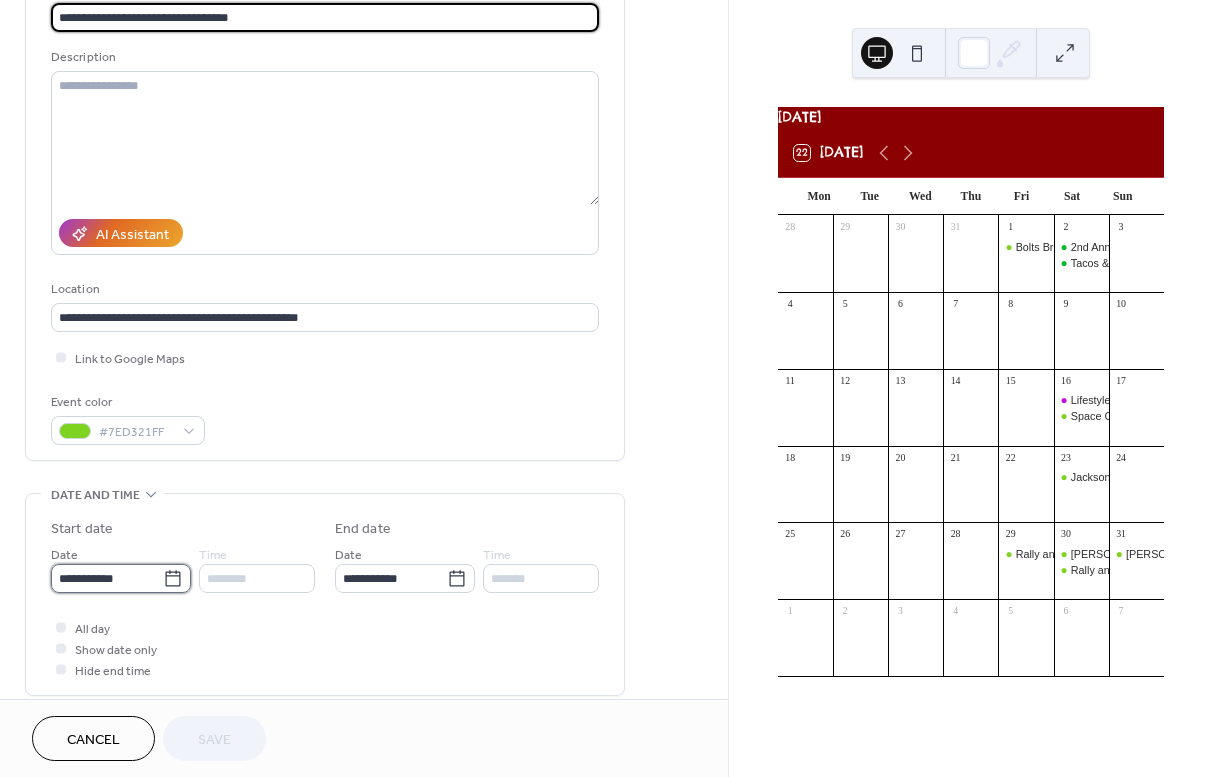 click on "**********" at bounding box center (107, 578) 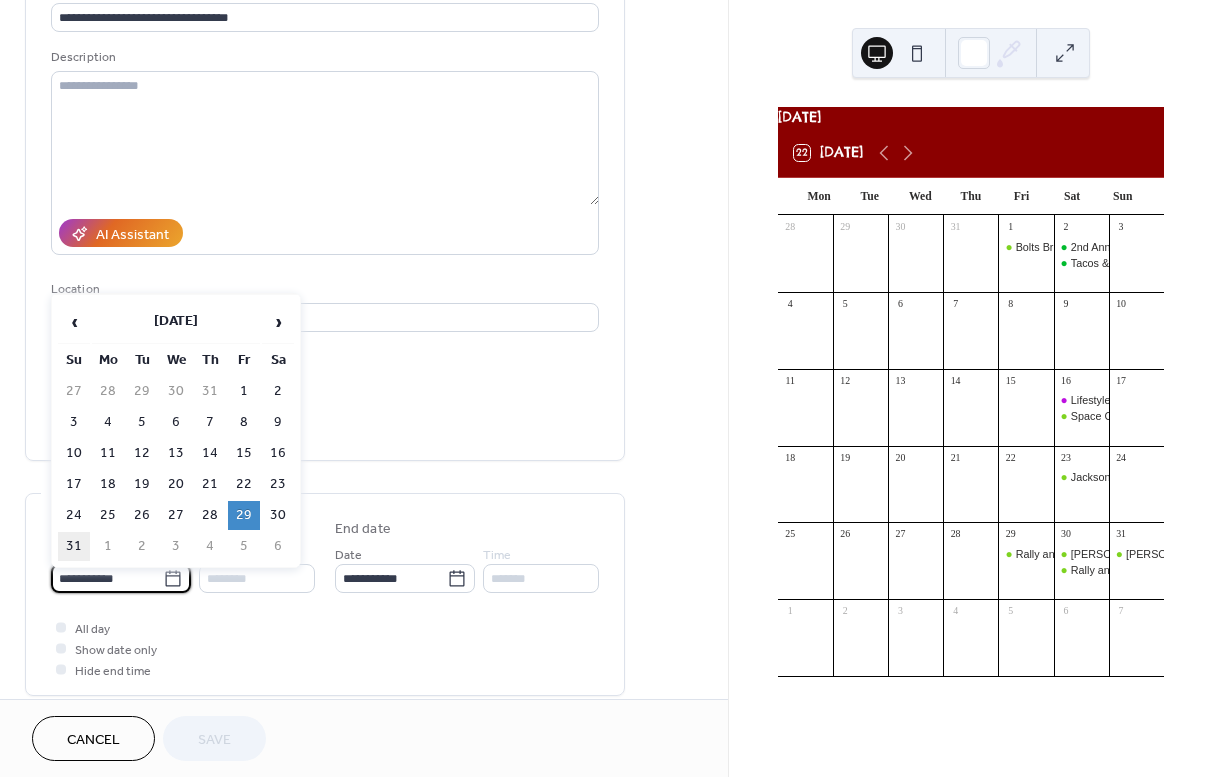 click on "31" at bounding box center [74, 546] 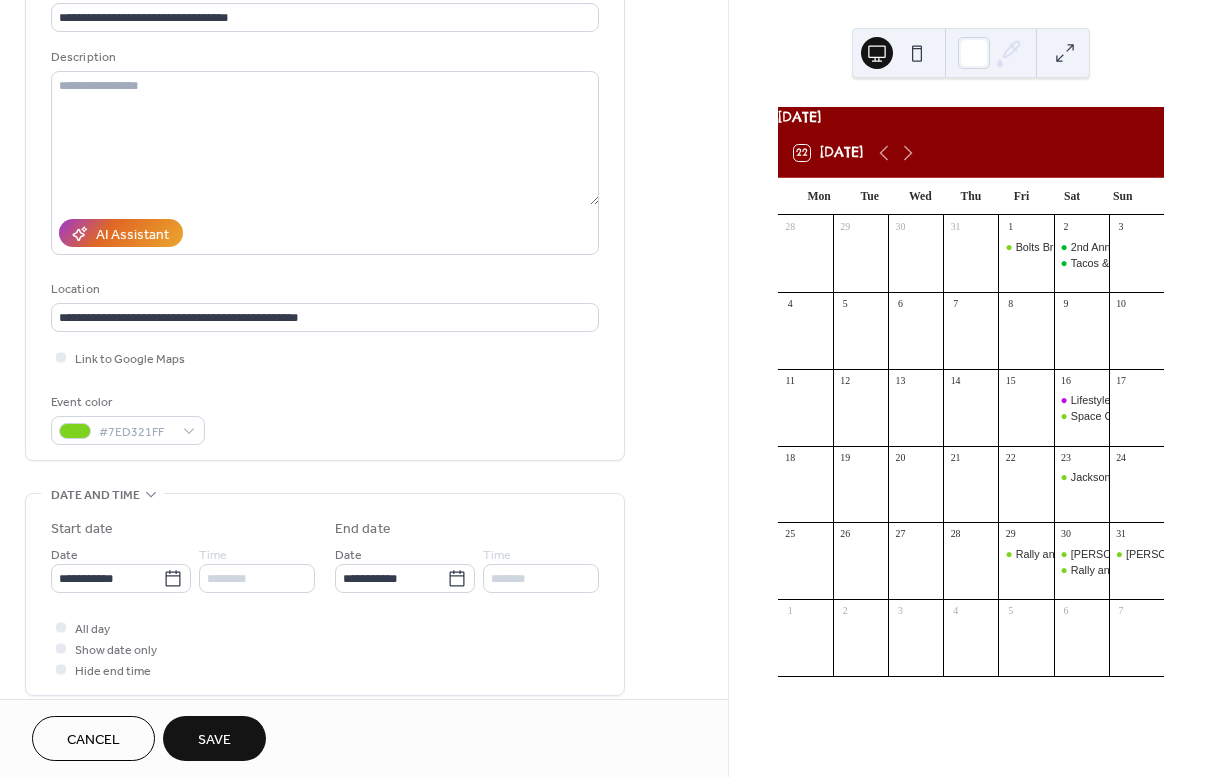click on "Save" at bounding box center [214, 740] 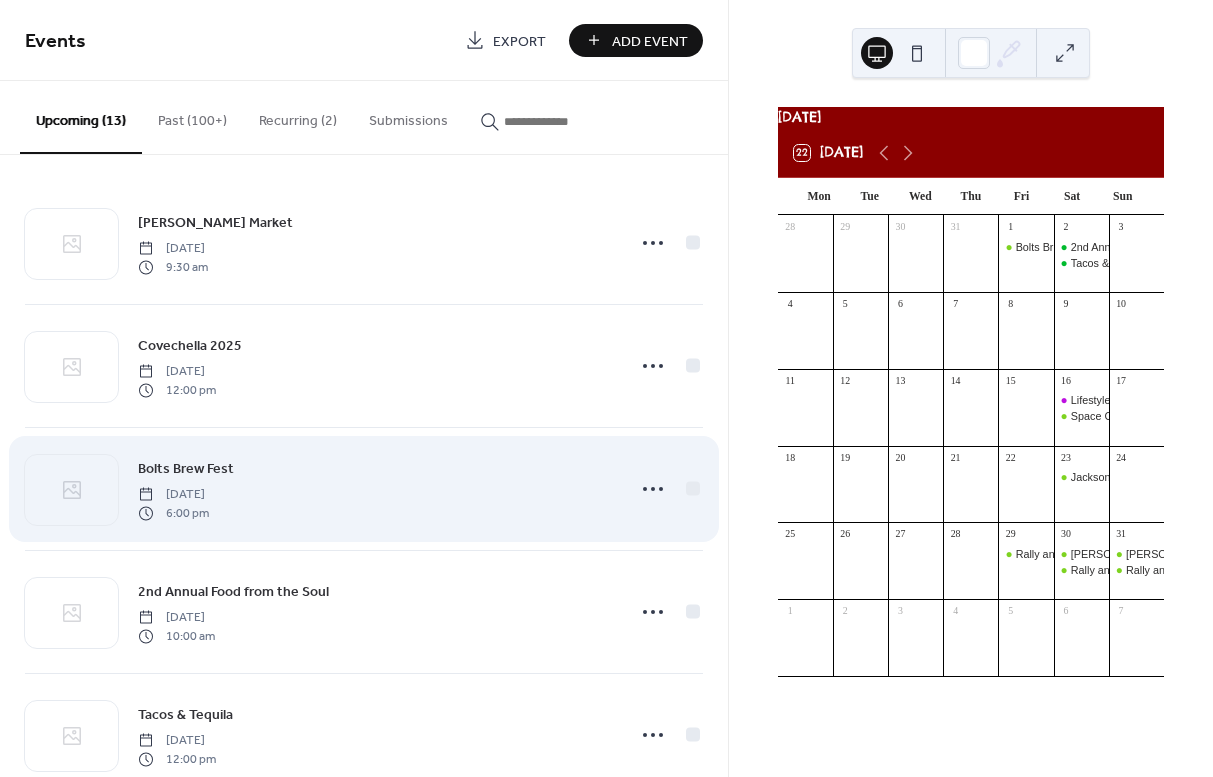 scroll, scrollTop: 0, scrollLeft: 0, axis: both 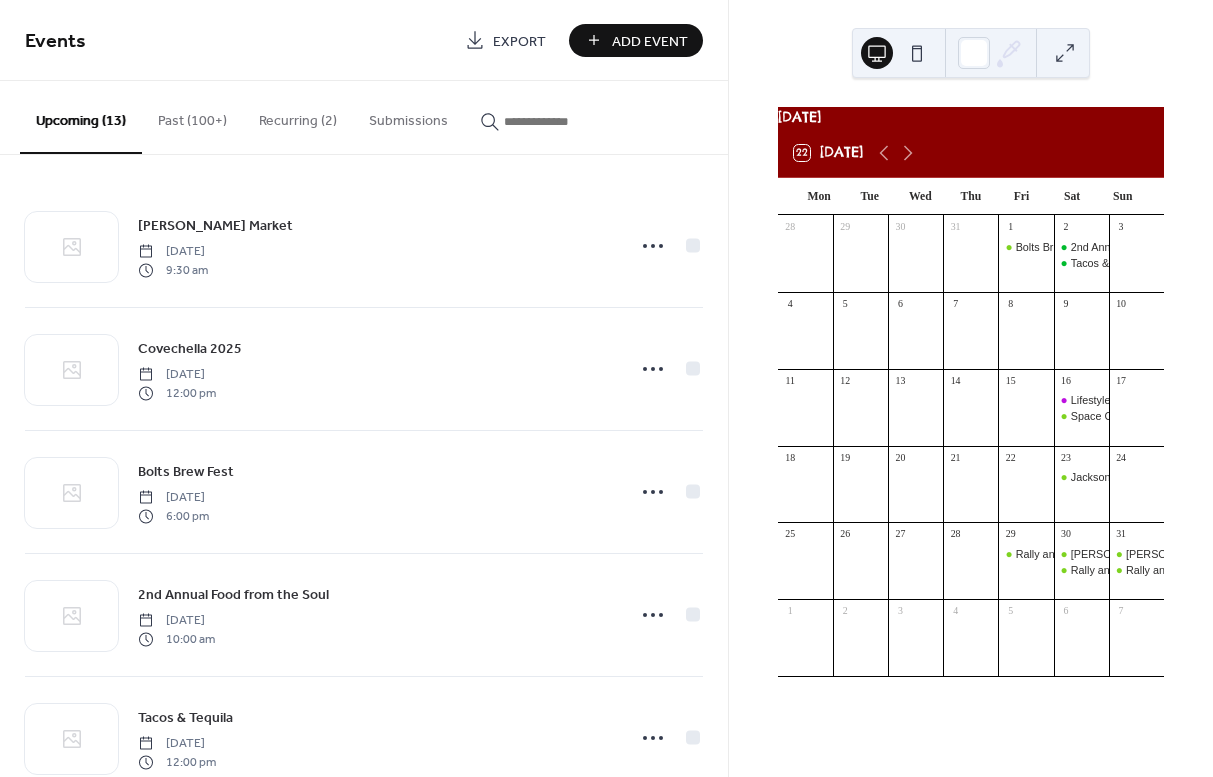 click on "Add Event" at bounding box center (650, 41) 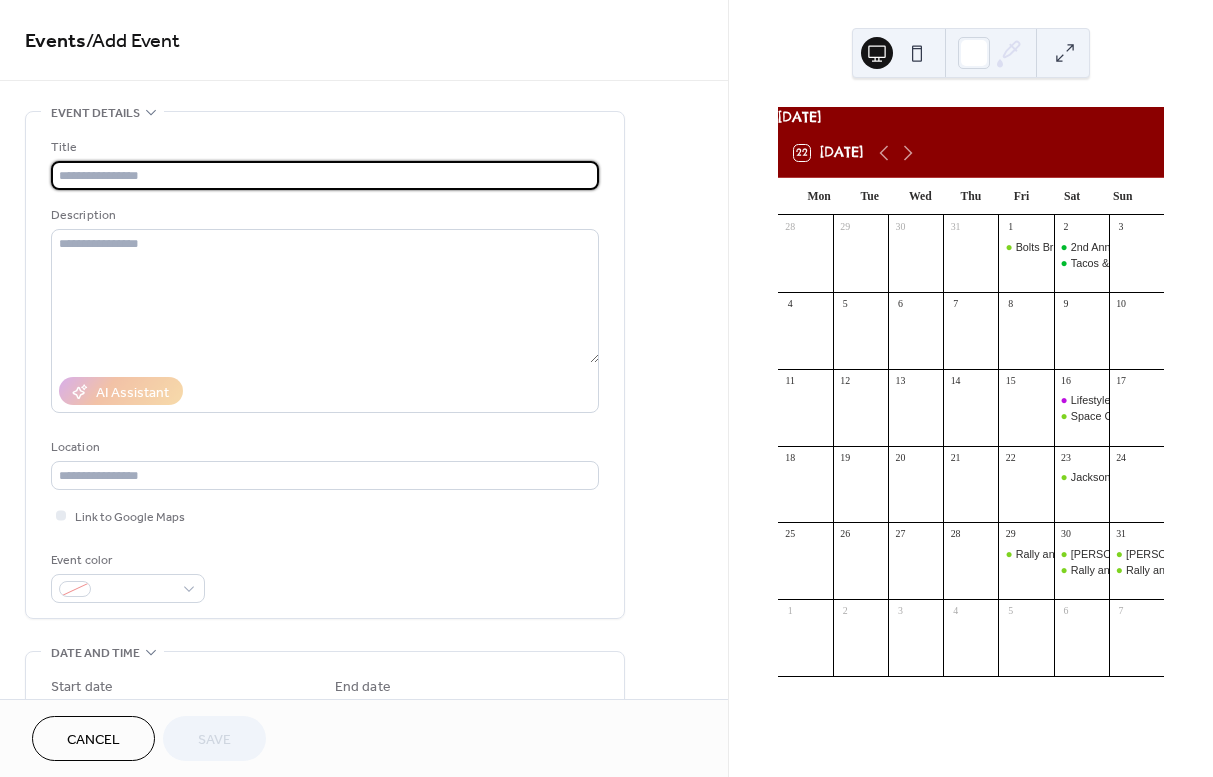 paste on "**********" 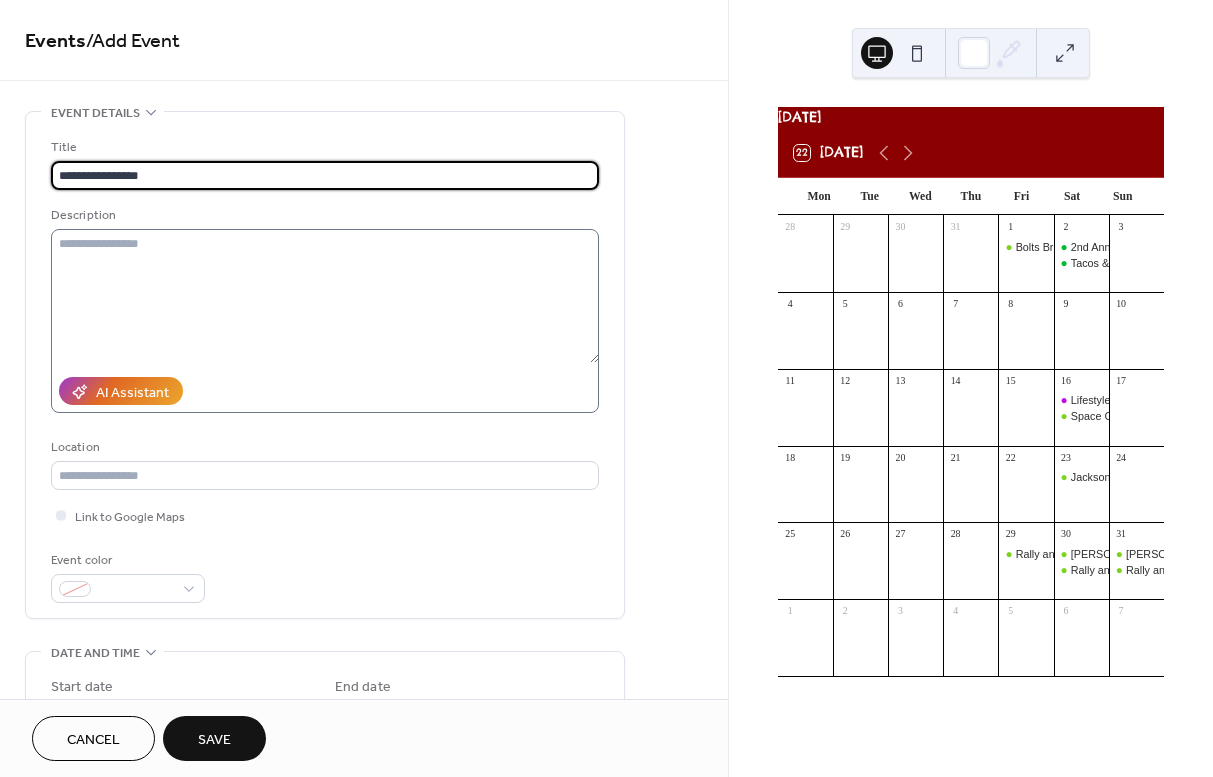 type on "**********" 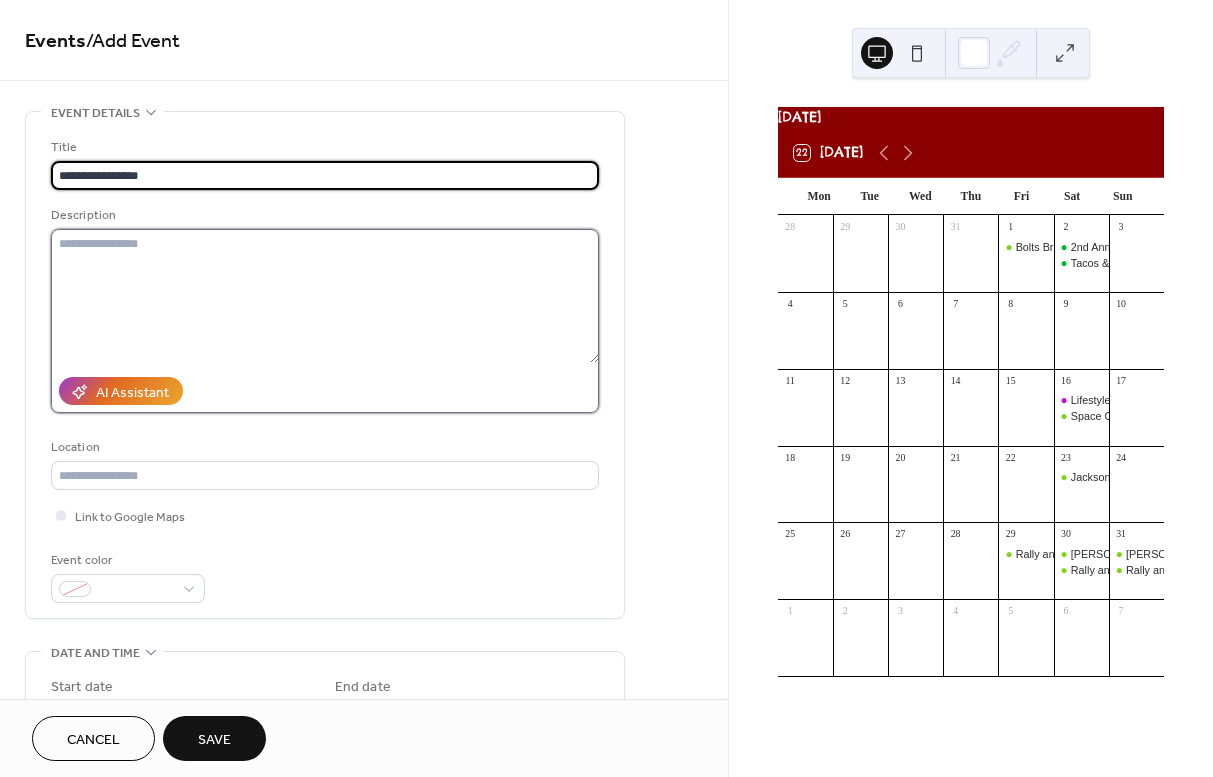 click at bounding box center (325, 296) 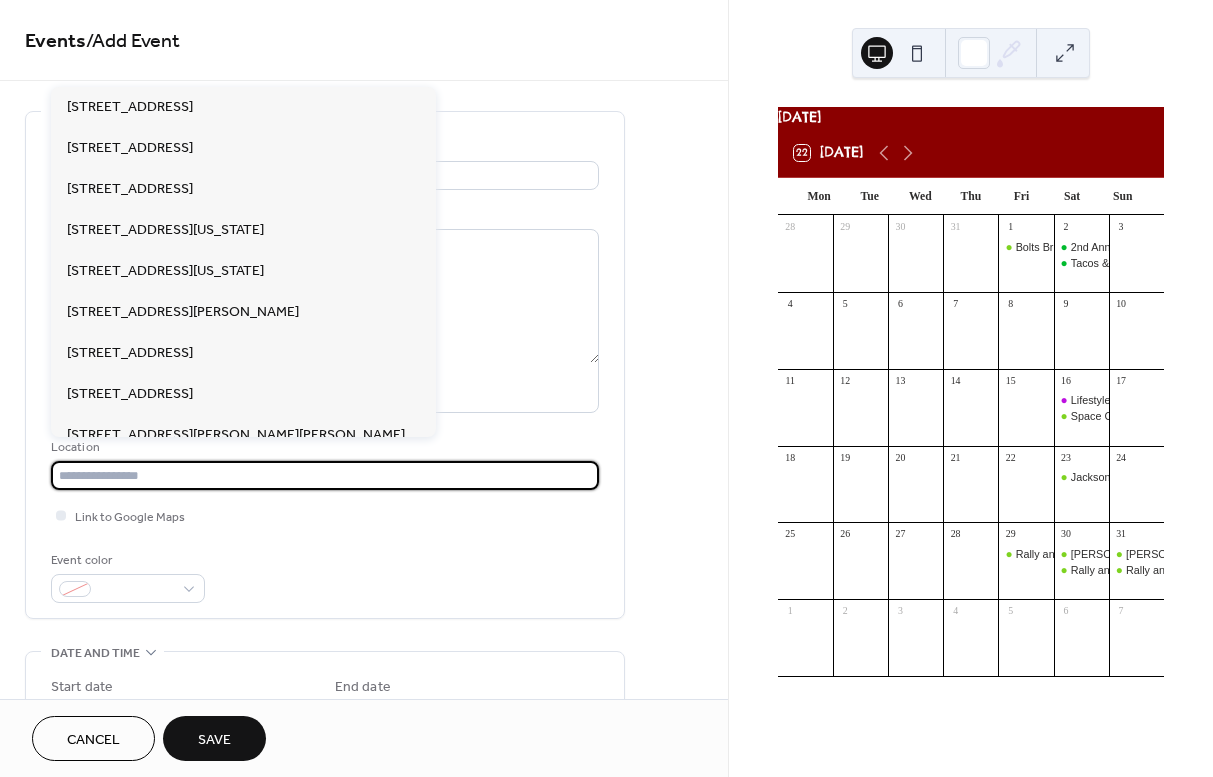 click at bounding box center (325, 475) 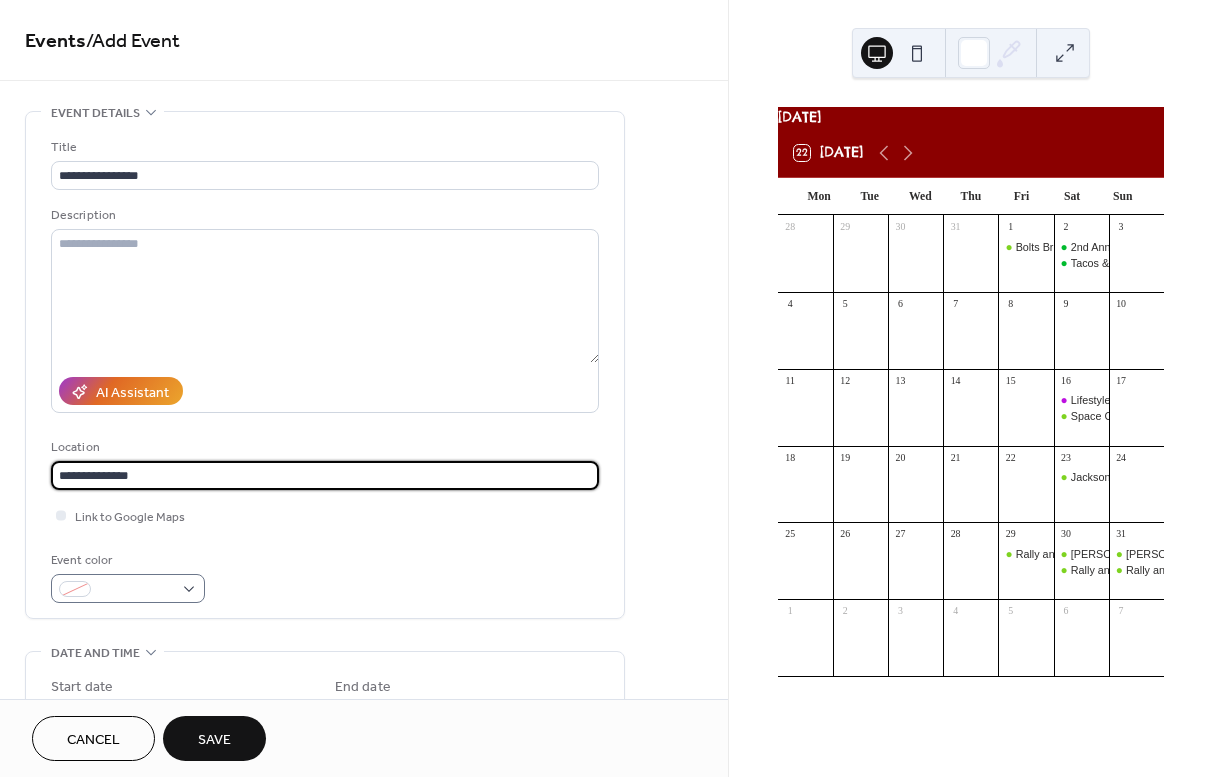 type on "**********" 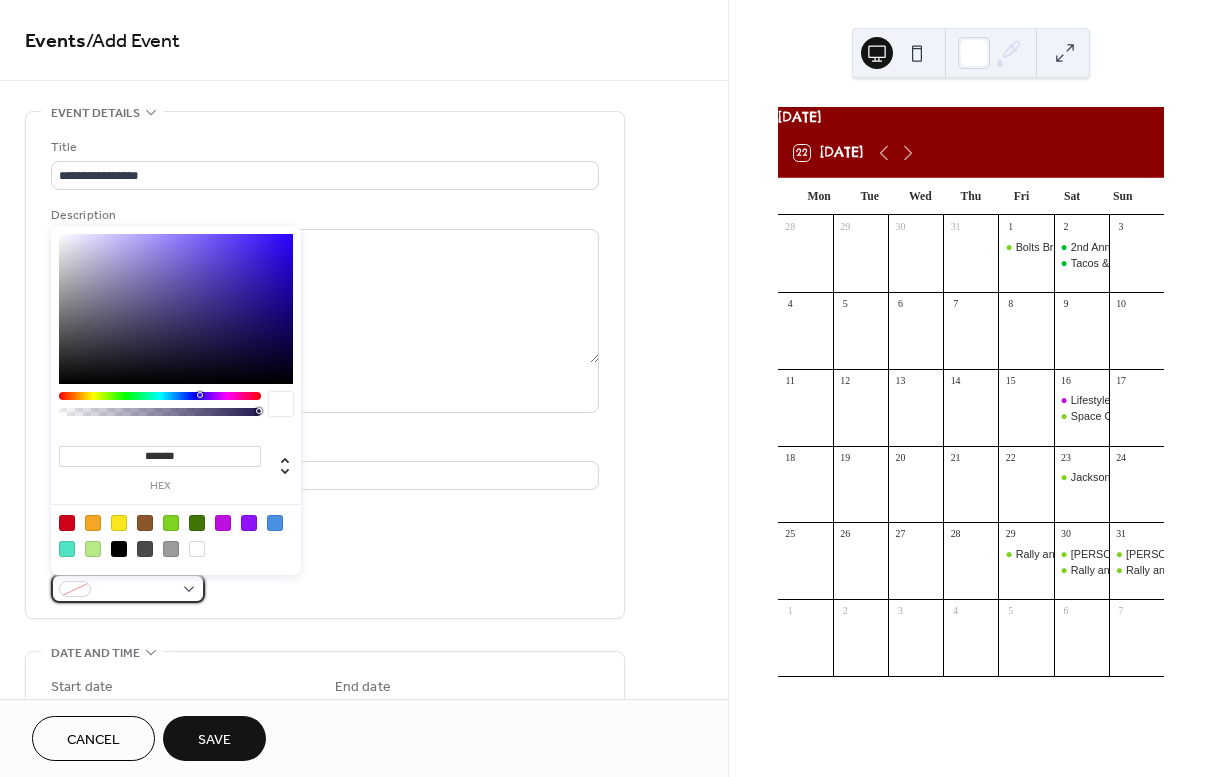 click at bounding box center [136, 590] 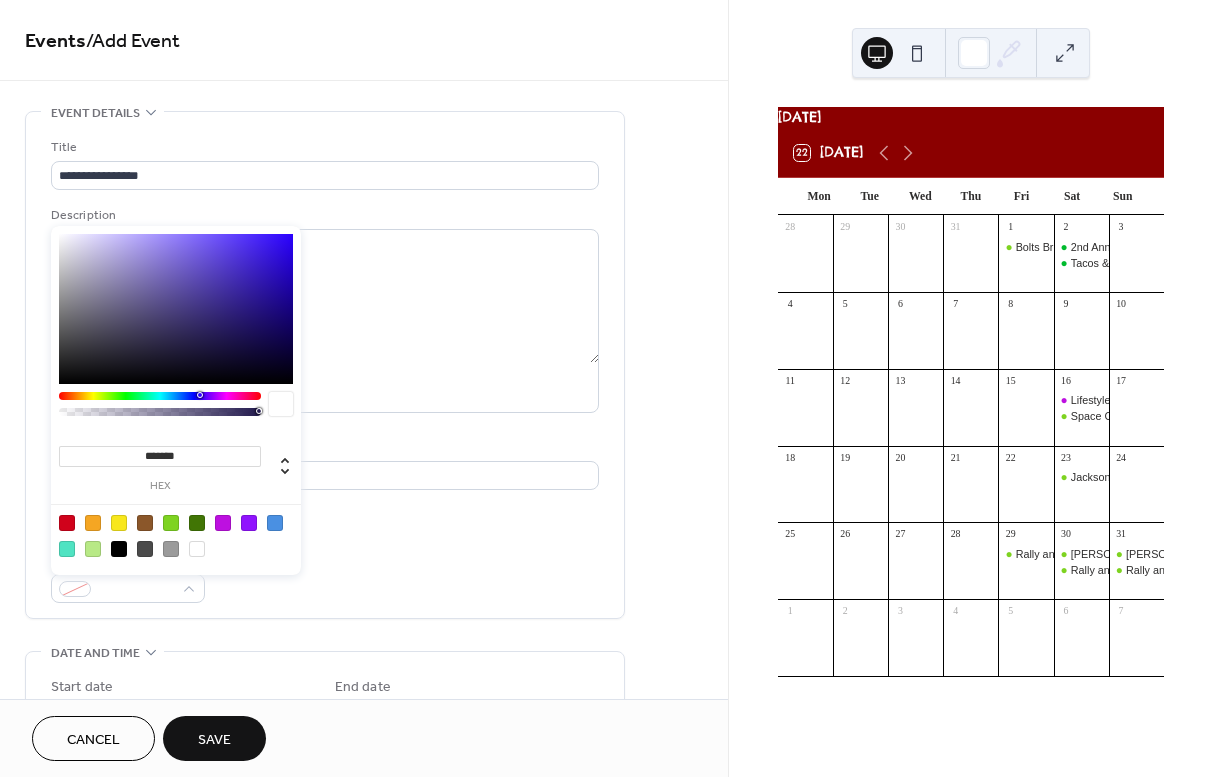 click at bounding box center [171, 523] 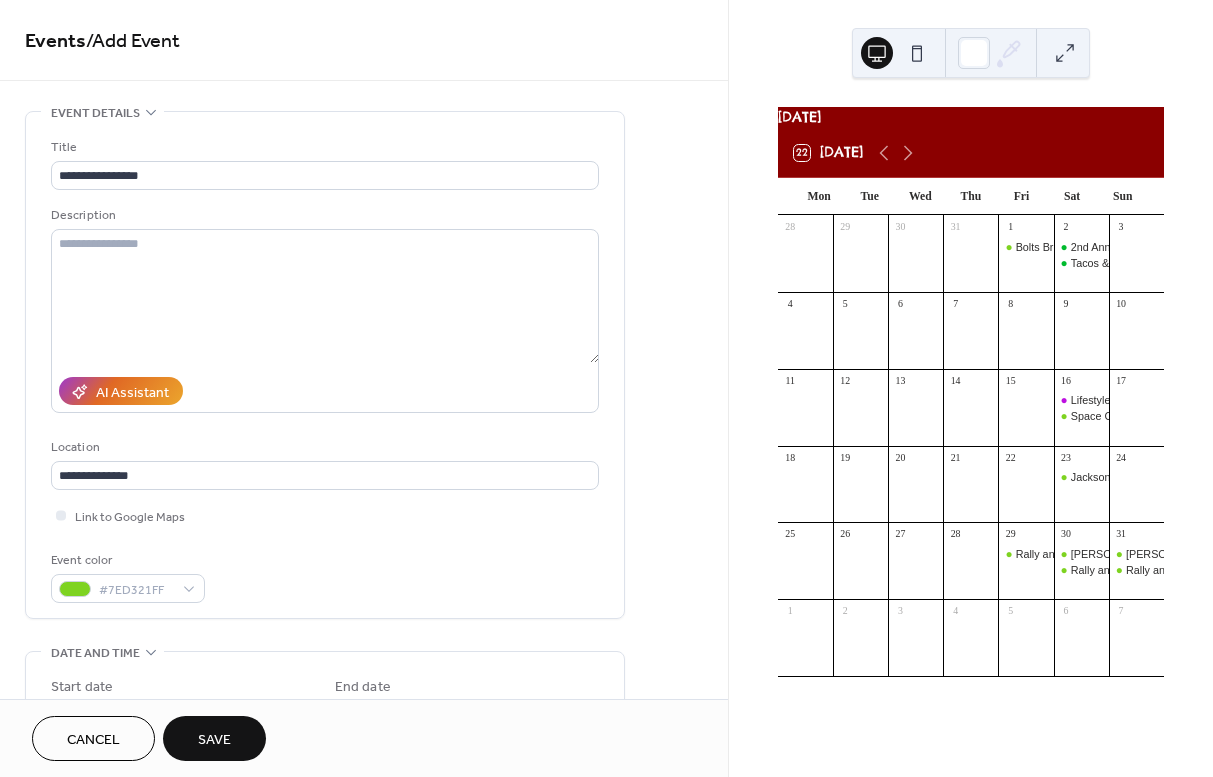 click on "Event color #7ED321FF" at bounding box center [325, 576] 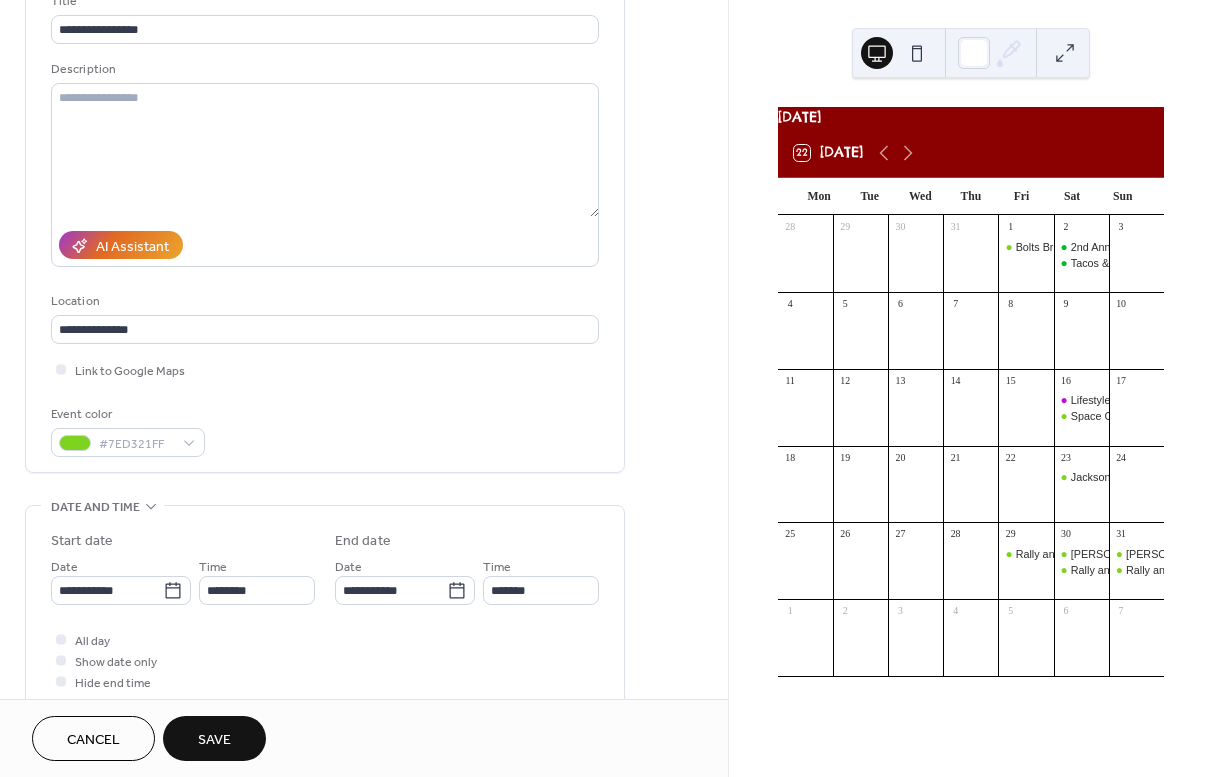 scroll, scrollTop: 162, scrollLeft: 0, axis: vertical 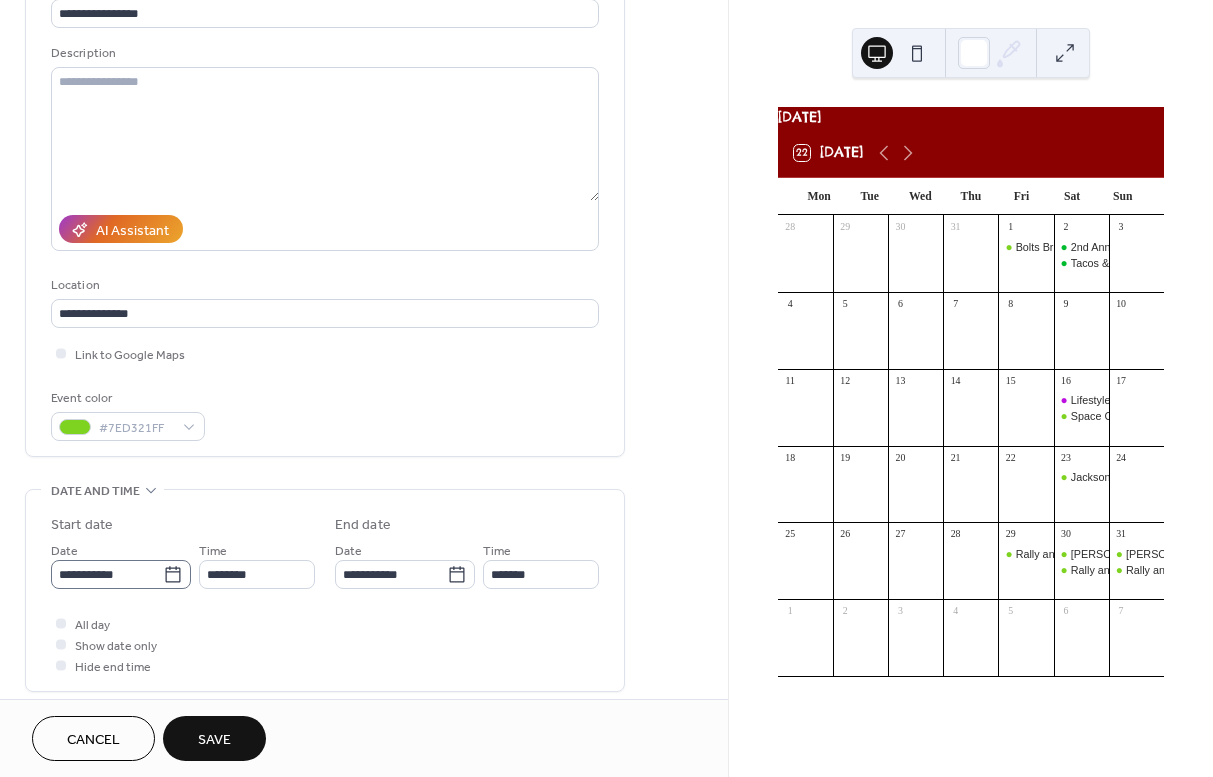 click 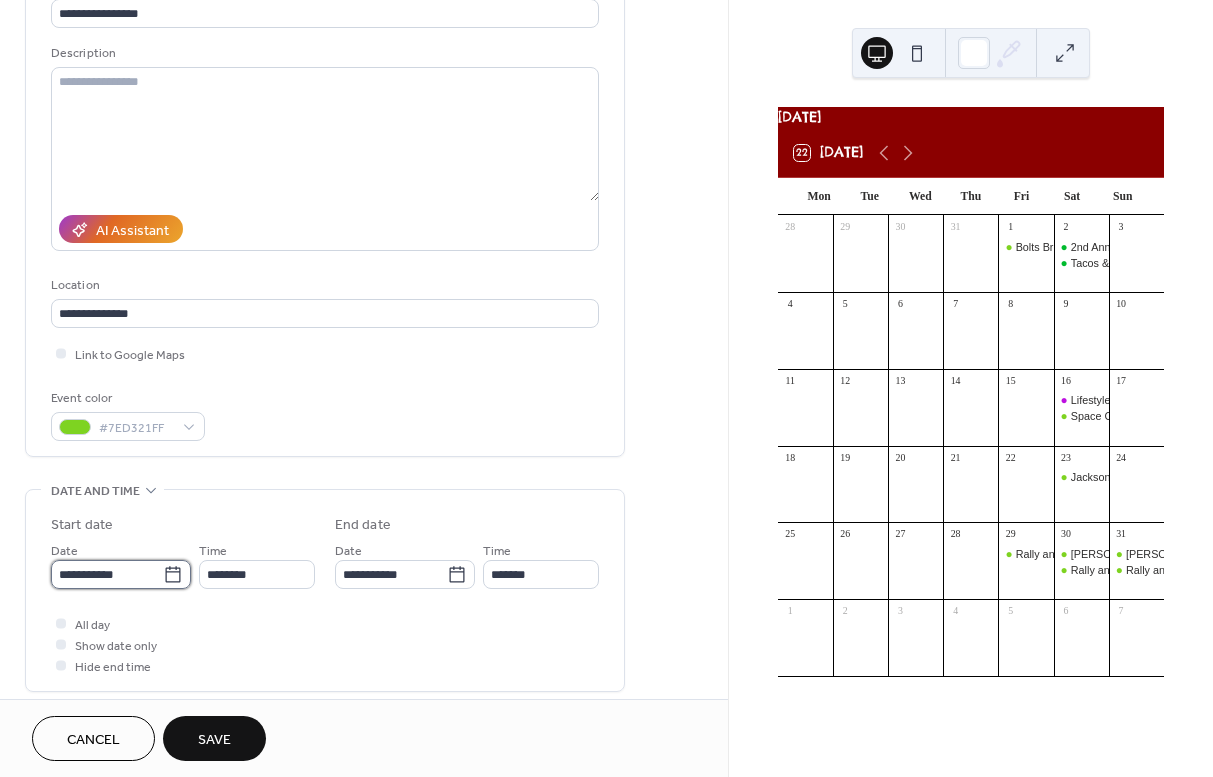 click on "**********" at bounding box center [107, 574] 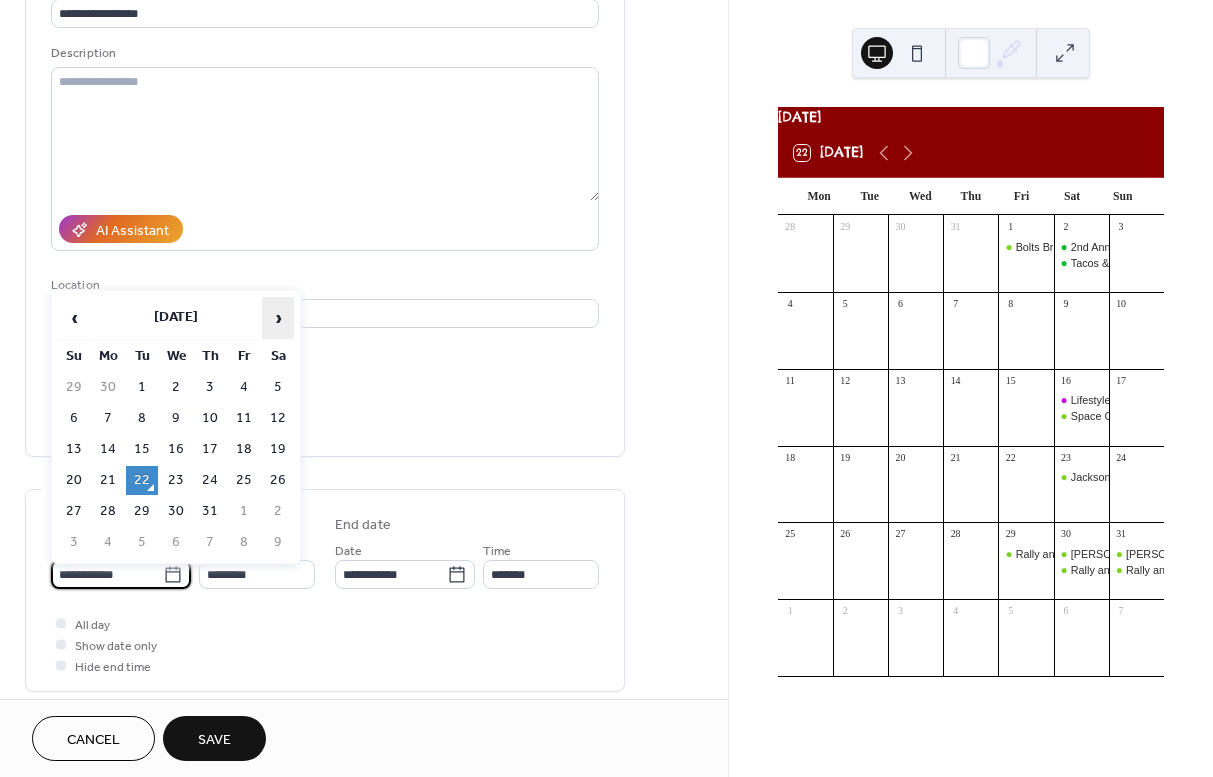 click on "›" at bounding box center [278, 318] 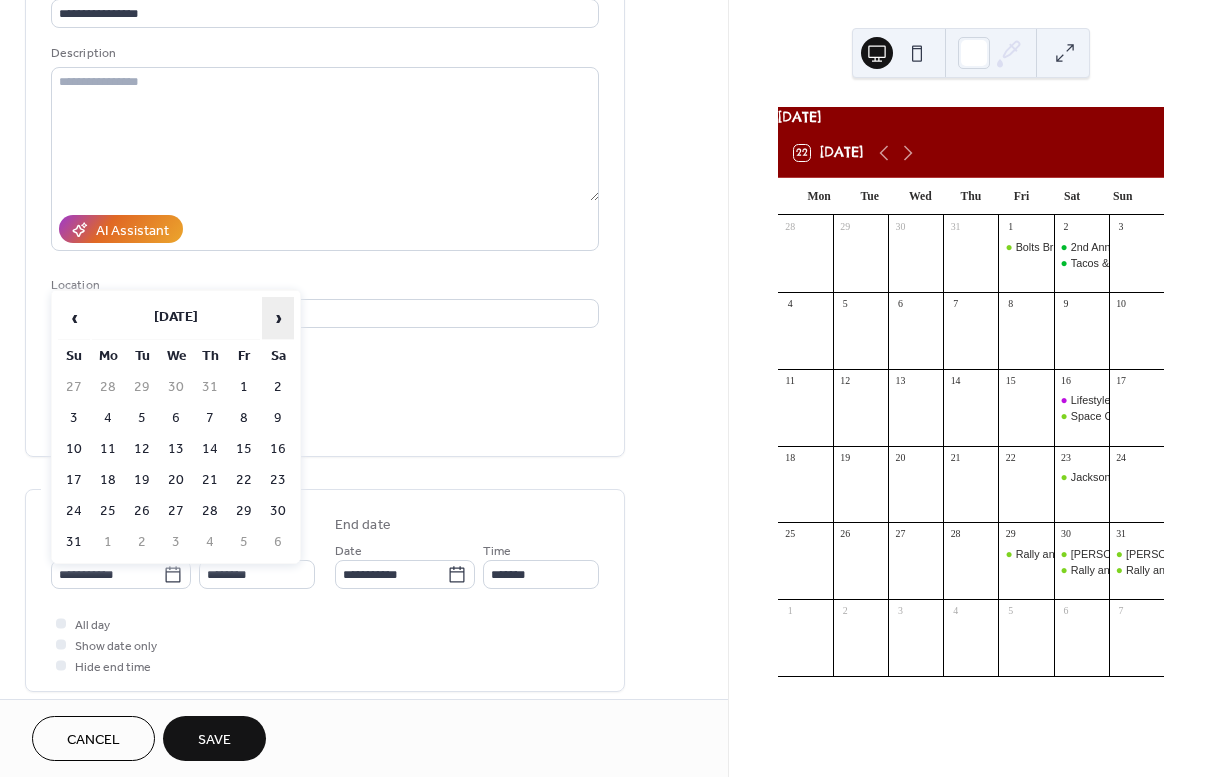 click on "›" at bounding box center [278, 318] 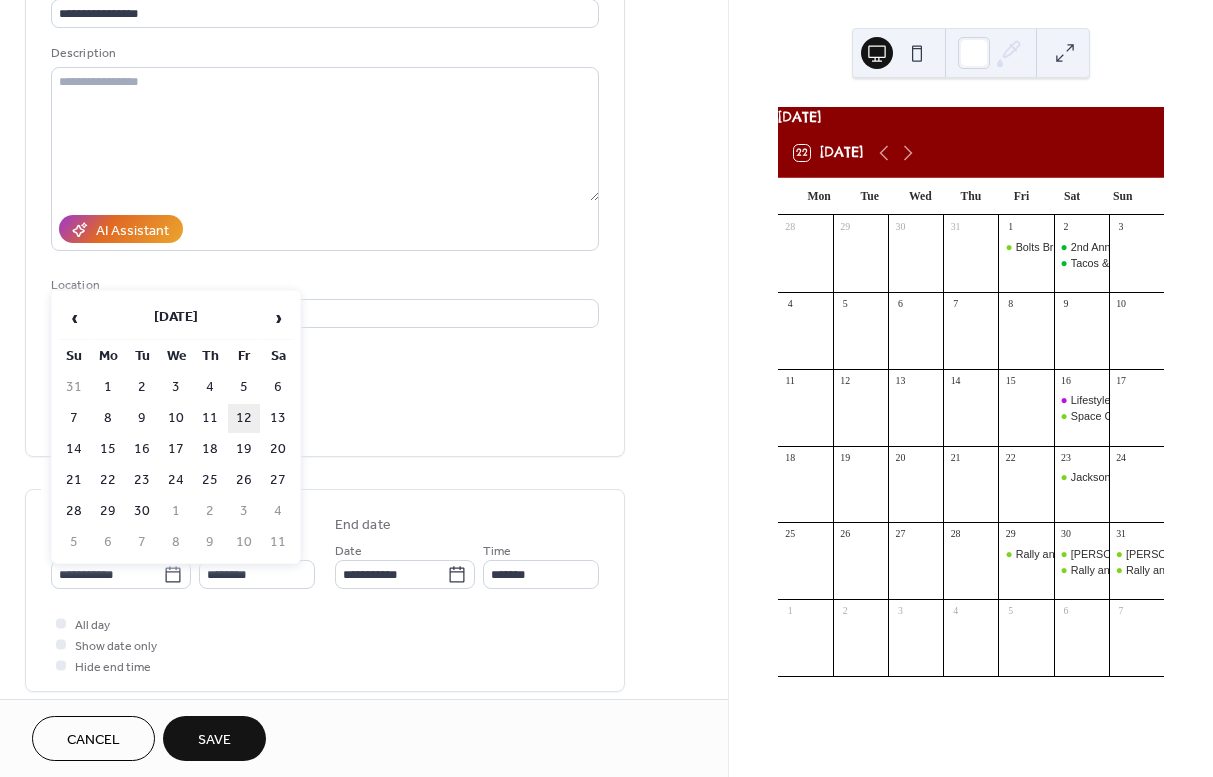 click on "12" at bounding box center (244, 418) 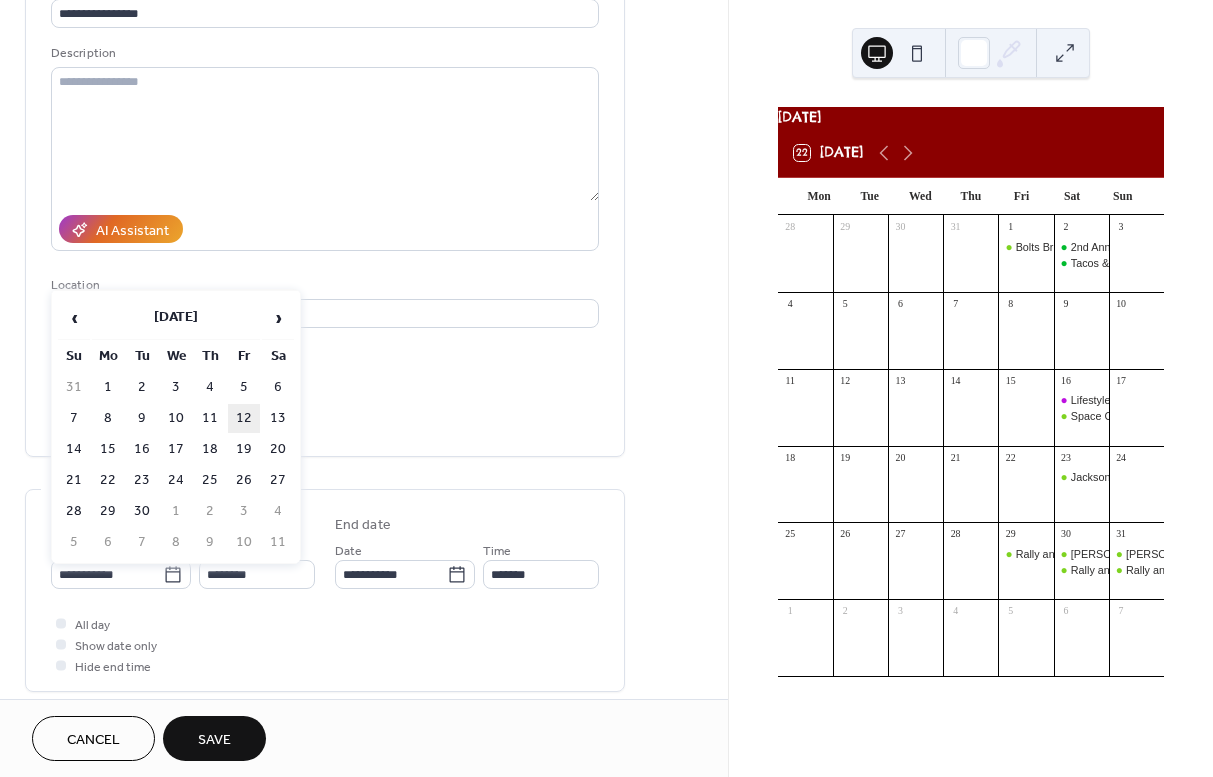 type on "**********" 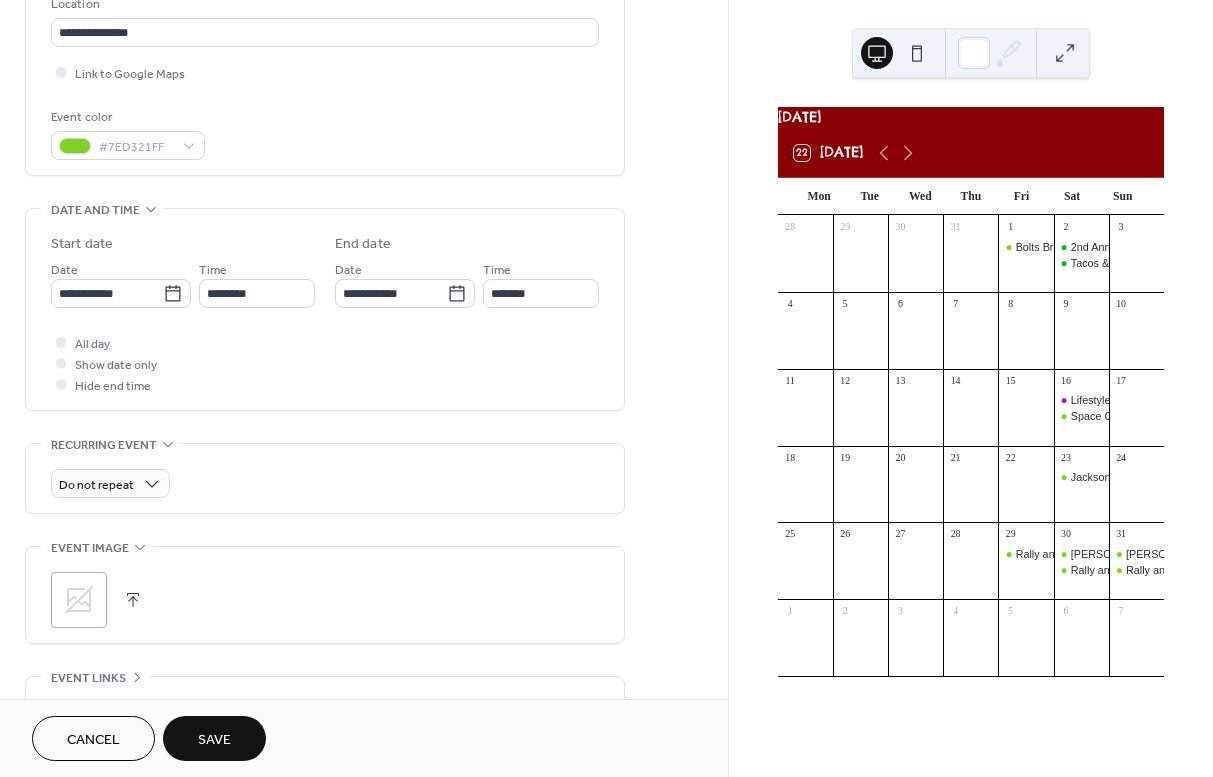 scroll, scrollTop: 445, scrollLeft: 0, axis: vertical 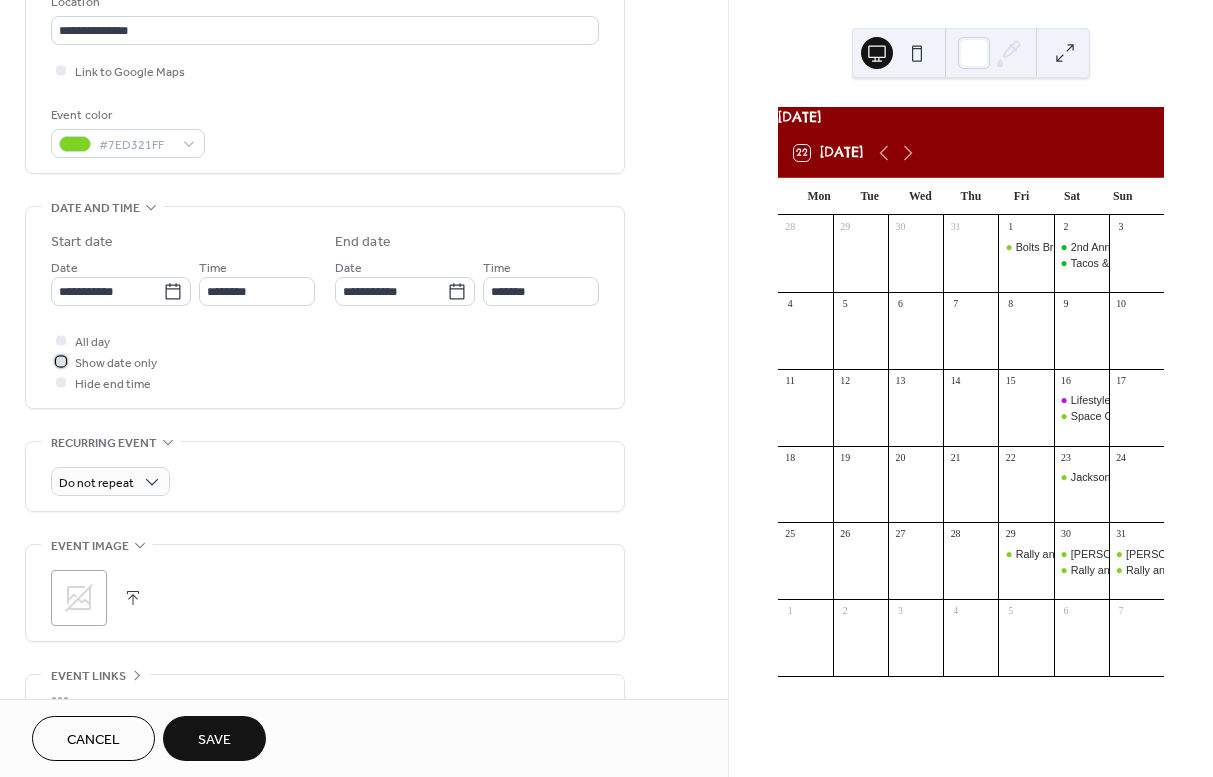 click on "Show date only" at bounding box center [116, 363] 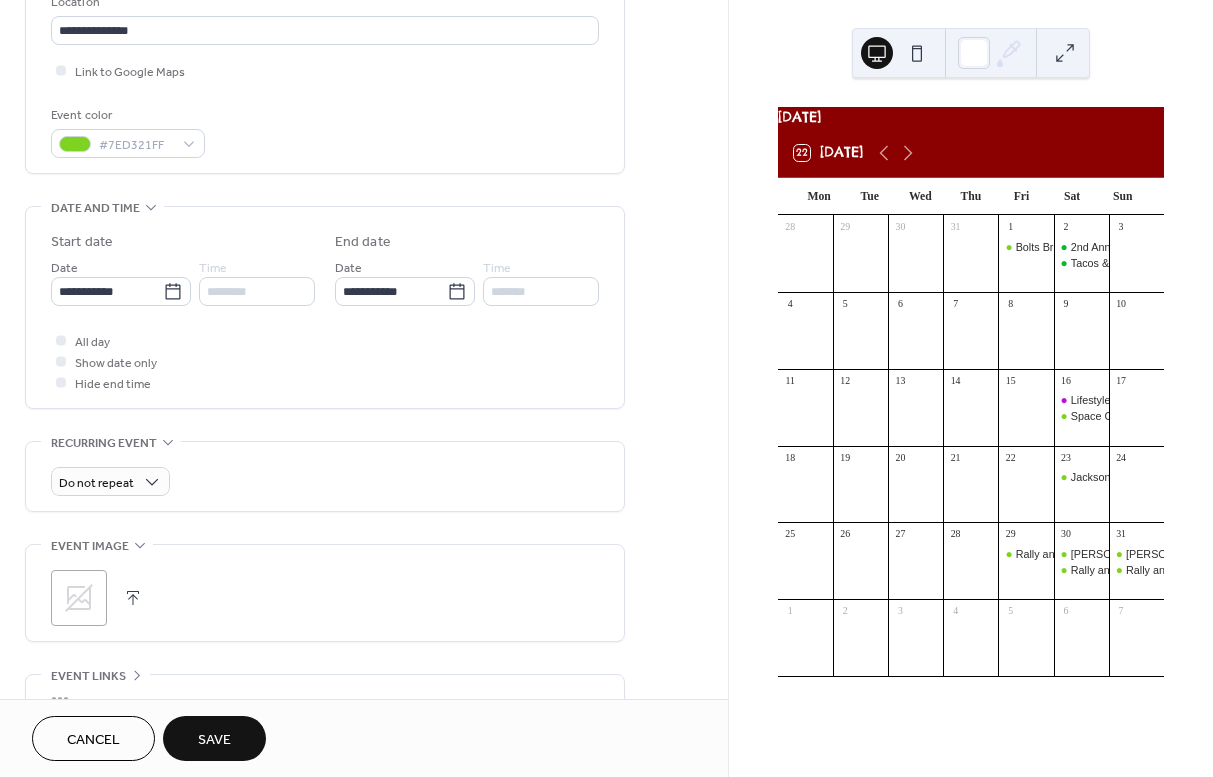 click on "Save" at bounding box center (214, 740) 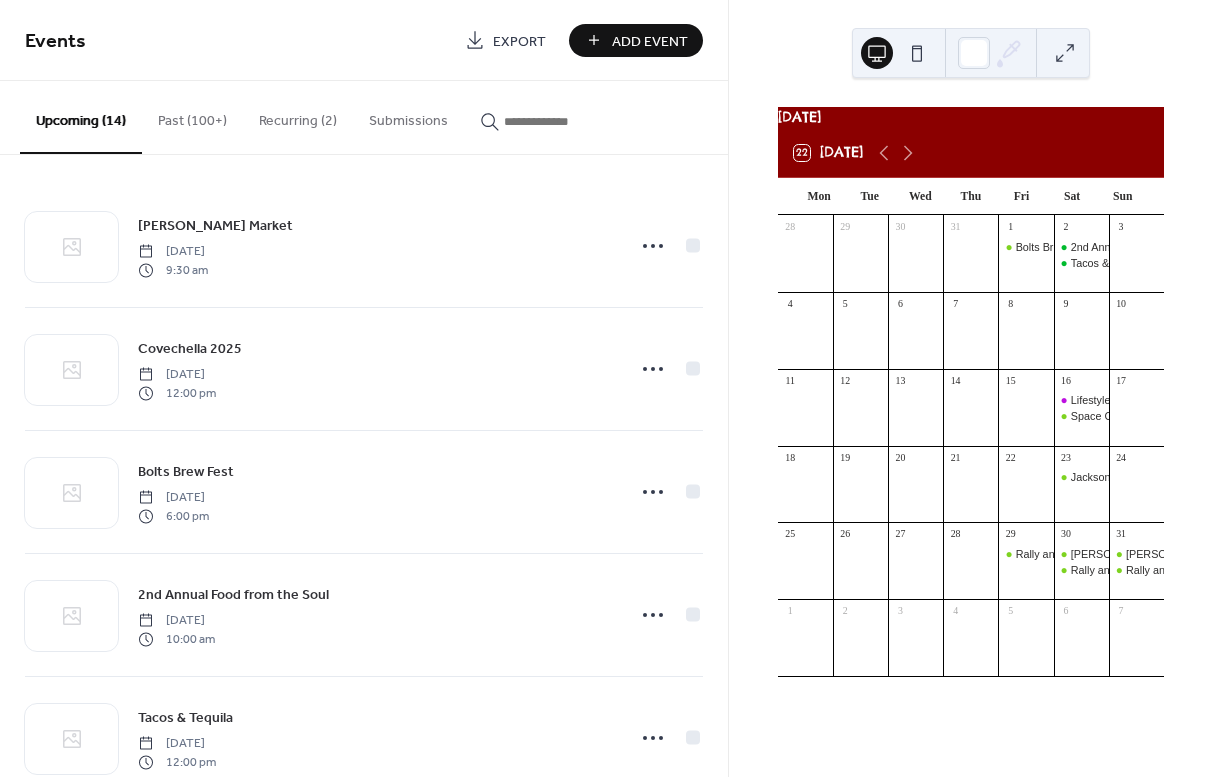 click on "Add Event" at bounding box center [650, 41] 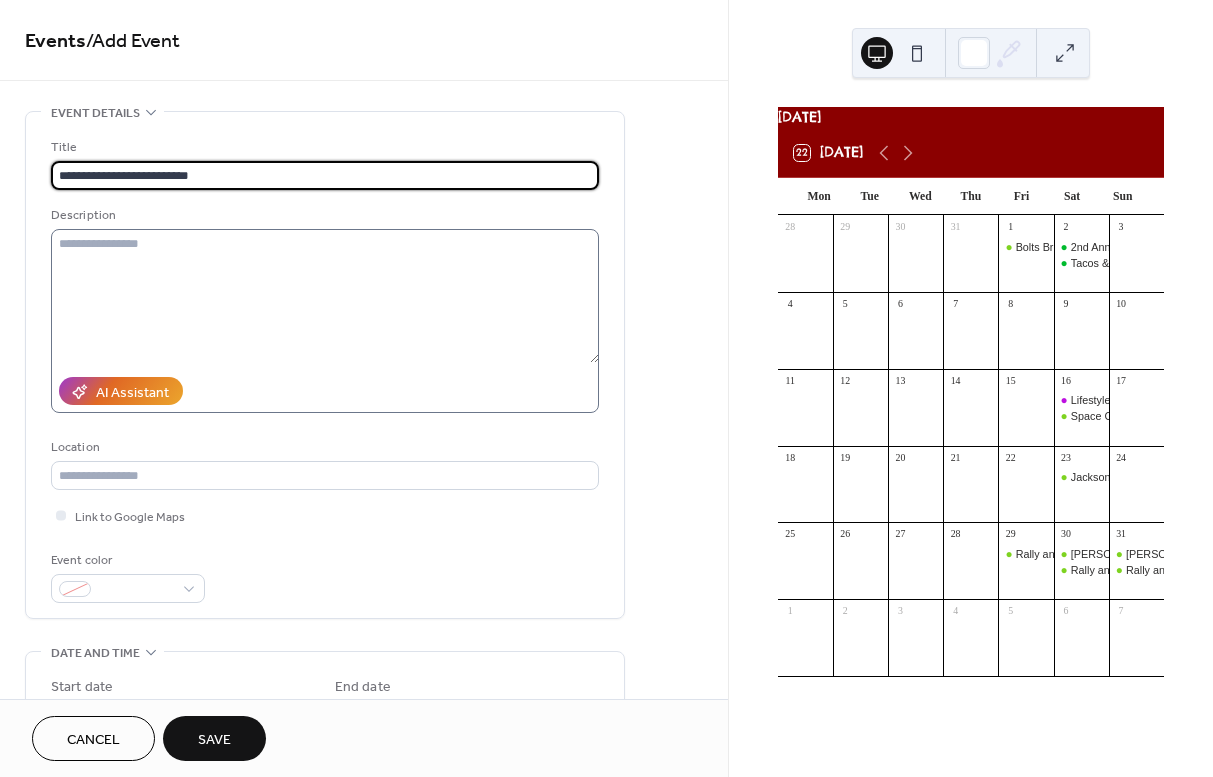 type on "**********" 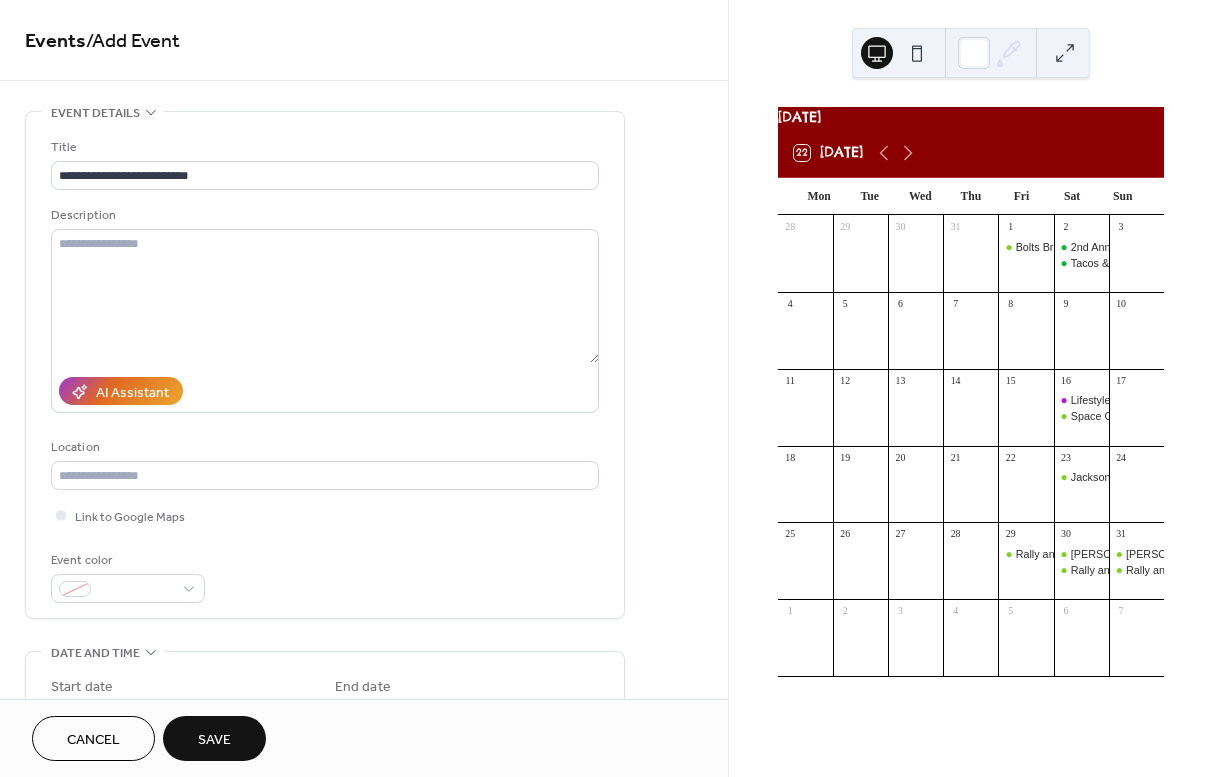 click on "**********" at bounding box center [325, 370] 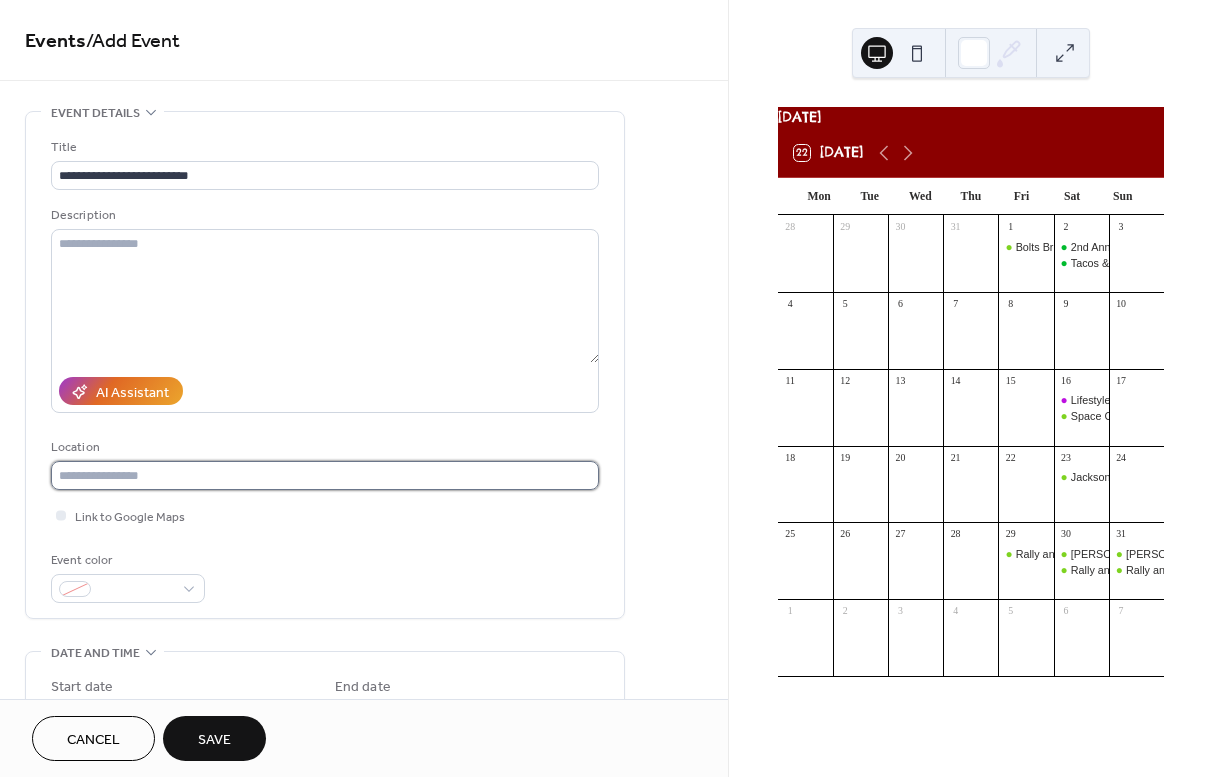 click at bounding box center [325, 475] 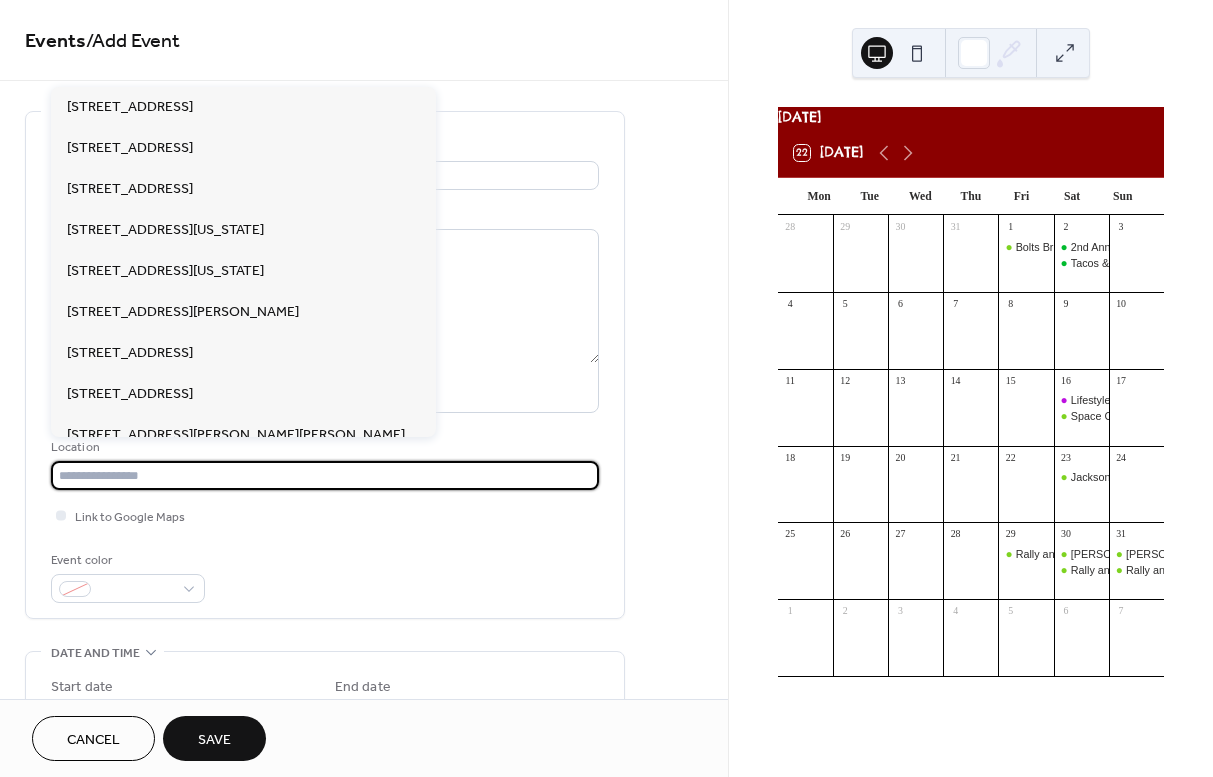 paste on "**********" 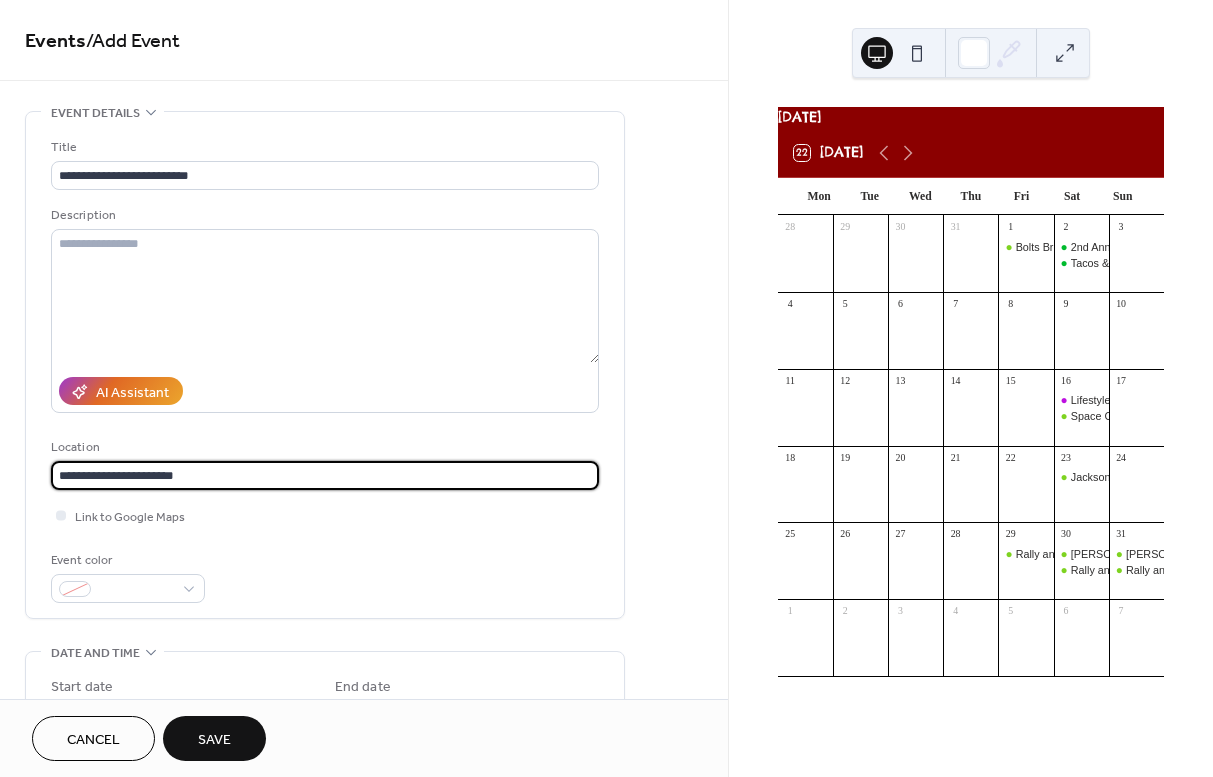 type on "**********" 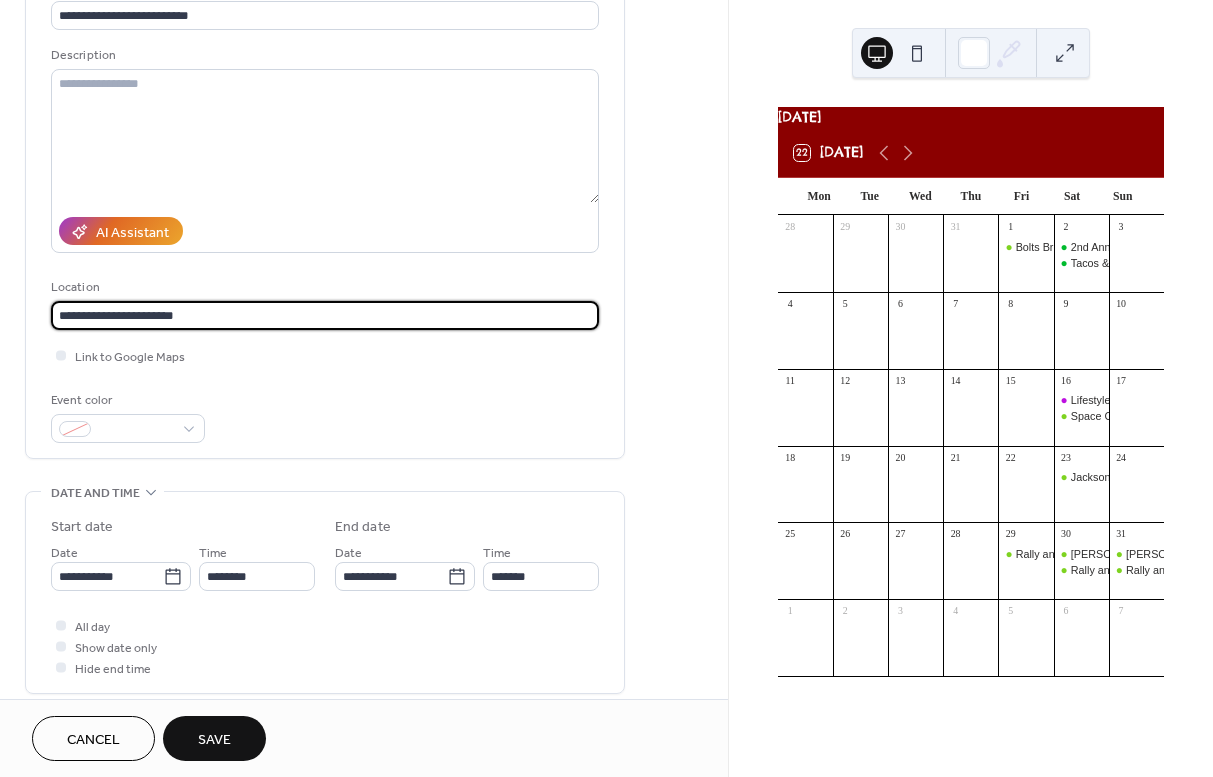 scroll, scrollTop: 215, scrollLeft: 0, axis: vertical 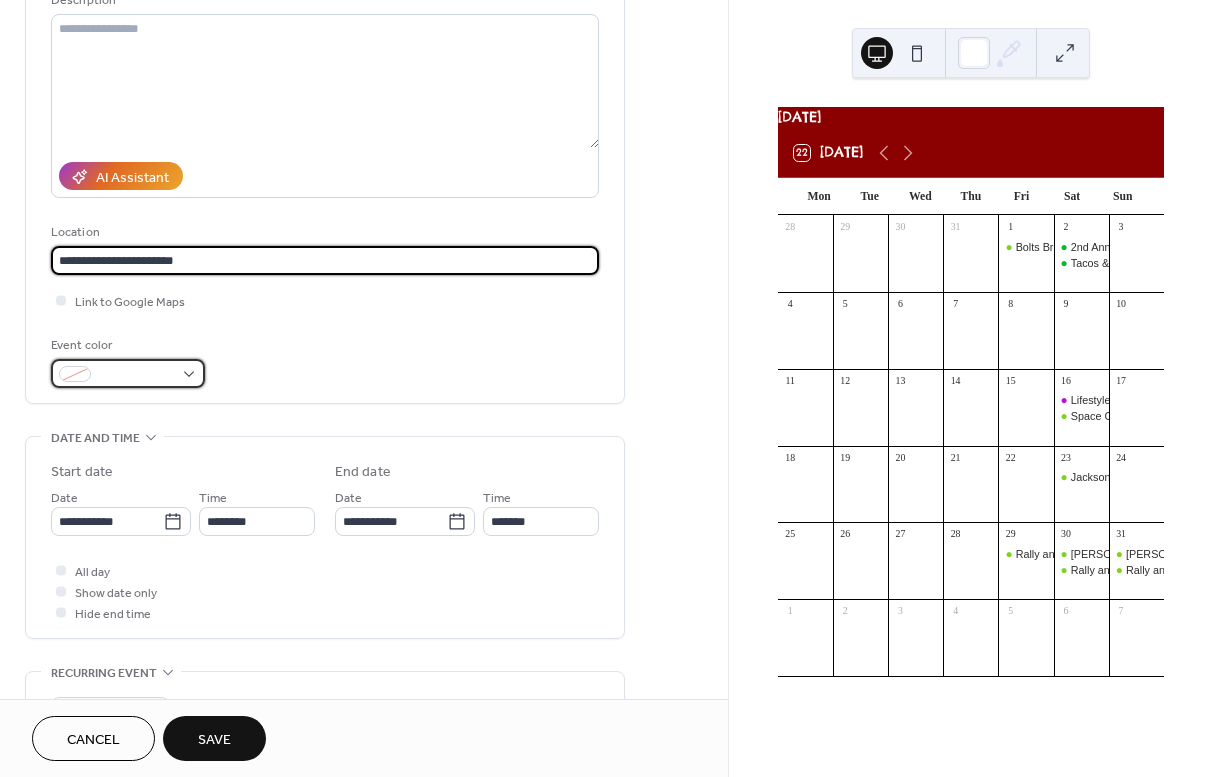 type 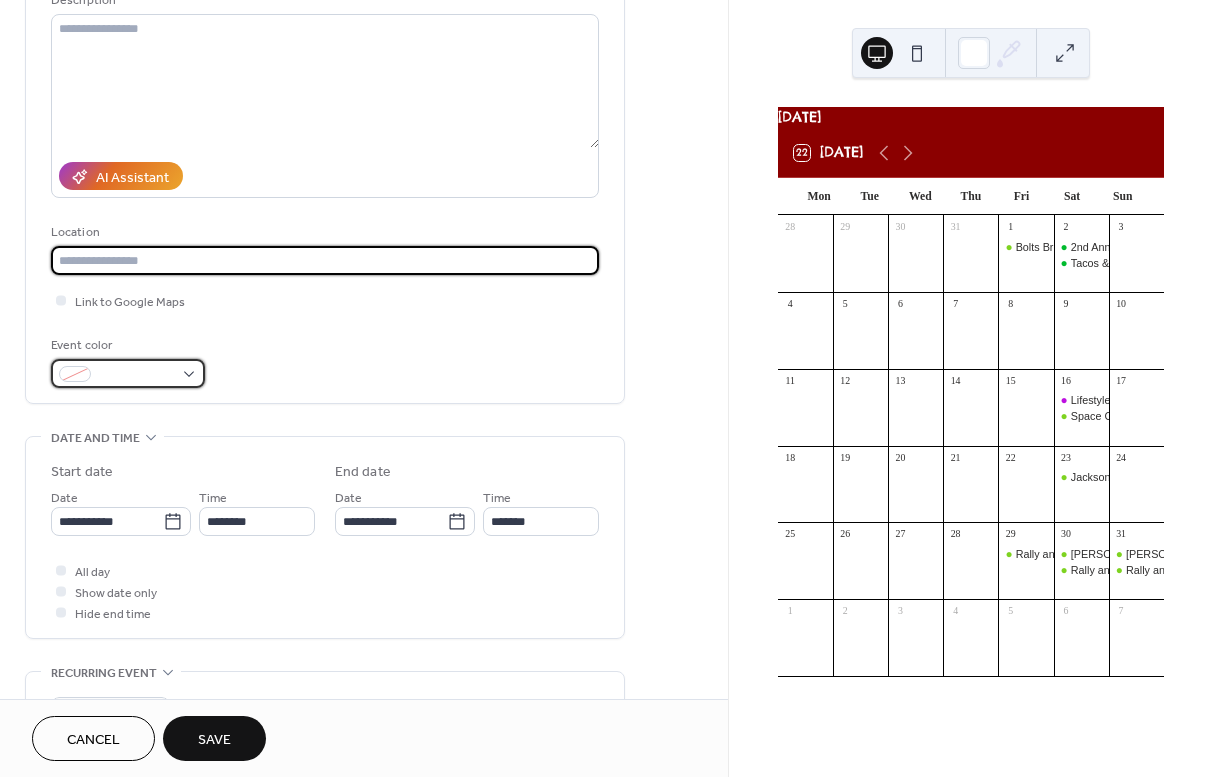 click at bounding box center [136, 375] 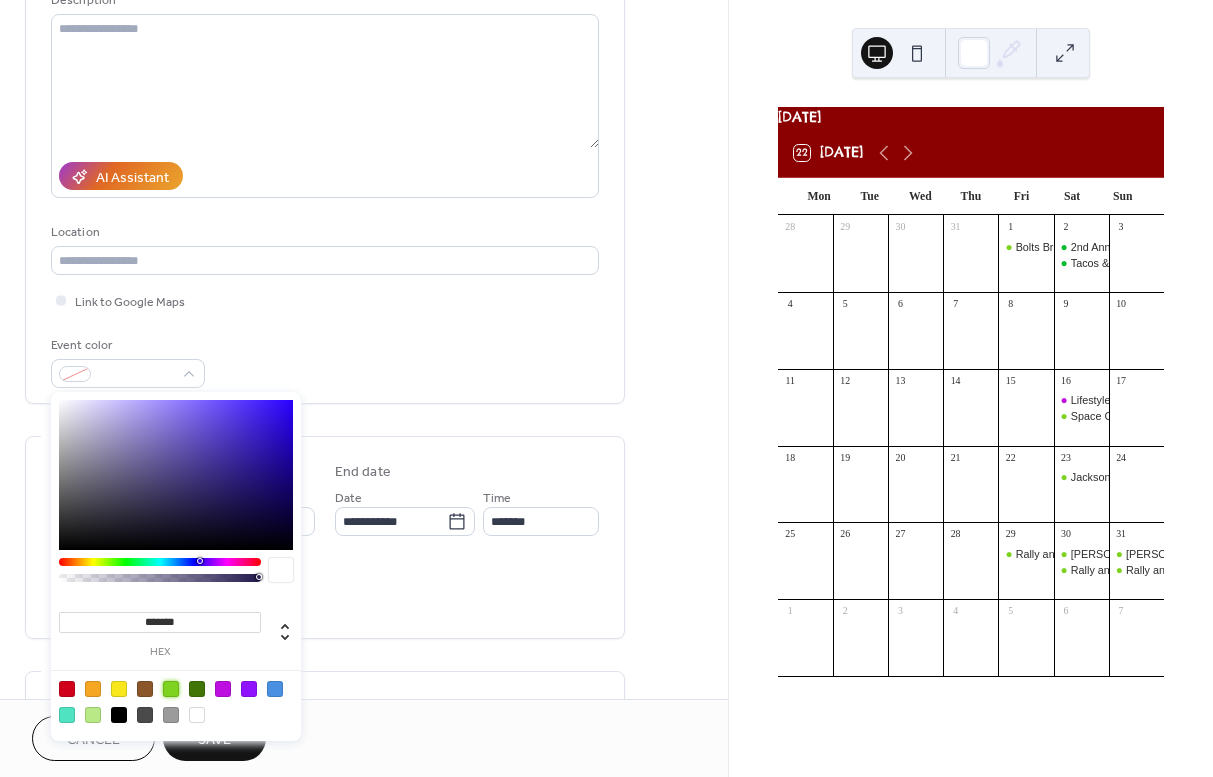 click at bounding box center (171, 689) 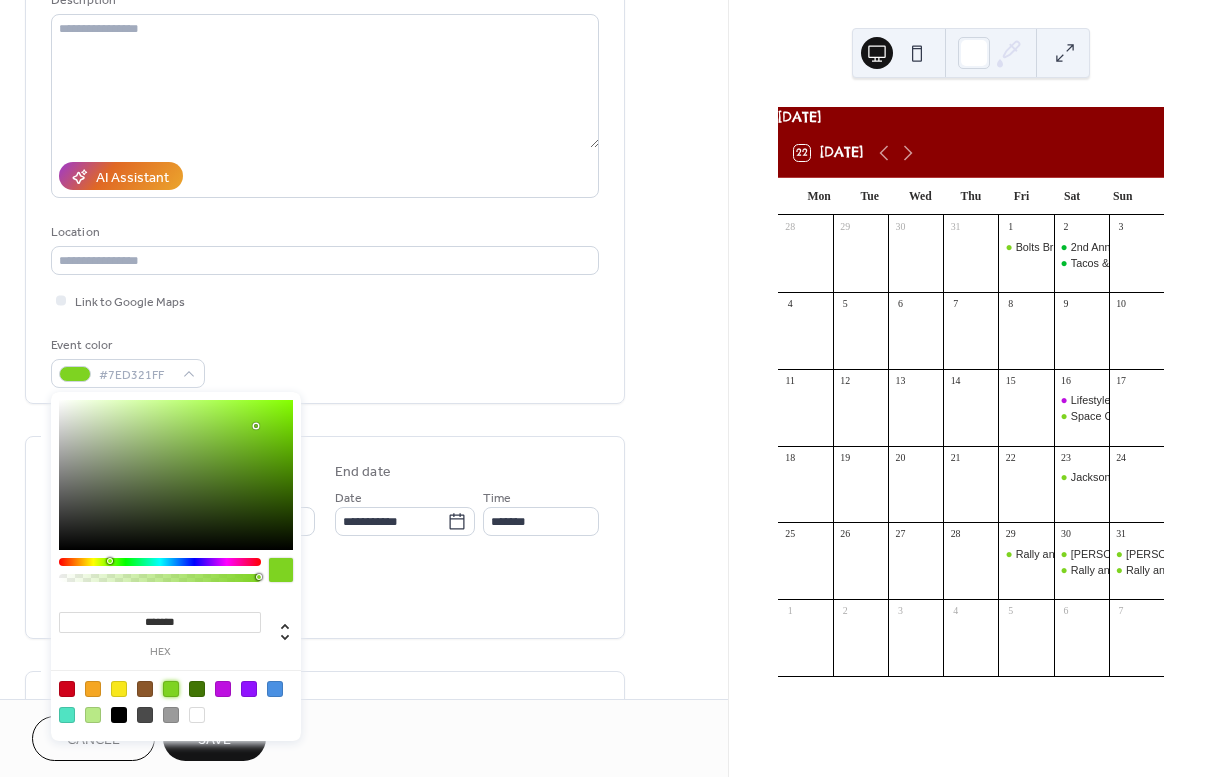 click on "**********" at bounding box center [325, 495] 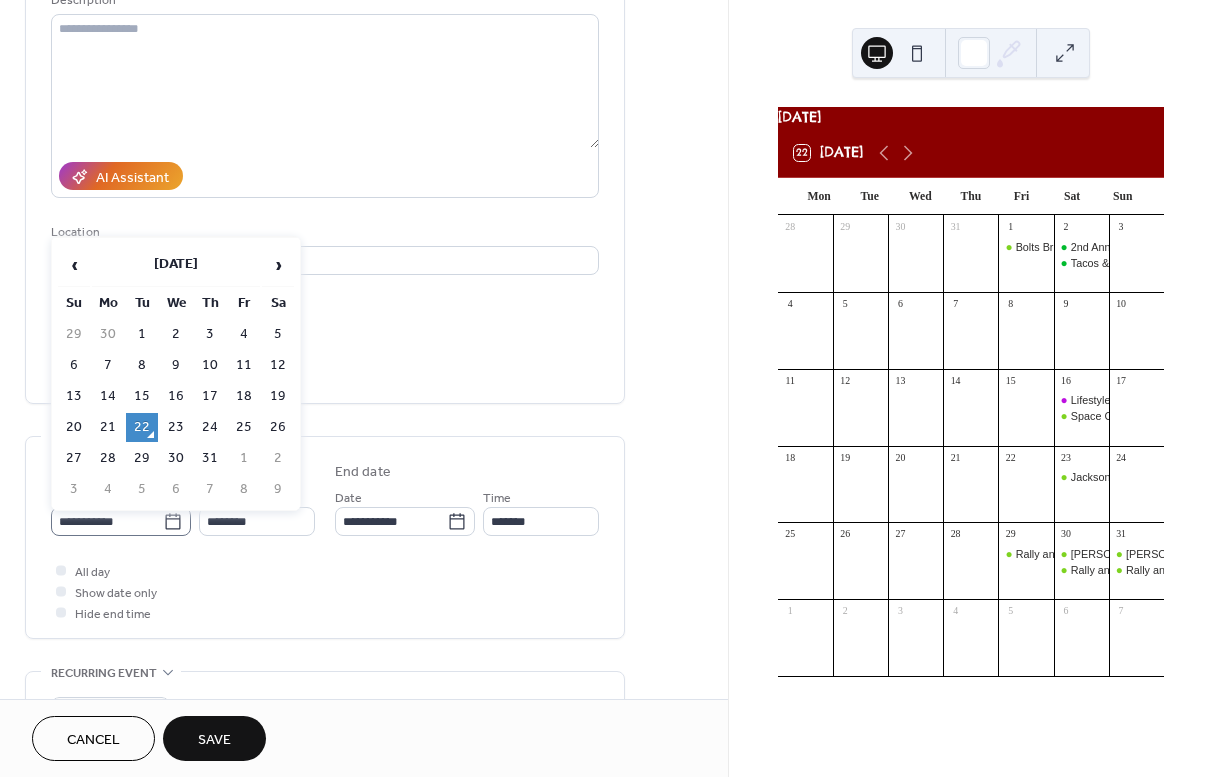 click on "**********" at bounding box center [121, 521] 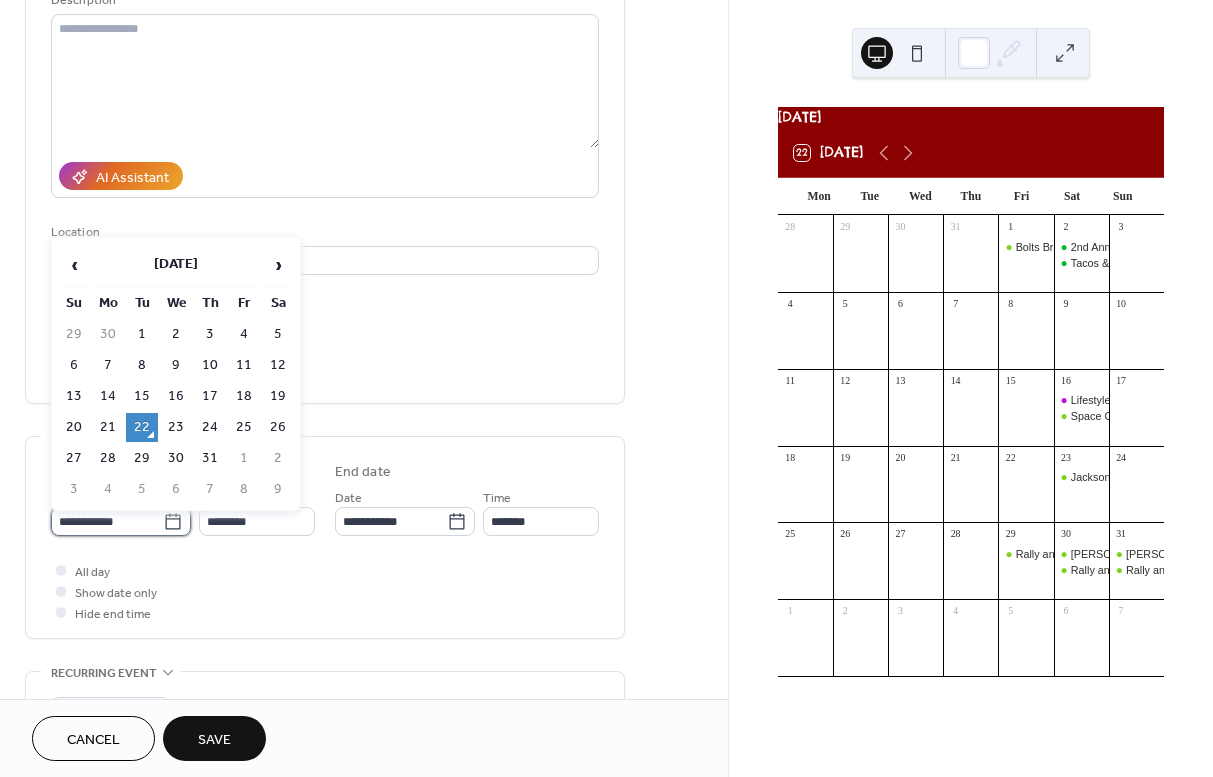 click on "**********" at bounding box center (107, 521) 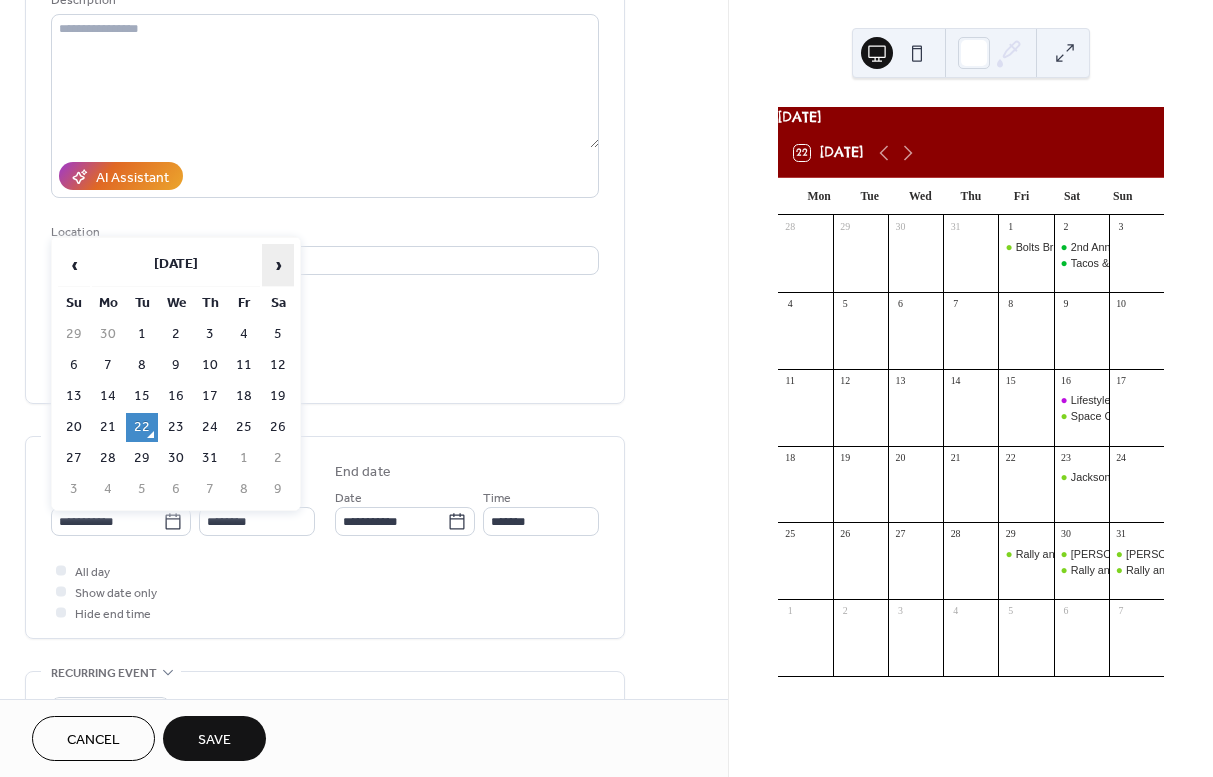 click on "›" at bounding box center [278, 265] 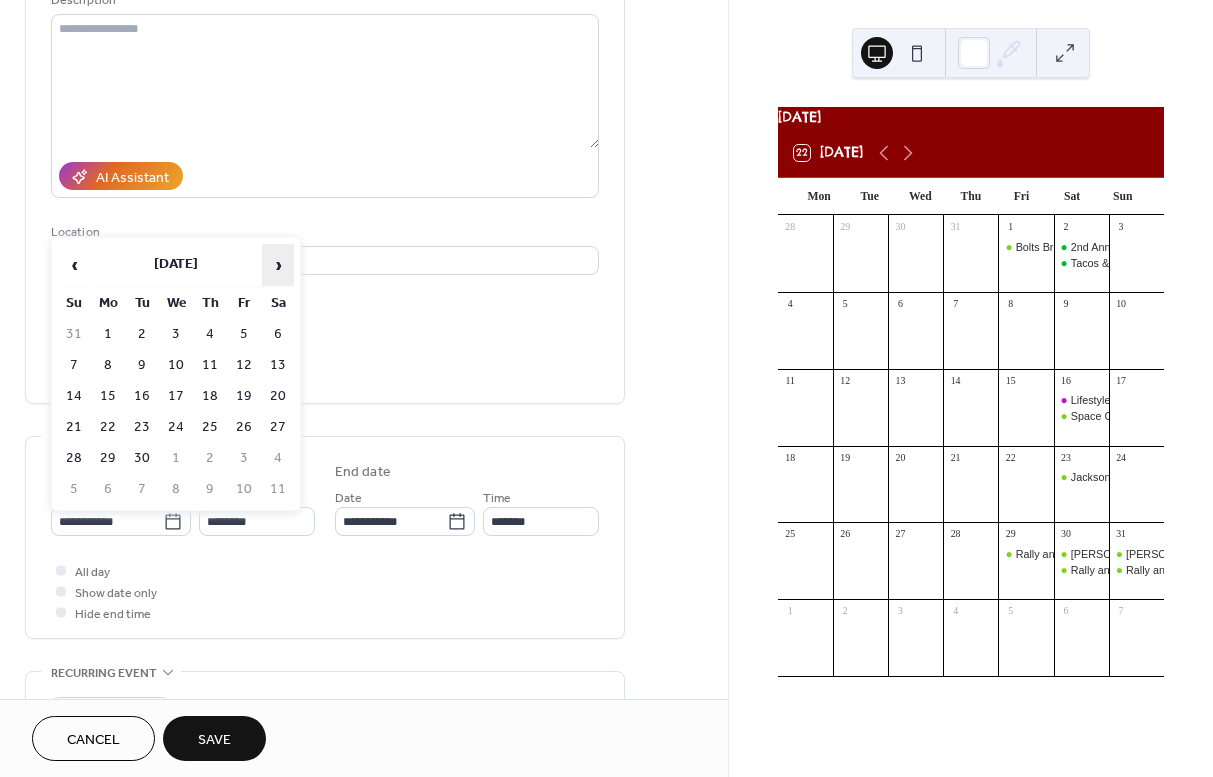 click on "›" at bounding box center (278, 265) 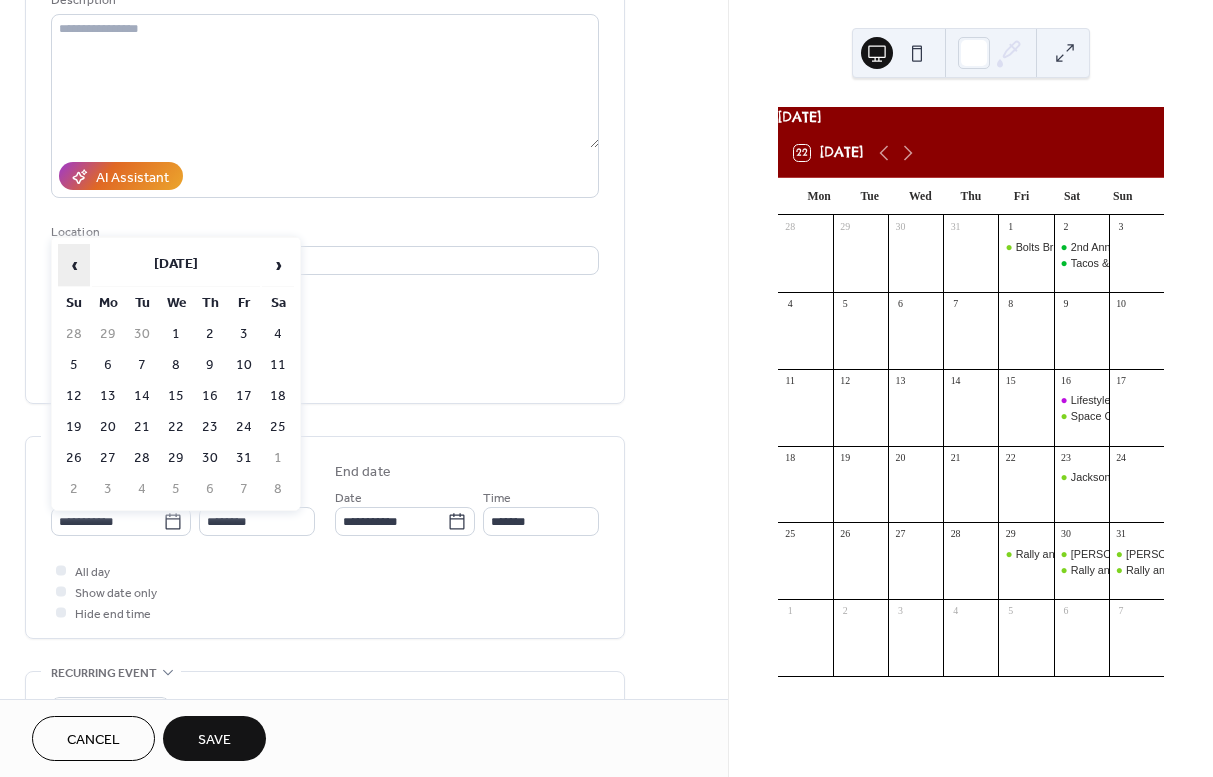 click on "‹" at bounding box center (74, 265) 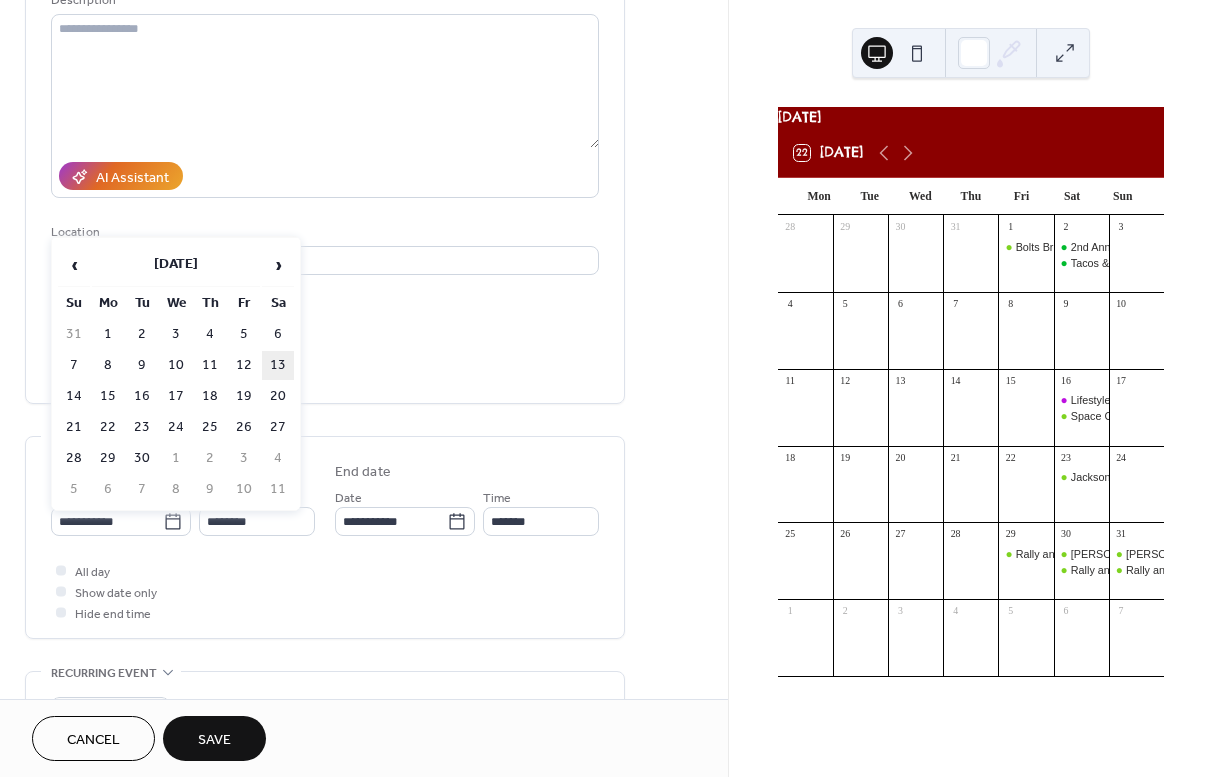 click on "13" at bounding box center (278, 365) 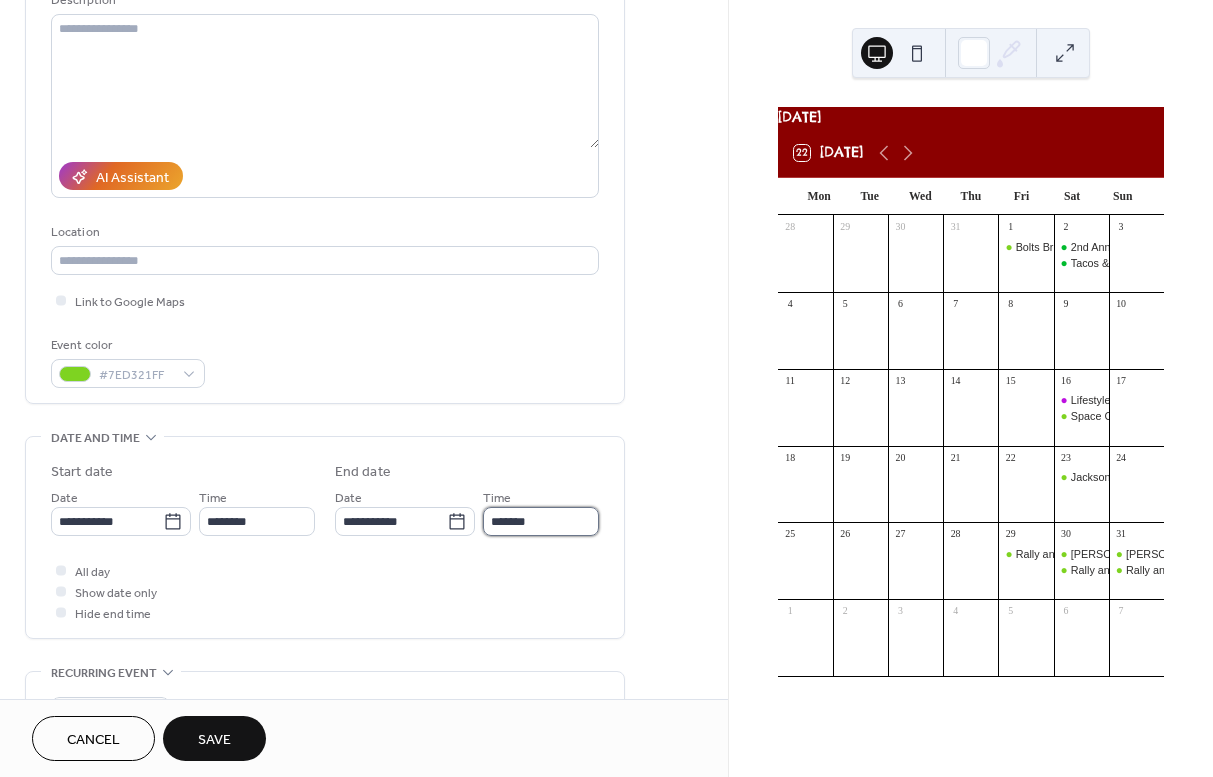 click on "*******" at bounding box center (541, 521) 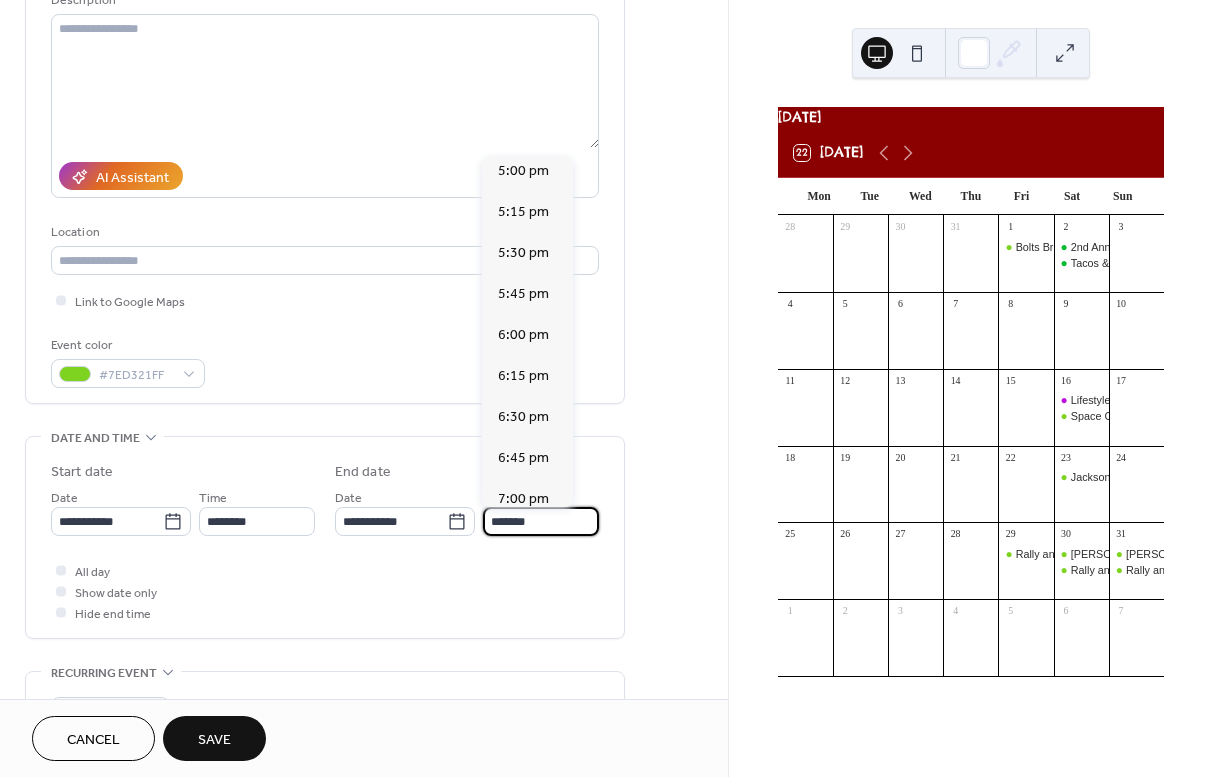 scroll, scrollTop: 776, scrollLeft: 0, axis: vertical 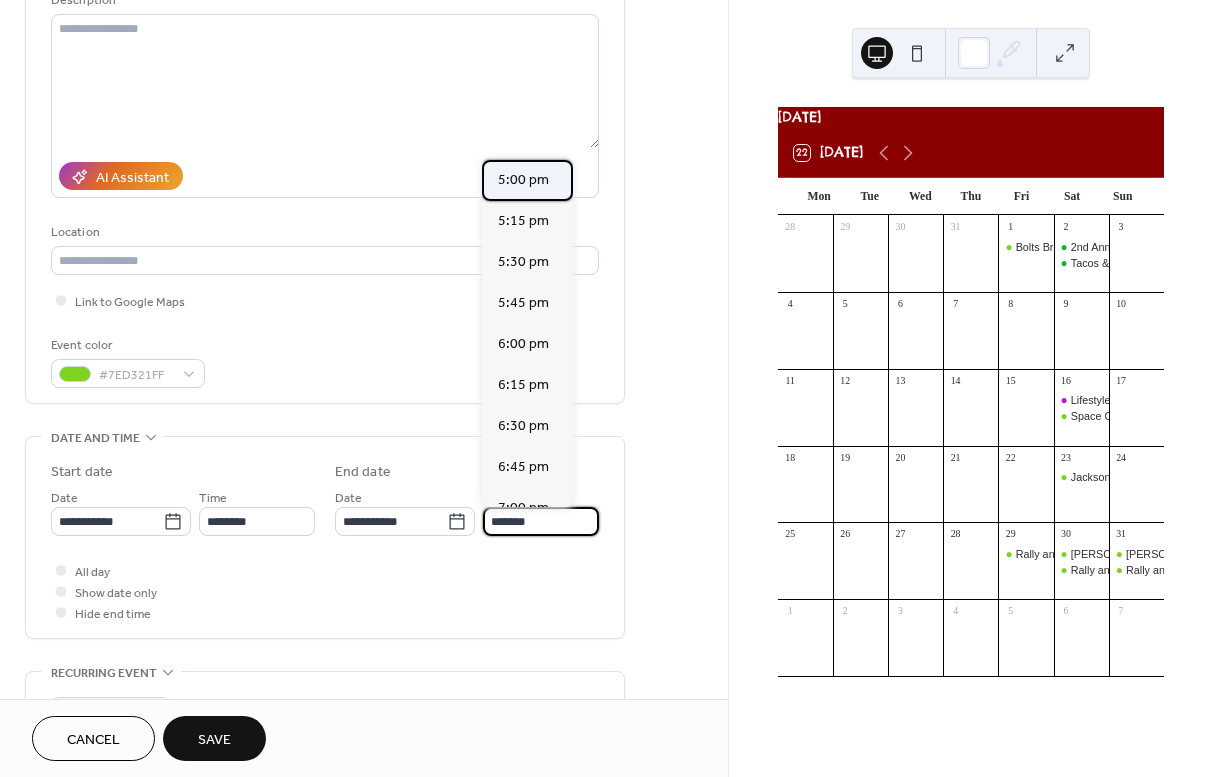 click on "5:00 pm" at bounding box center [523, 180] 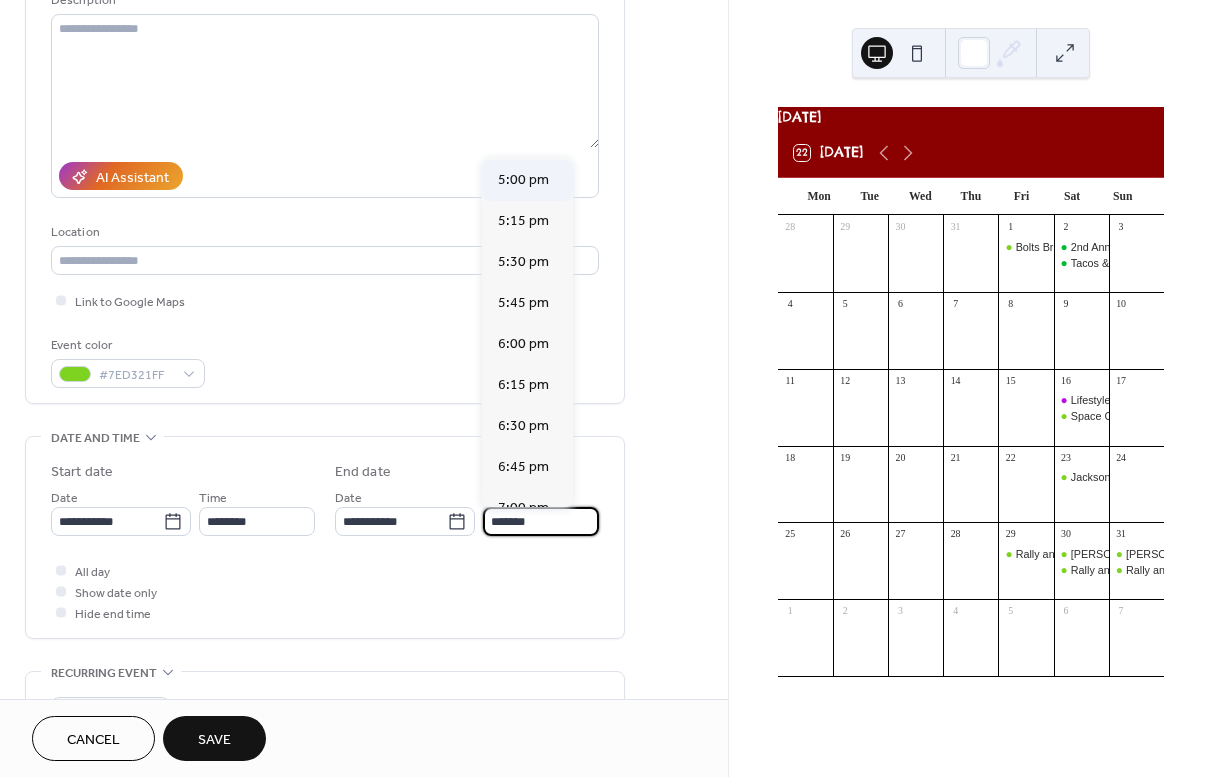type on "*******" 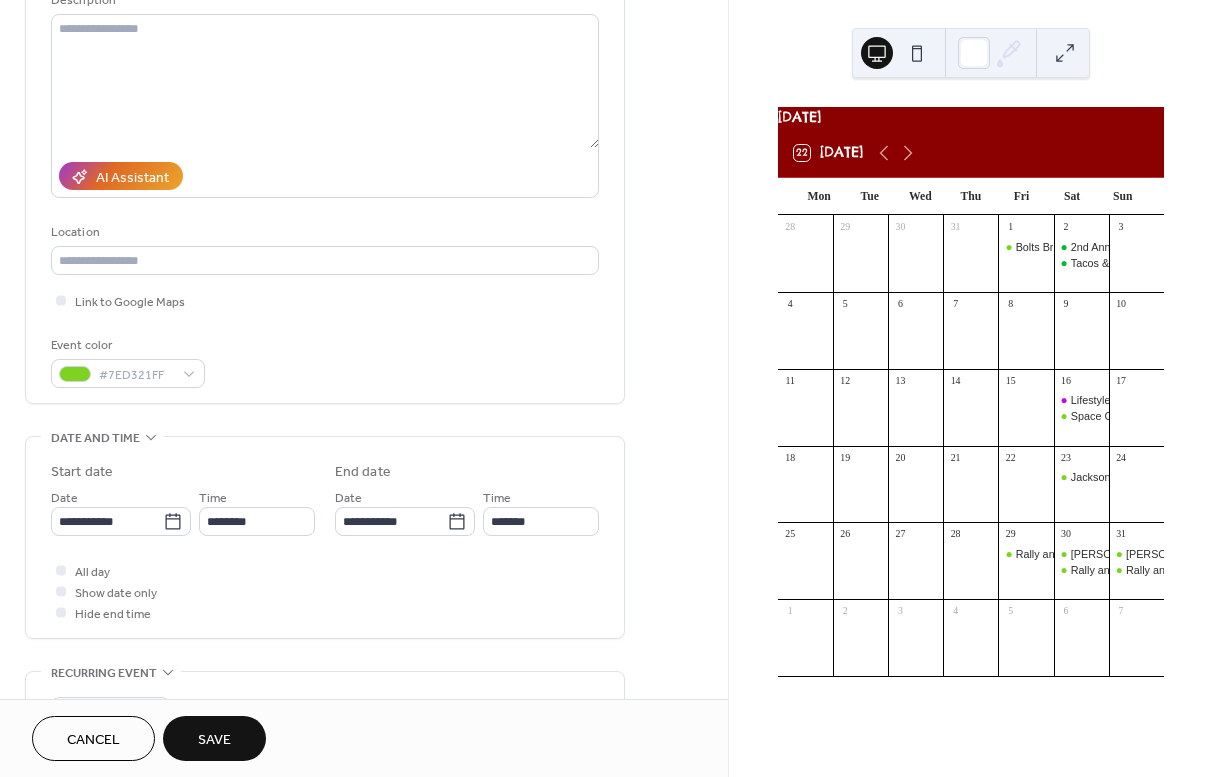 click on "Save" at bounding box center [214, 738] 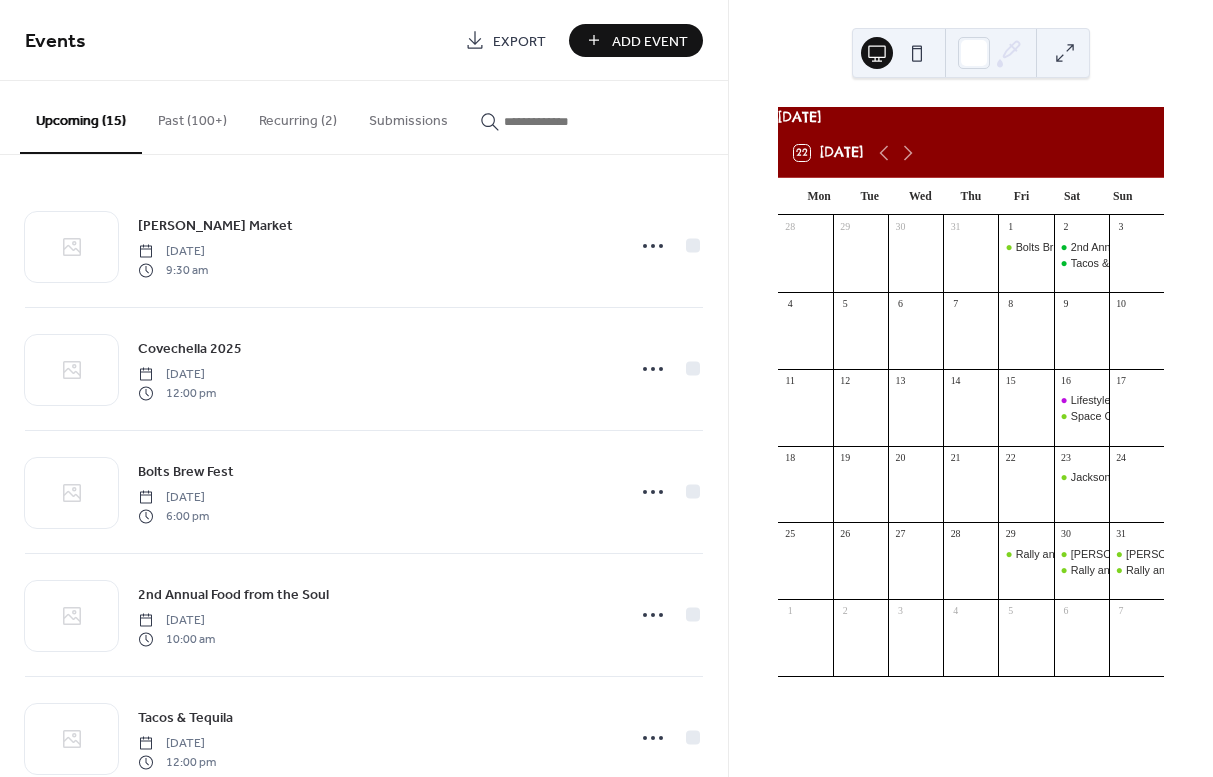 click on "Add Event" at bounding box center [636, 40] 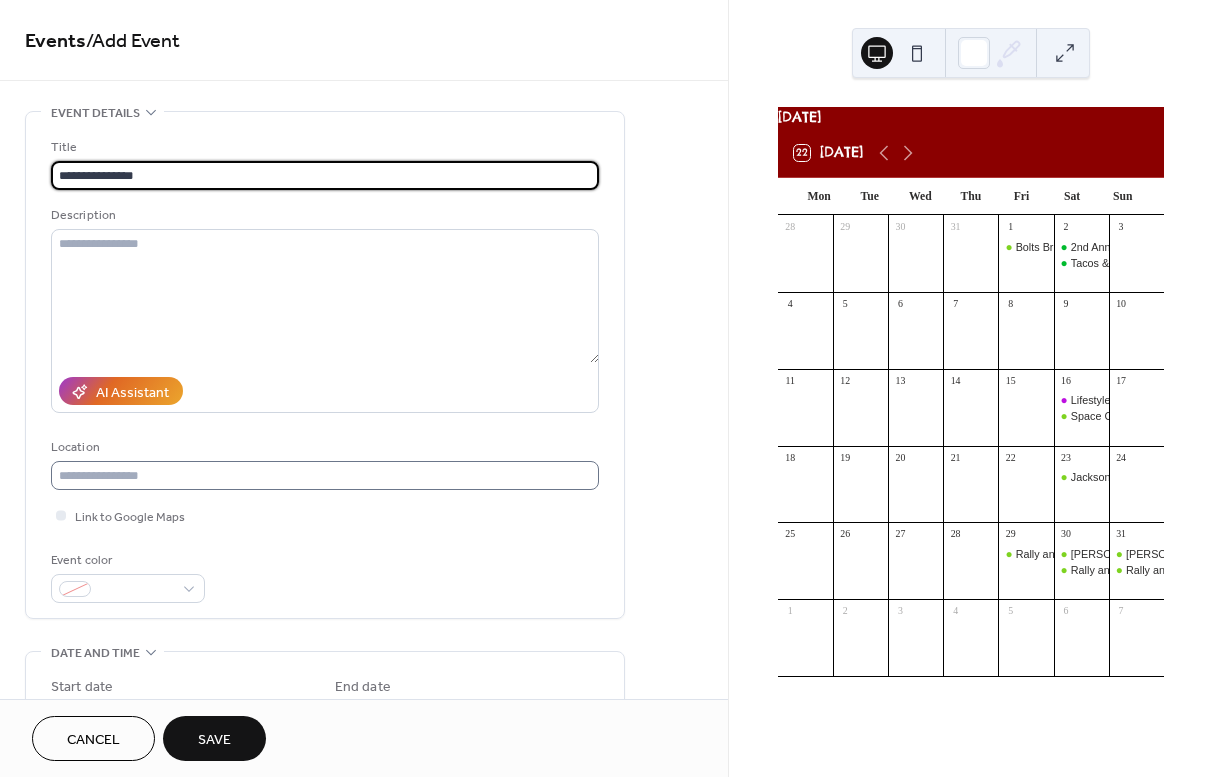 type on "**********" 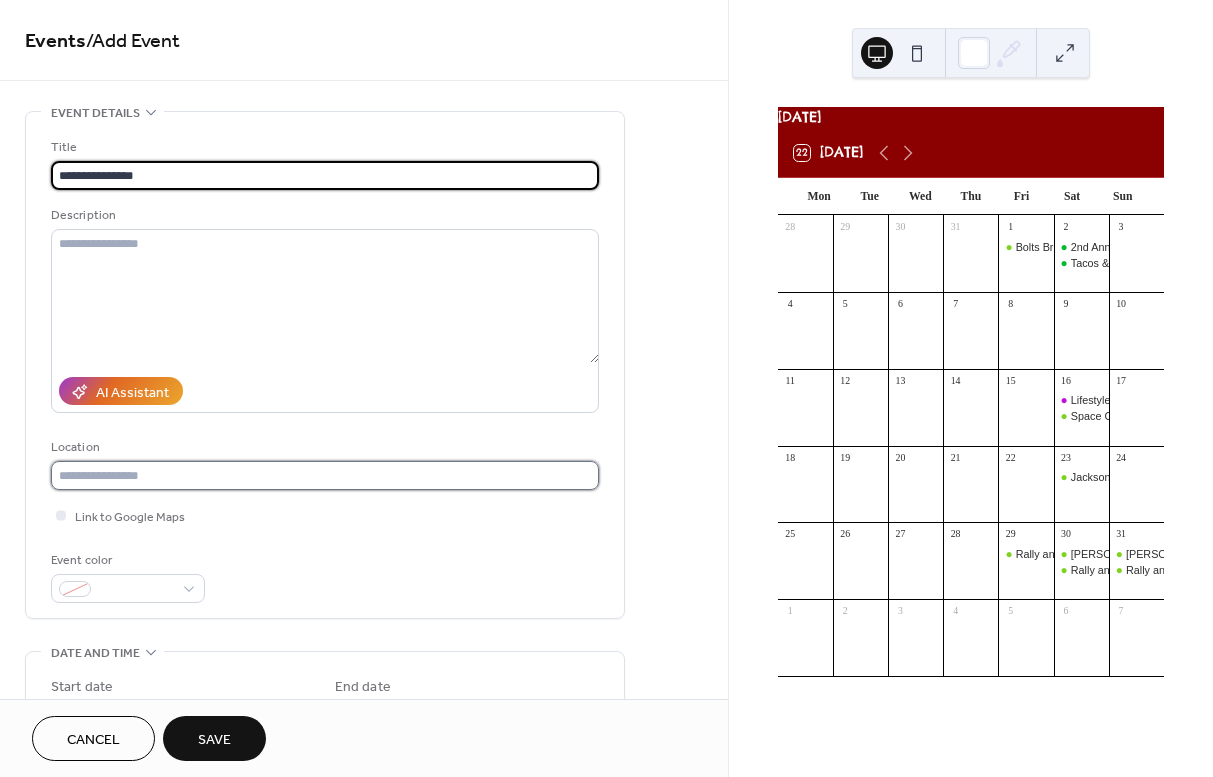click at bounding box center (325, 475) 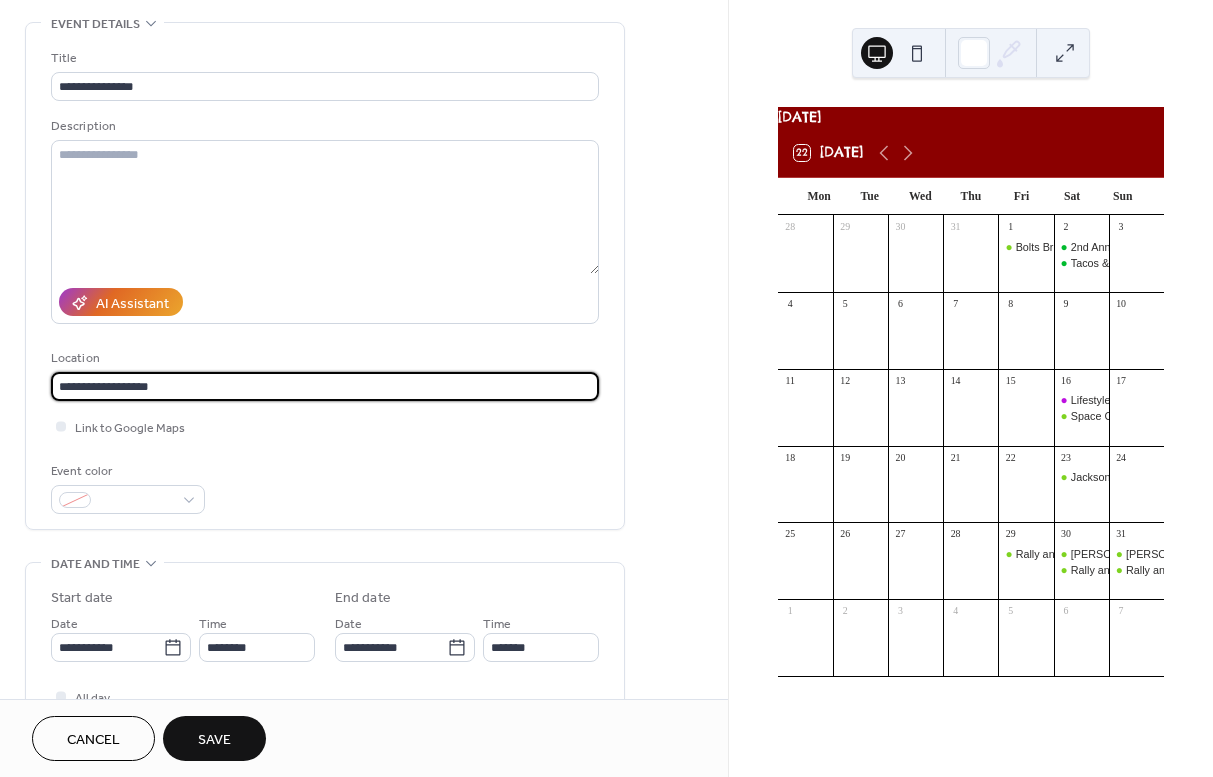 scroll, scrollTop: 107, scrollLeft: 0, axis: vertical 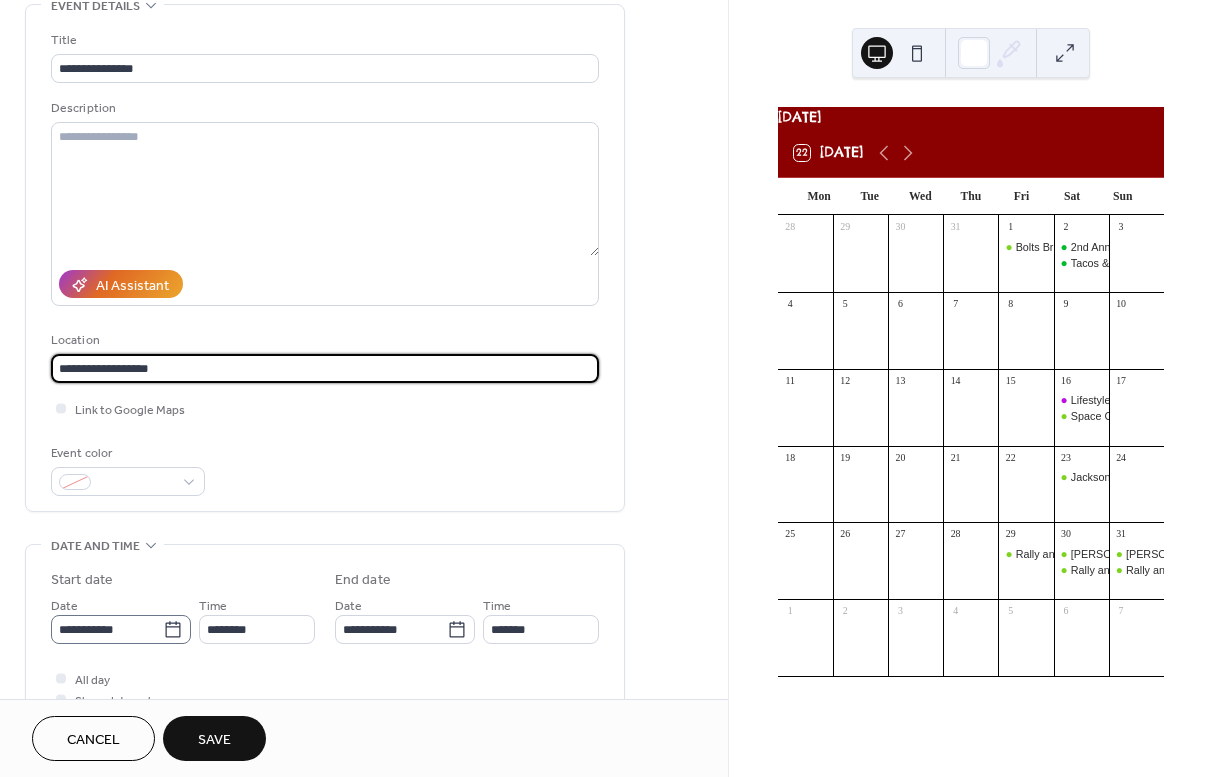 type on "**********" 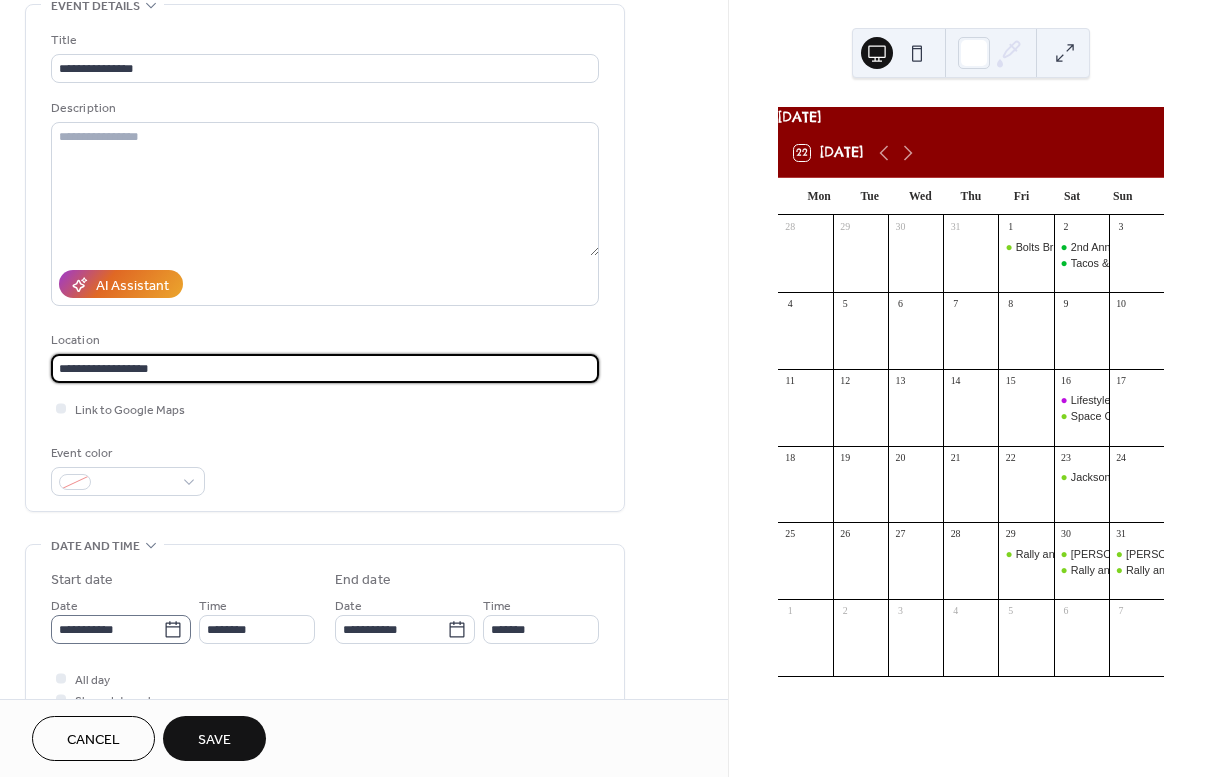 click 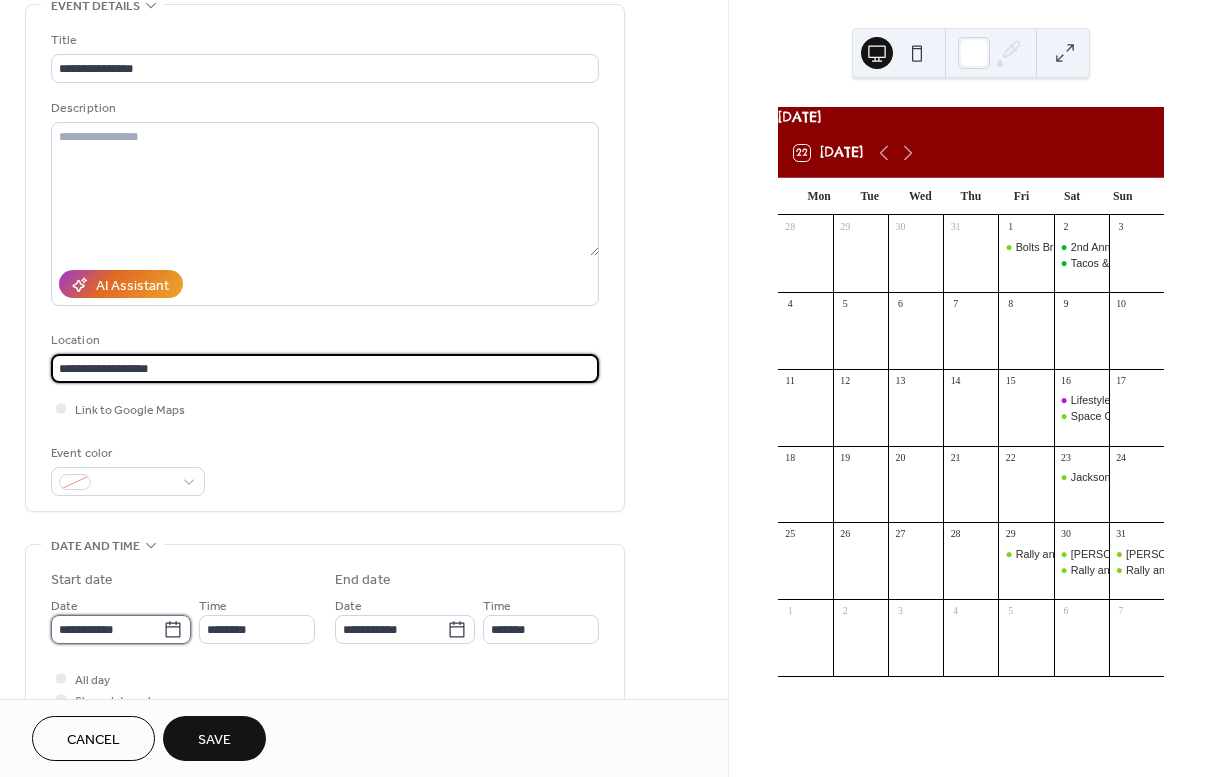 click on "**********" at bounding box center (107, 629) 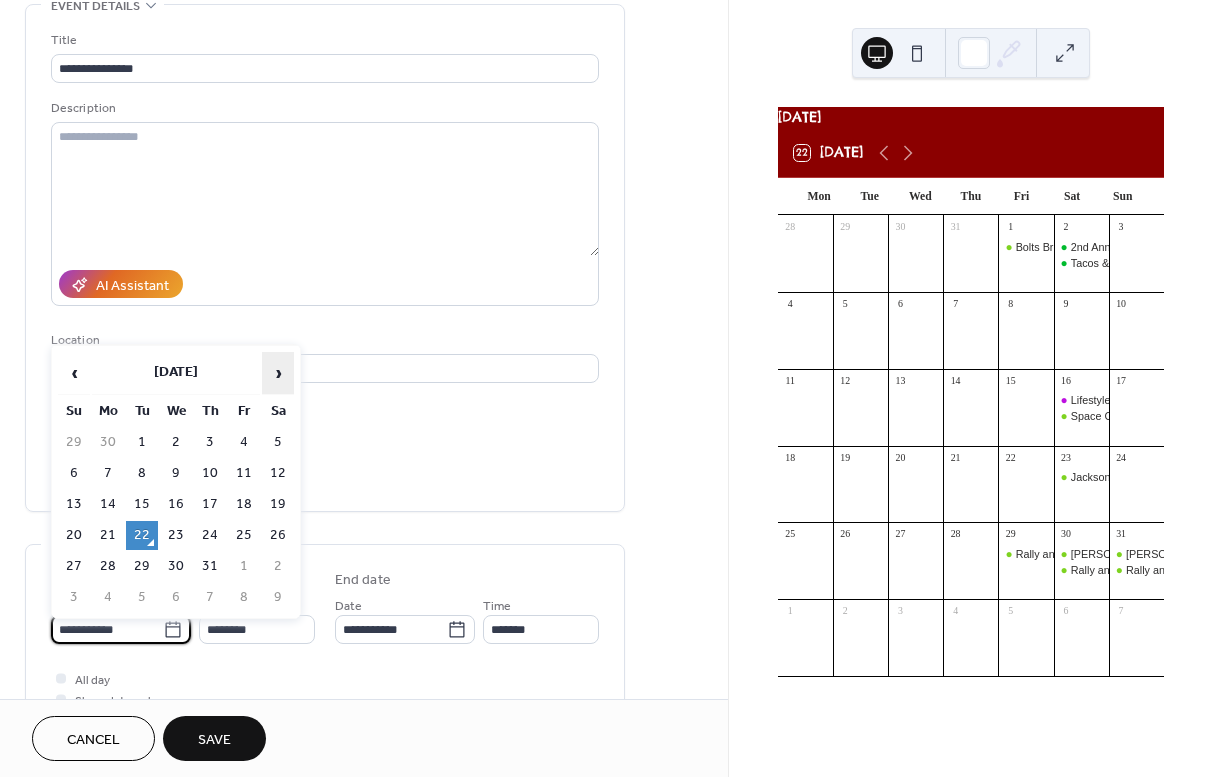click on "›" at bounding box center (278, 373) 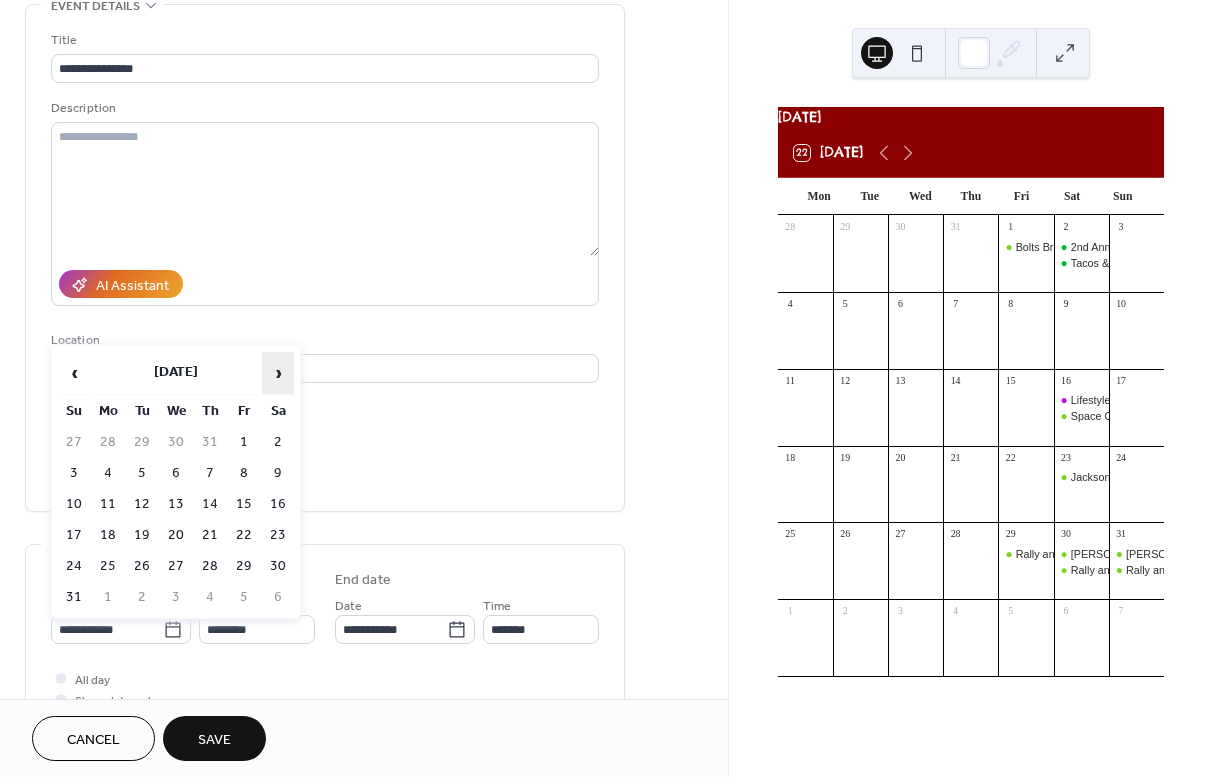 click on "›" at bounding box center (278, 373) 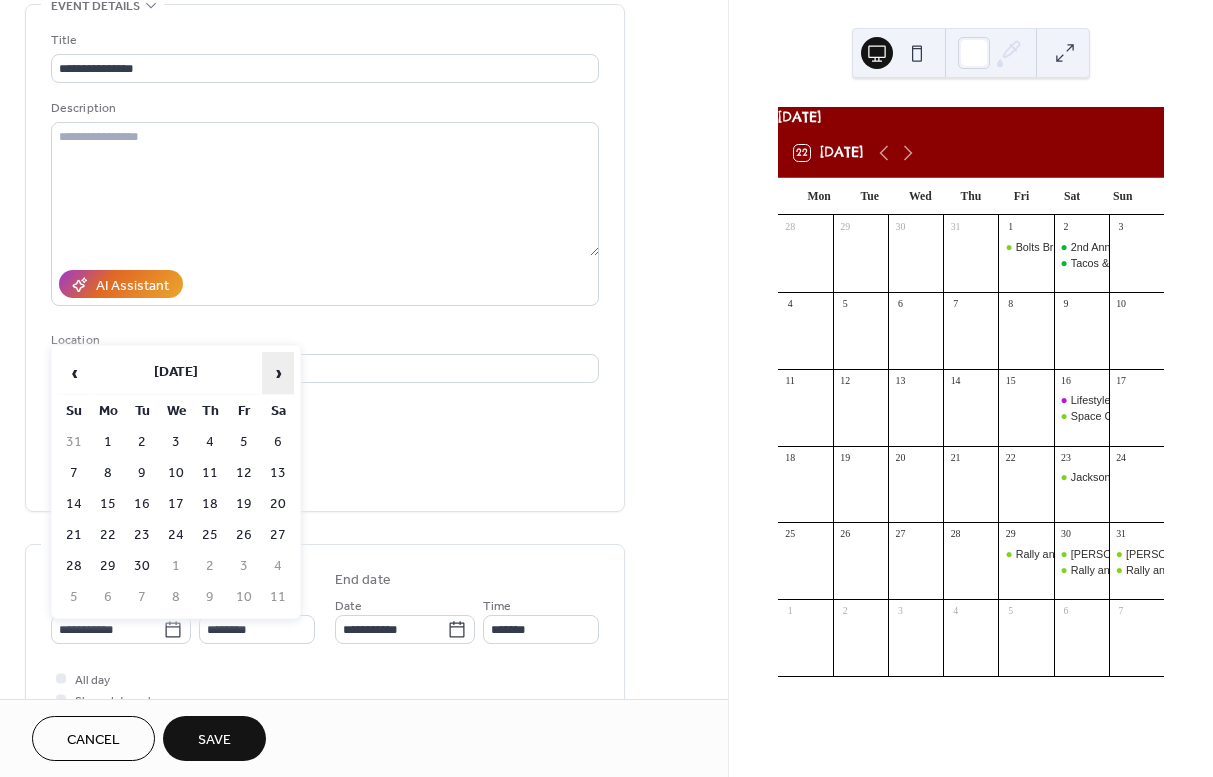 click on "›" at bounding box center (278, 373) 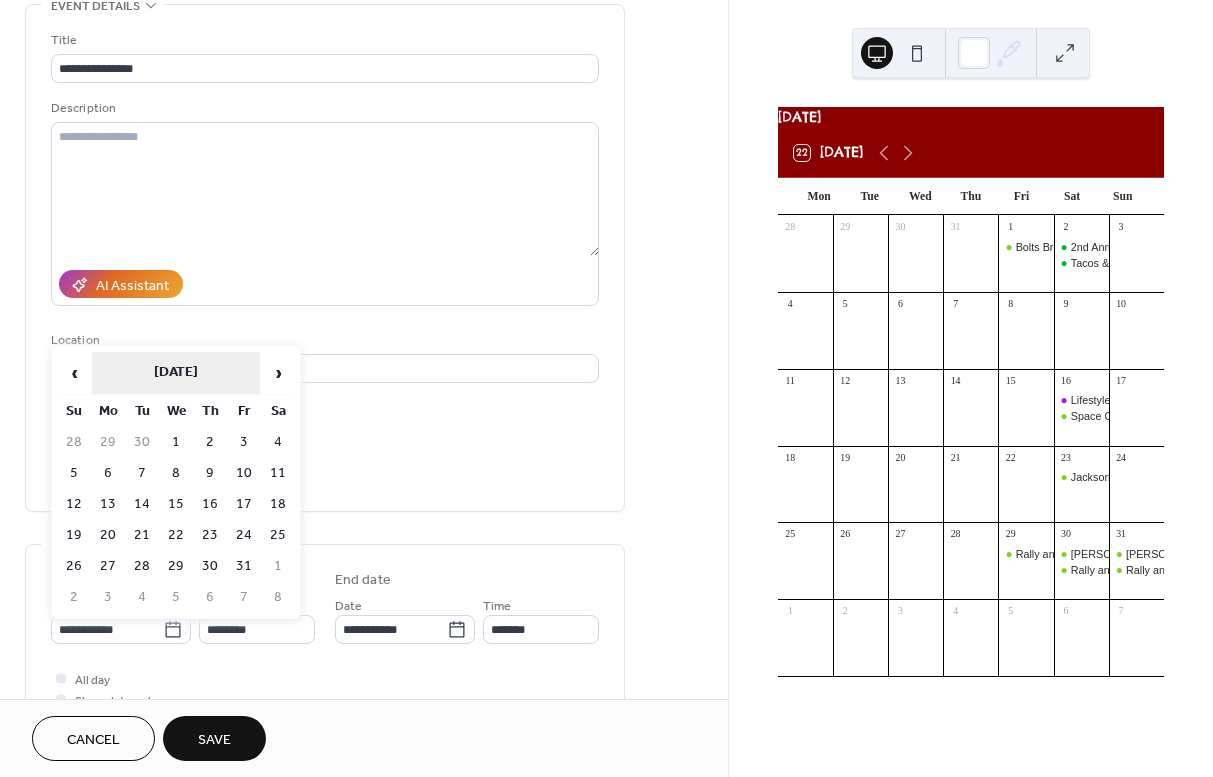 click on "October 2025" at bounding box center [176, 373] 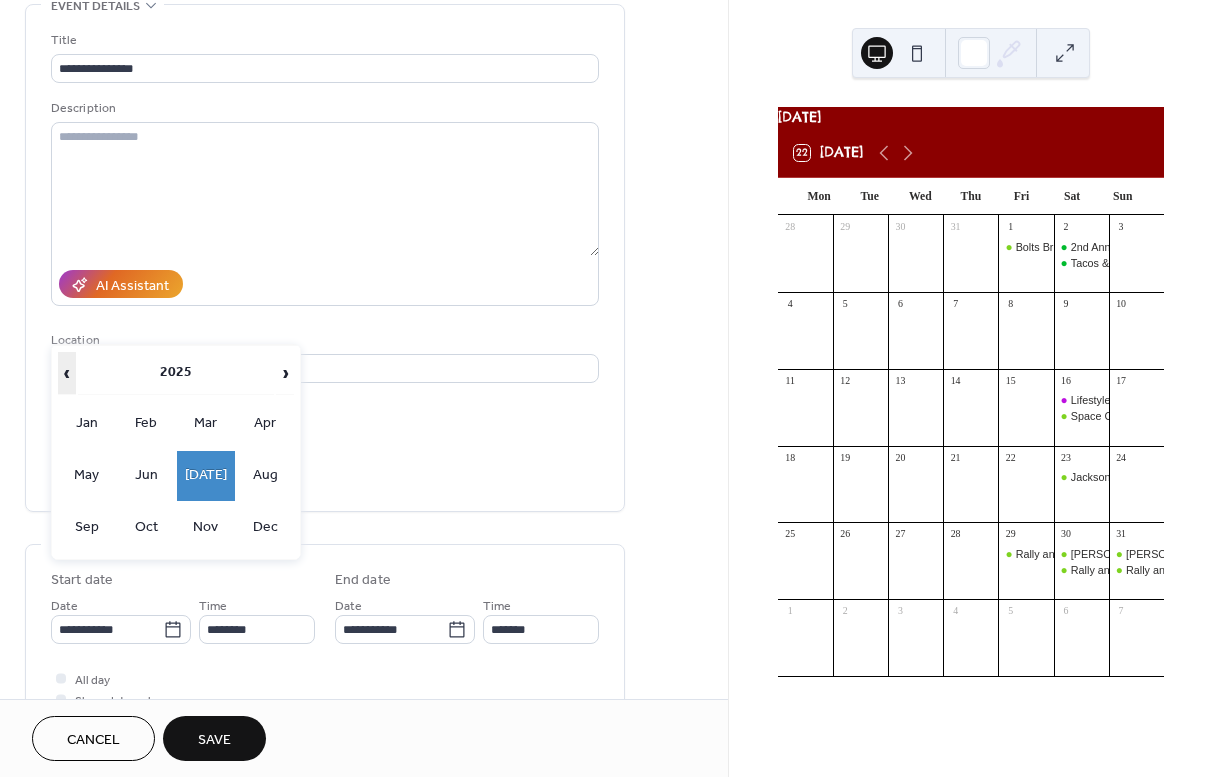 click on "‹" at bounding box center (67, 373) 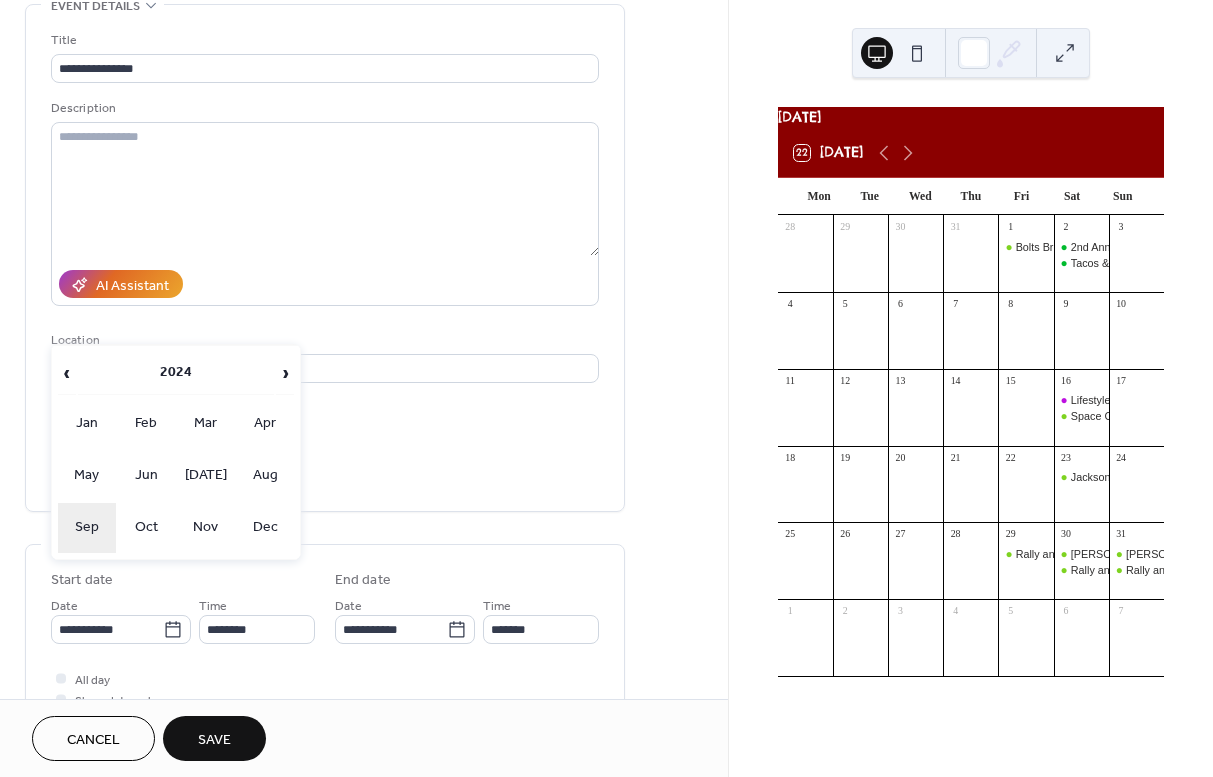 click on "Sep" at bounding box center [87, 528] 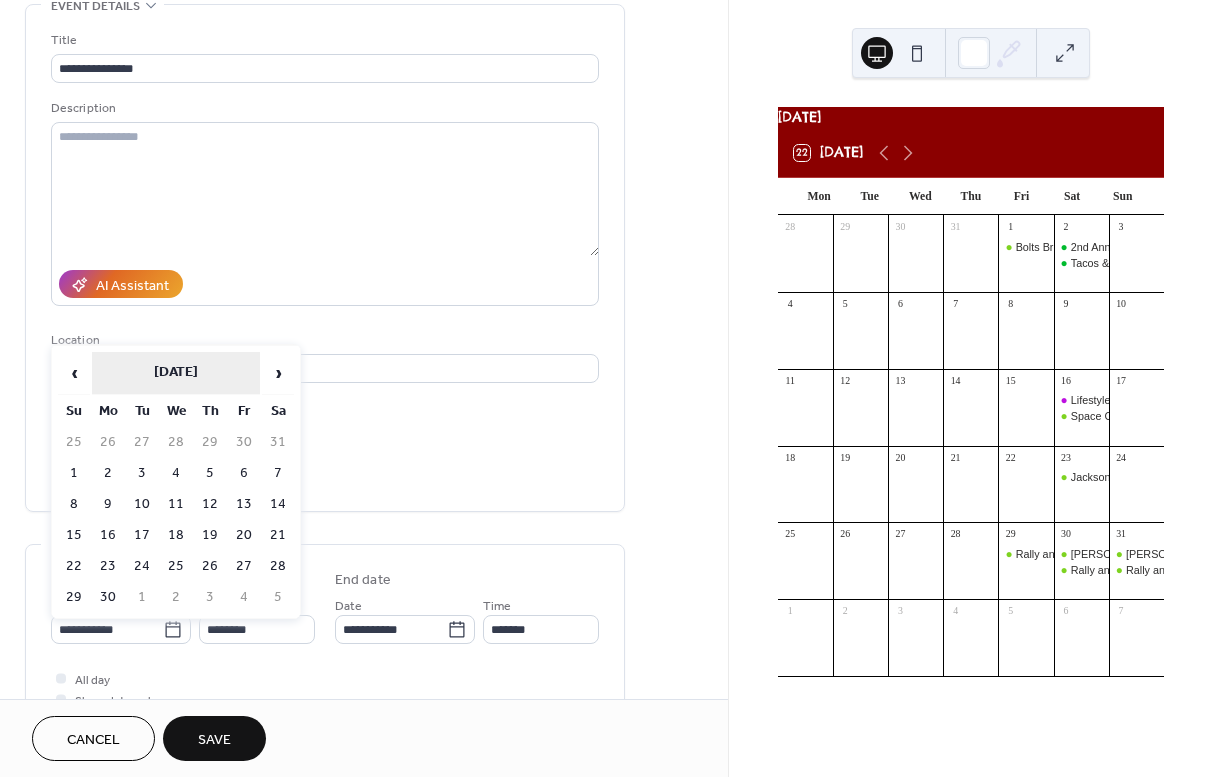 click on "September 2024" at bounding box center [176, 373] 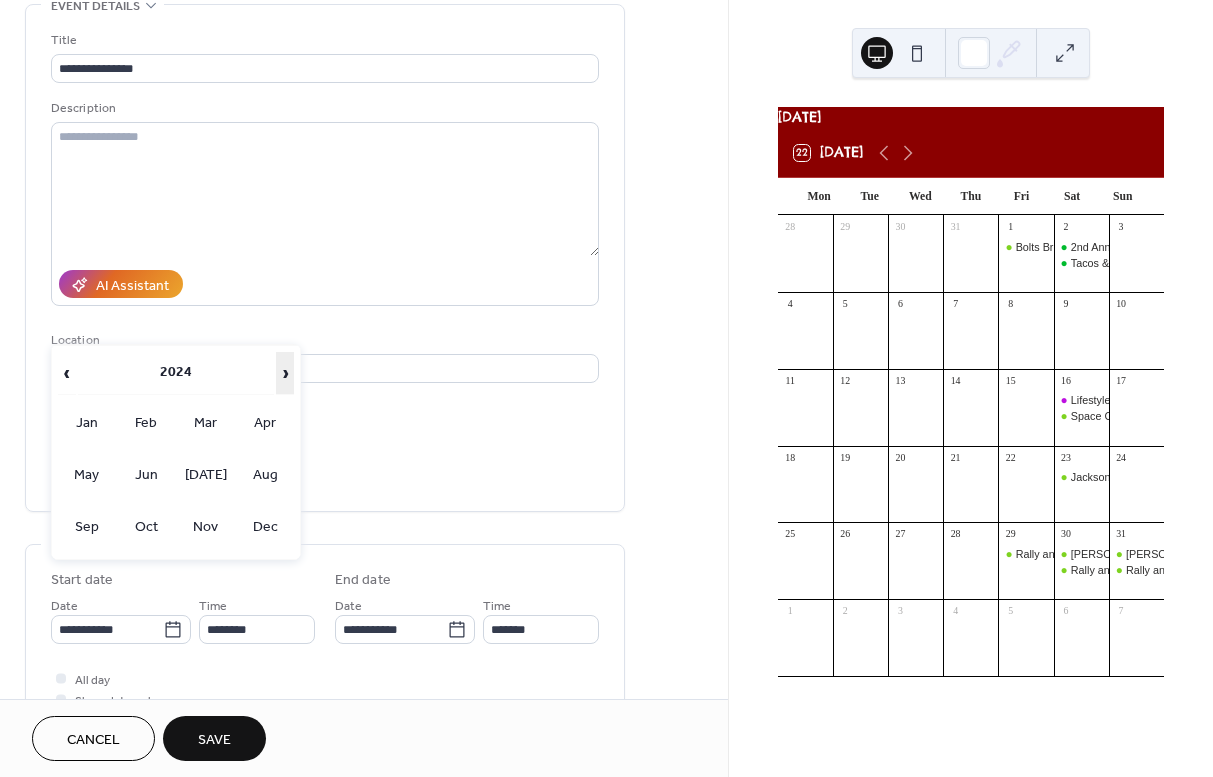 click on "›" at bounding box center [285, 373] 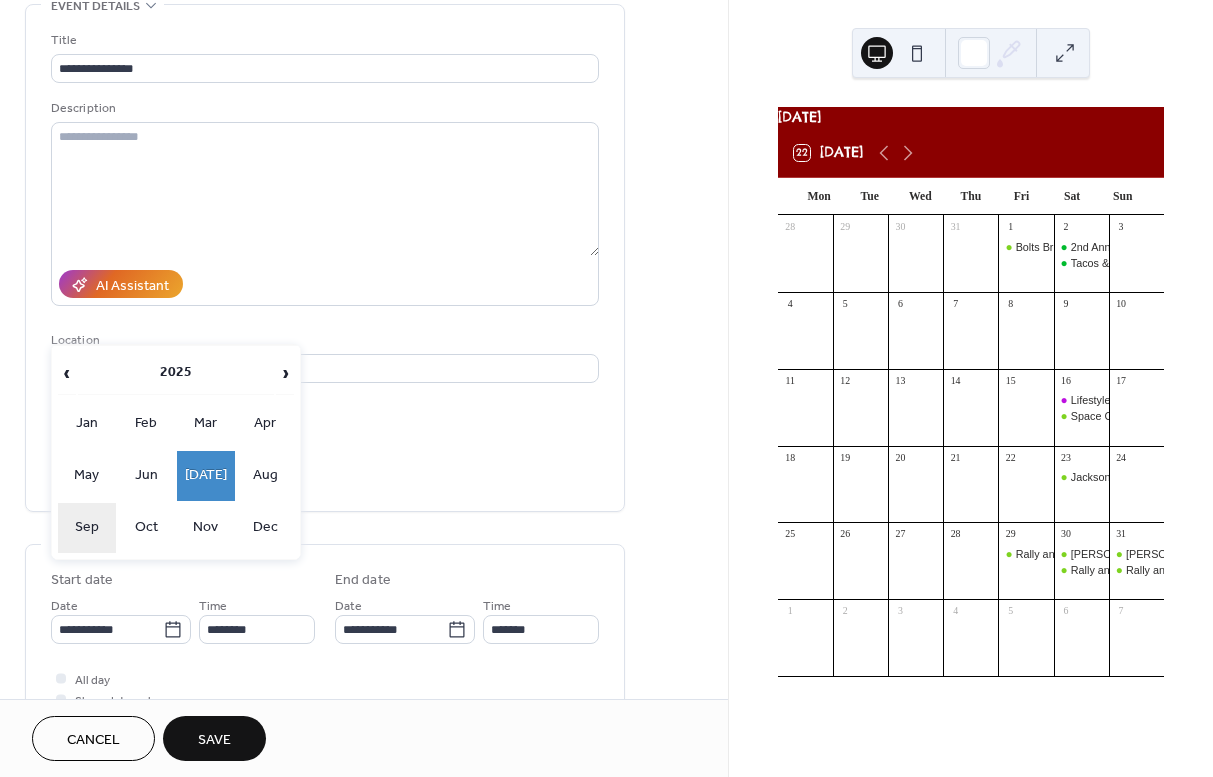 click on "Sep" at bounding box center (87, 528) 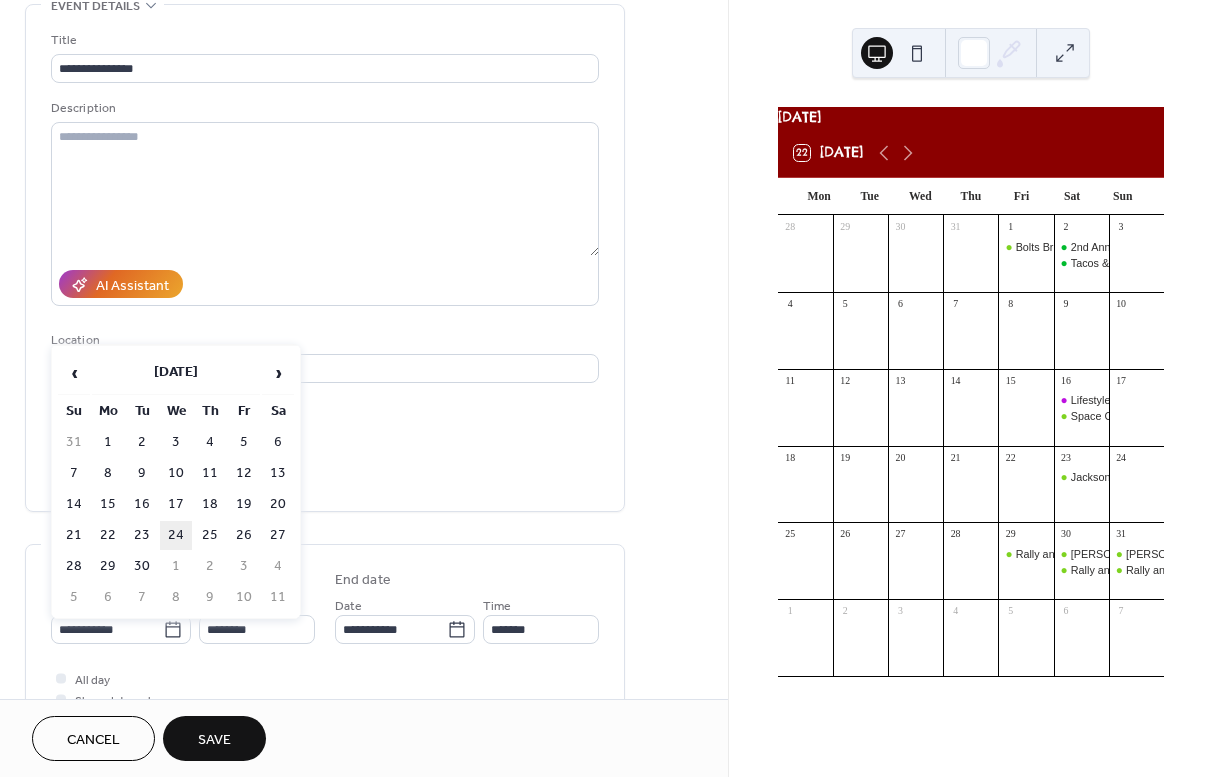 click on "24" at bounding box center (176, 535) 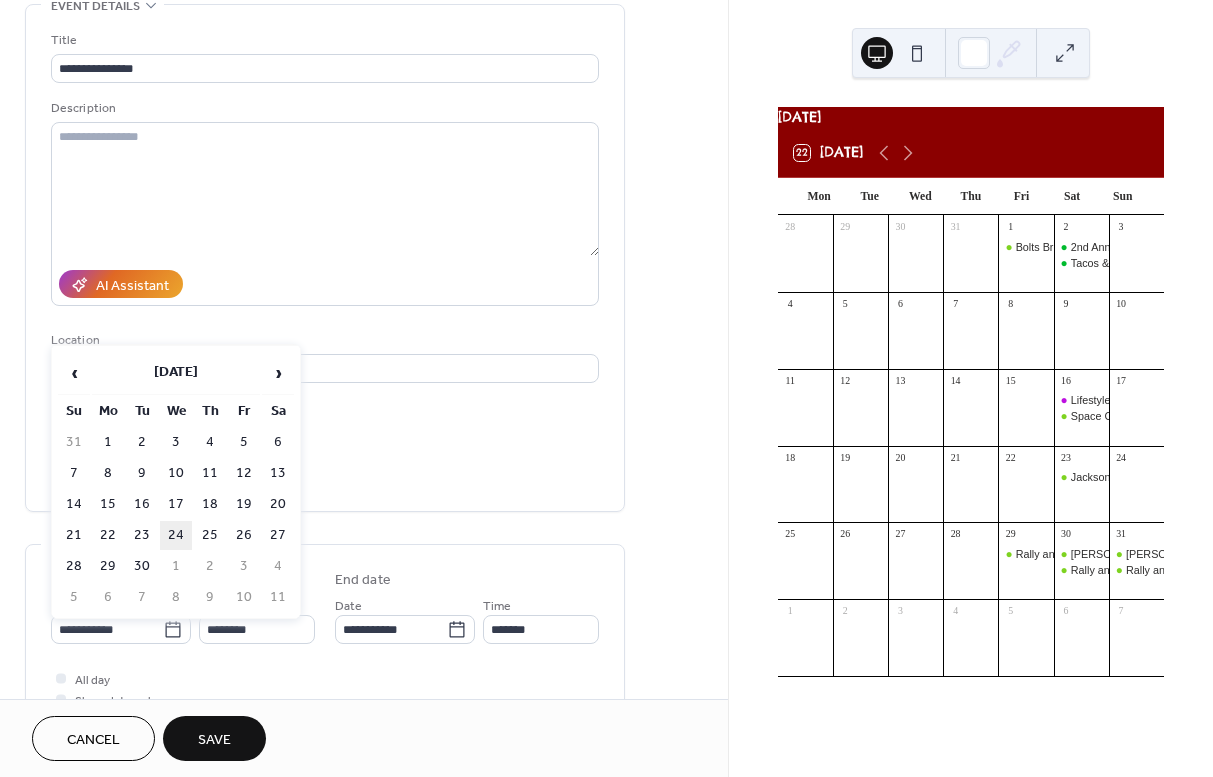 type on "**********" 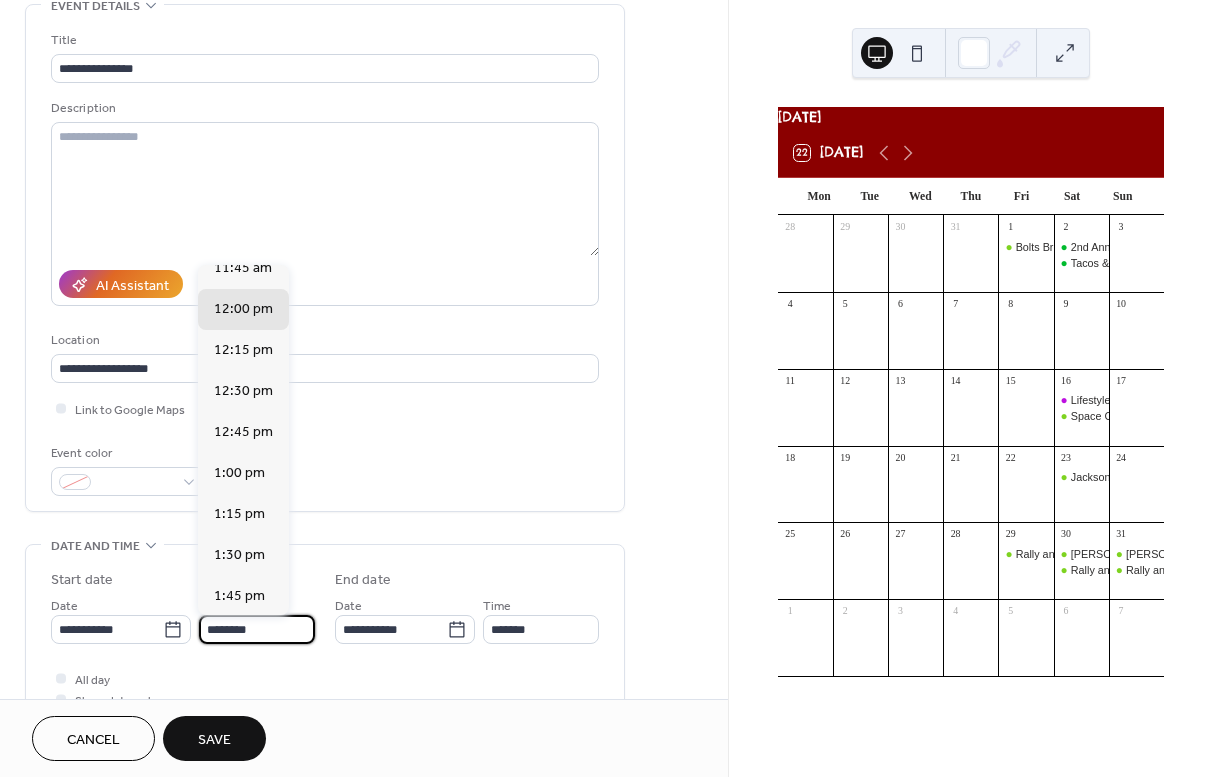 click on "********" at bounding box center (257, 629) 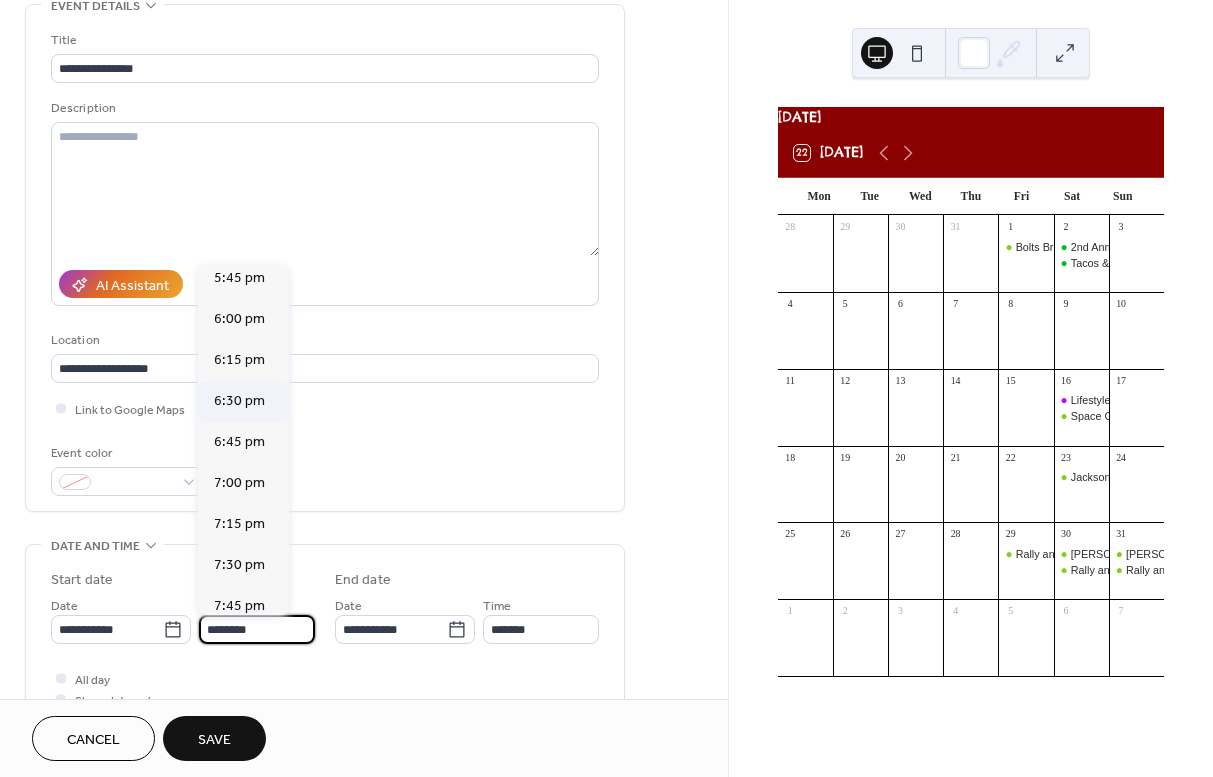 scroll, scrollTop: 2920, scrollLeft: 0, axis: vertical 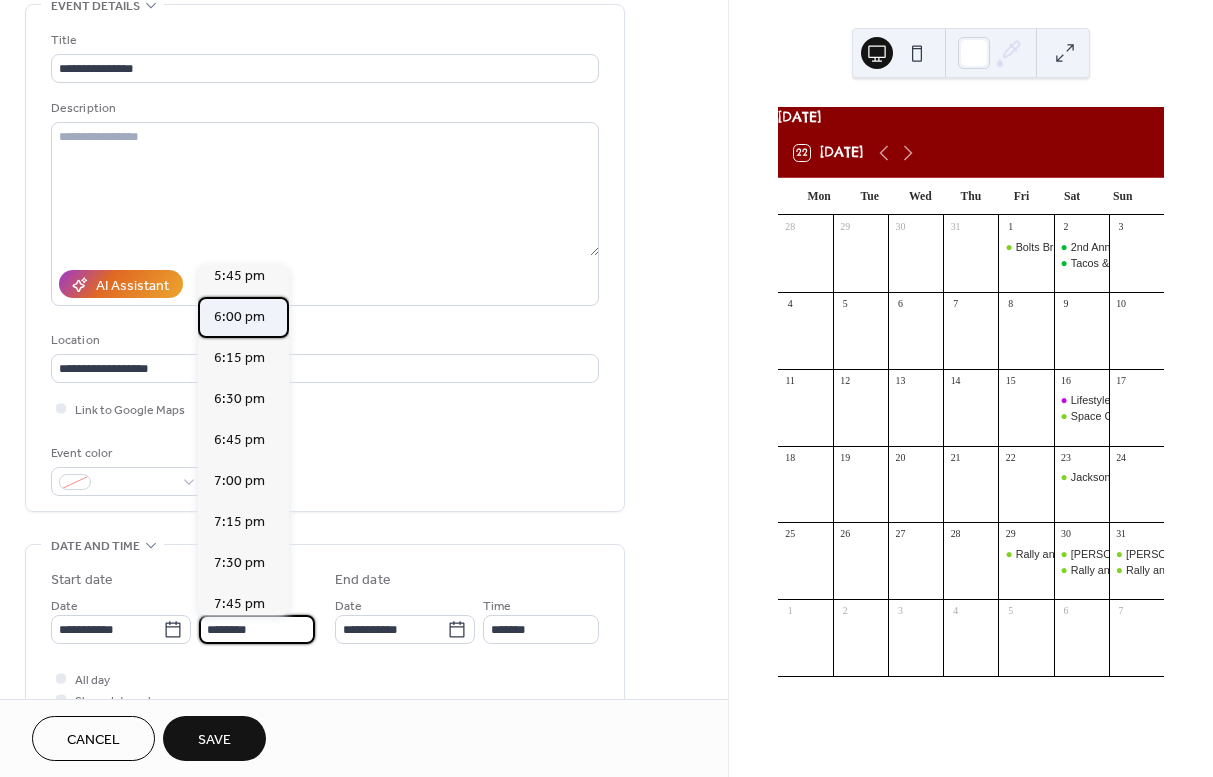 click on "6:00 pm" at bounding box center [239, 317] 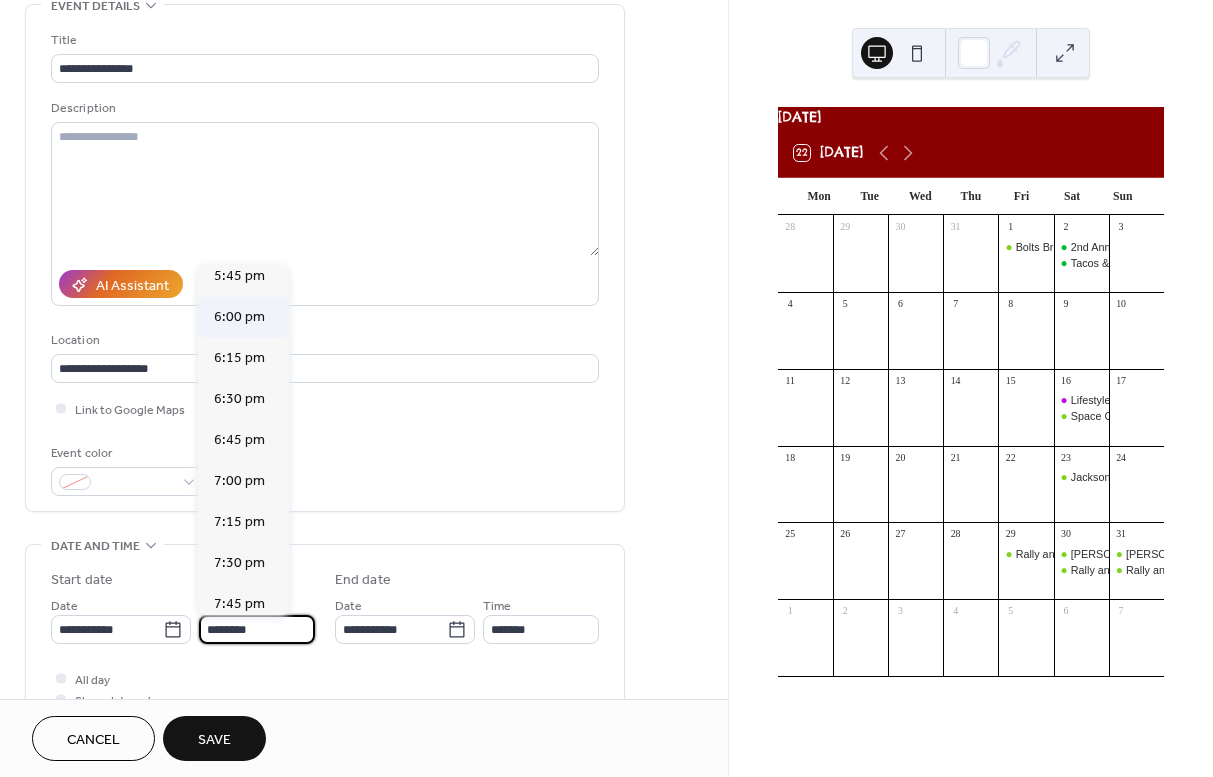type on "*******" 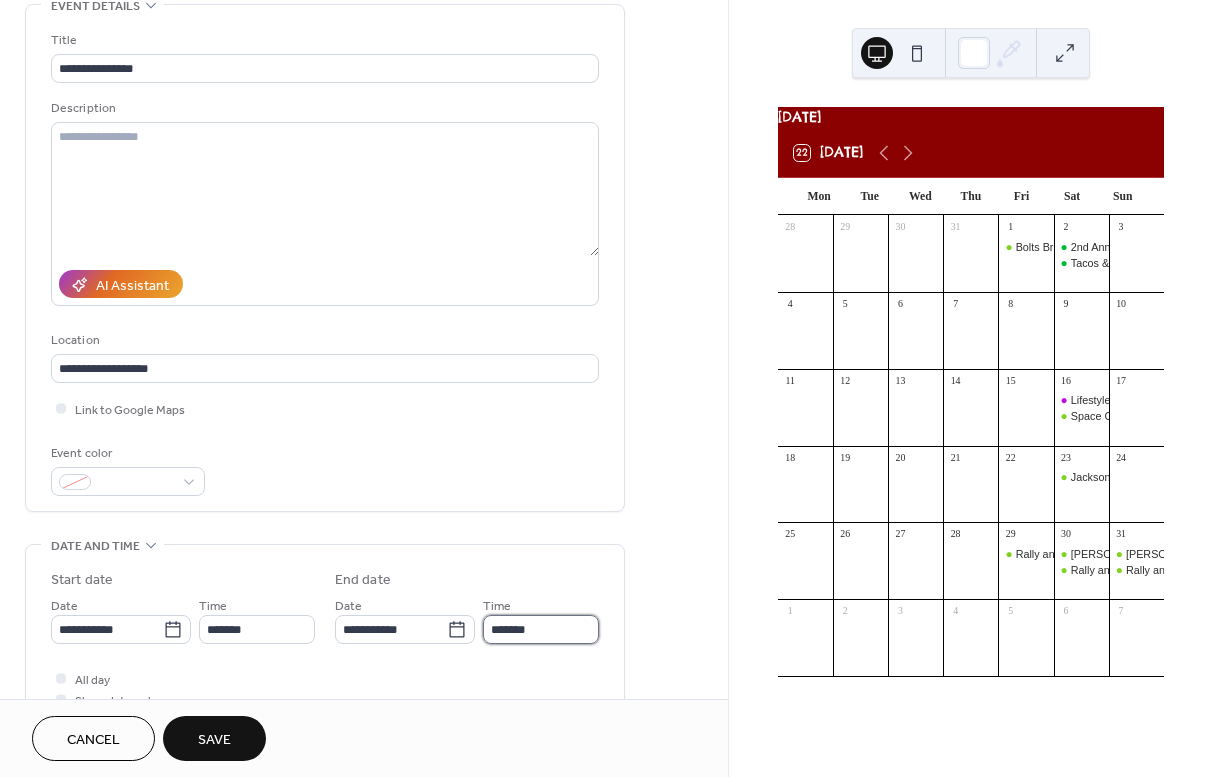 click on "*******" at bounding box center (541, 629) 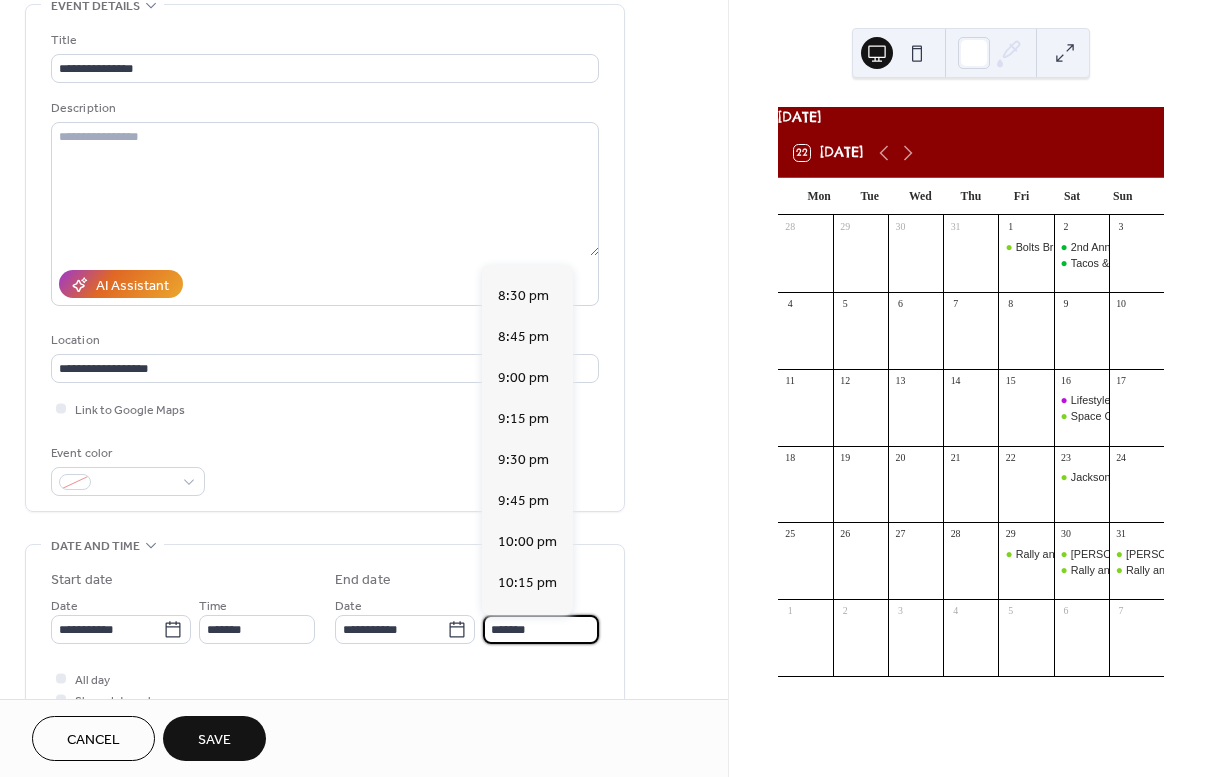 scroll, scrollTop: 362, scrollLeft: 0, axis: vertical 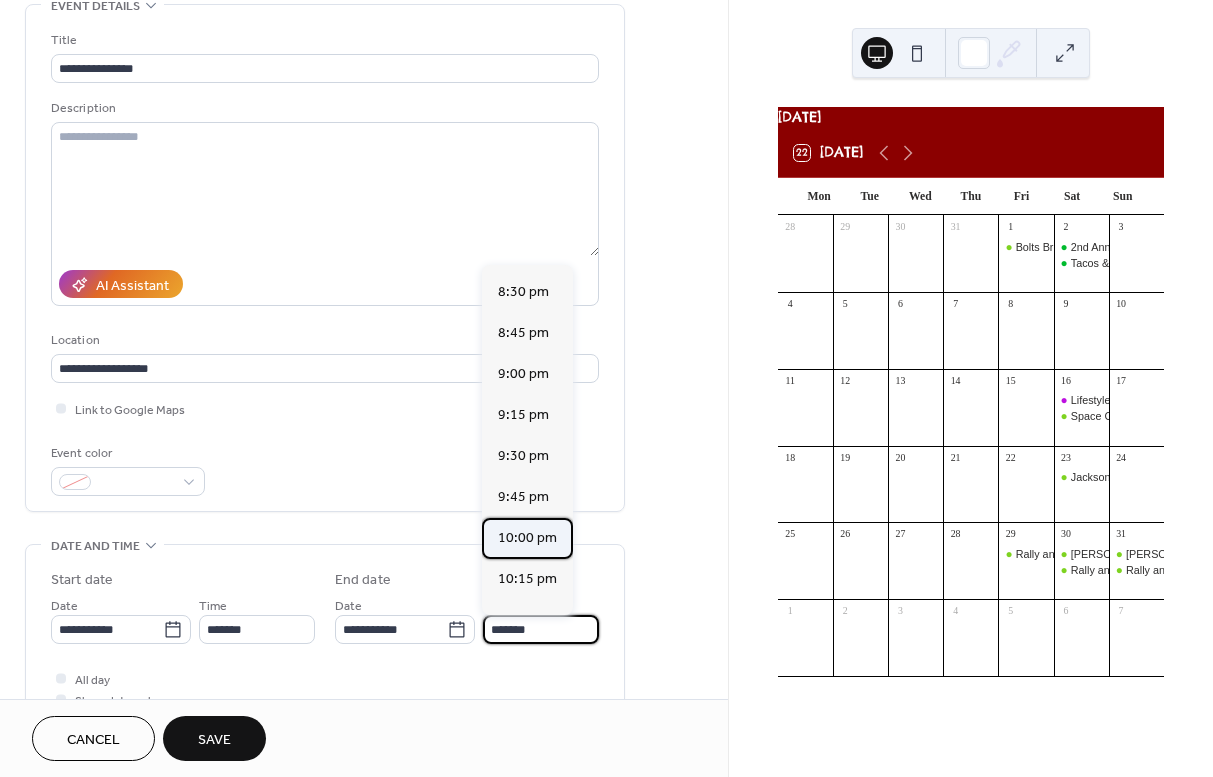 click on "10:00 pm" at bounding box center [527, 538] 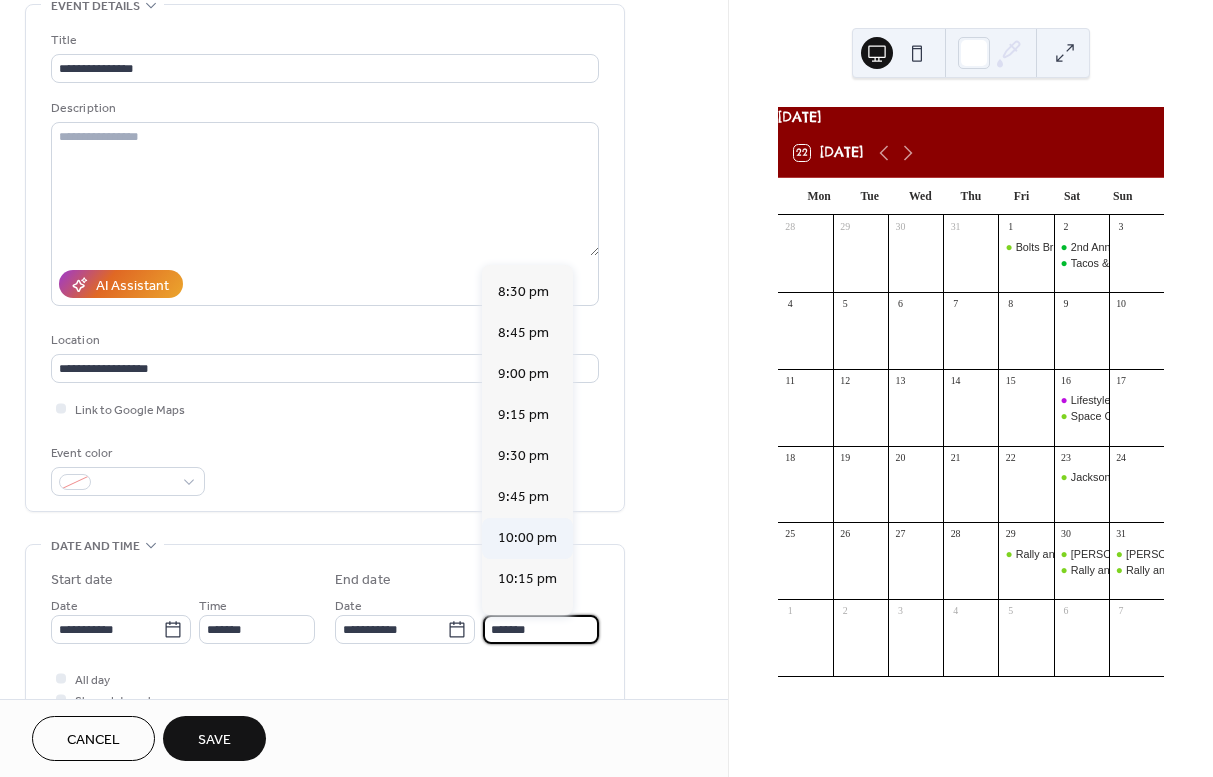 type on "********" 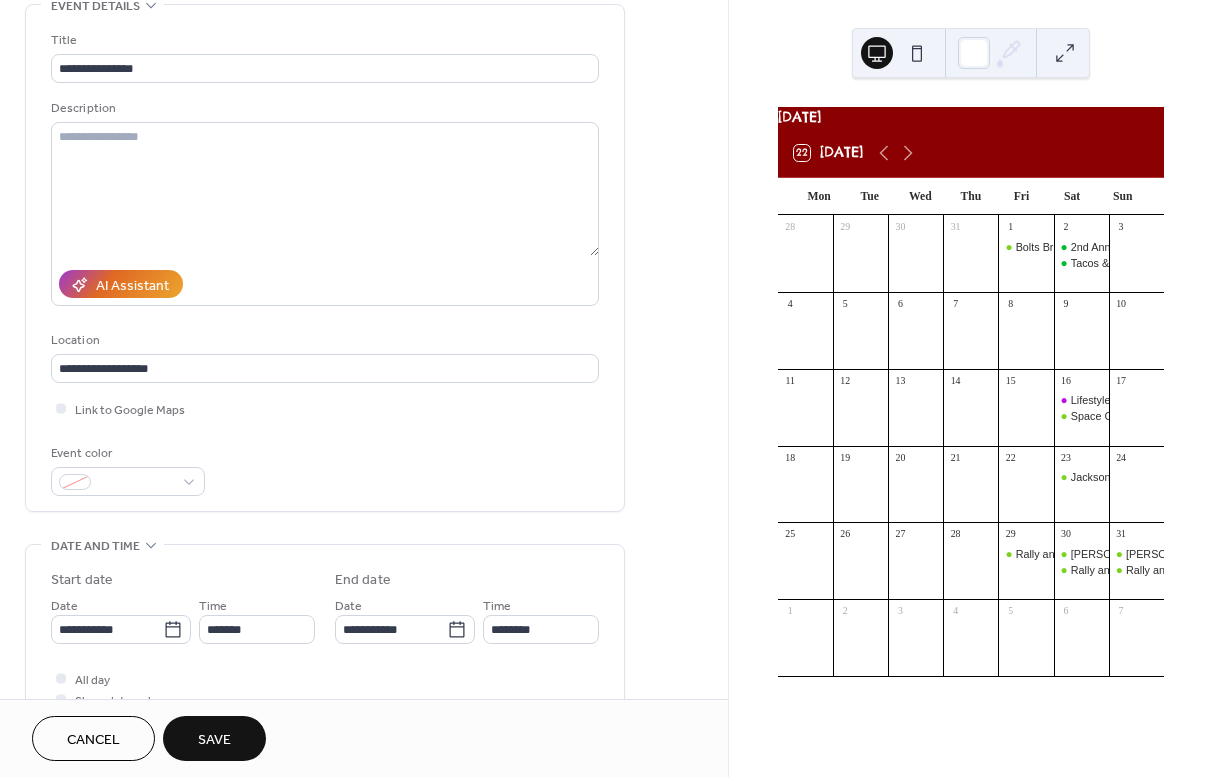 scroll, scrollTop: 173, scrollLeft: 0, axis: vertical 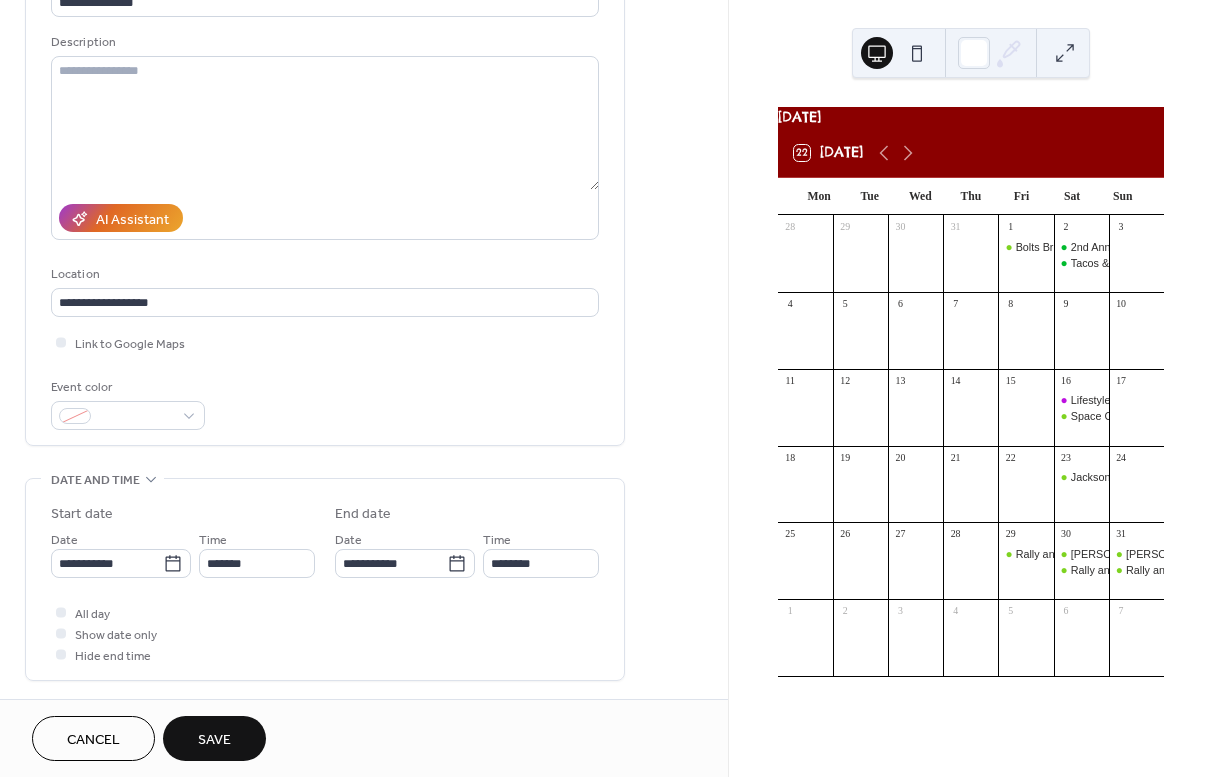 click on "**********" at bounding box center [325, 192] 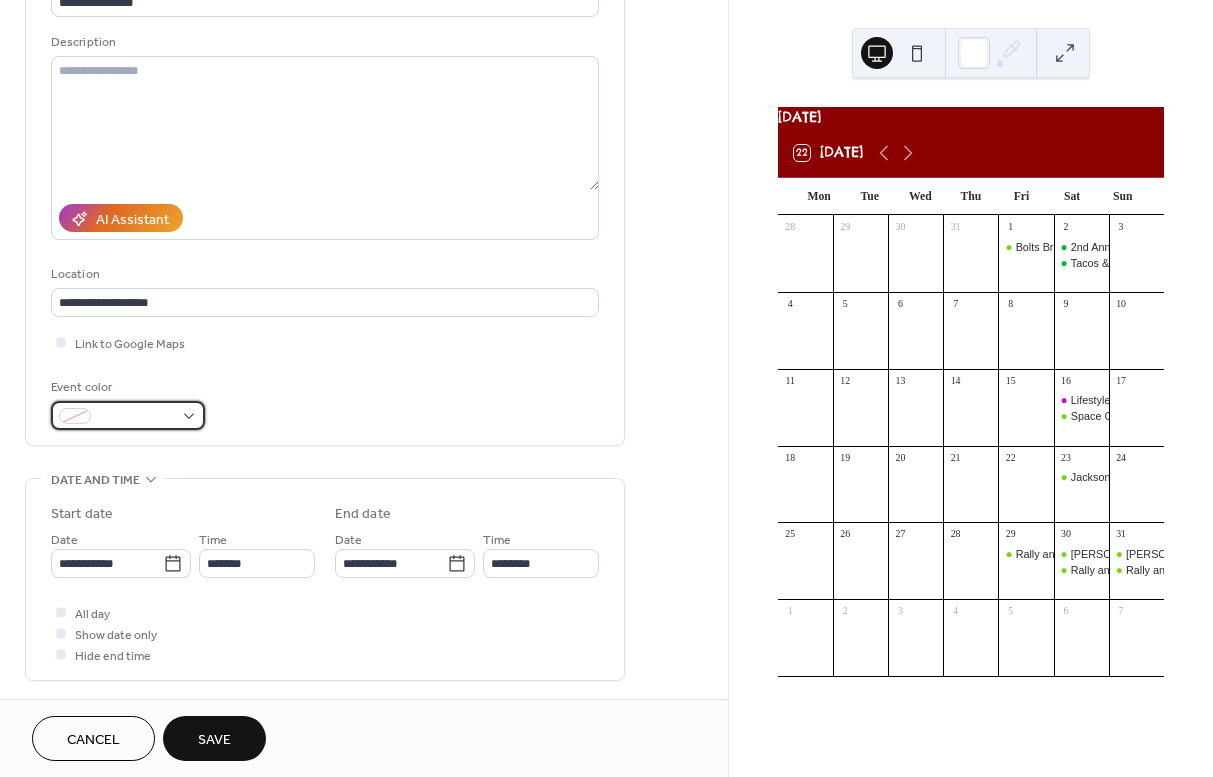 click at bounding box center [136, 417] 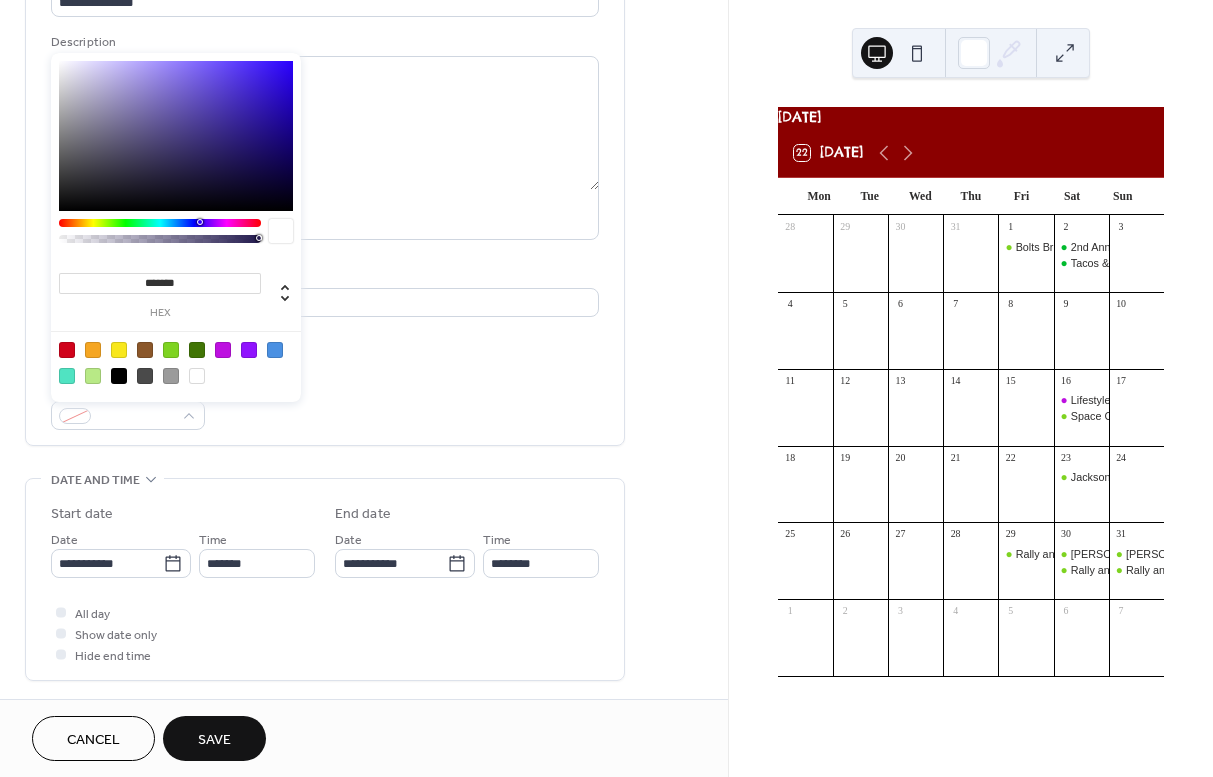click at bounding box center [171, 350] 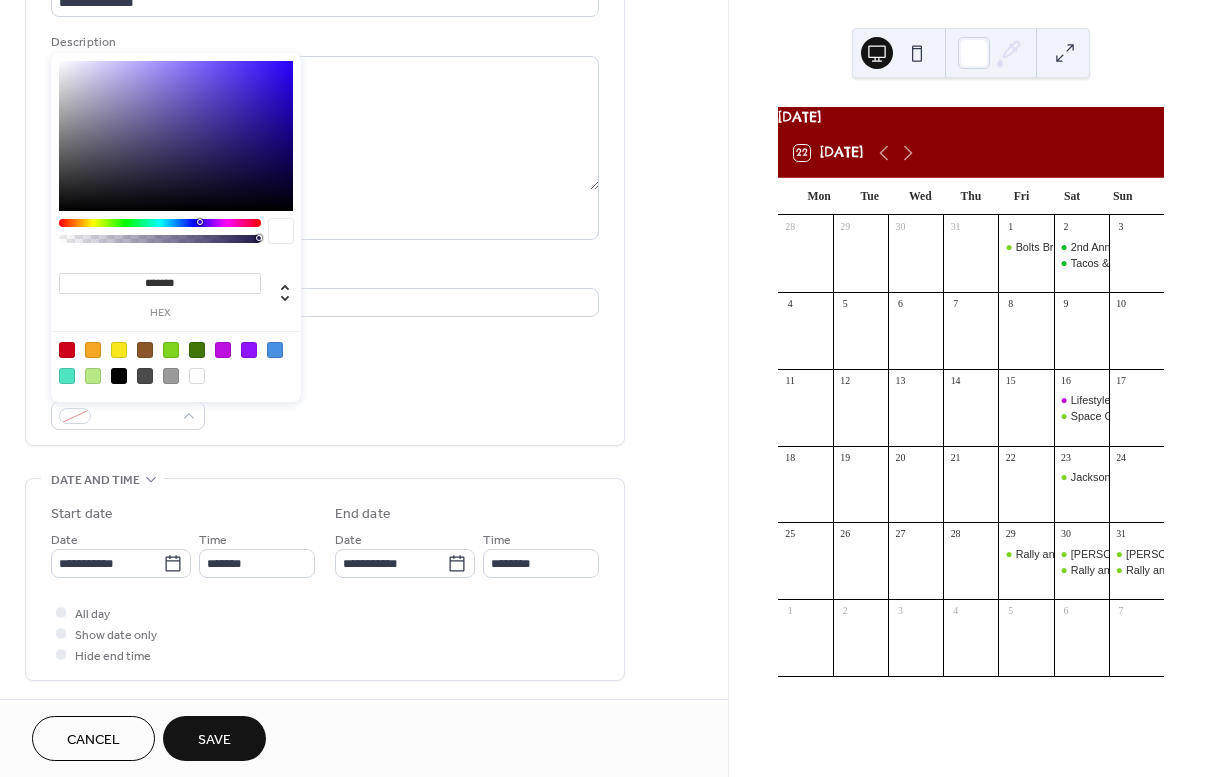 type on "*******" 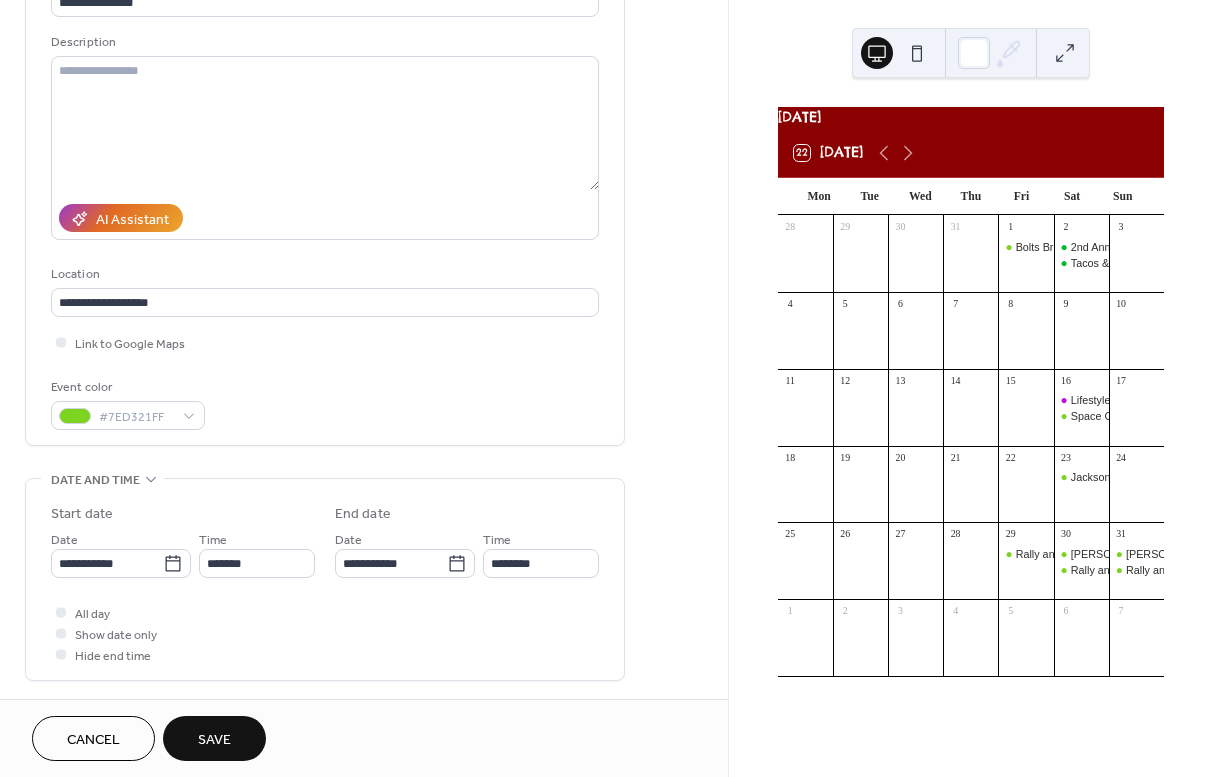 click on "Save" at bounding box center (214, 740) 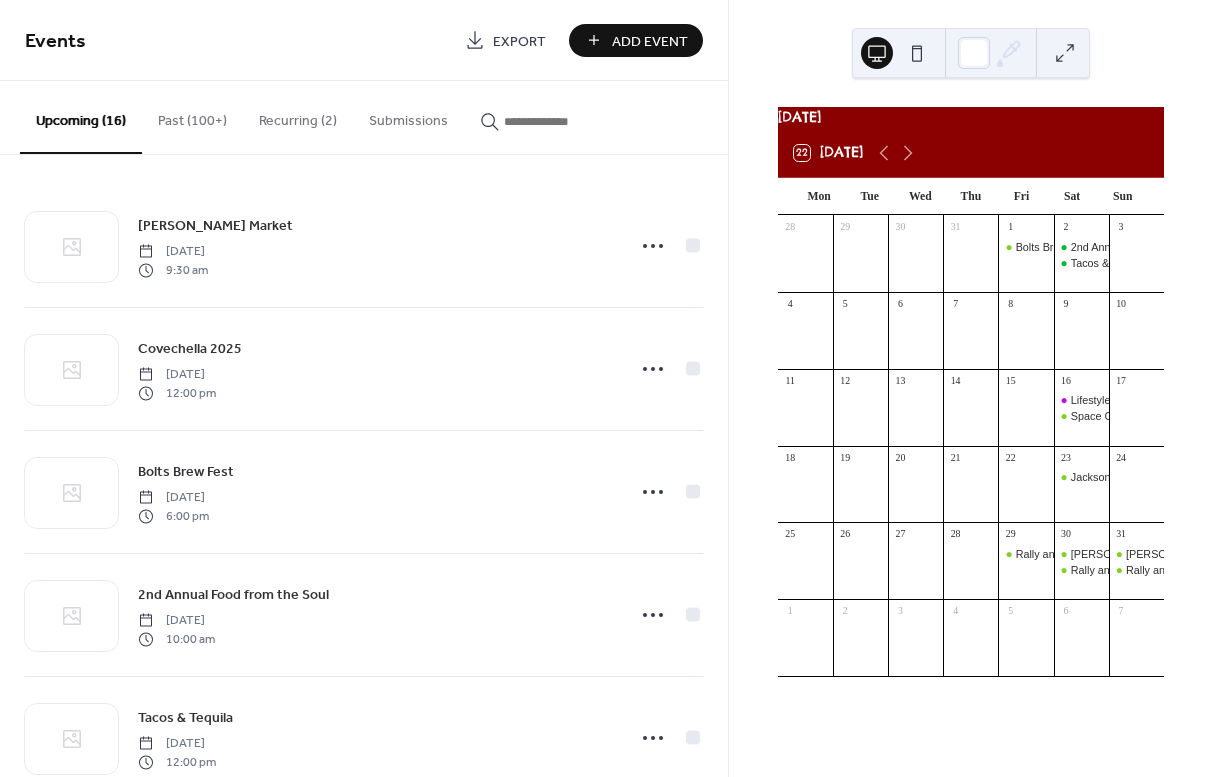click on "Add Event" at bounding box center (650, 41) 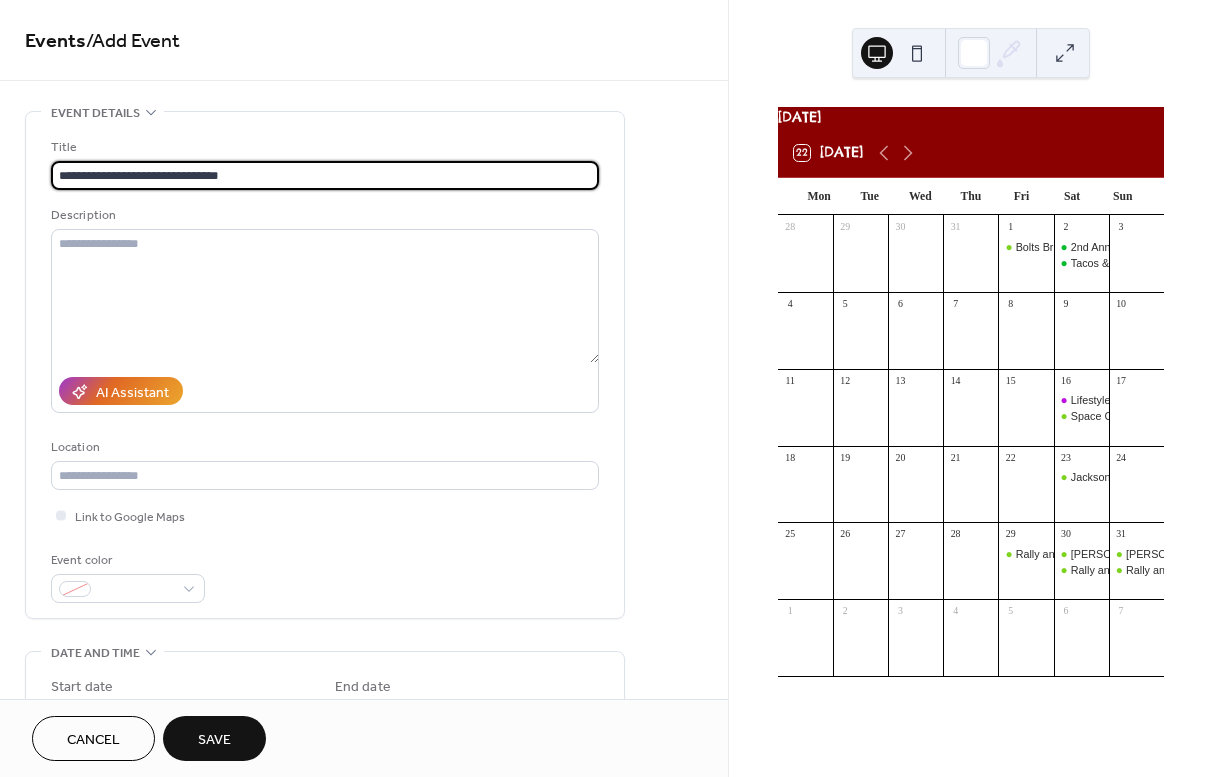 type on "**********" 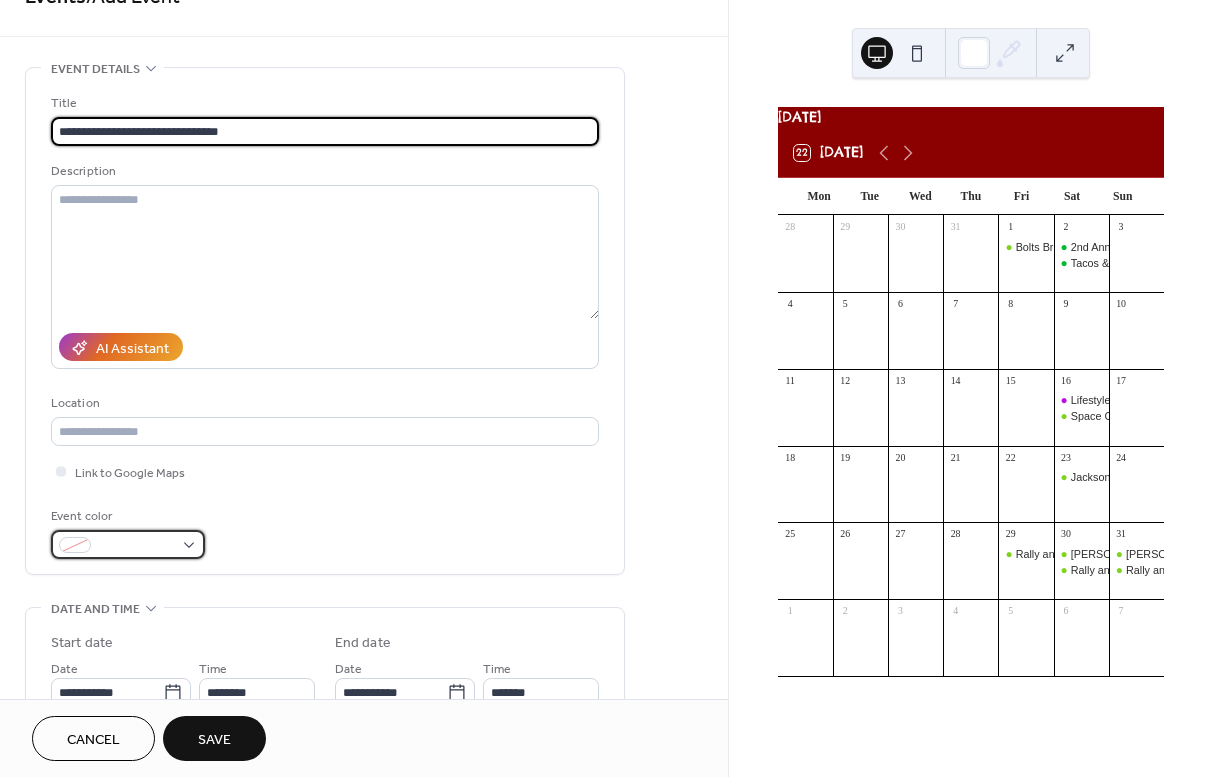 click at bounding box center (136, 546) 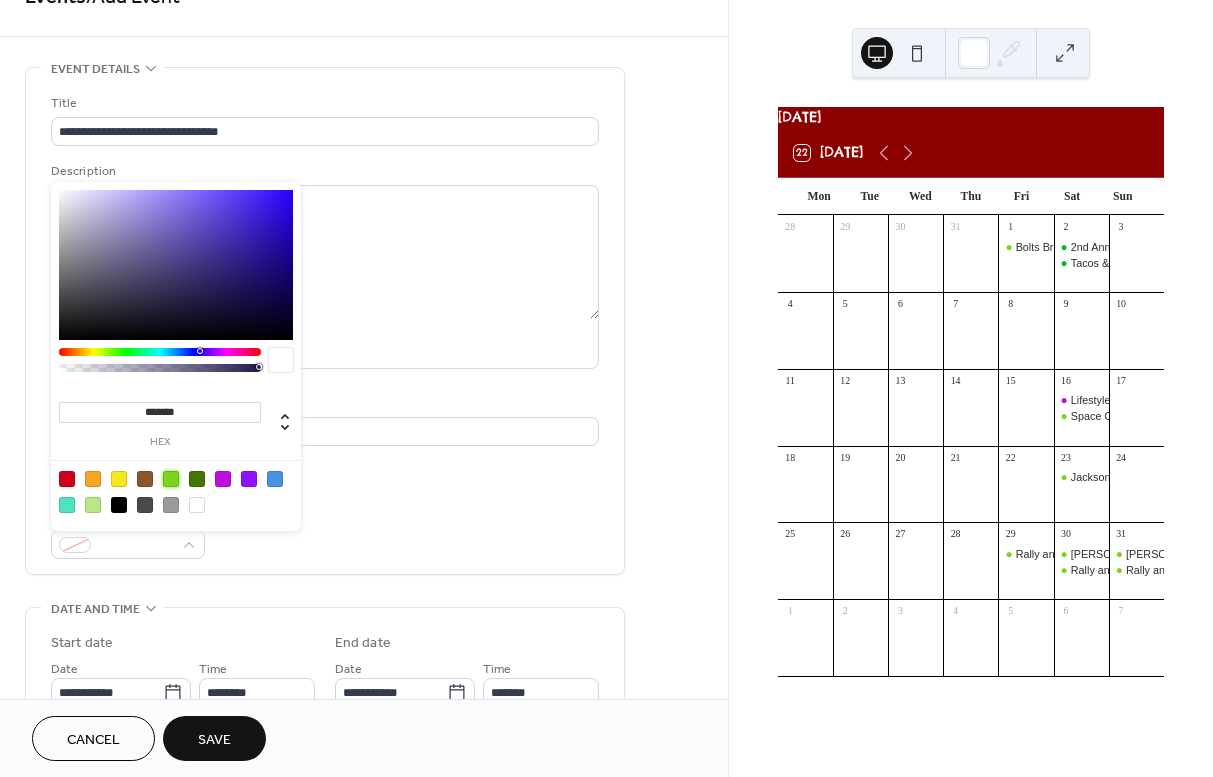 click at bounding box center [171, 479] 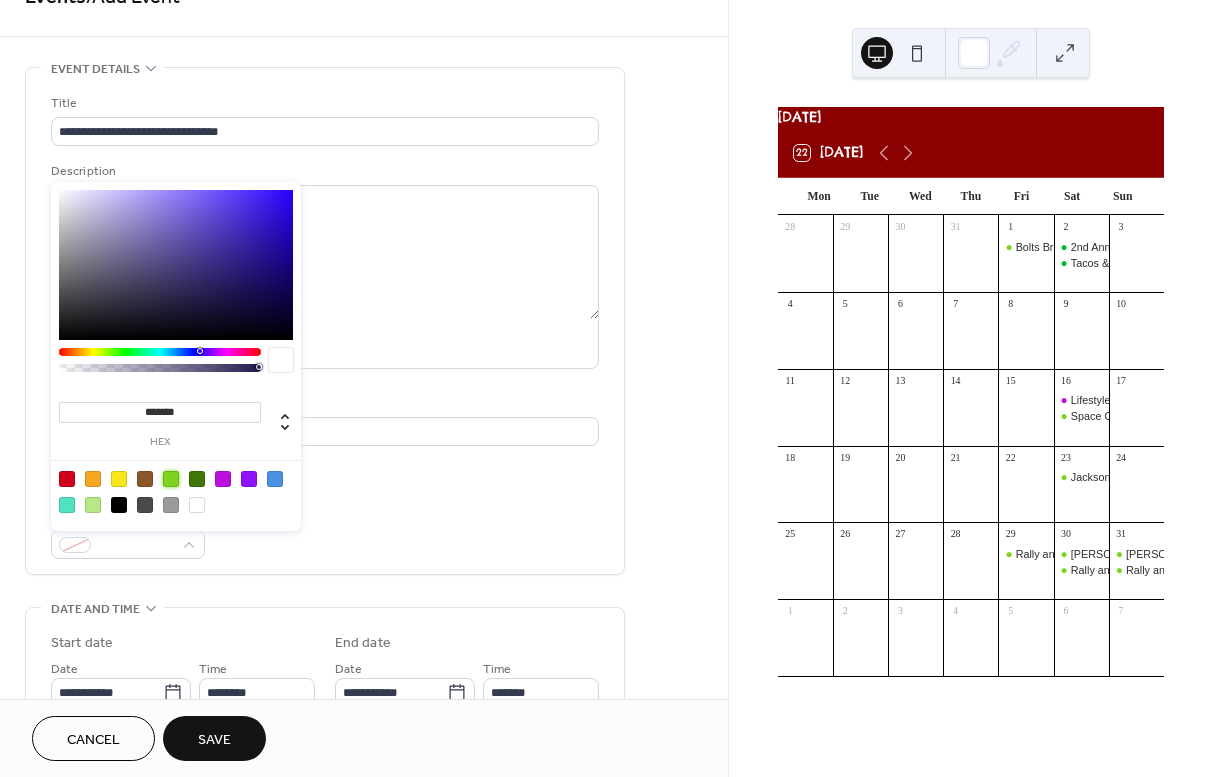 type on "*******" 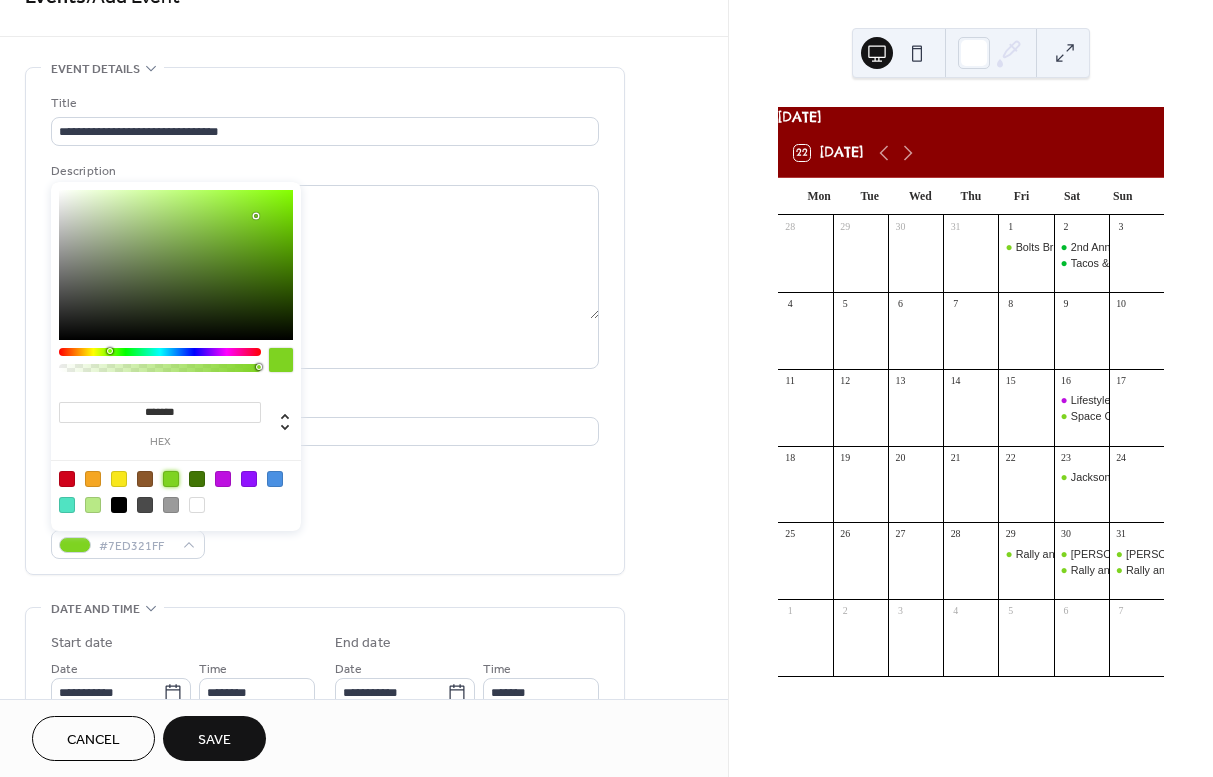 click on "Location" at bounding box center [323, 403] 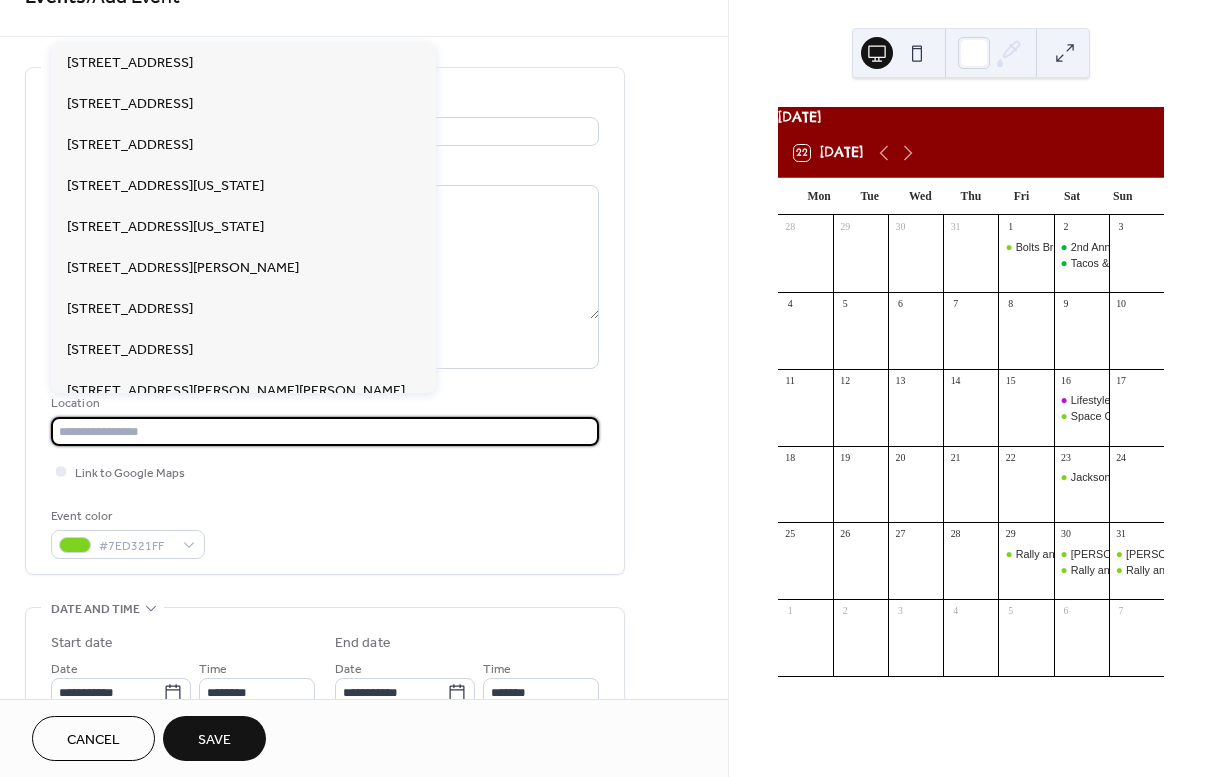 click at bounding box center [325, 431] 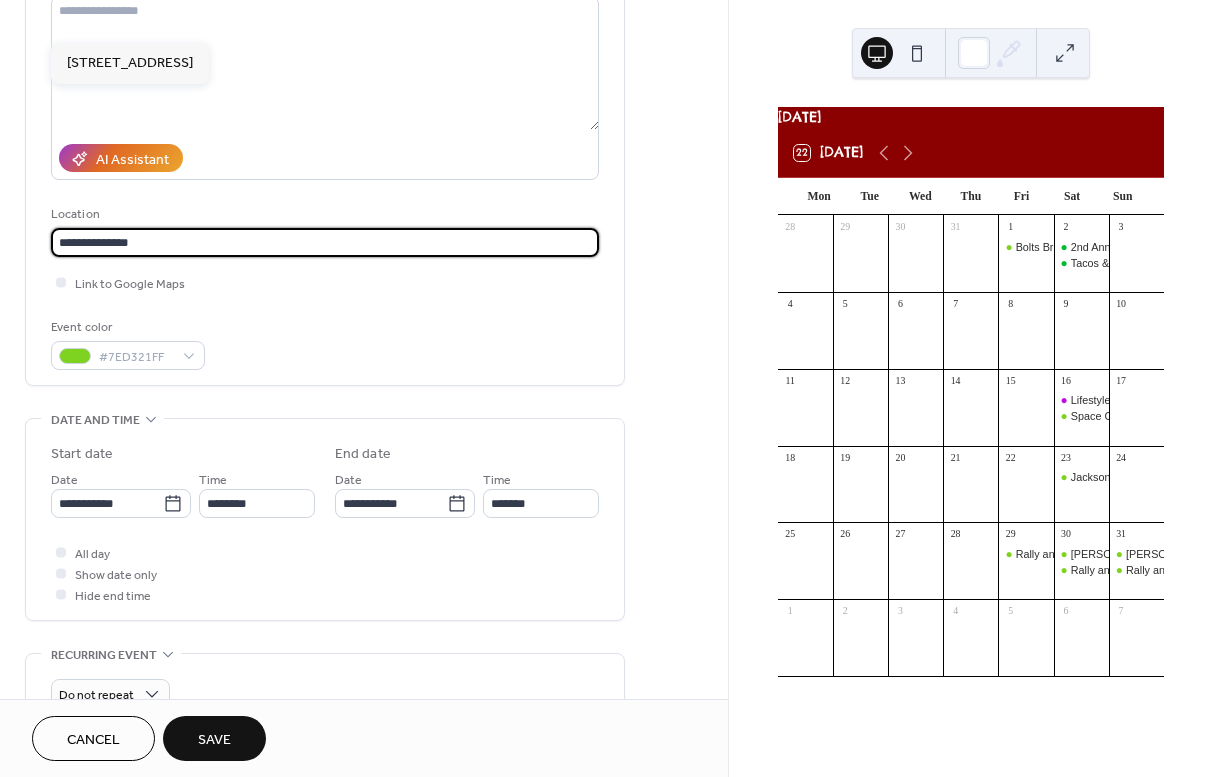 scroll, scrollTop: 237, scrollLeft: 0, axis: vertical 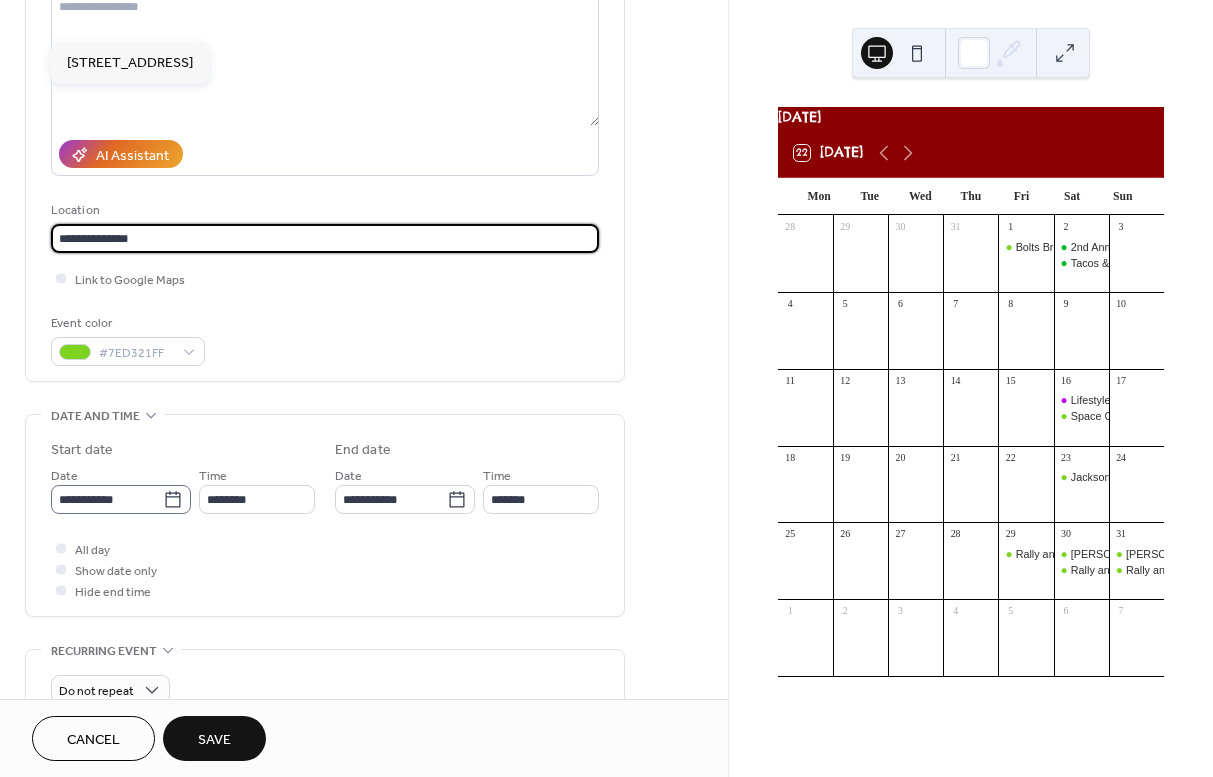 type on "**********" 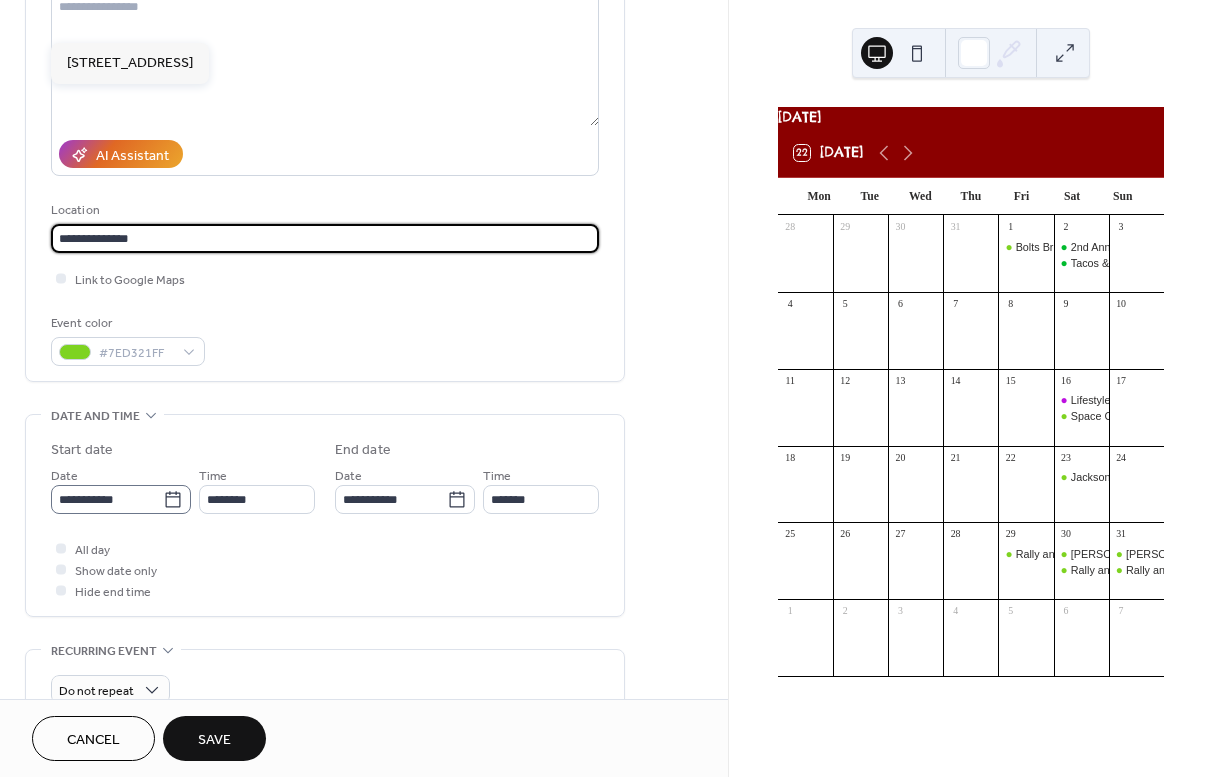 click on "**********" at bounding box center [121, 499] 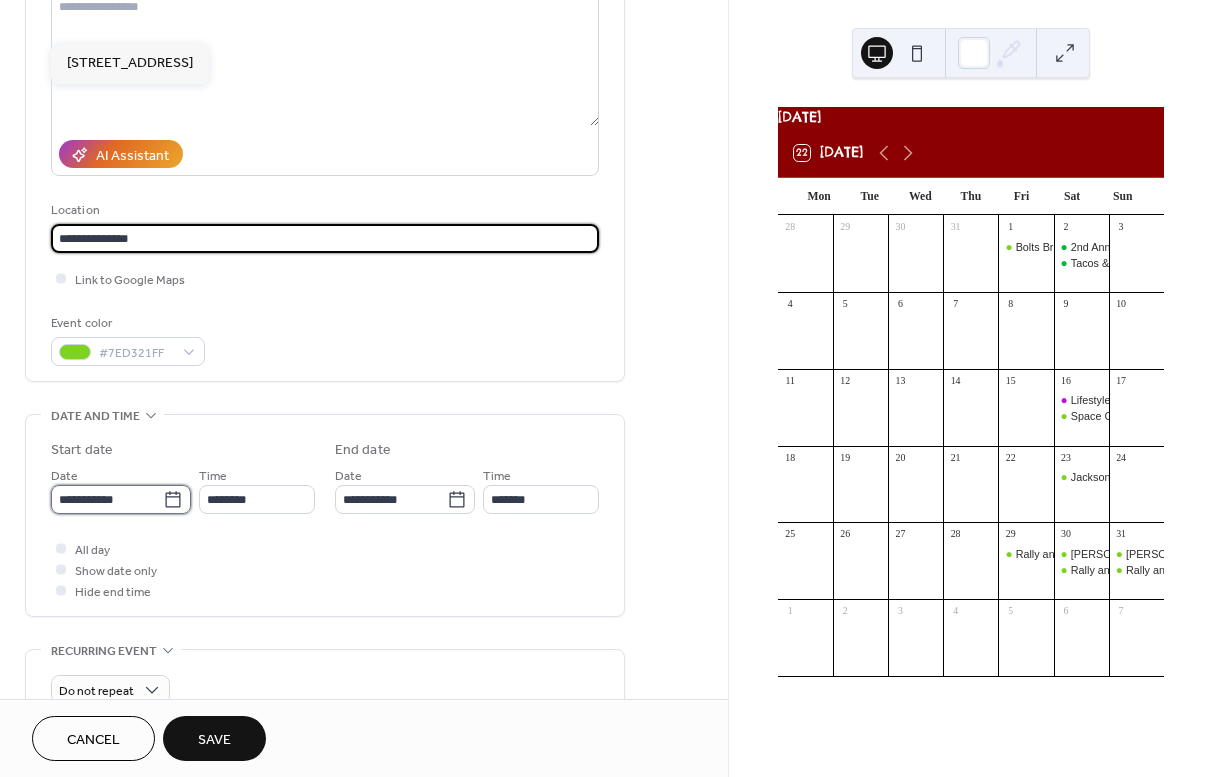 click on "**********" at bounding box center [107, 499] 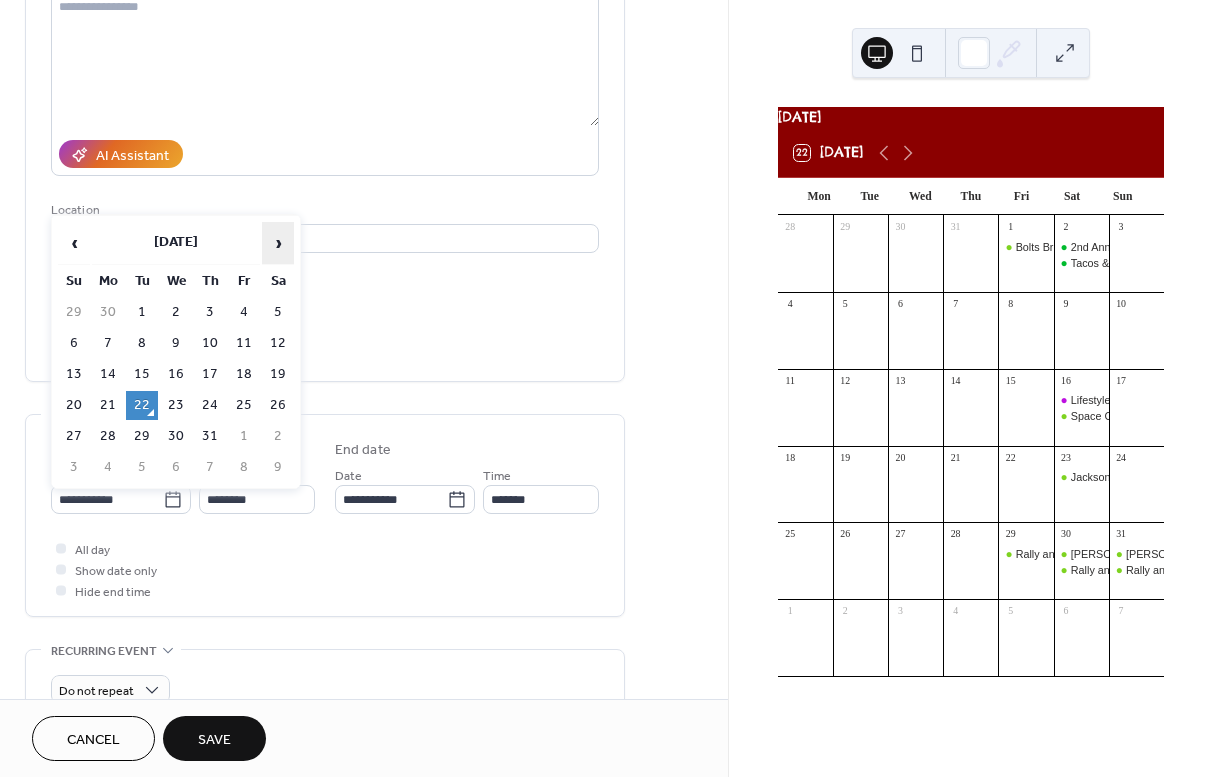 click on "›" at bounding box center [278, 243] 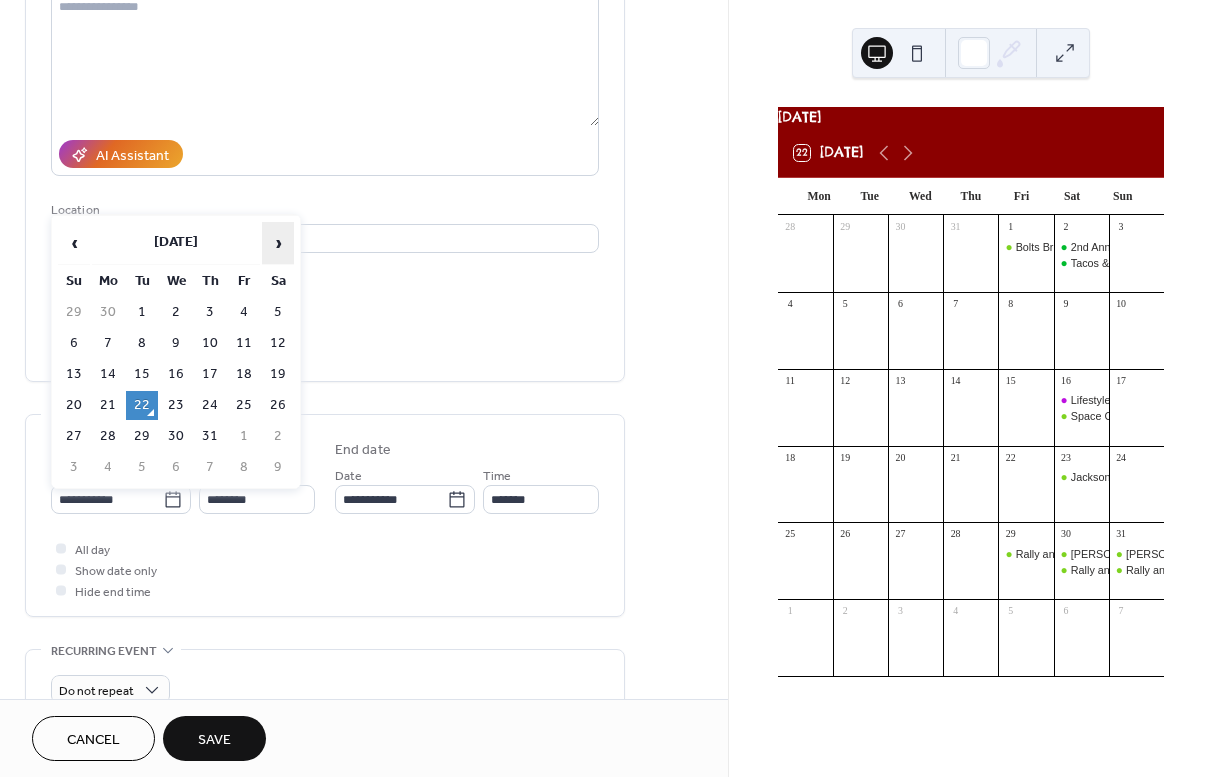 click on "›" at bounding box center [278, 243] 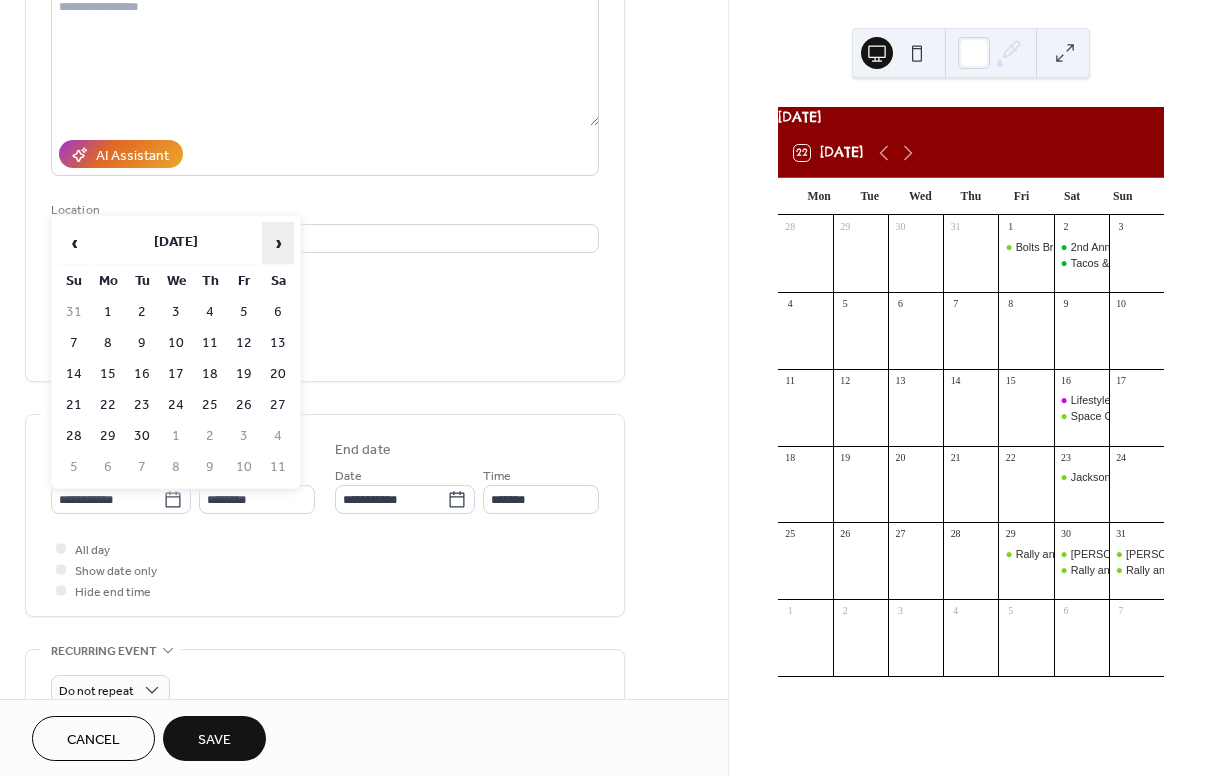 click on "›" at bounding box center (278, 243) 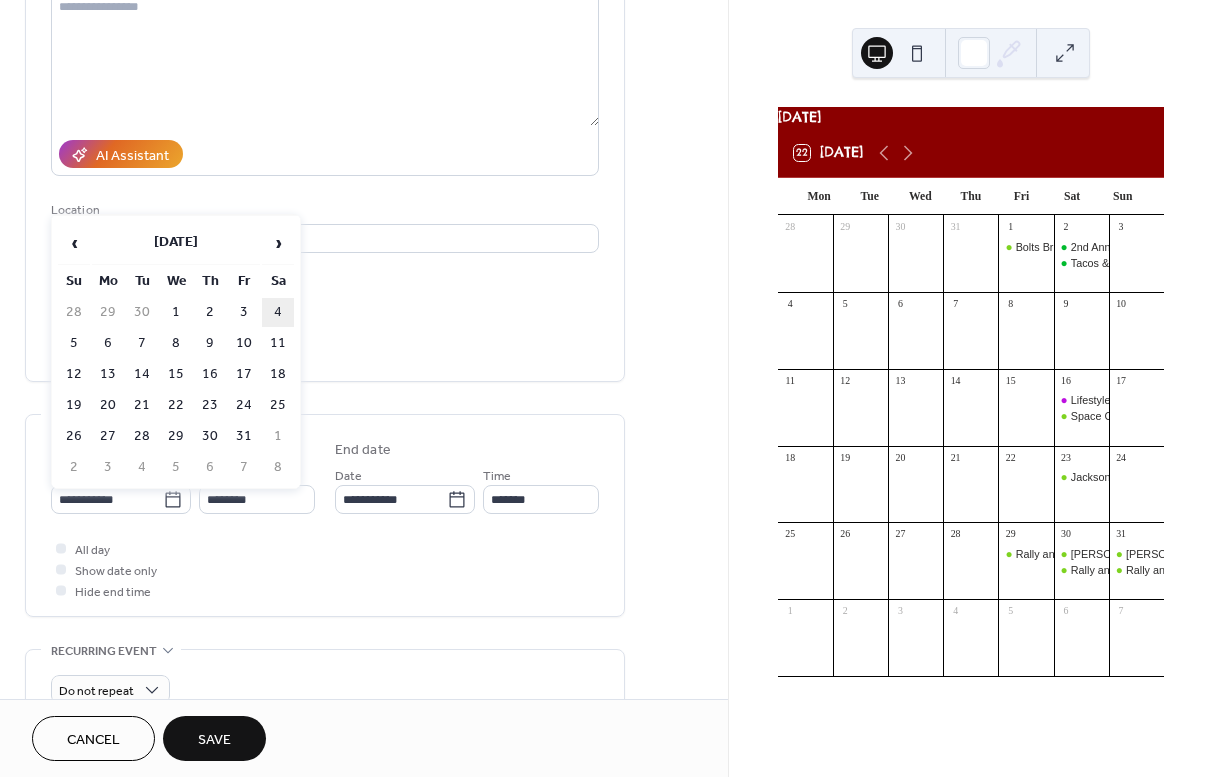 click on "4" at bounding box center [278, 312] 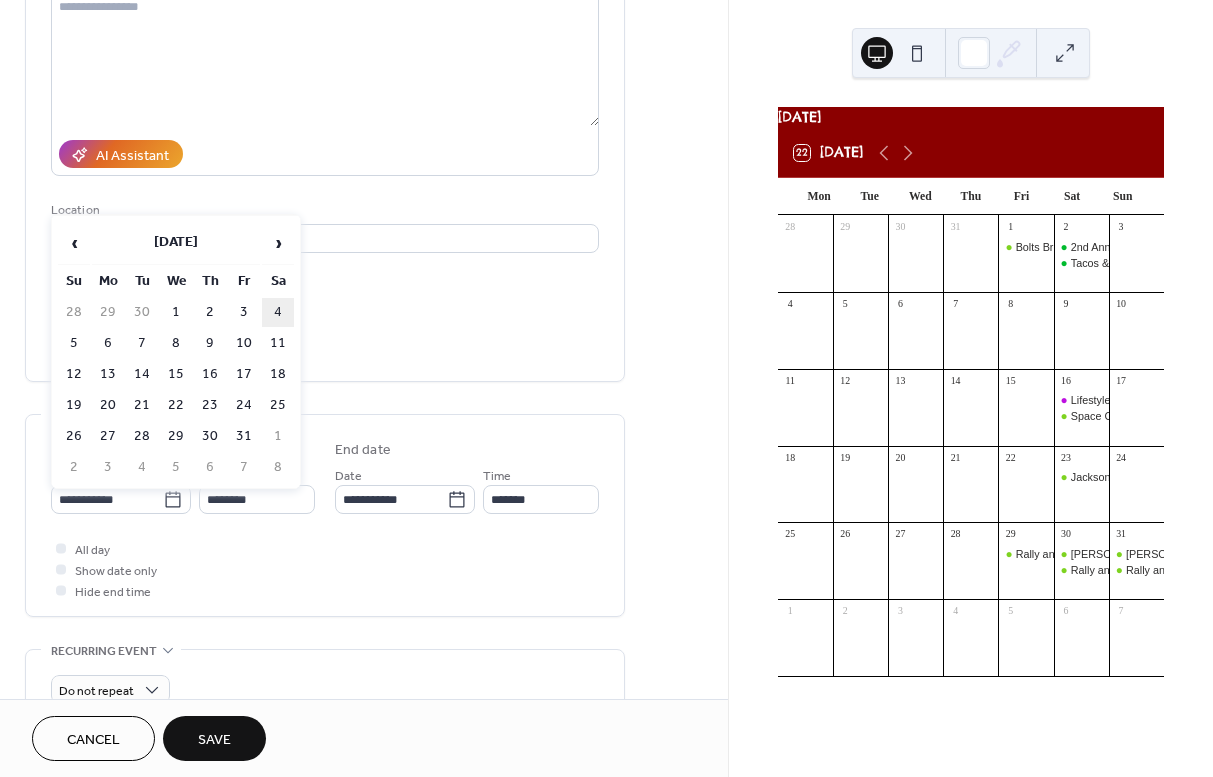 type on "**********" 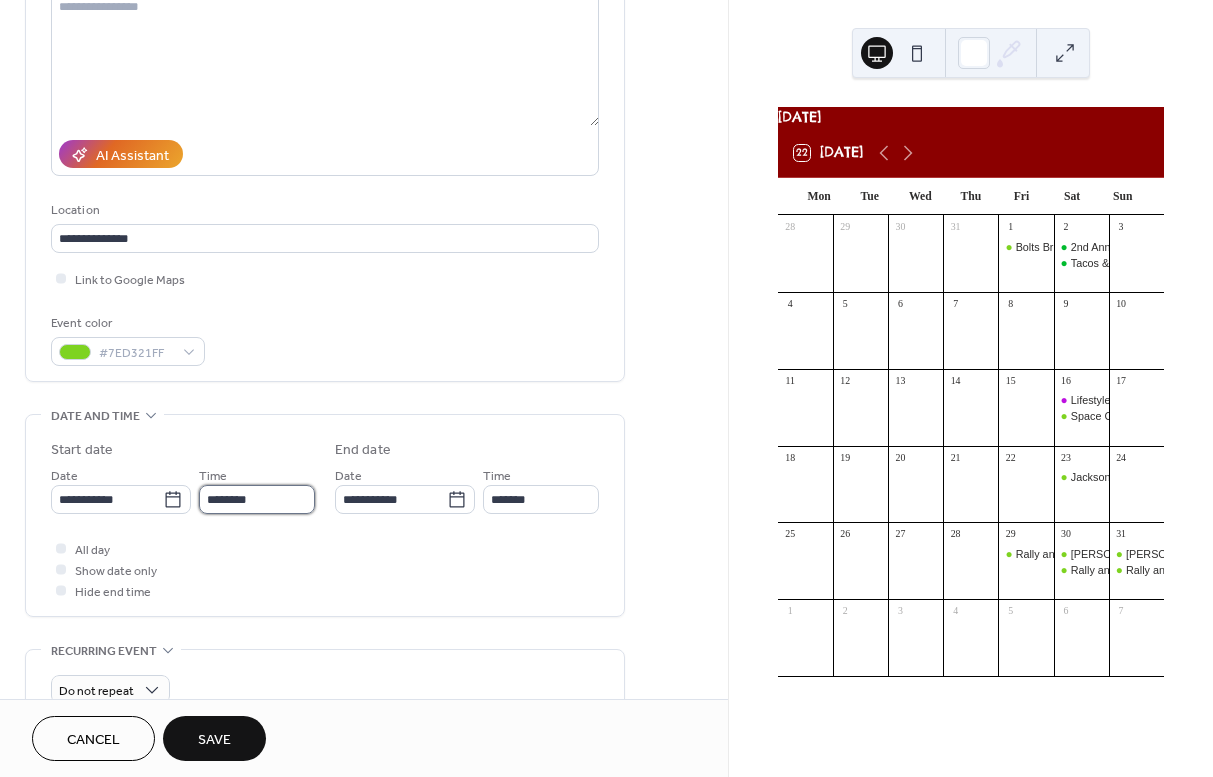 click on "********" at bounding box center (257, 499) 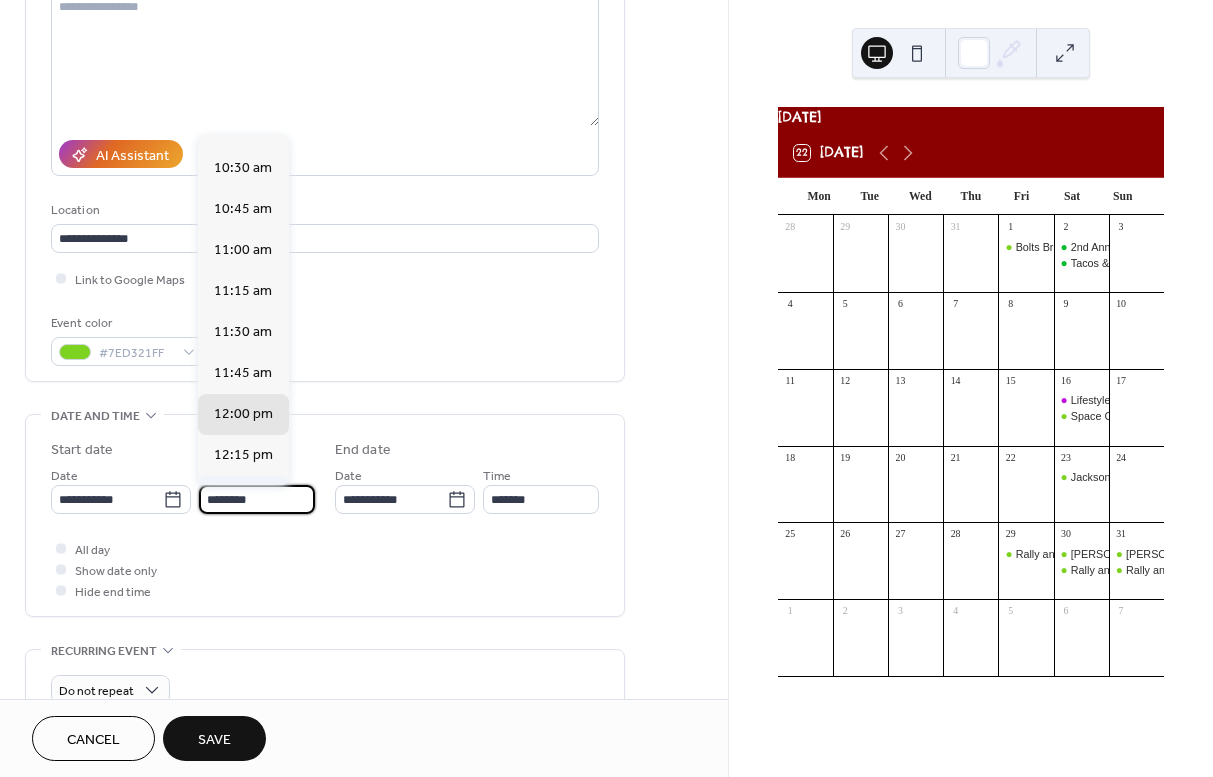 scroll, scrollTop: 1689, scrollLeft: 0, axis: vertical 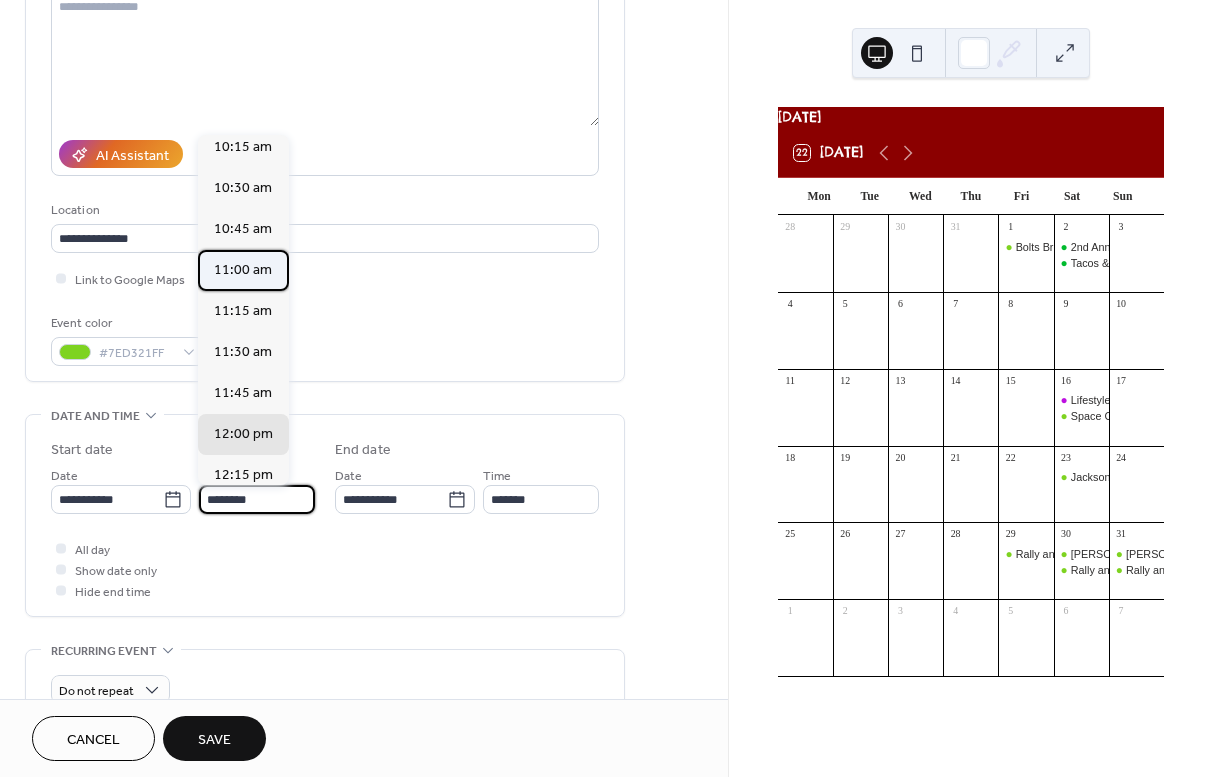 click on "11:00 am" at bounding box center (243, 270) 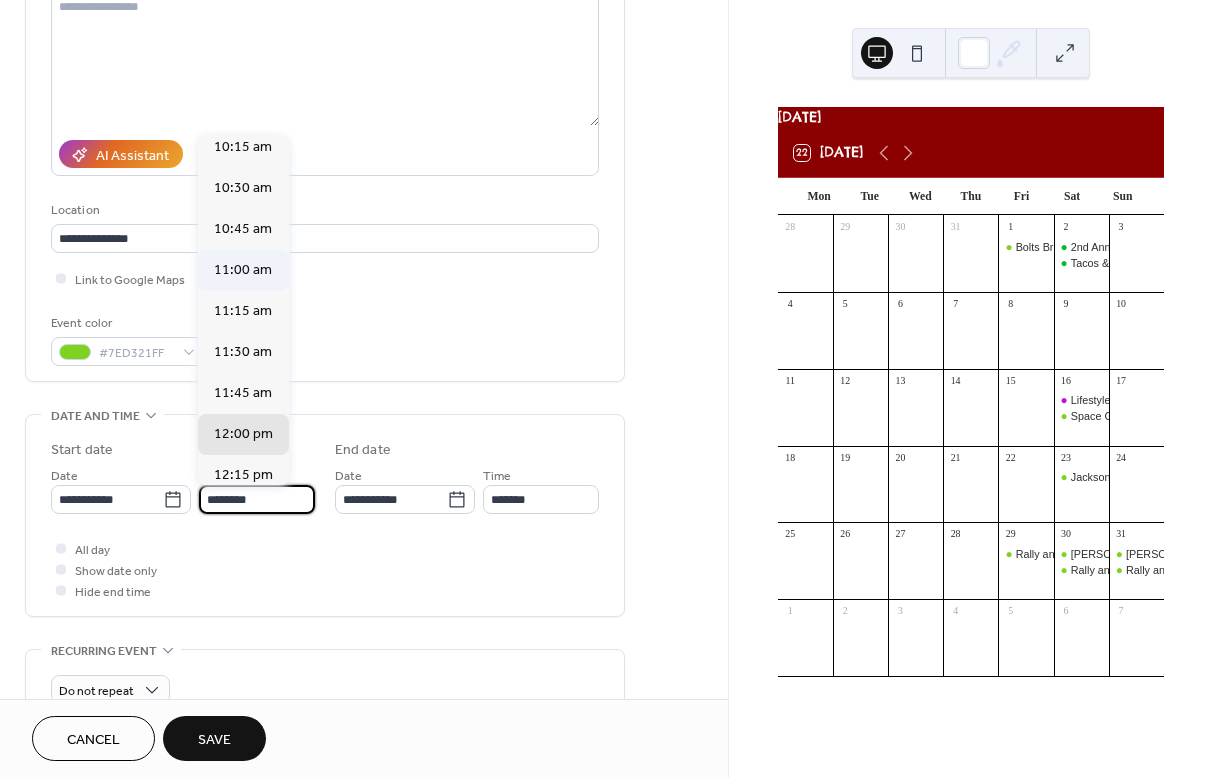 type on "********" 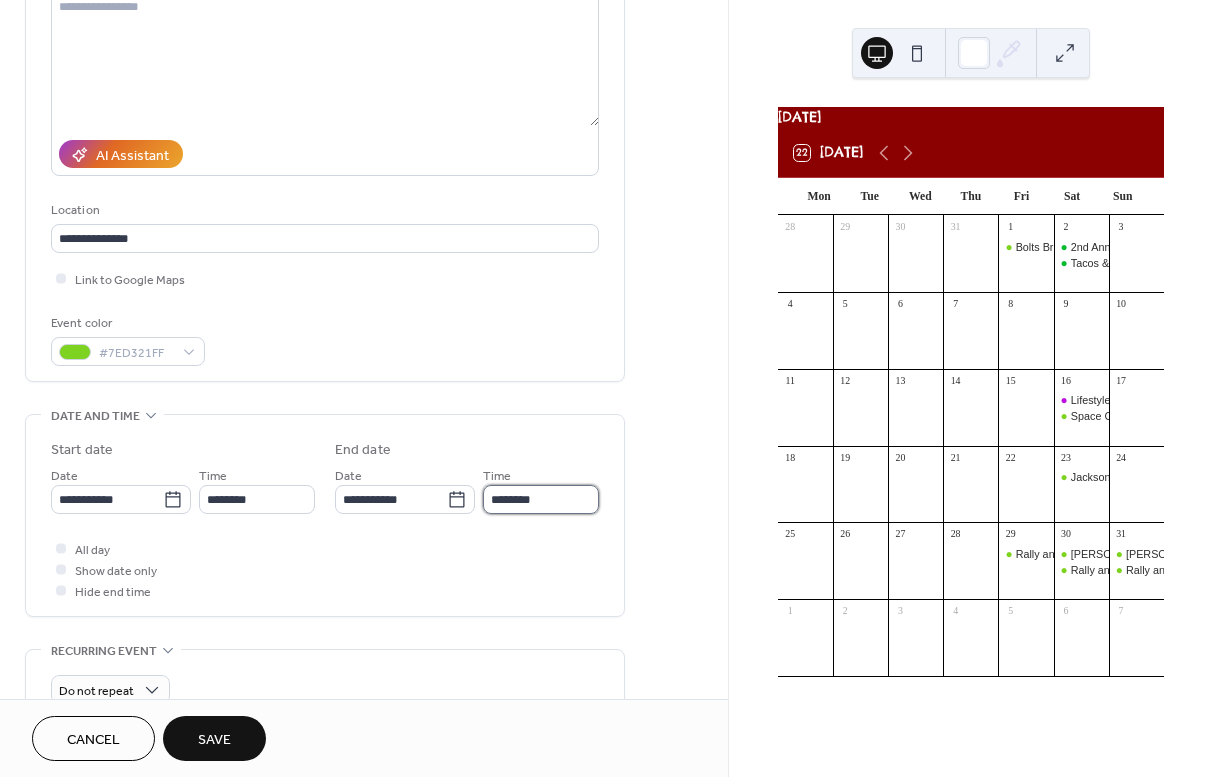 click on "********" at bounding box center [541, 499] 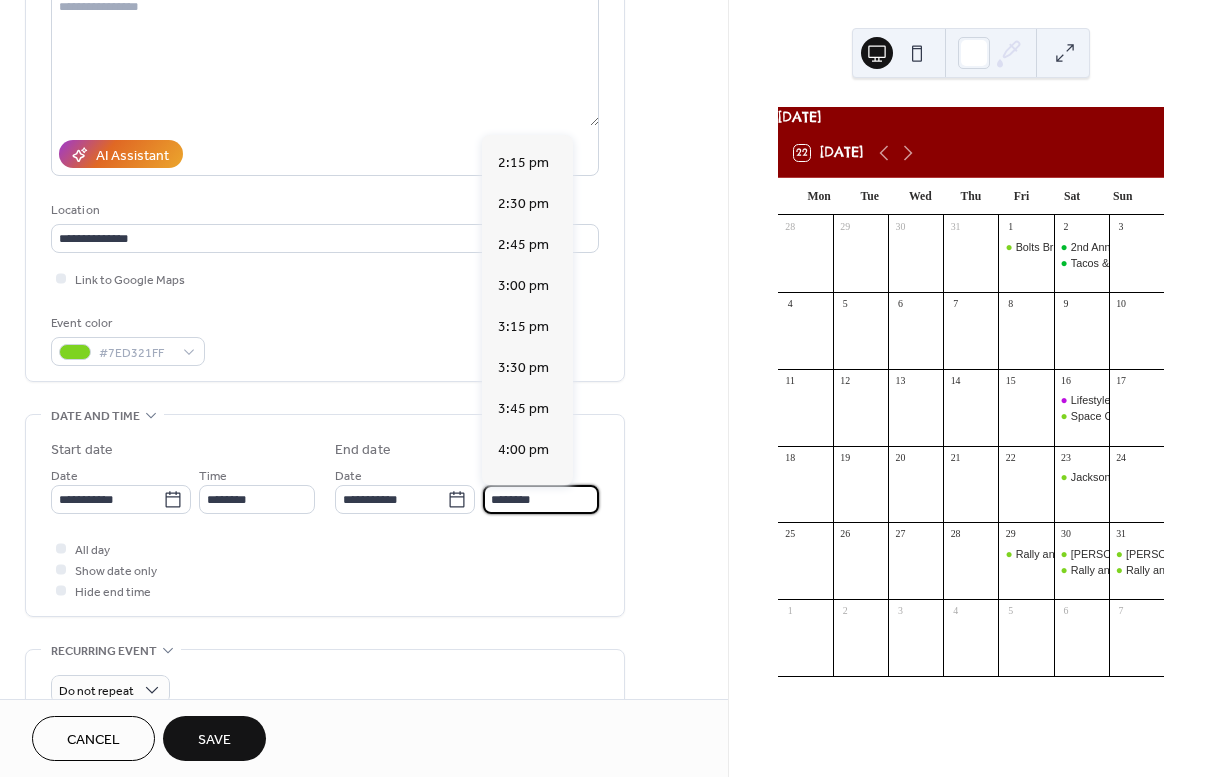 scroll, scrollTop: 486, scrollLeft: 0, axis: vertical 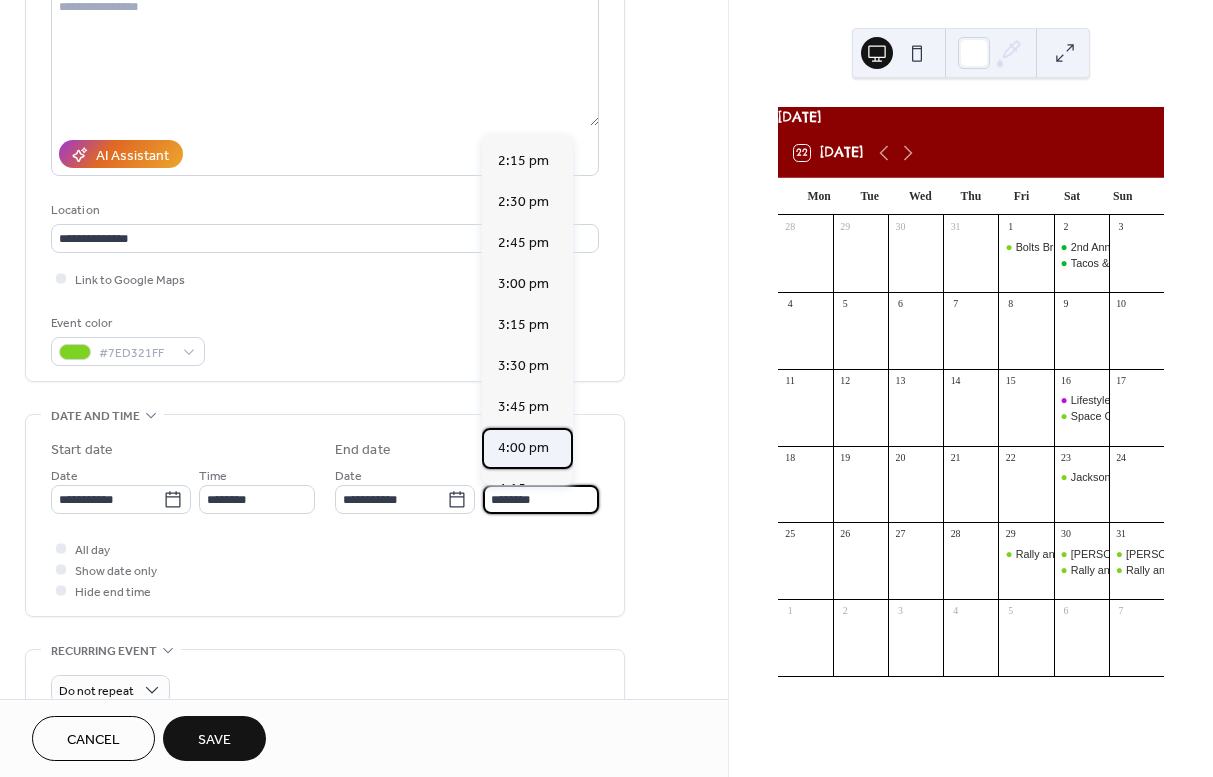 click on "4:00 pm" at bounding box center [523, 448] 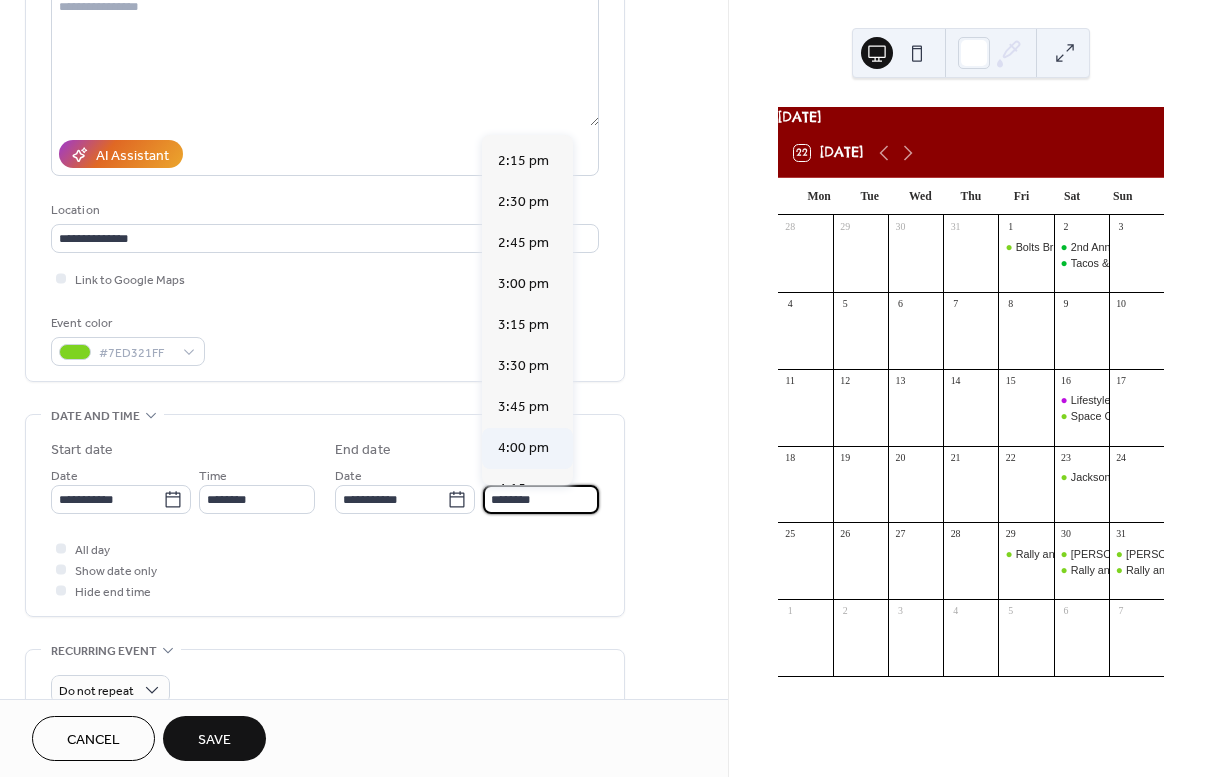 type on "*******" 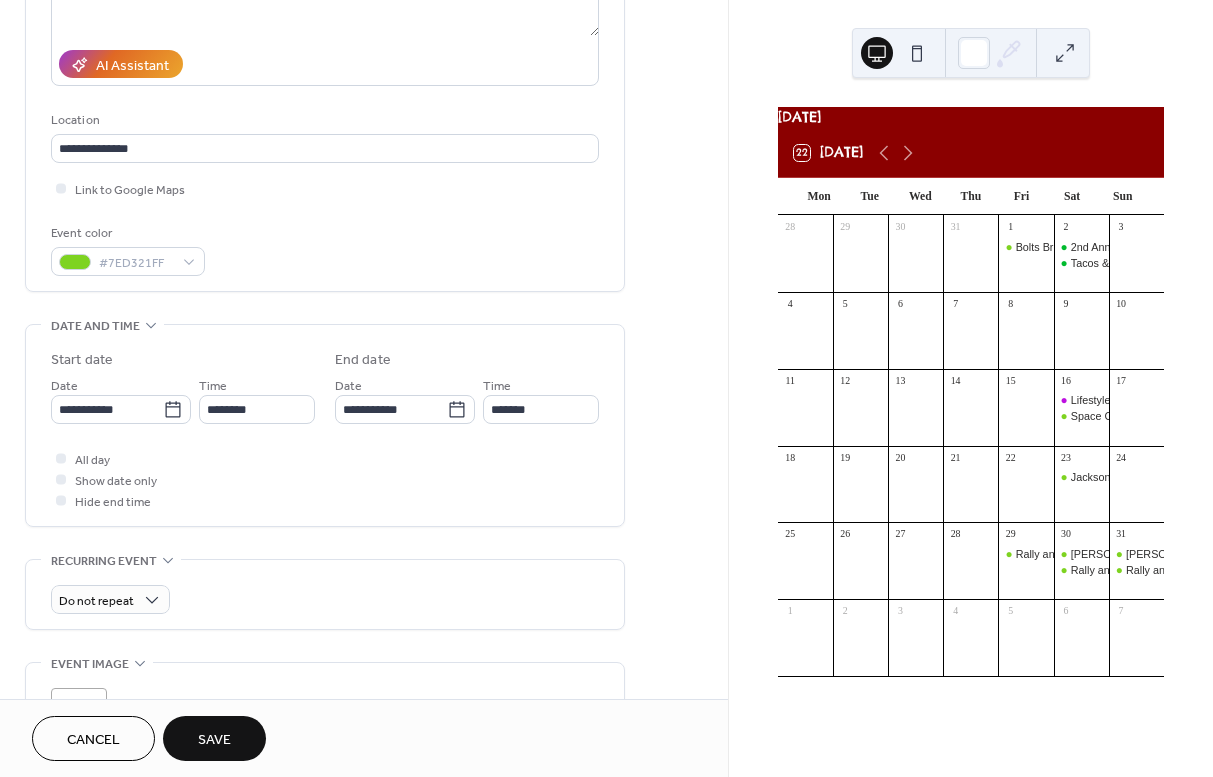 scroll, scrollTop: 569, scrollLeft: 0, axis: vertical 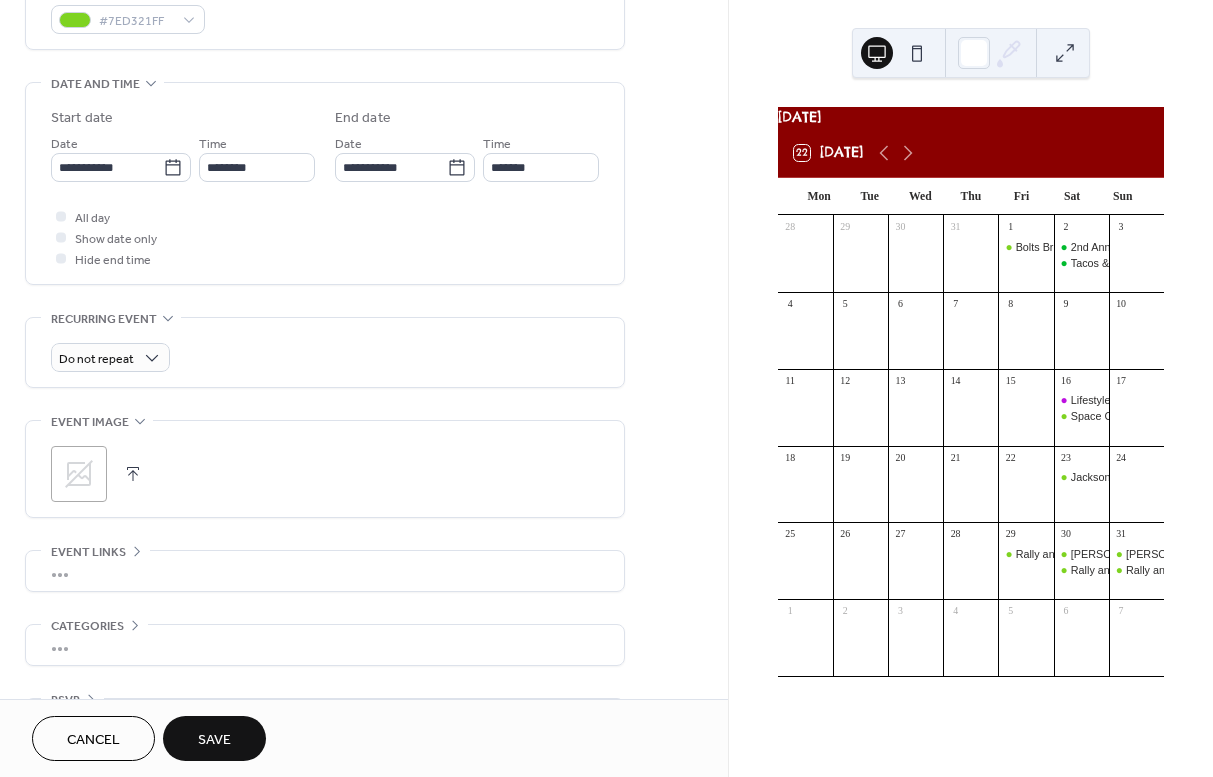 click on "Save" at bounding box center [214, 740] 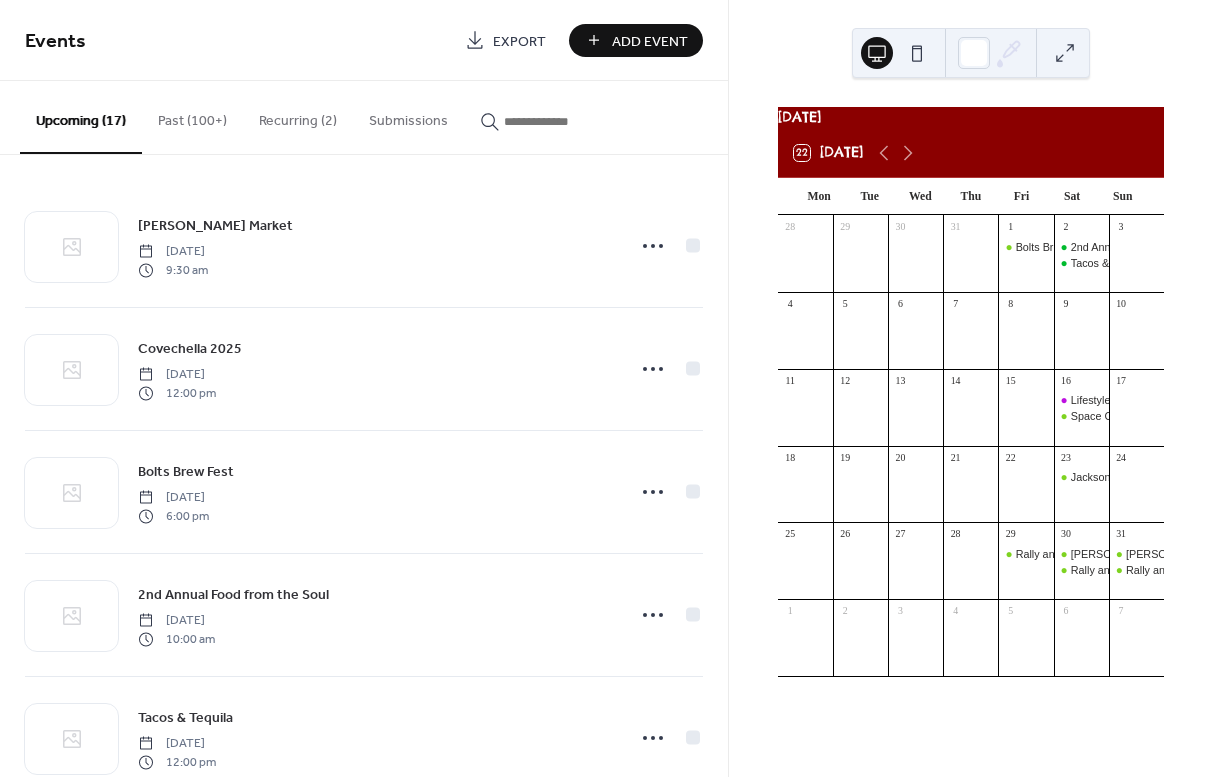 click on "Events Export Add Event" at bounding box center (364, 40) 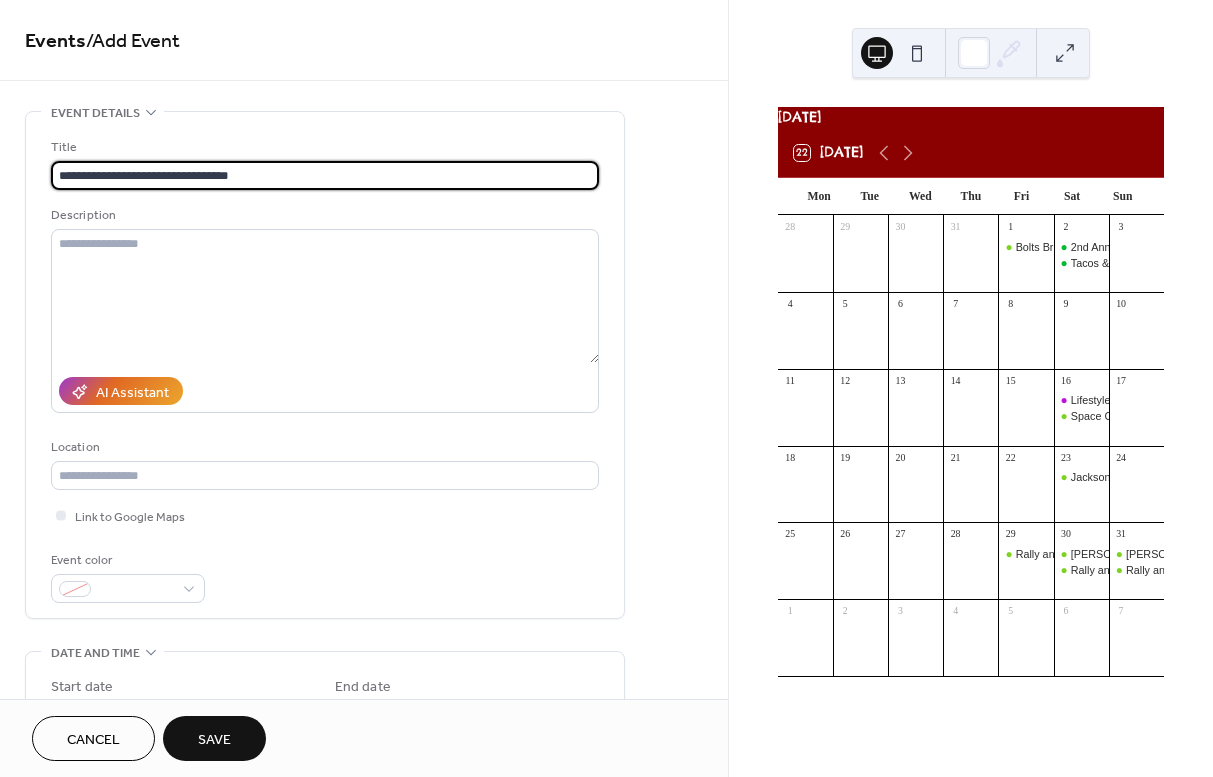 type on "**********" 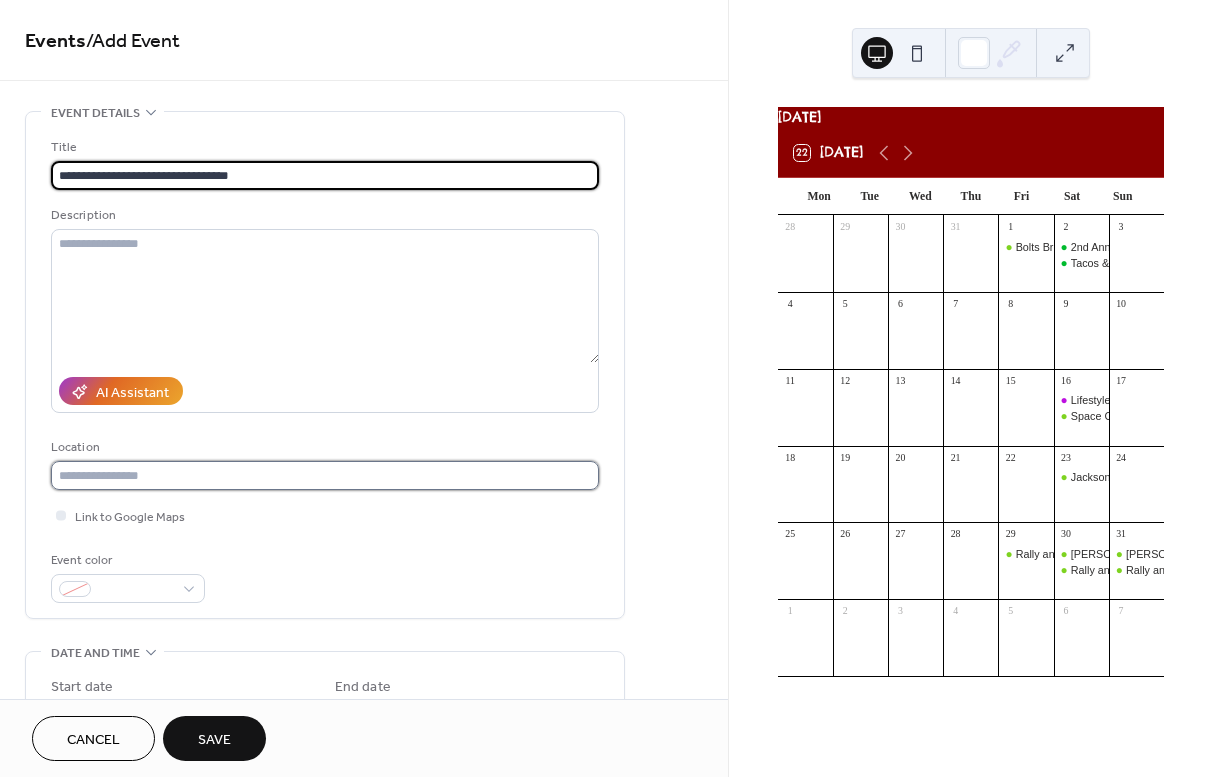 click at bounding box center [325, 475] 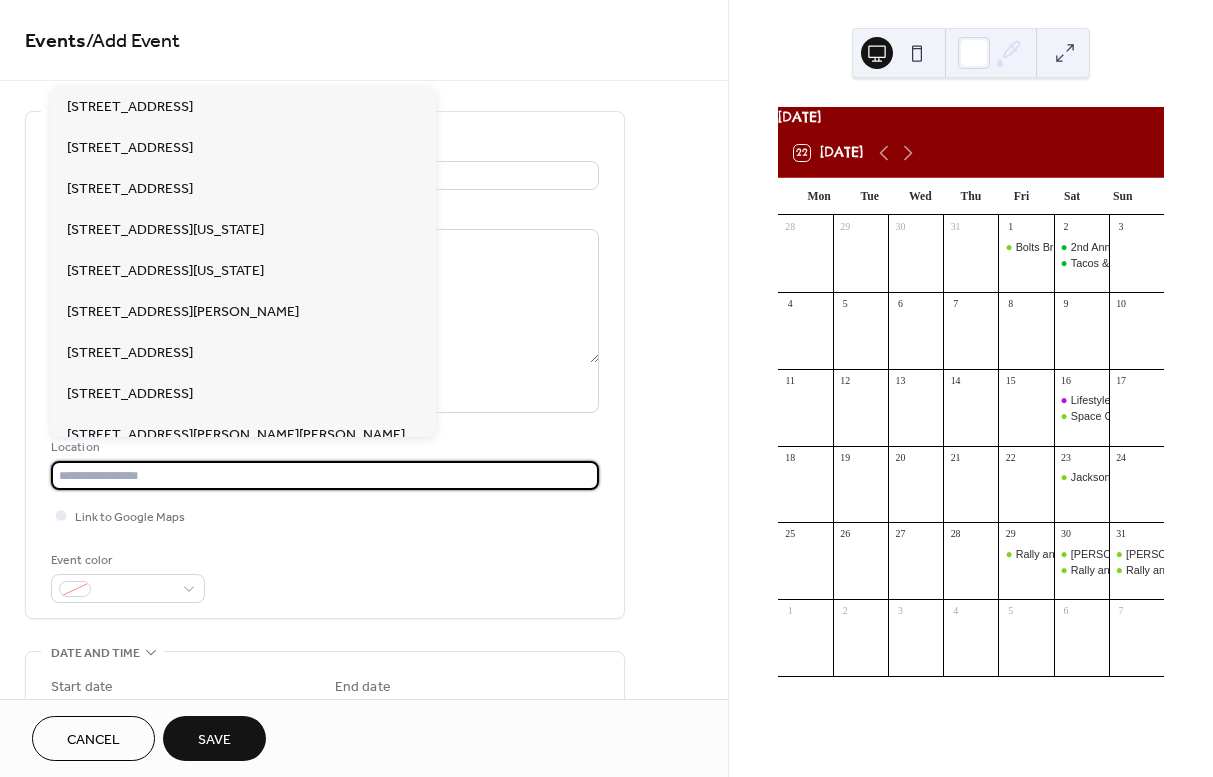 paste on "**********" 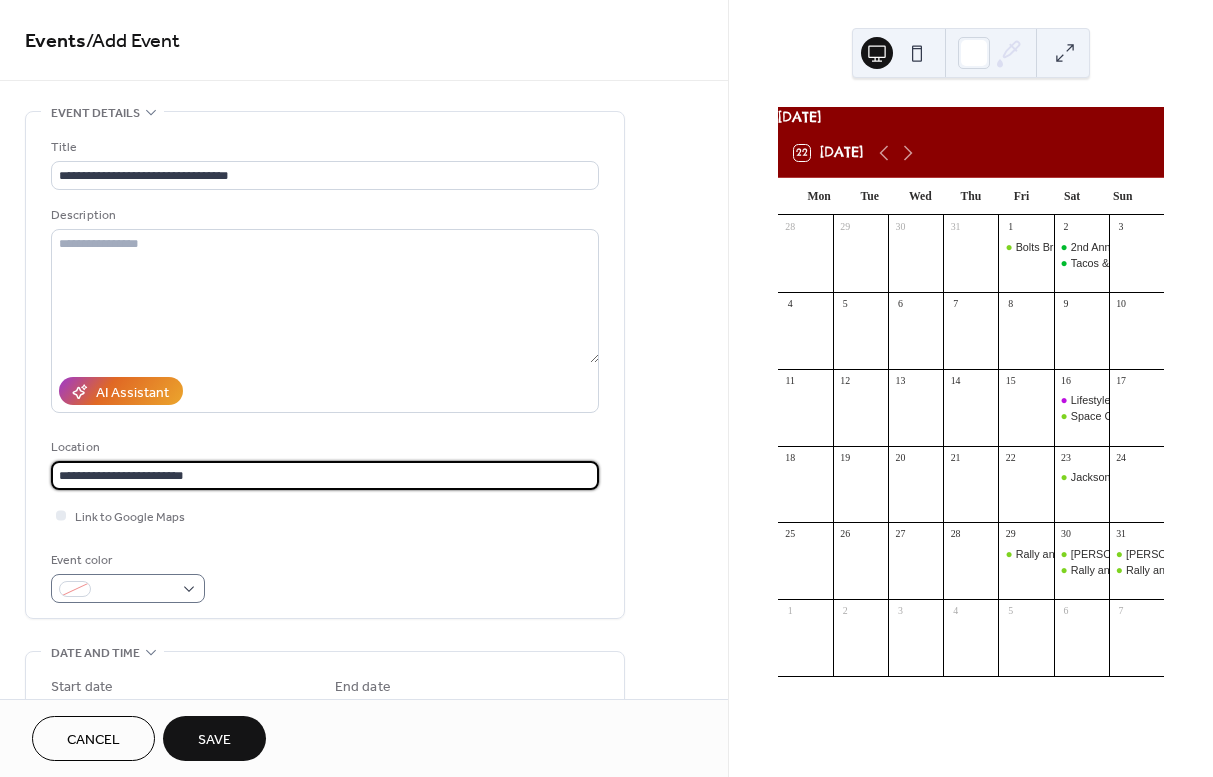 type on "**********" 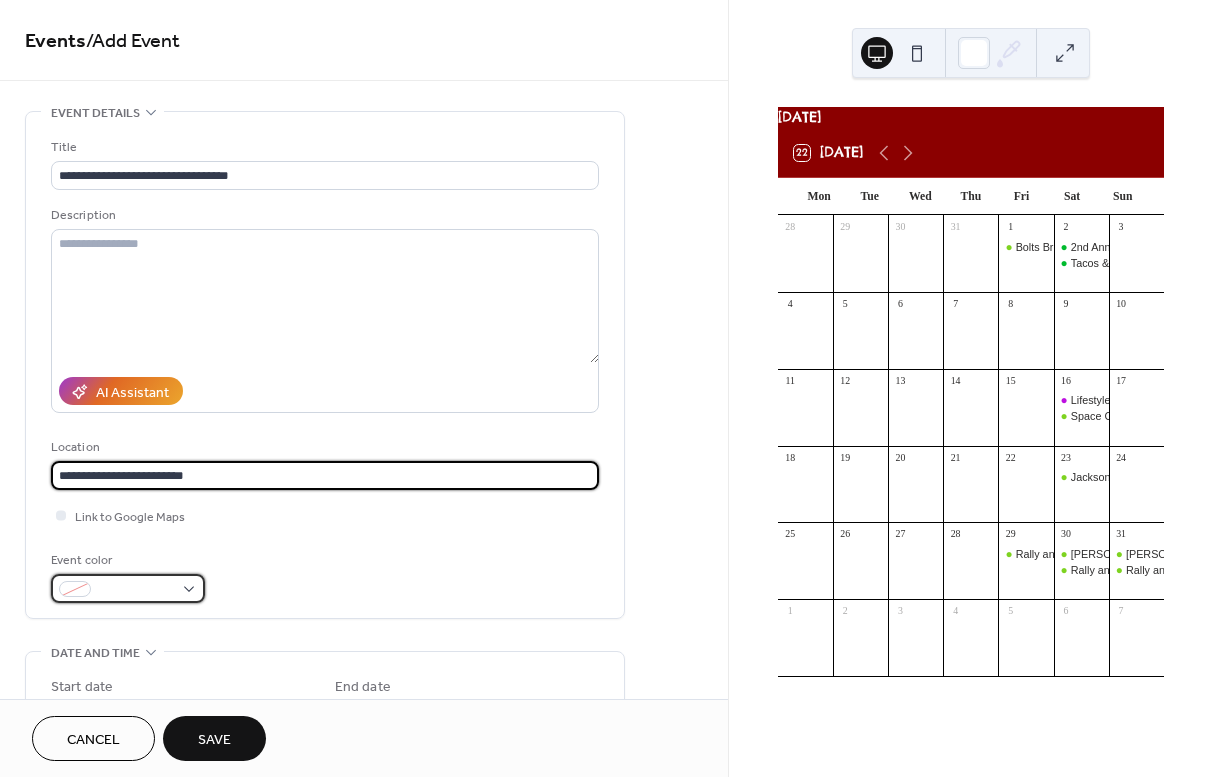 click at bounding box center [136, 590] 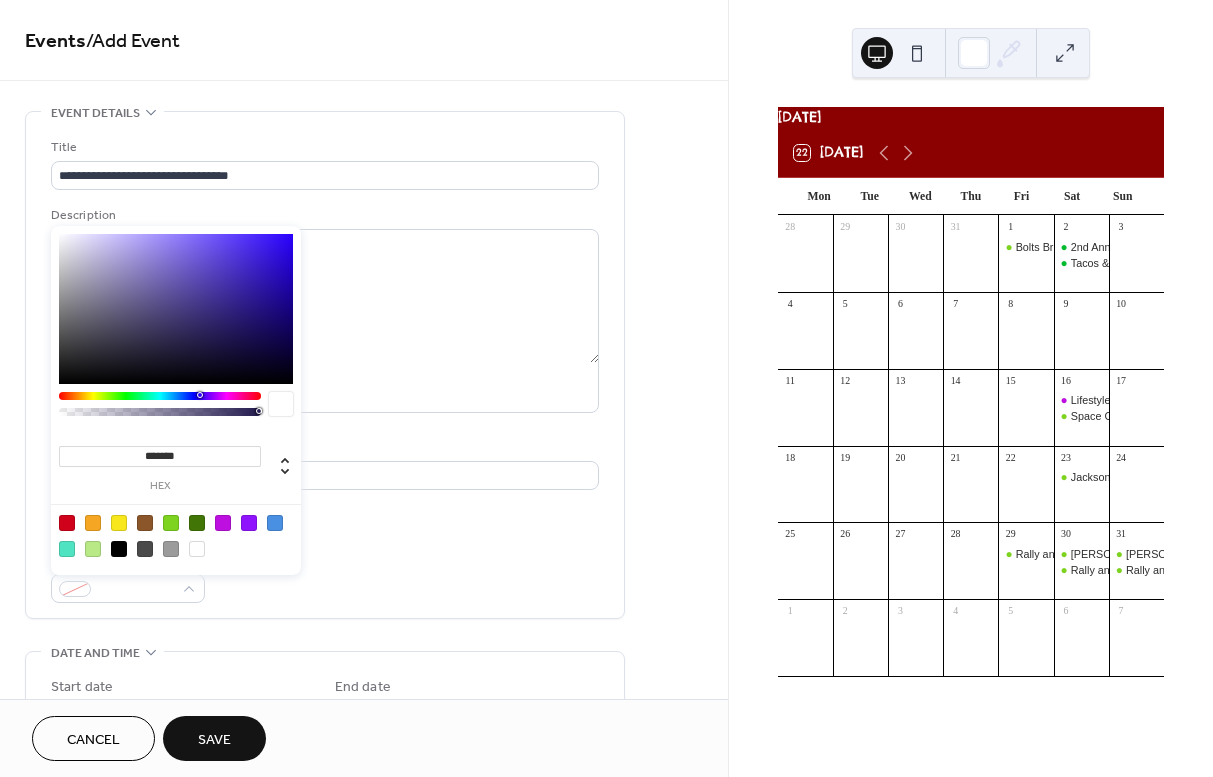 click at bounding box center (171, 523) 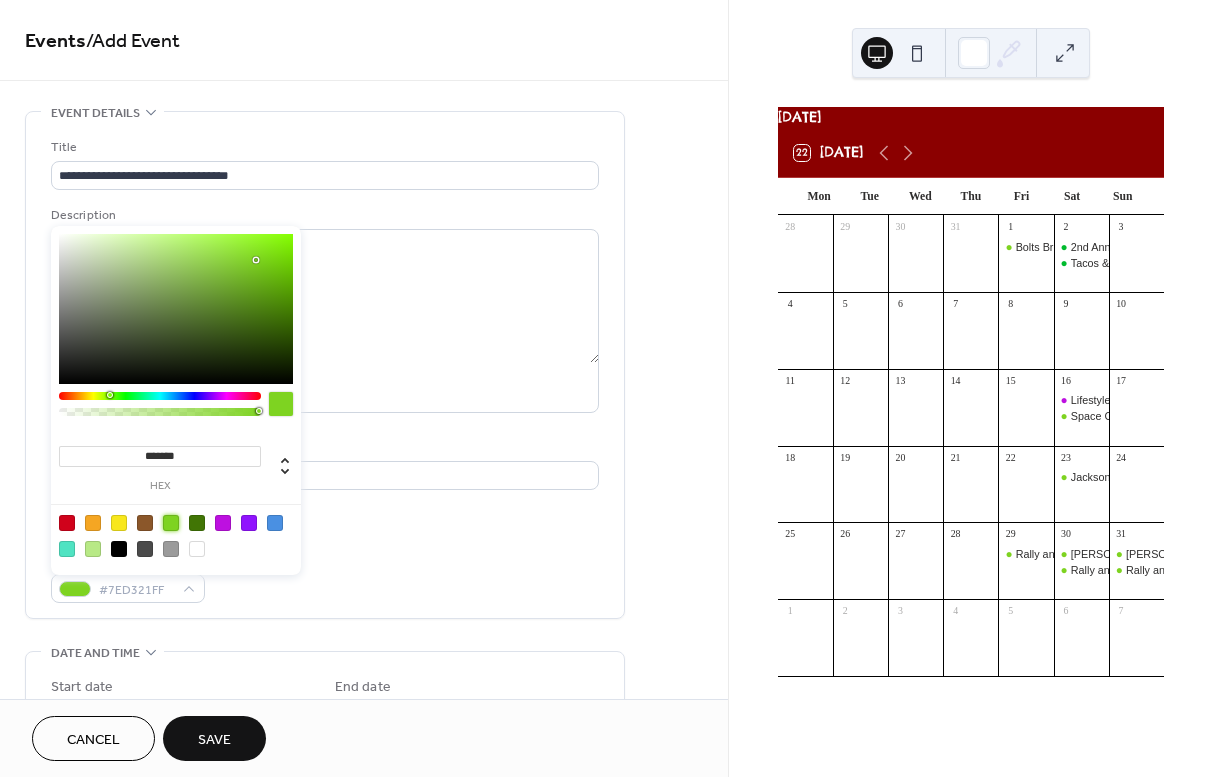 click on "Link to Google Maps" at bounding box center [325, 515] 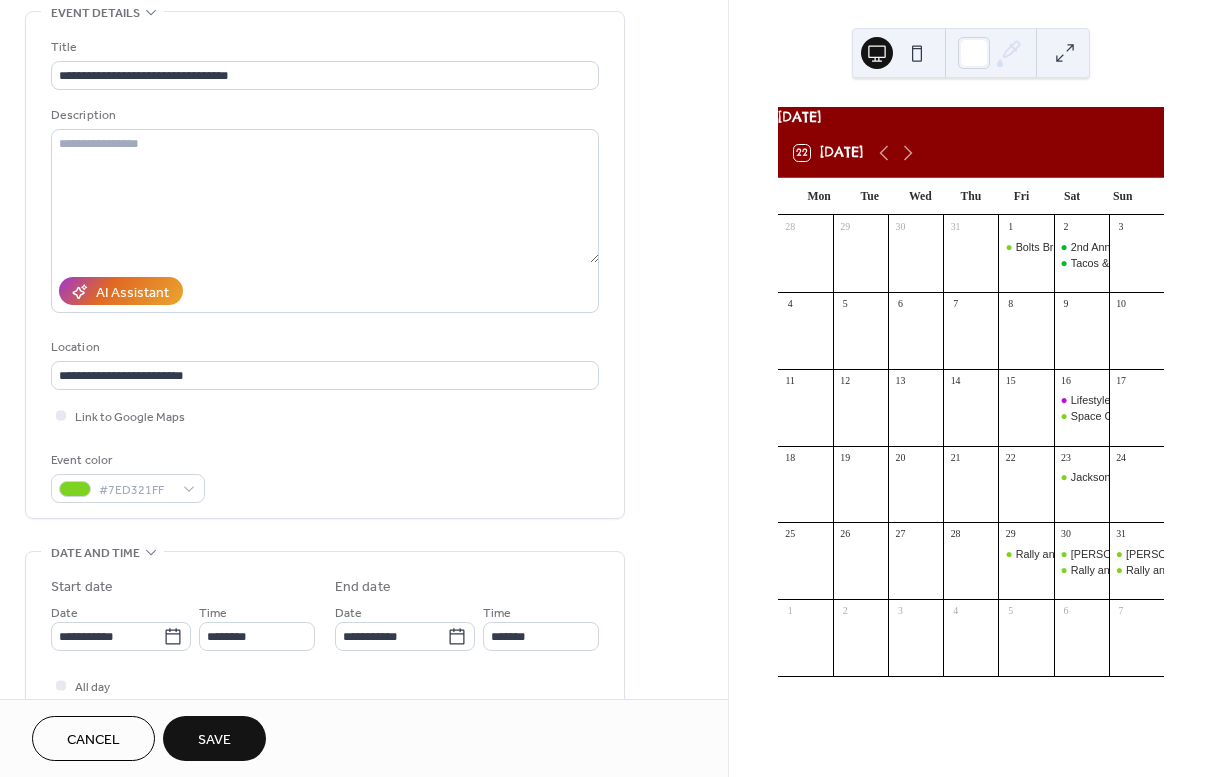 scroll, scrollTop: 112, scrollLeft: 0, axis: vertical 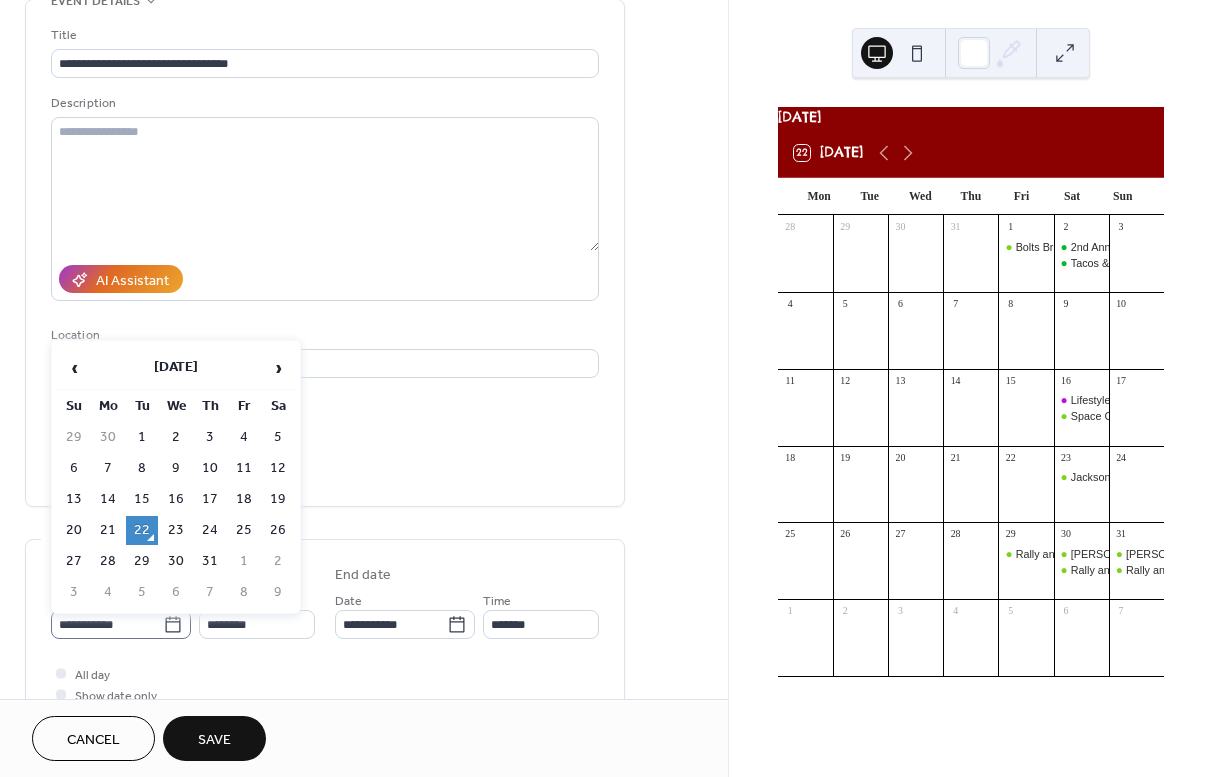 click 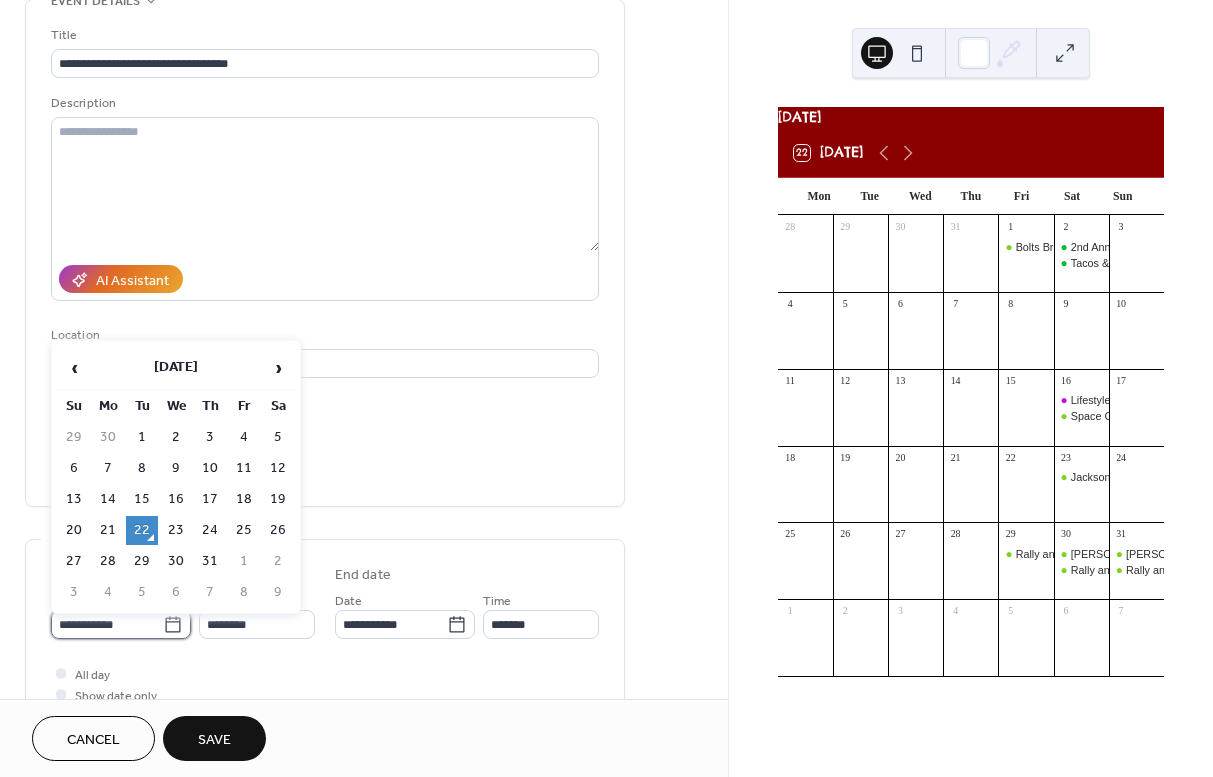 click on "**********" at bounding box center (107, 624) 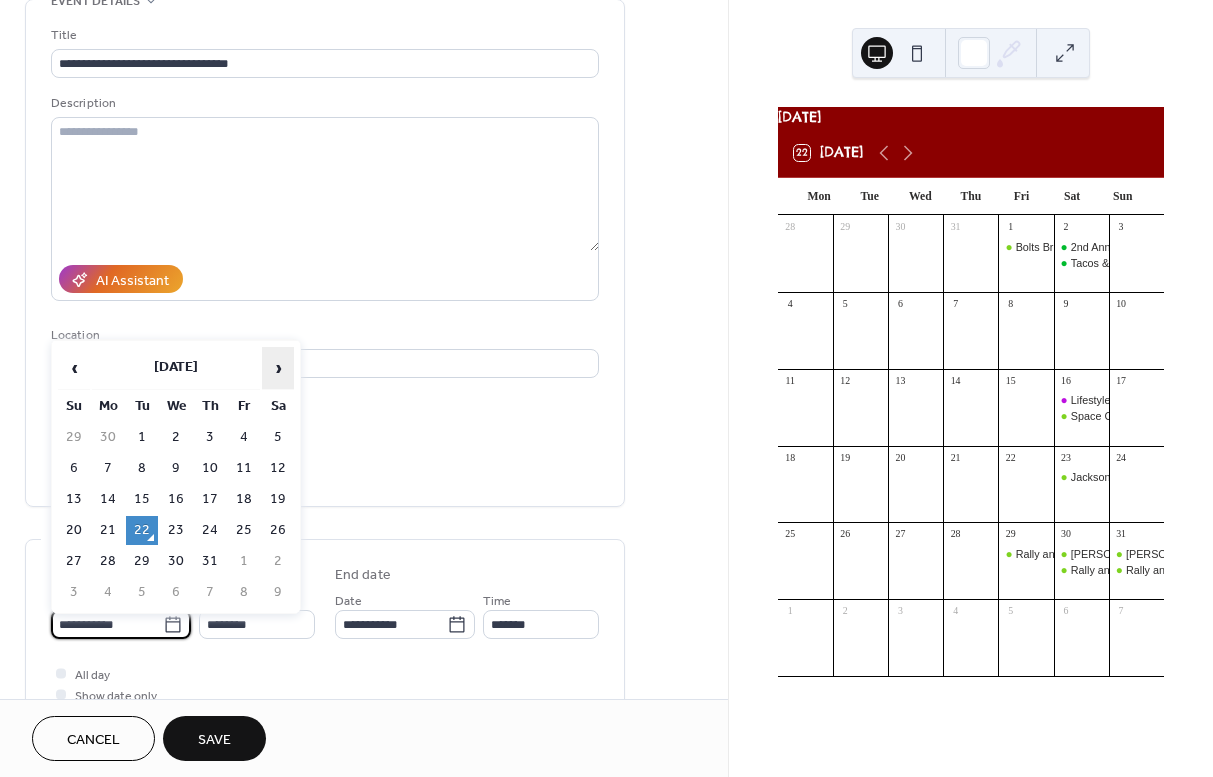 click on "›" at bounding box center [278, 368] 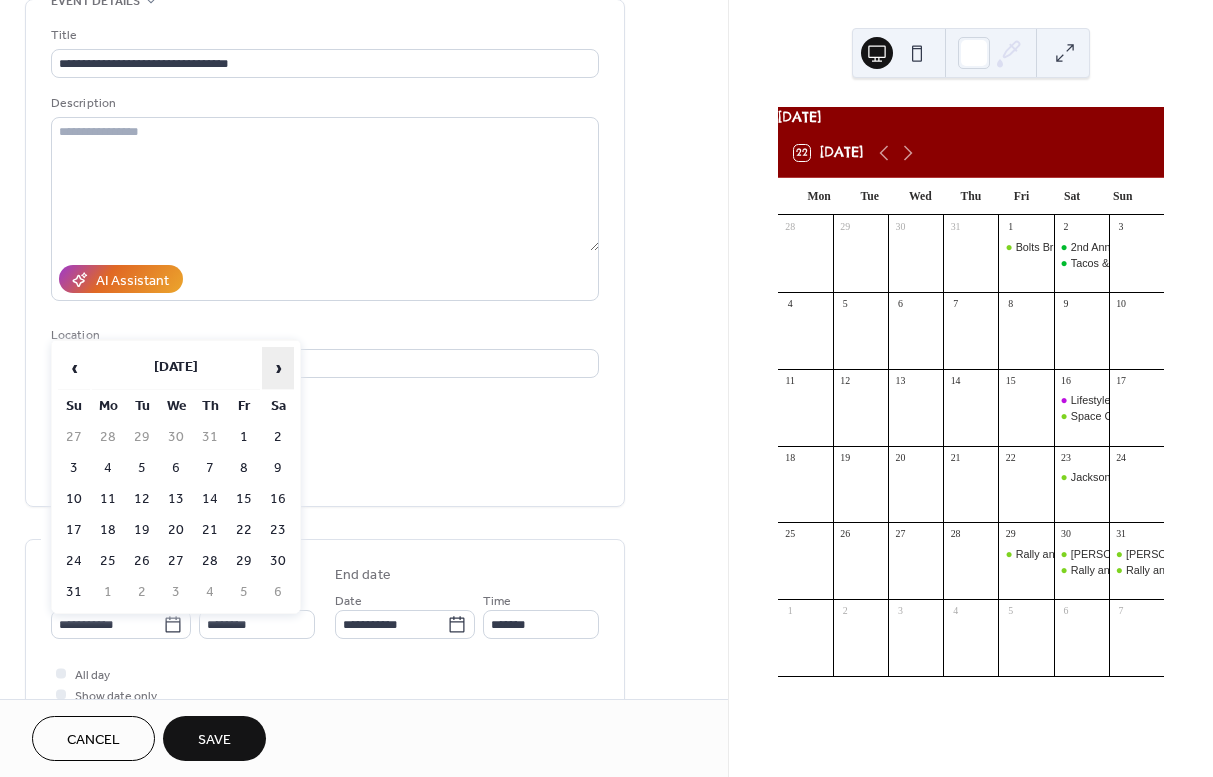 click on "›" at bounding box center (278, 368) 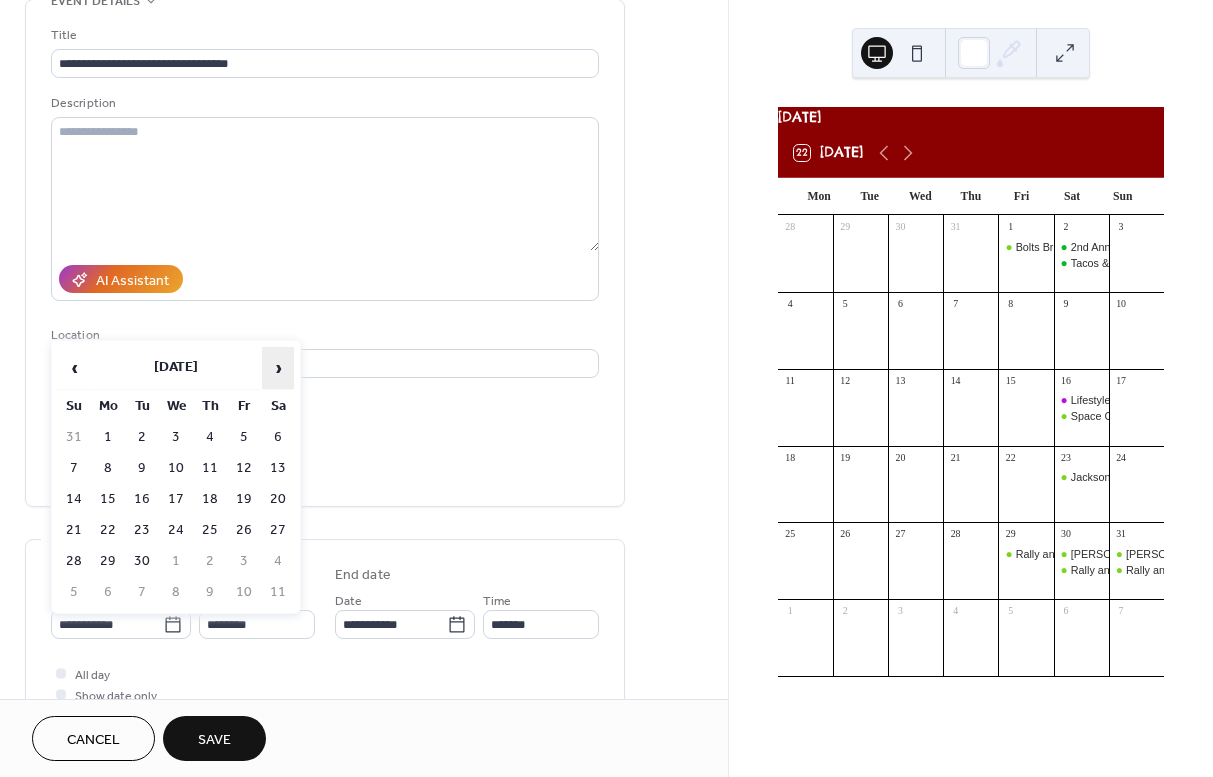 click on "›" at bounding box center (278, 368) 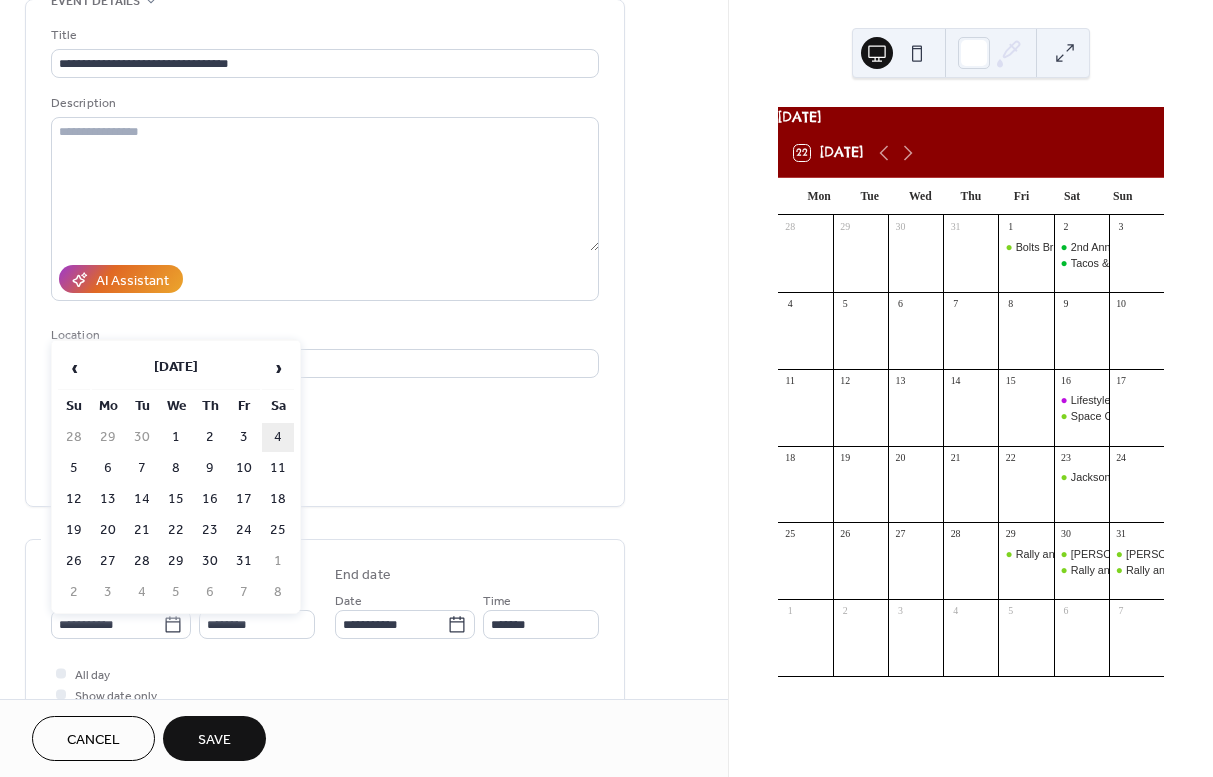 click on "4" at bounding box center [278, 437] 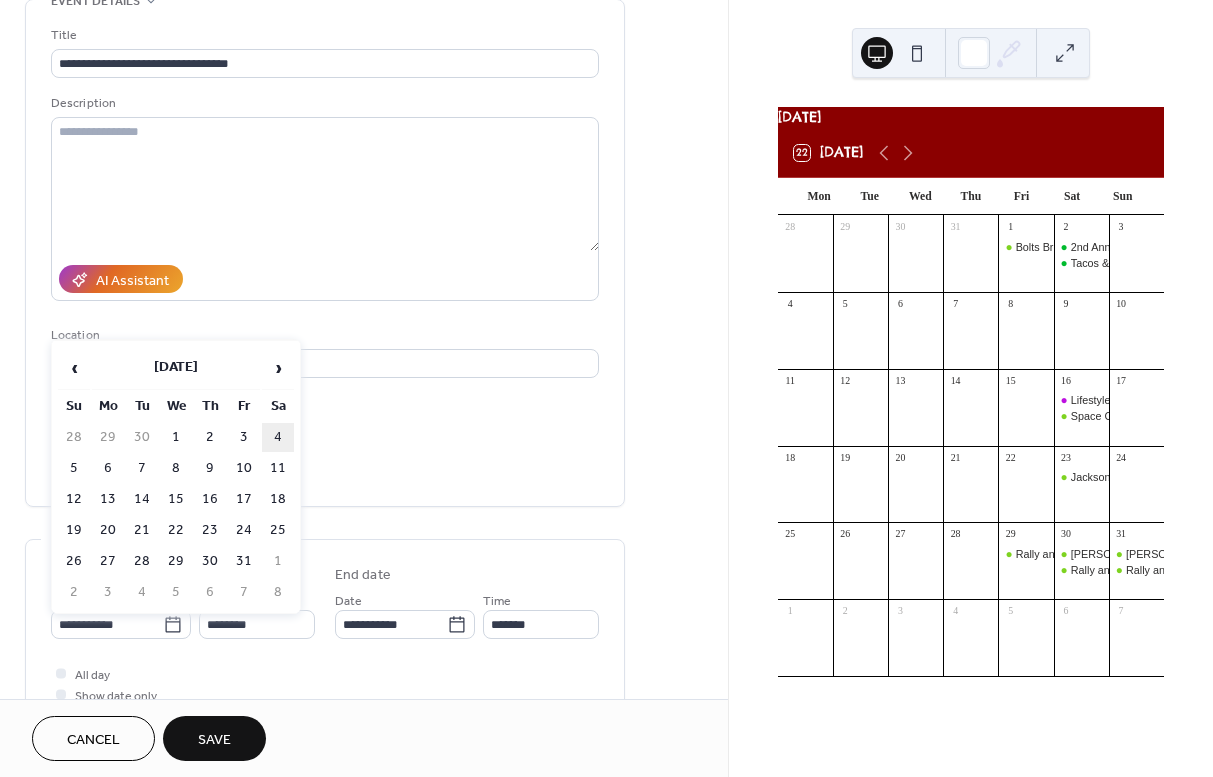 type on "**********" 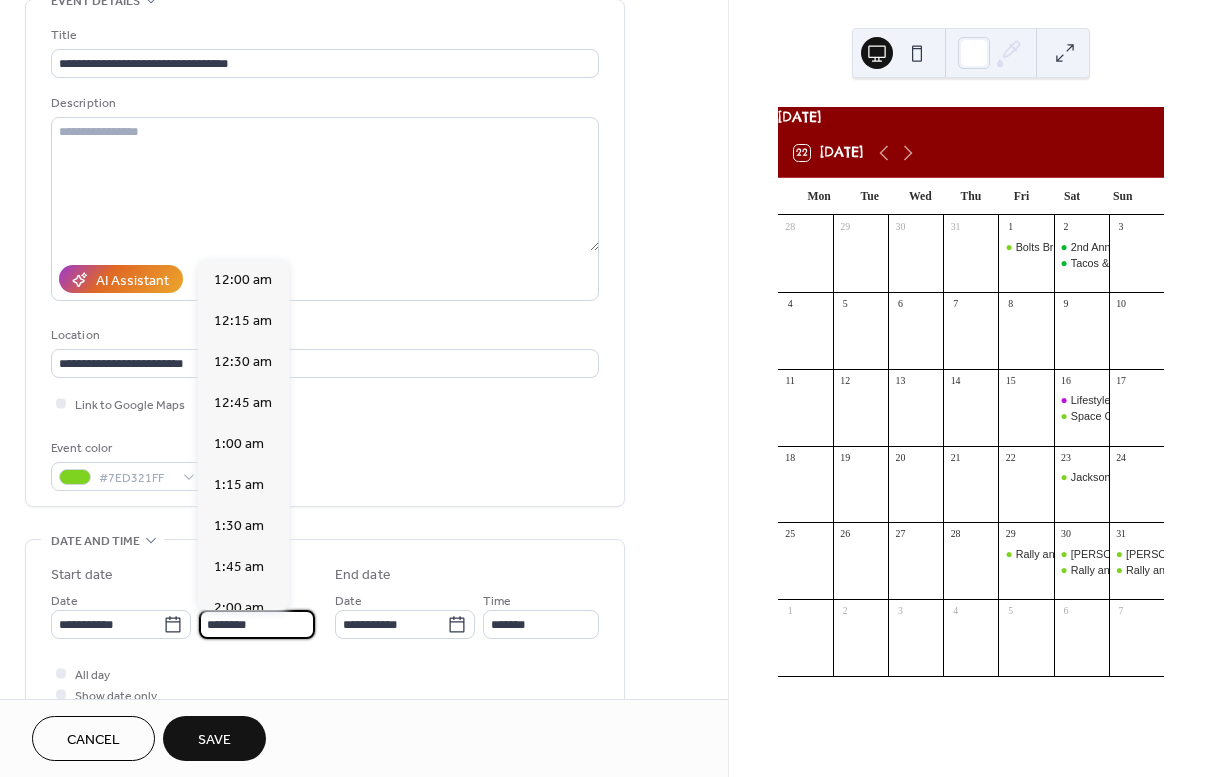 click on "********" at bounding box center (257, 624) 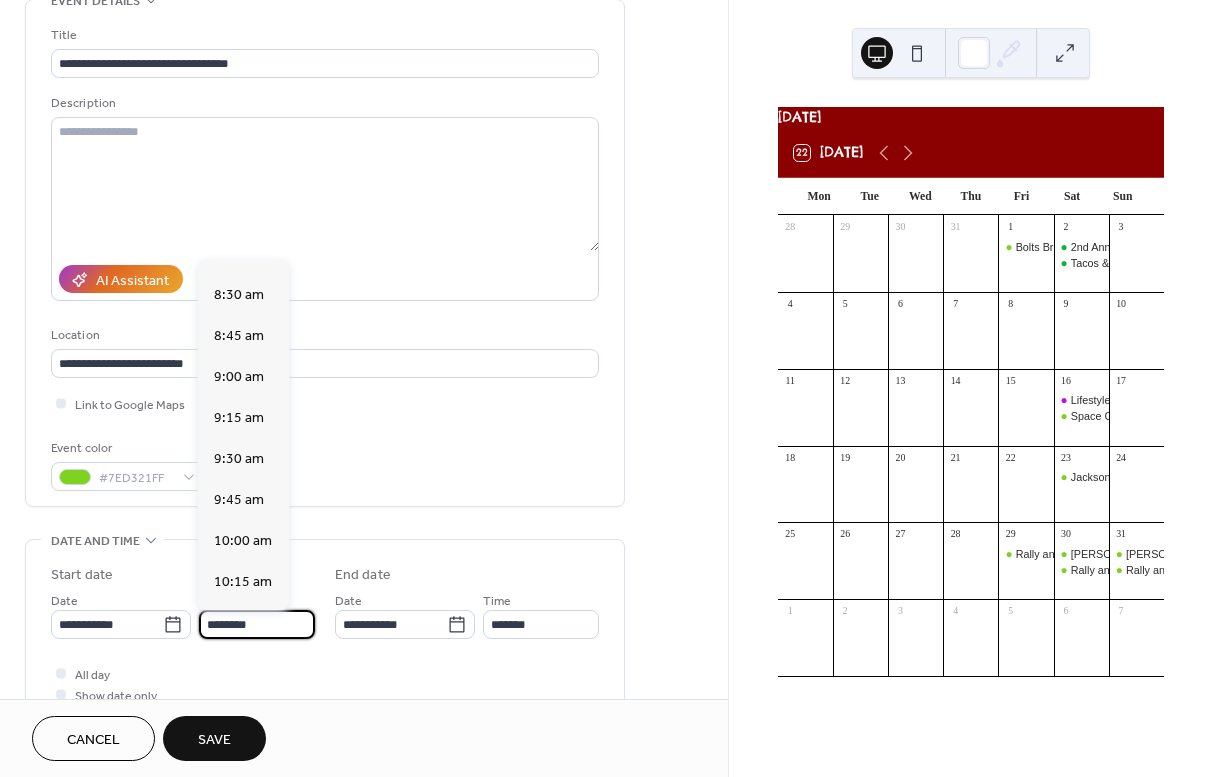 scroll, scrollTop: 1300, scrollLeft: 0, axis: vertical 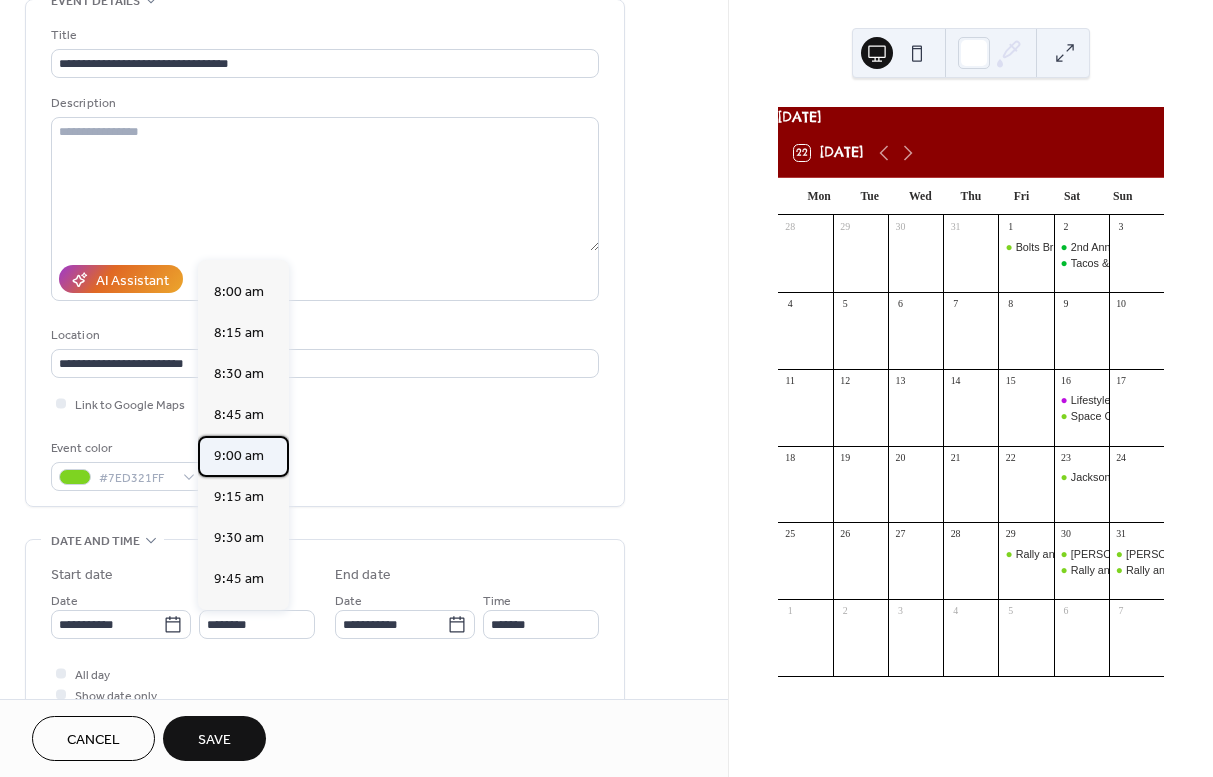 click on "9:00 am" at bounding box center [239, 456] 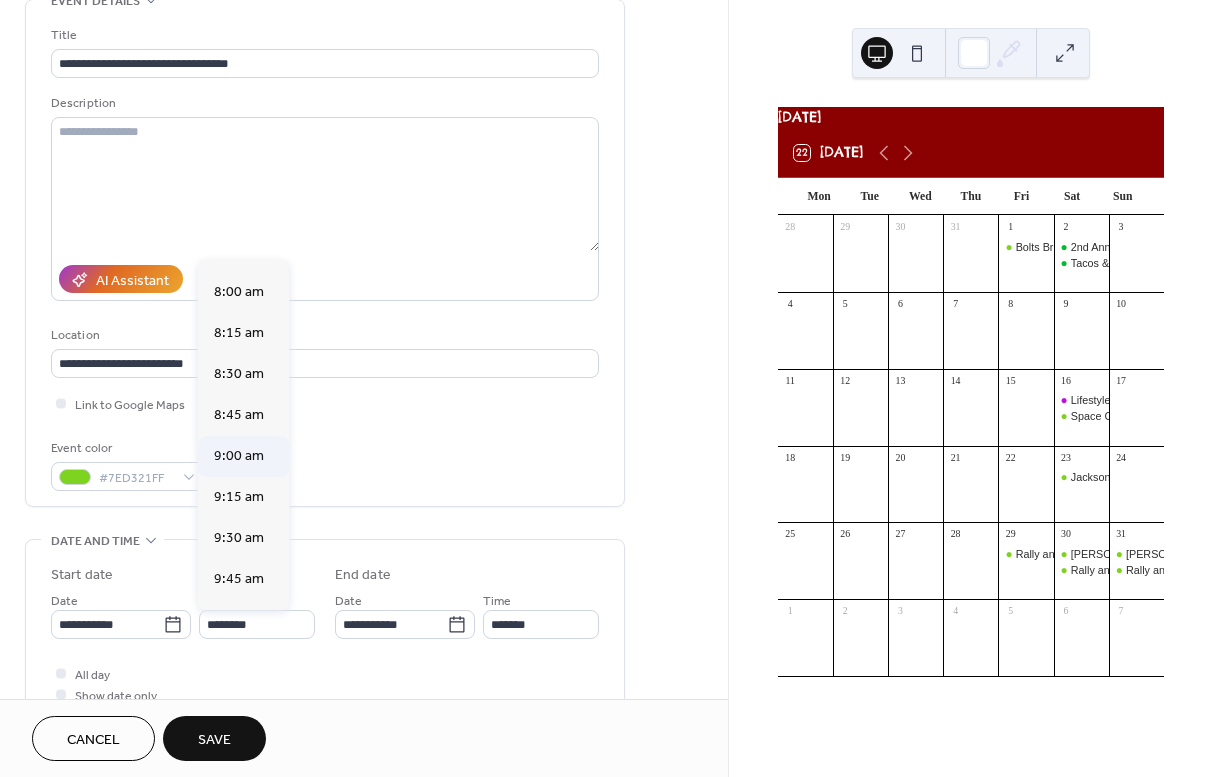 type on "*******" 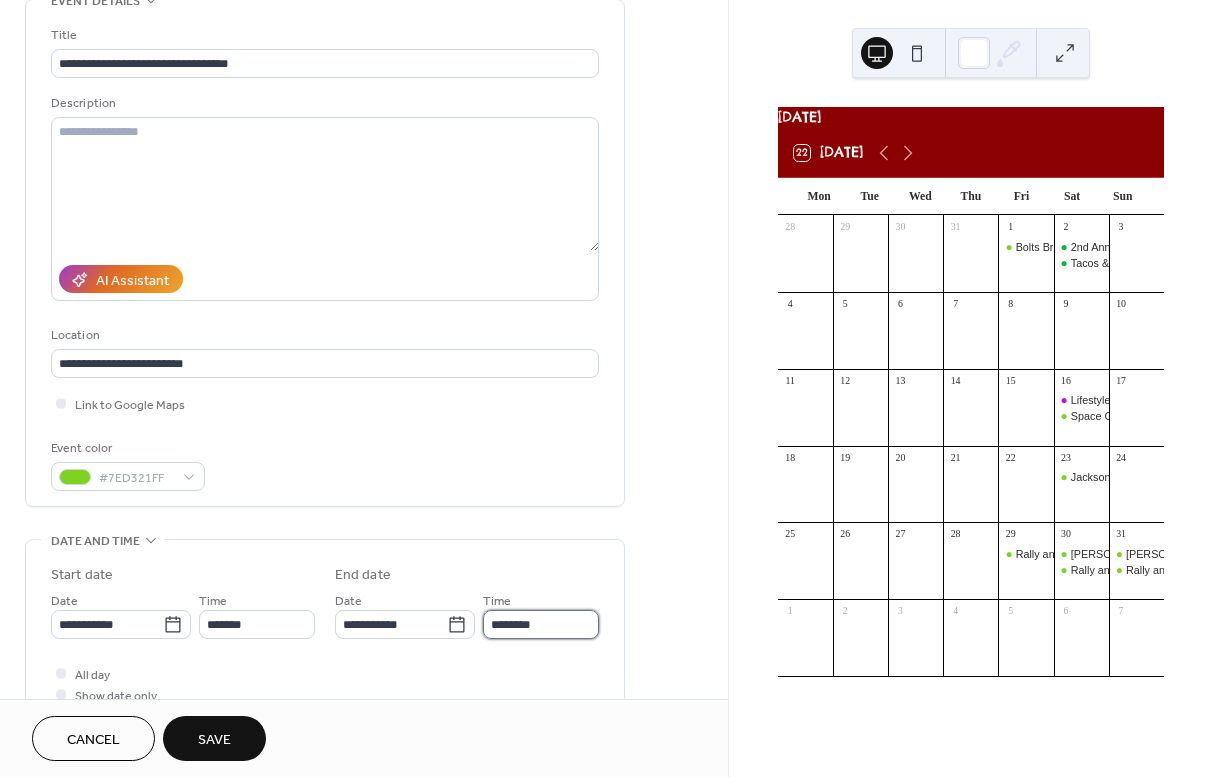 click on "********" at bounding box center (541, 624) 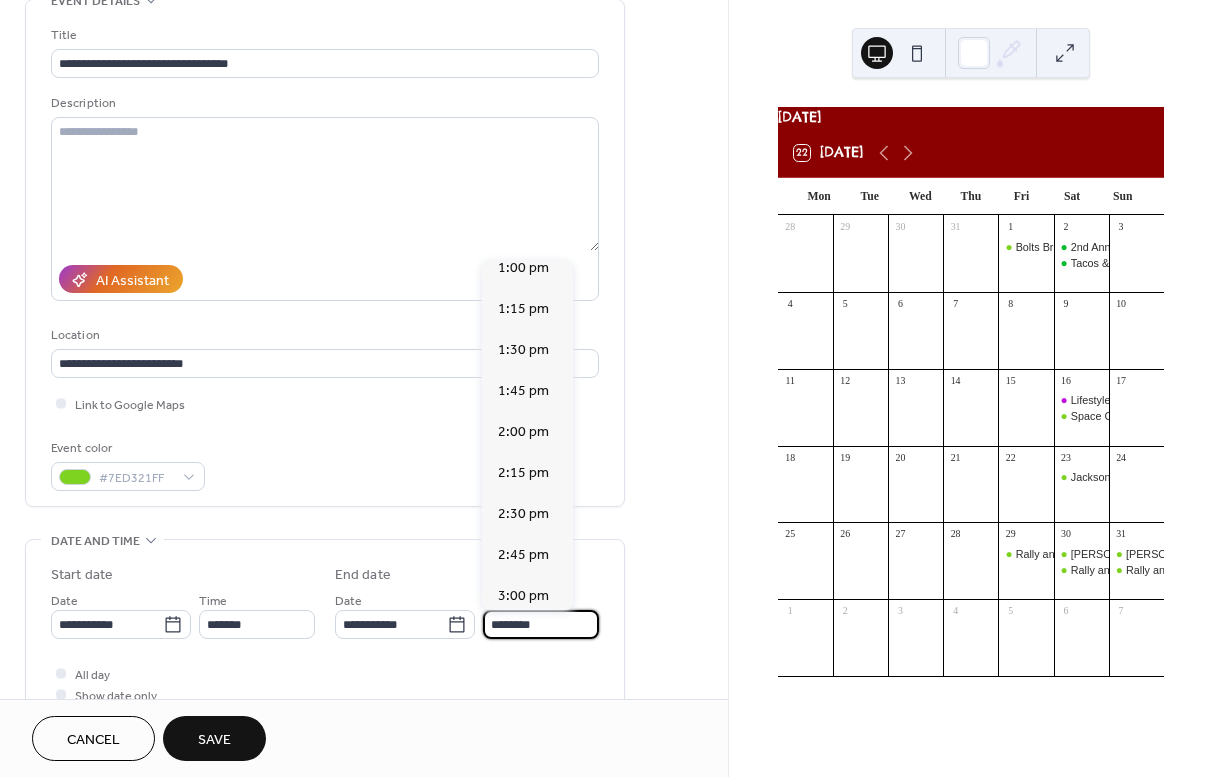 scroll, scrollTop: 1125, scrollLeft: 0, axis: vertical 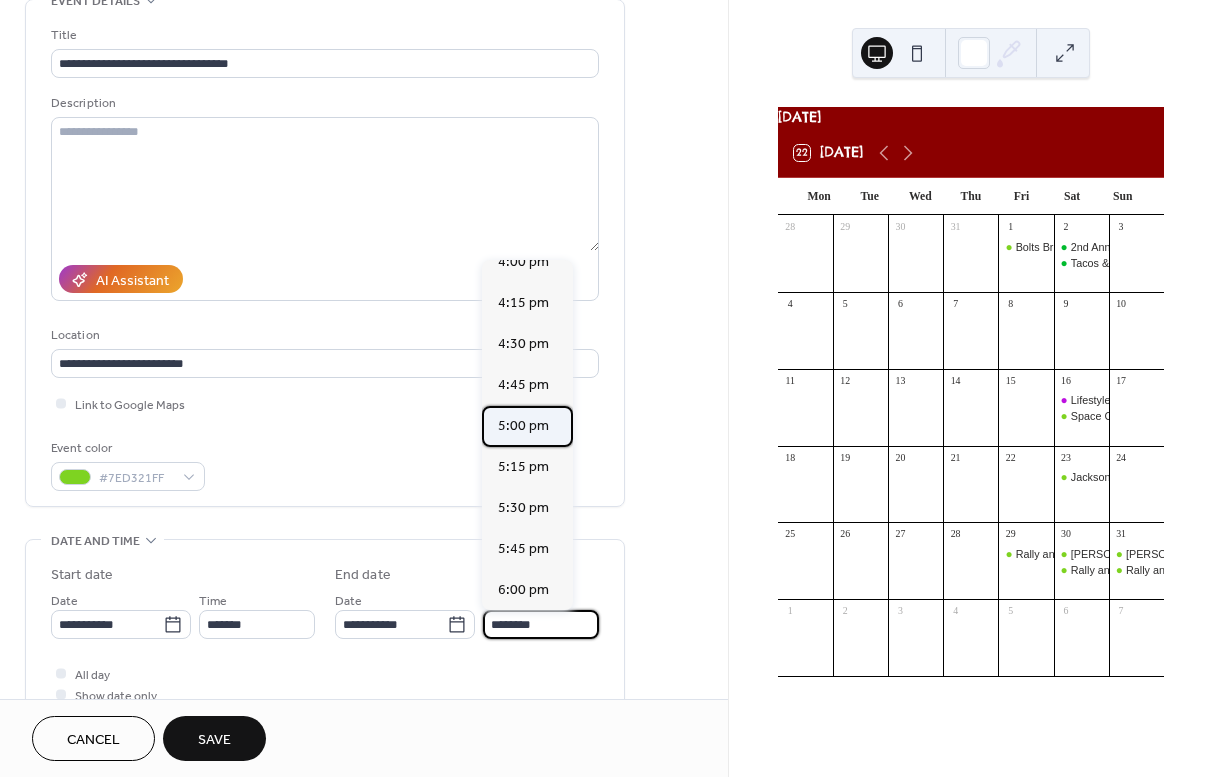 click on "5:00 pm" at bounding box center [523, 426] 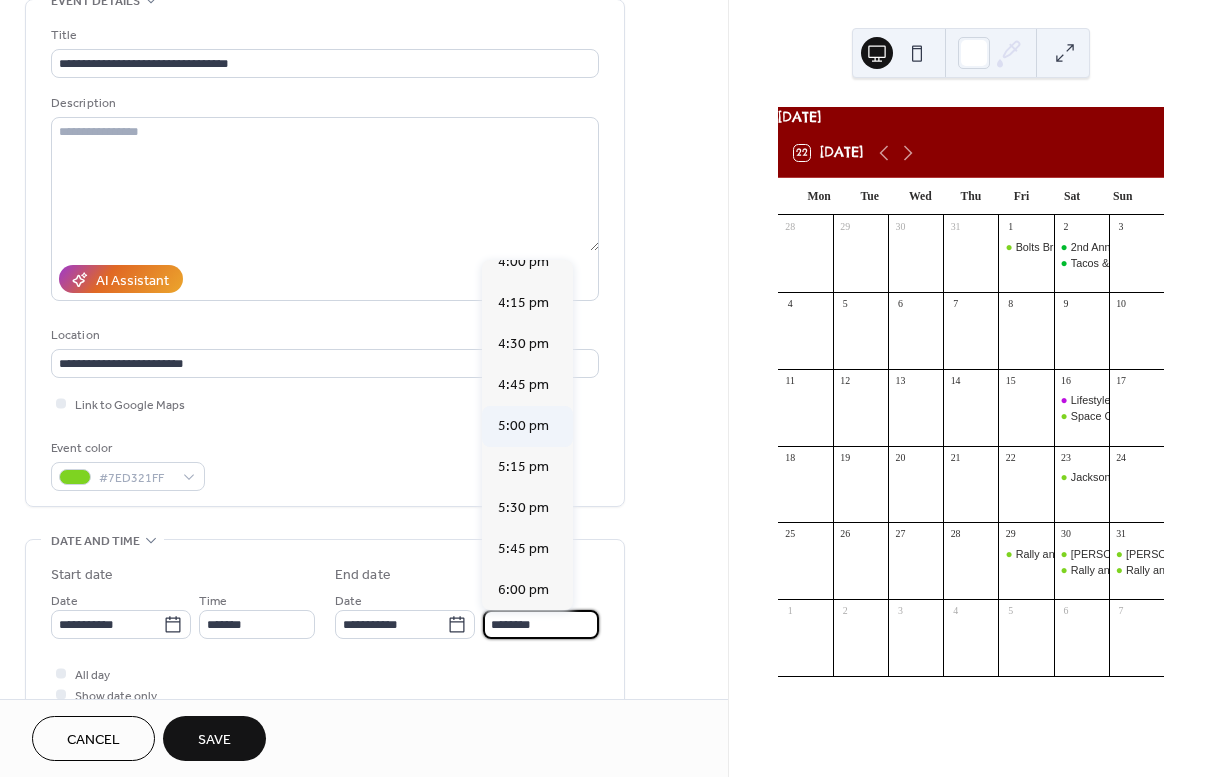 type on "*******" 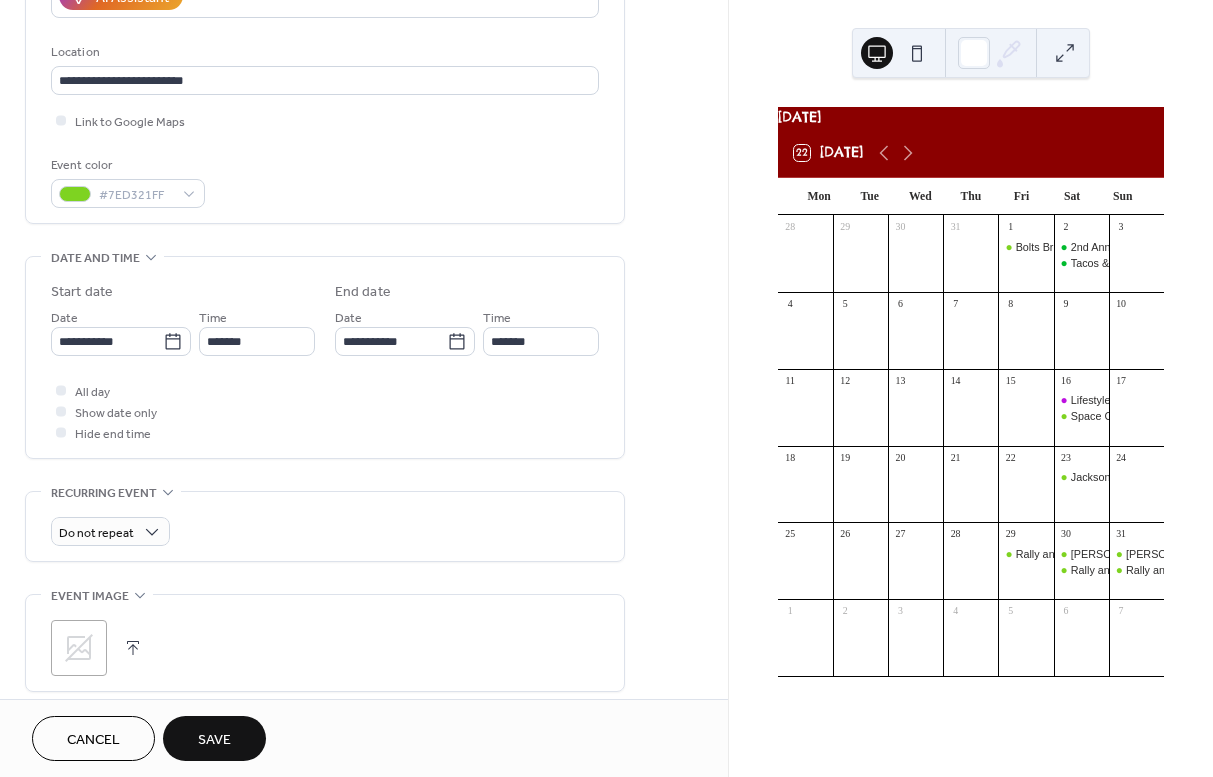 scroll, scrollTop: 435, scrollLeft: 0, axis: vertical 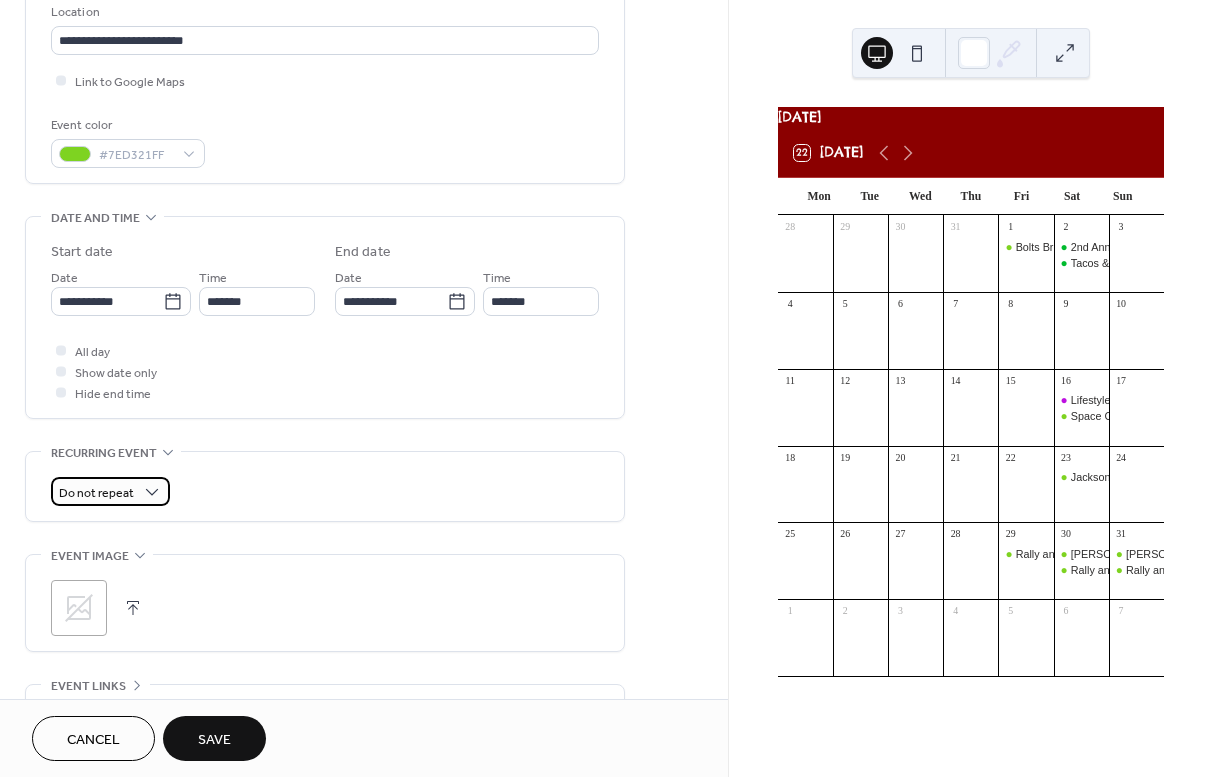 click on "Do not repeat" at bounding box center (110, 491) 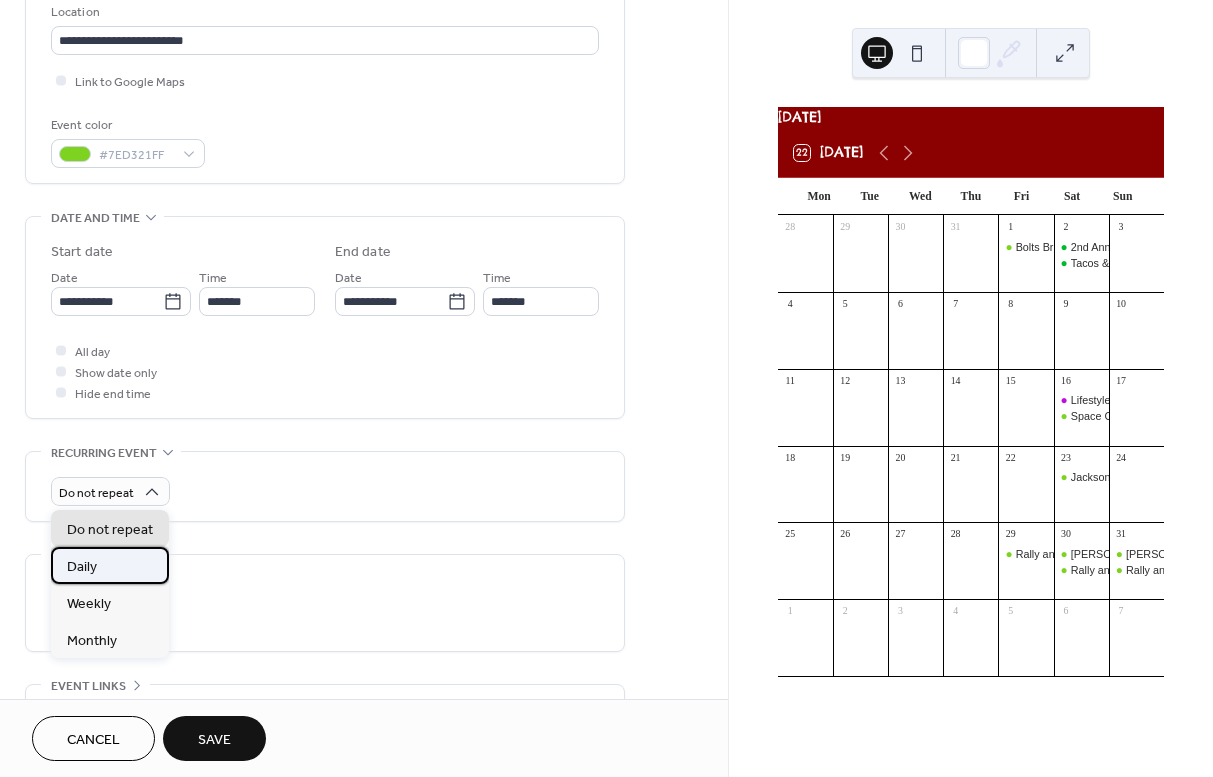 click on "Daily" at bounding box center [110, 565] 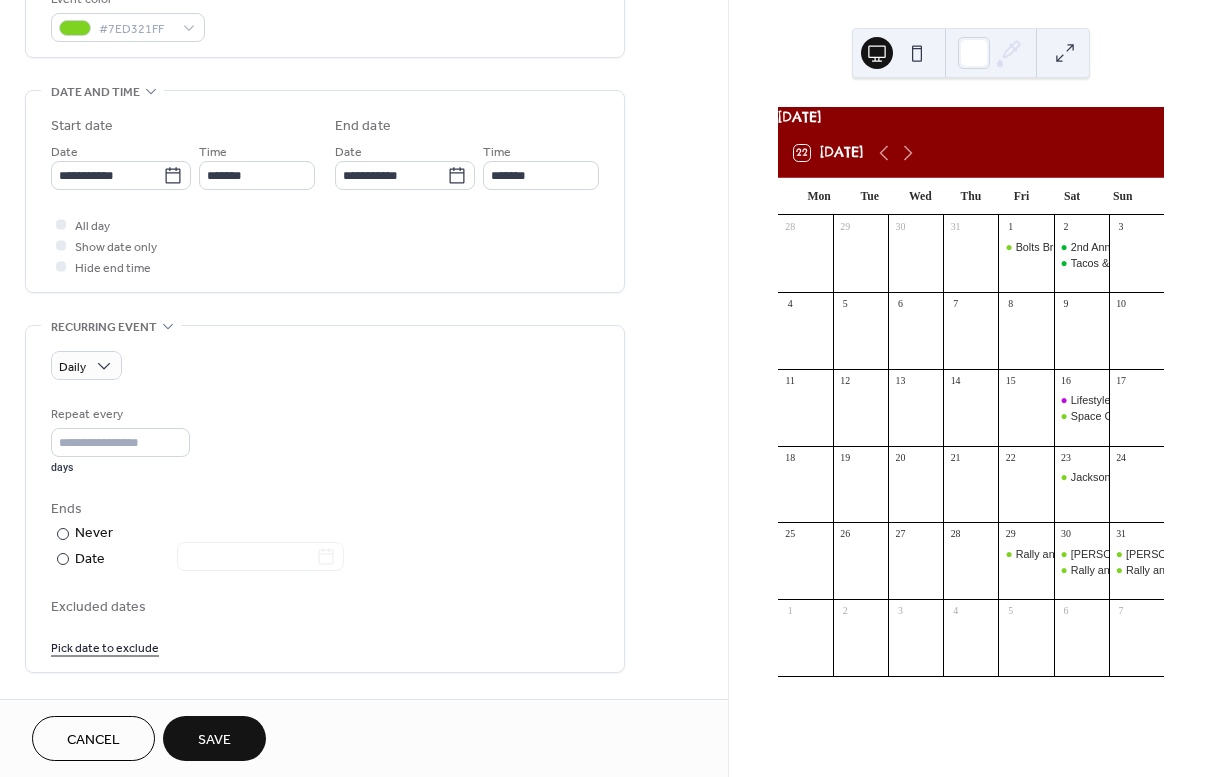 scroll, scrollTop: 563, scrollLeft: 0, axis: vertical 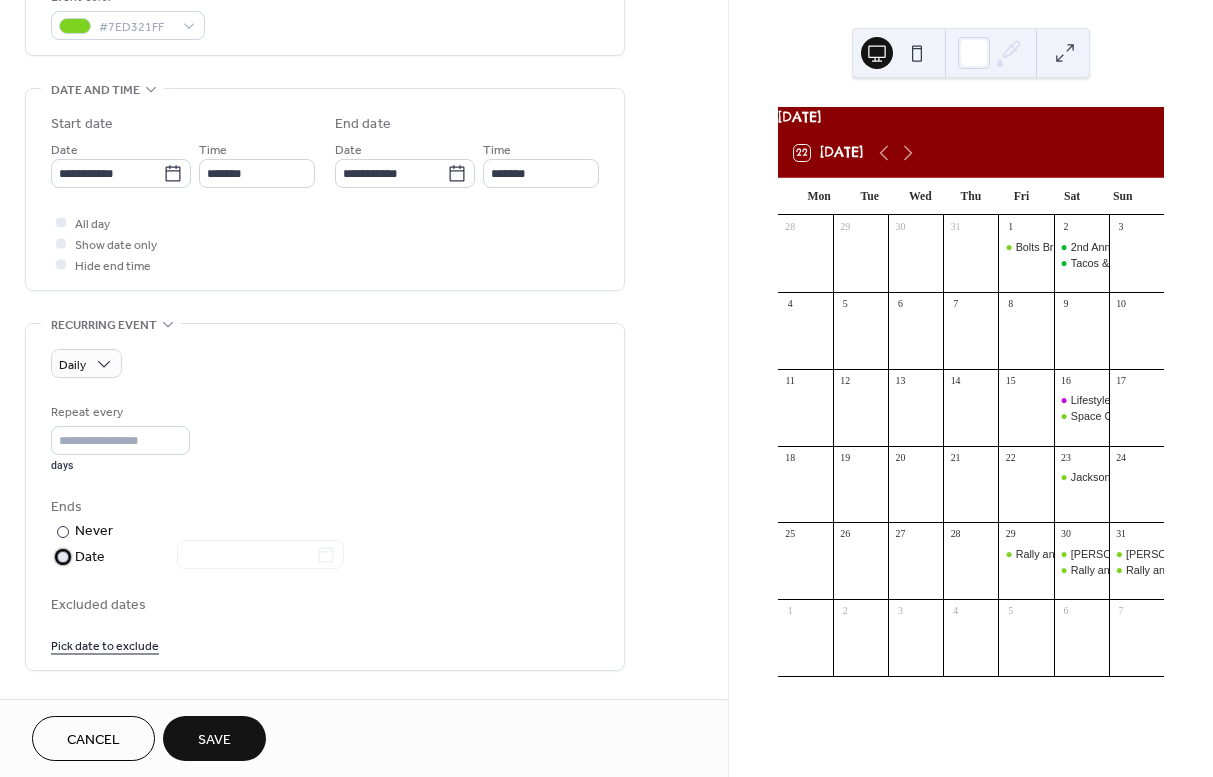 click at bounding box center (248, 556) 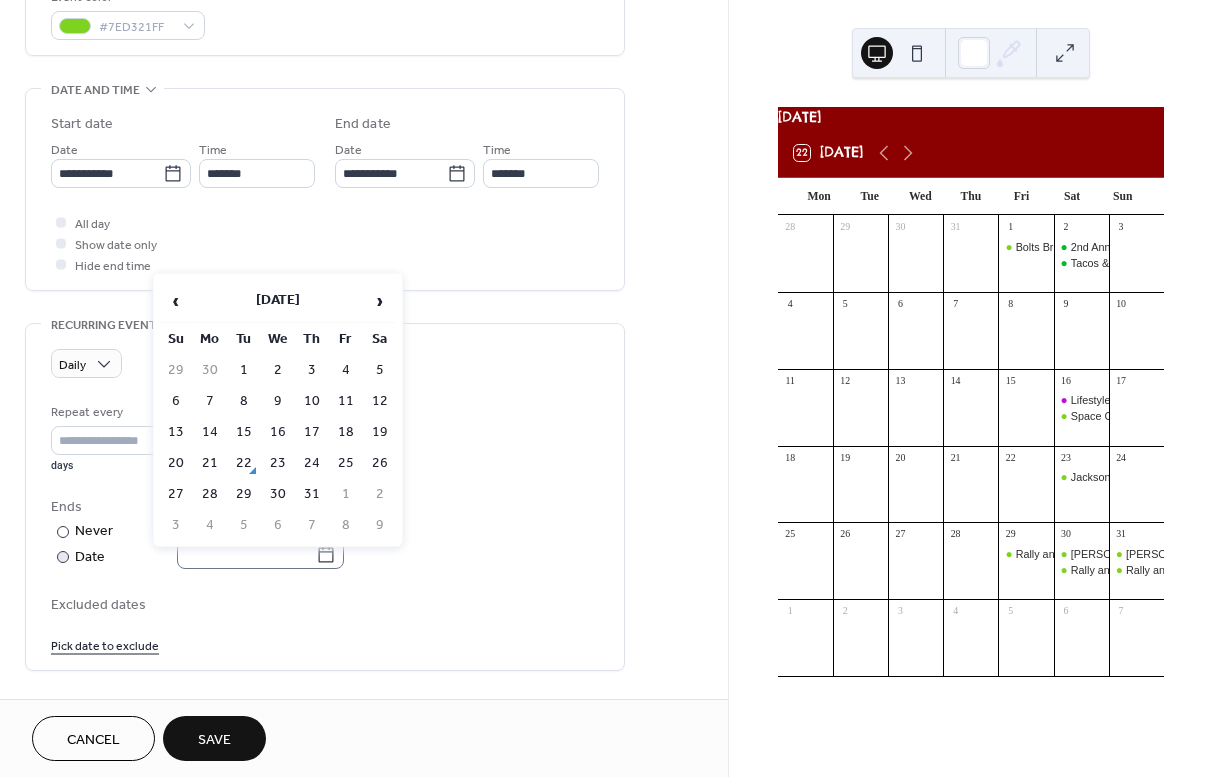 click 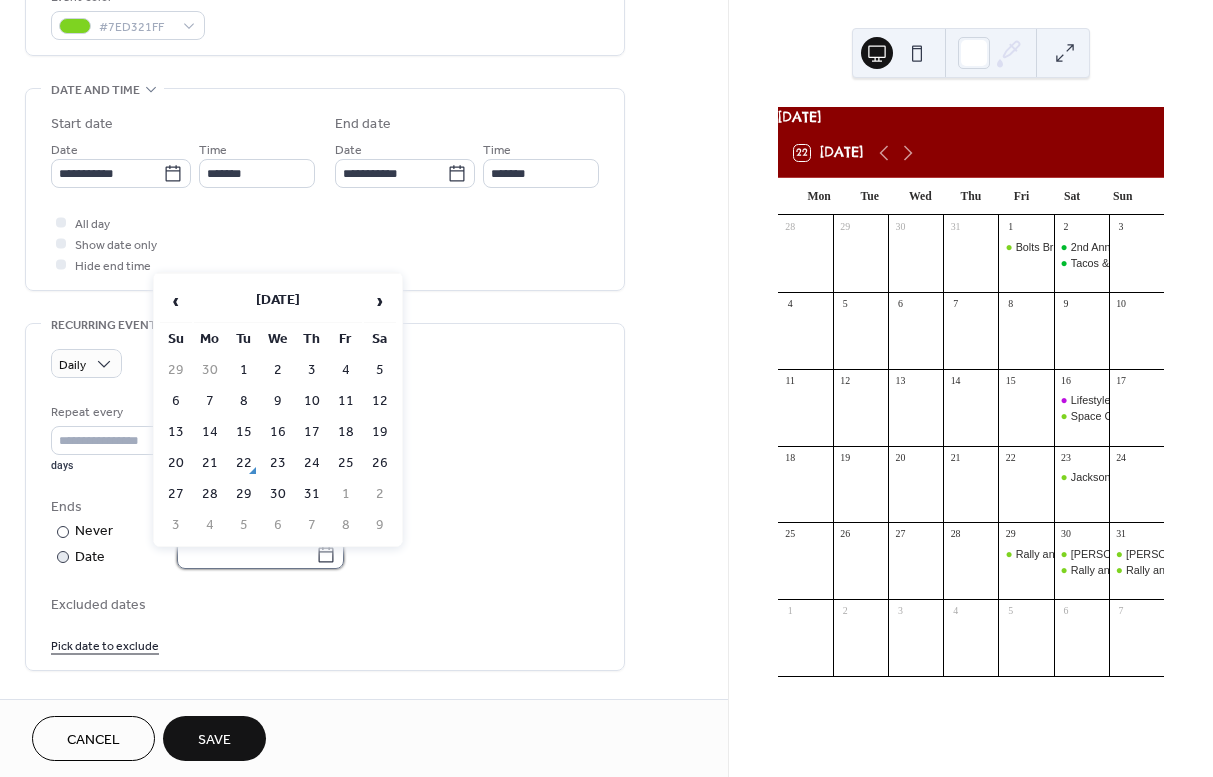 click at bounding box center (246, 554) 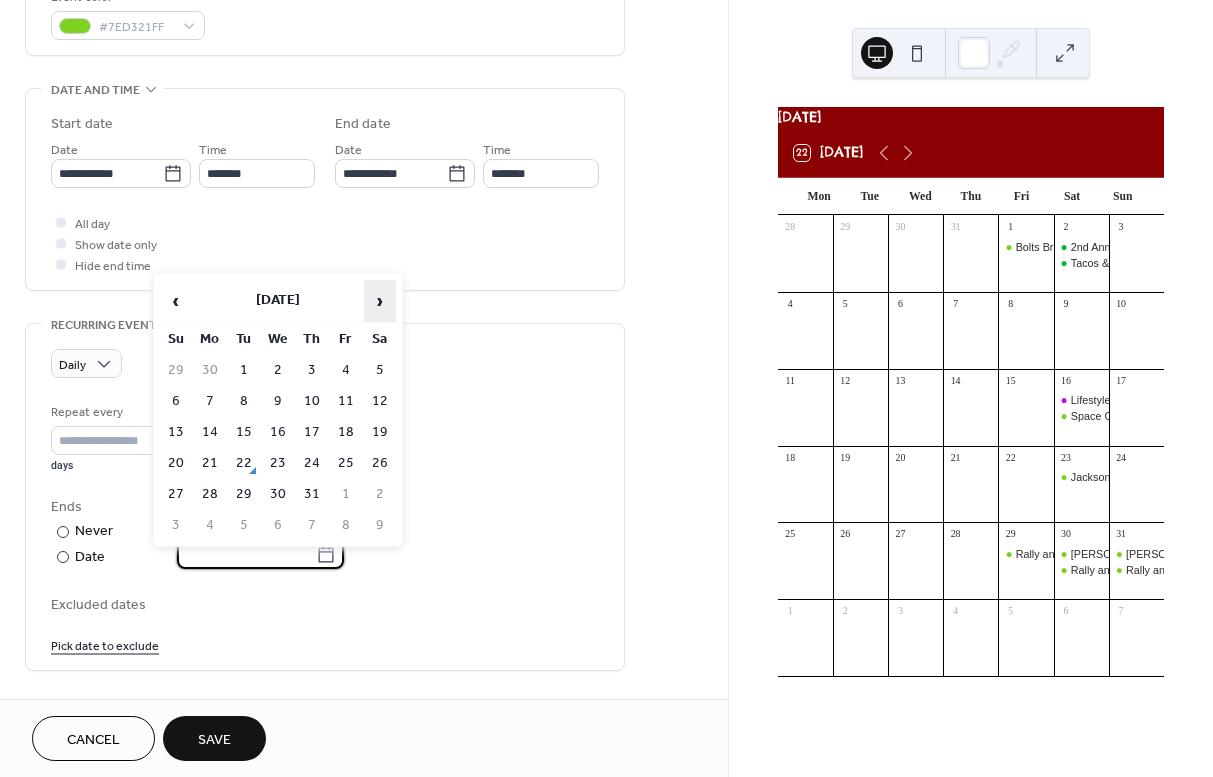 click on "›" at bounding box center [380, 301] 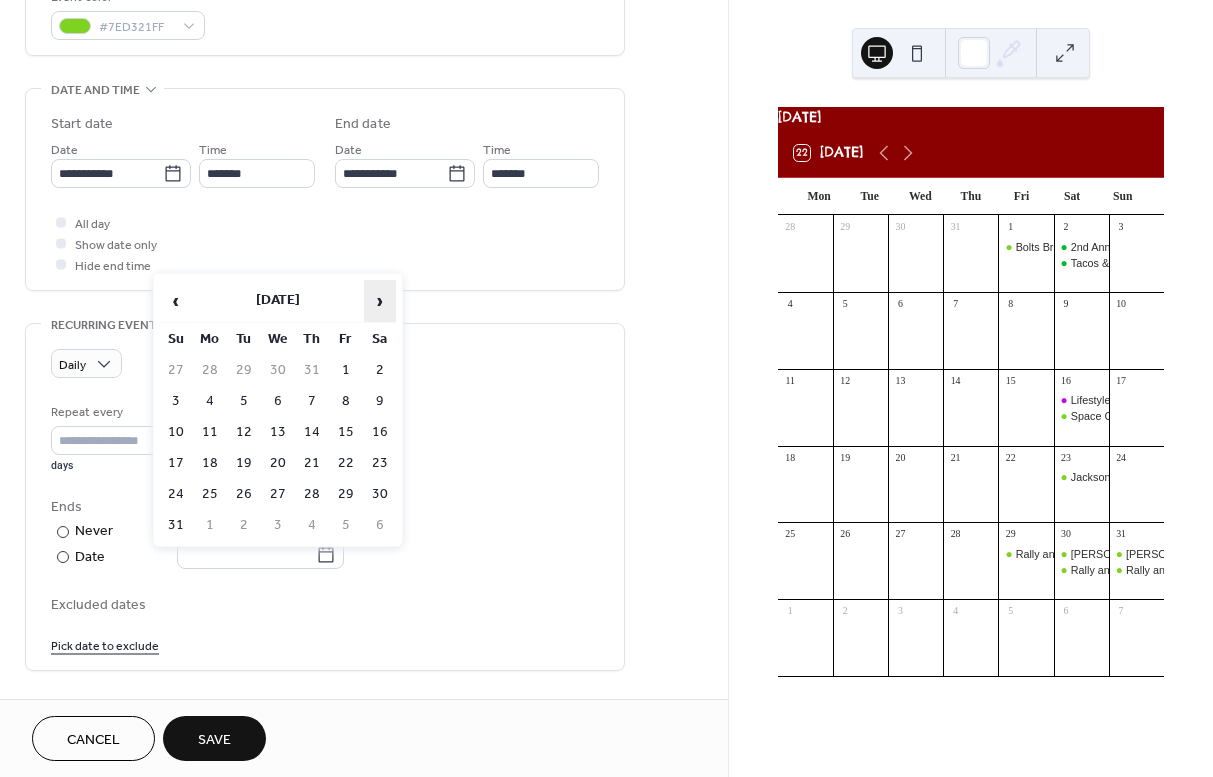 click on "›" at bounding box center [380, 301] 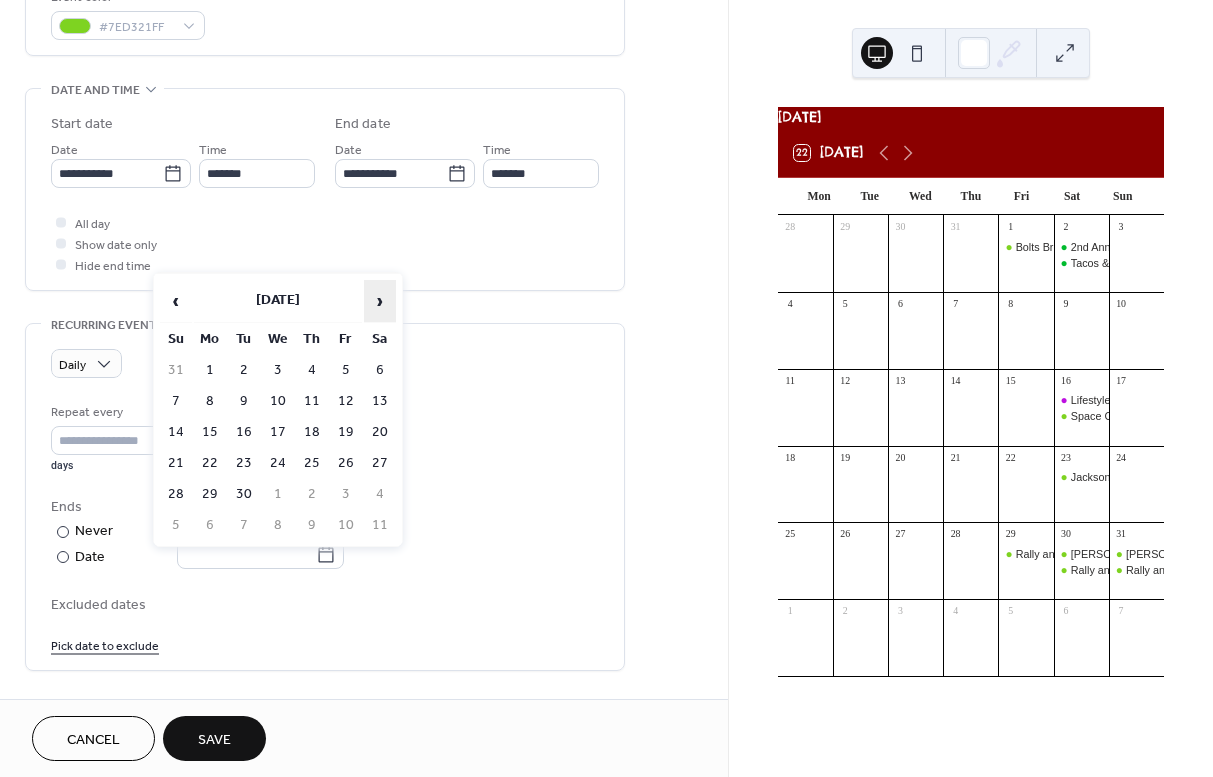 click on "›" at bounding box center (380, 301) 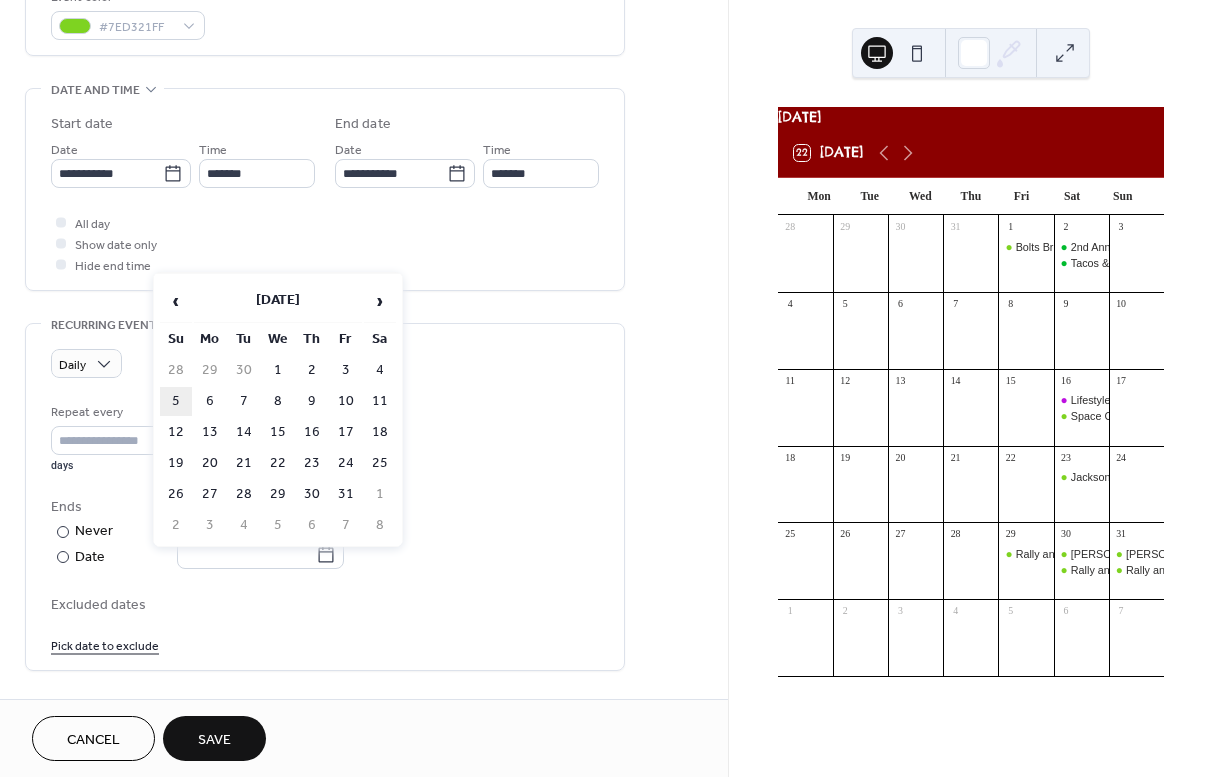 click on "5" at bounding box center (176, 401) 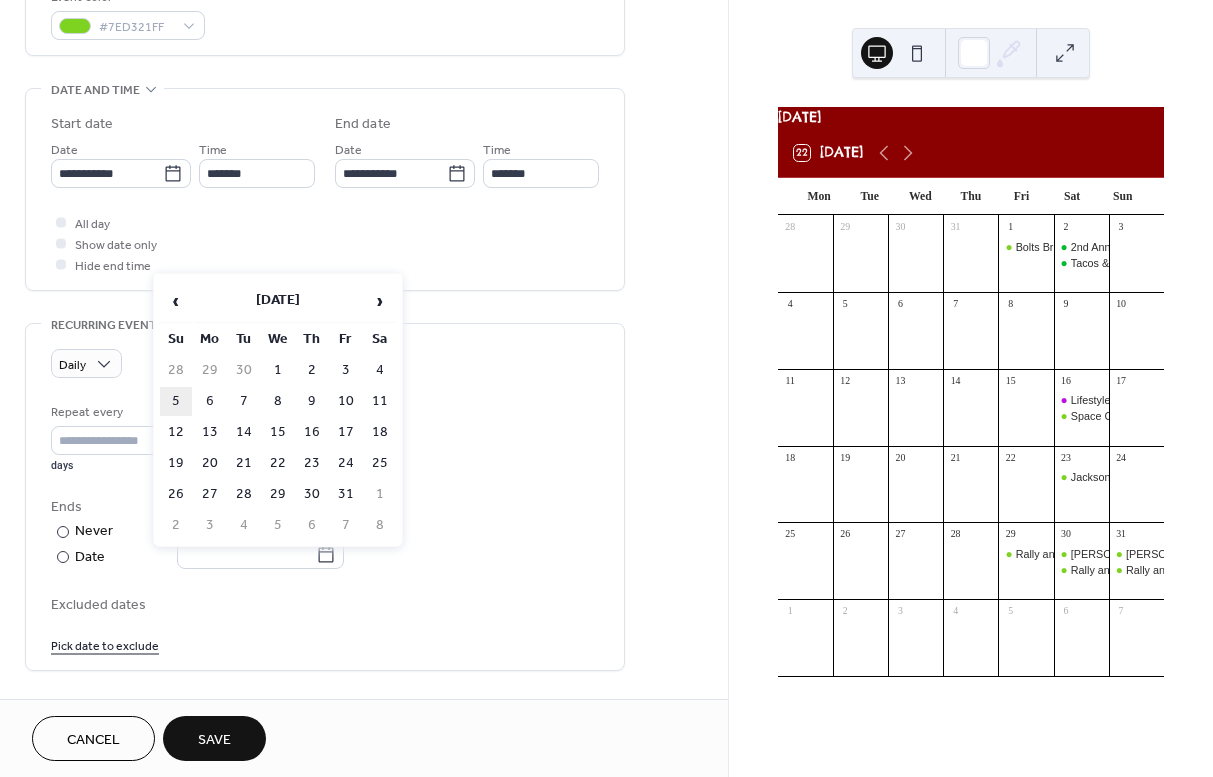type on "**********" 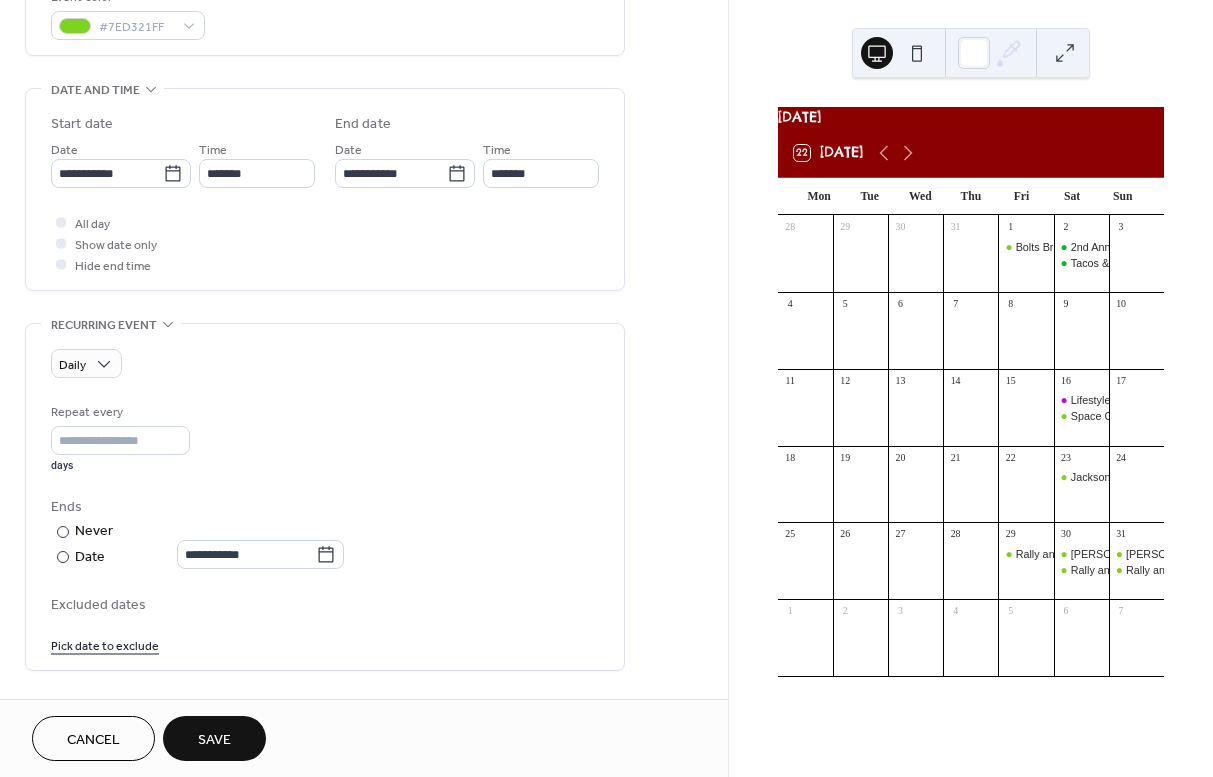 click on "Excluded dates" at bounding box center (325, 605) 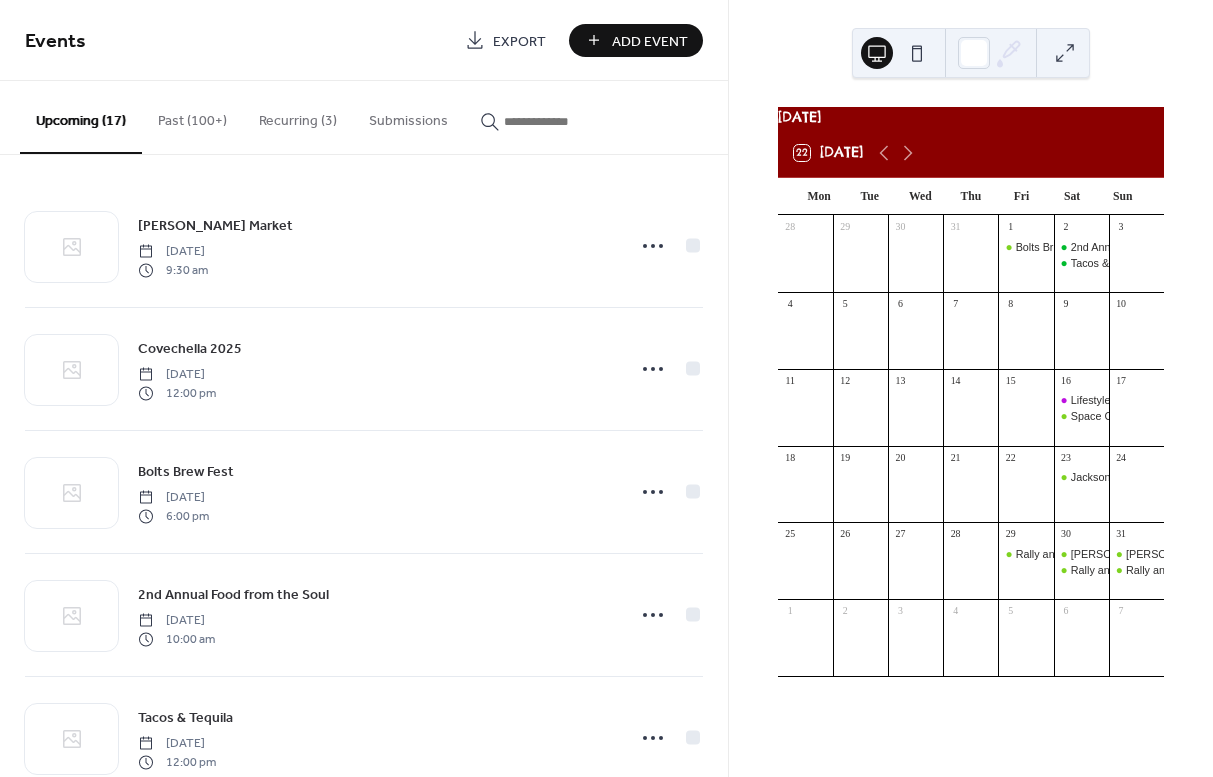 click on "22 Today" at bounding box center [971, 153] 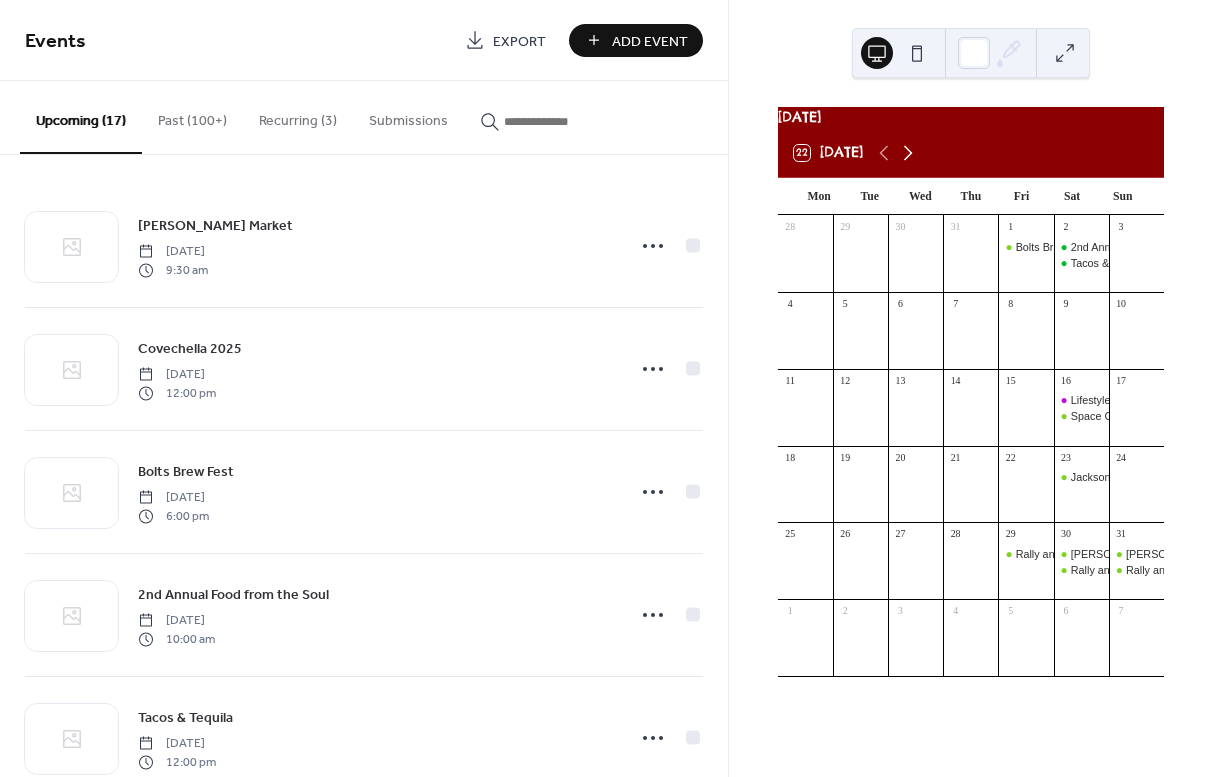 click 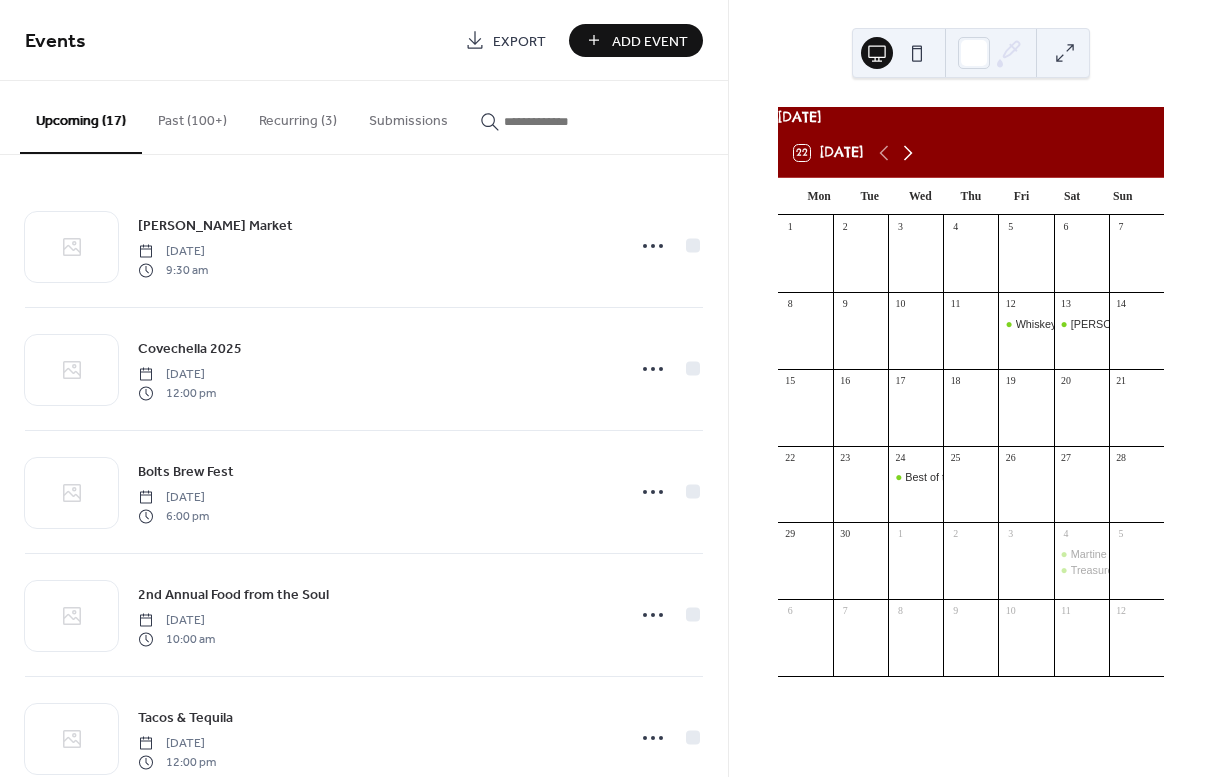click 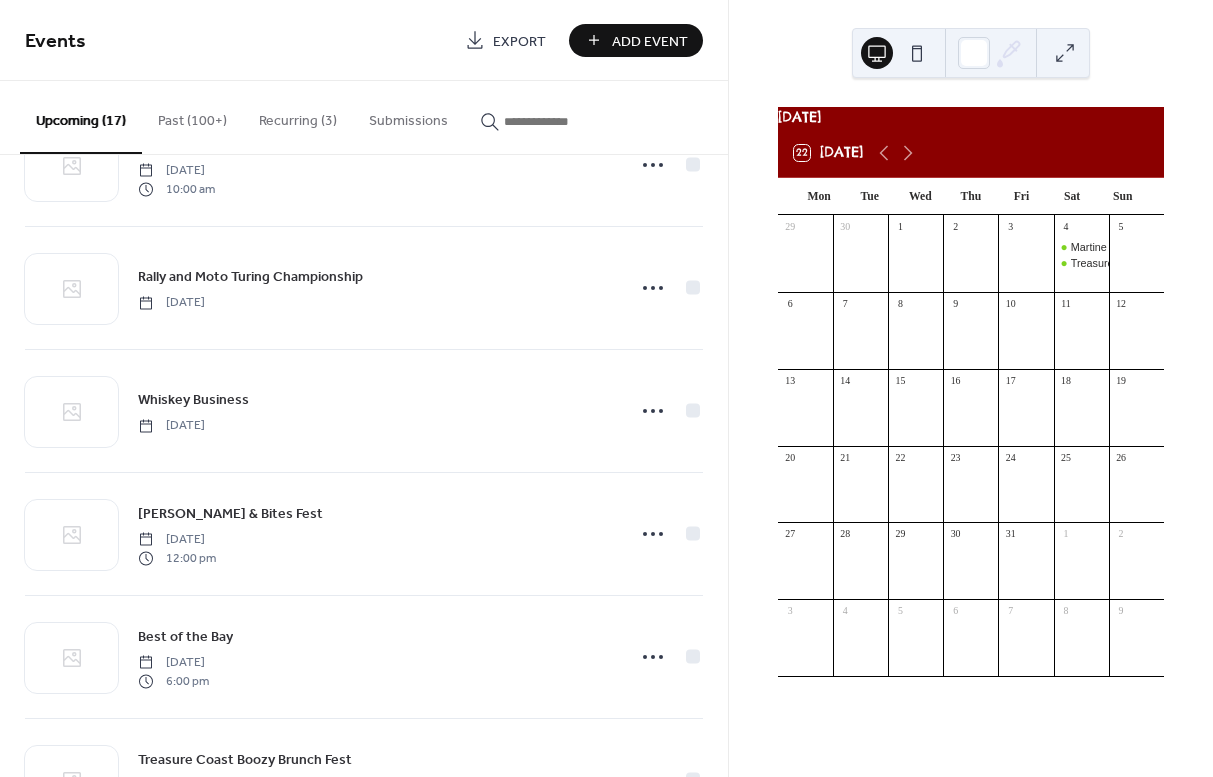 scroll, scrollTop: 1528, scrollLeft: 0, axis: vertical 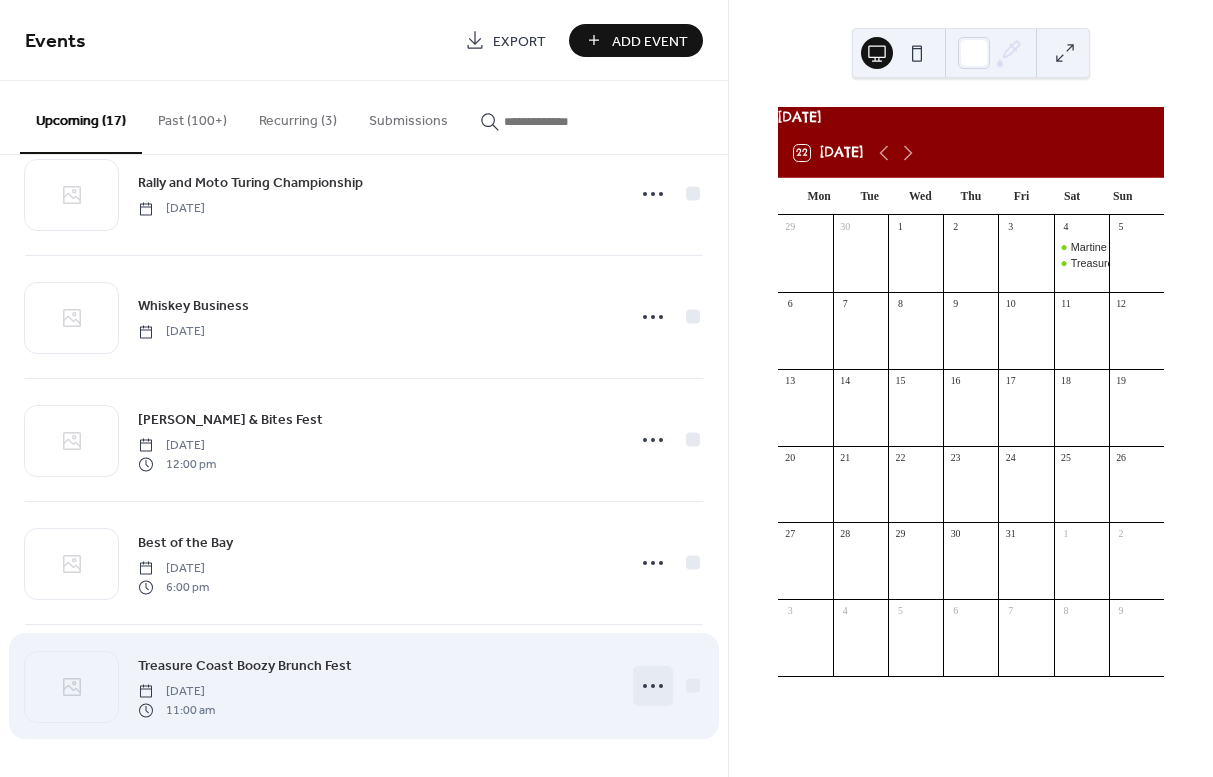 click 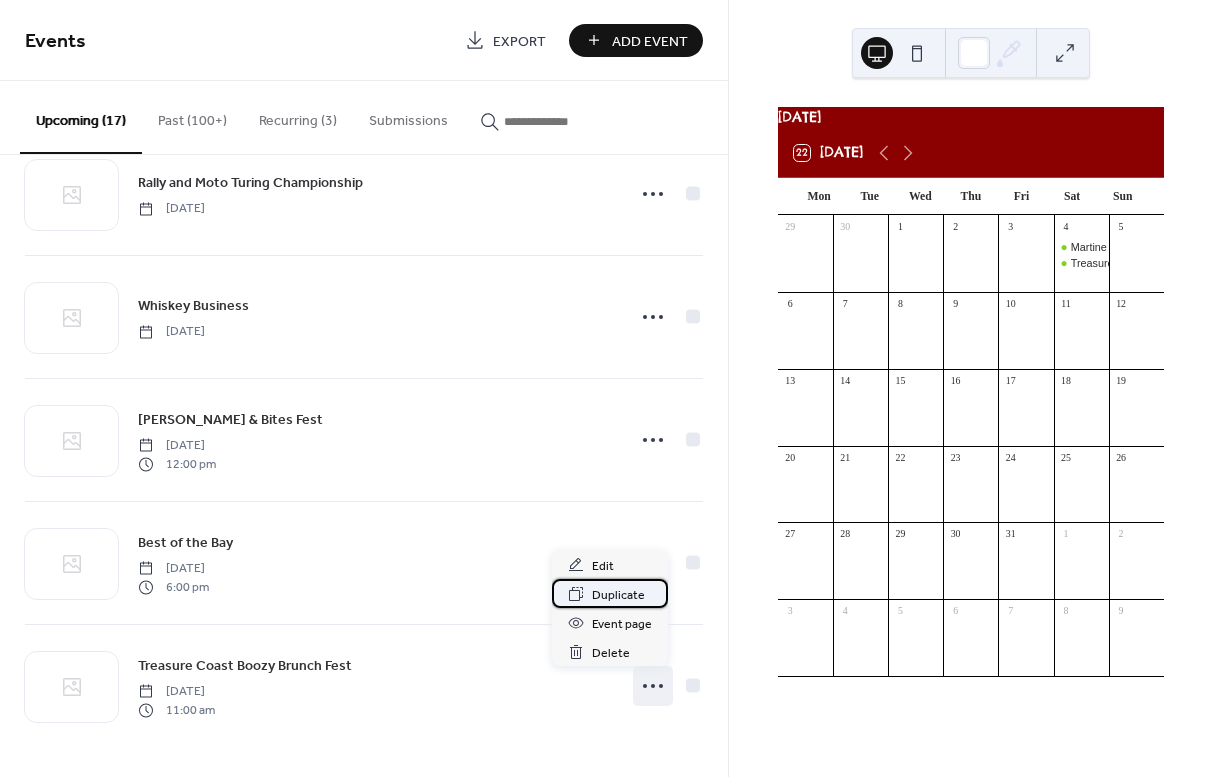 click on "Duplicate" at bounding box center [618, 595] 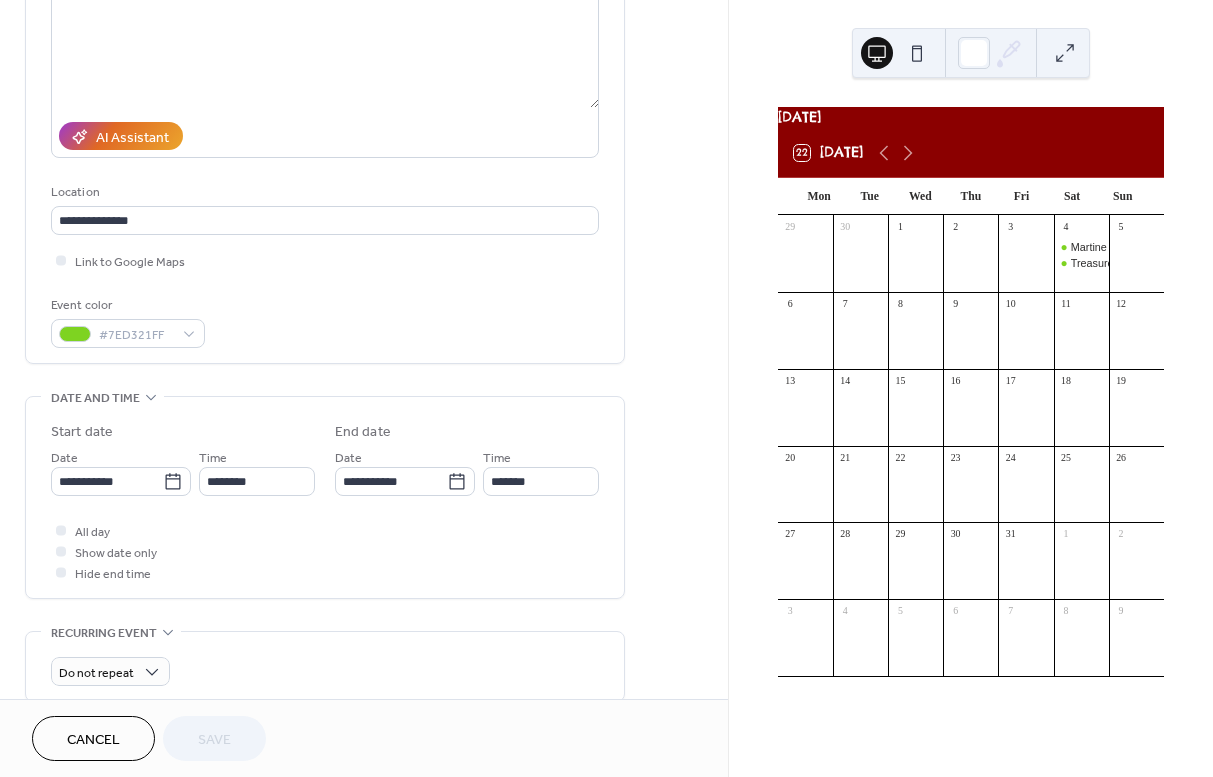 scroll, scrollTop: 513, scrollLeft: 0, axis: vertical 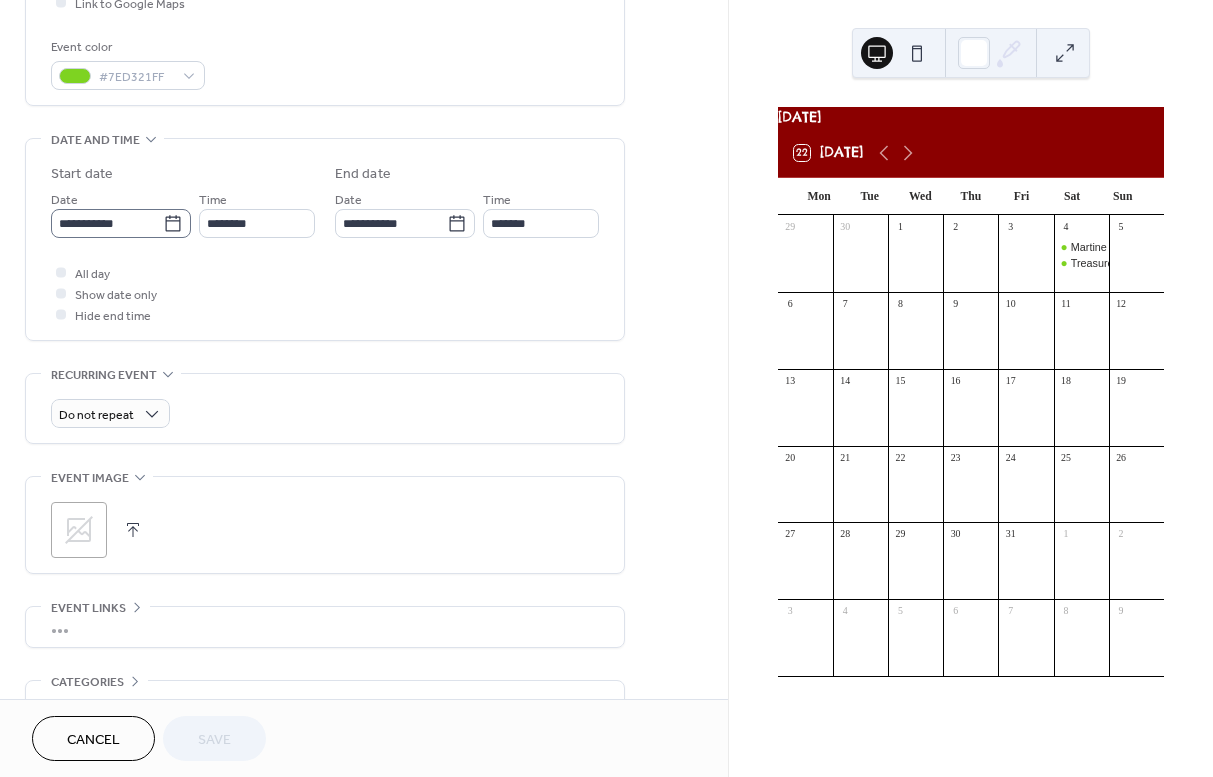 click 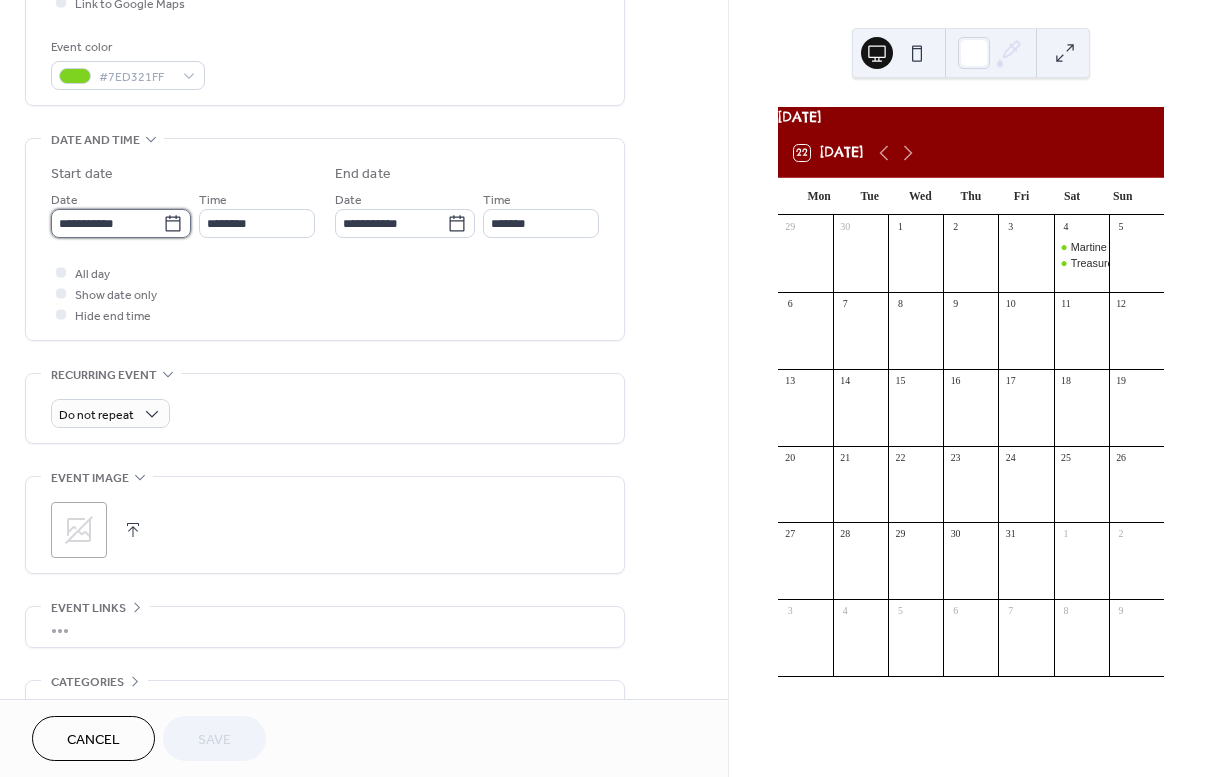 click on "**********" at bounding box center [107, 223] 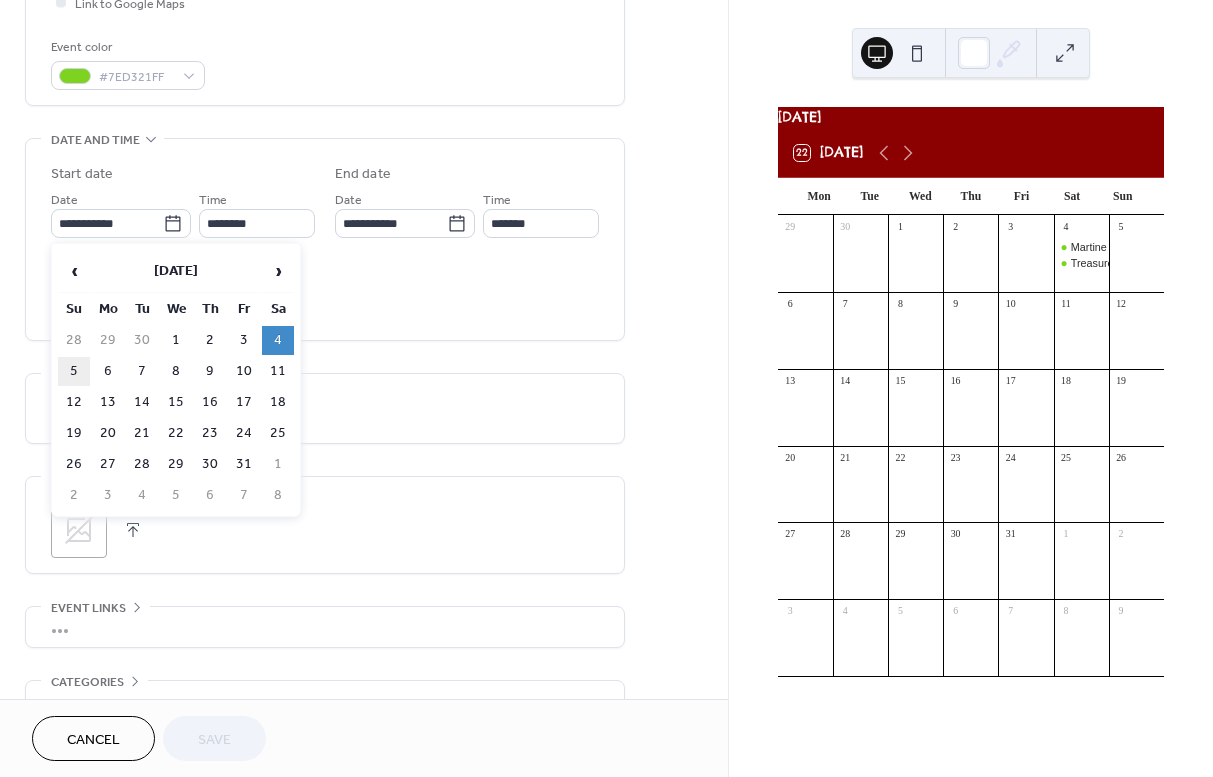 click on "5" at bounding box center (74, 371) 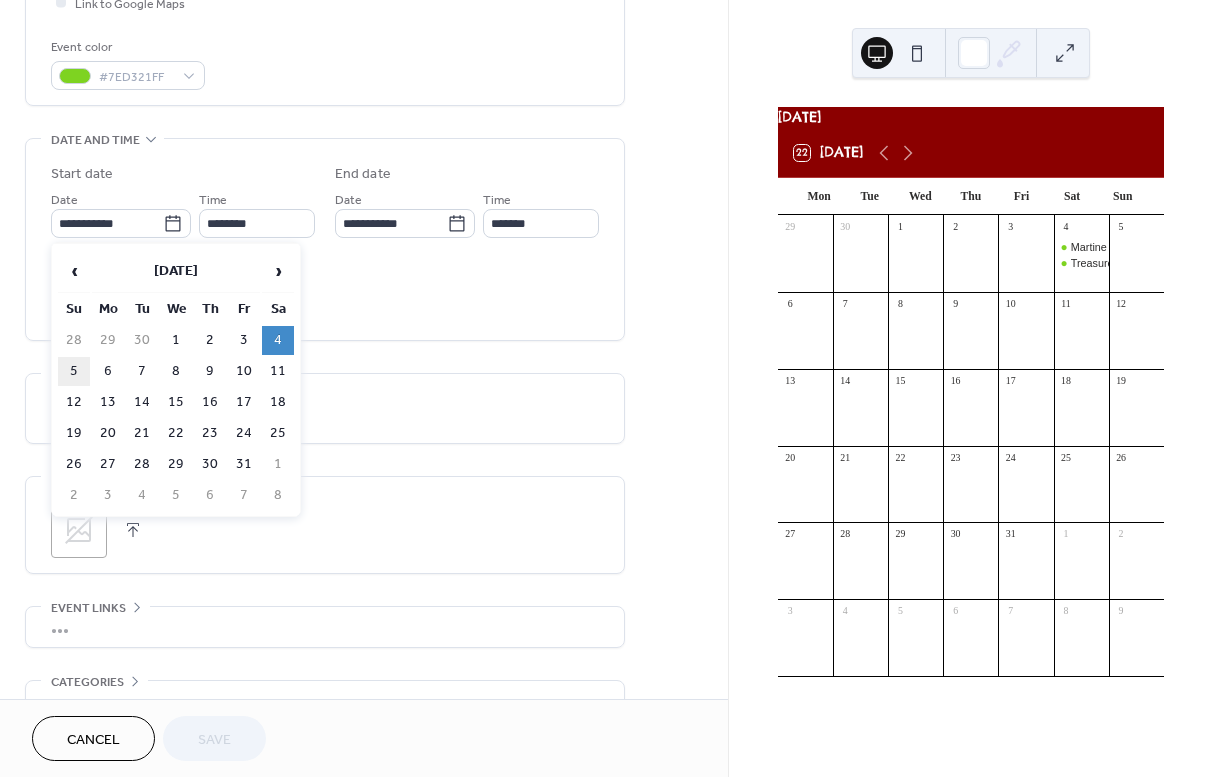 type on "**********" 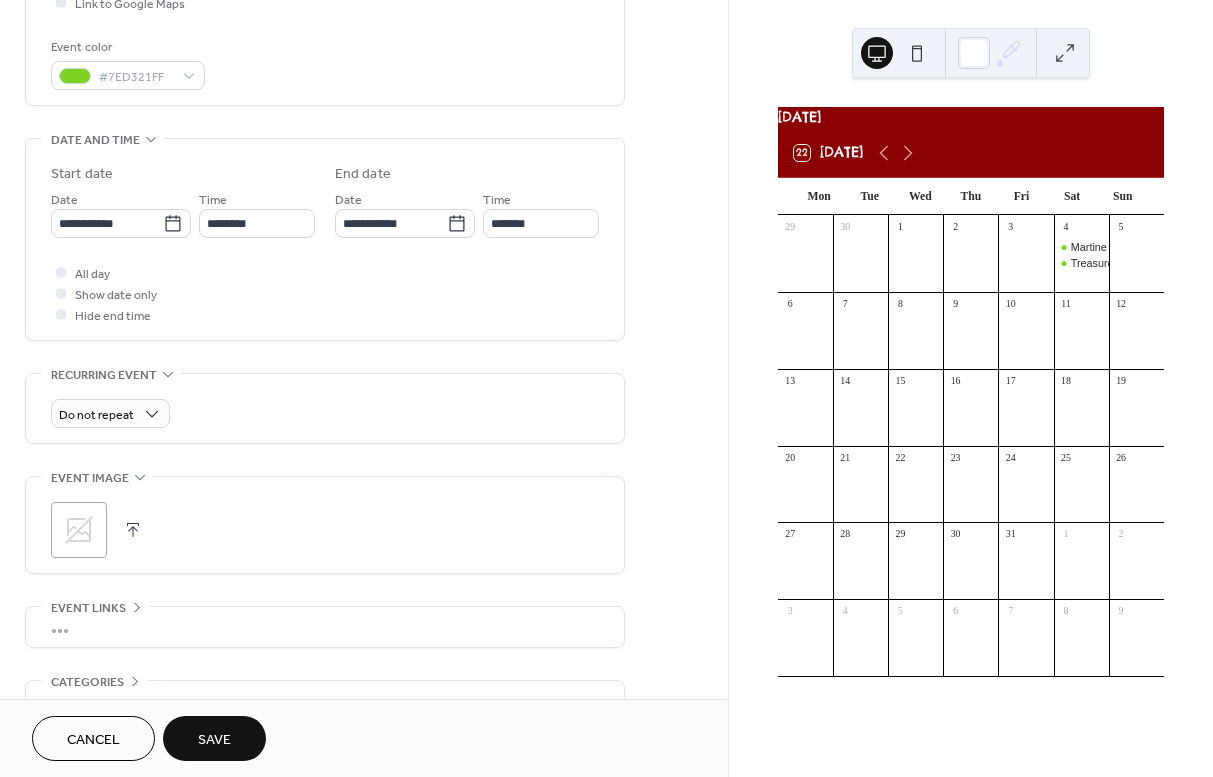 scroll, scrollTop: 522, scrollLeft: 0, axis: vertical 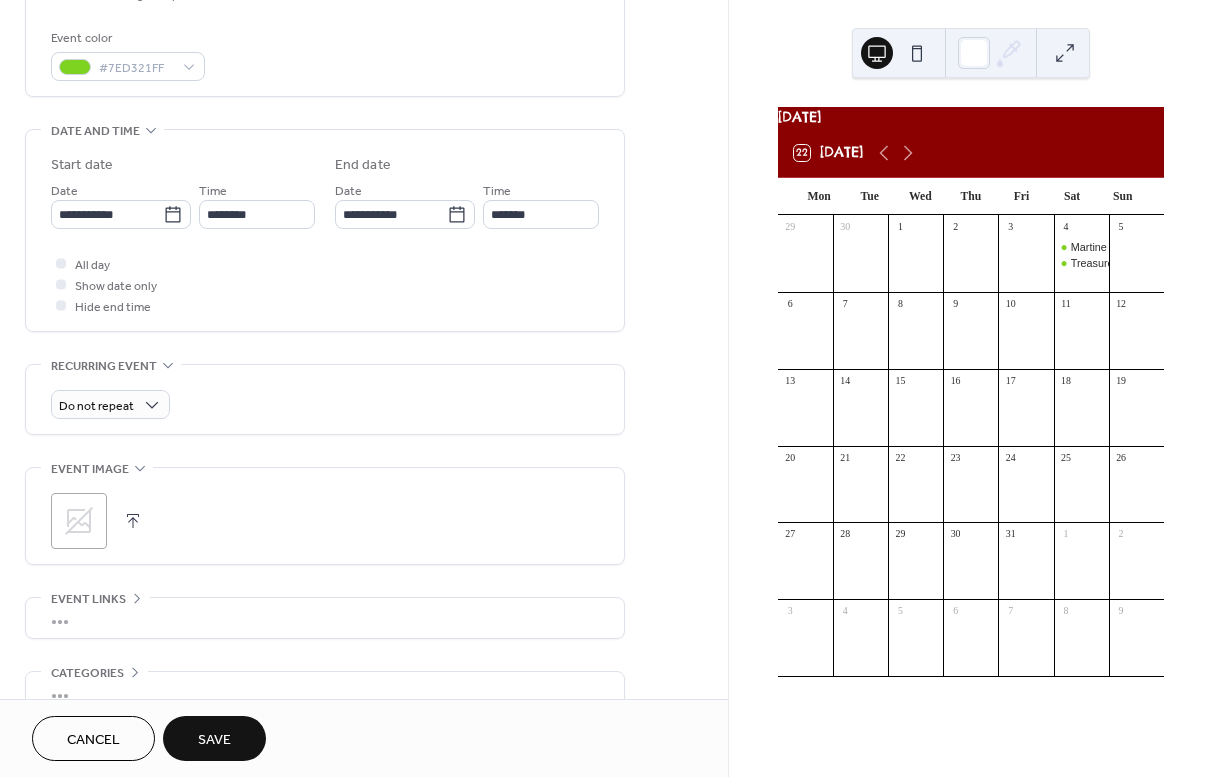 click on "Save" at bounding box center (214, 740) 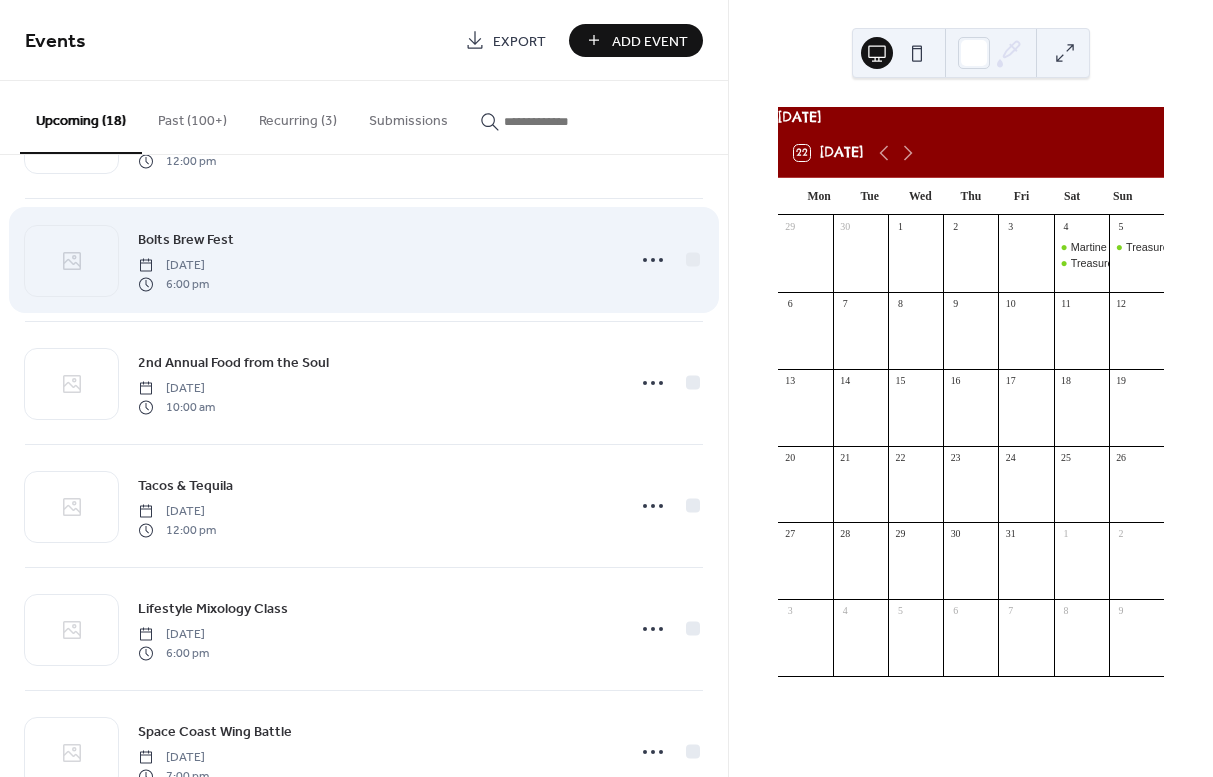 scroll, scrollTop: 274, scrollLeft: 0, axis: vertical 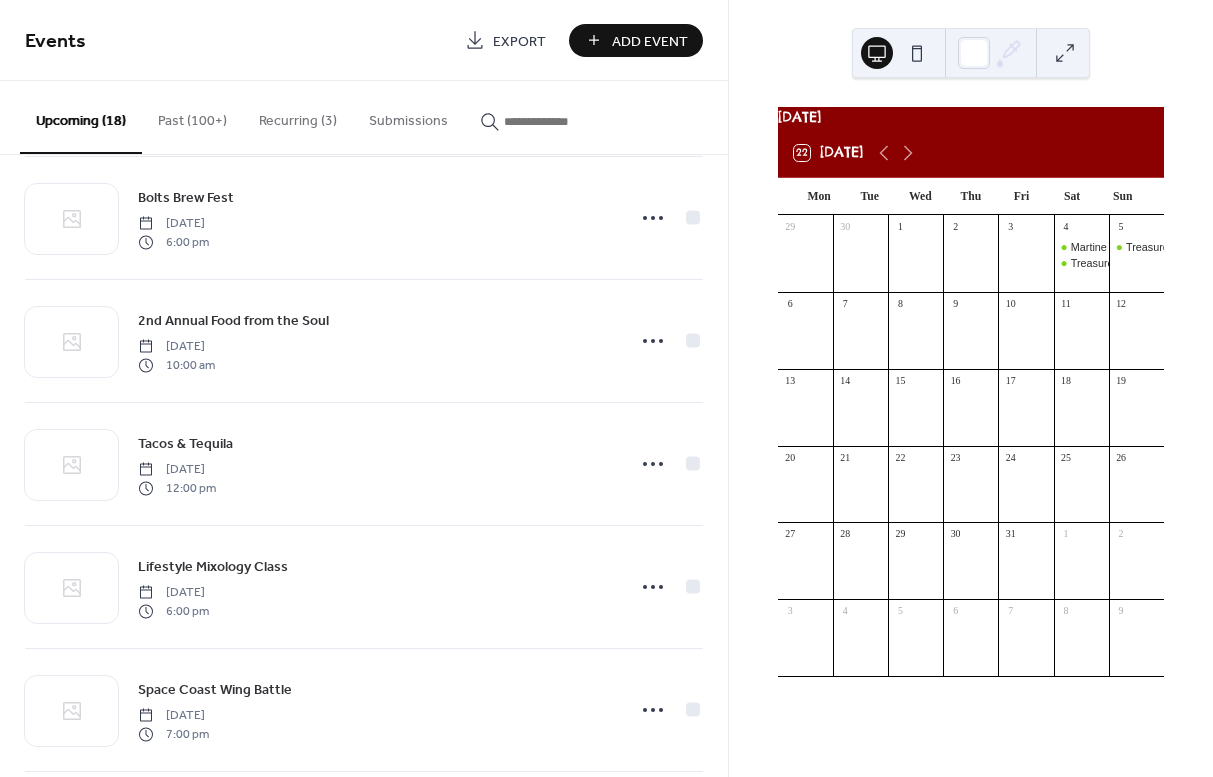 click on "Add Event" at bounding box center (650, 41) 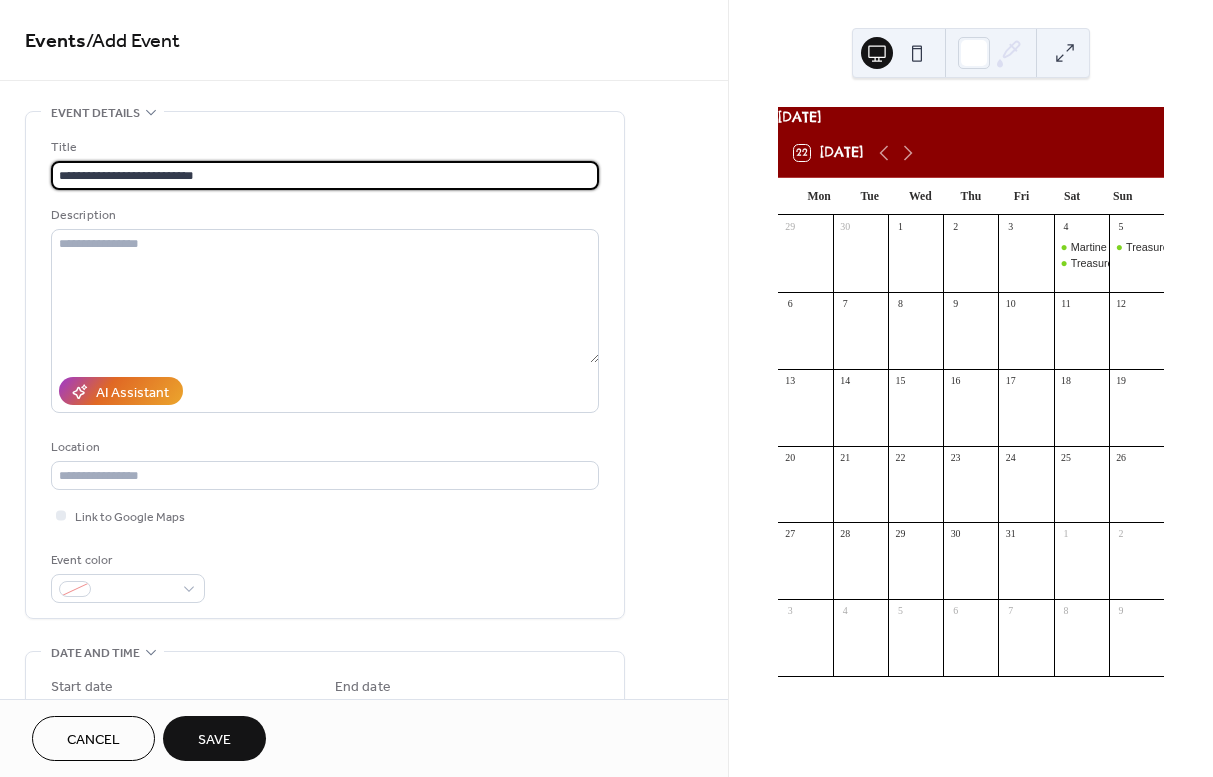 type on "**********" 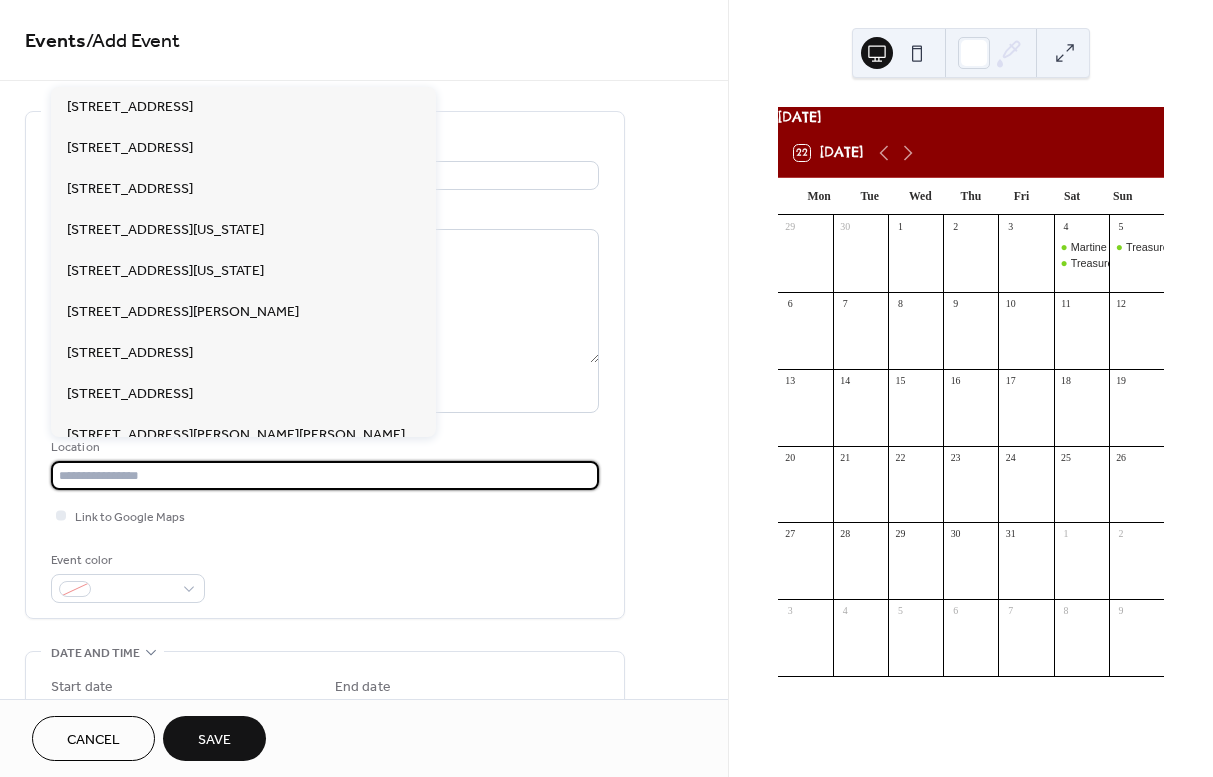 click at bounding box center [325, 475] 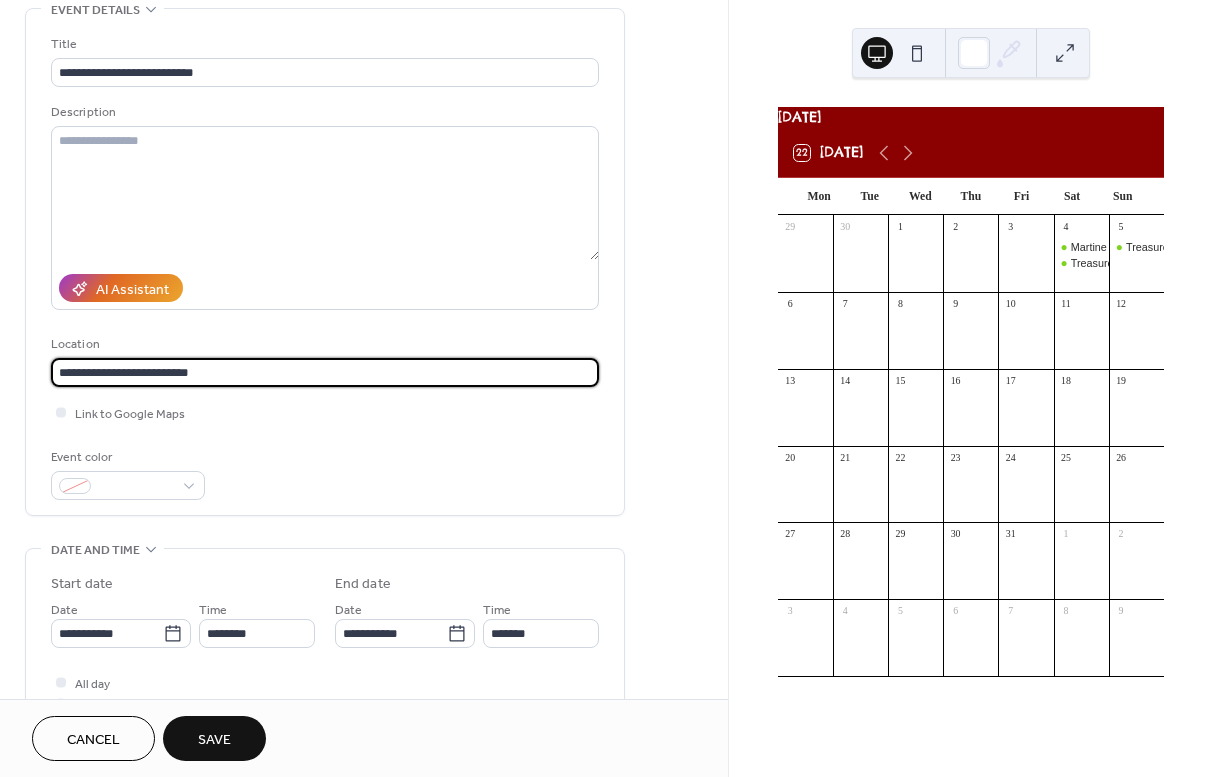 scroll, scrollTop: 112, scrollLeft: 0, axis: vertical 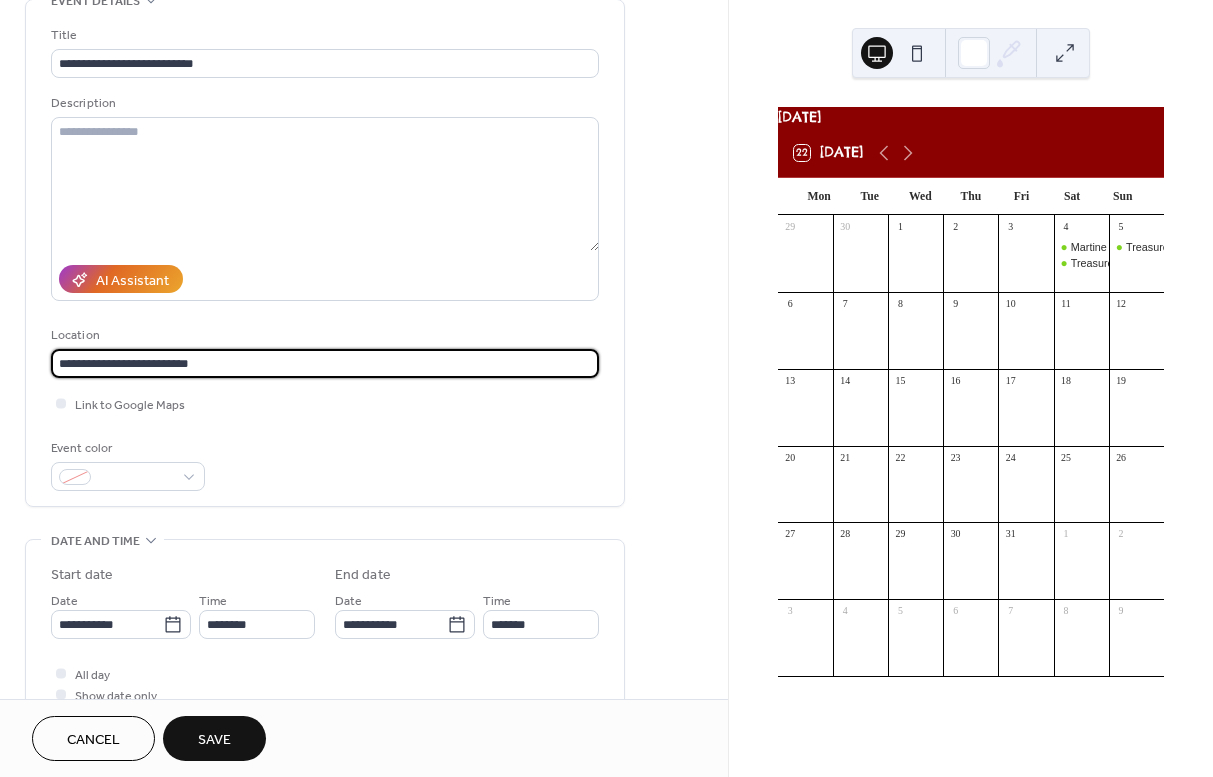 type on "**********" 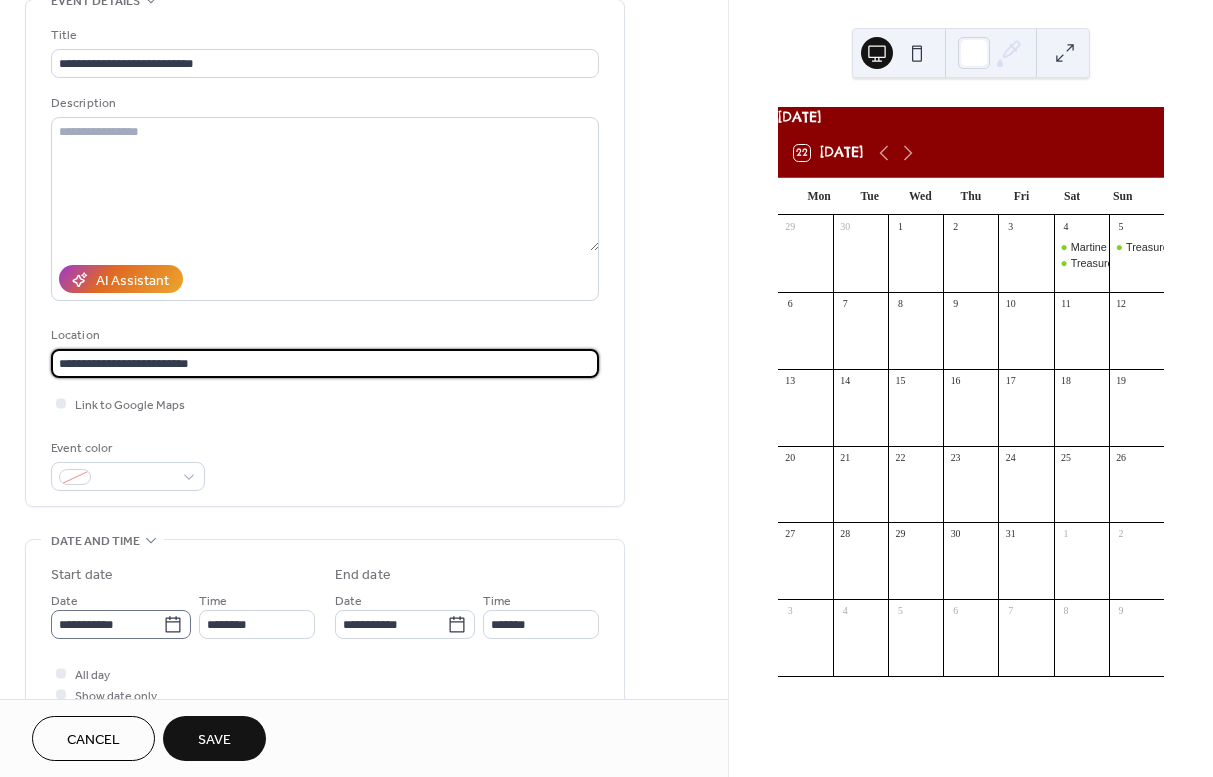 type 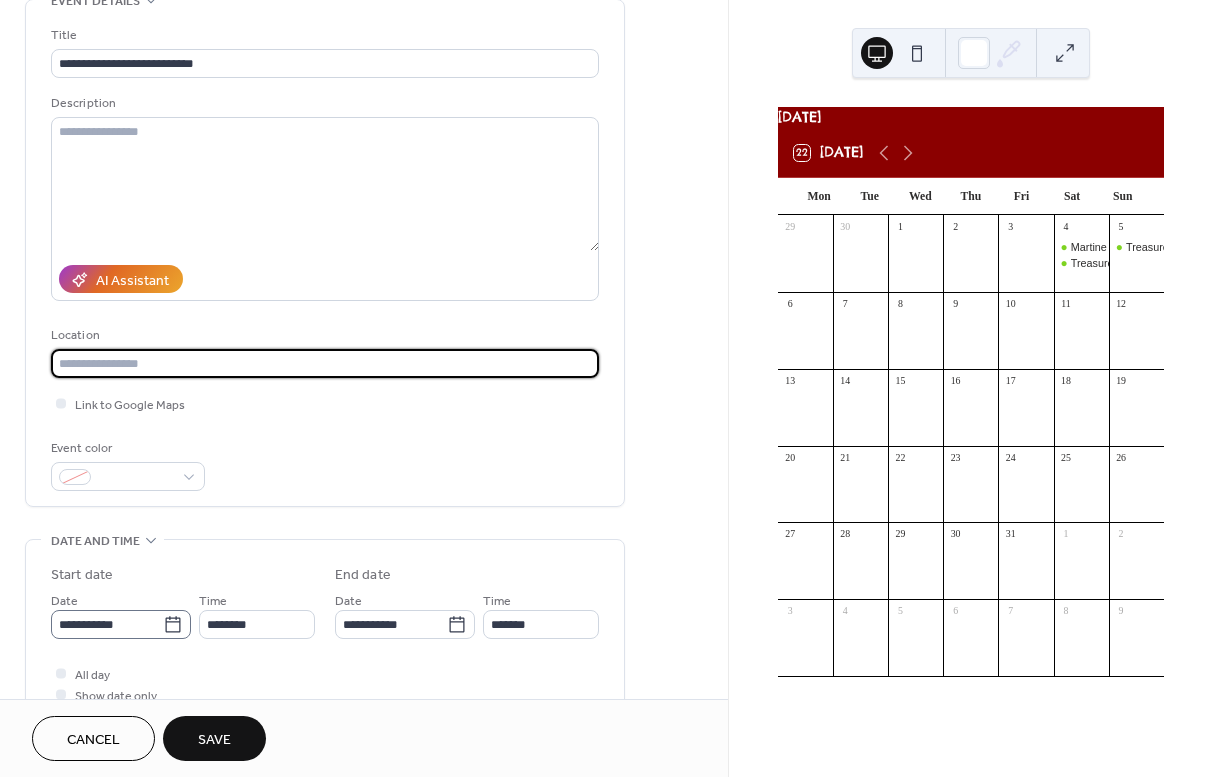 click 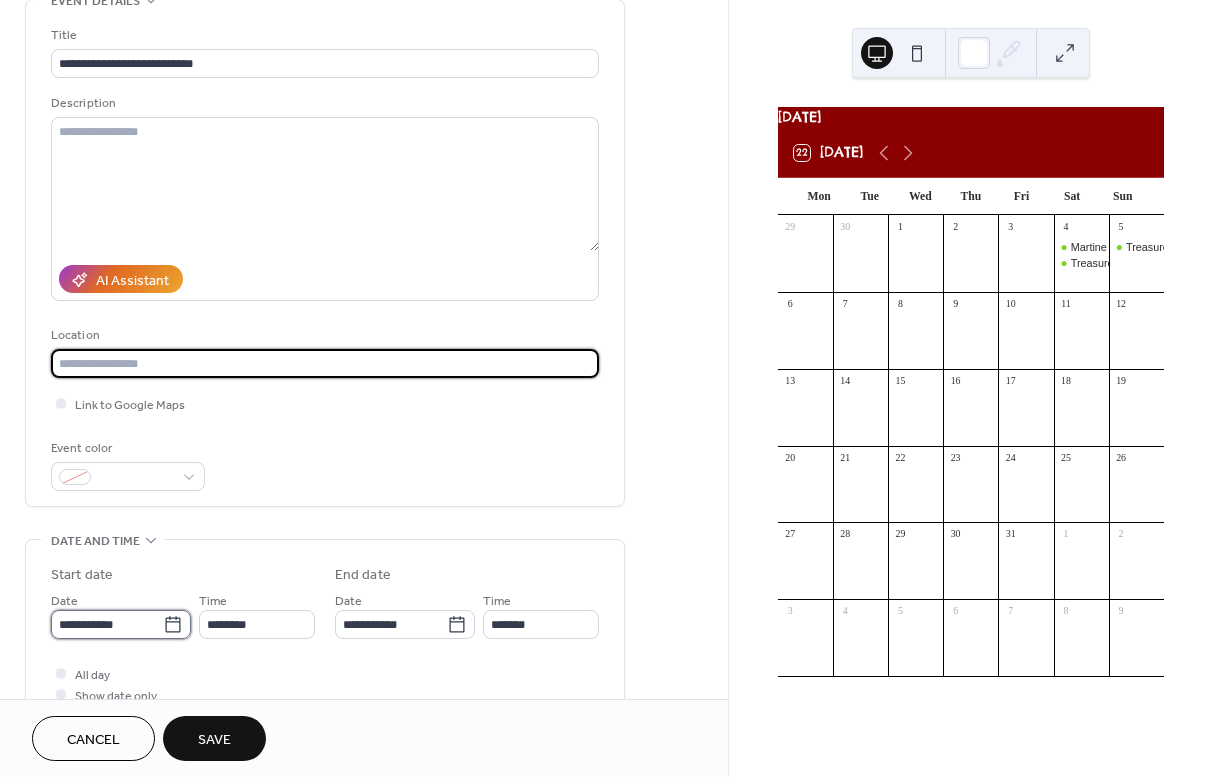 click on "**********" at bounding box center [107, 624] 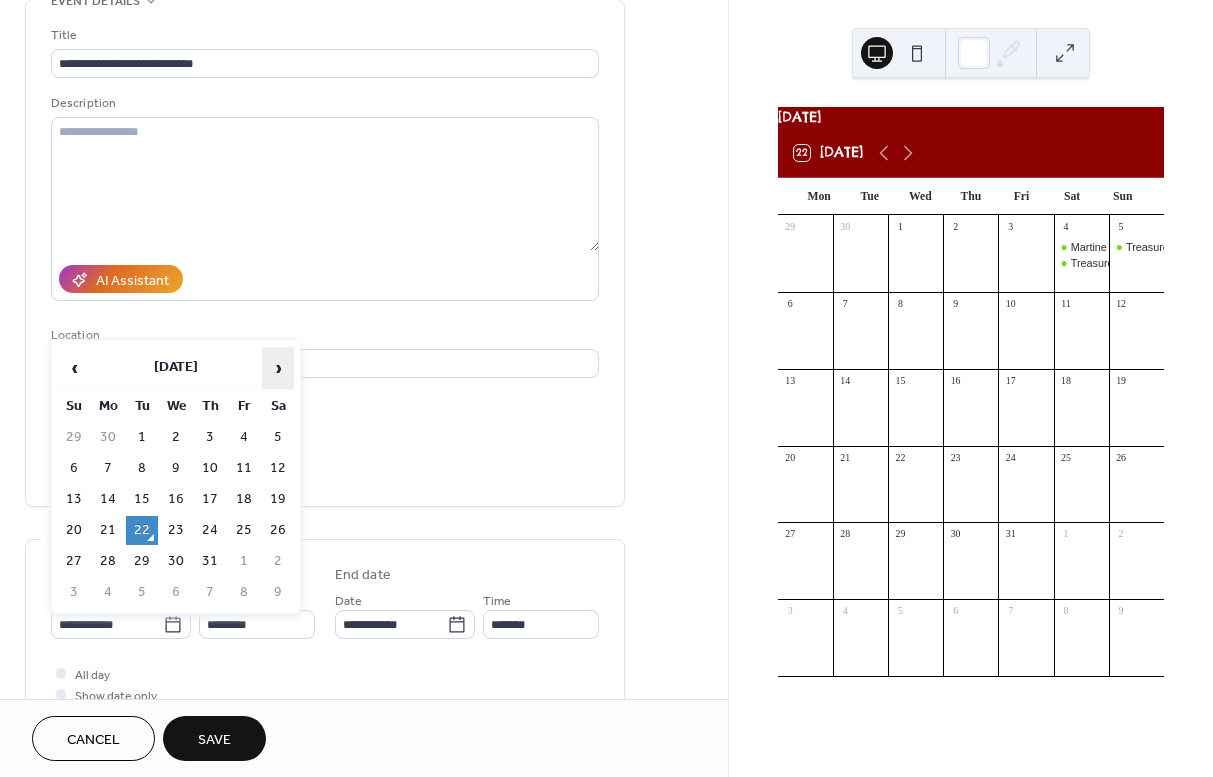 click on "›" at bounding box center [278, 368] 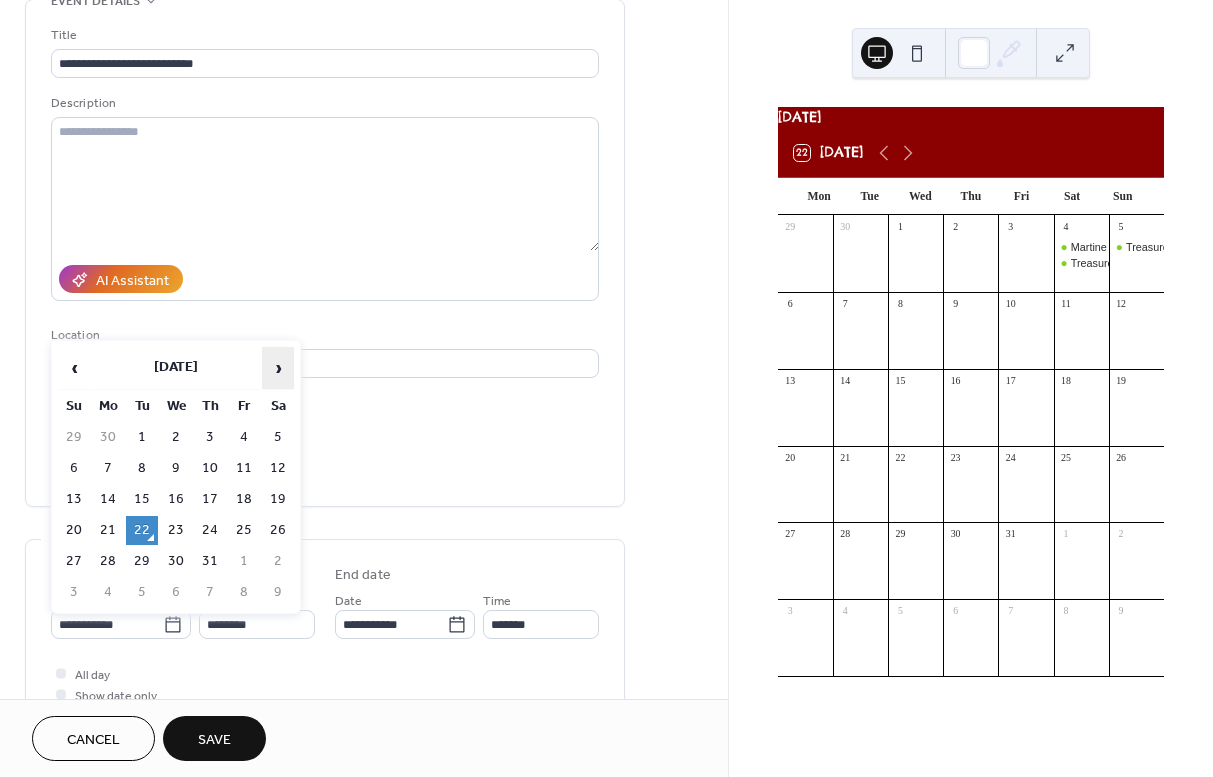 click on "›" at bounding box center (278, 368) 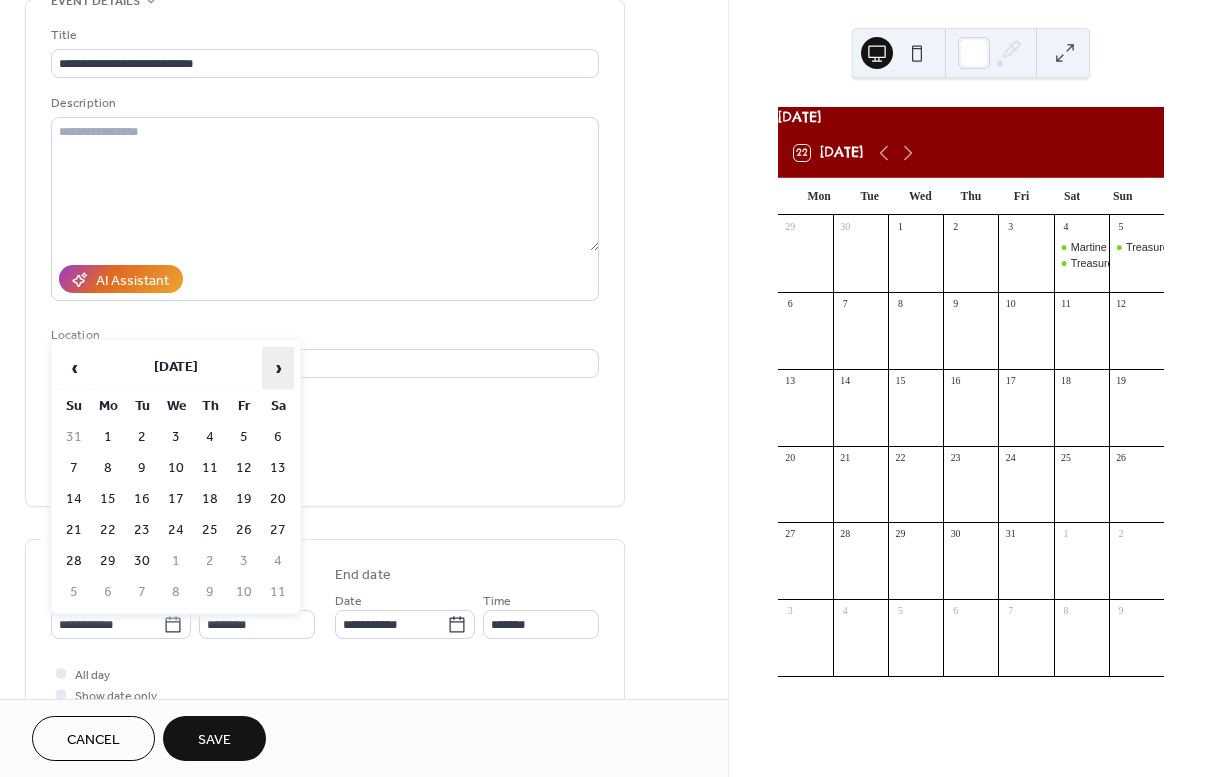 click on "›" at bounding box center [278, 368] 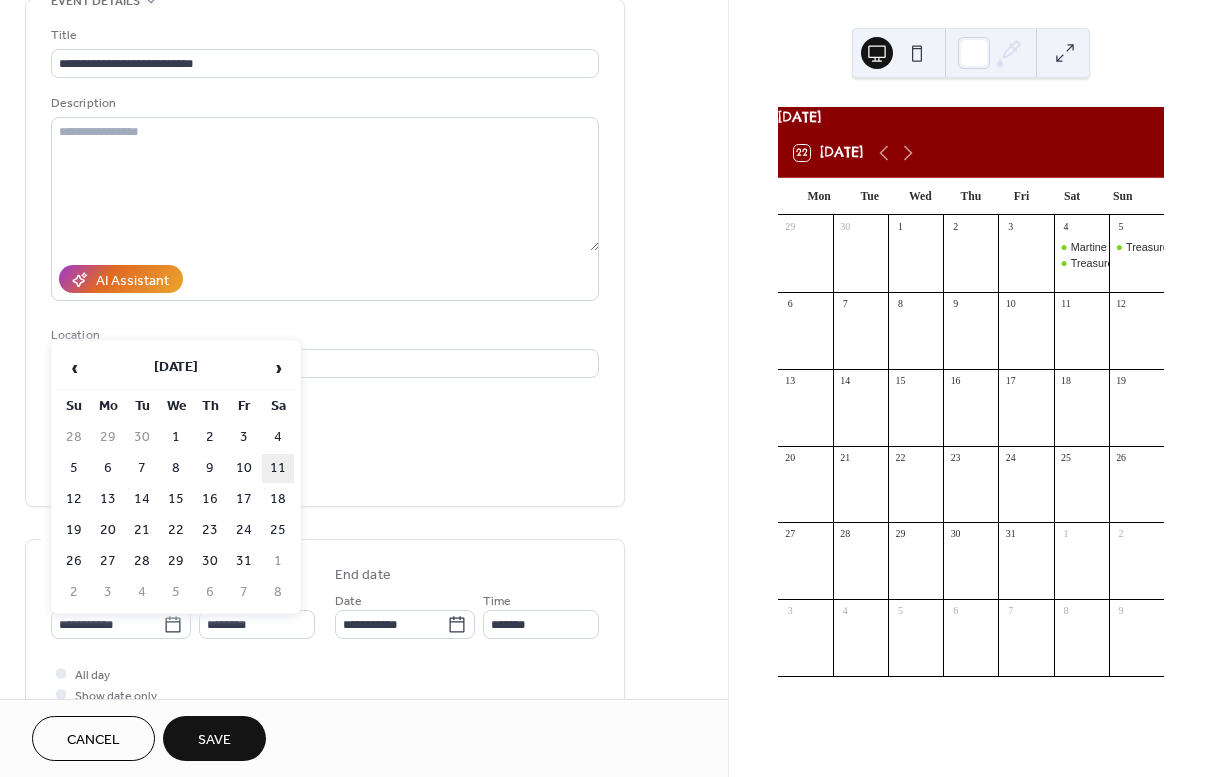 click on "11" at bounding box center (278, 468) 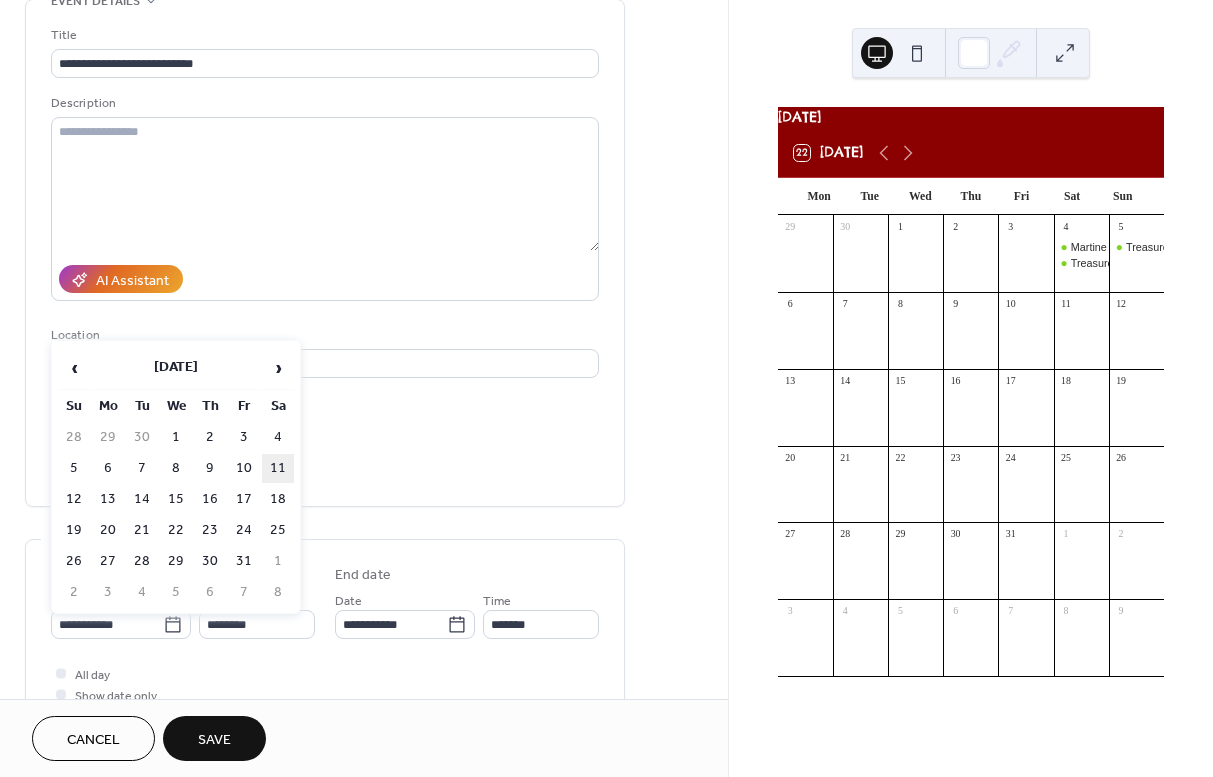 type on "**********" 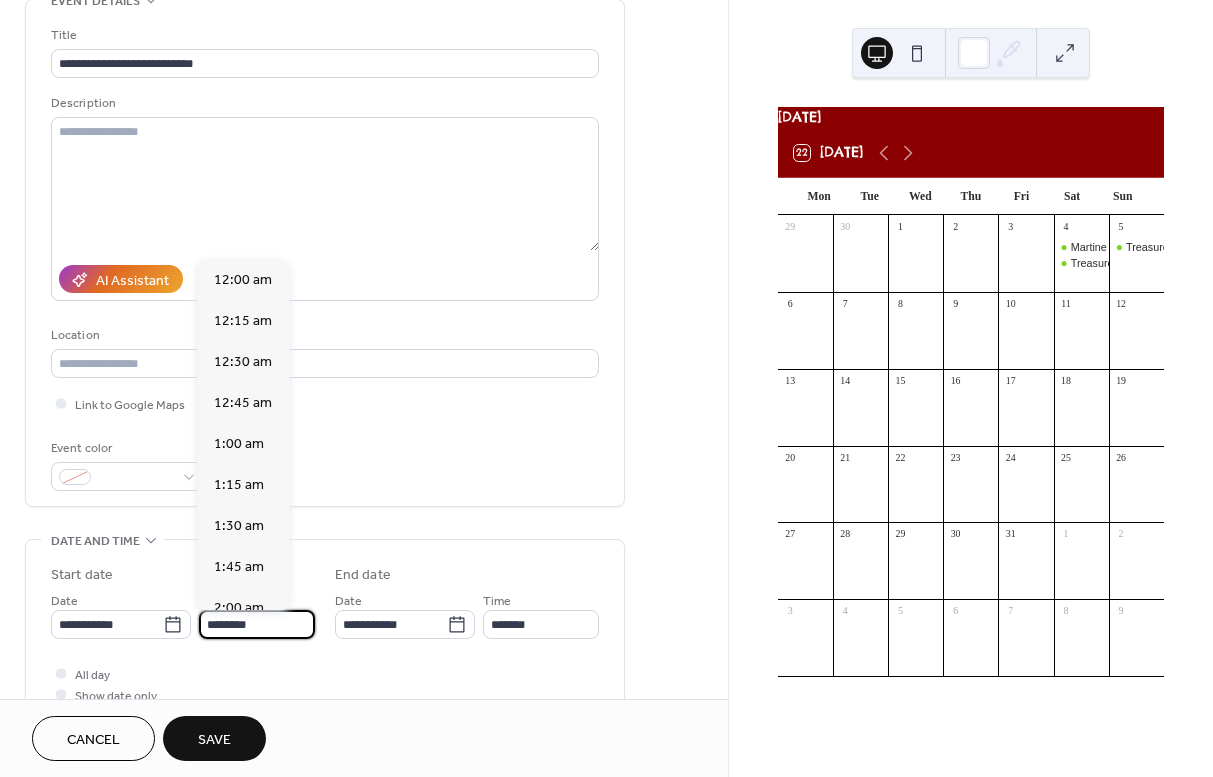 click on "********" at bounding box center (257, 624) 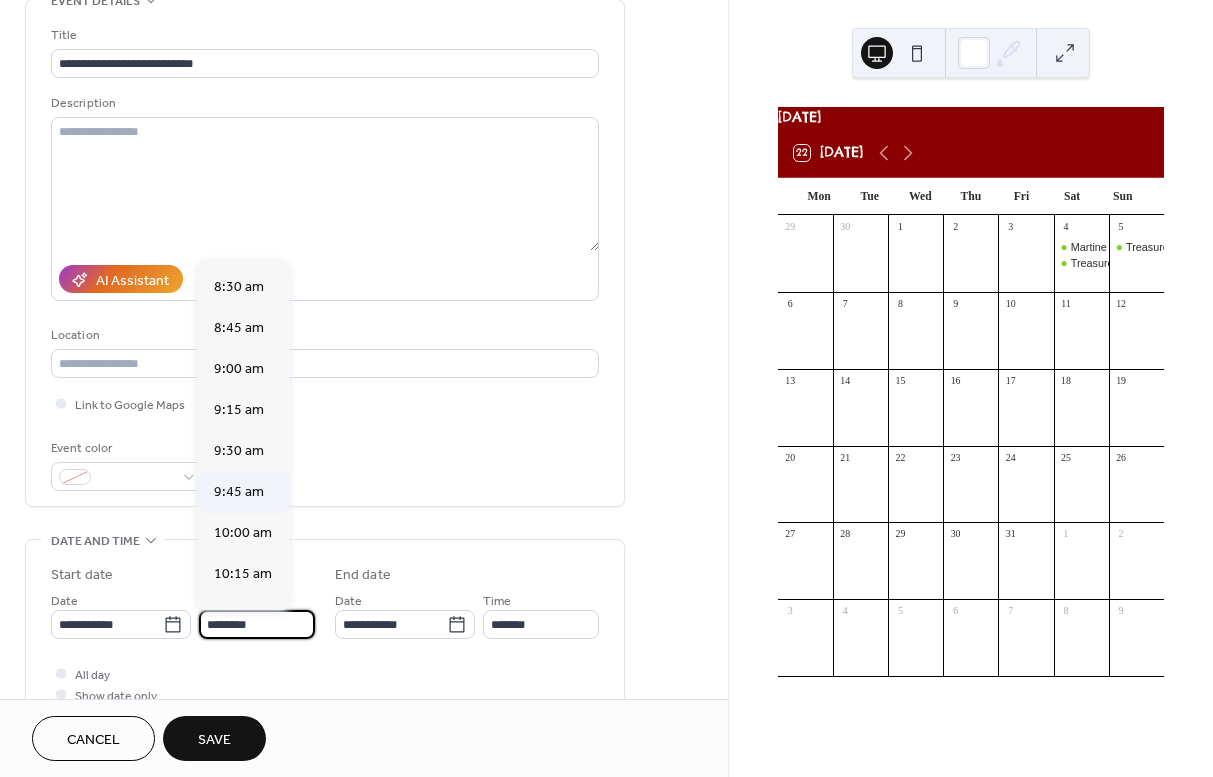 scroll, scrollTop: 1388, scrollLeft: 0, axis: vertical 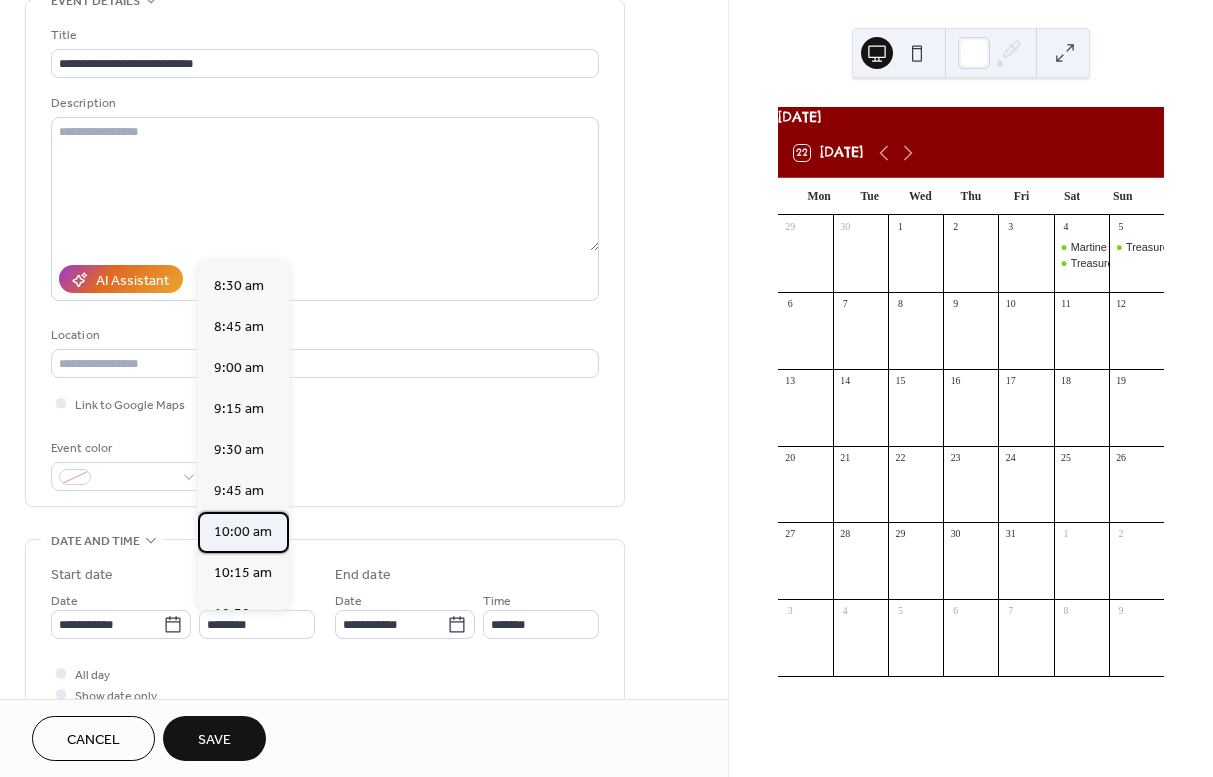 click on "10:00 am" at bounding box center [243, 532] 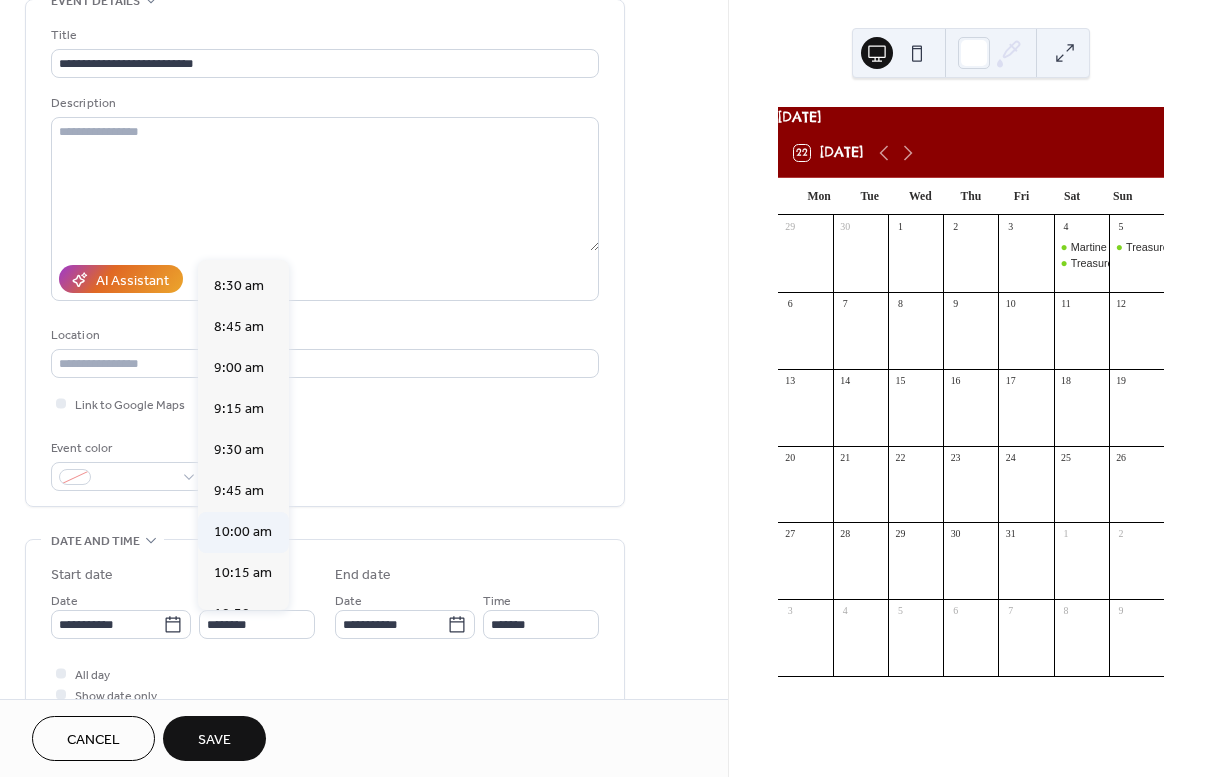 type on "********" 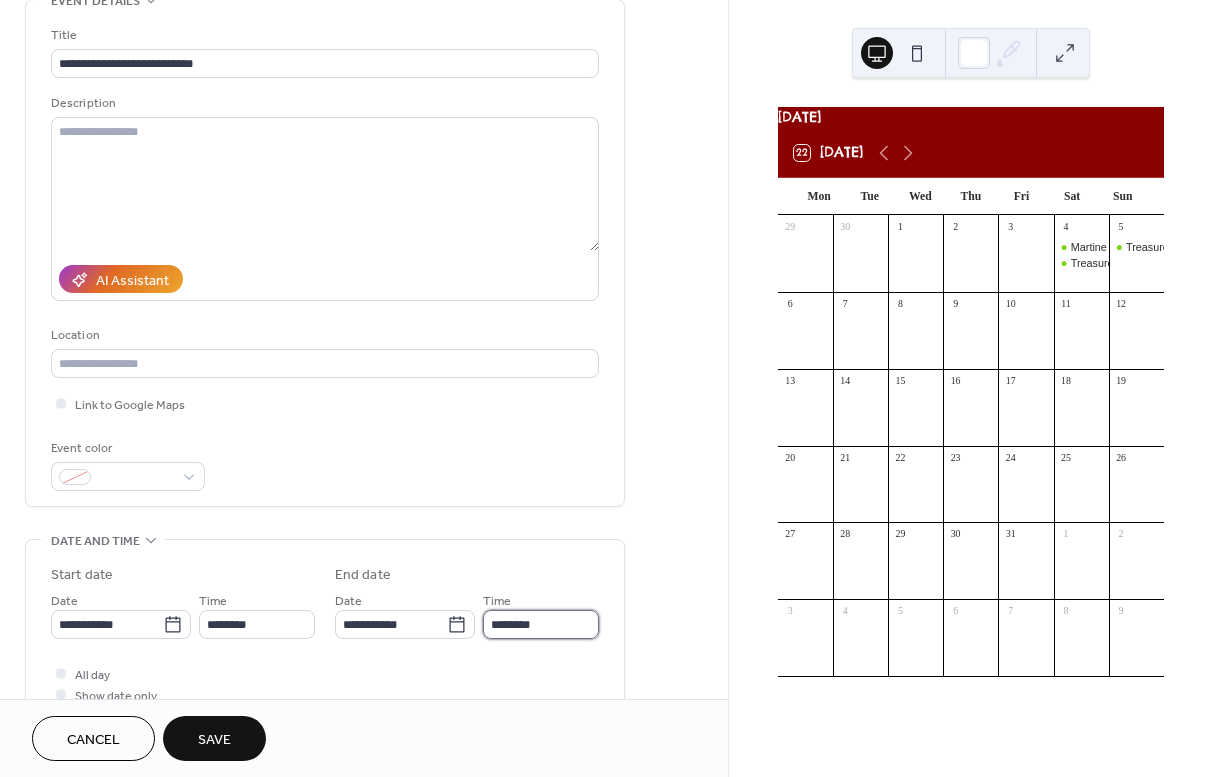 click on "********" at bounding box center [541, 624] 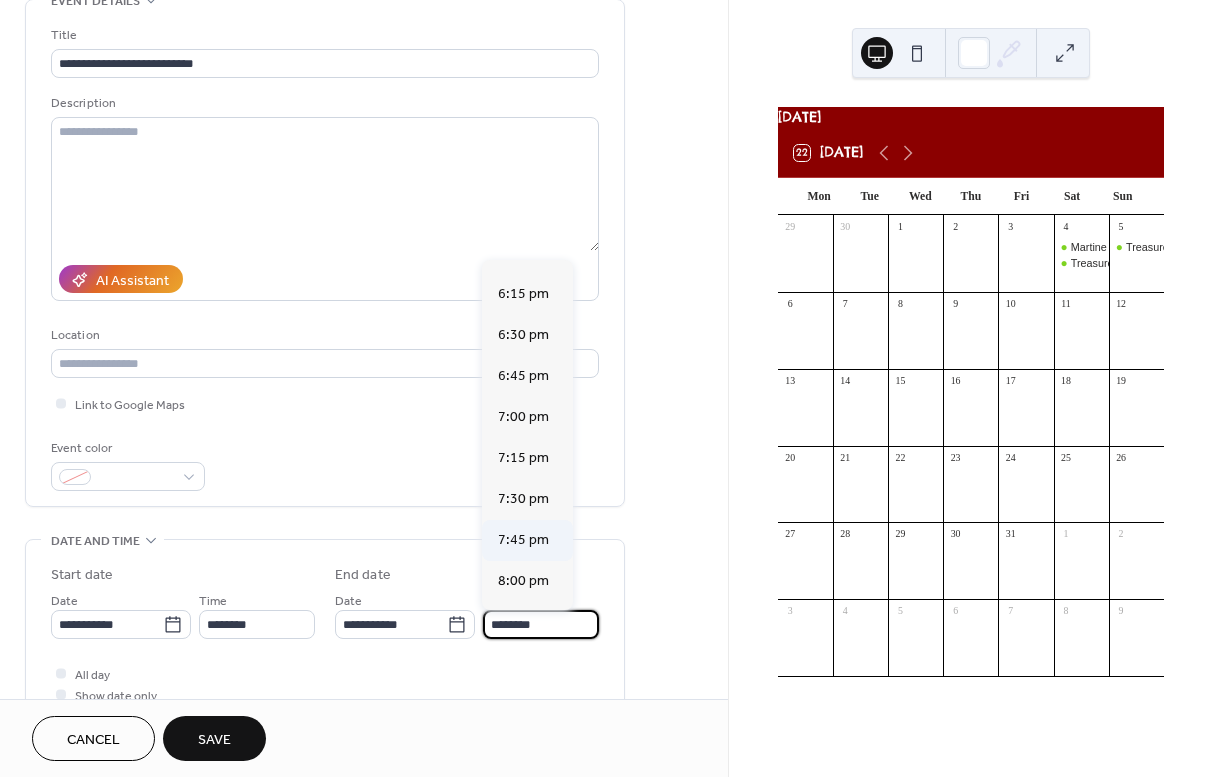 scroll, scrollTop: 1306, scrollLeft: 0, axis: vertical 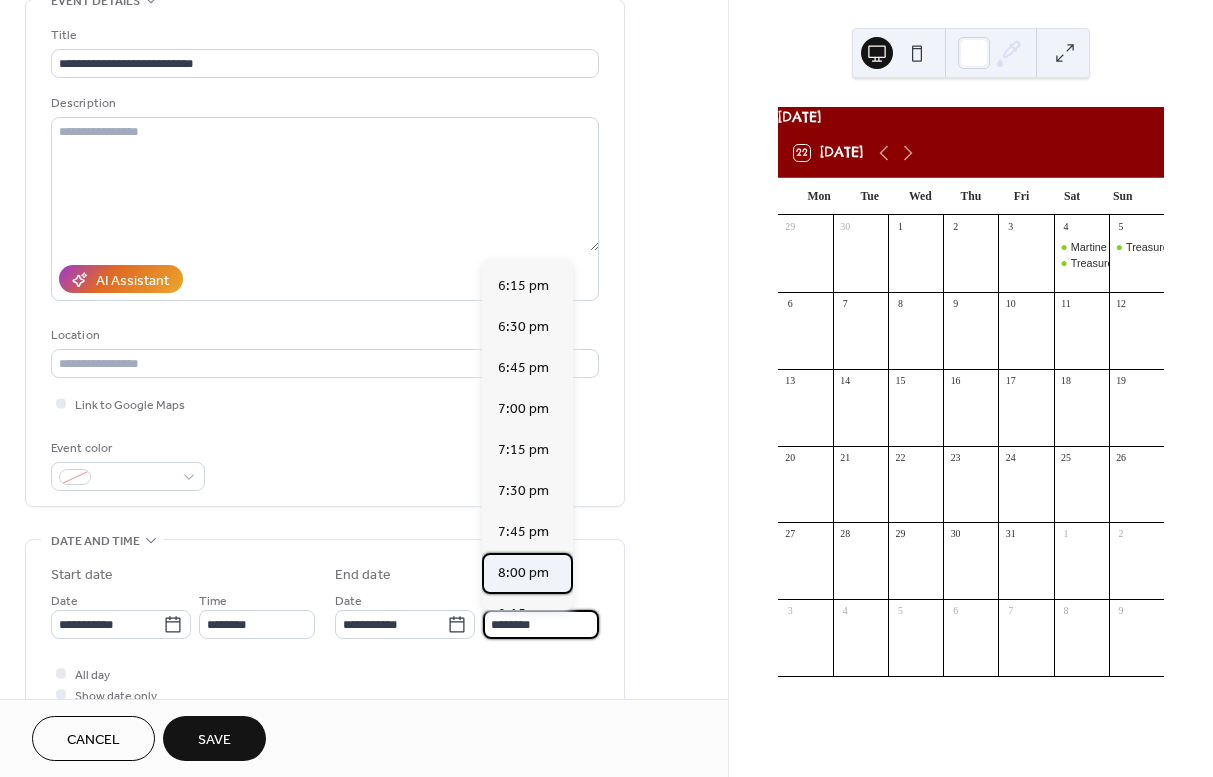 click on "8:00 pm" at bounding box center (523, 573) 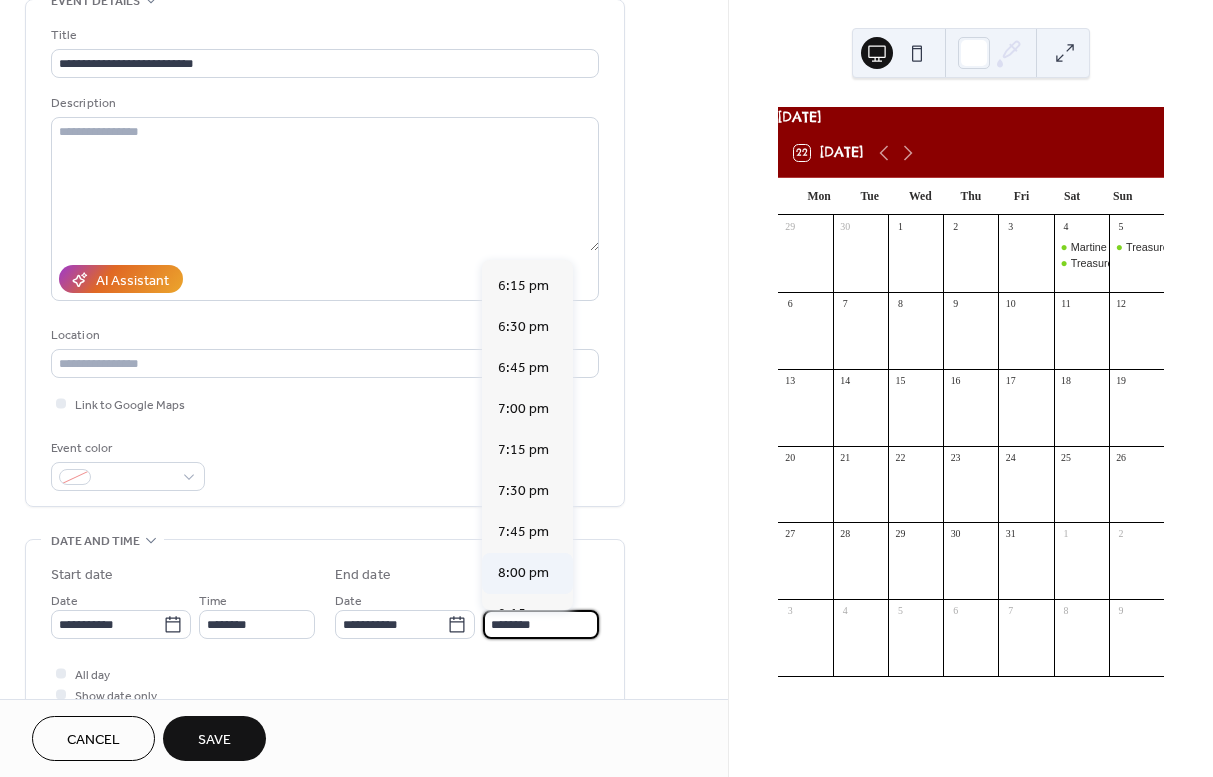 type on "*******" 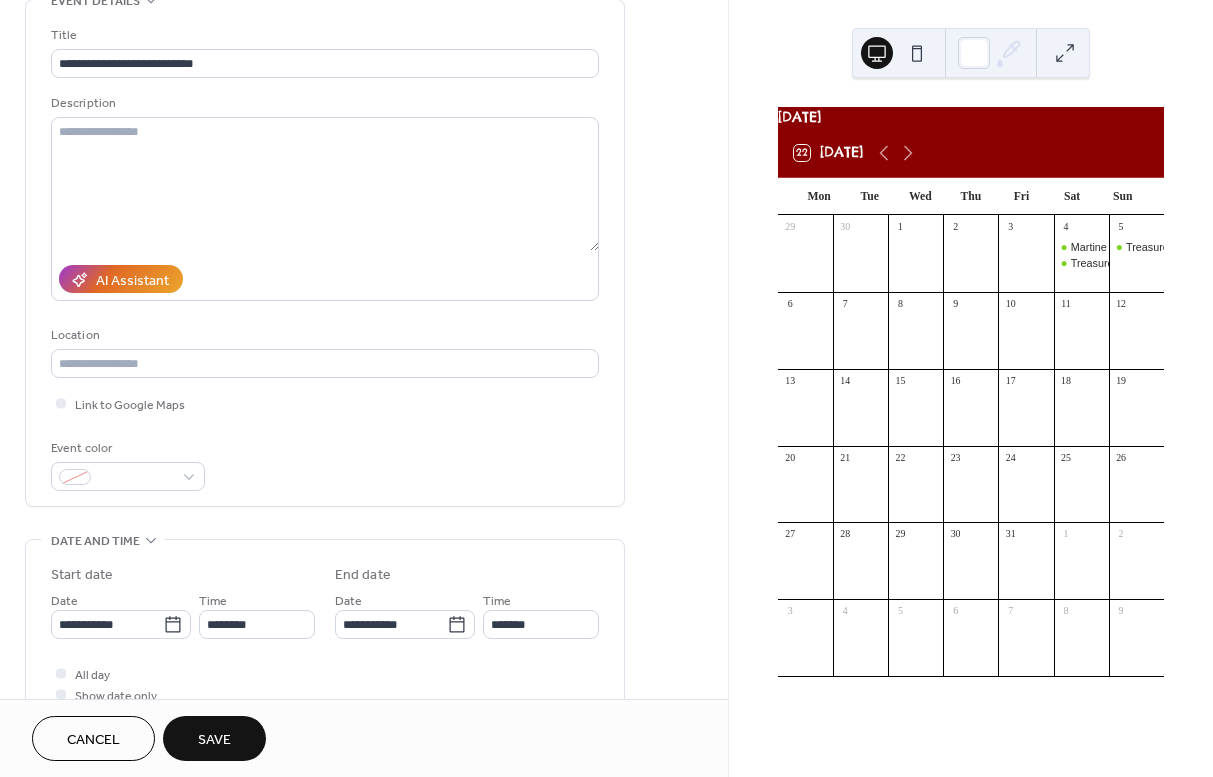 click on "Save" at bounding box center (214, 740) 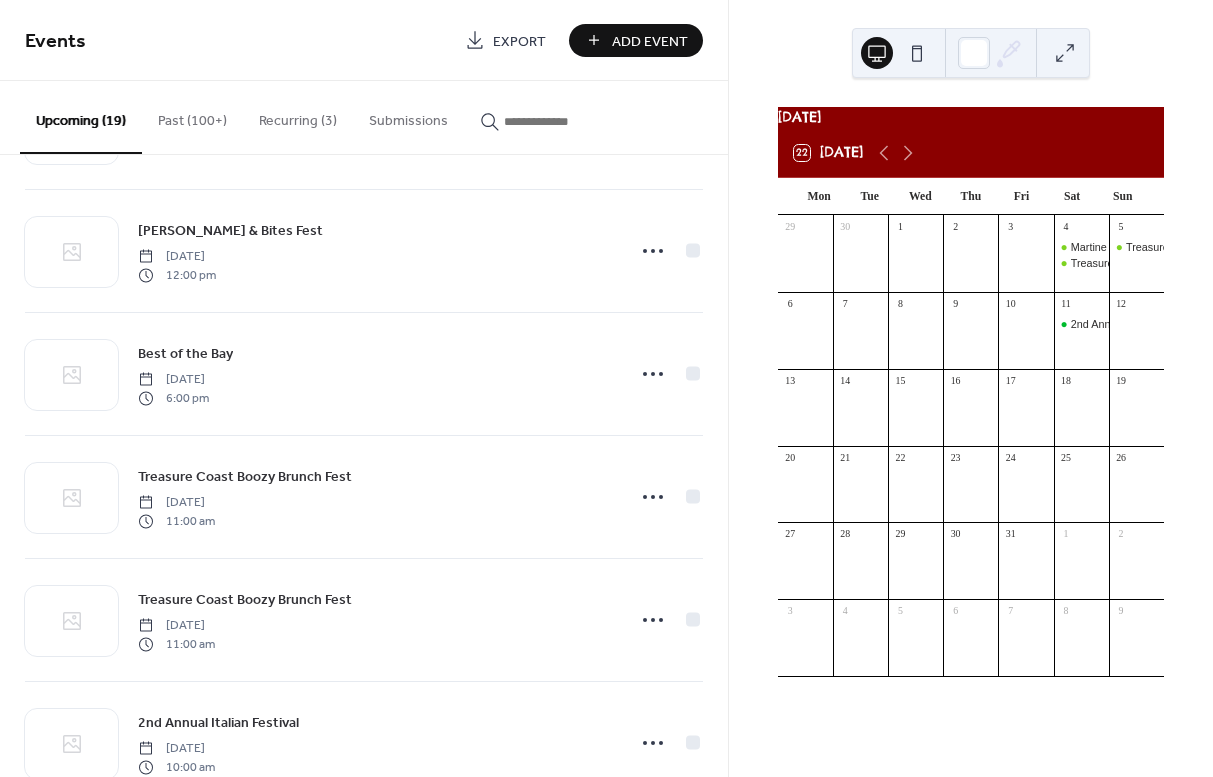 scroll, scrollTop: 1774, scrollLeft: 0, axis: vertical 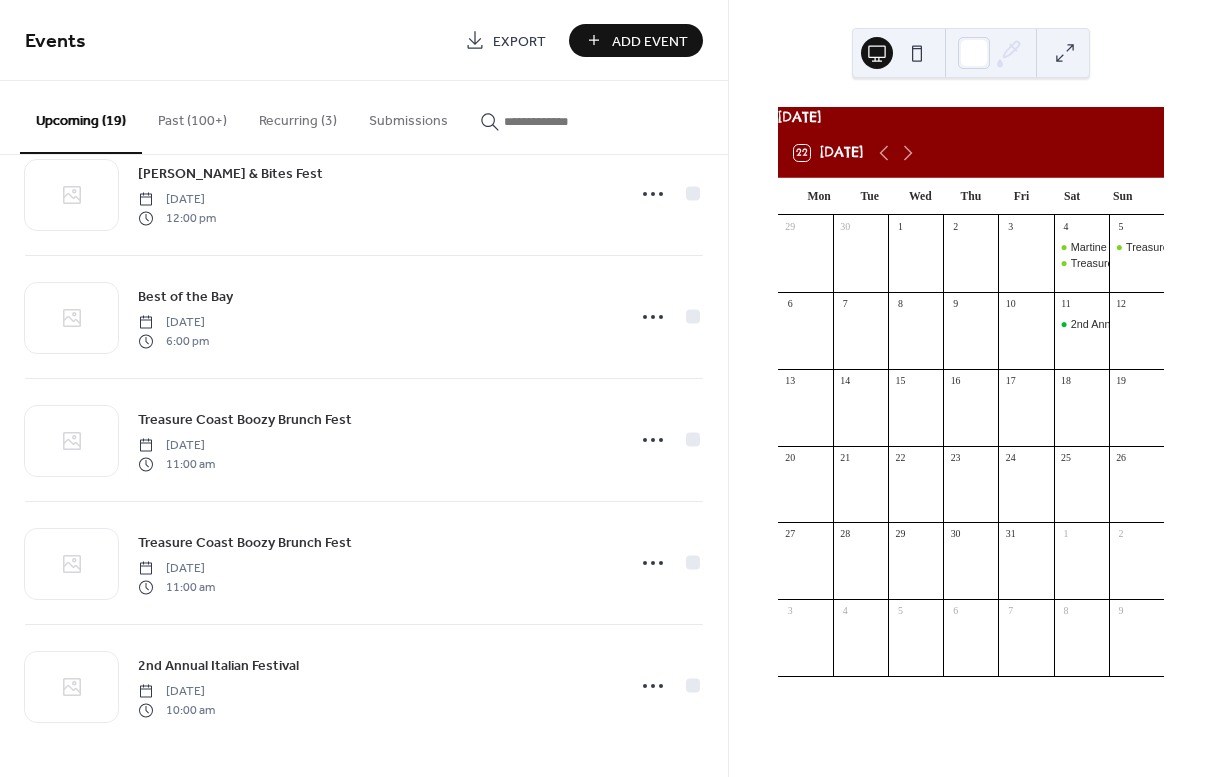 click on "Add Event" at bounding box center [650, 41] 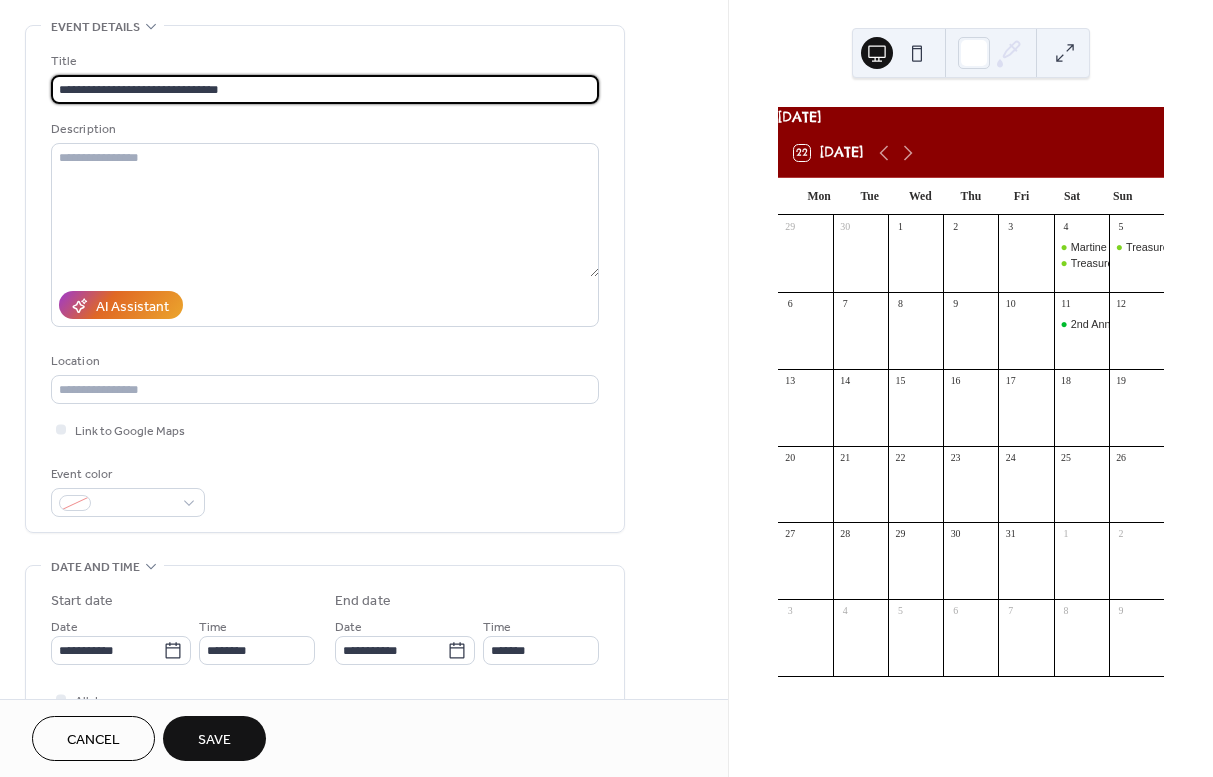 scroll, scrollTop: 92, scrollLeft: 0, axis: vertical 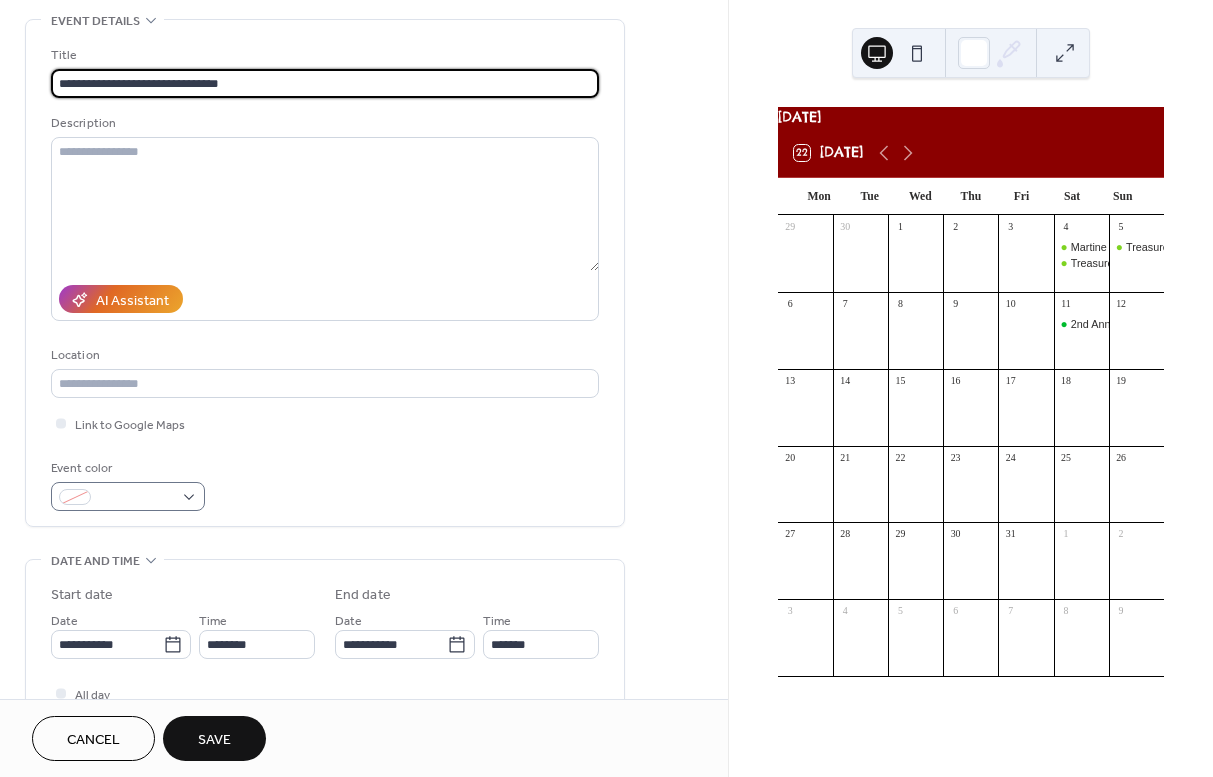 type on "**********" 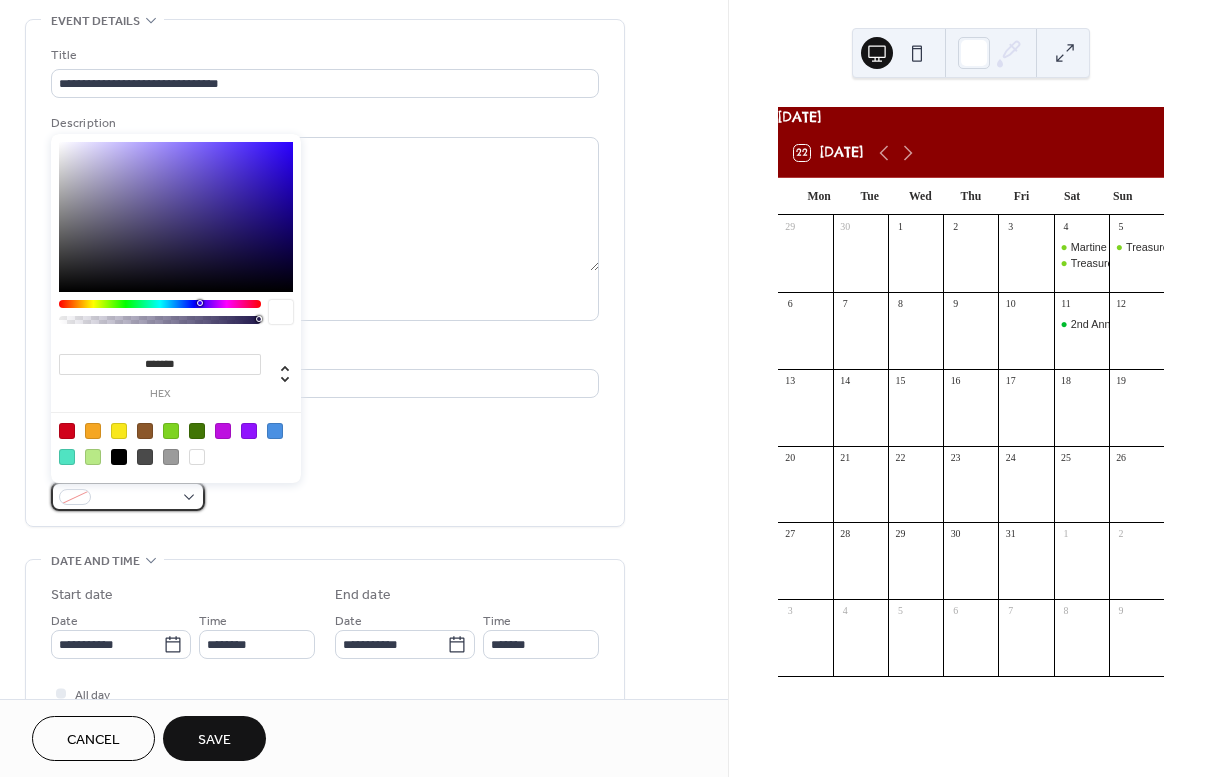 click at bounding box center (136, 498) 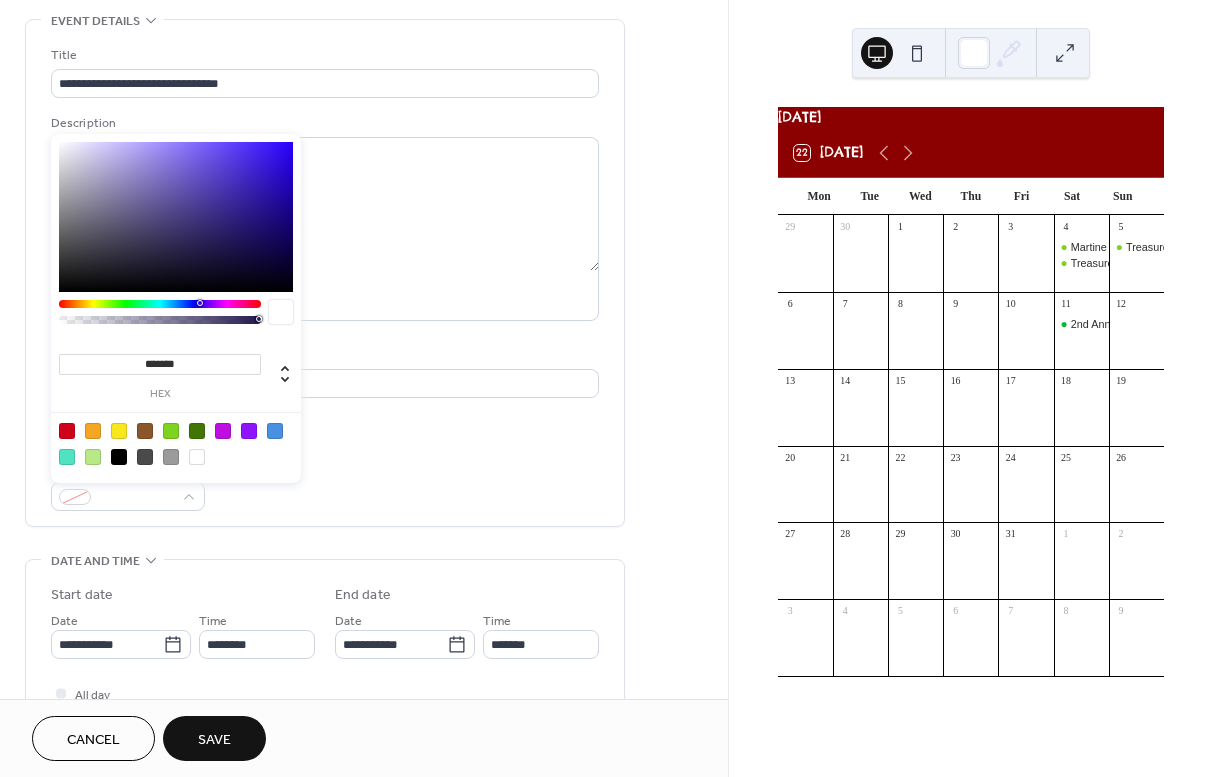 click at bounding box center (171, 431) 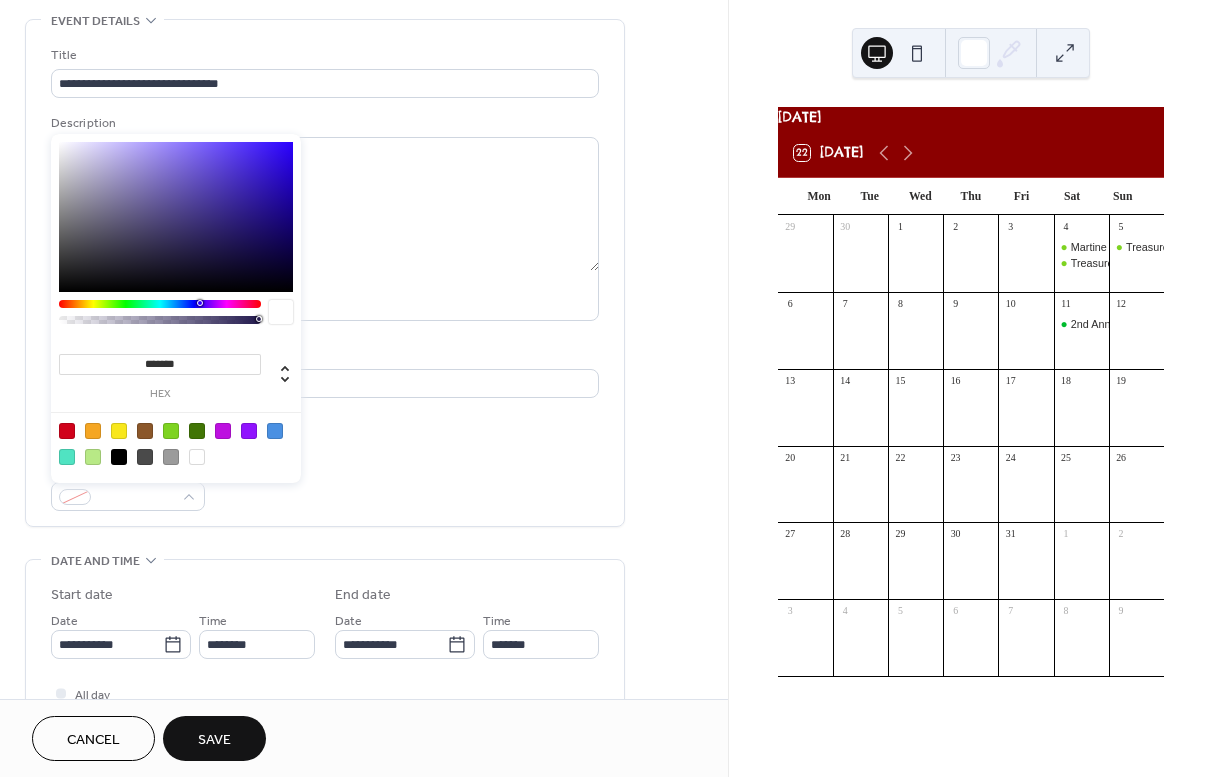 type on "*******" 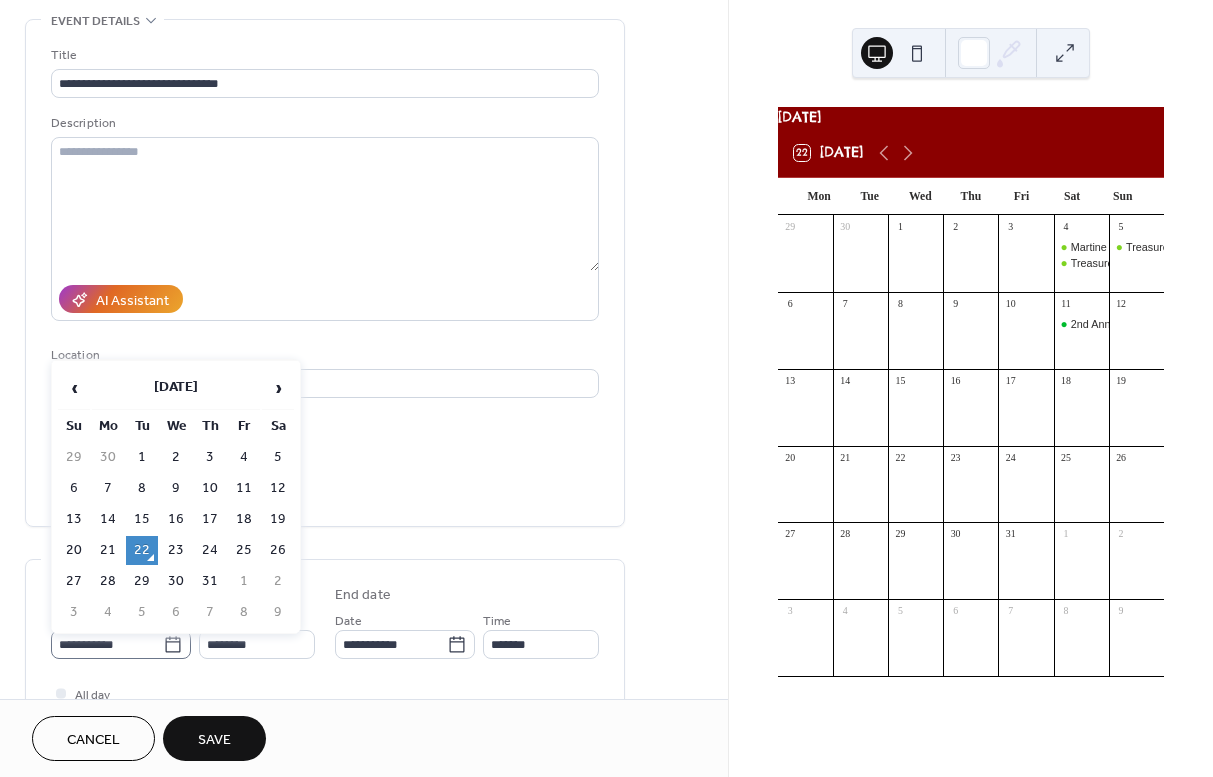 click 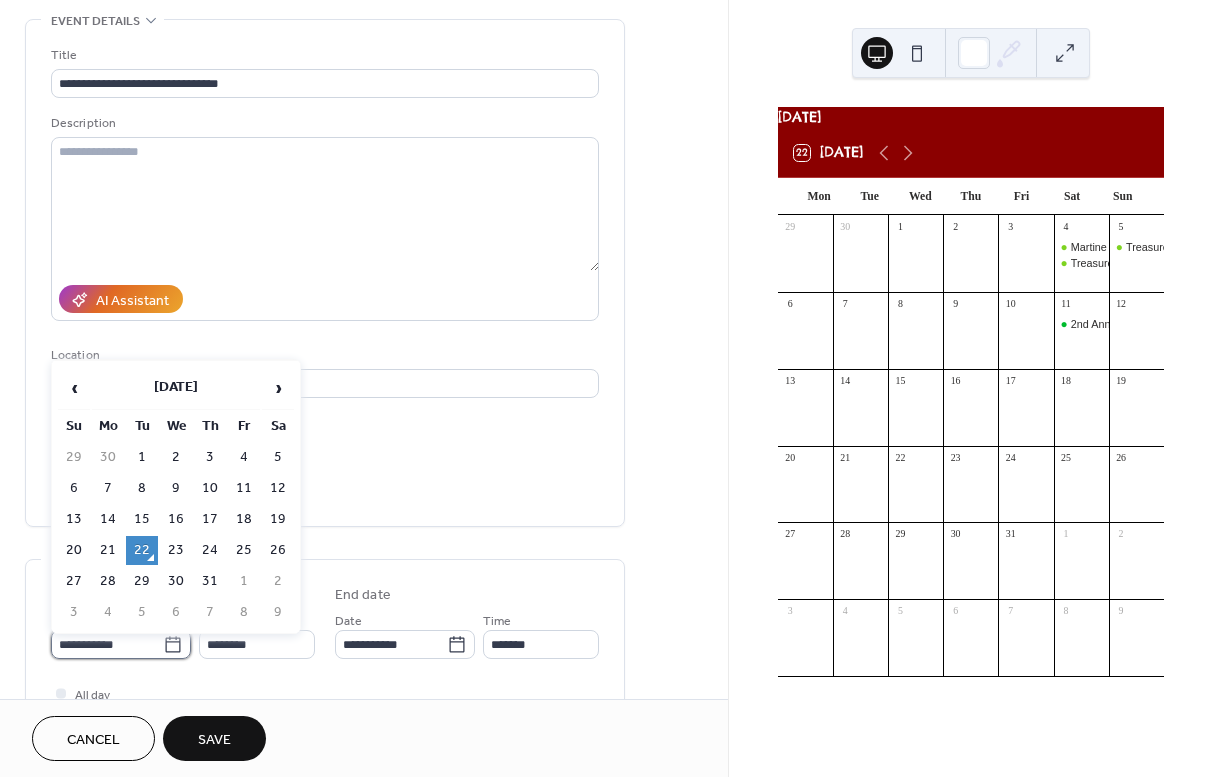 click on "**********" at bounding box center [107, 644] 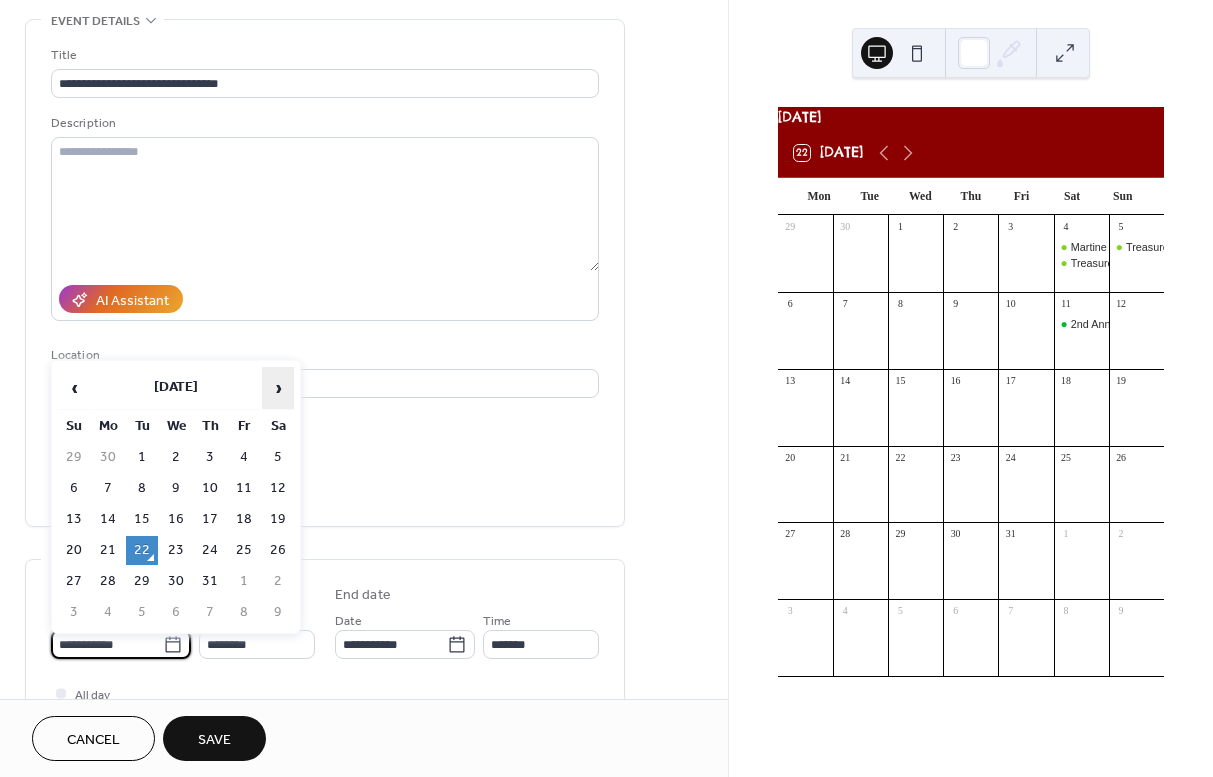click on "›" at bounding box center (278, 388) 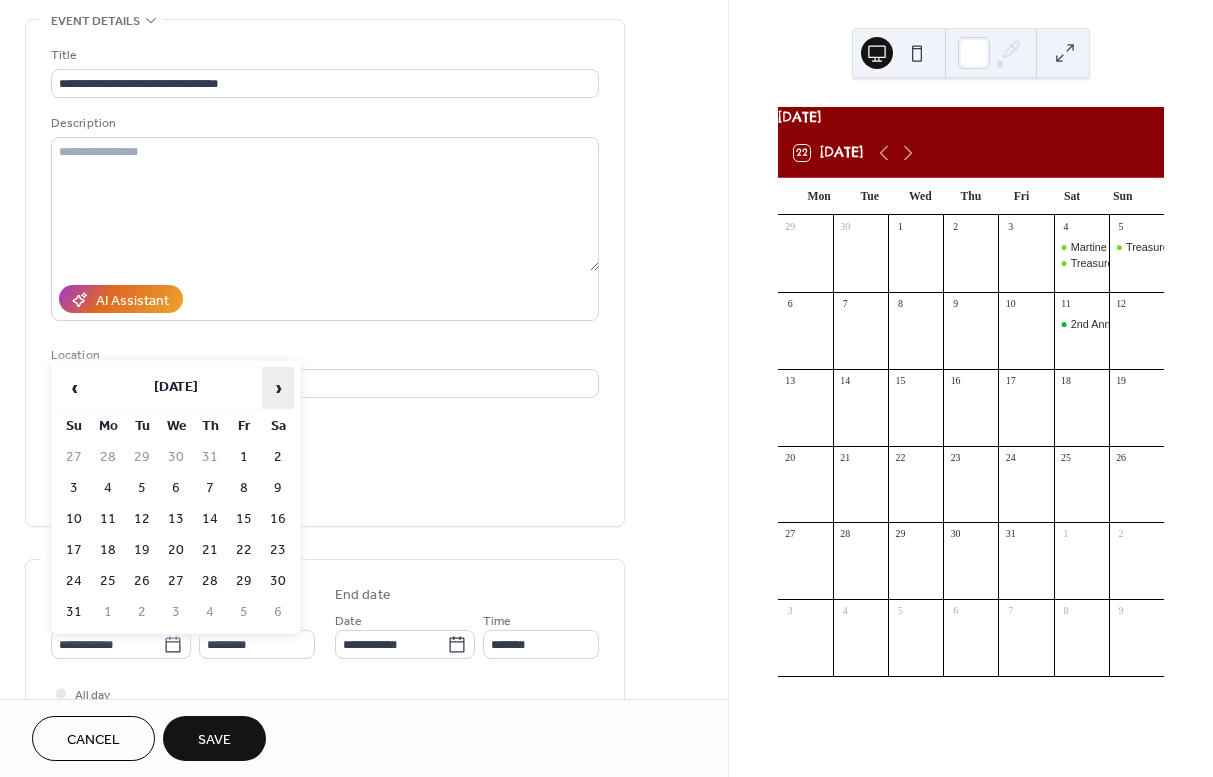 click on "›" at bounding box center (278, 388) 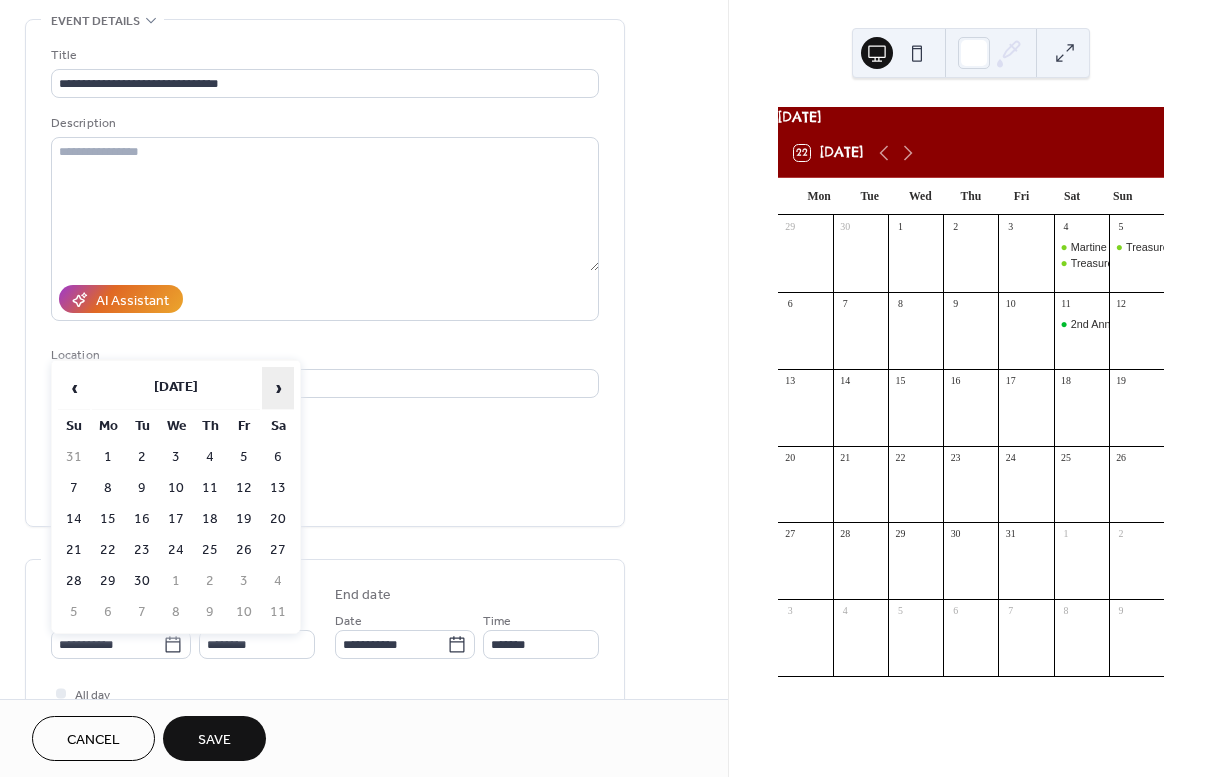 click on "›" at bounding box center (278, 388) 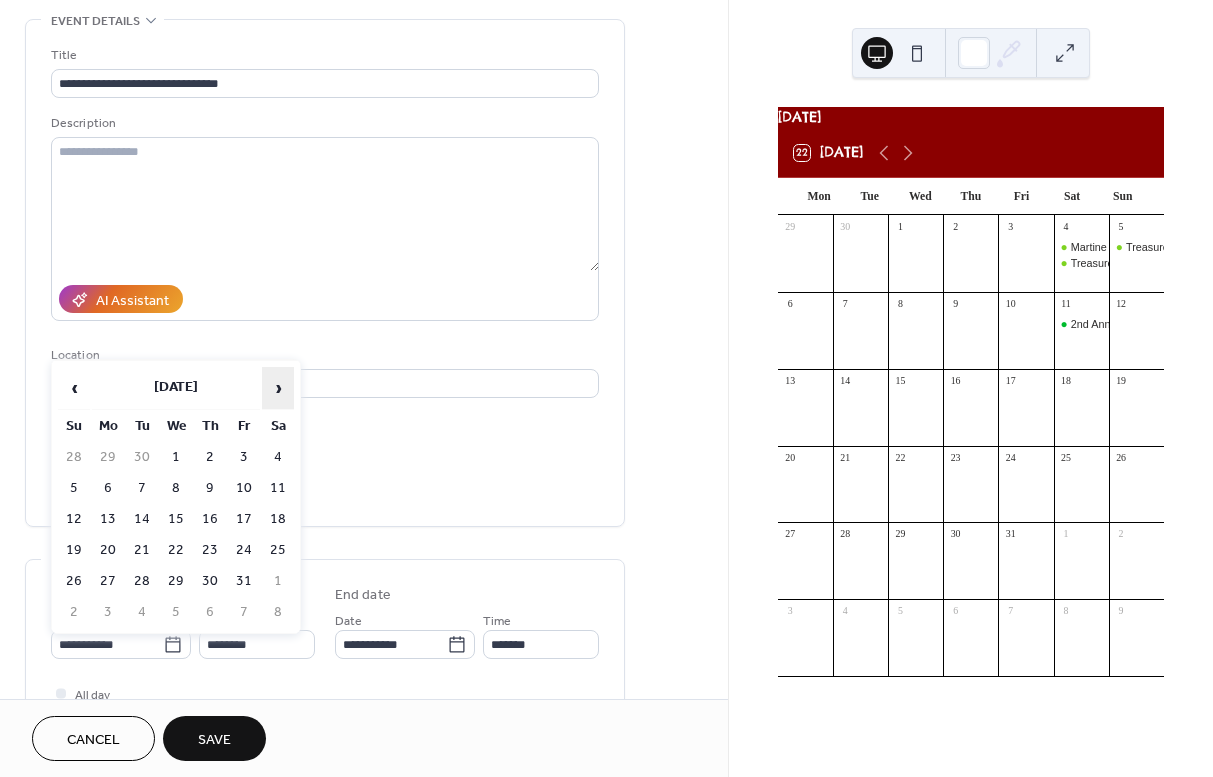 click on "›" at bounding box center [278, 388] 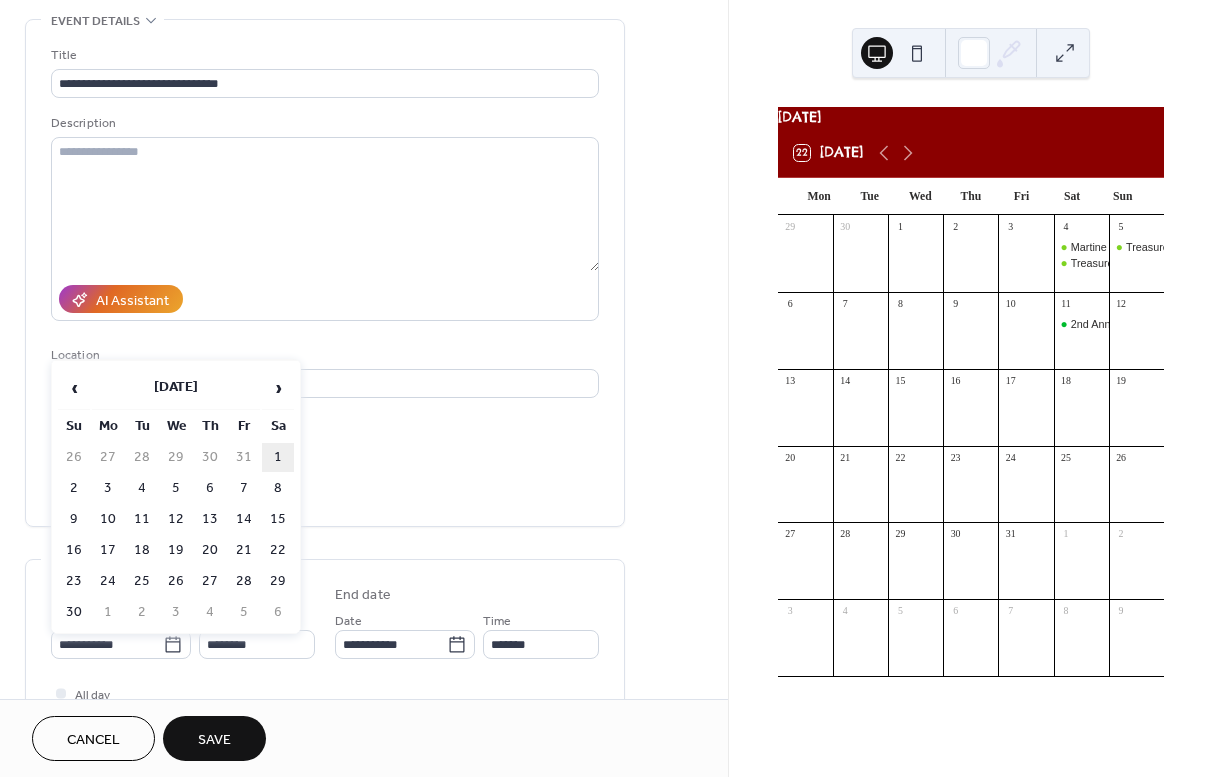 click on "1" at bounding box center (278, 457) 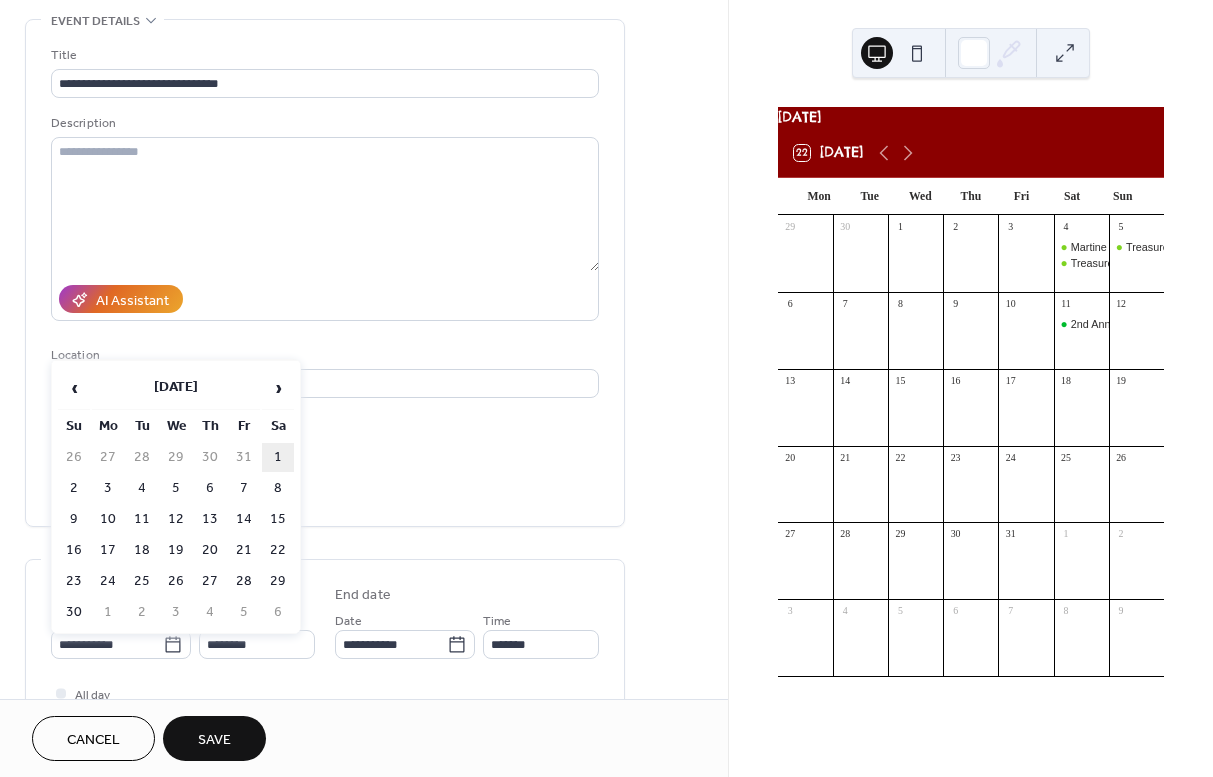 type on "**********" 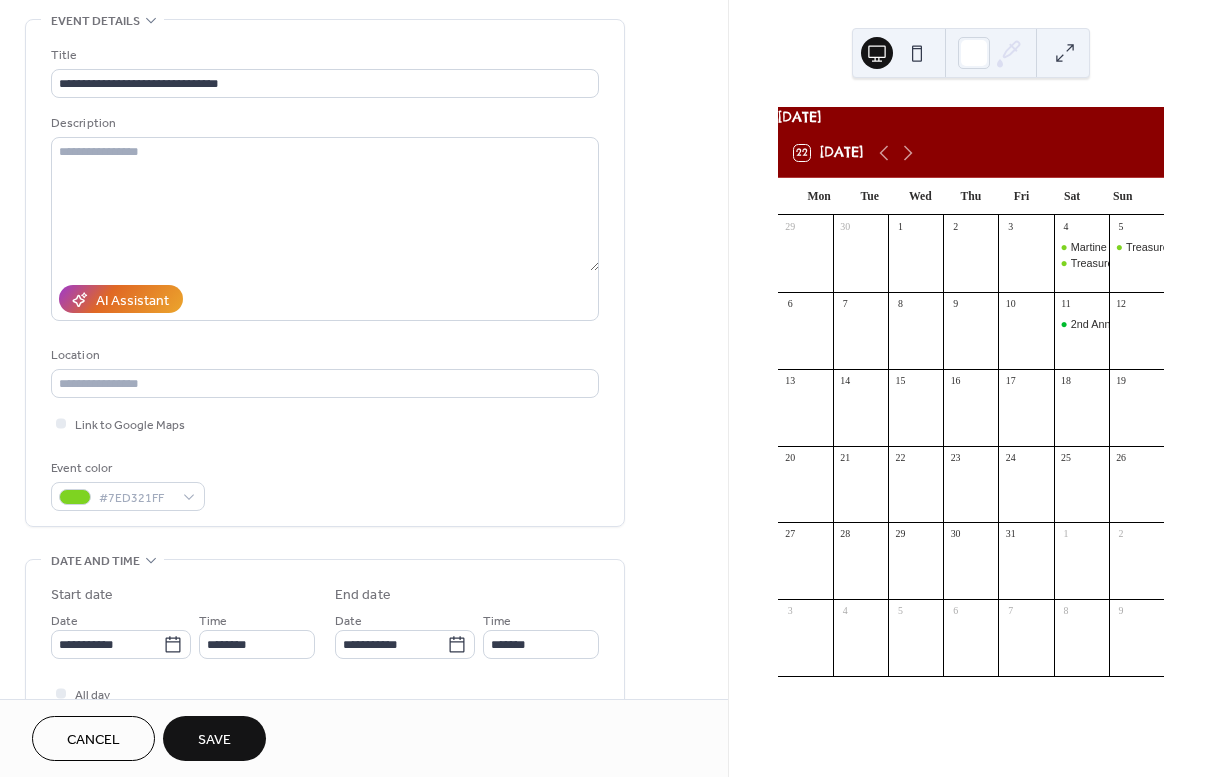click on "Time ********" at bounding box center (257, 634) 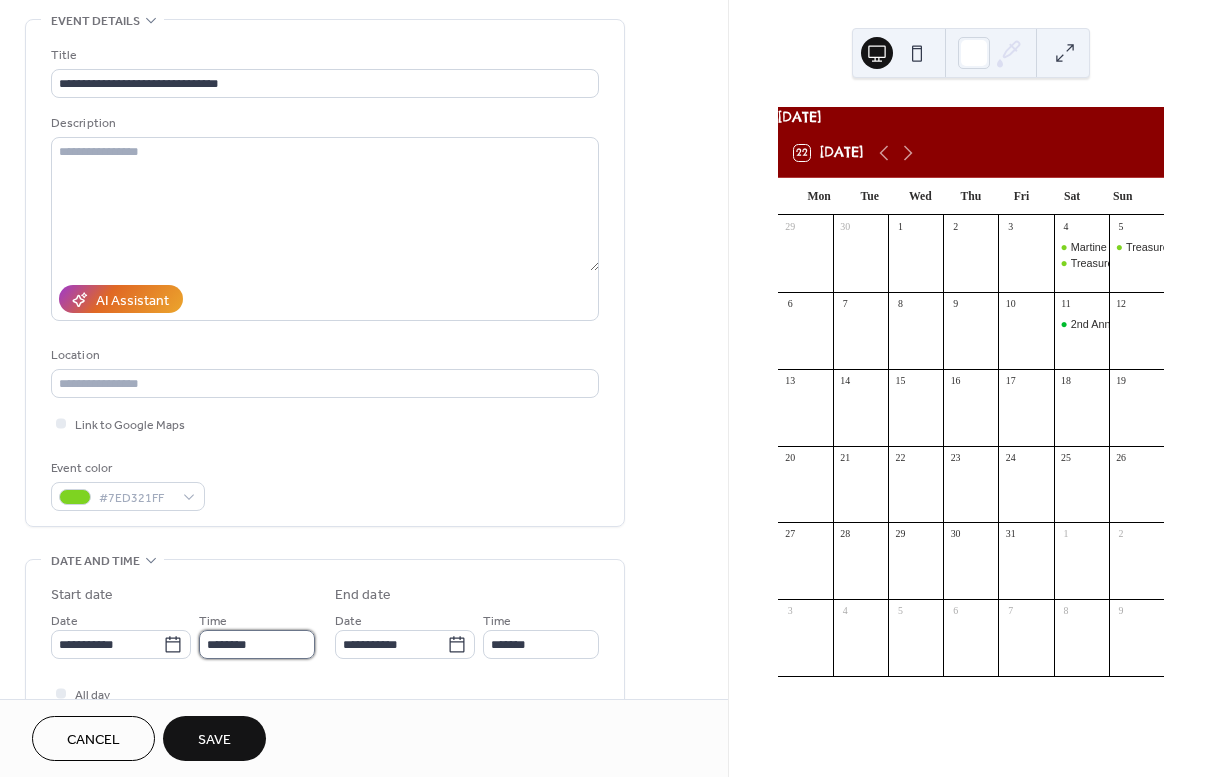 click on "********" at bounding box center (257, 644) 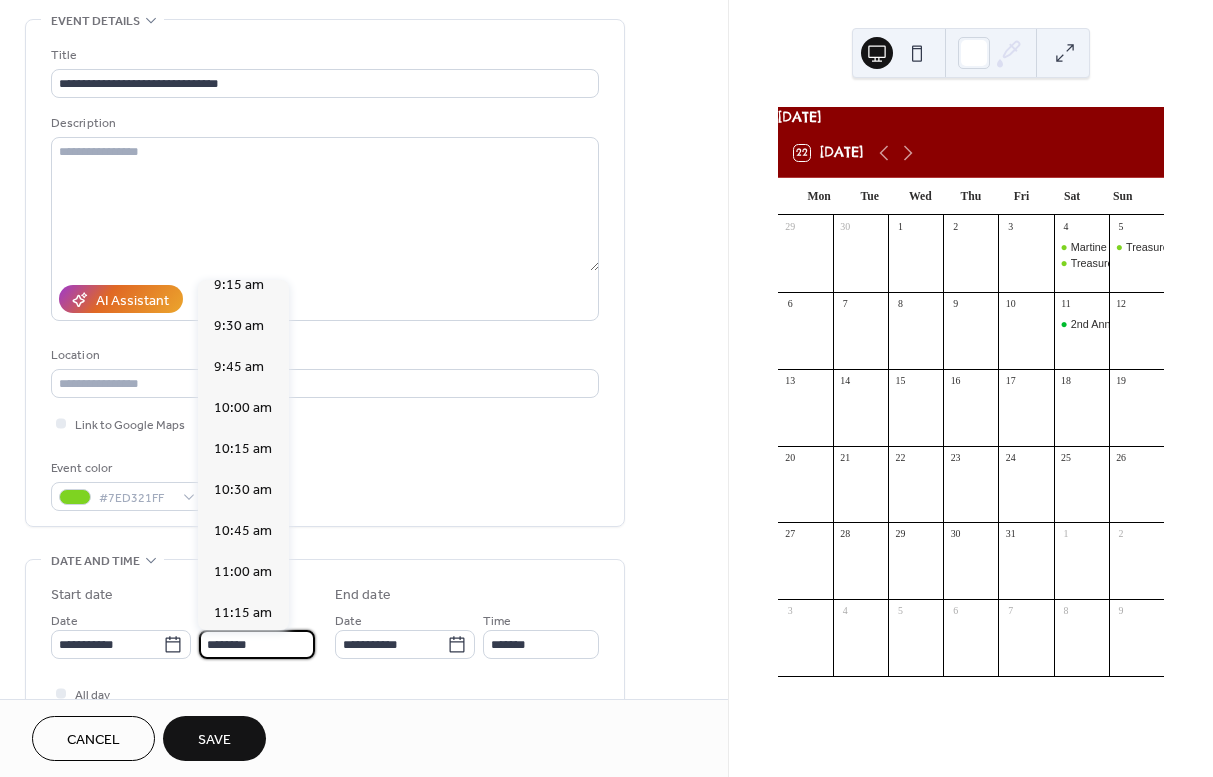 scroll, scrollTop: 1429, scrollLeft: 0, axis: vertical 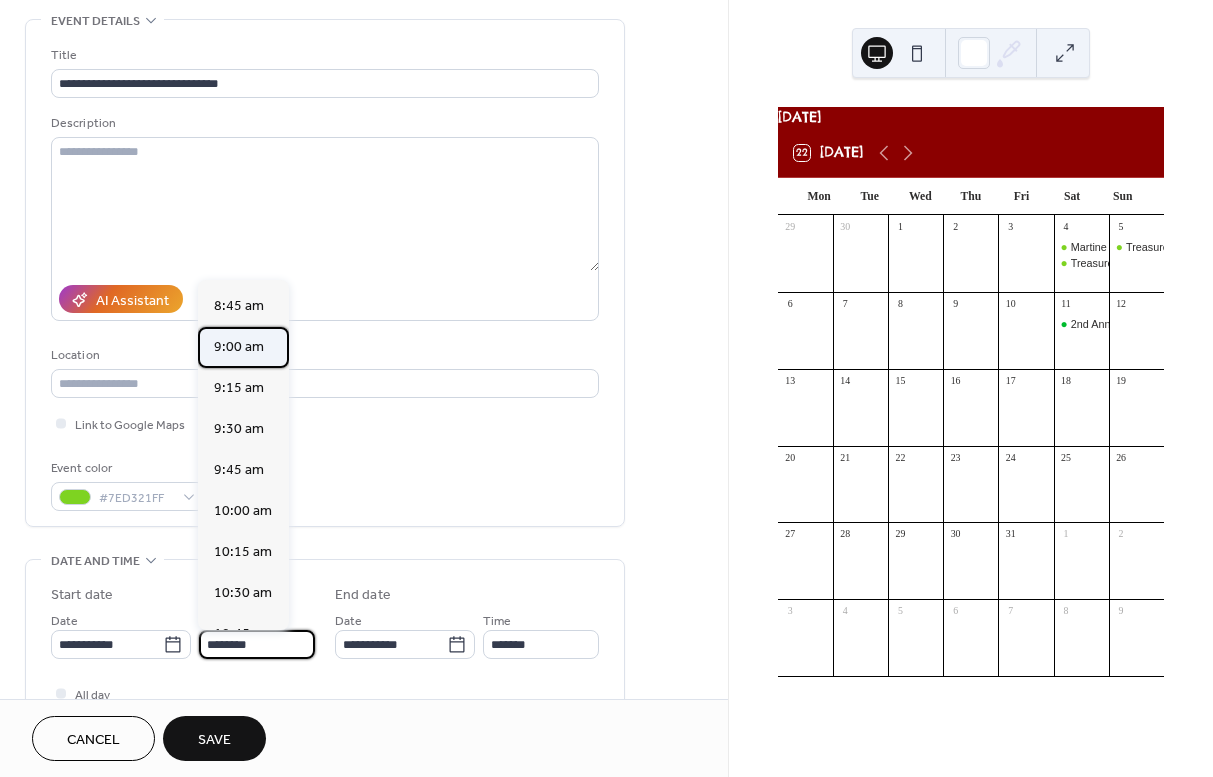 click on "9:00 am" at bounding box center [239, 347] 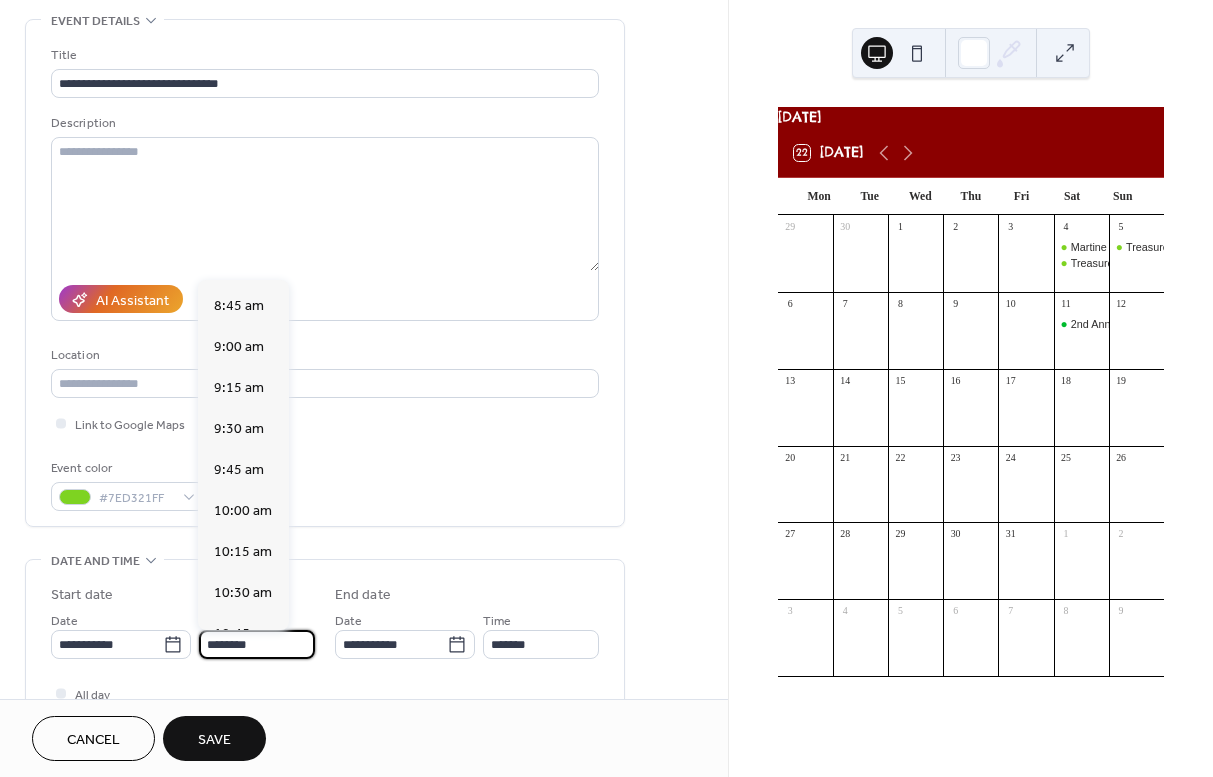 type on "*******" 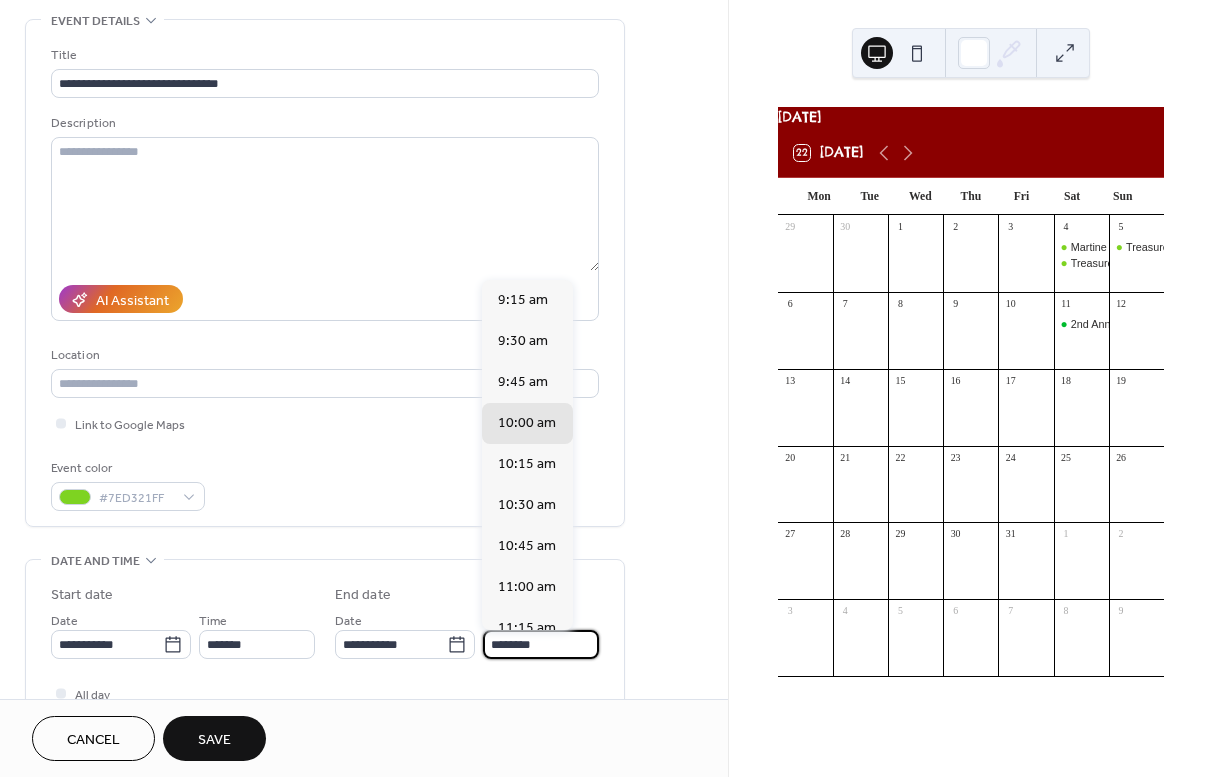 click on "********" at bounding box center [541, 644] 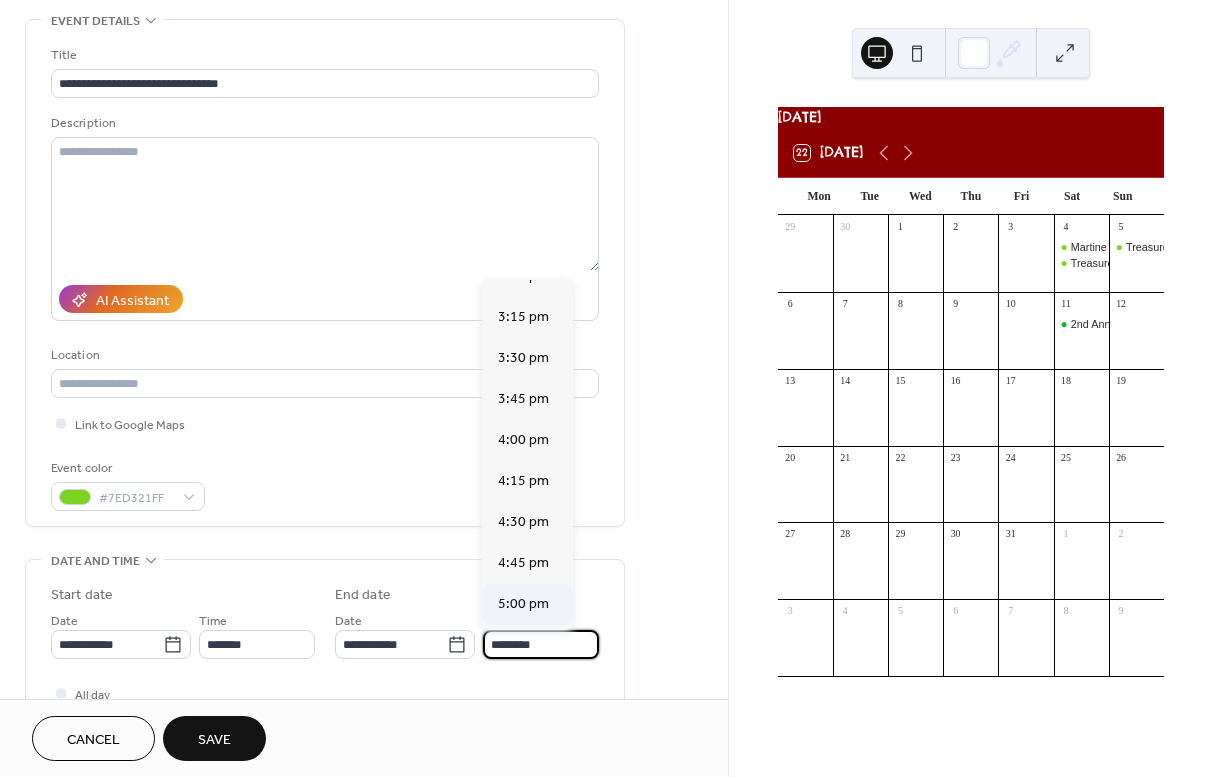scroll, scrollTop: 968, scrollLeft: 0, axis: vertical 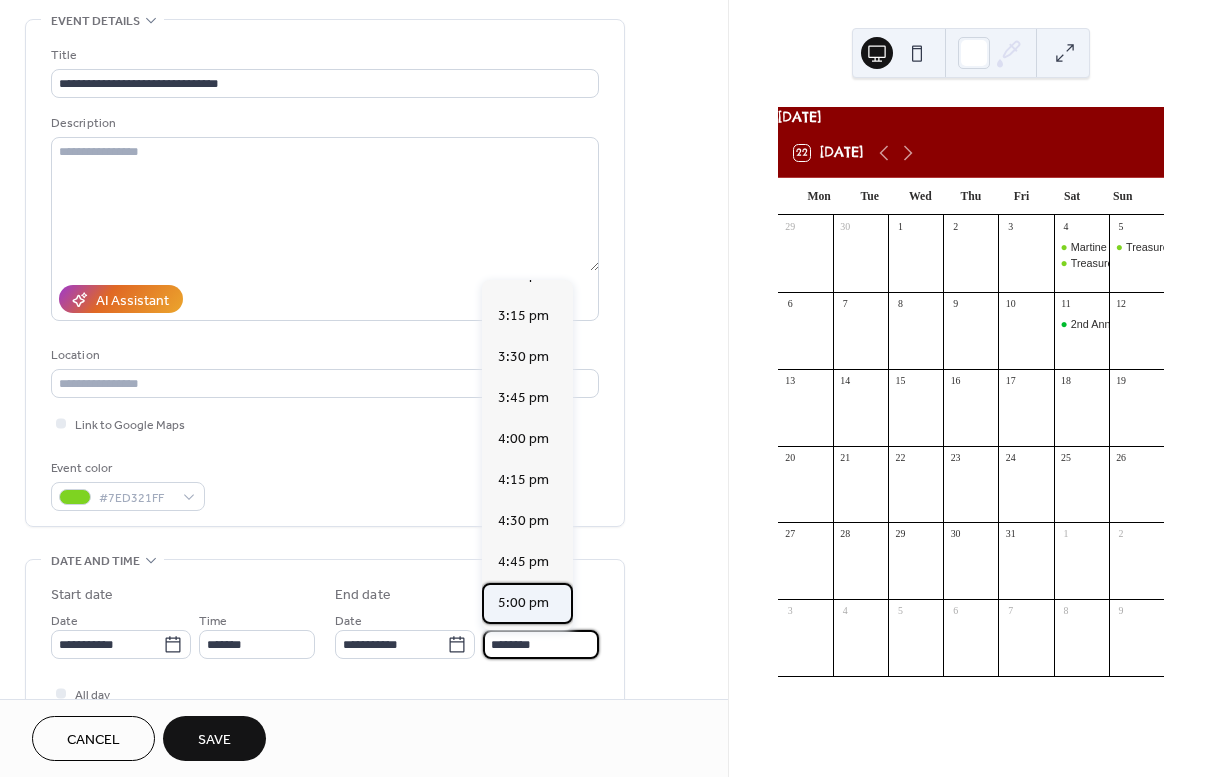 click on "5:00 pm" at bounding box center [523, 603] 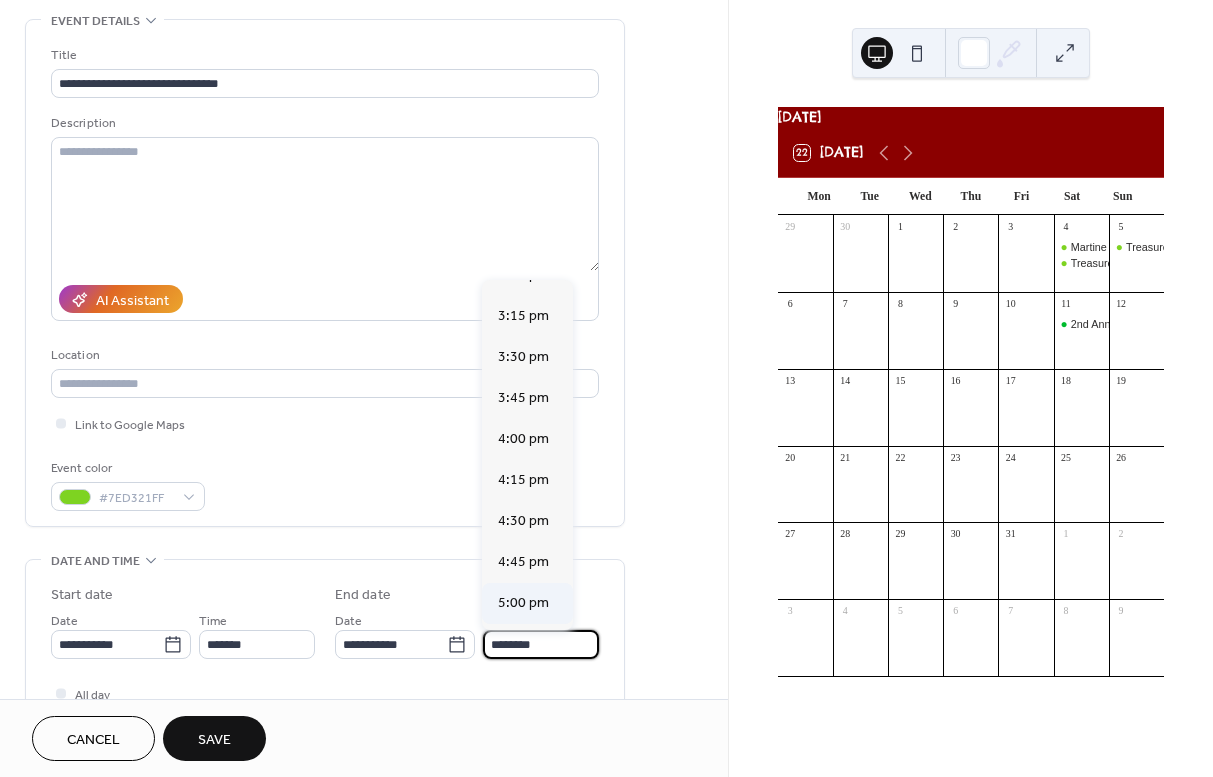 type on "*******" 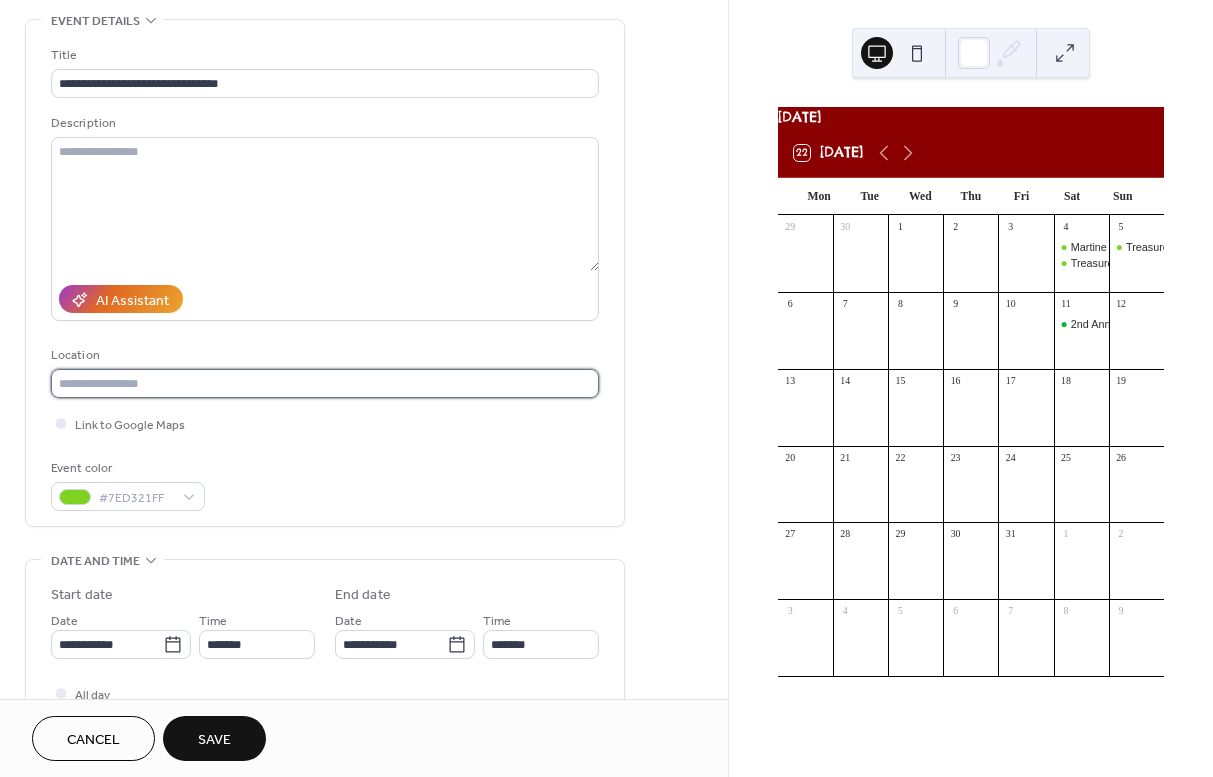 click at bounding box center [325, 383] 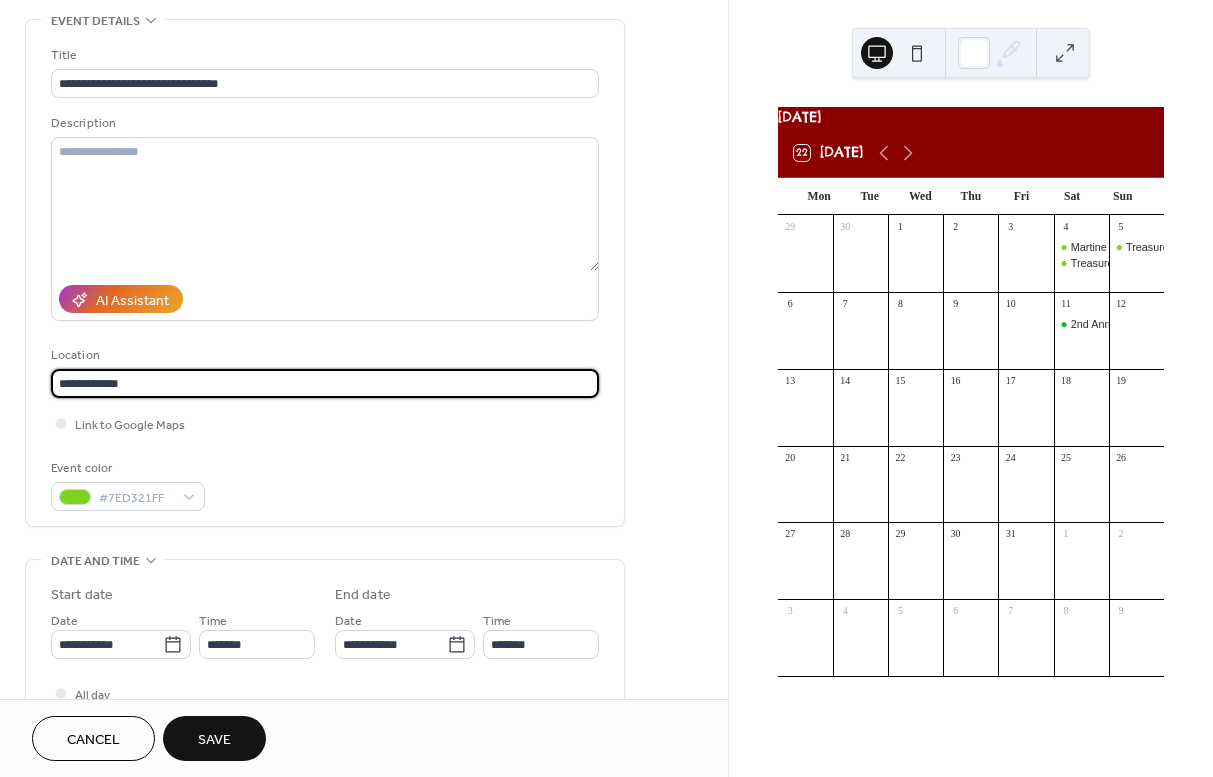 type on "**********" 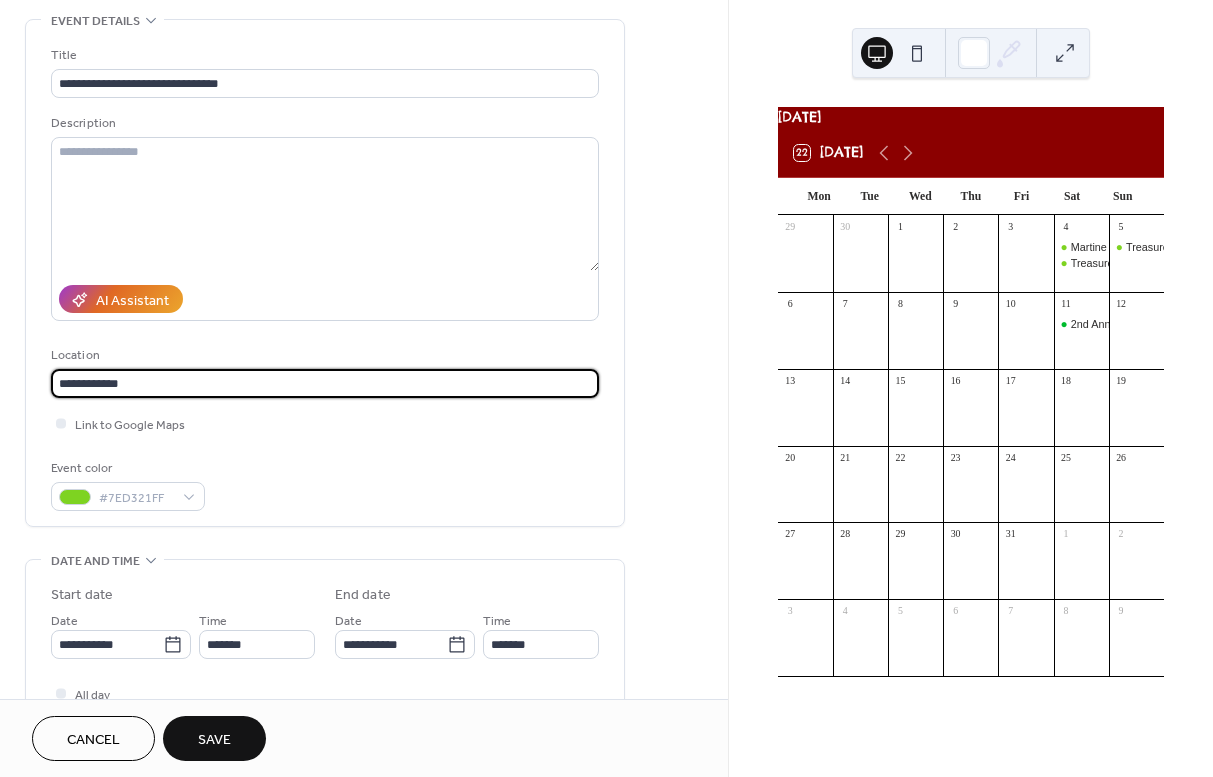 click on "Save" at bounding box center (214, 740) 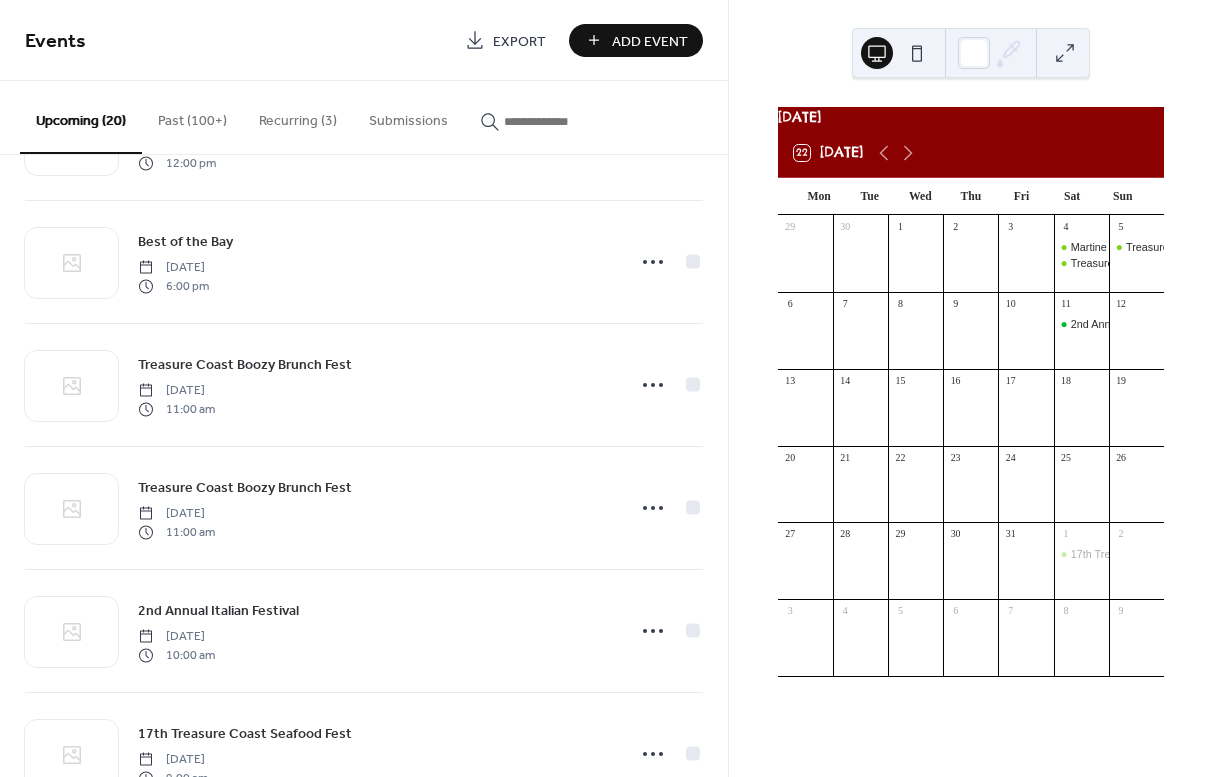 scroll, scrollTop: 1897, scrollLeft: 0, axis: vertical 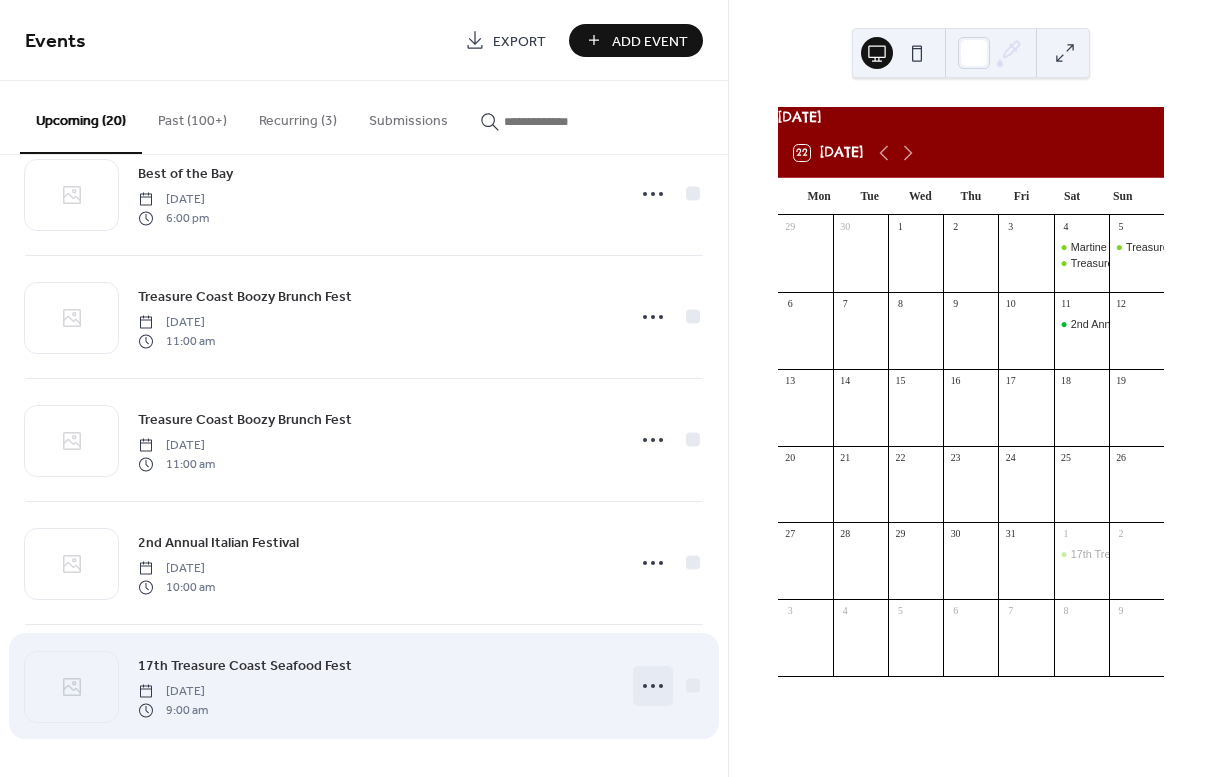 click 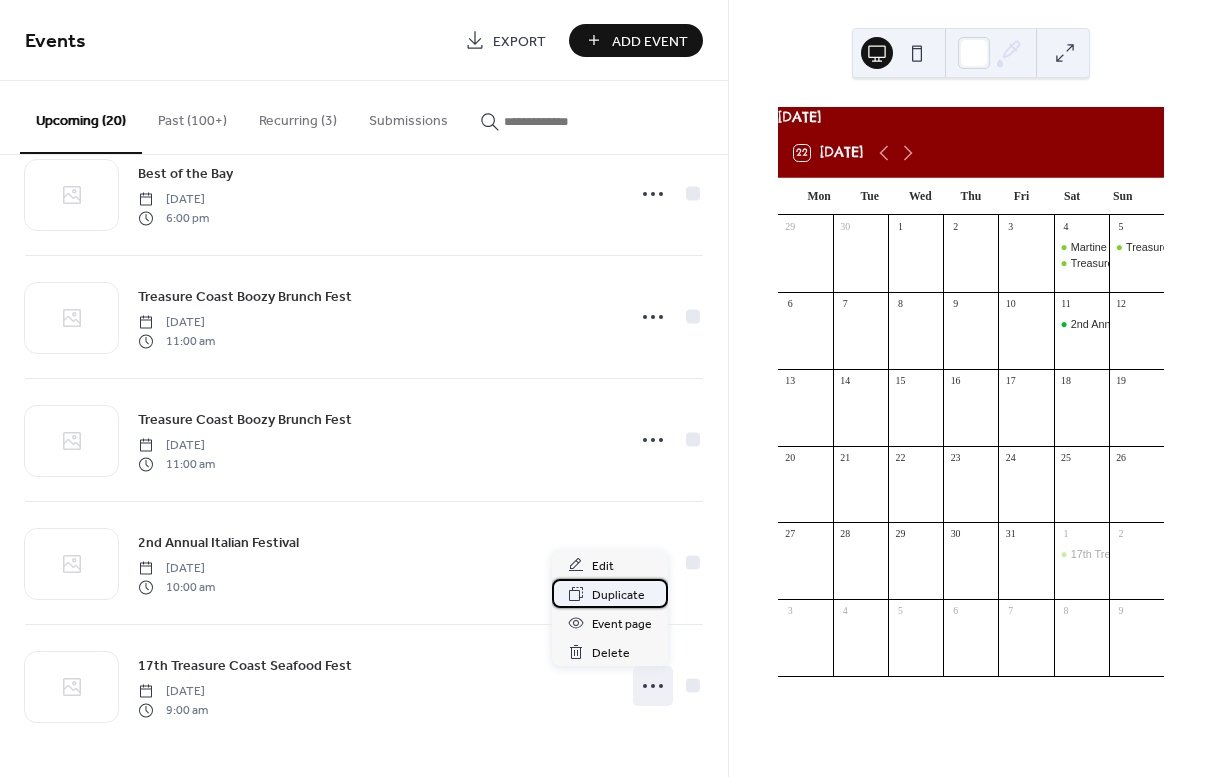 click on "Duplicate" at bounding box center (618, 595) 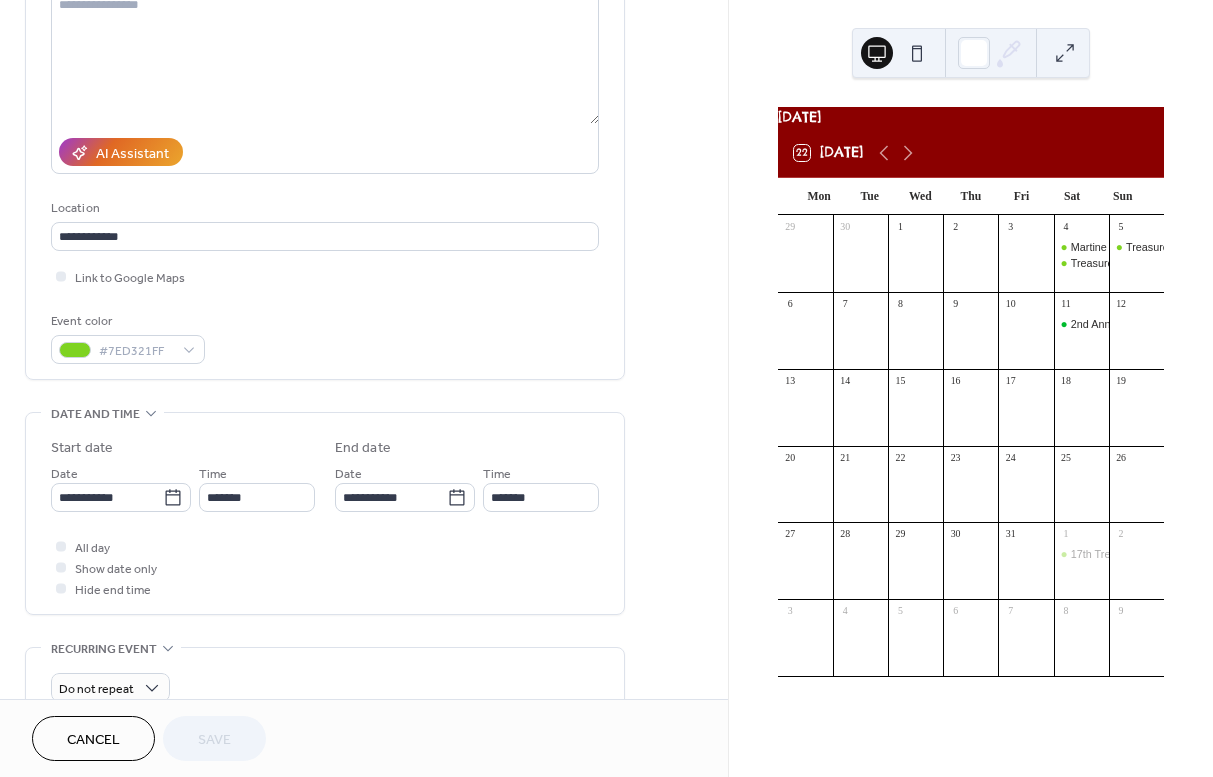 scroll, scrollTop: 419, scrollLeft: 0, axis: vertical 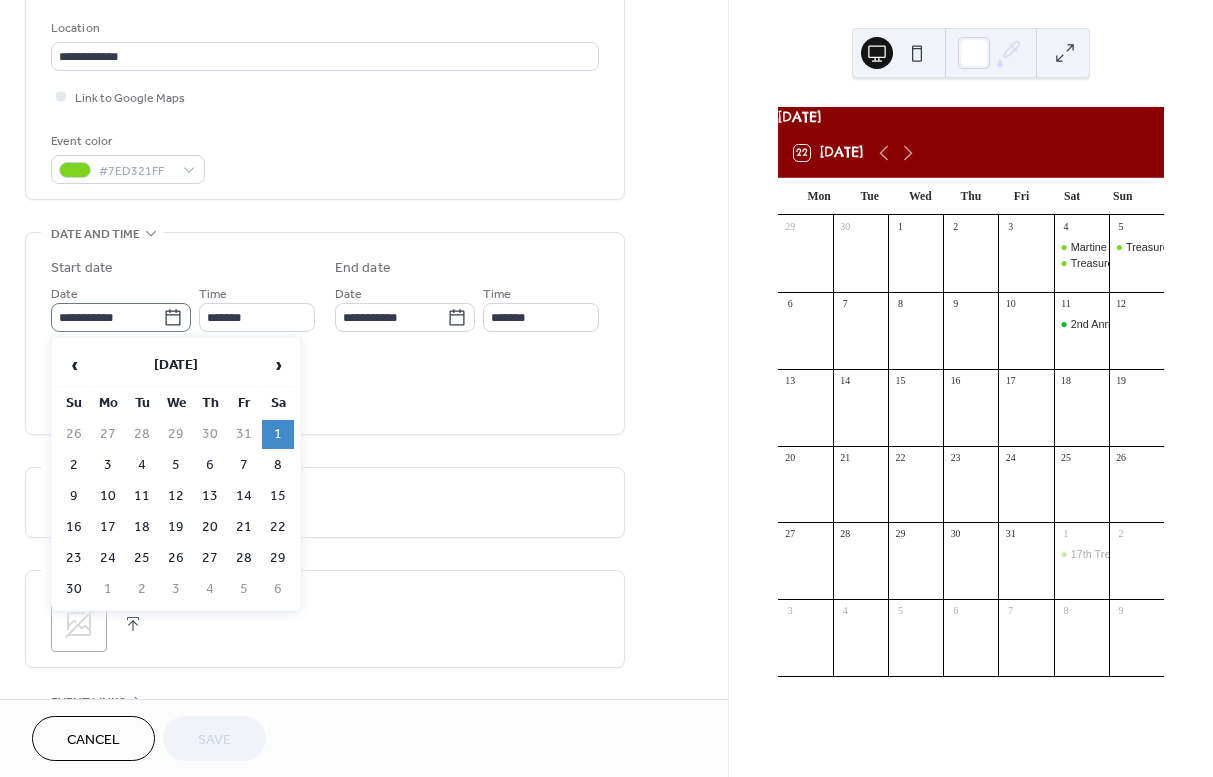 click 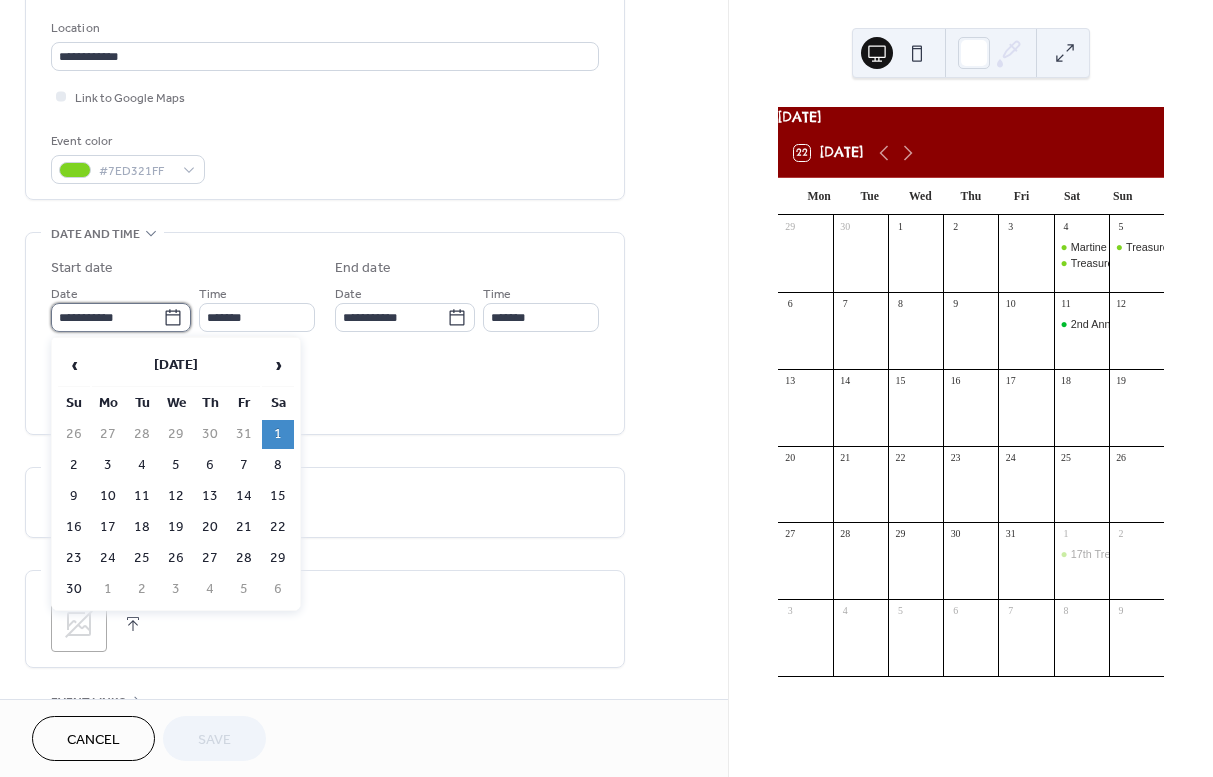 click on "**********" at bounding box center (107, 317) 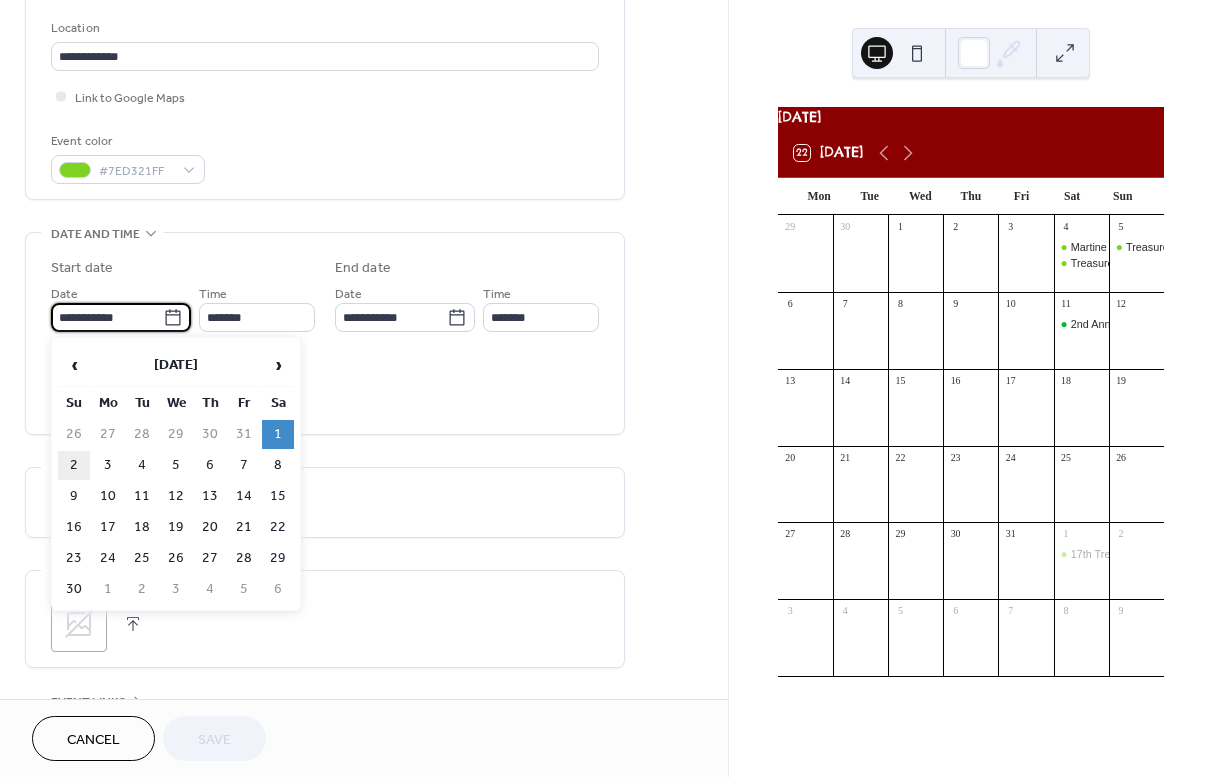 click on "2" at bounding box center (74, 465) 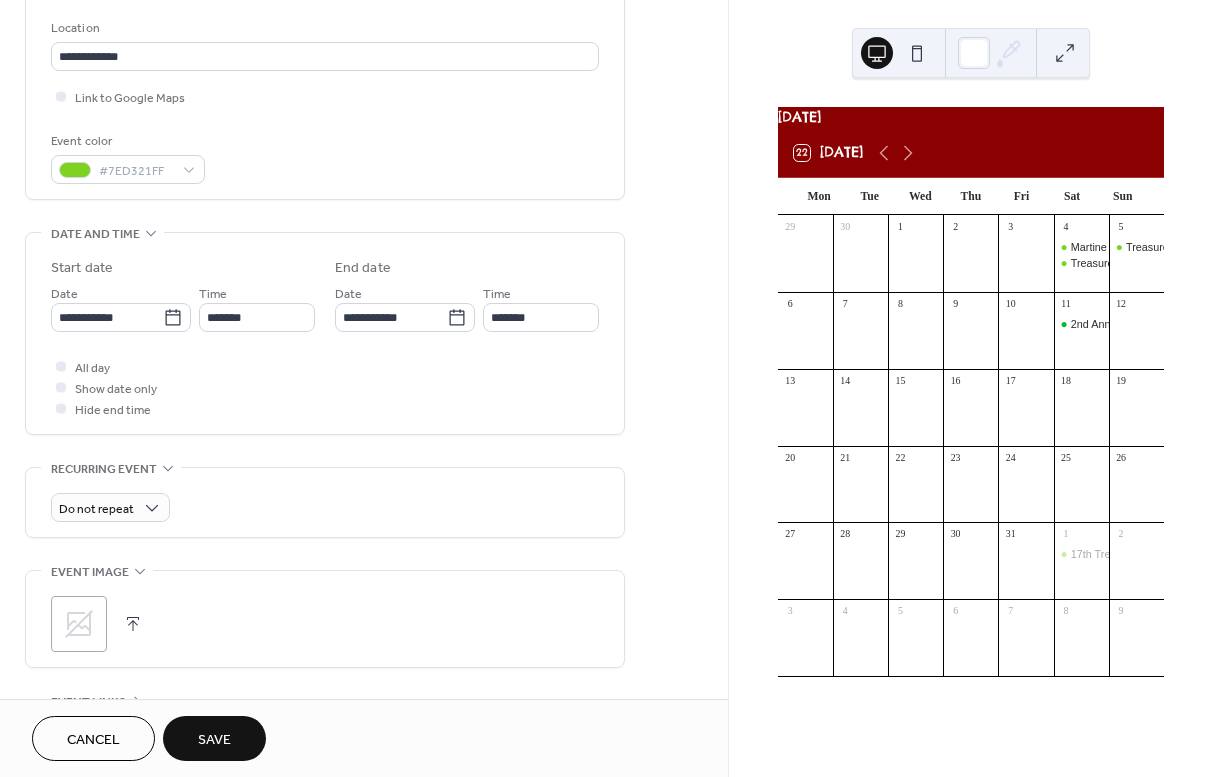 click on "Save" at bounding box center [214, 740] 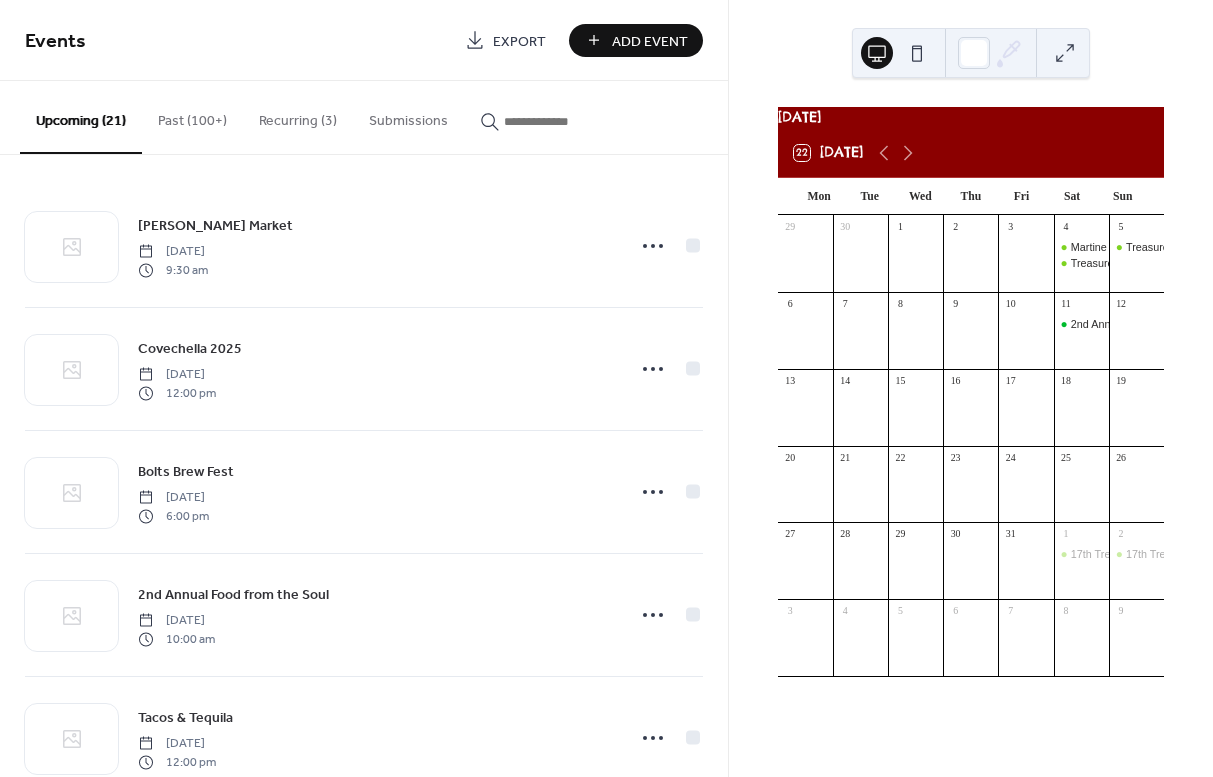 click on "Add Event" at bounding box center [636, 40] 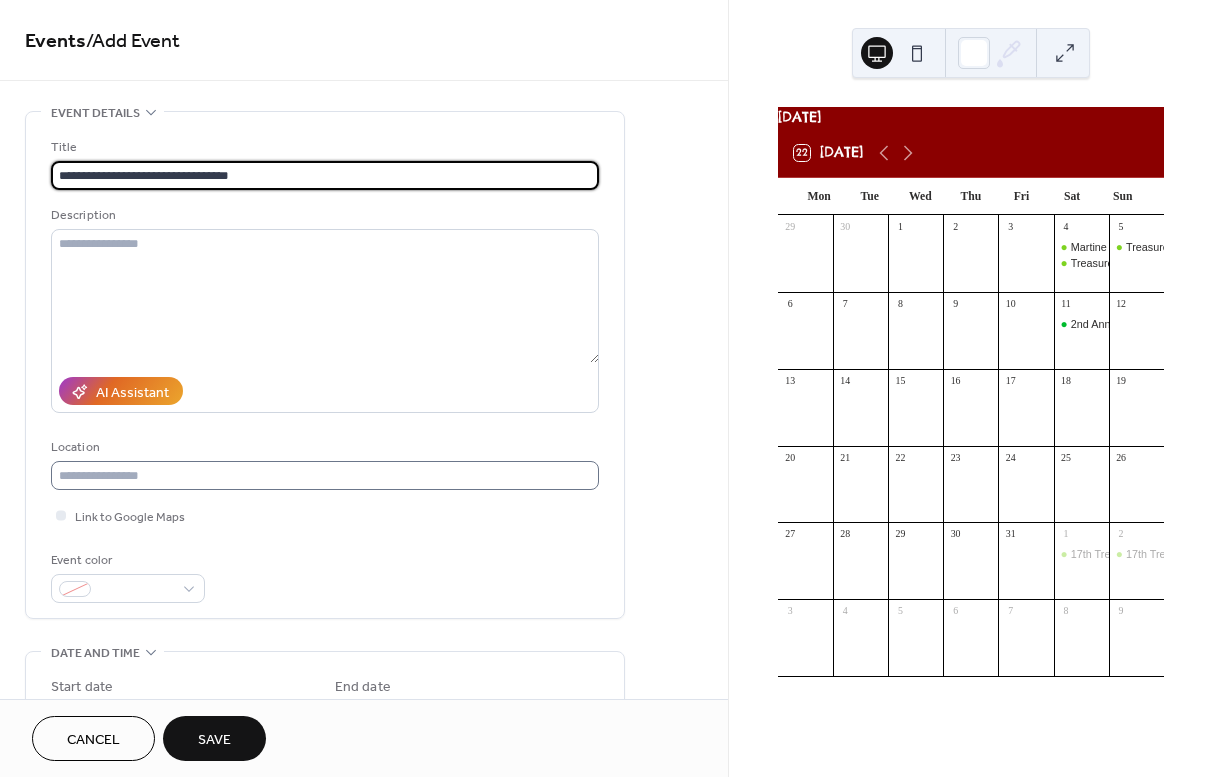 type on "**********" 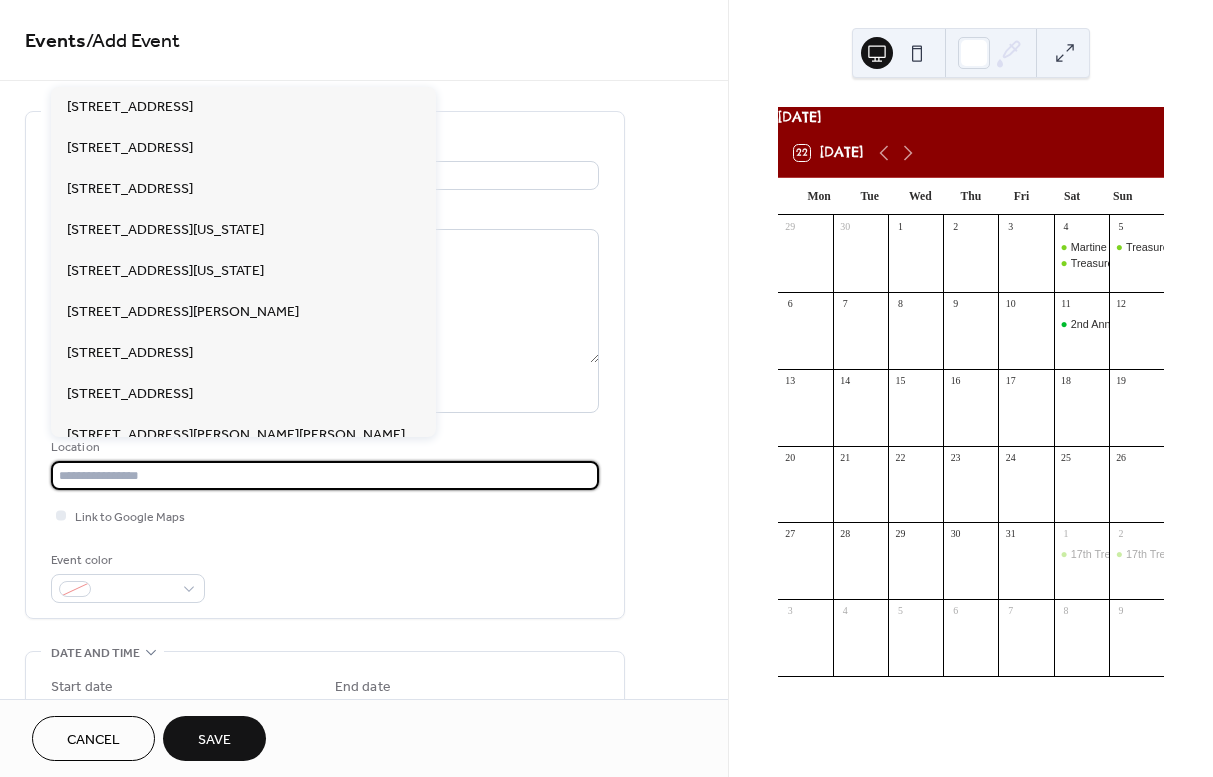click at bounding box center (325, 475) 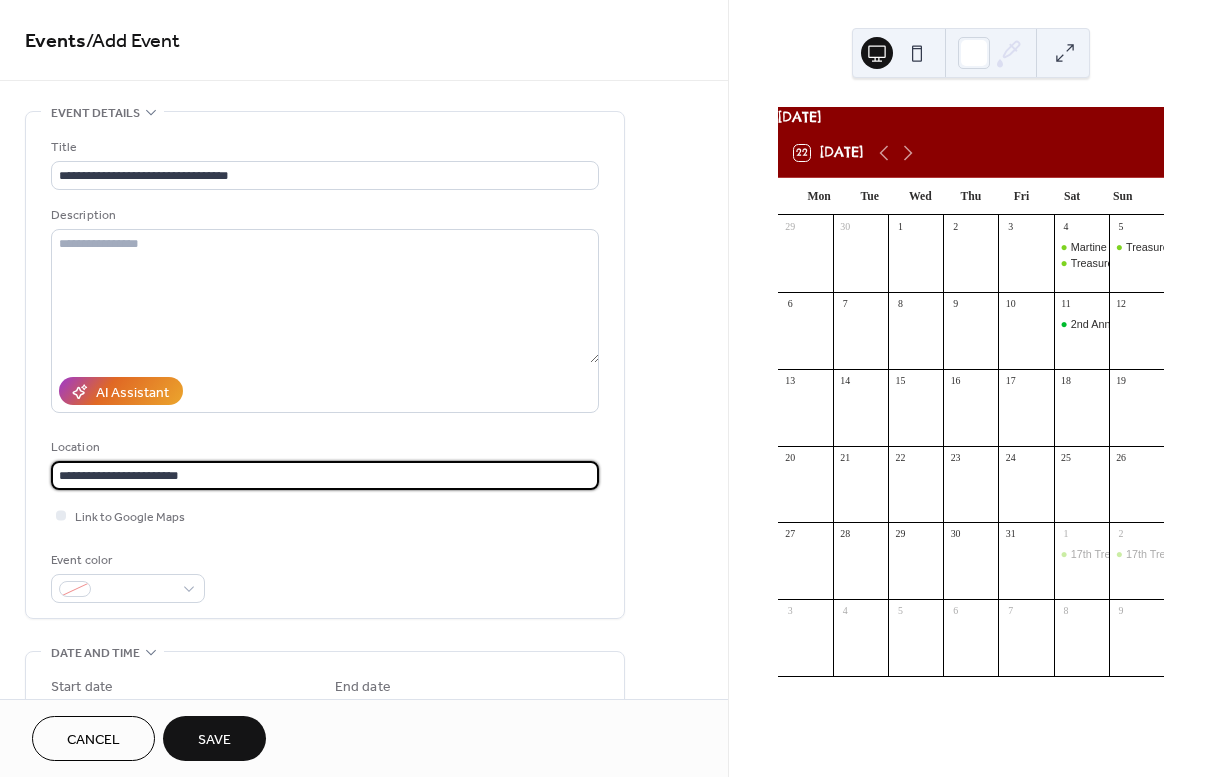 scroll, scrollTop: 106, scrollLeft: 0, axis: vertical 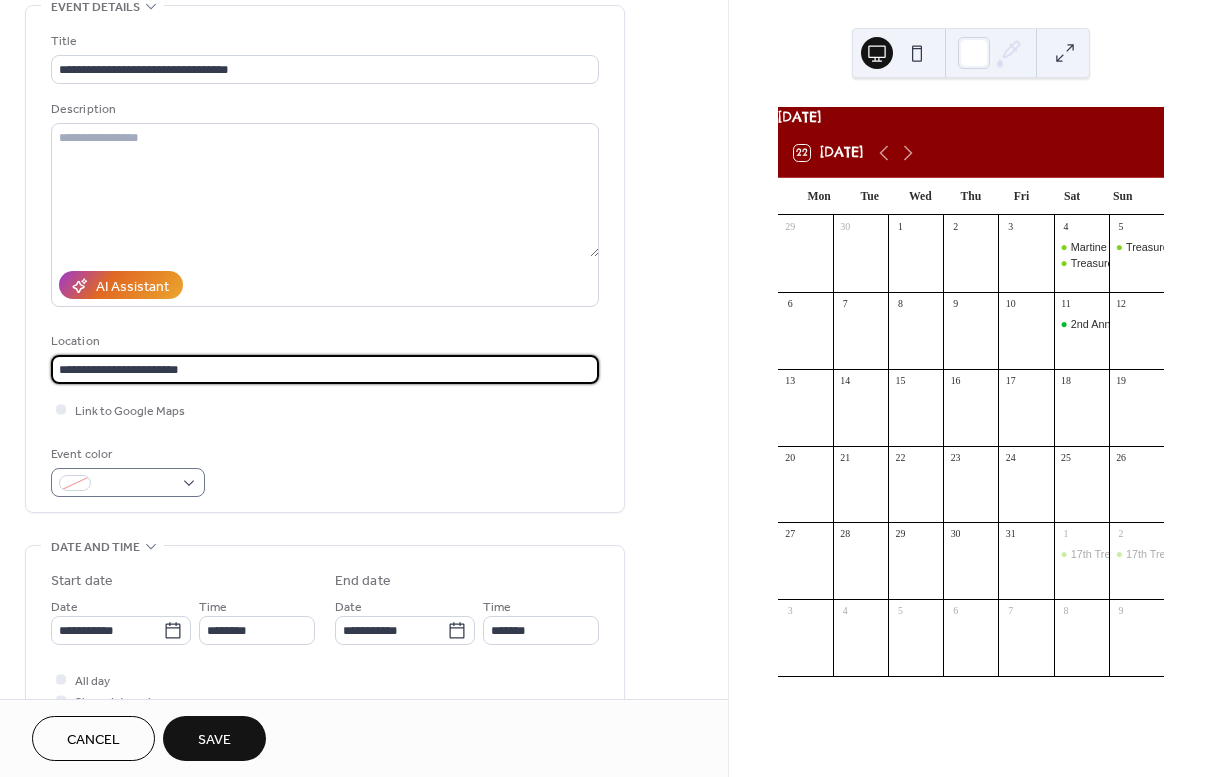 type on "**********" 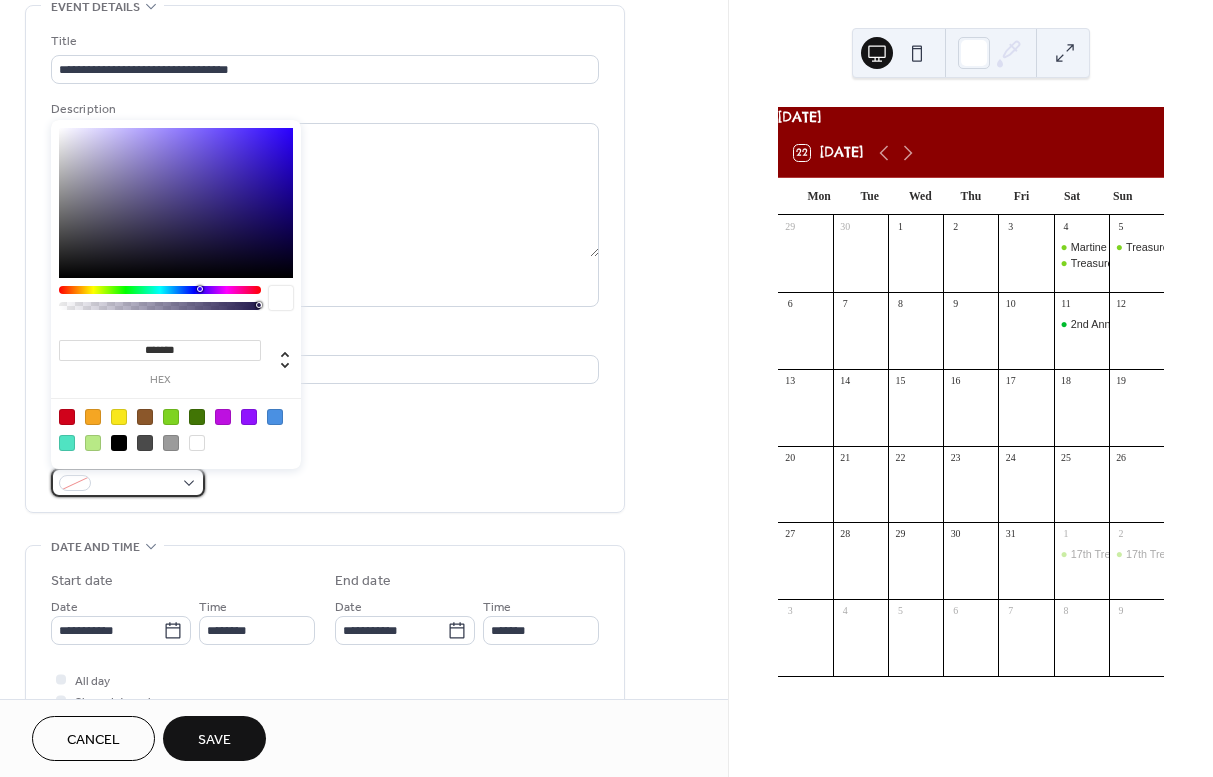 click at bounding box center [136, 484] 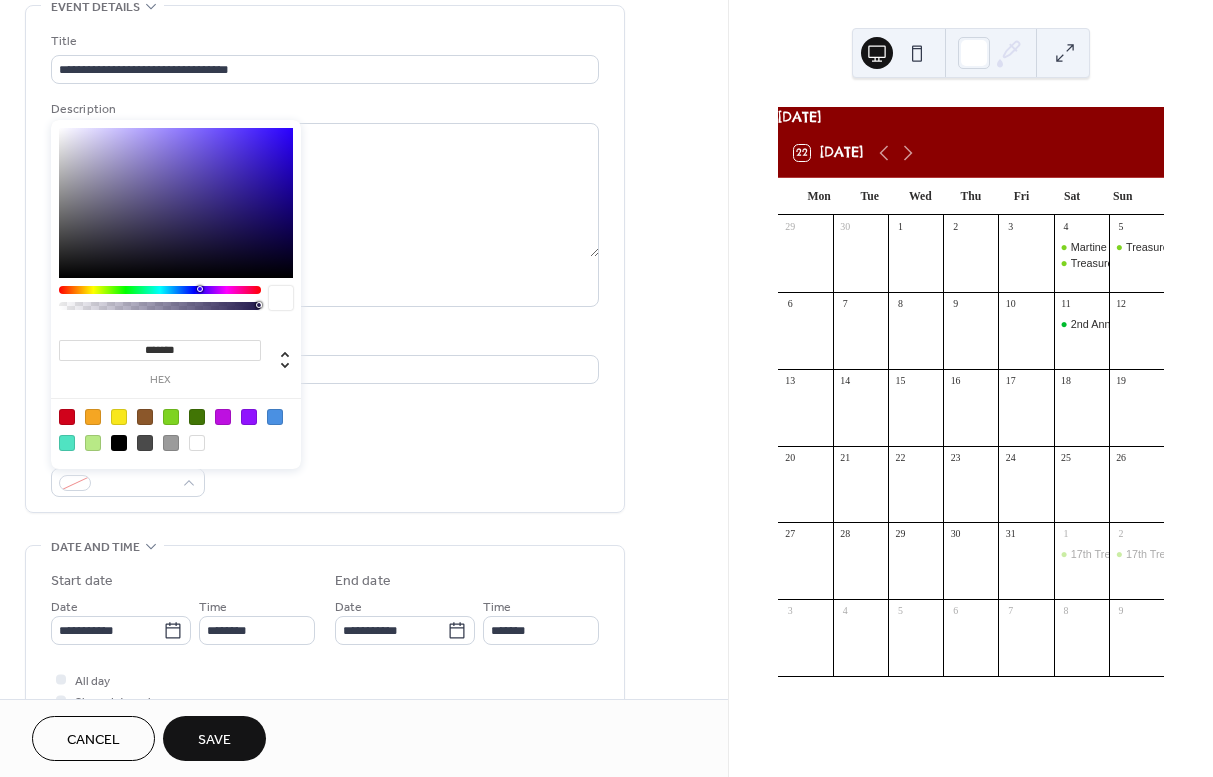 click at bounding box center (171, 417) 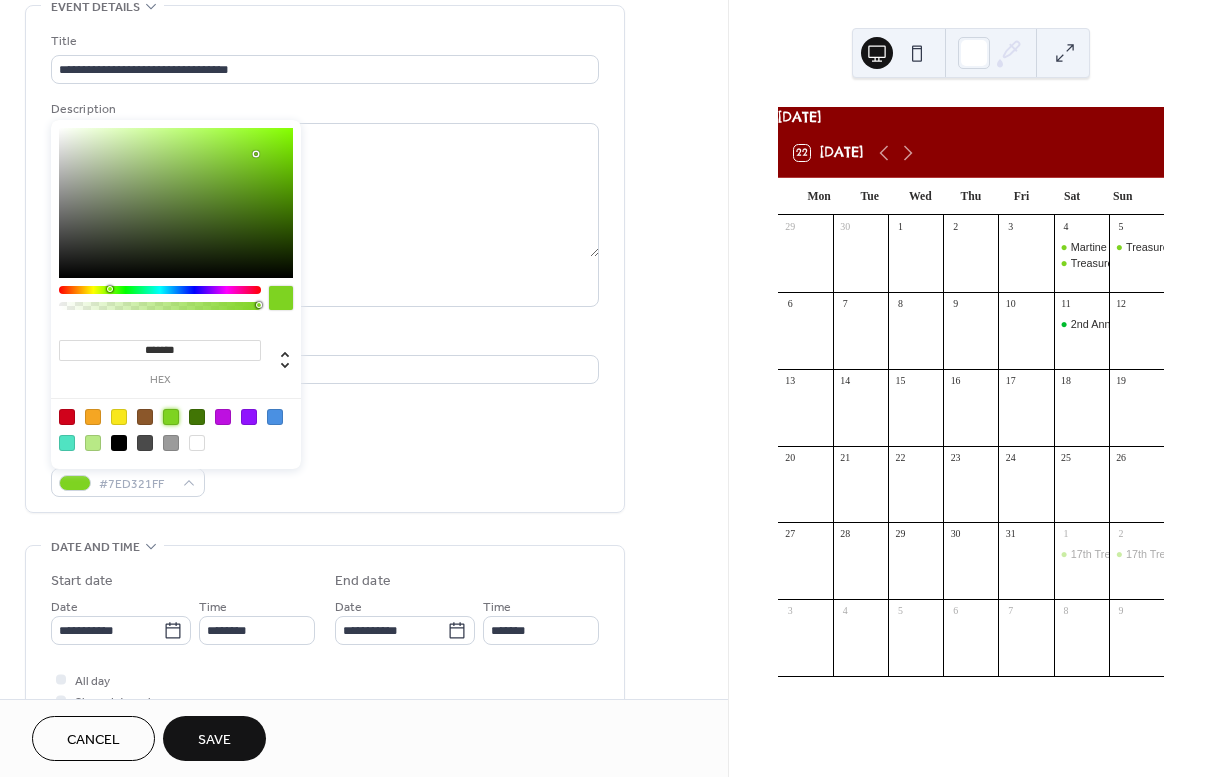 scroll, scrollTop: 129, scrollLeft: 0, axis: vertical 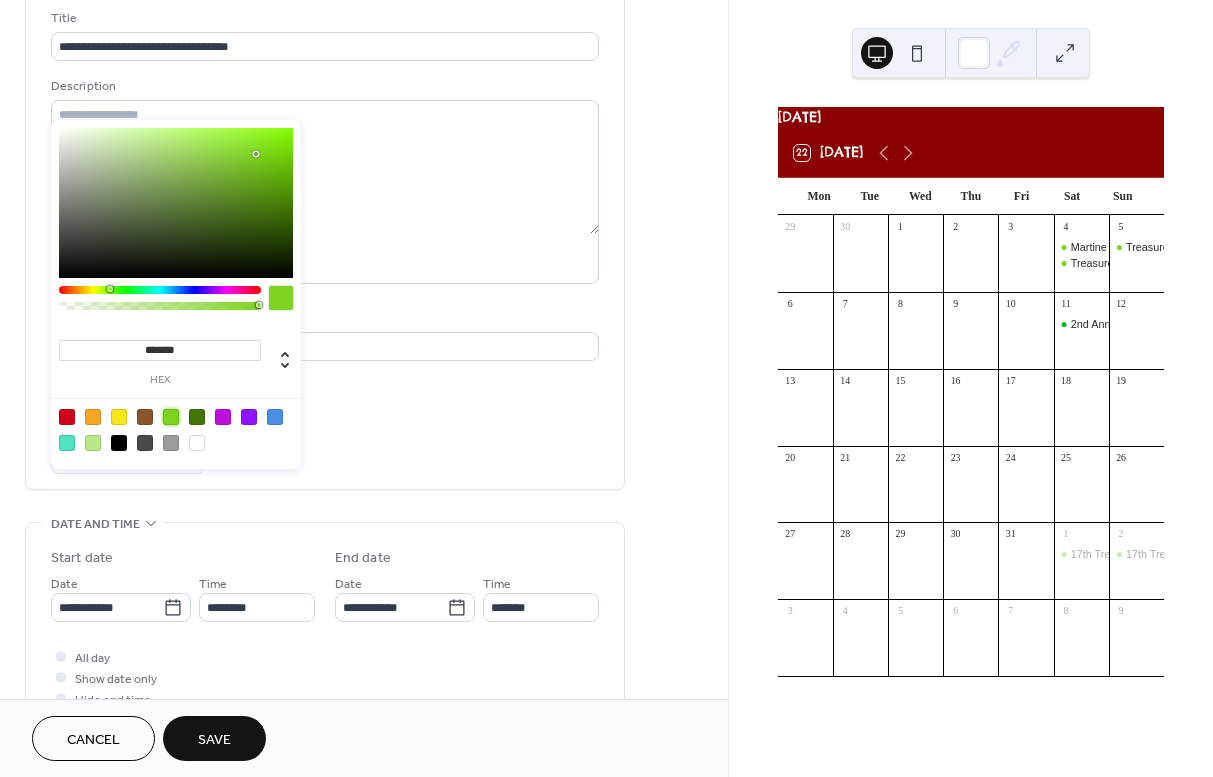 click on "Start date" at bounding box center [183, 558] 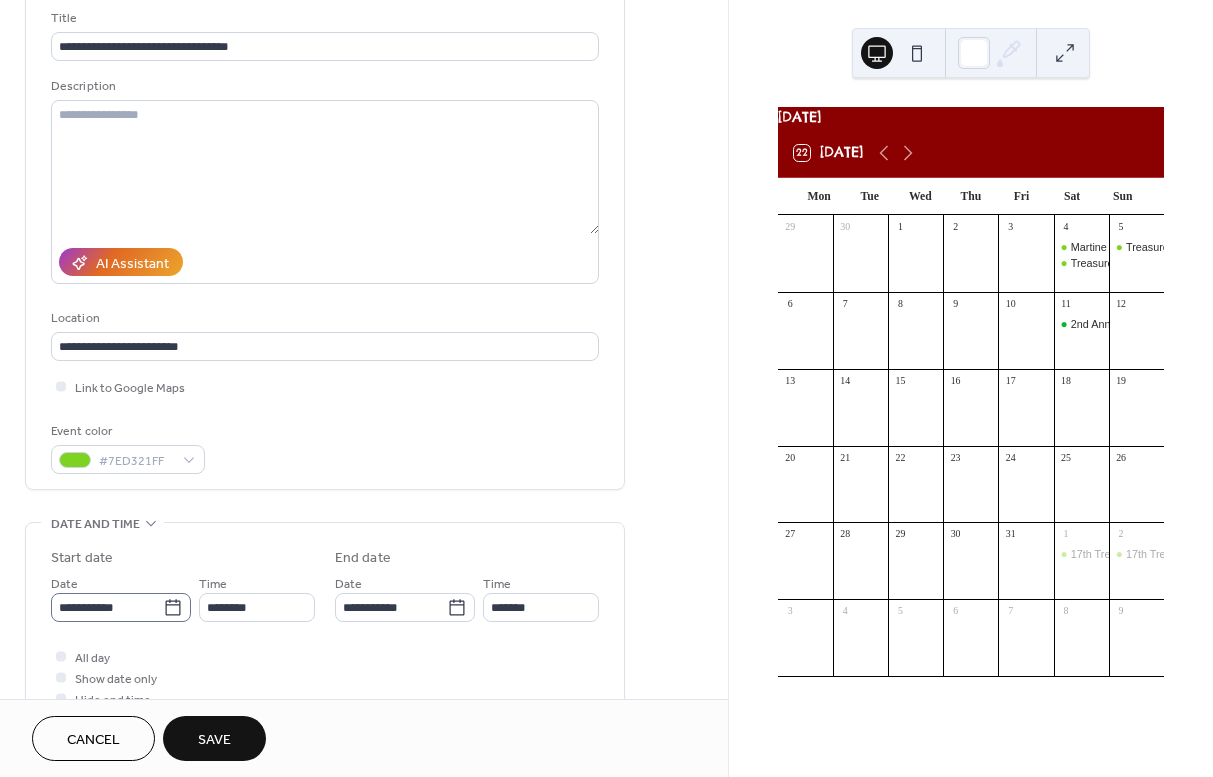 click 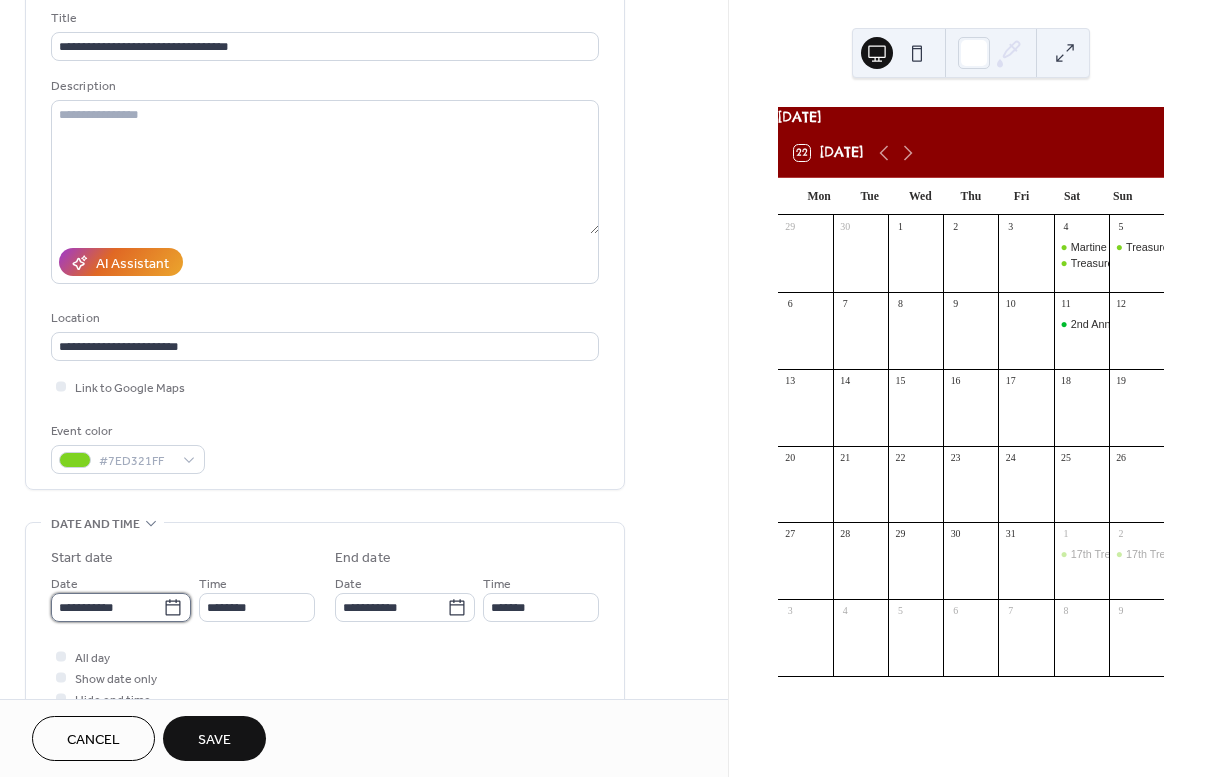 click on "**********" at bounding box center (107, 607) 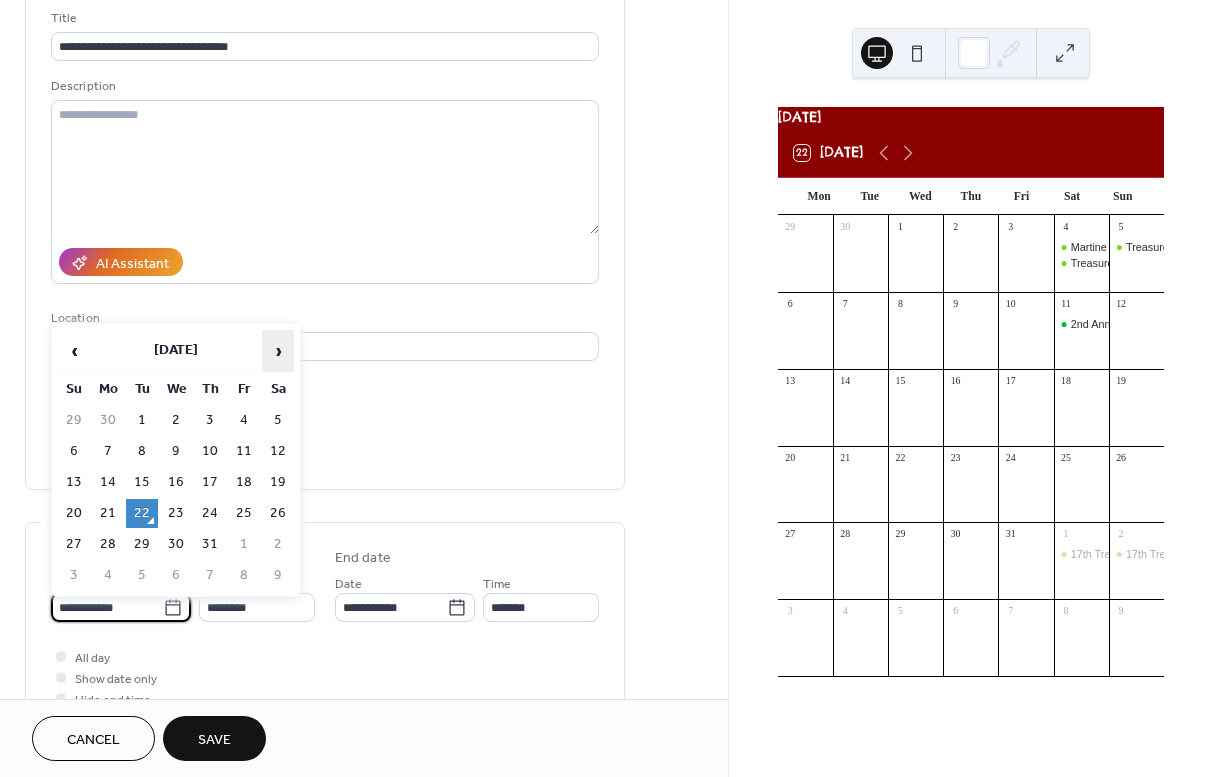 click on "›" at bounding box center (278, 351) 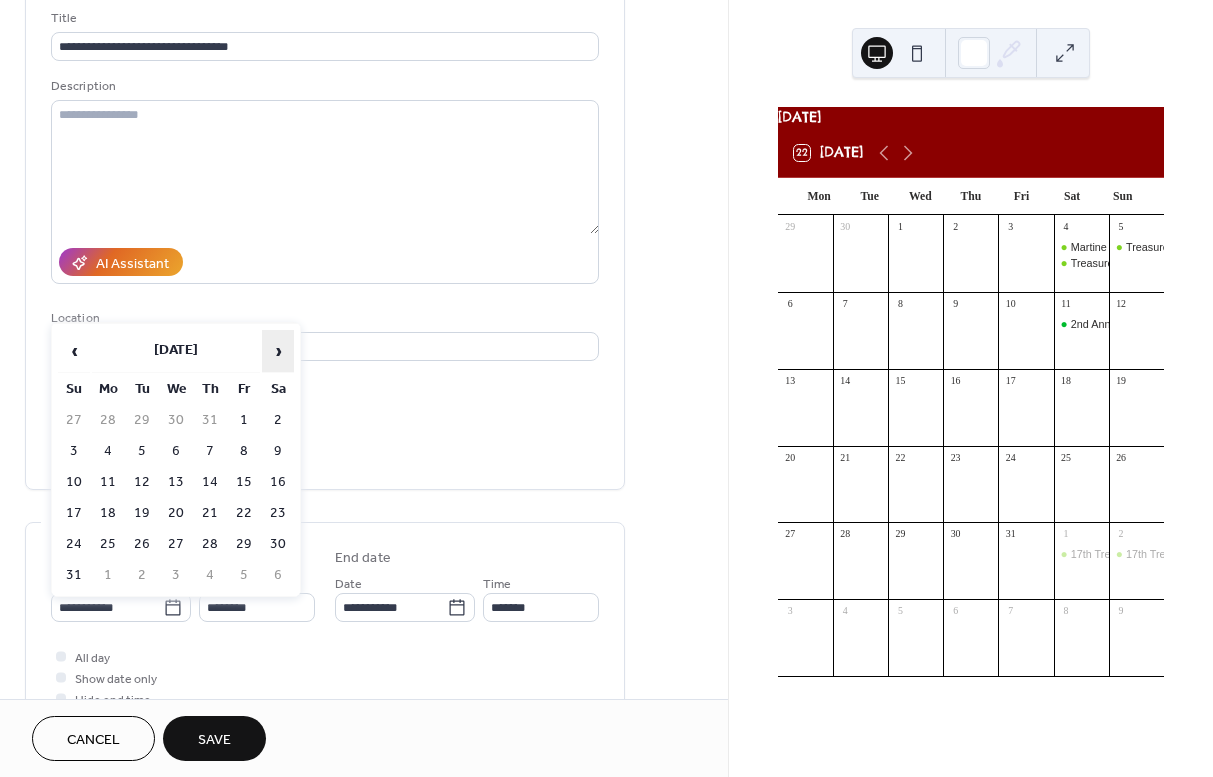 click on "›" at bounding box center (278, 351) 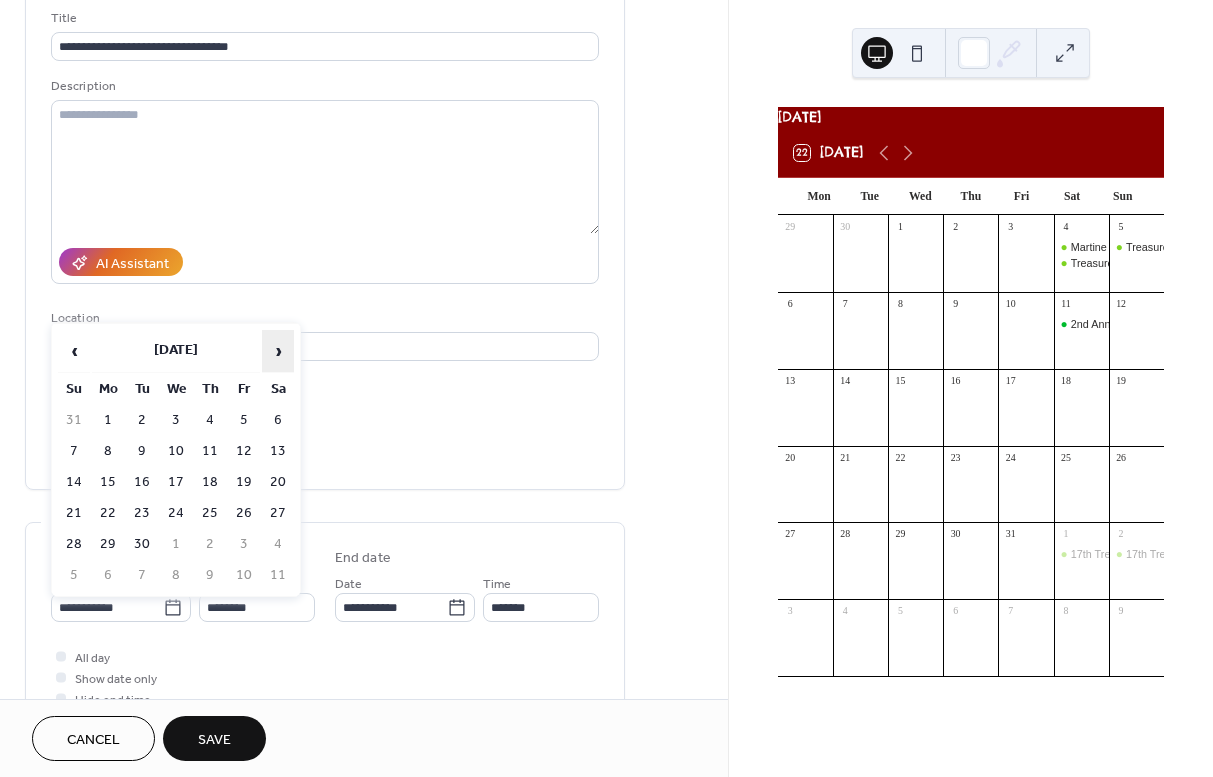 click on "›" at bounding box center (278, 351) 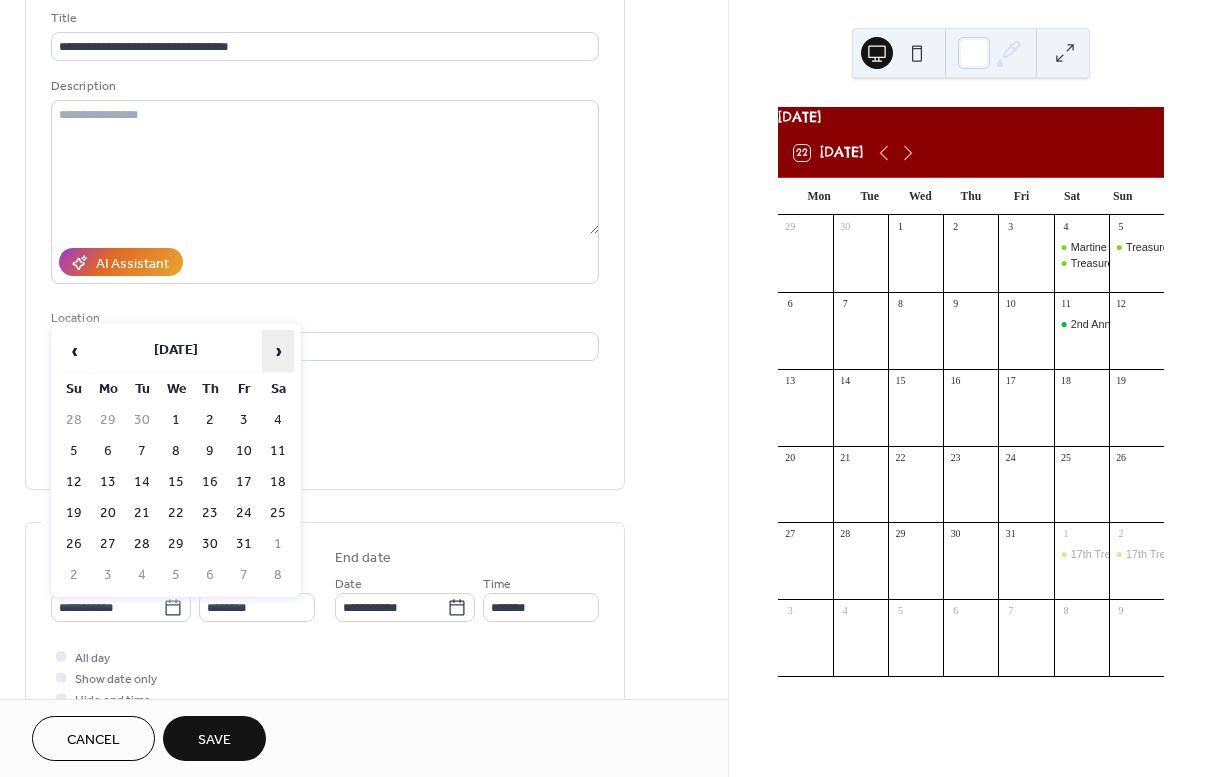 click on "›" at bounding box center (278, 351) 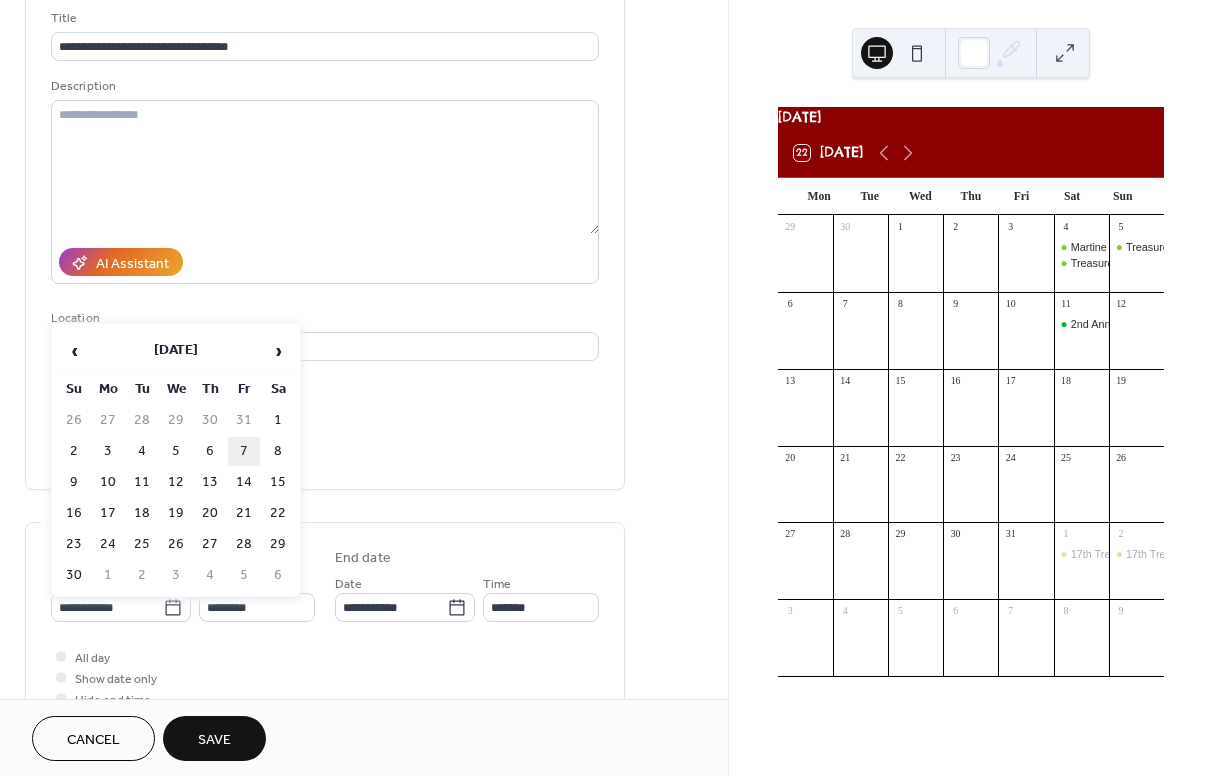 click on "7" at bounding box center [244, 451] 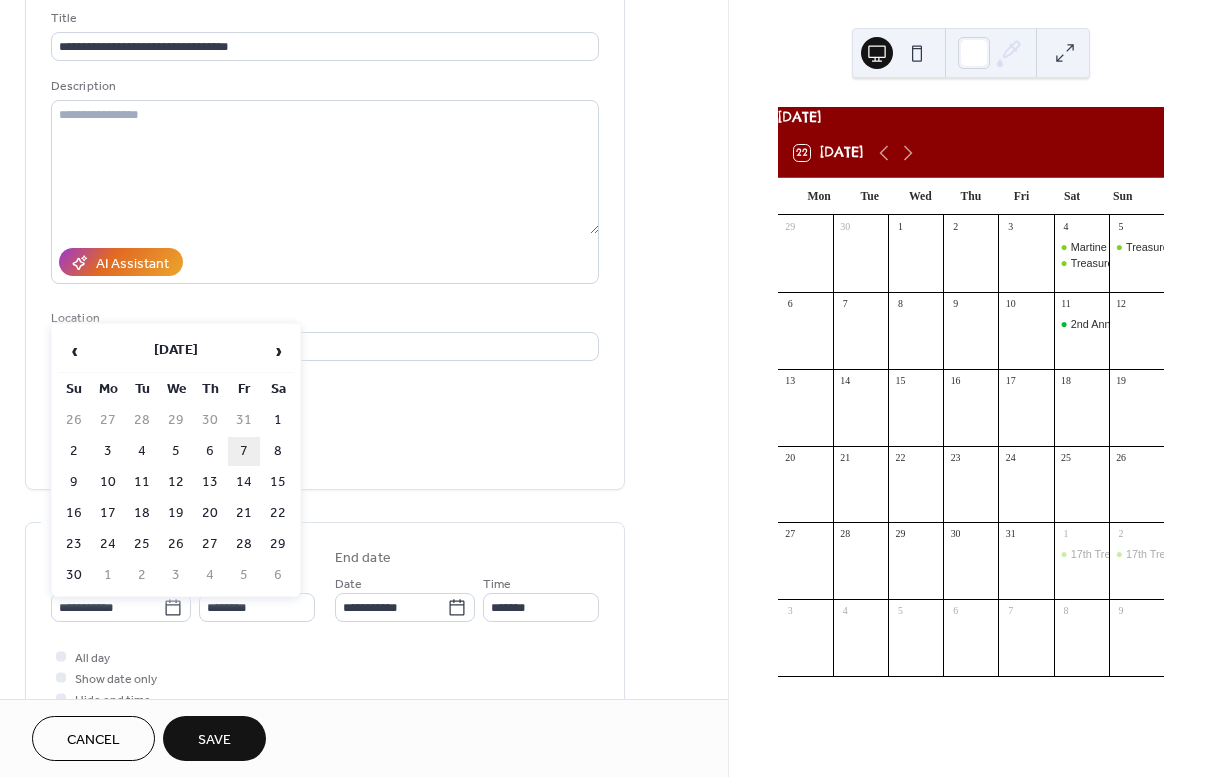 type on "**********" 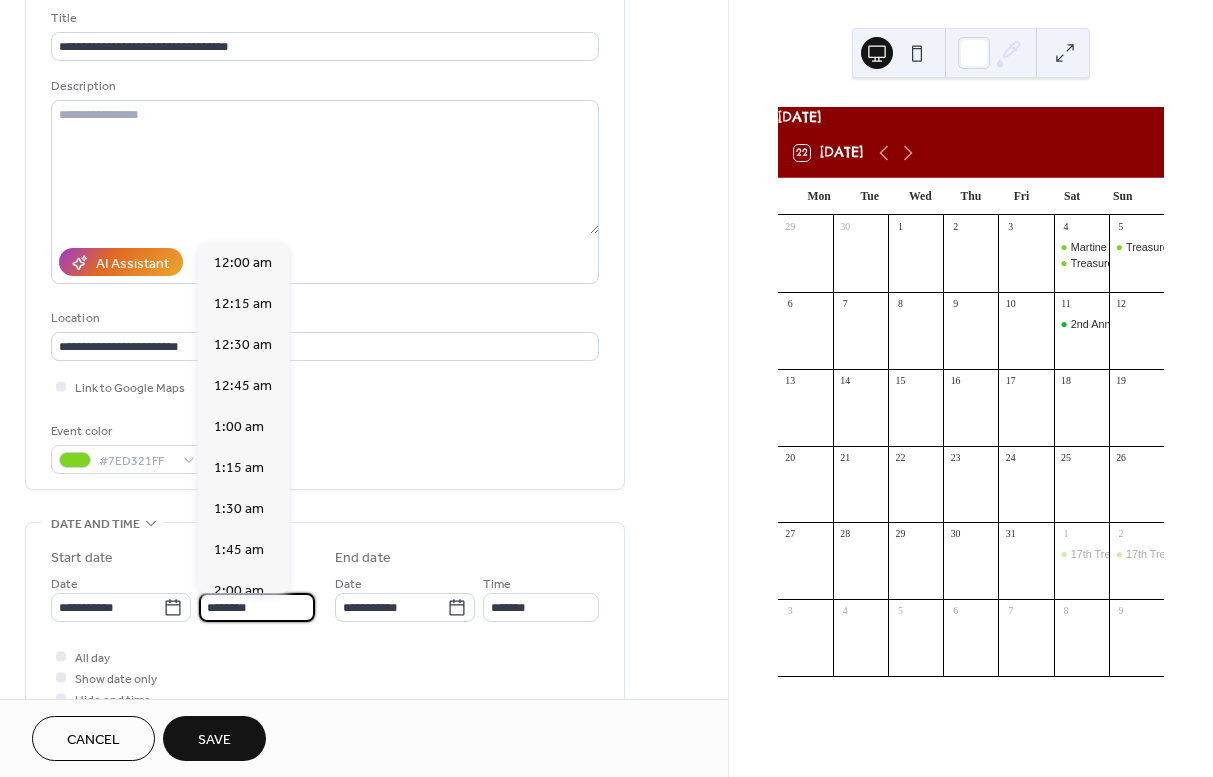 click on "********" at bounding box center [257, 607] 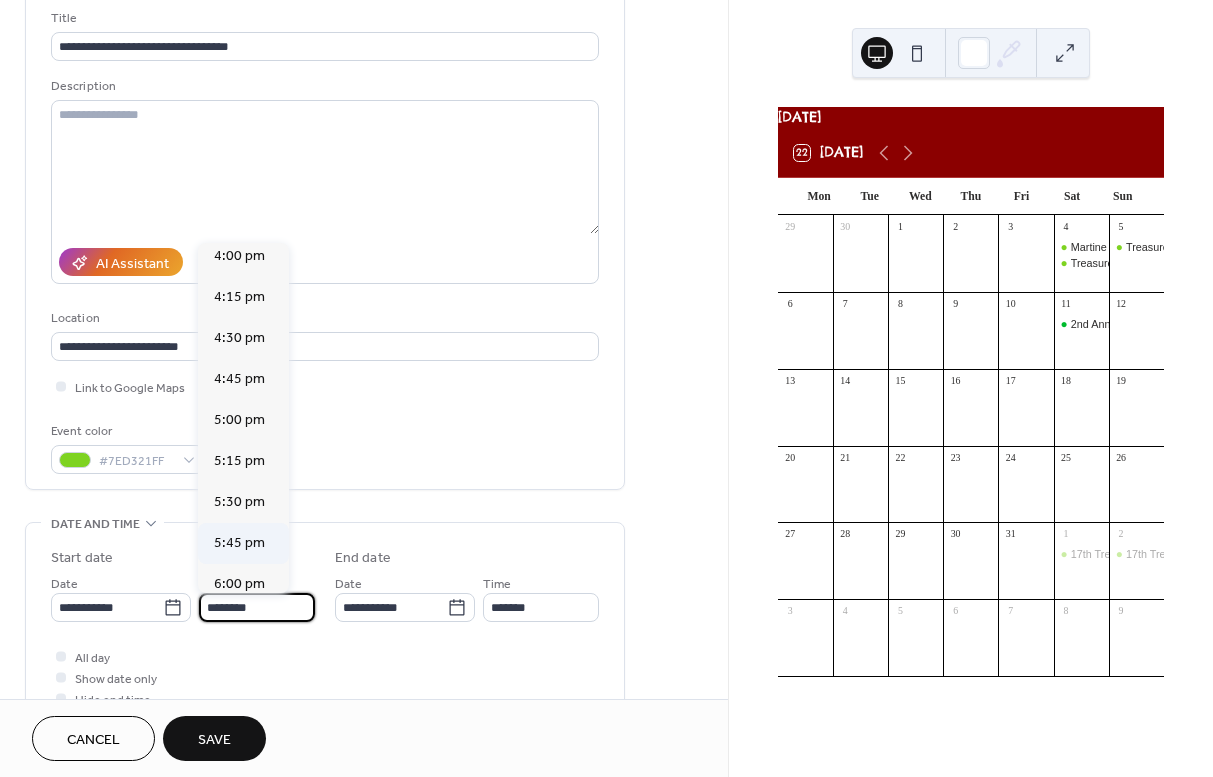 scroll, scrollTop: 2638, scrollLeft: 0, axis: vertical 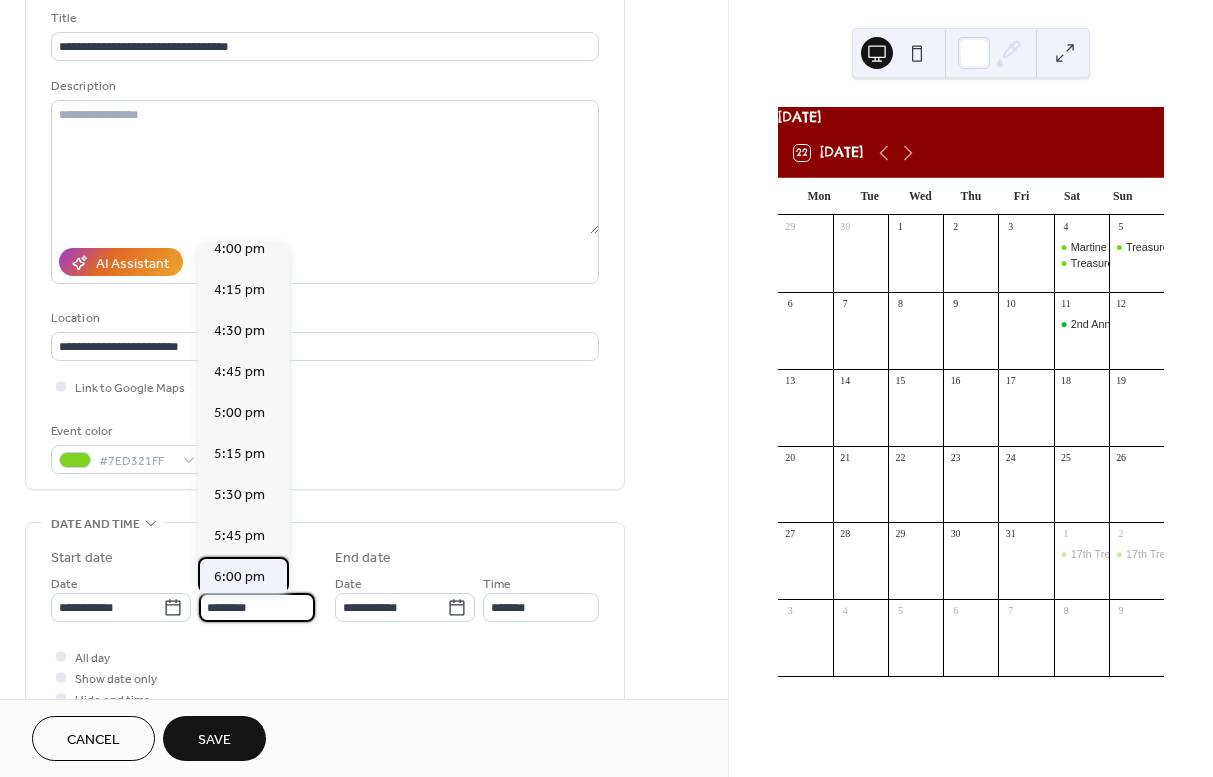 click on "6:00 pm" at bounding box center [239, 577] 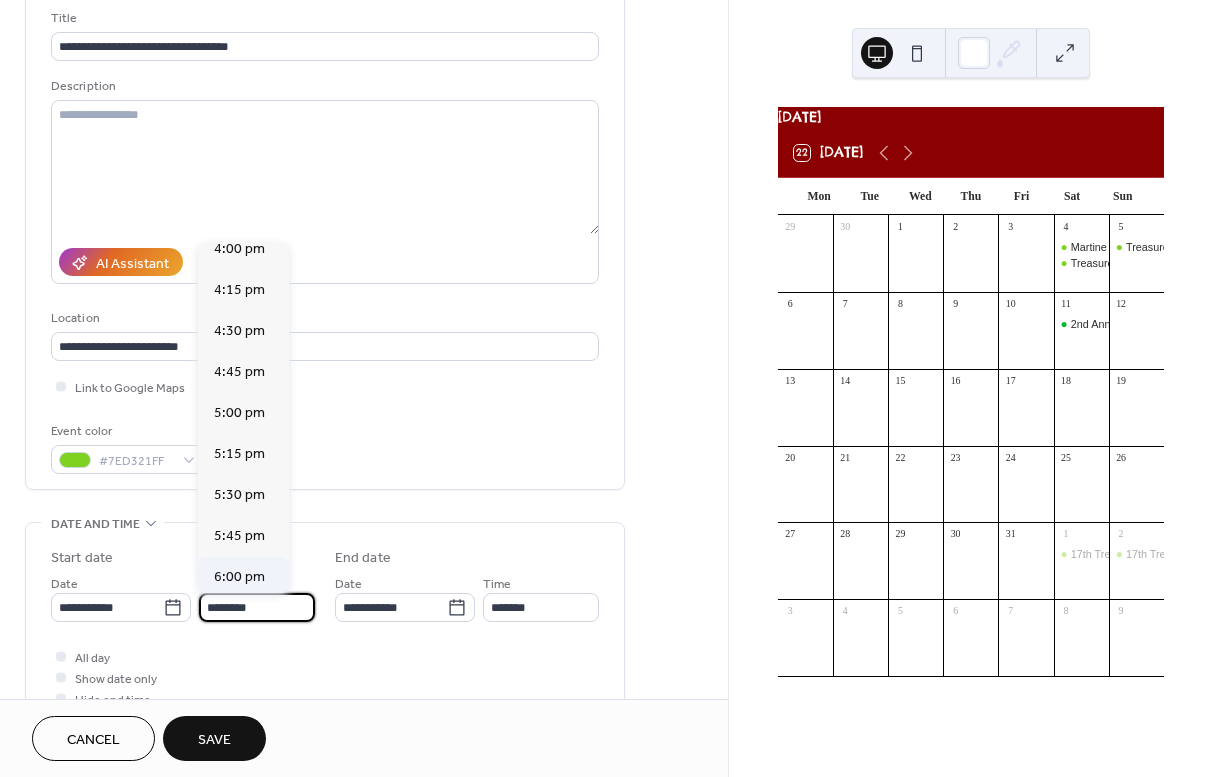type on "*******" 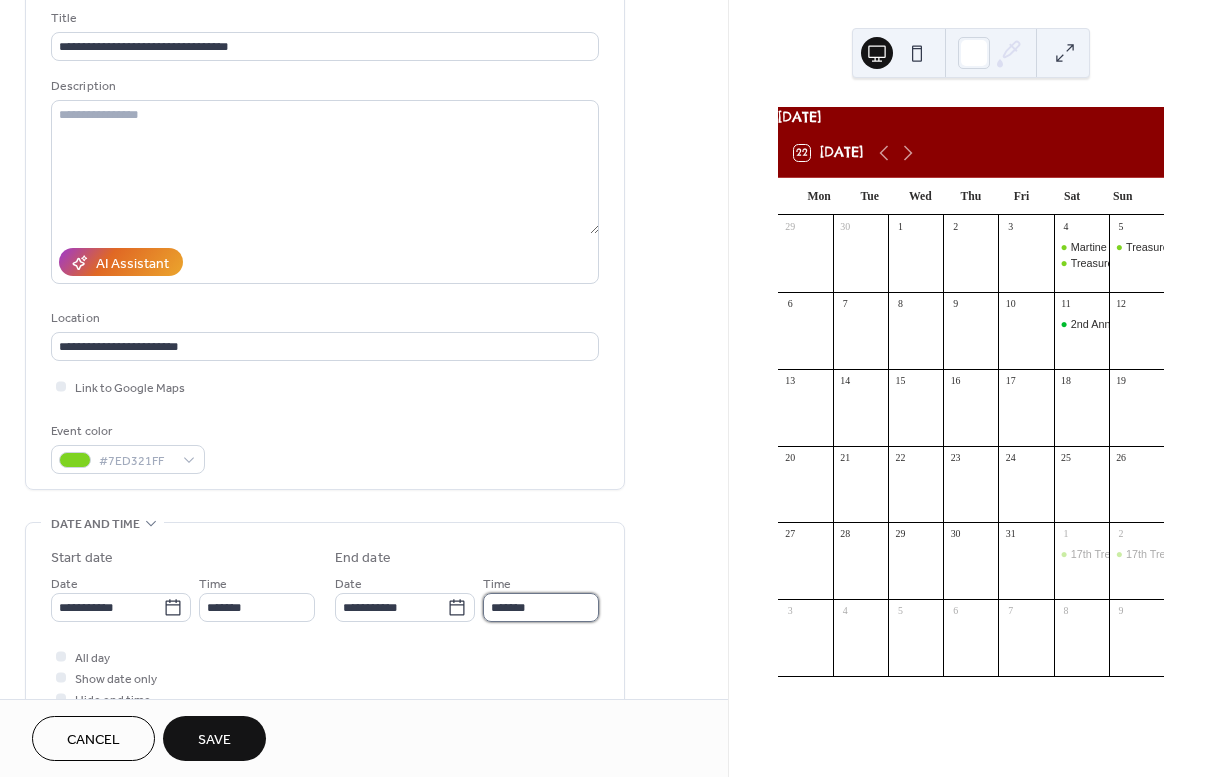 click on "*******" at bounding box center (541, 607) 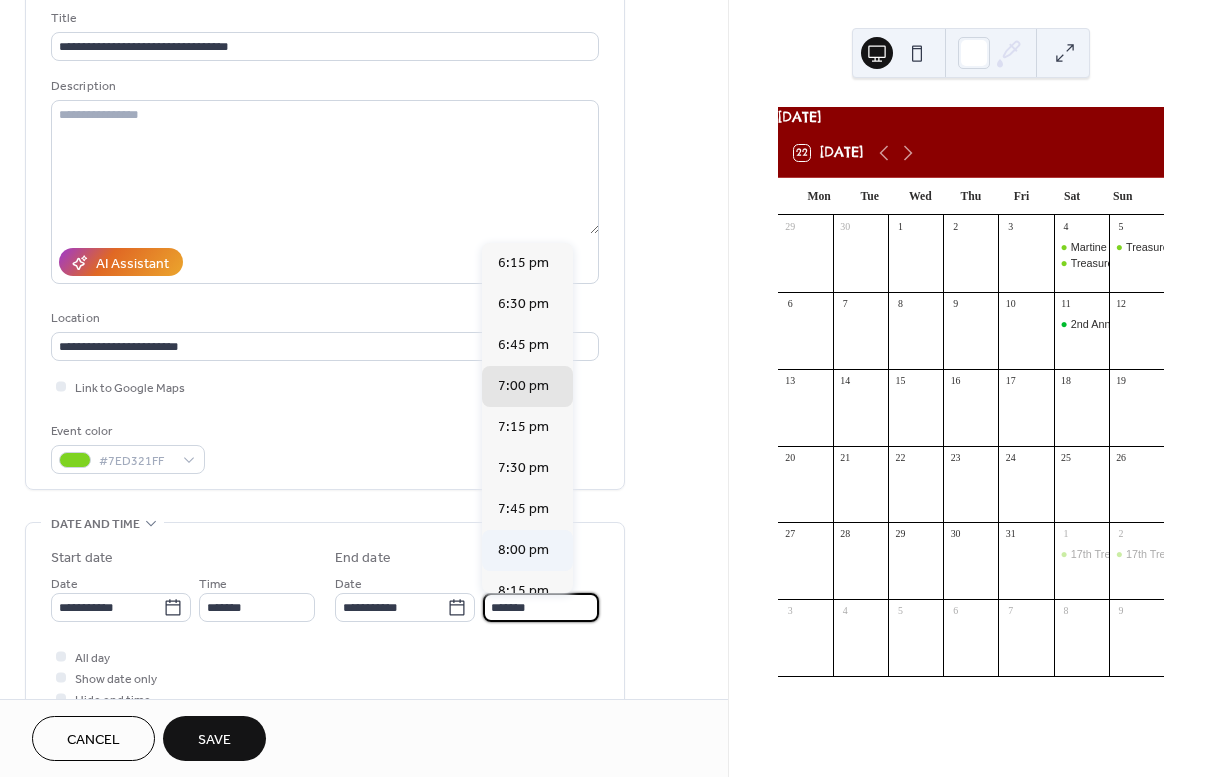 scroll, scrollTop: 581, scrollLeft: 0, axis: vertical 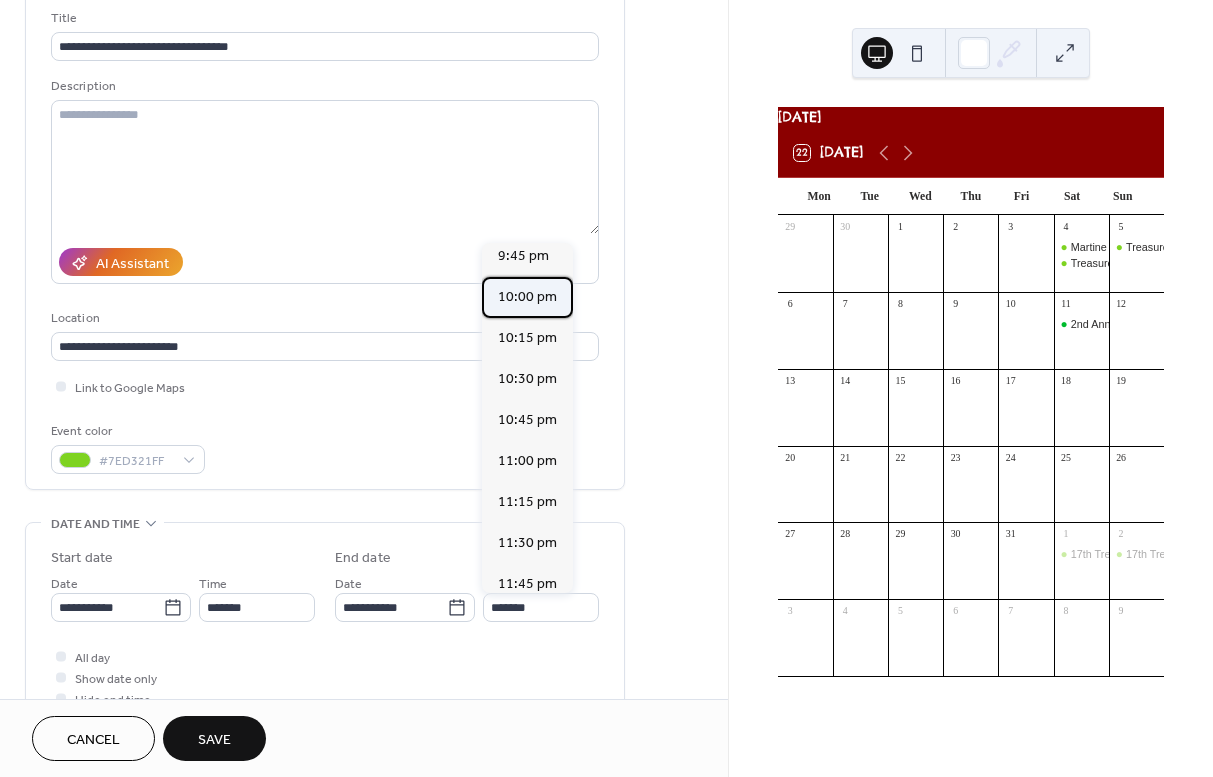 click on "10:00 pm" at bounding box center (527, 297) 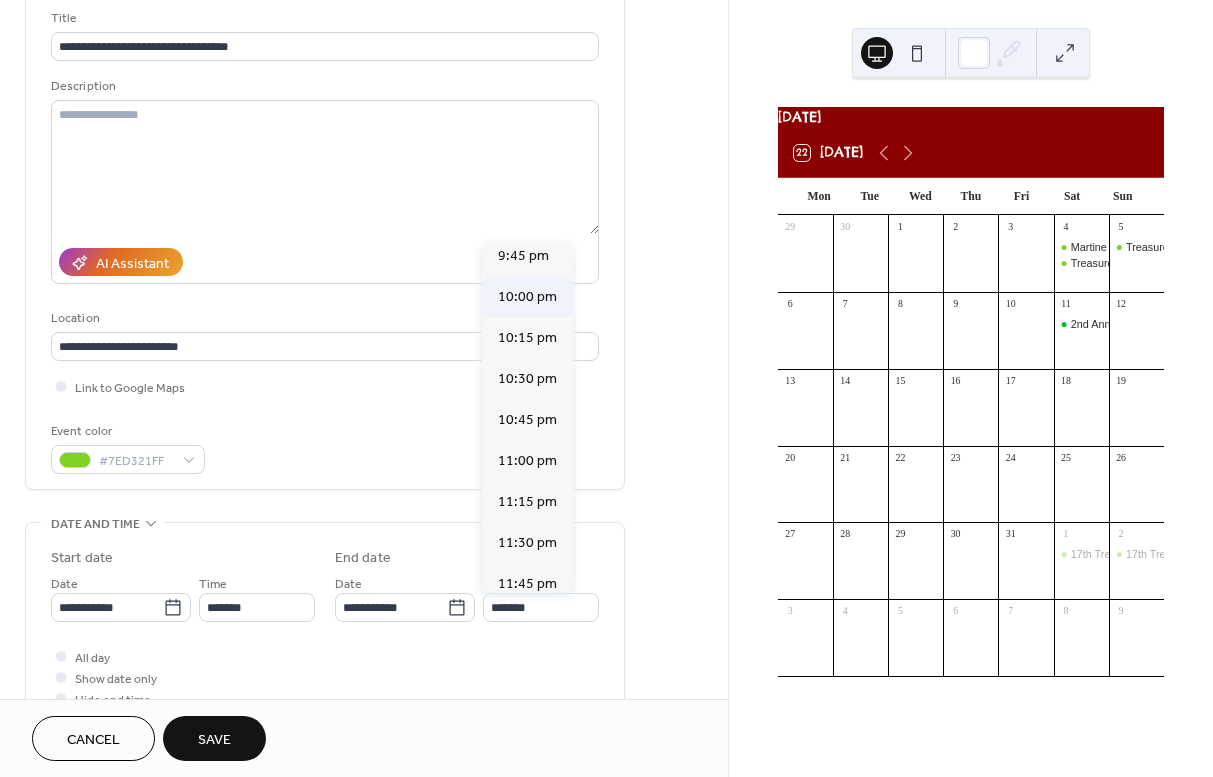 type on "********" 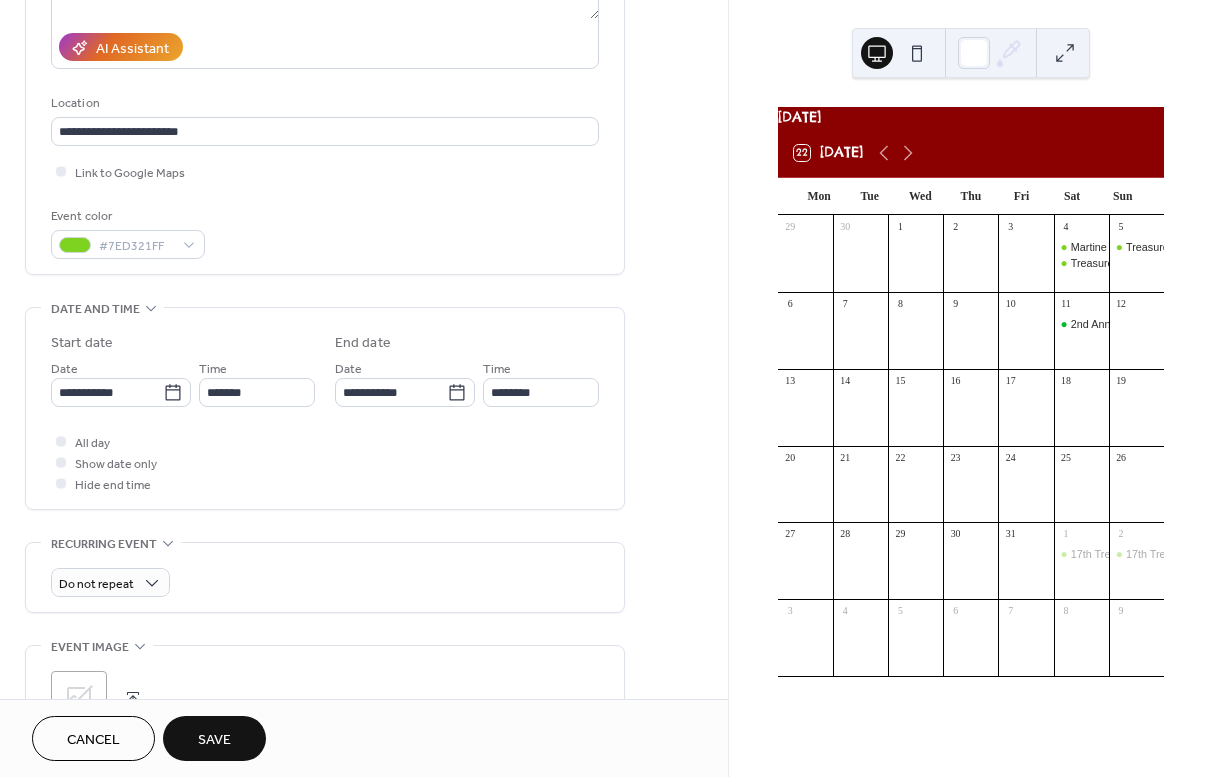 scroll, scrollTop: 389, scrollLeft: 0, axis: vertical 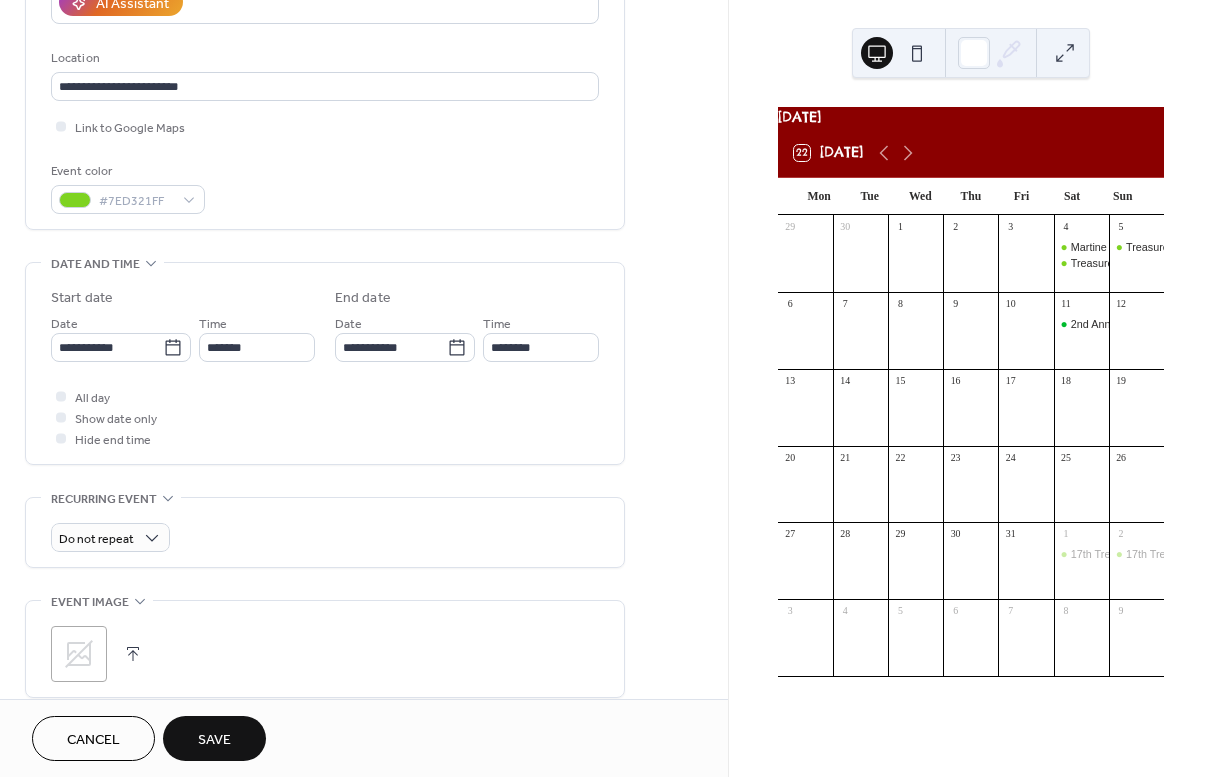 click on "Save" at bounding box center [214, 740] 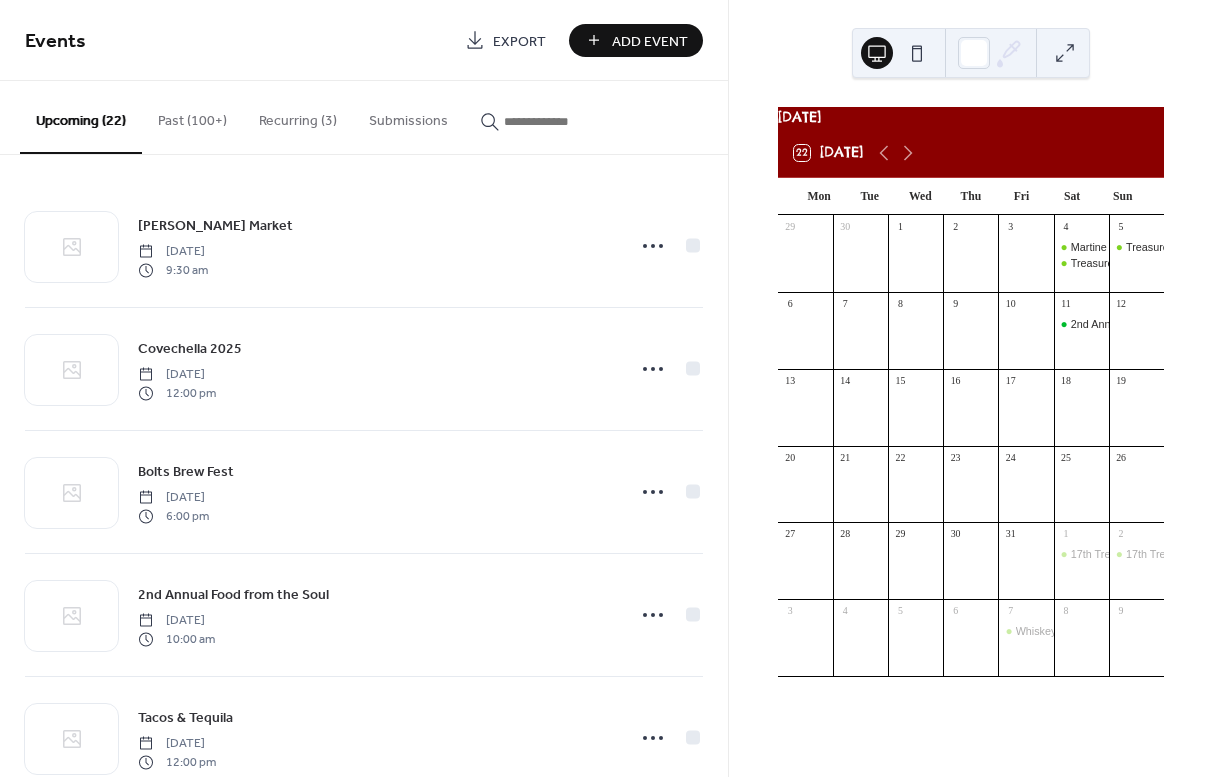 click on "Add Event" at bounding box center [650, 41] 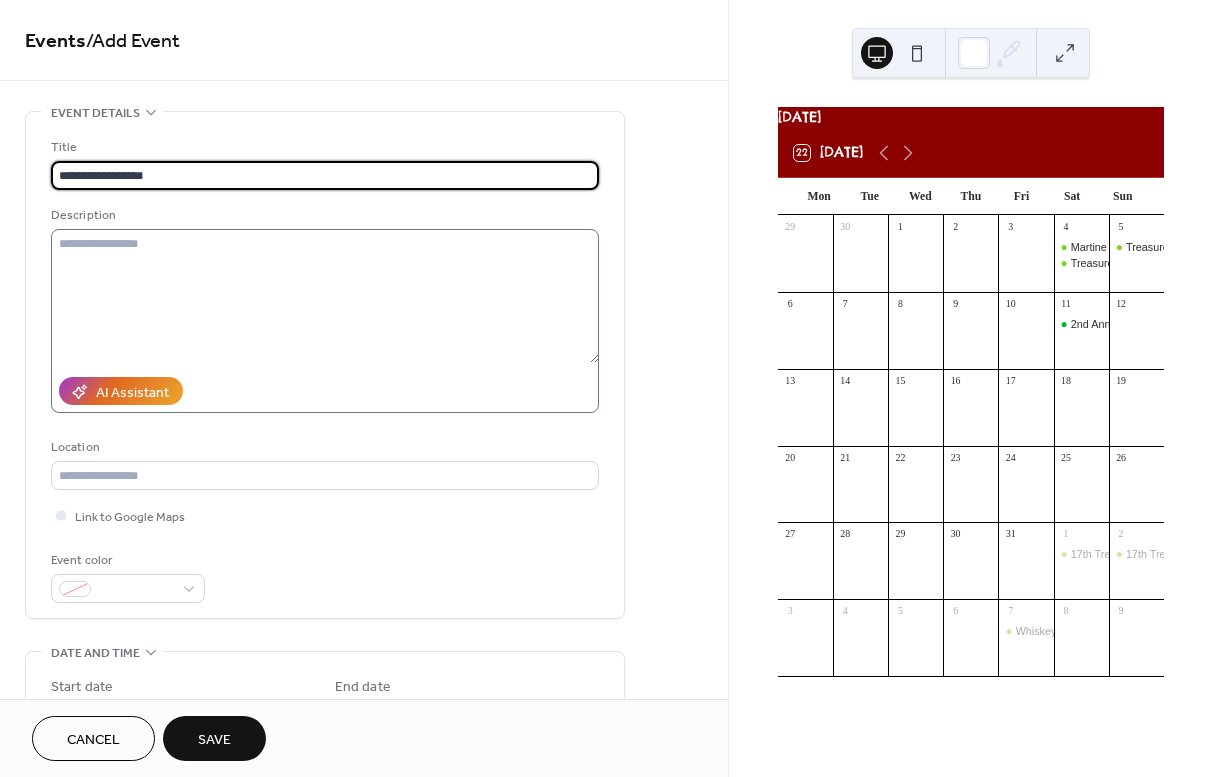 type on "**********" 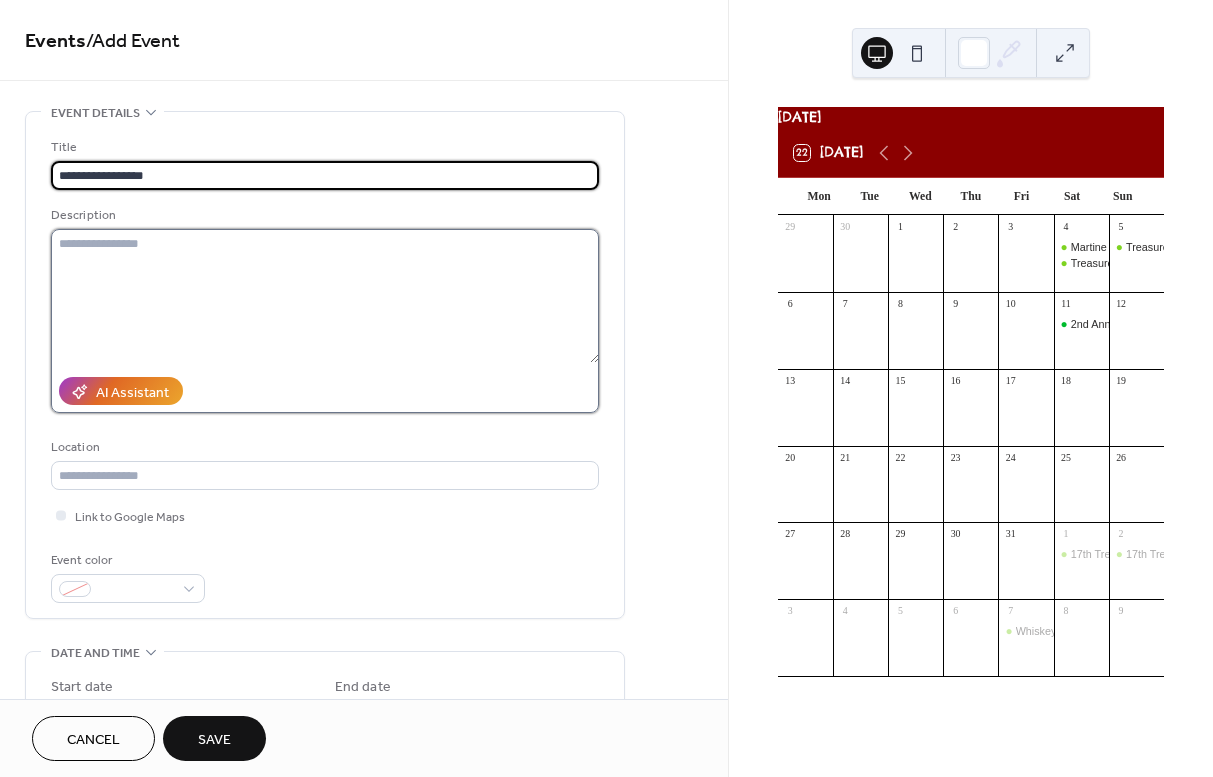 click at bounding box center (325, 296) 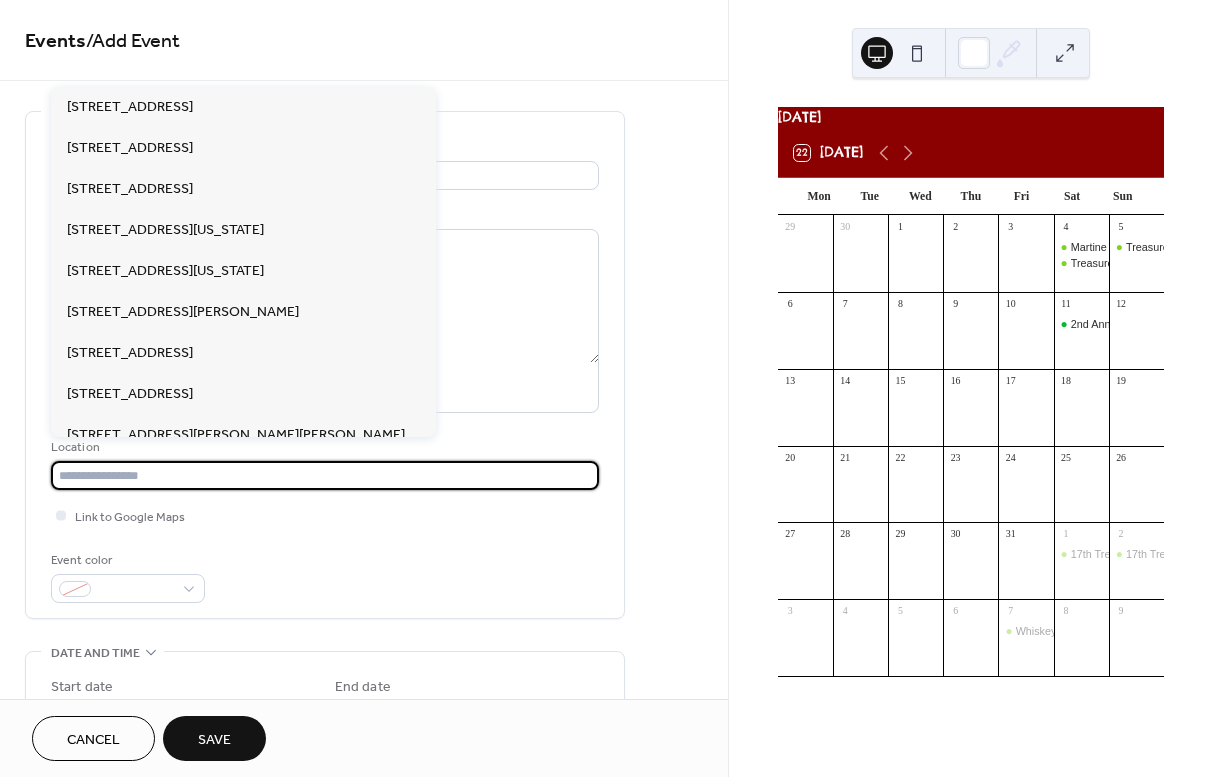 click at bounding box center [325, 475] 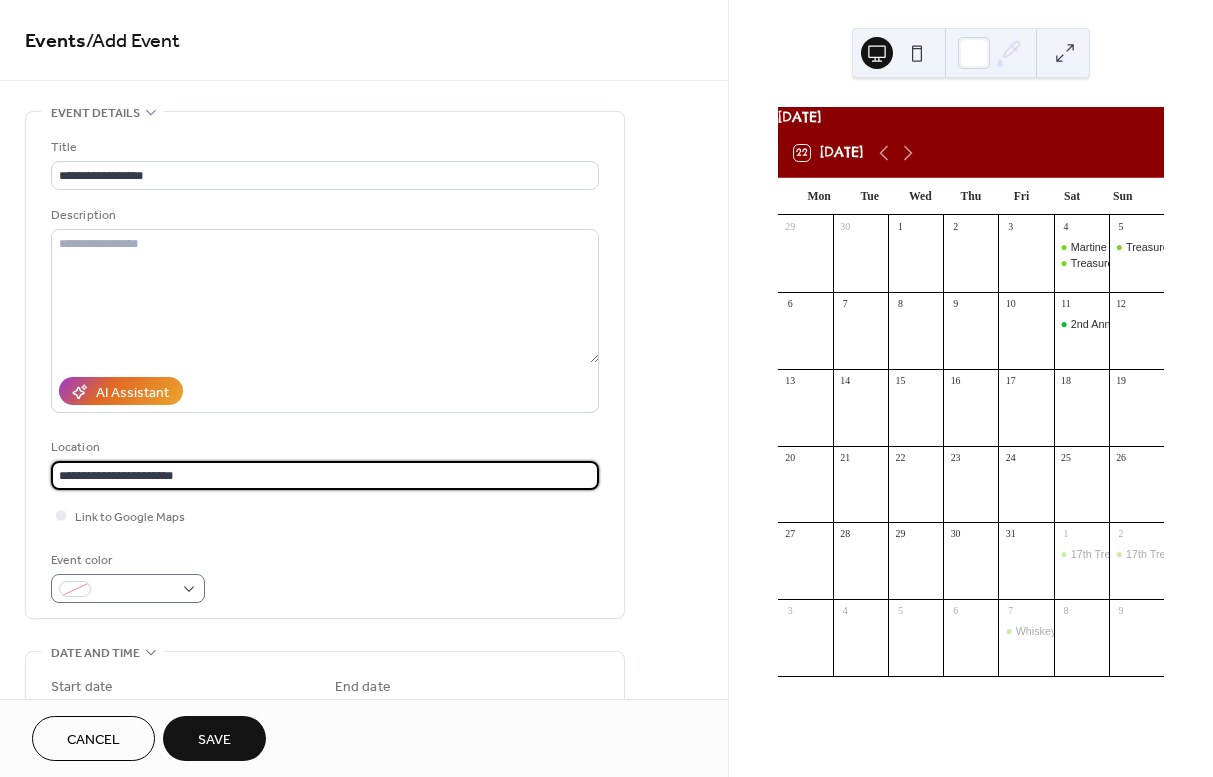 type on "**********" 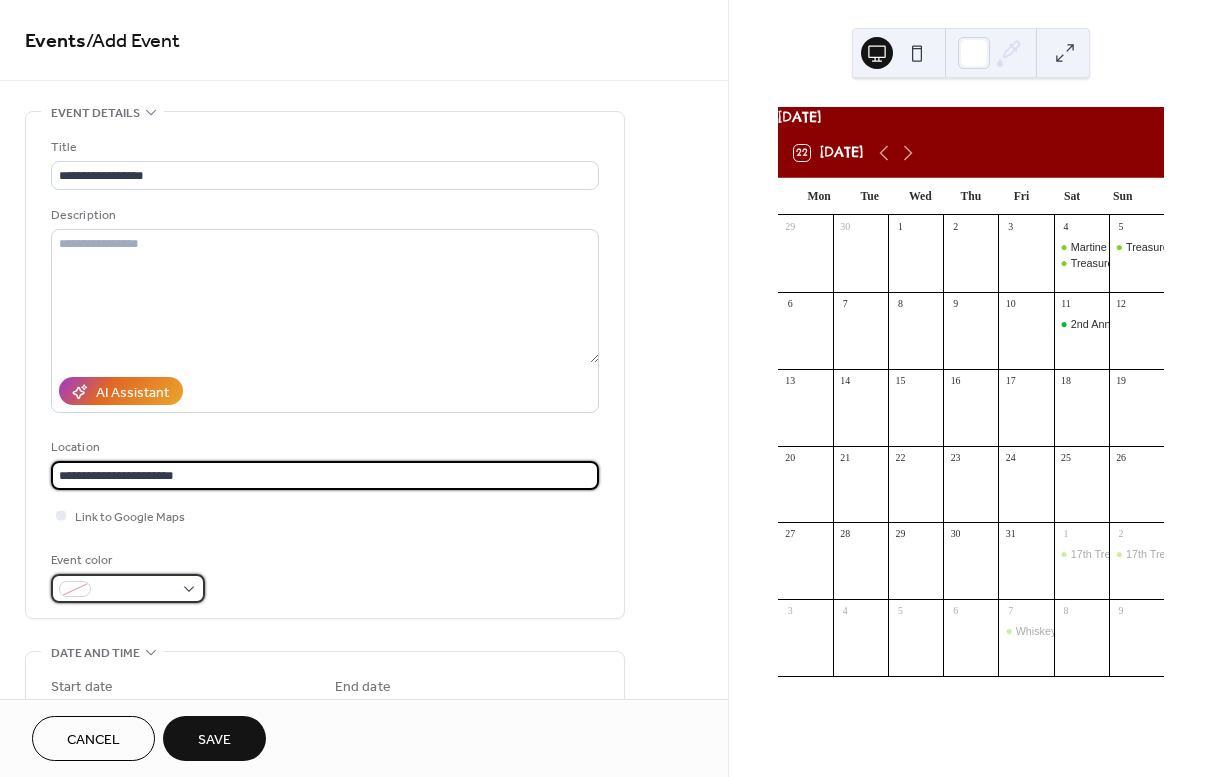 click at bounding box center [128, 588] 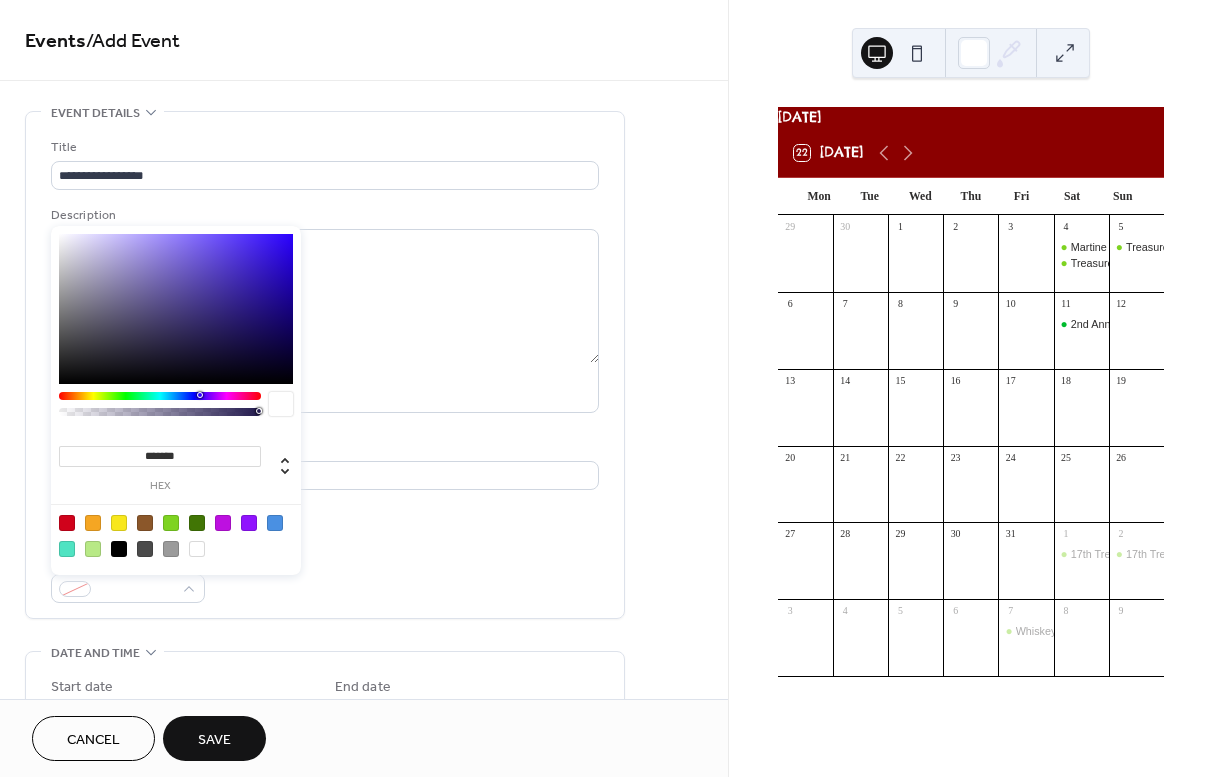 click at bounding box center (171, 523) 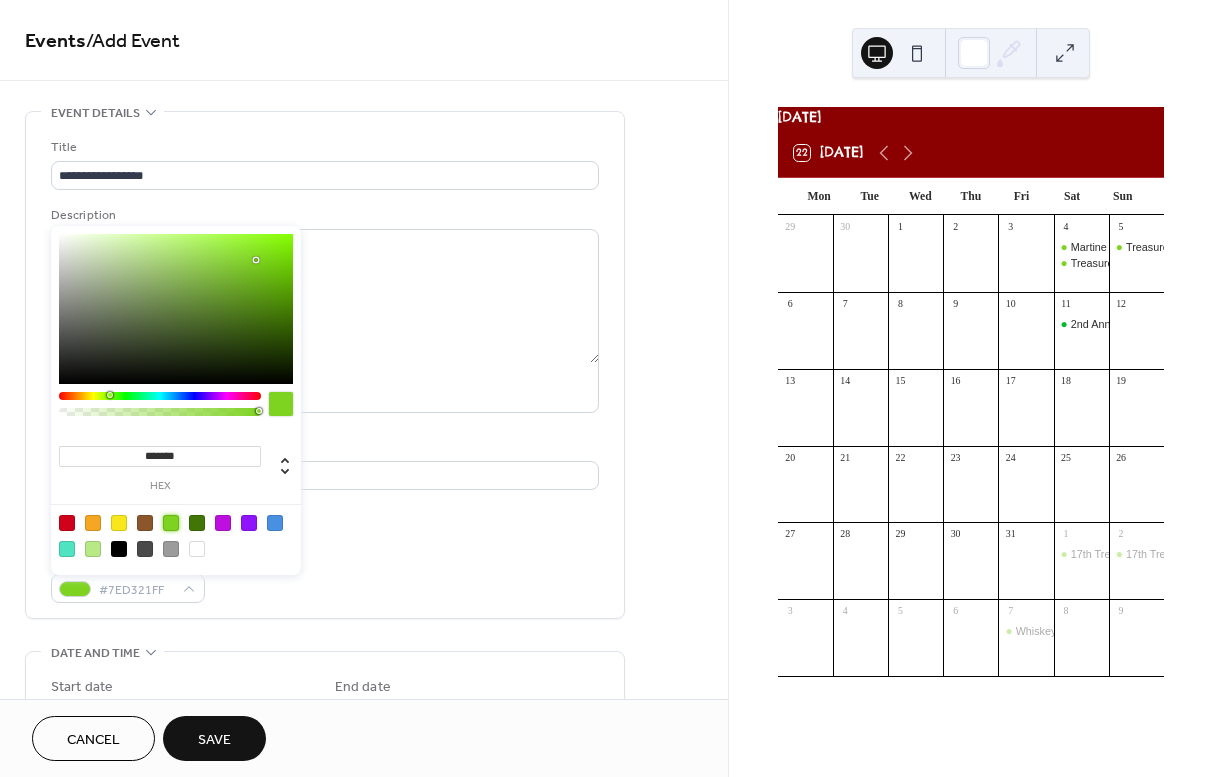 click on "Event color #7ED321FF" at bounding box center [325, 576] 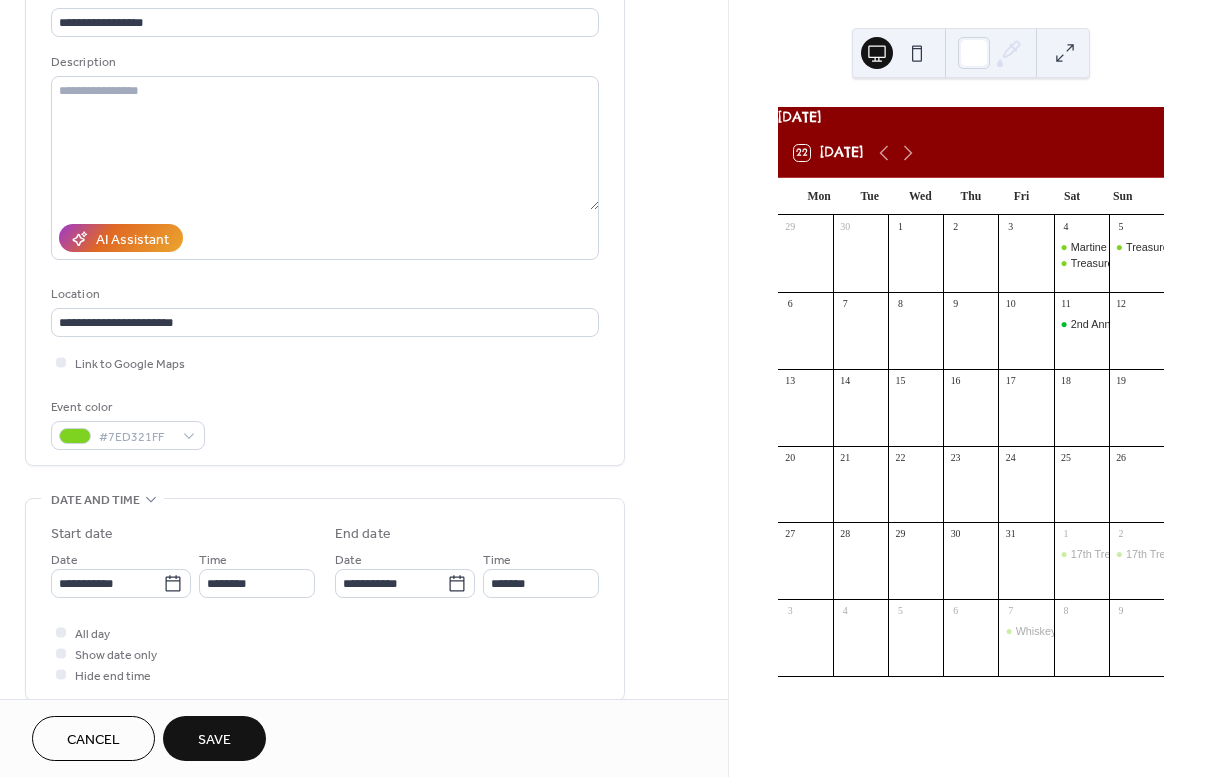 scroll, scrollTop: 164, scrollLeft: 0, axis: vertical 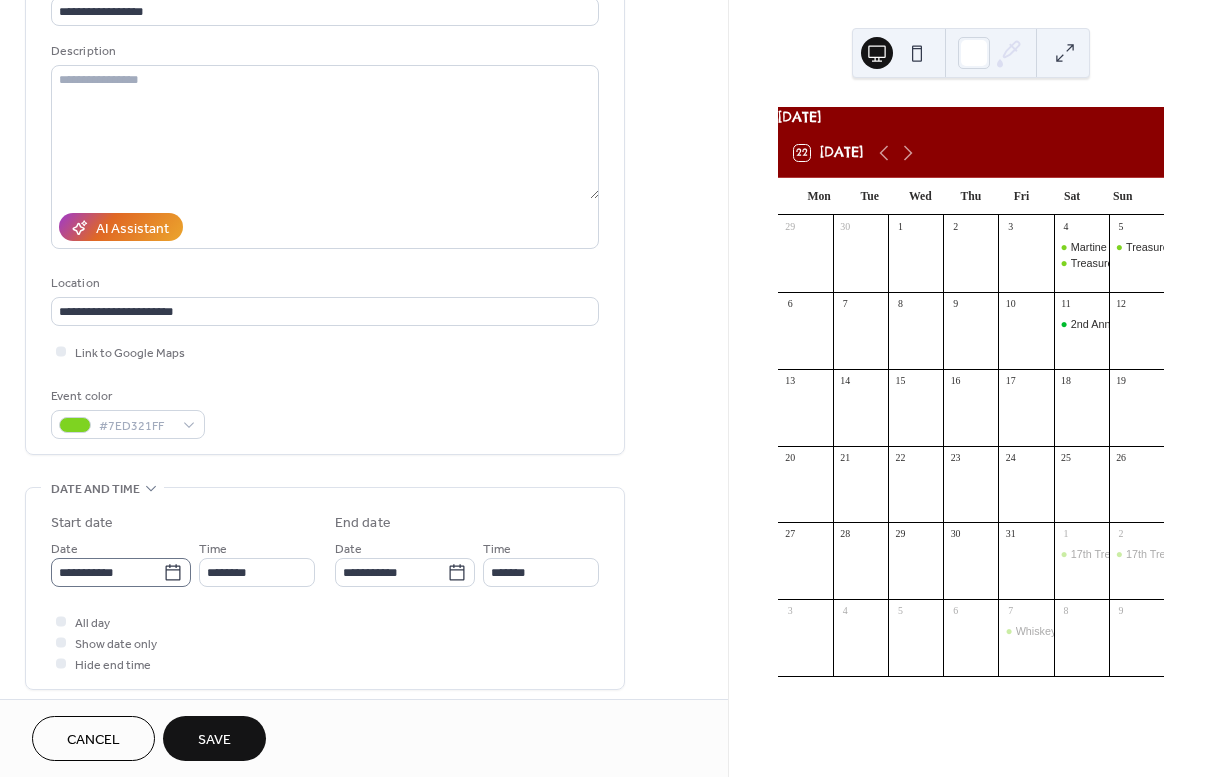 click 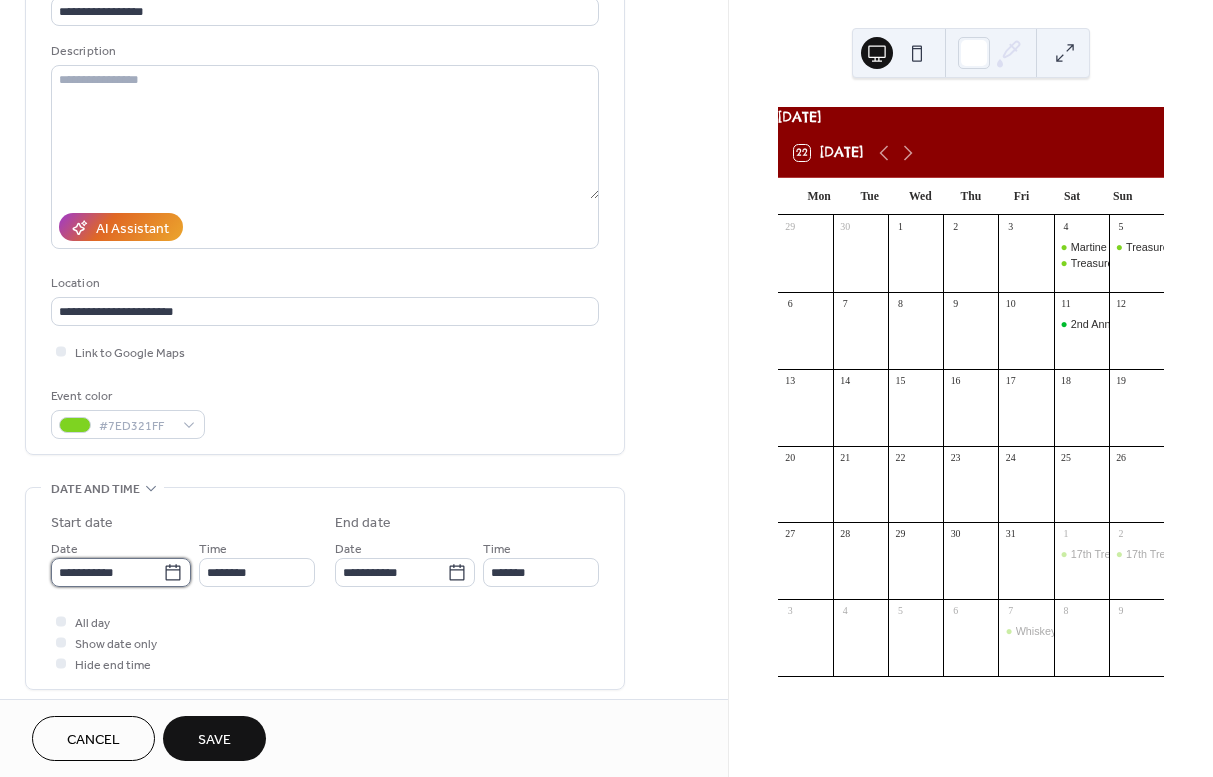 click on "**********" at bounding box center [107, 572] 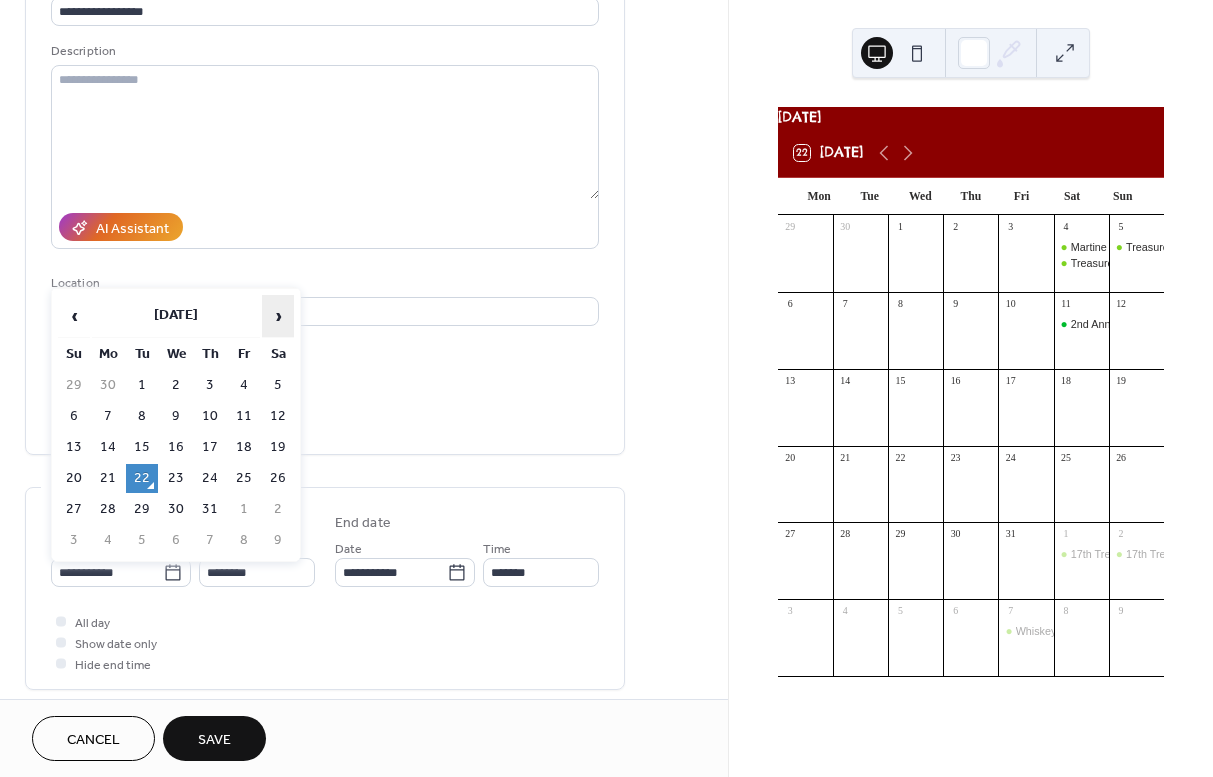 click on "›" at bounding box center [278, 316] 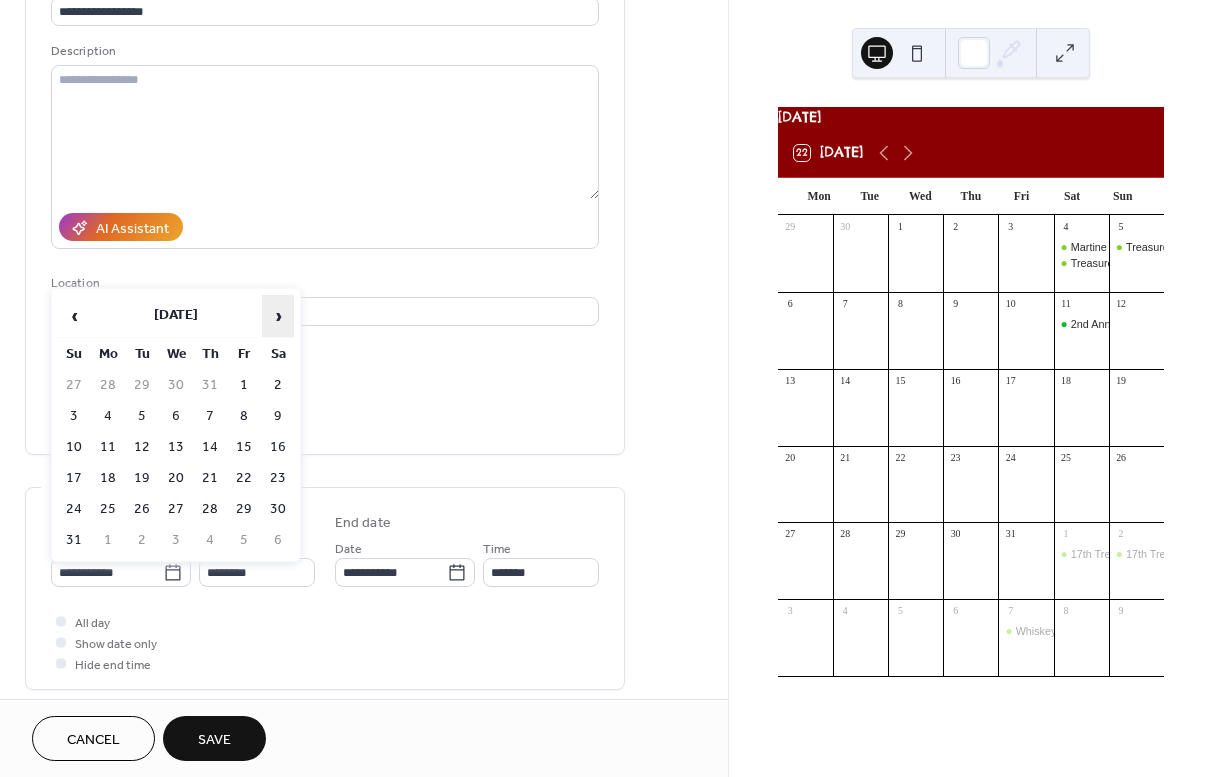 click on "›" at bounding box center [278, 316] 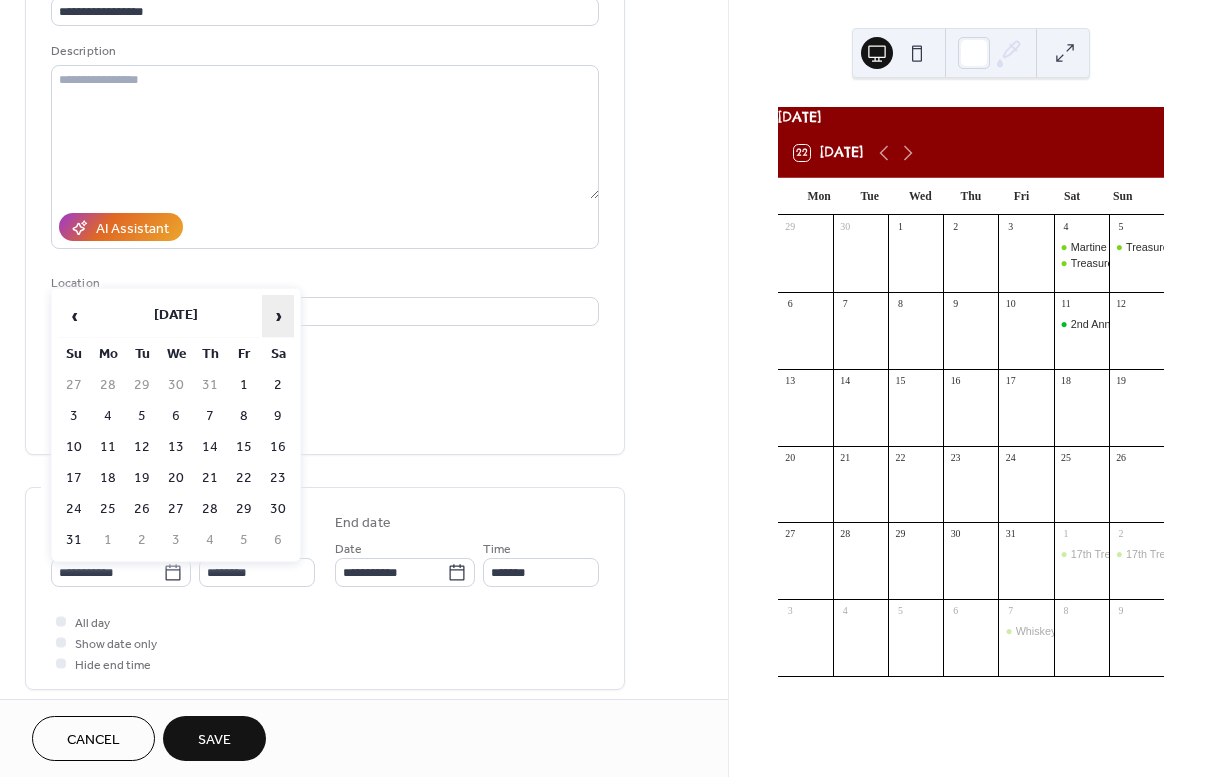click on "›" at bounding box center [278, 316] 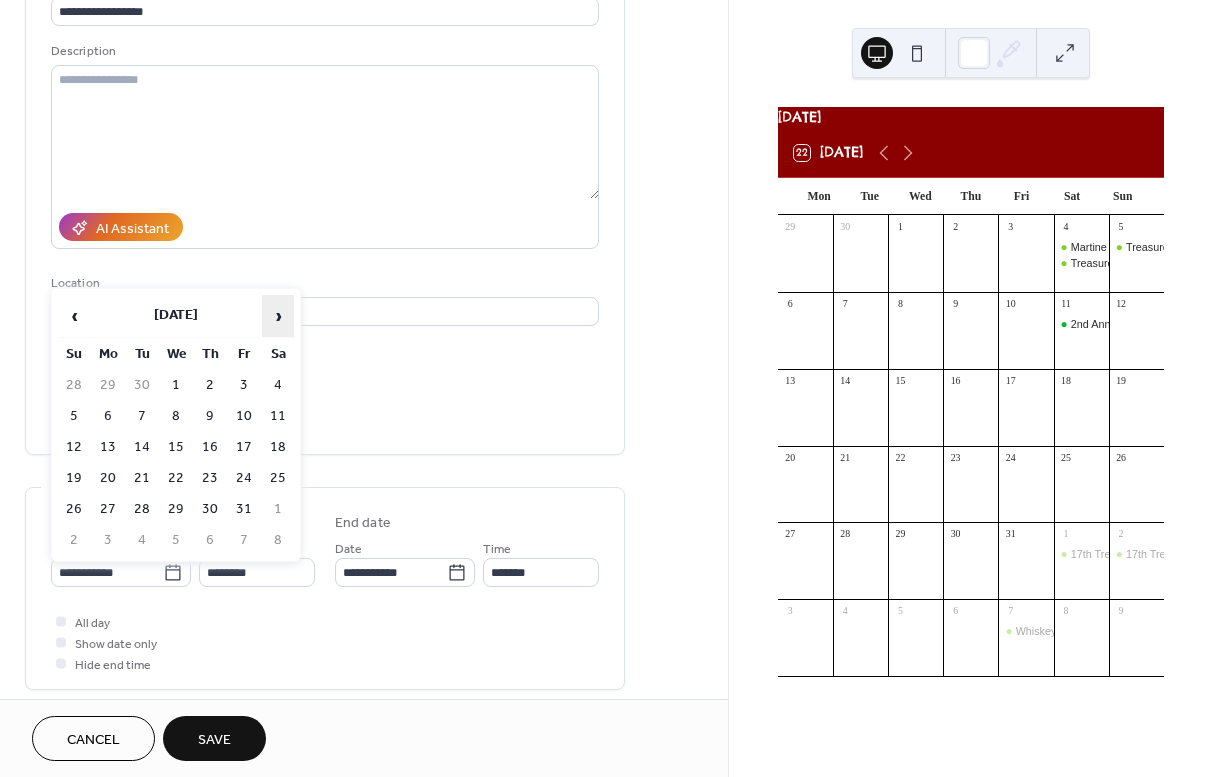 click on "›" at bounding box center (278, 316) 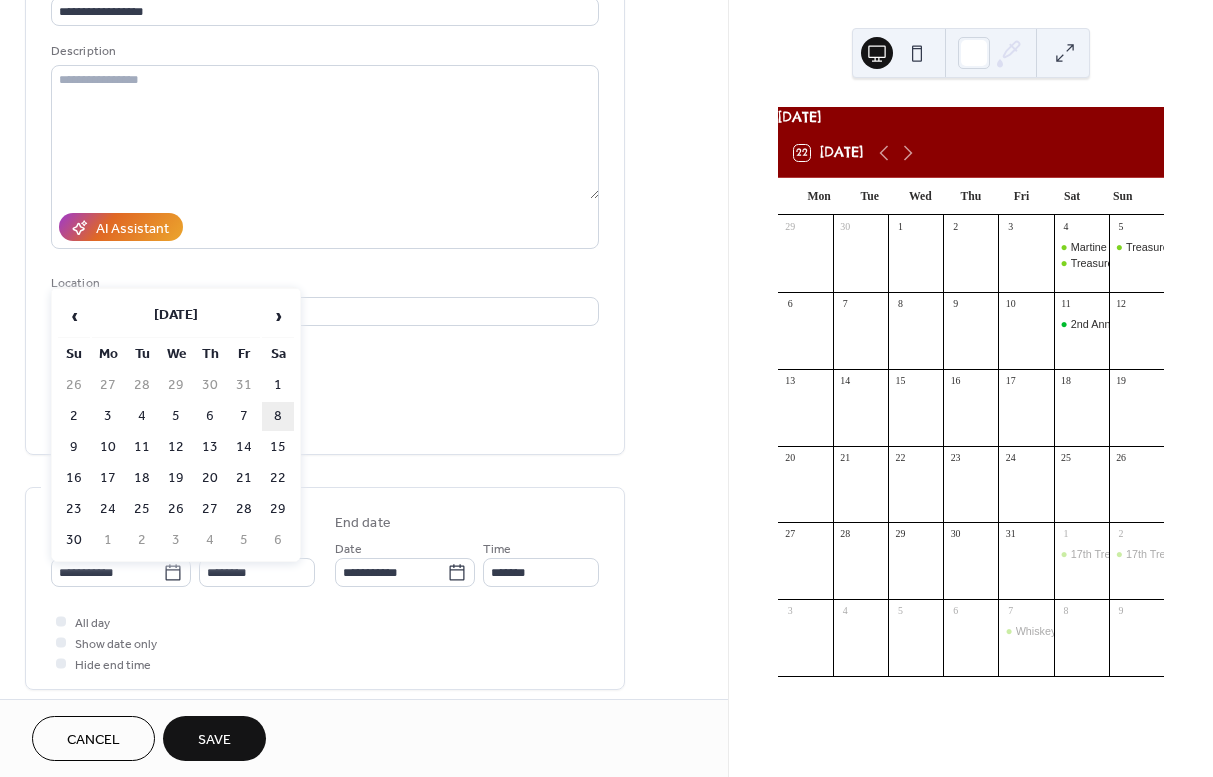 click on "8" at bounding box center (278, 416) 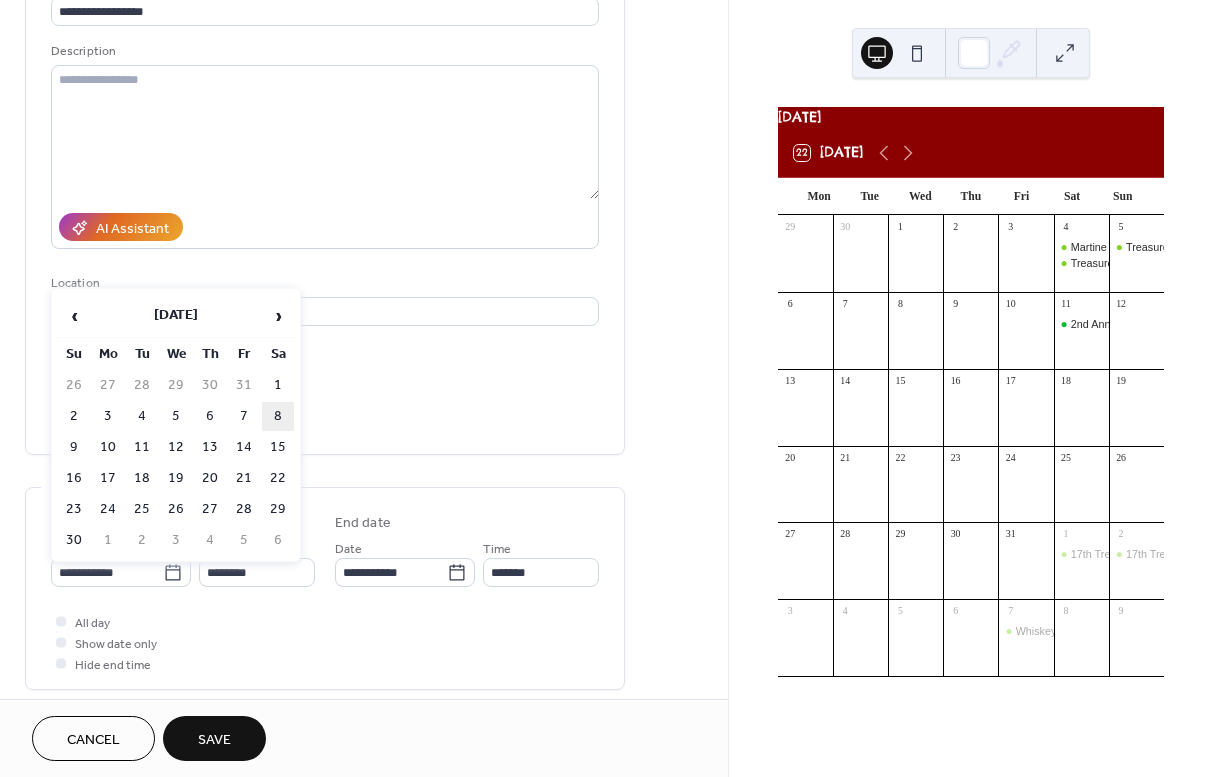 type on "**********" 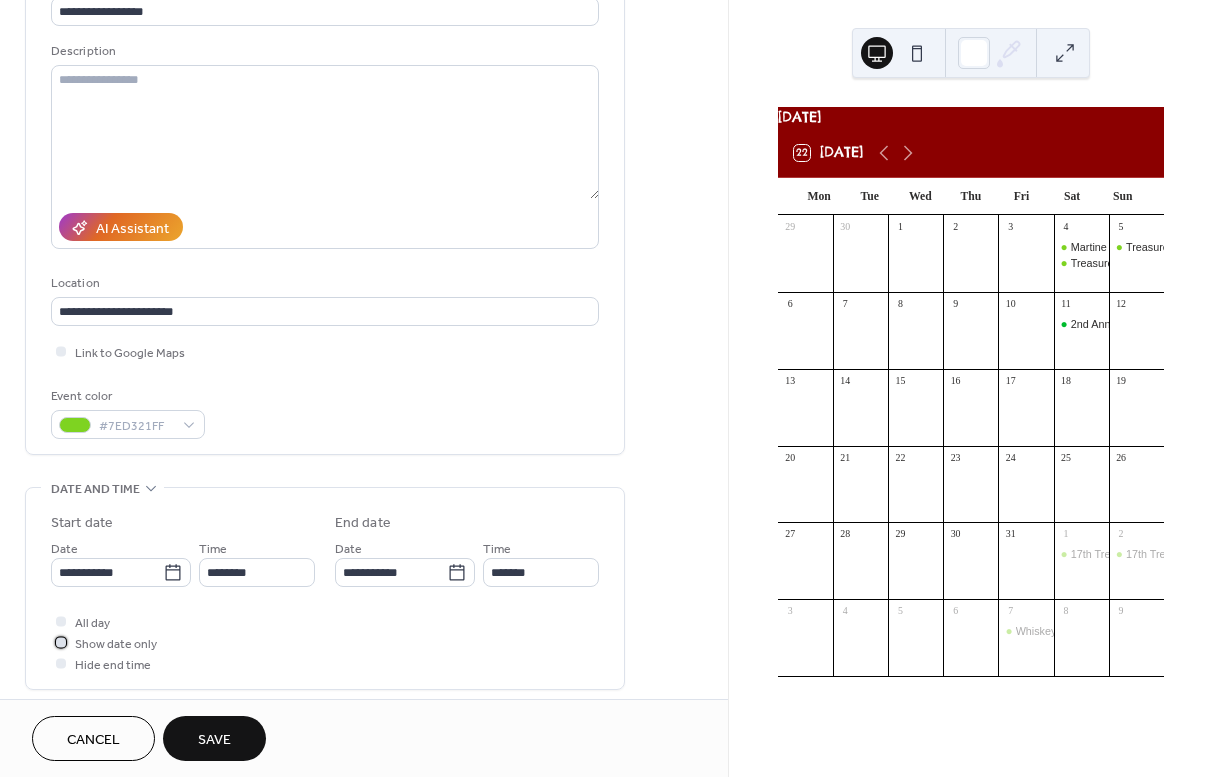 click on "Show date only" at bounding box center (116, 644) 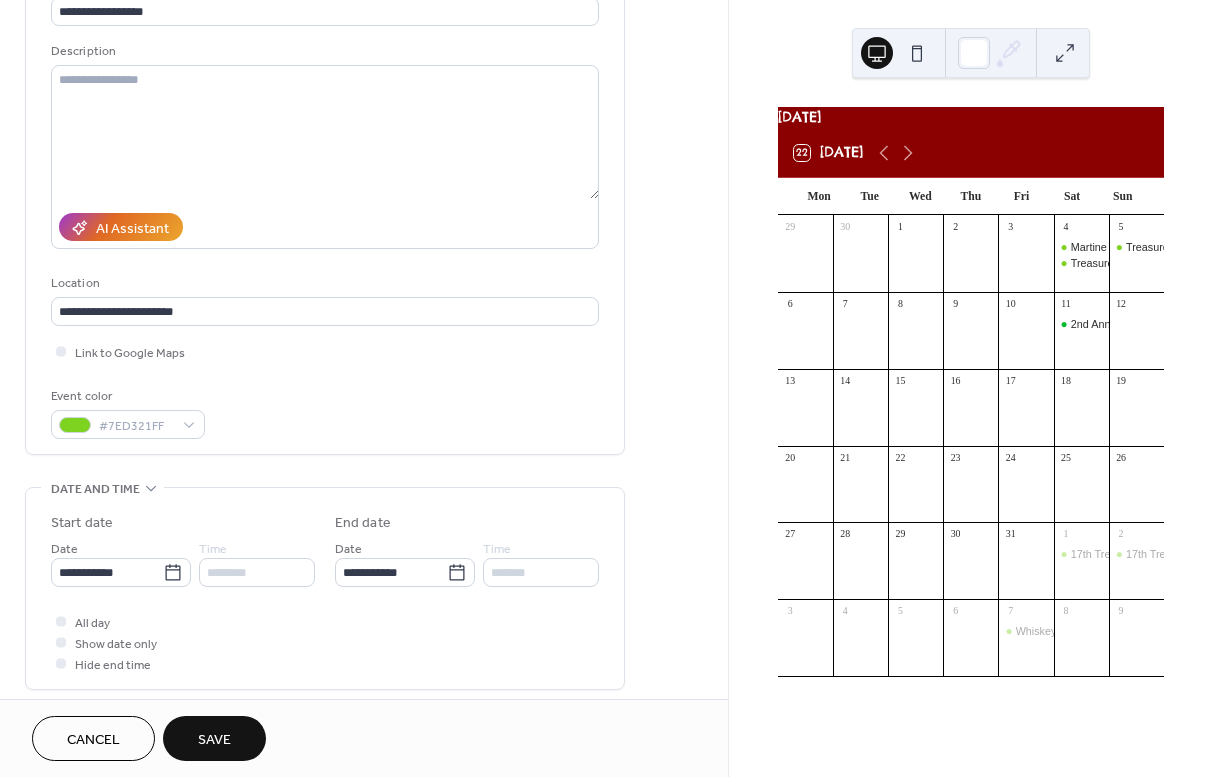 click on "Save" at bounding box center (214, 740) 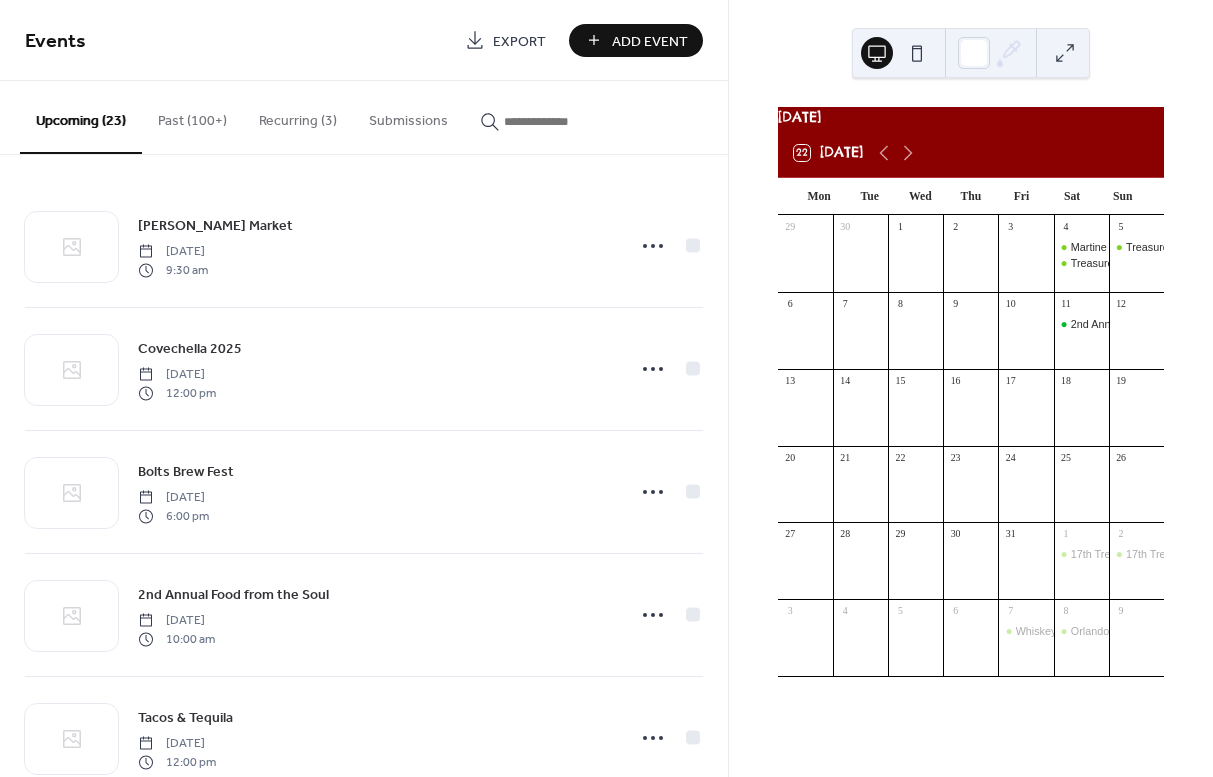 click on "Add Event" at bounding box center (650, 41) 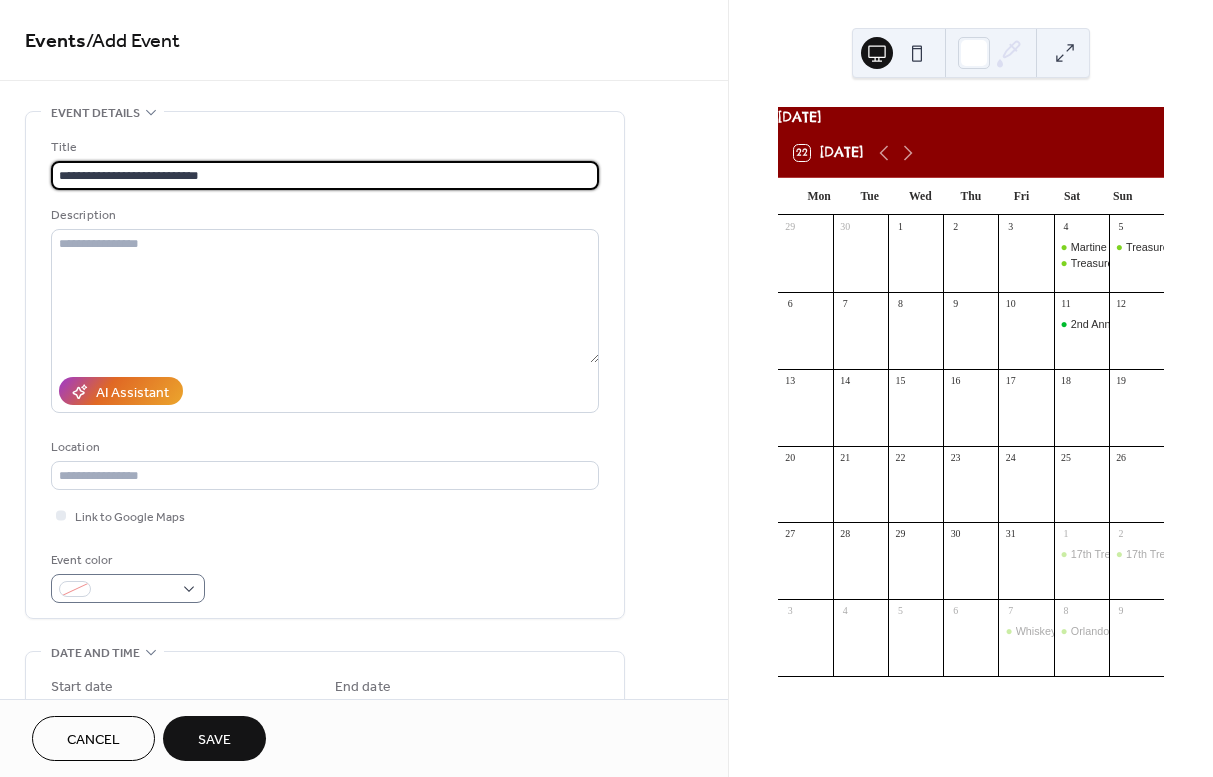 type on "**********" 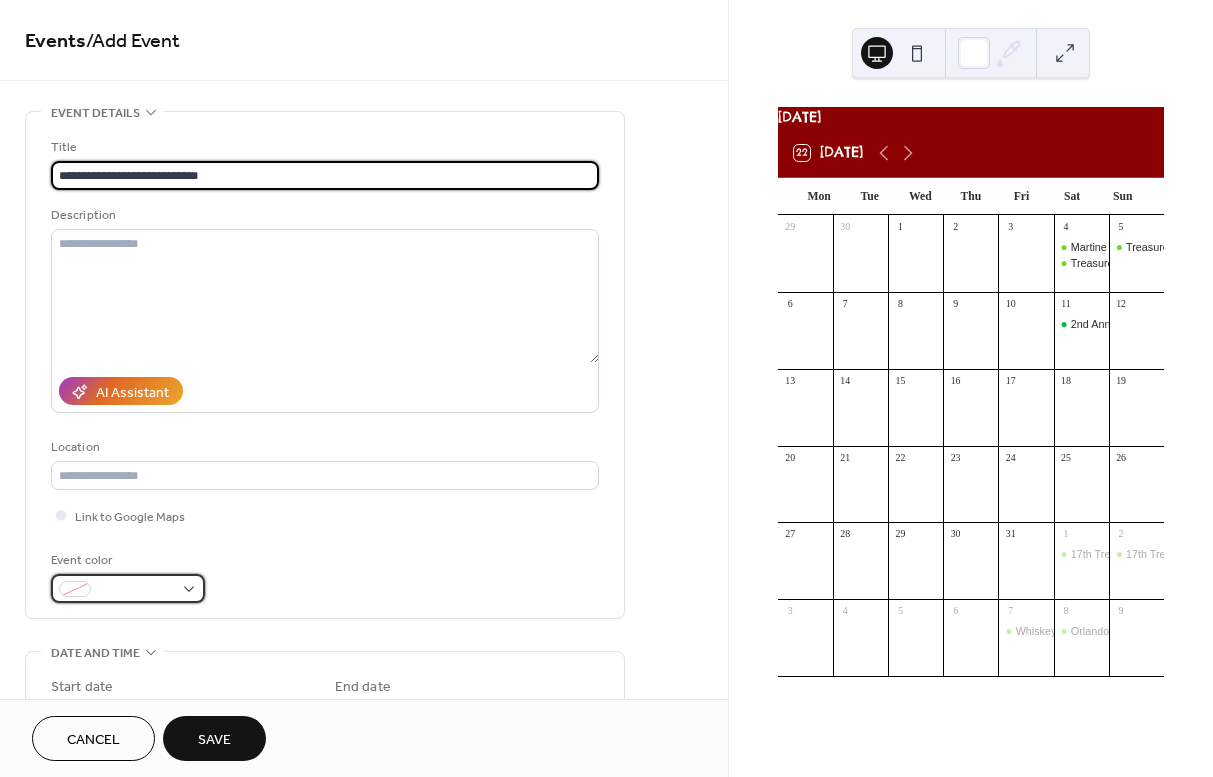 click at bounding box center [136, 590] 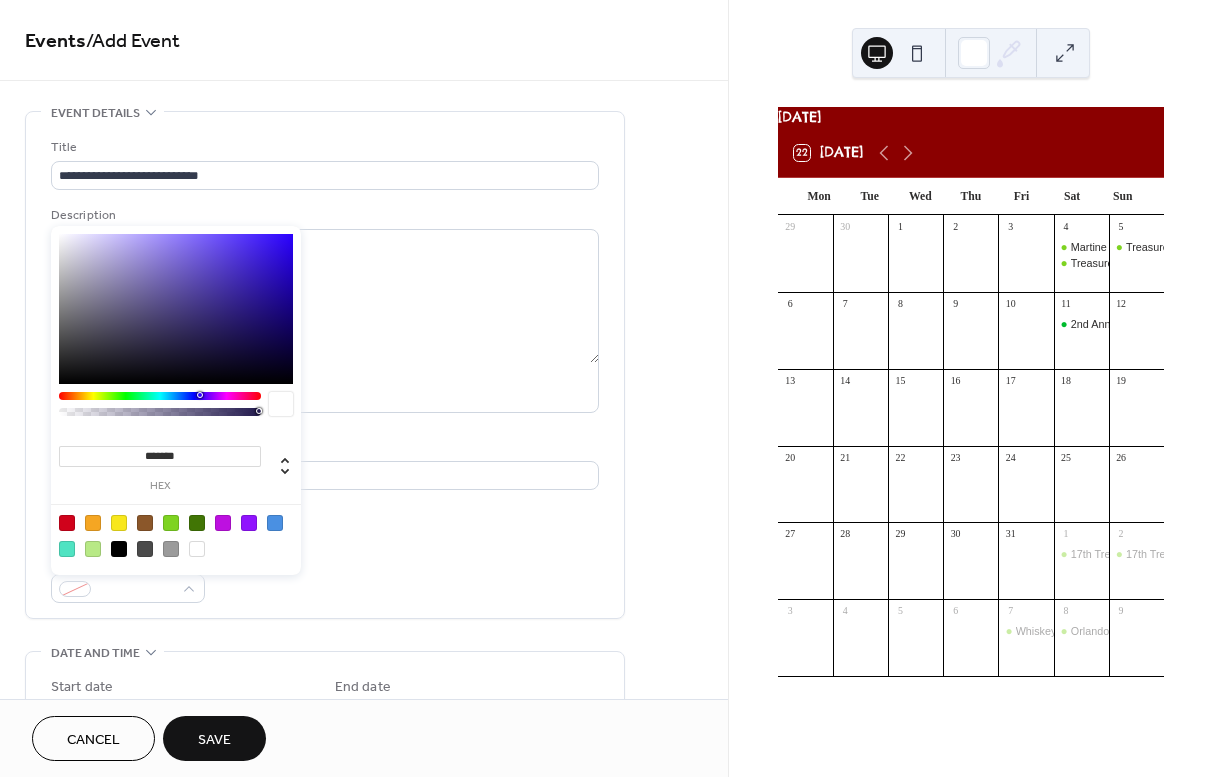 click at bounding box center (171, 523) 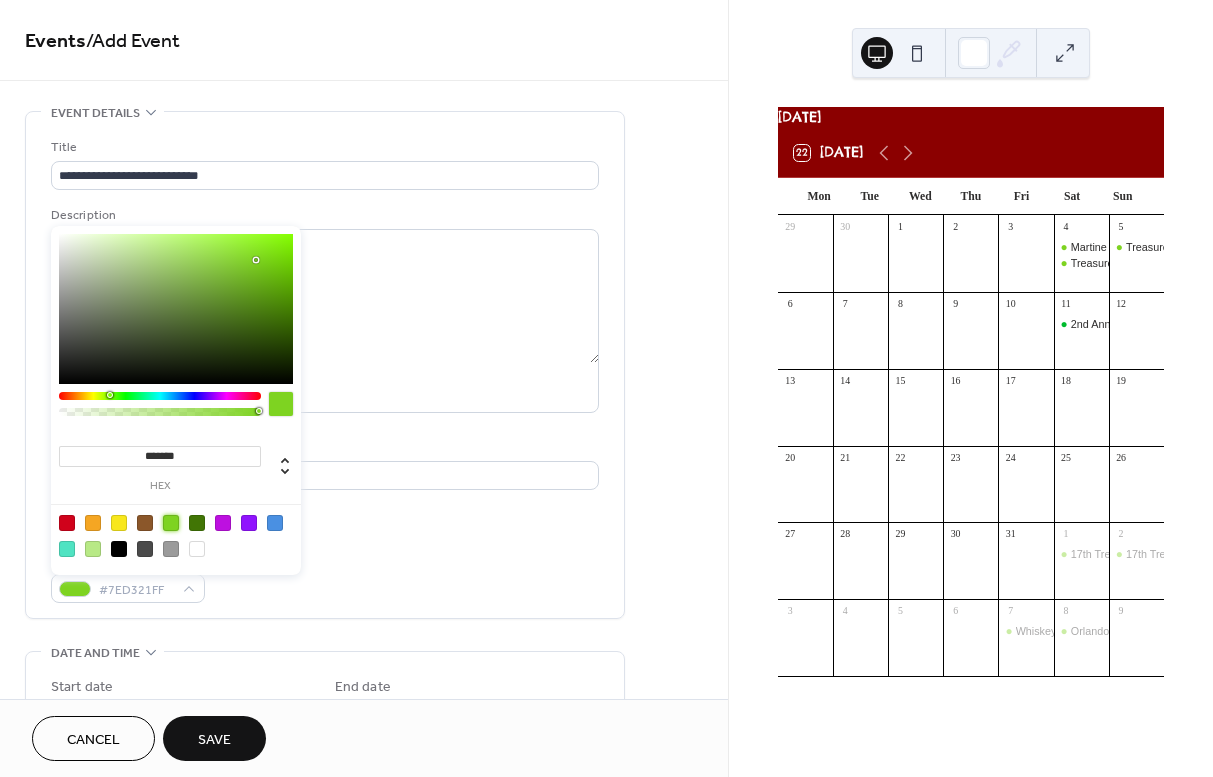 click on "**********" at bounding box center [325, 710] 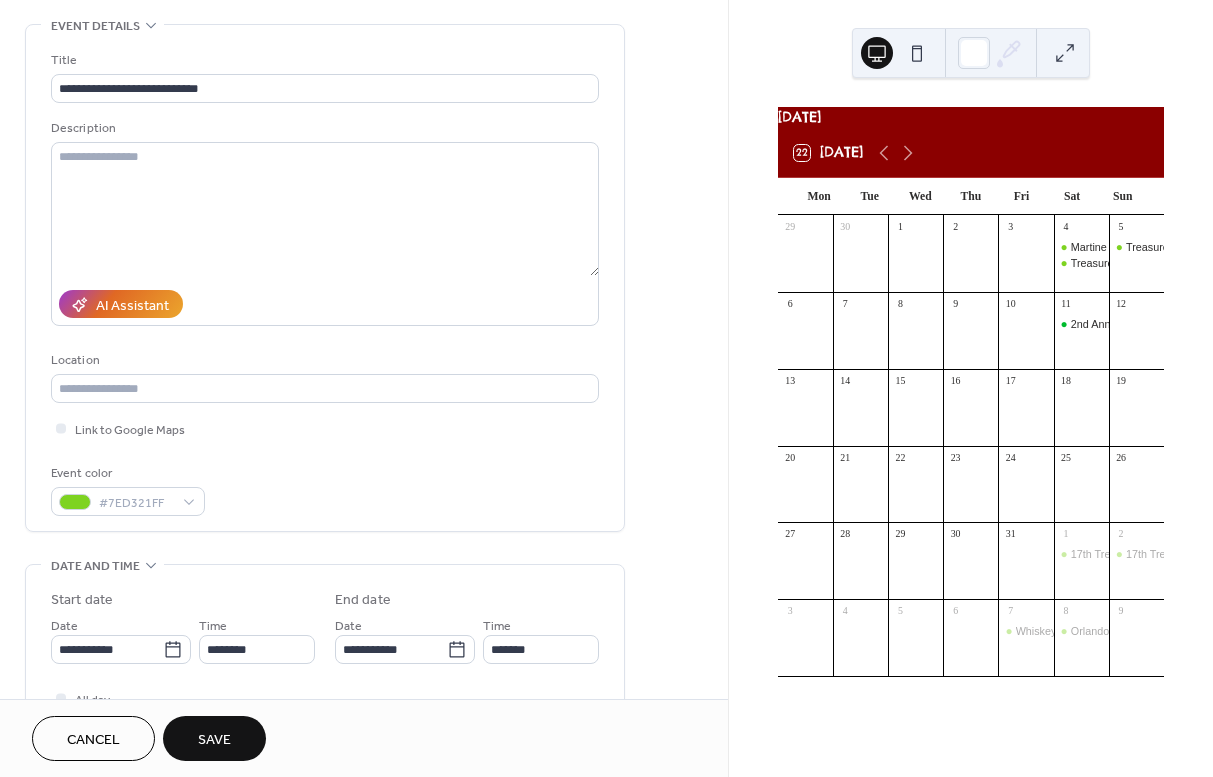 scroll, scrollTop: 151, scrollLeft: 0, axis: vertical 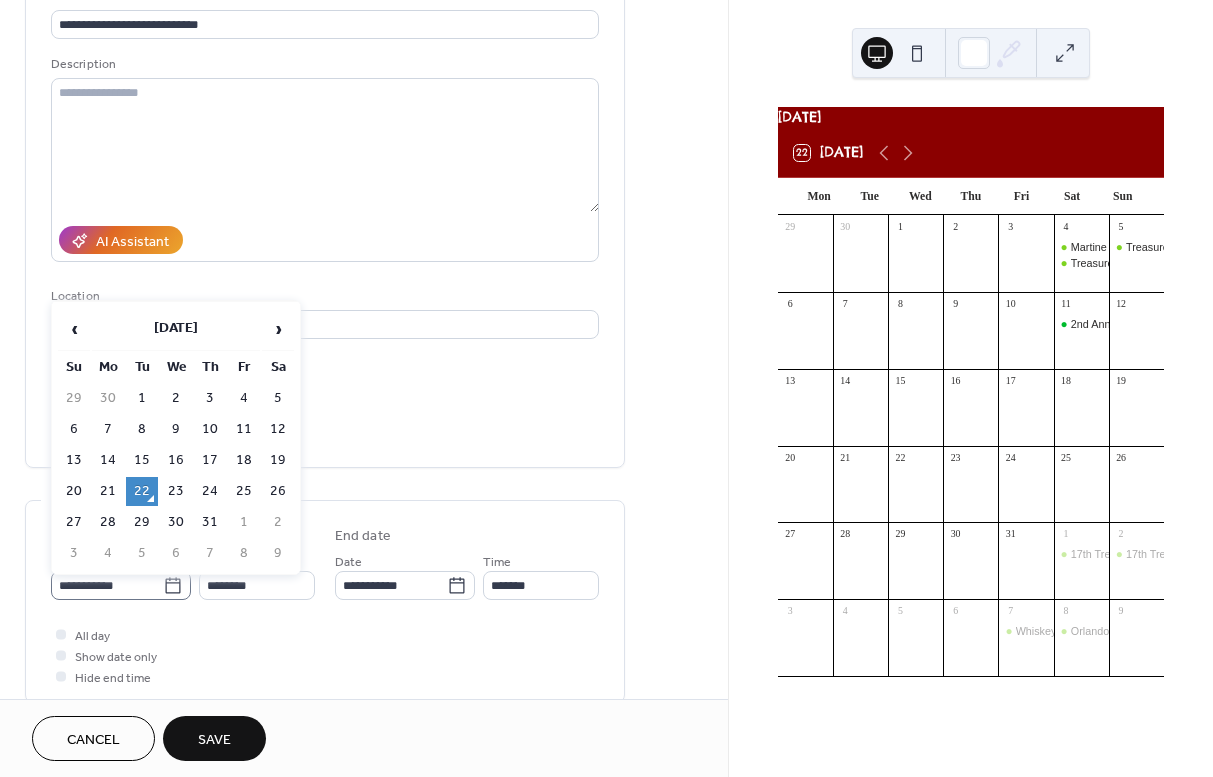 click 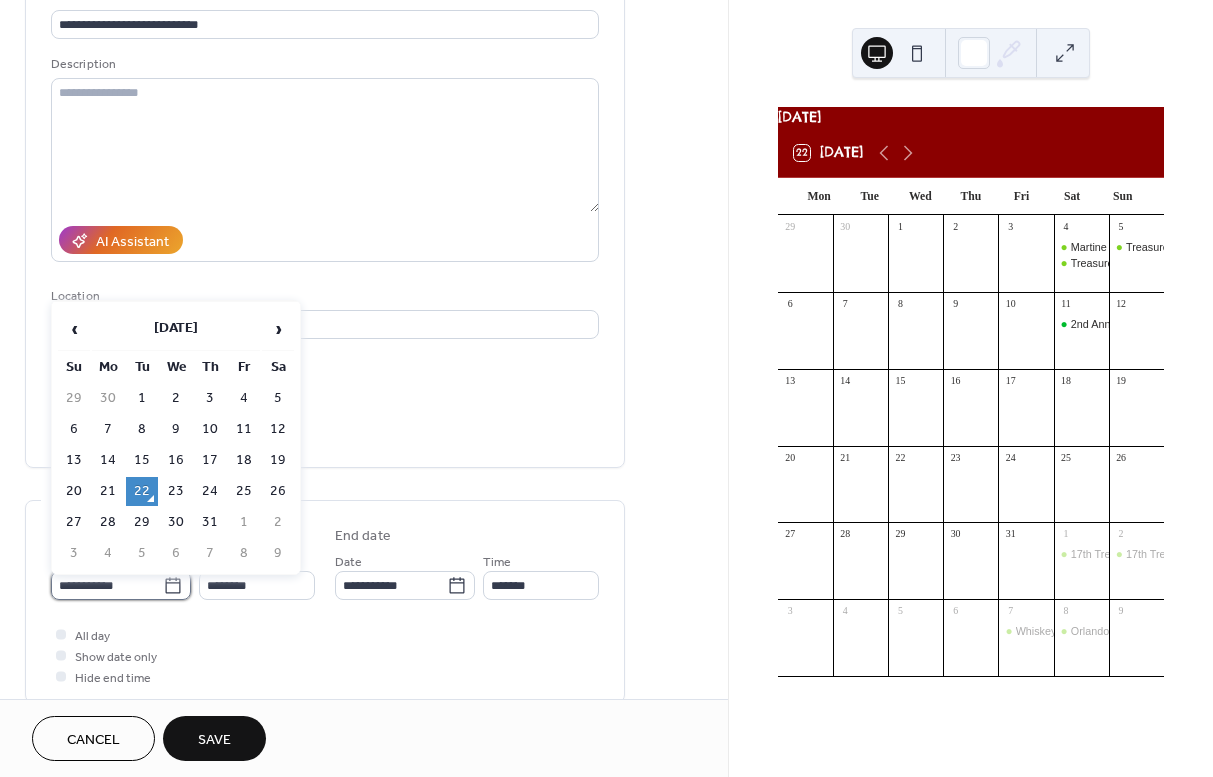 click on "**********" at bounding box center [107, 585] 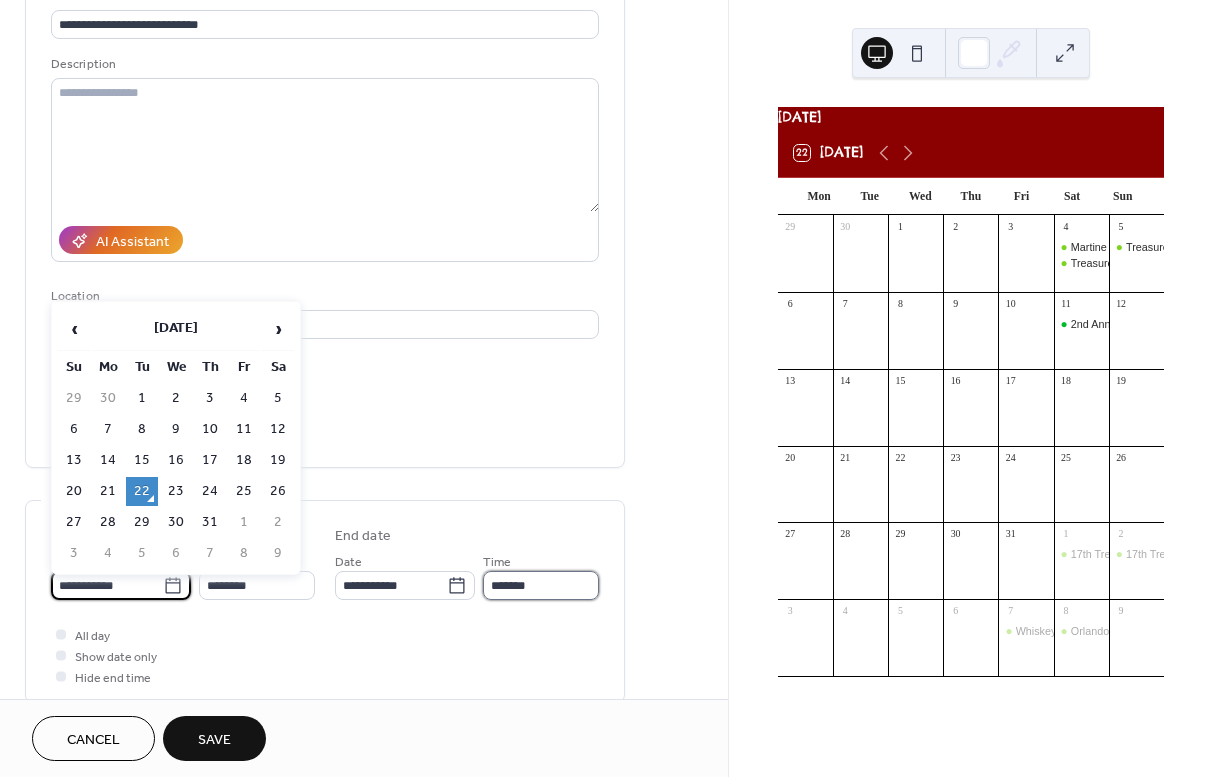 click on "*******" at bounding box center (541, 585) 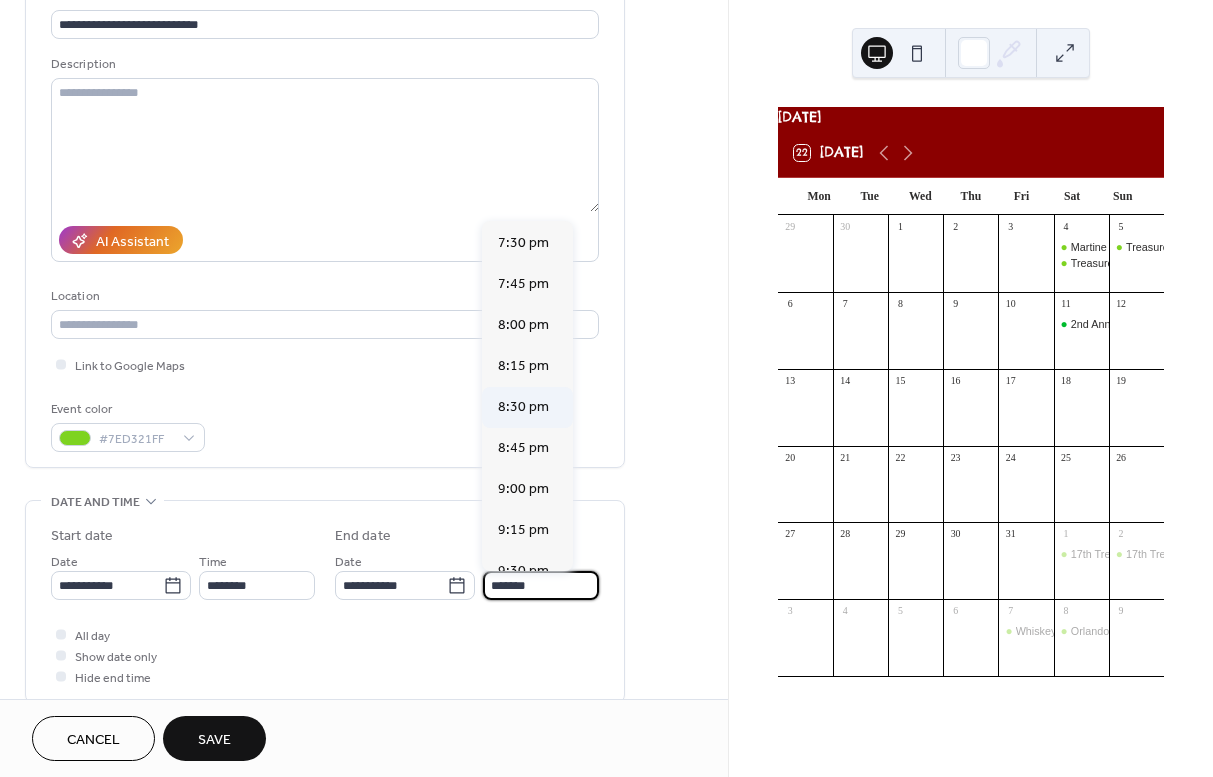 scroll, scrollTop: 1183, scrollLeft: 0, axis: vertical 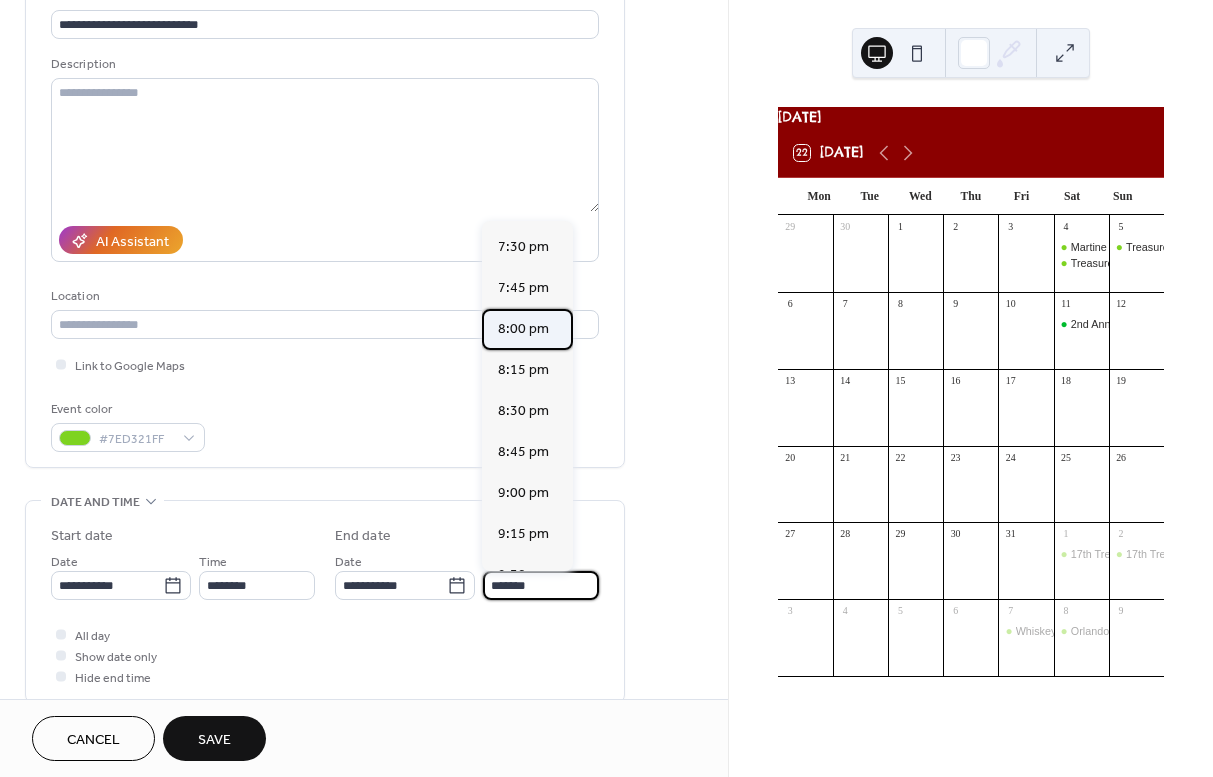 click on "8:00 pm" at bounding box center (527, 329) 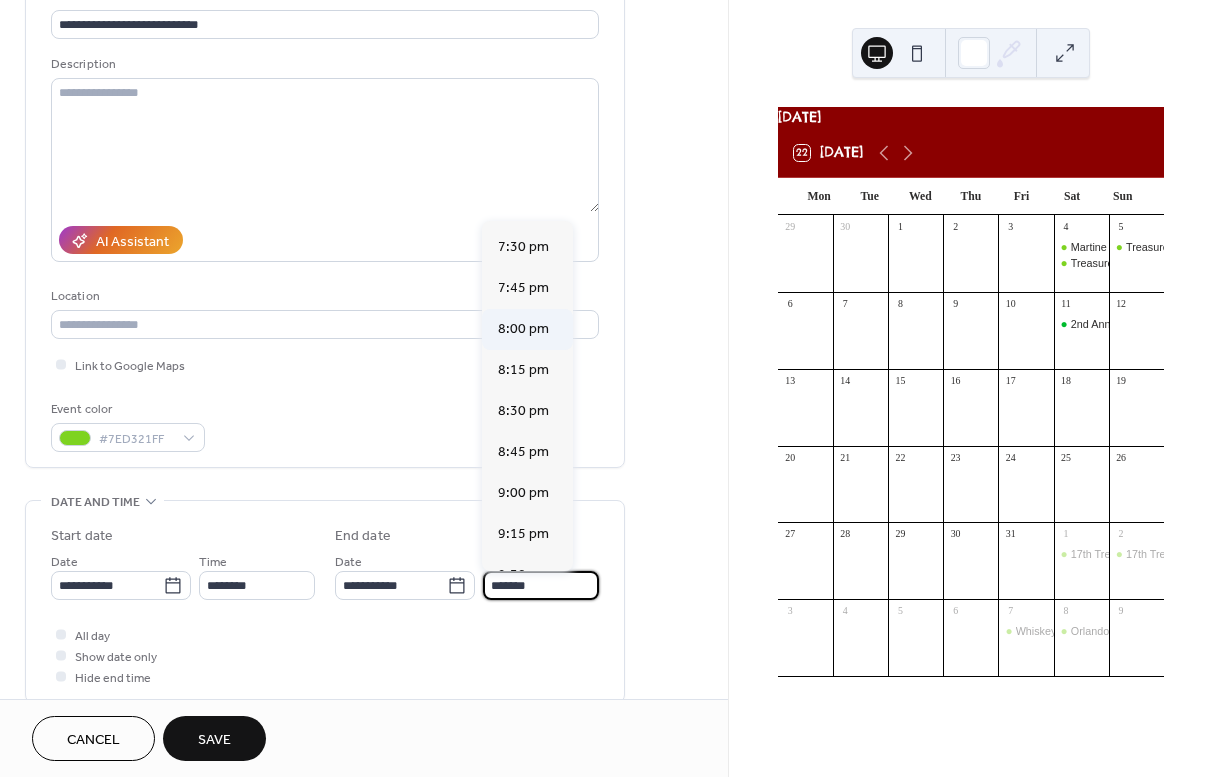 type on "*******" 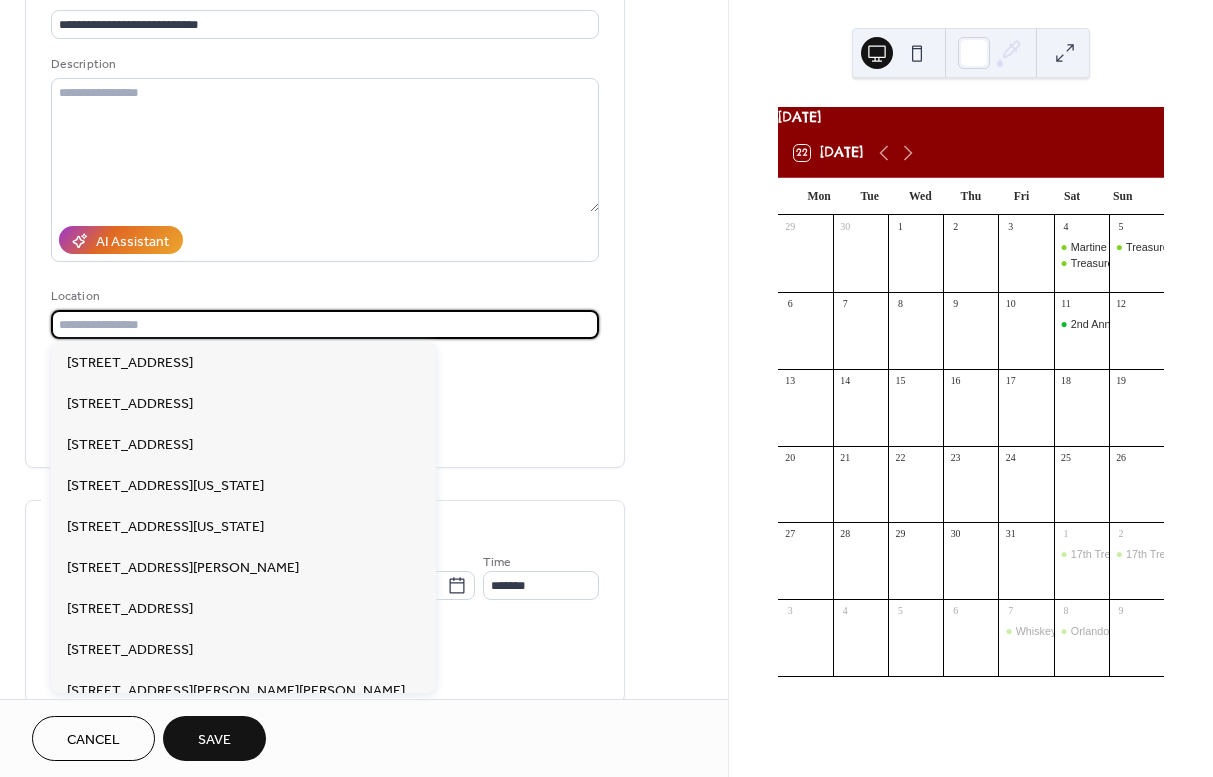 click at bounding box center (325, 324) 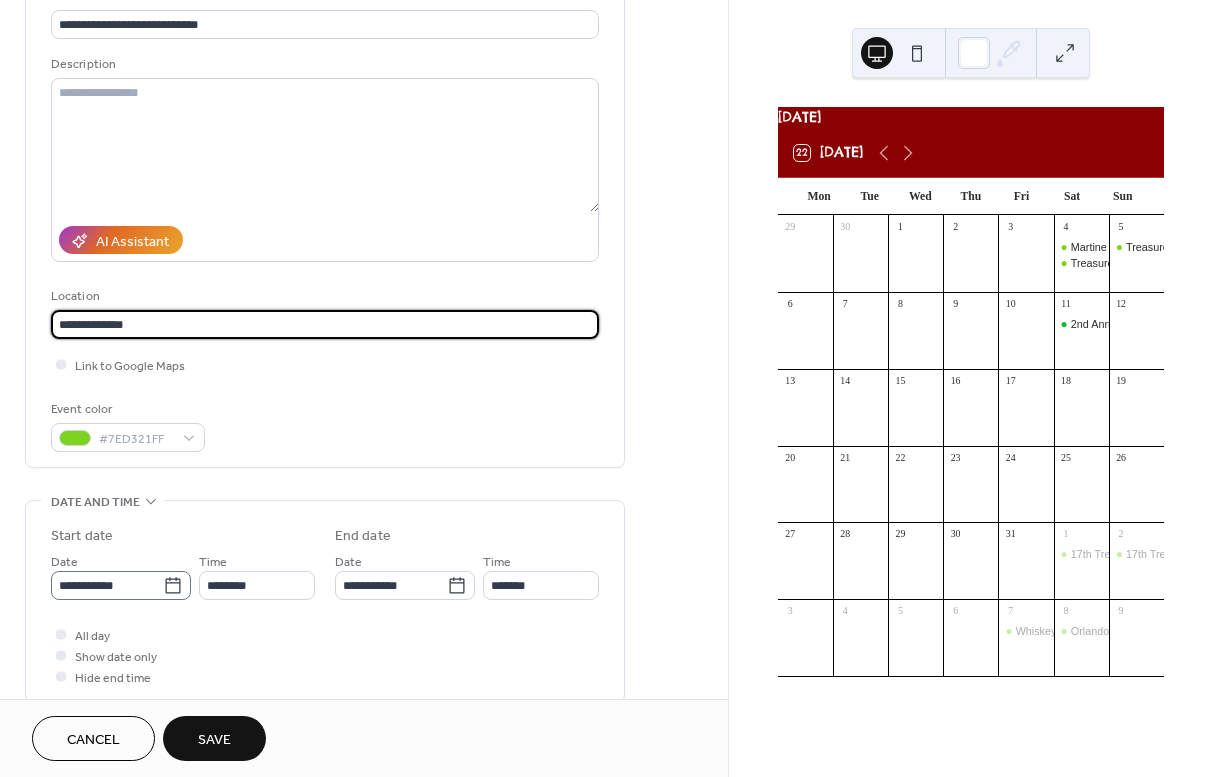 type on "**********" 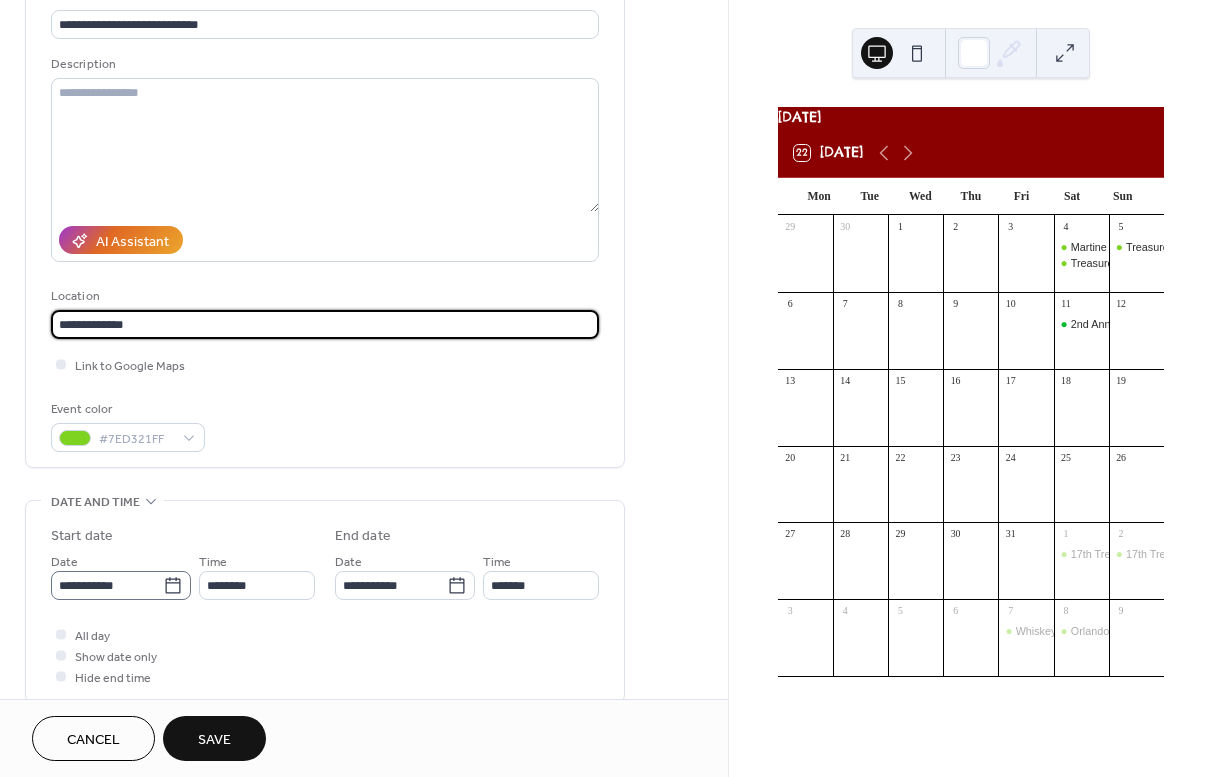 click 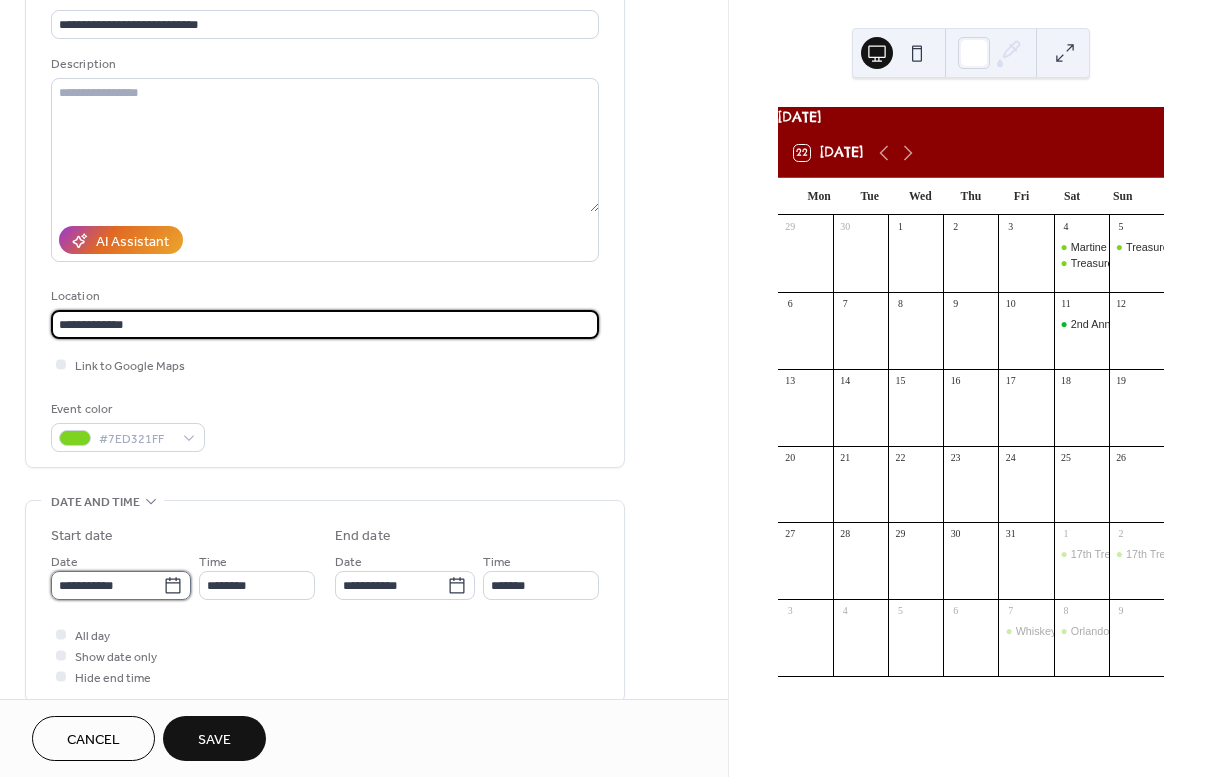 click on "**********" at bounding box center (107, 585) 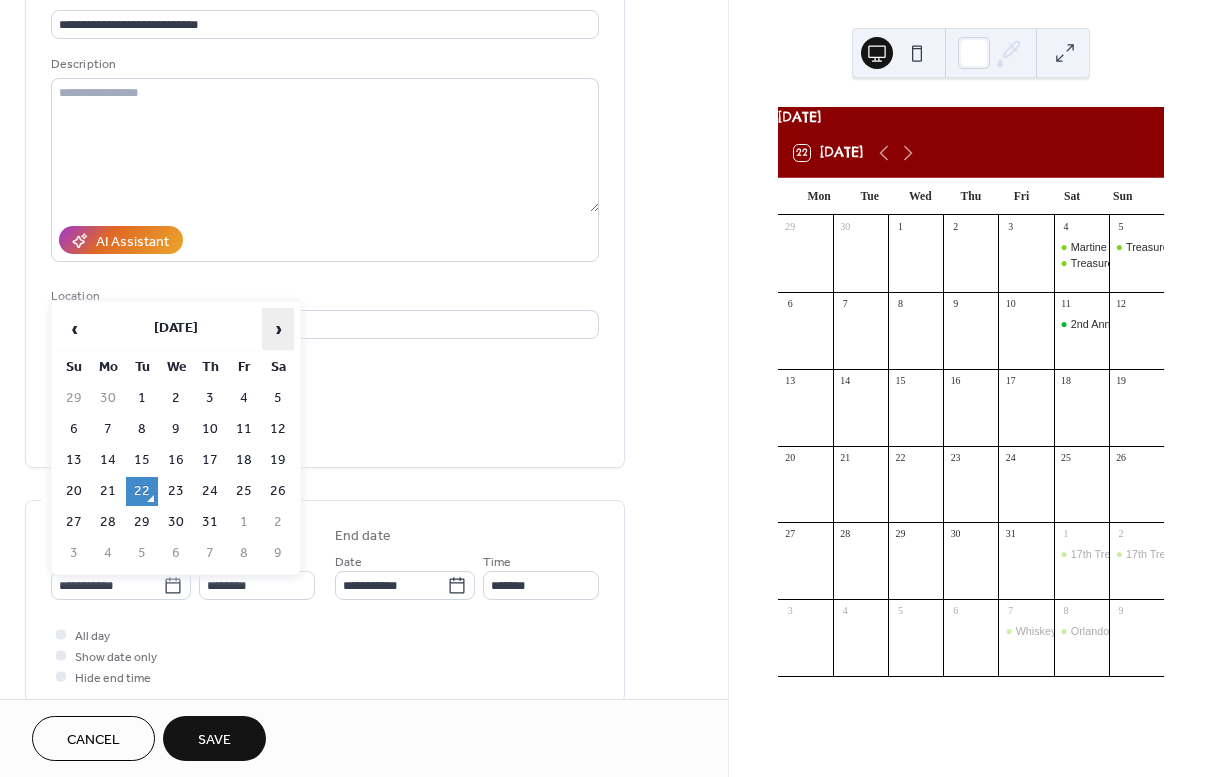 click on "›" at bounding box center [278, 329] 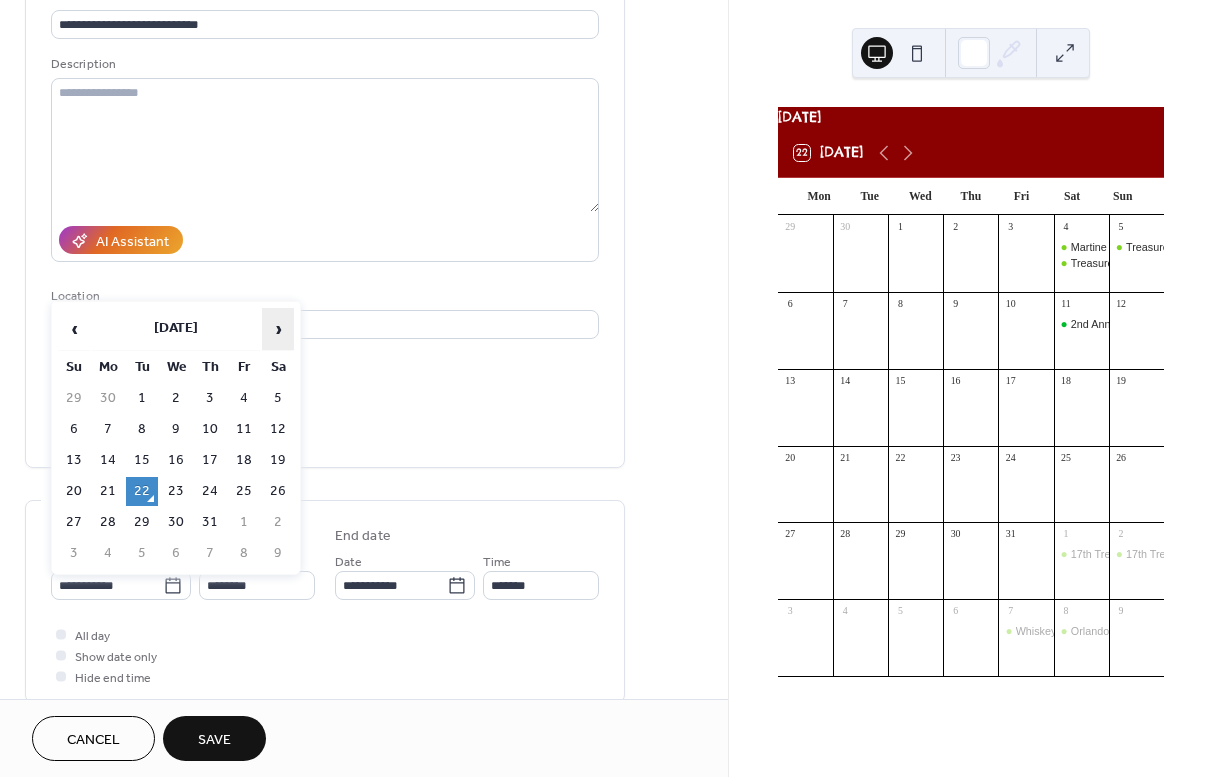 click on "›" at bounding box center (278, 329) 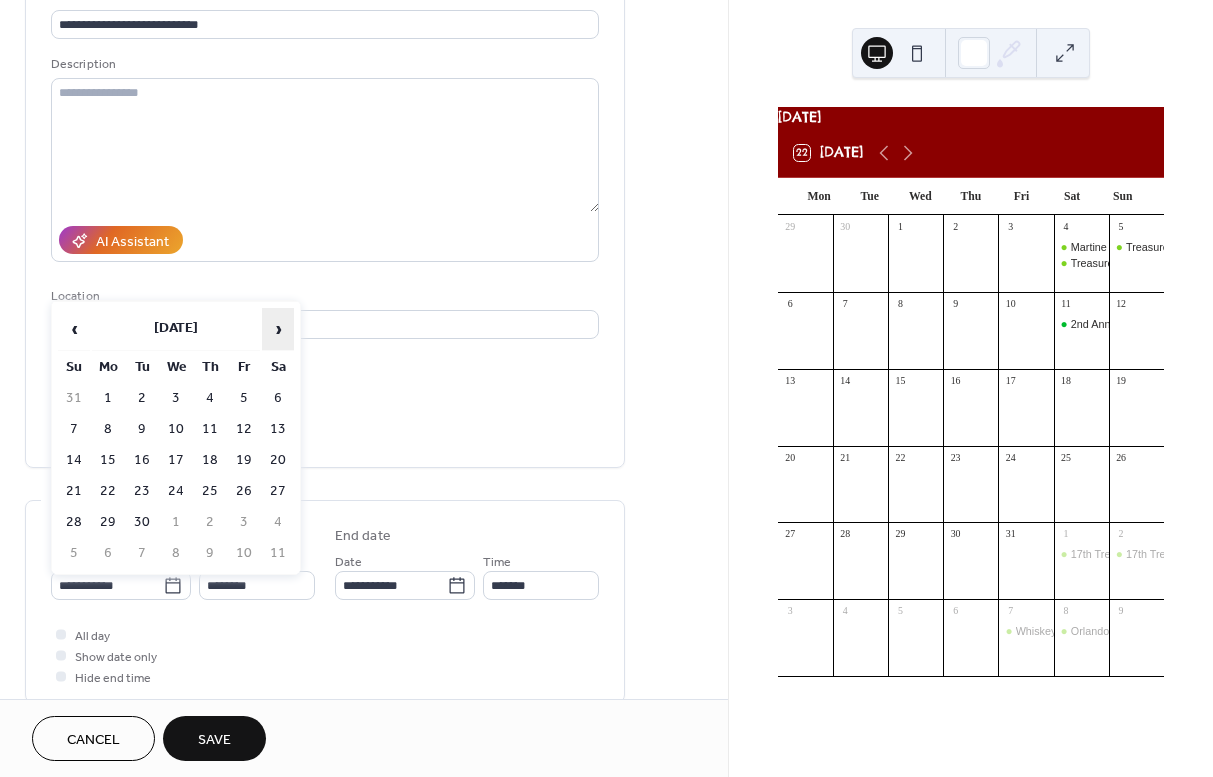 click on "›" at bounding box center (278, 329) 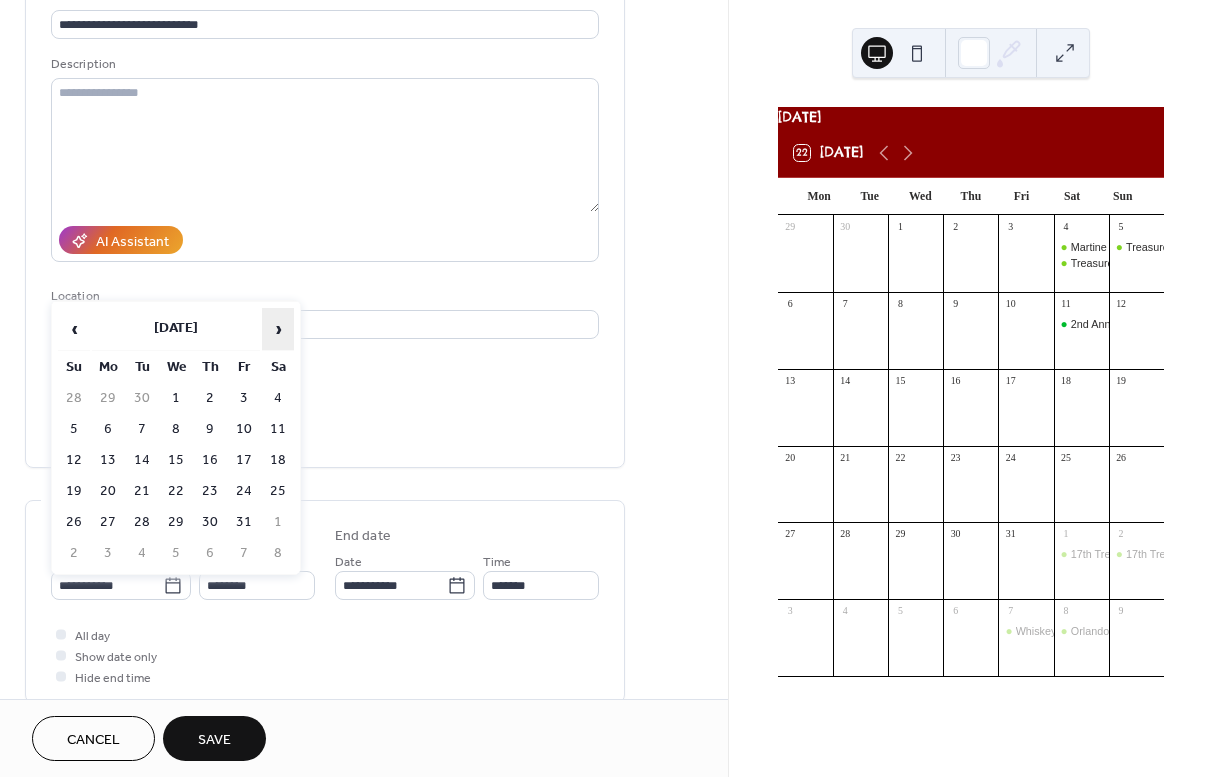 click on "›" at bounding box center (278, 329) 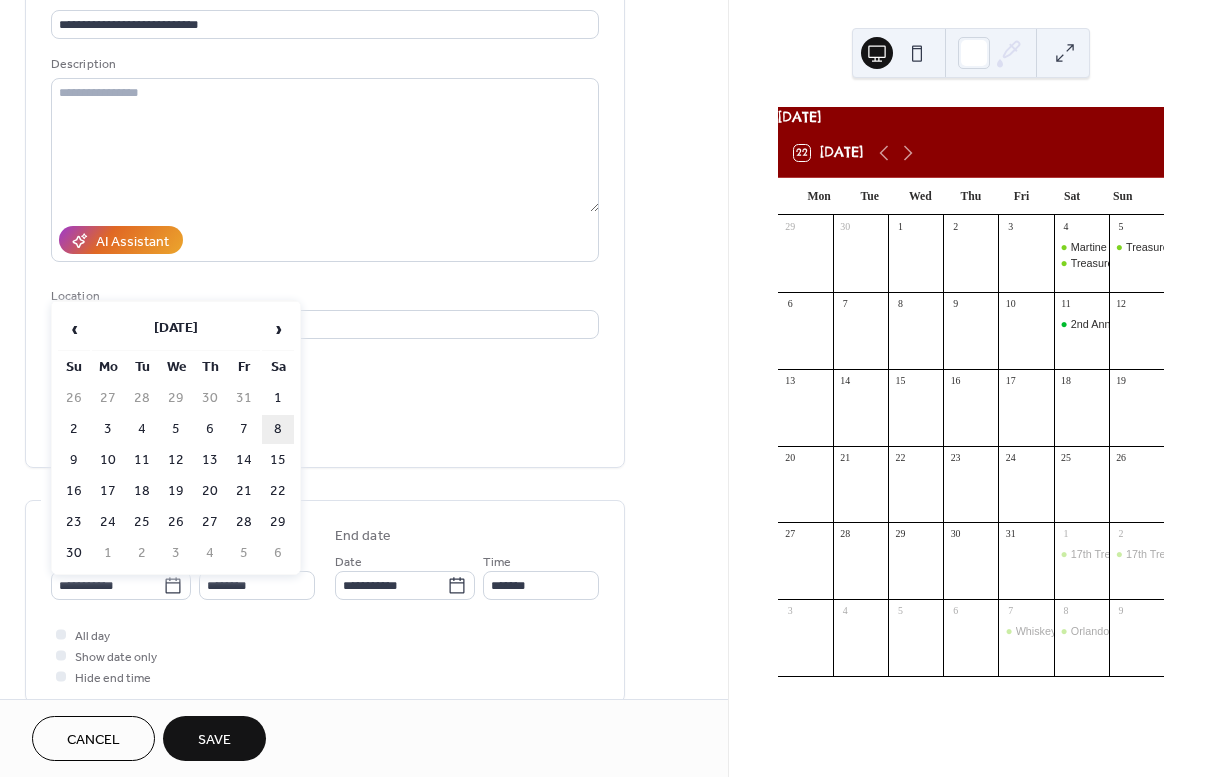 click on "8" at bounding box center [278, 429] 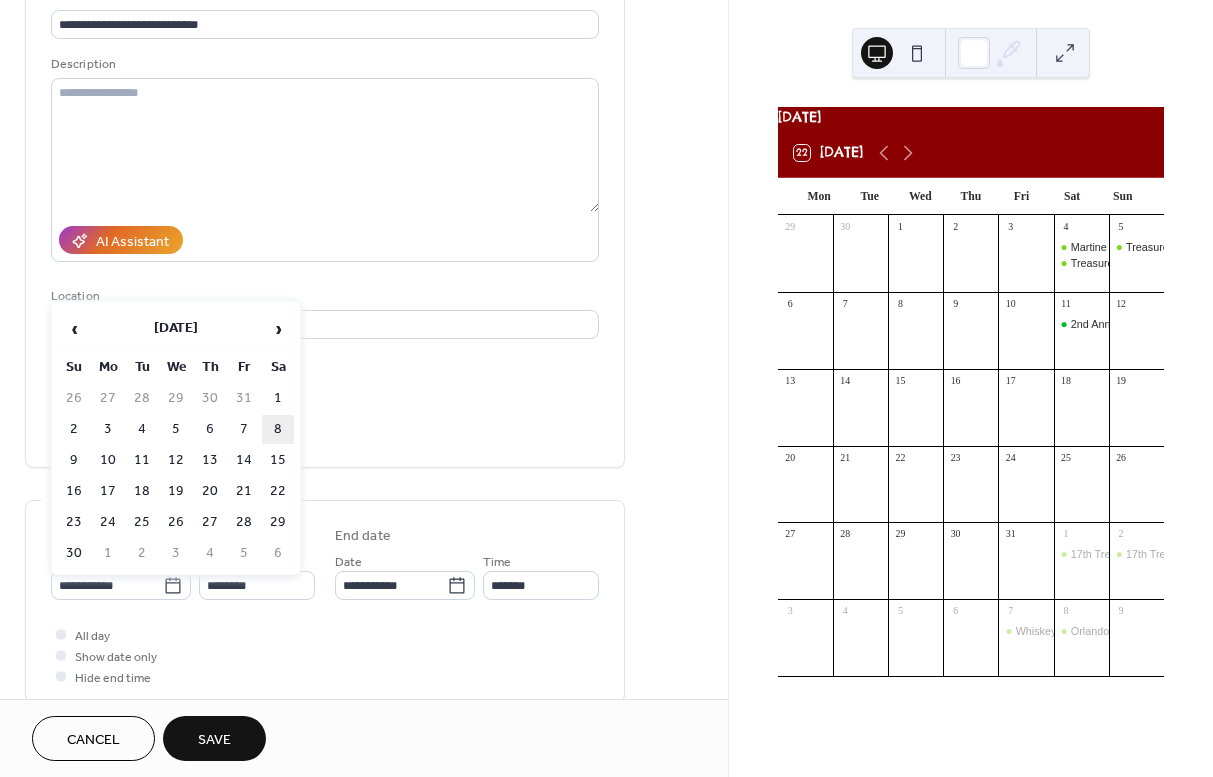 type on "**********" 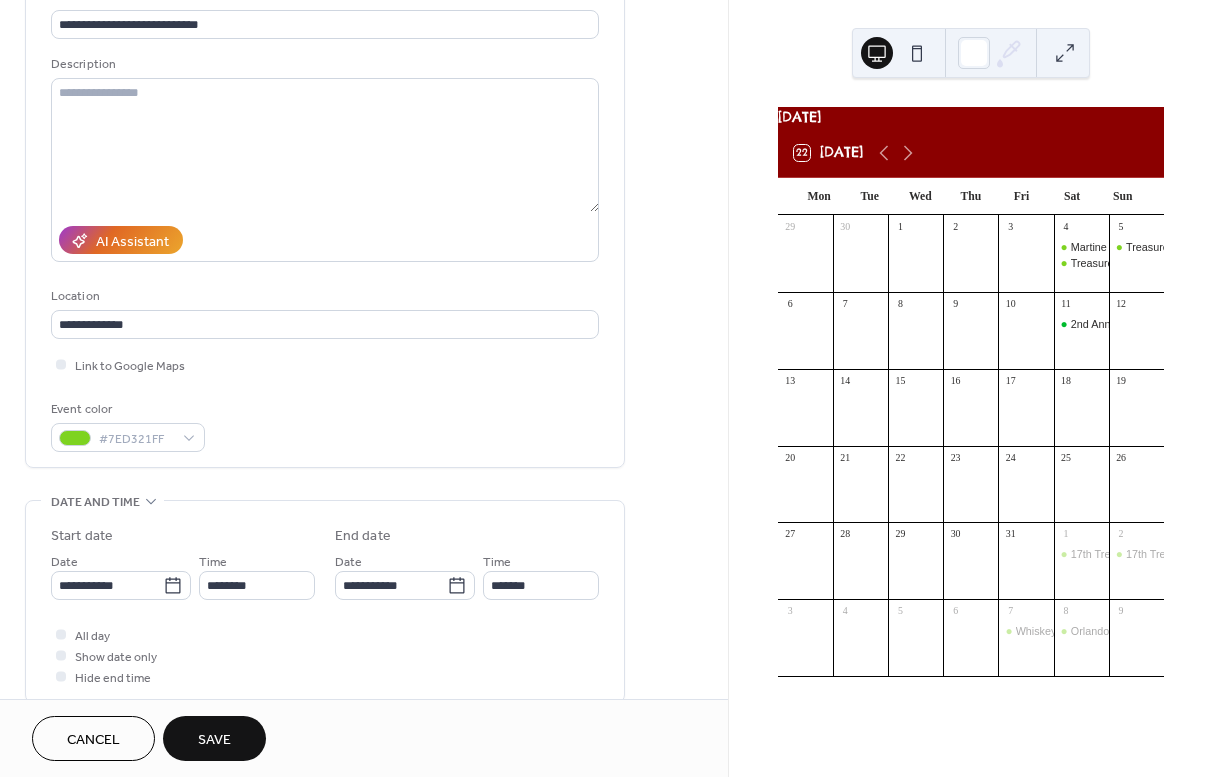 click on "Save" at bounding box center (214, 738) 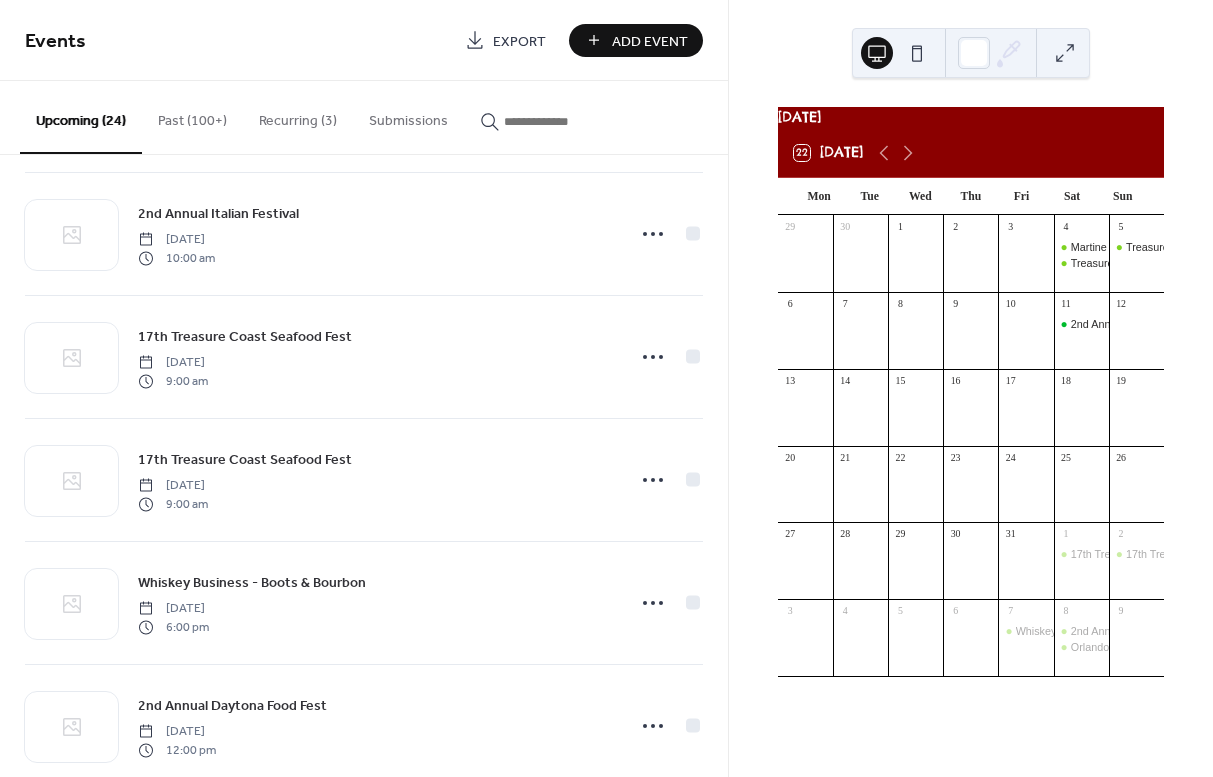 scroll, scrollTop: 2389, scrollLeft: 0, axis: vertical 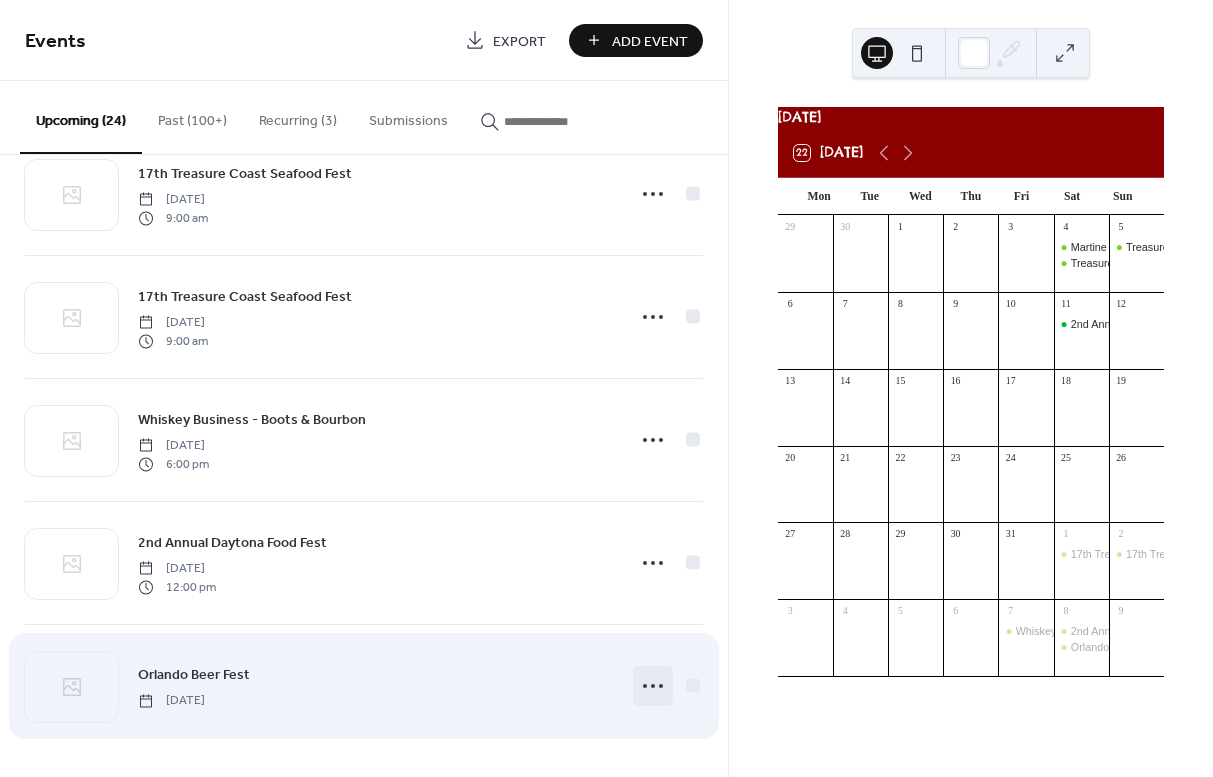 click 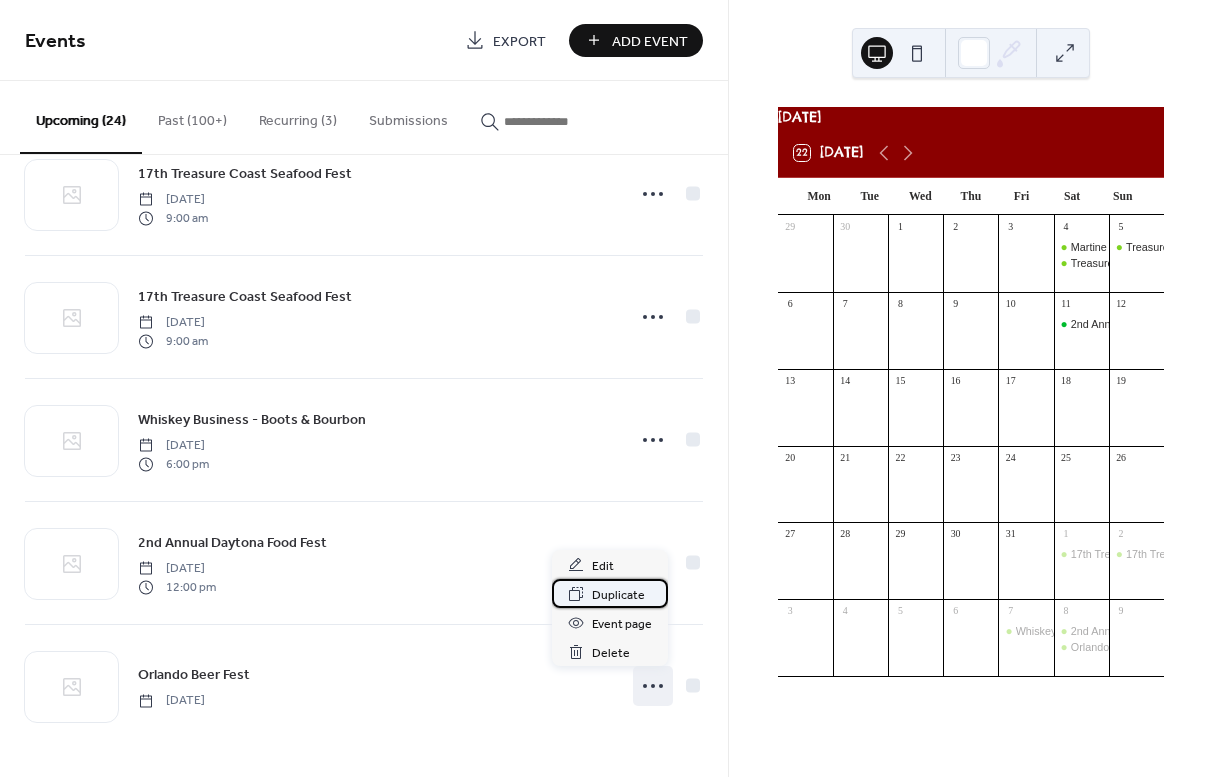 click on "Duplicate" at bounding box center [618, 595] 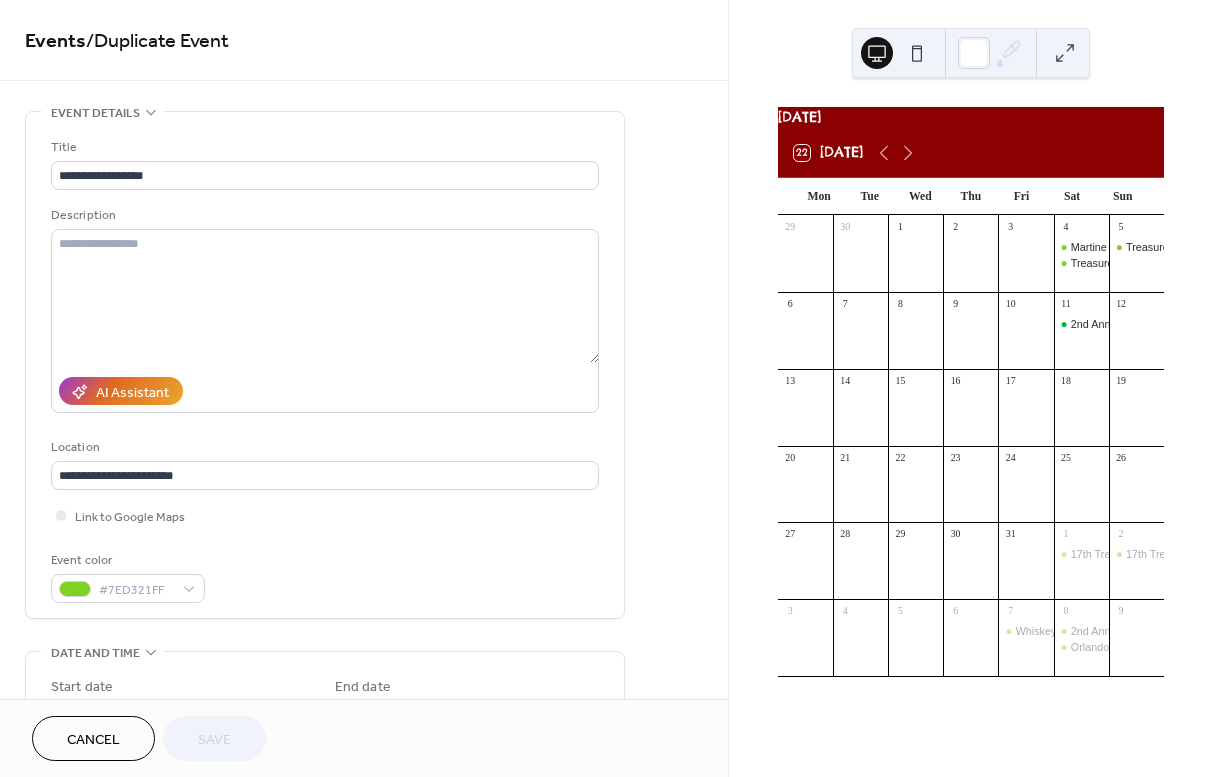 click on "Cancel" at bounding box center [93, 738] 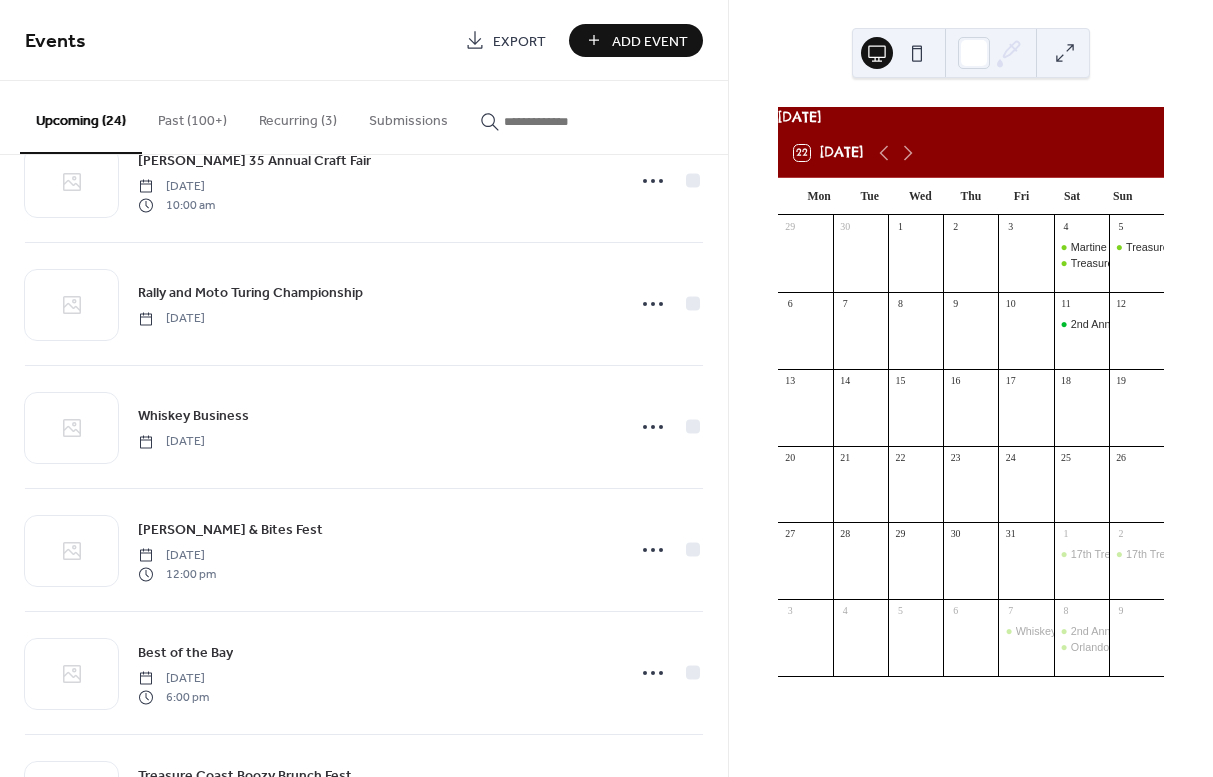 scroll, scrollTop: 2389, scrollLeft: 0, axis: vertical 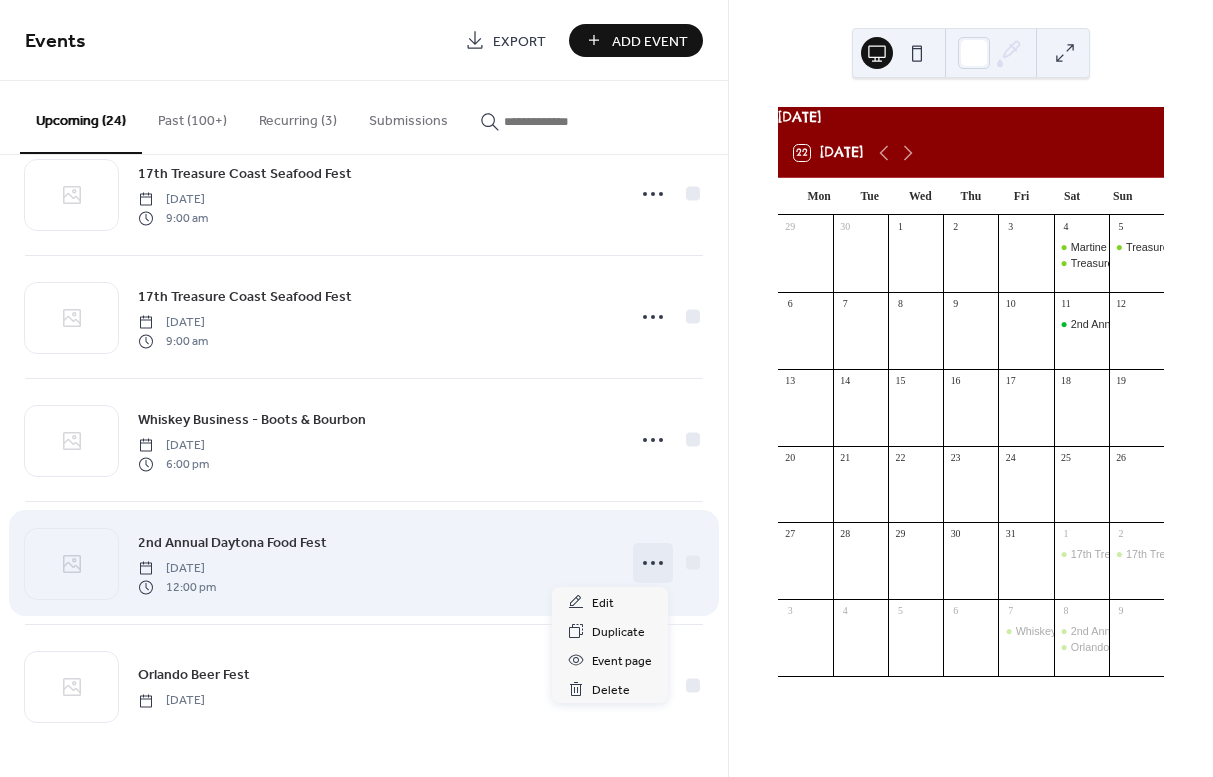 click 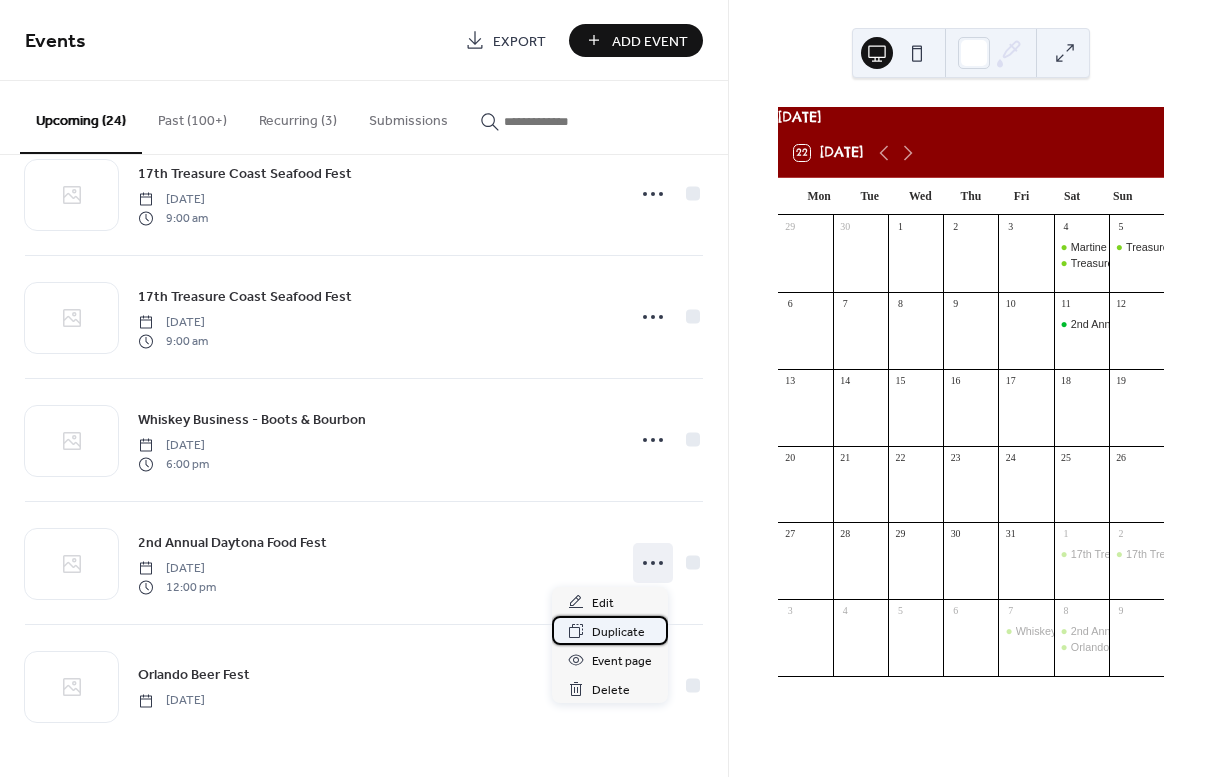click on "Duplicate" at bounding box center (618, 632) 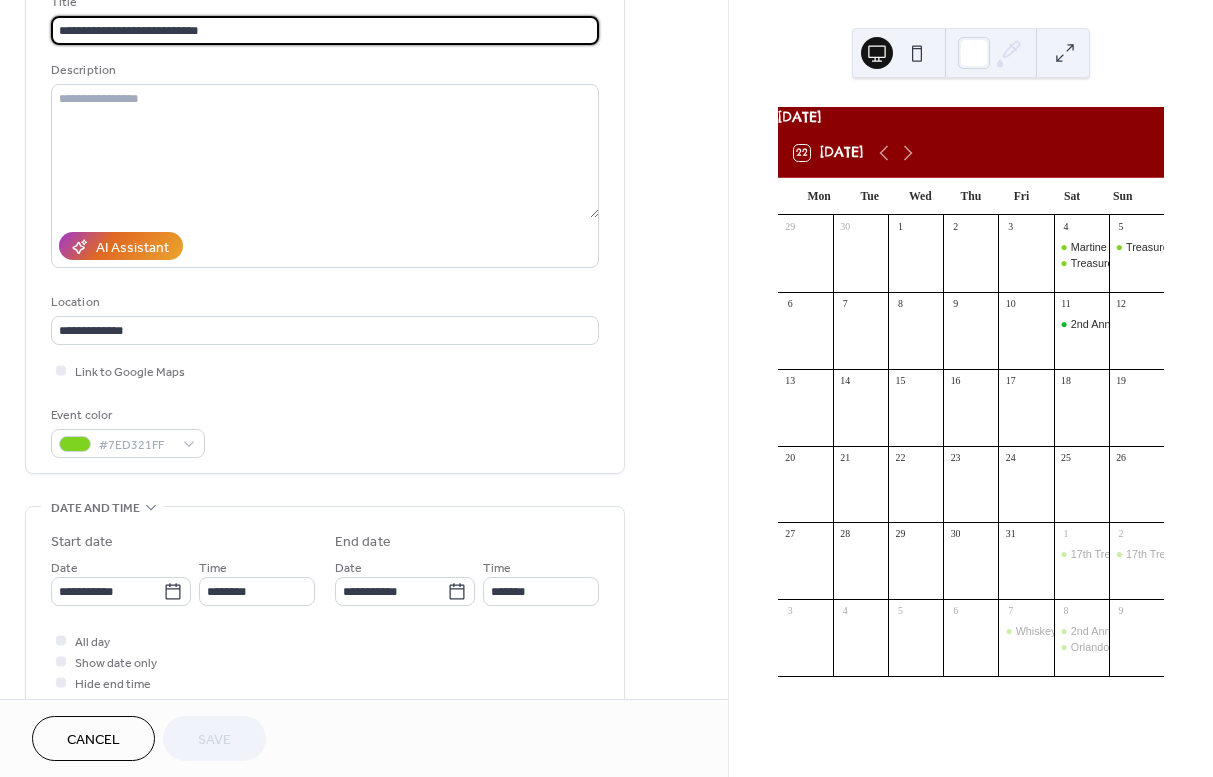 scroll, scrollTop: 190, scrollLeft: 0, axis: vertical 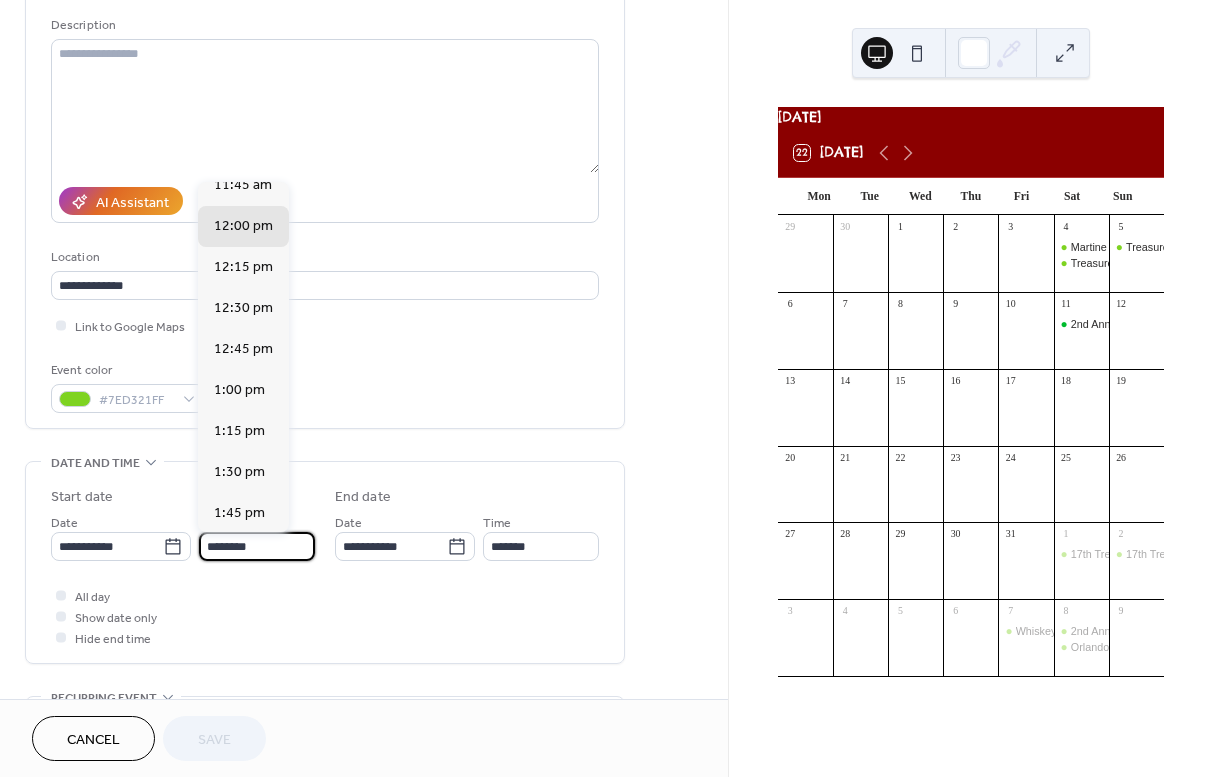 click on "********" at bounding box center (257, 546) 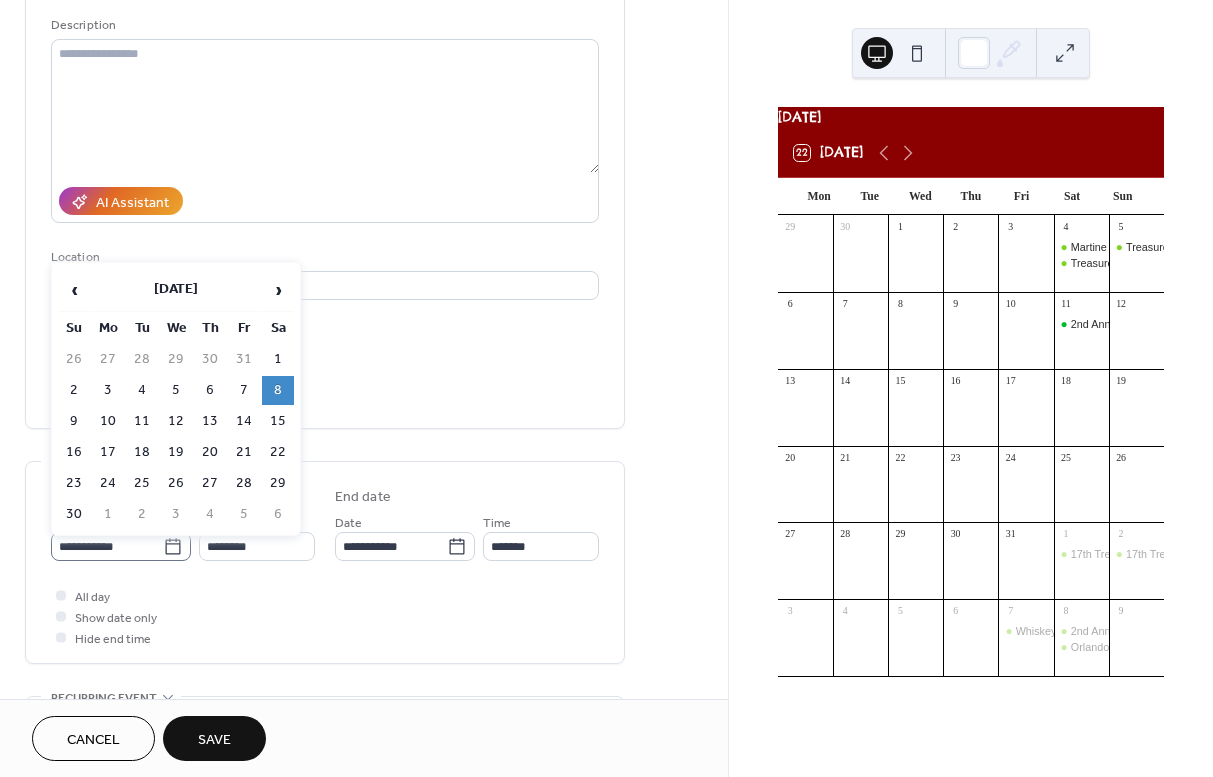 click 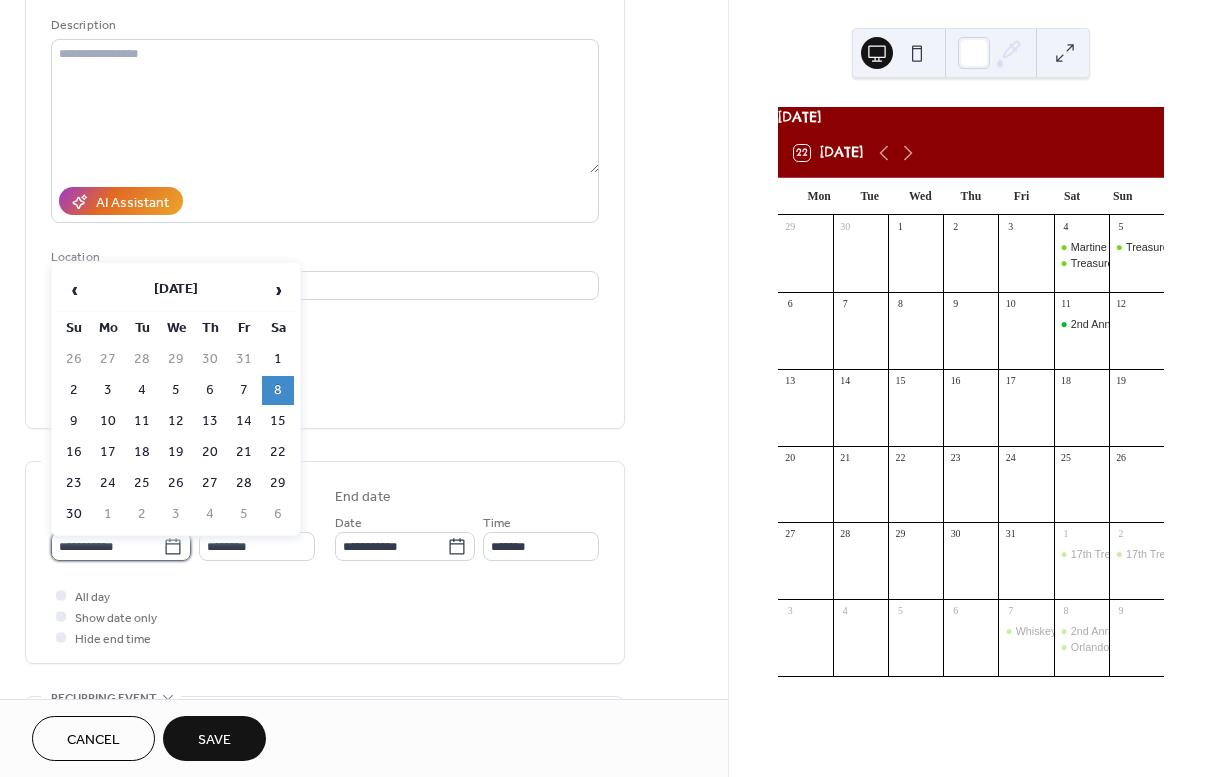 click on "**********" at bounding box center [107, 546] 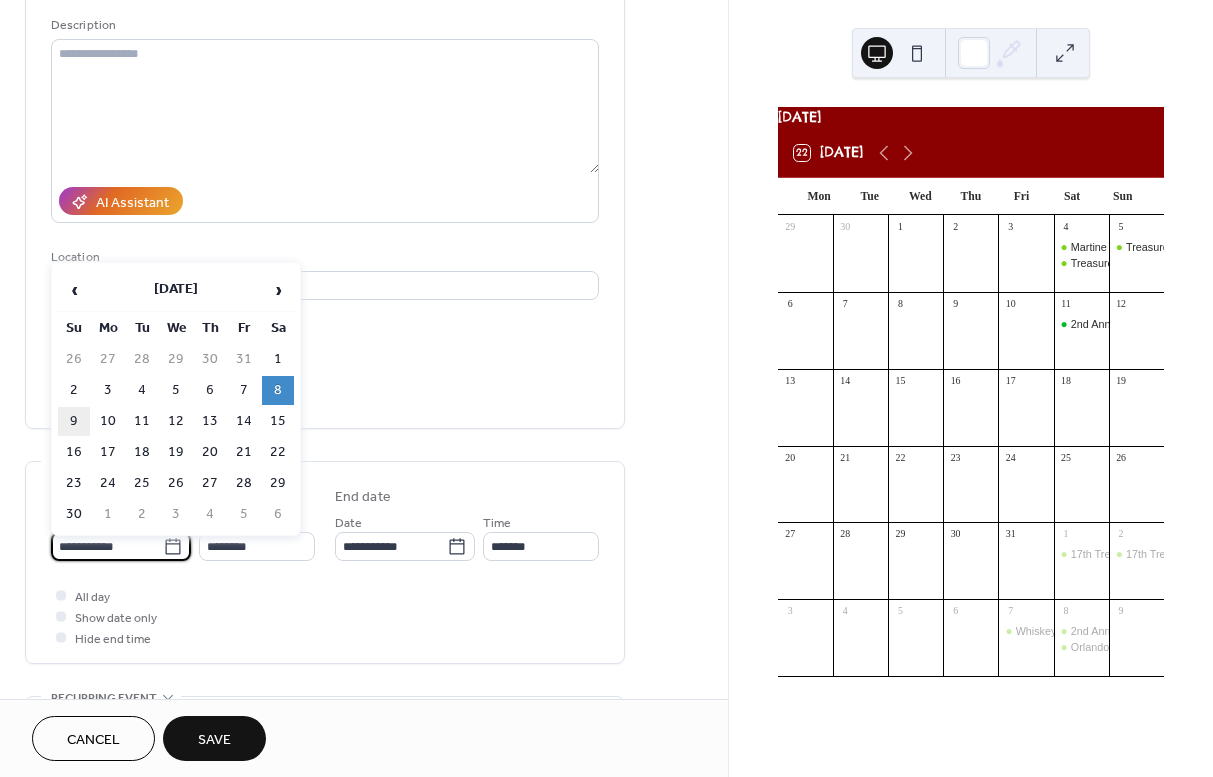 click on "9" at bounding box center [74, 421] 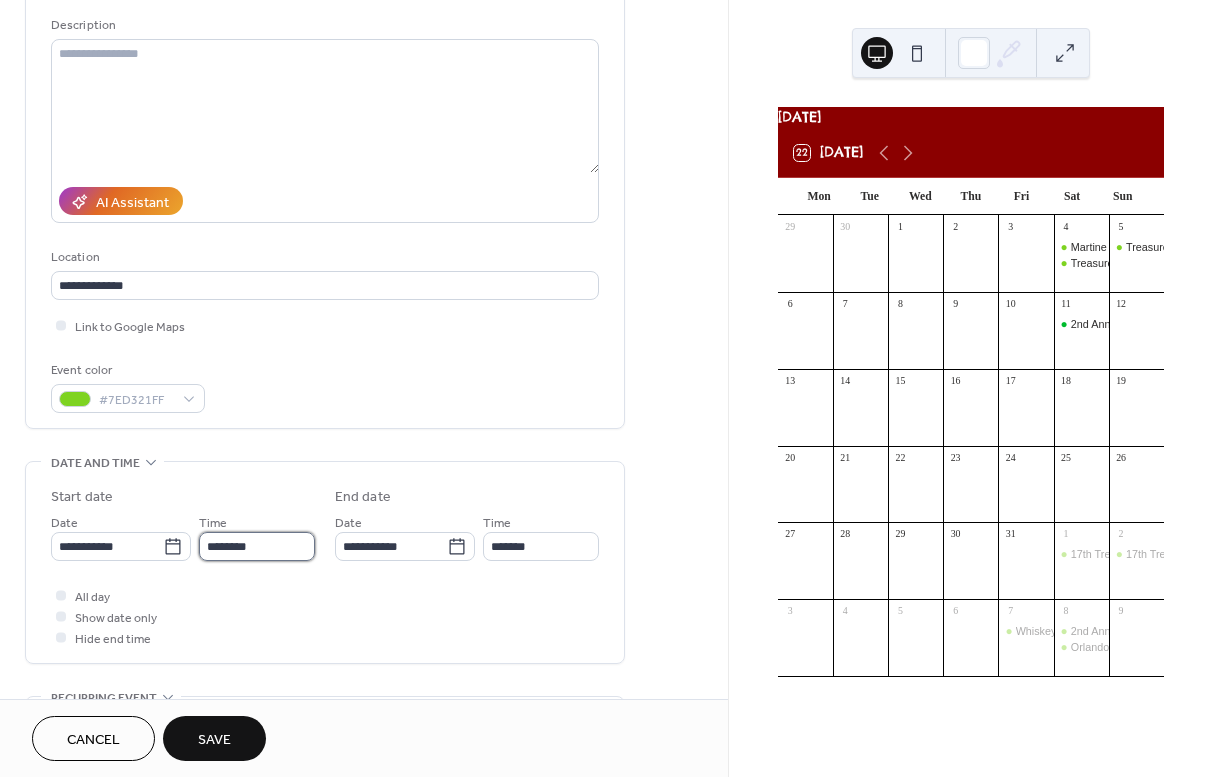 click on "********" at bounding box center [257, 546] 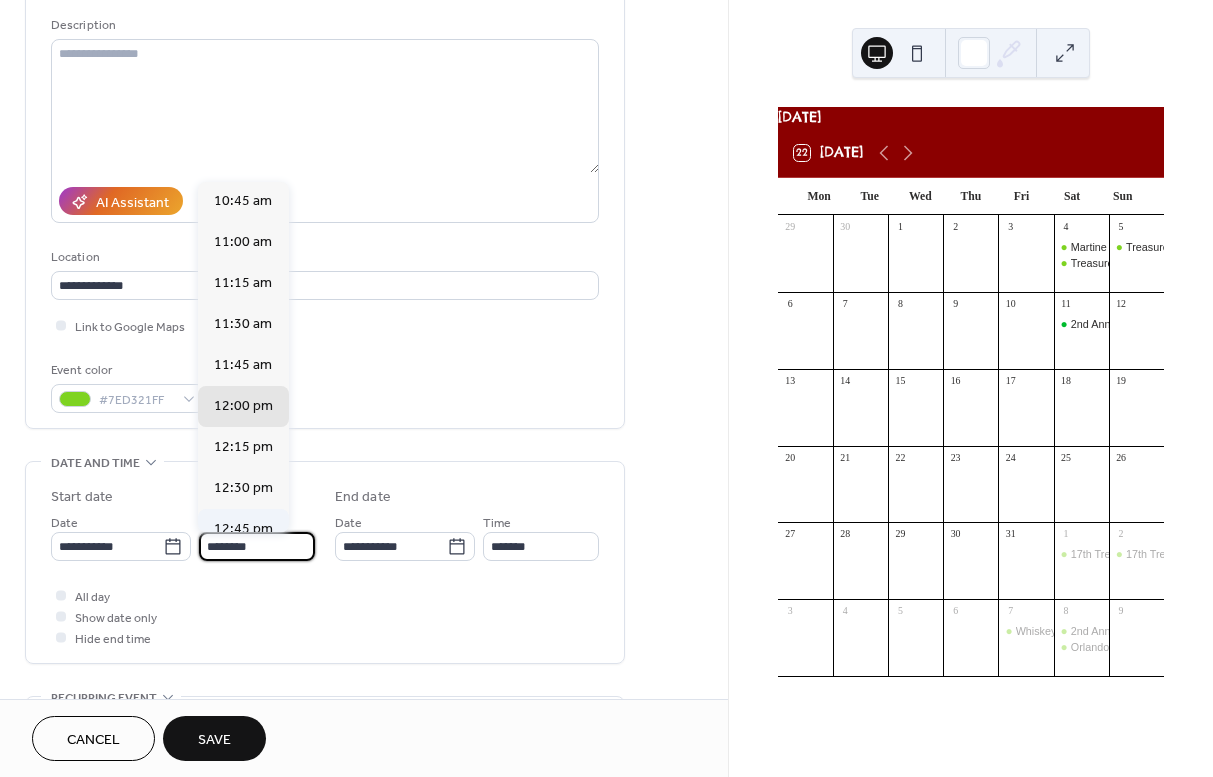scroll, scrollTop: 1742, scrollLeft: 0, axis: vertical 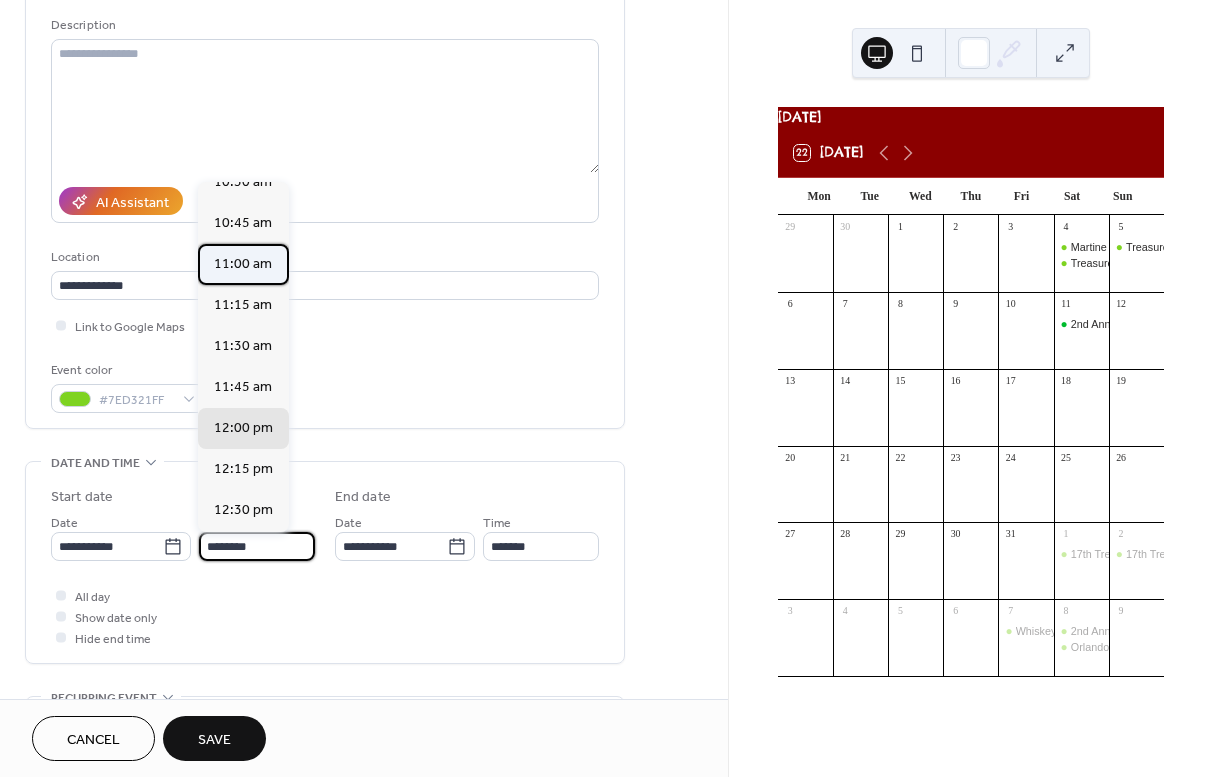 click on "11:00 am" at bounding box center [243, 264] 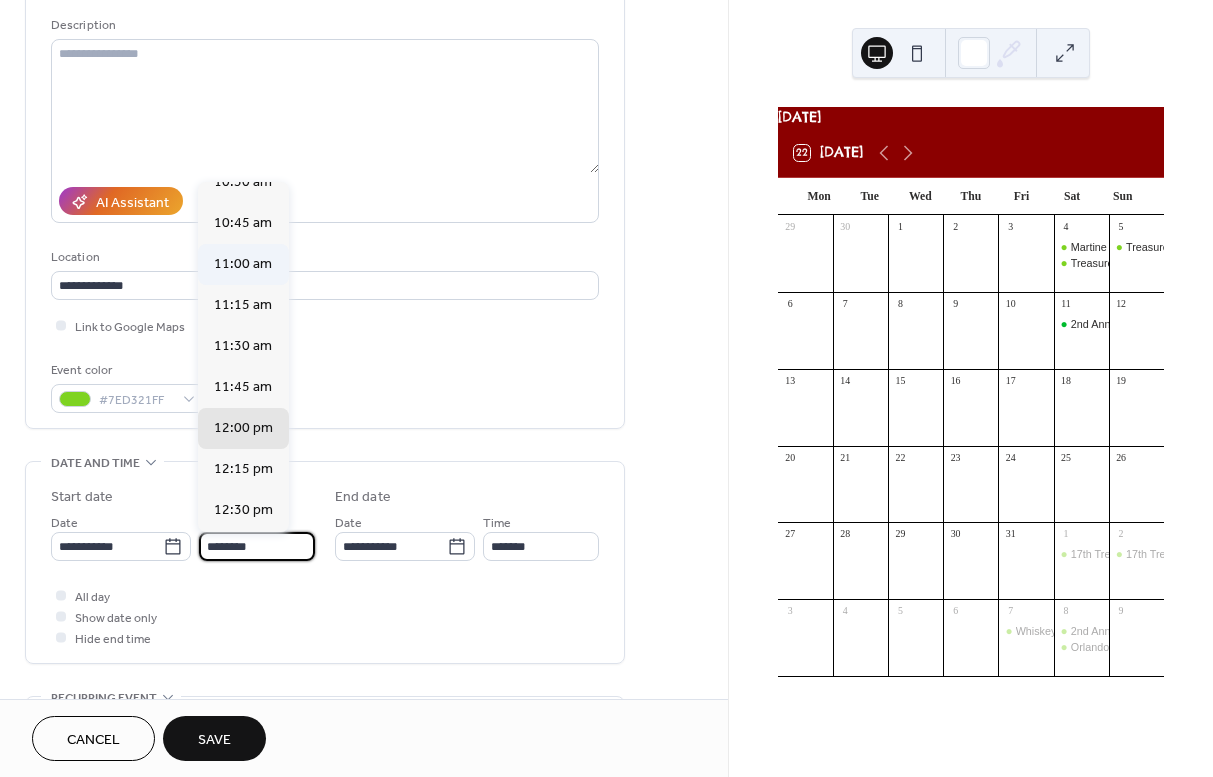 type on "********" 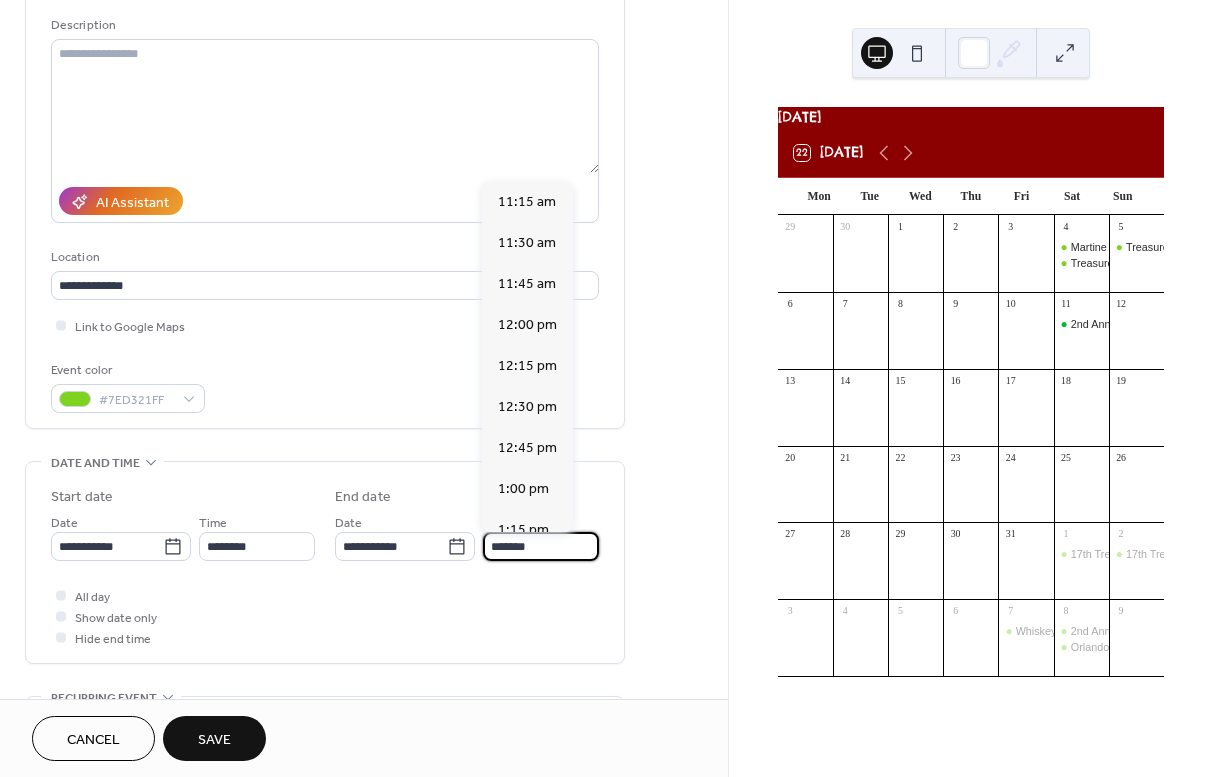 click on "*******" at bounding box center [541, 546] 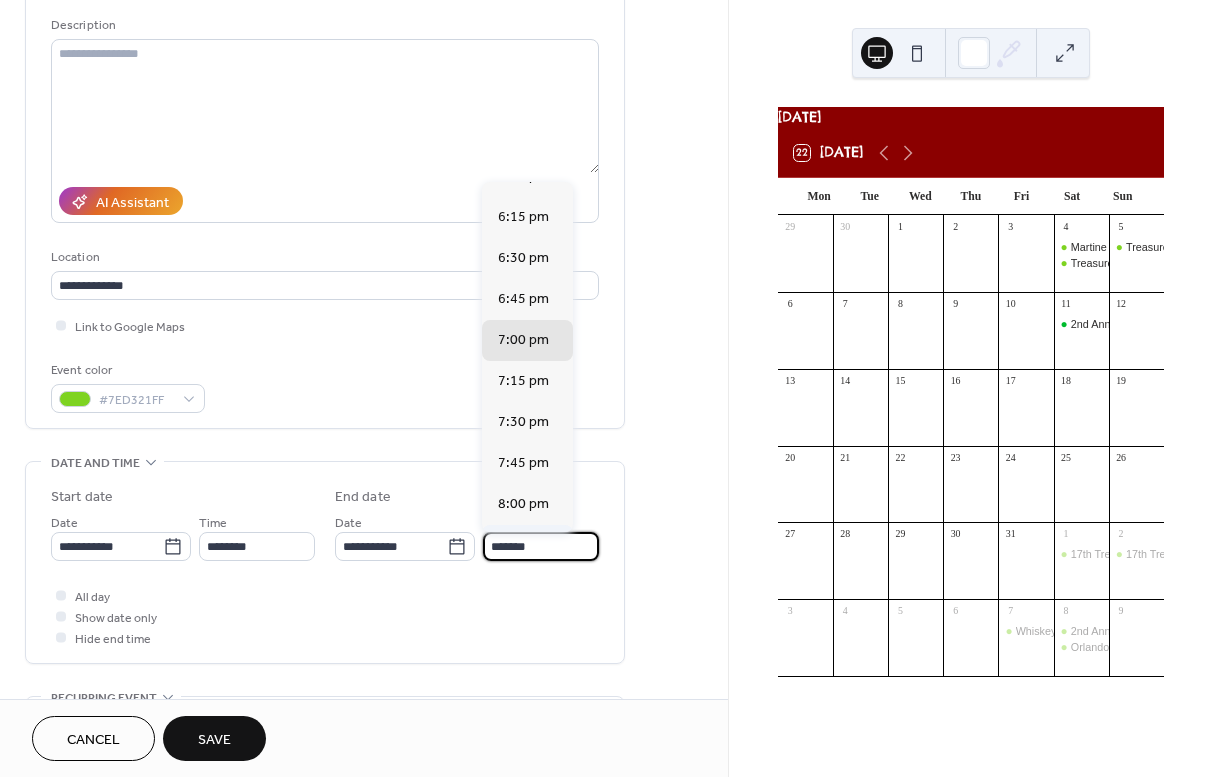 scroll, scrollTop: 1107, scrollLeft: 0, axis: vertical 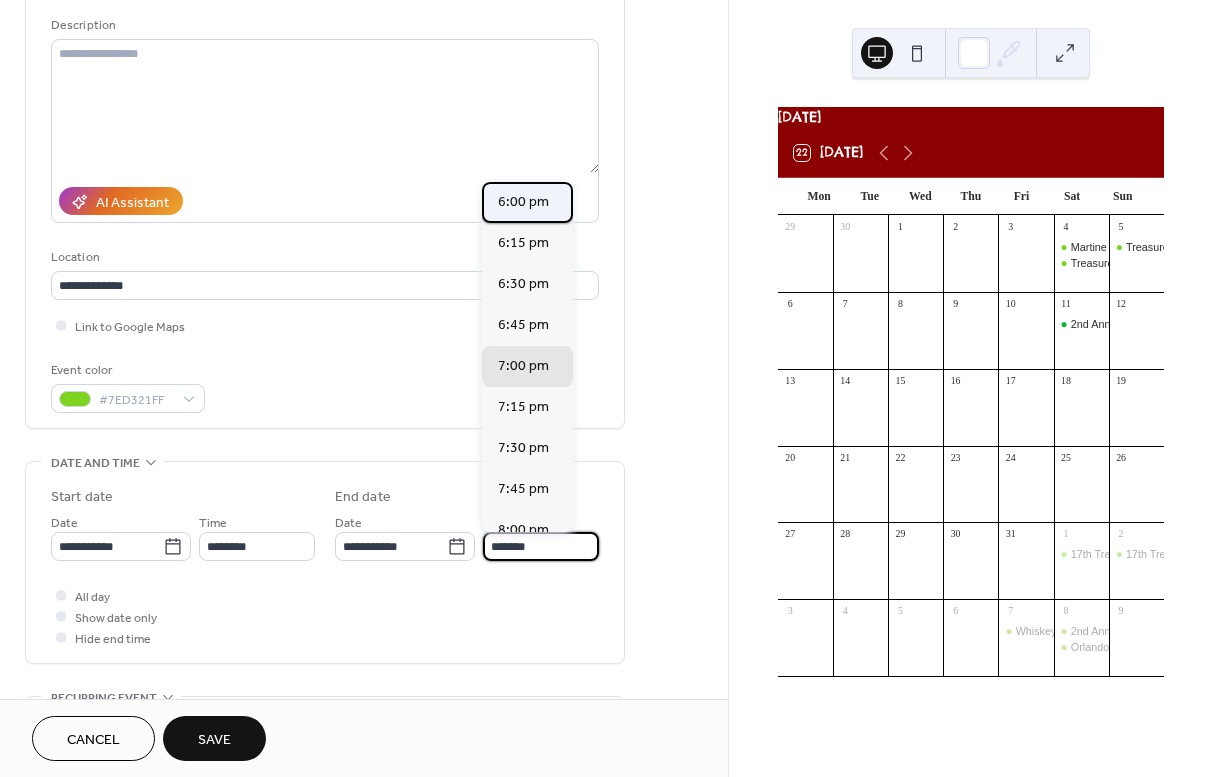 click on "6:00 pm" at bounding box center [523, 202] 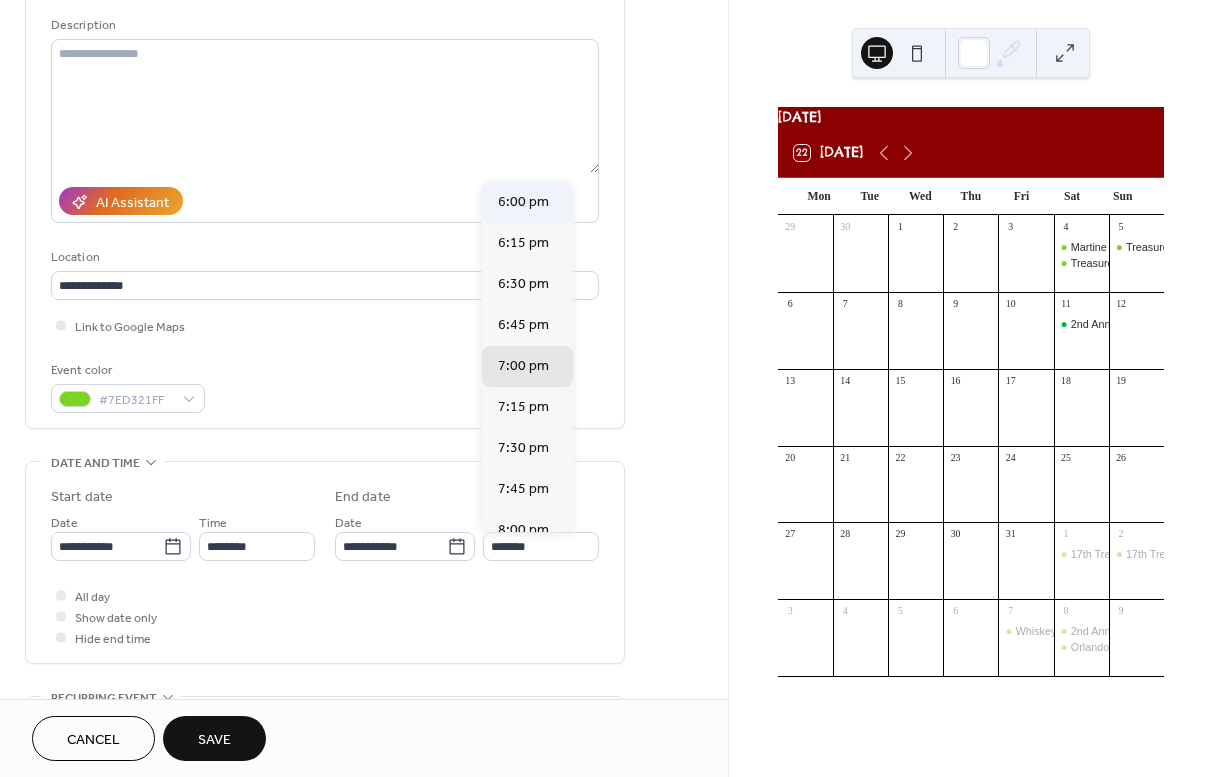 type on "*******" 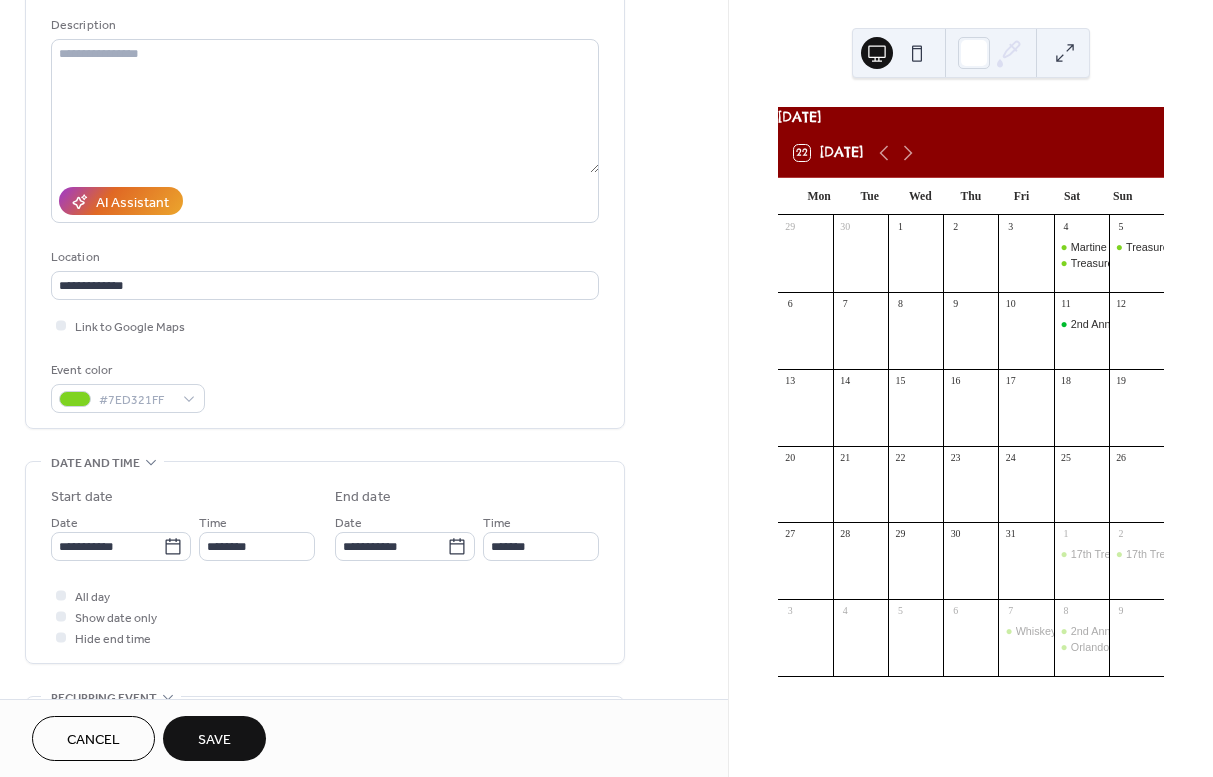 click on "Save" at bounding box center (214, 738) 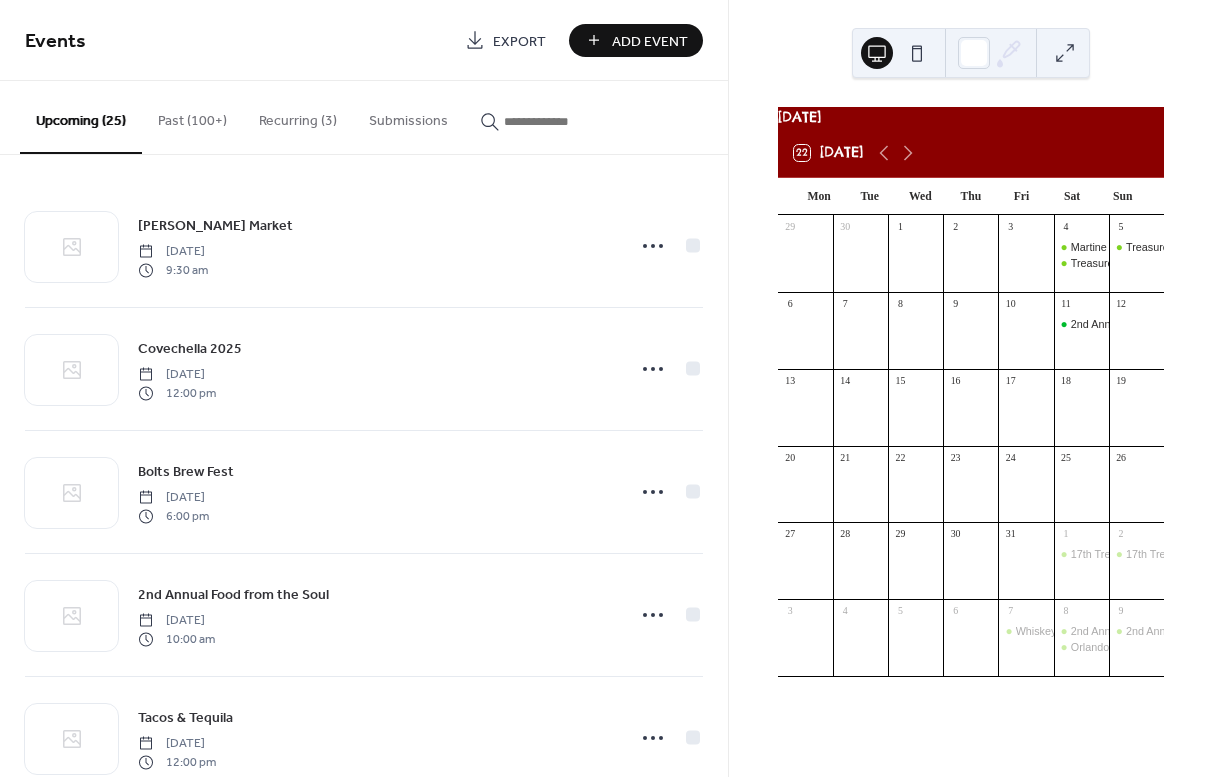 click on "Add Event" at bounding box center (650, 41) 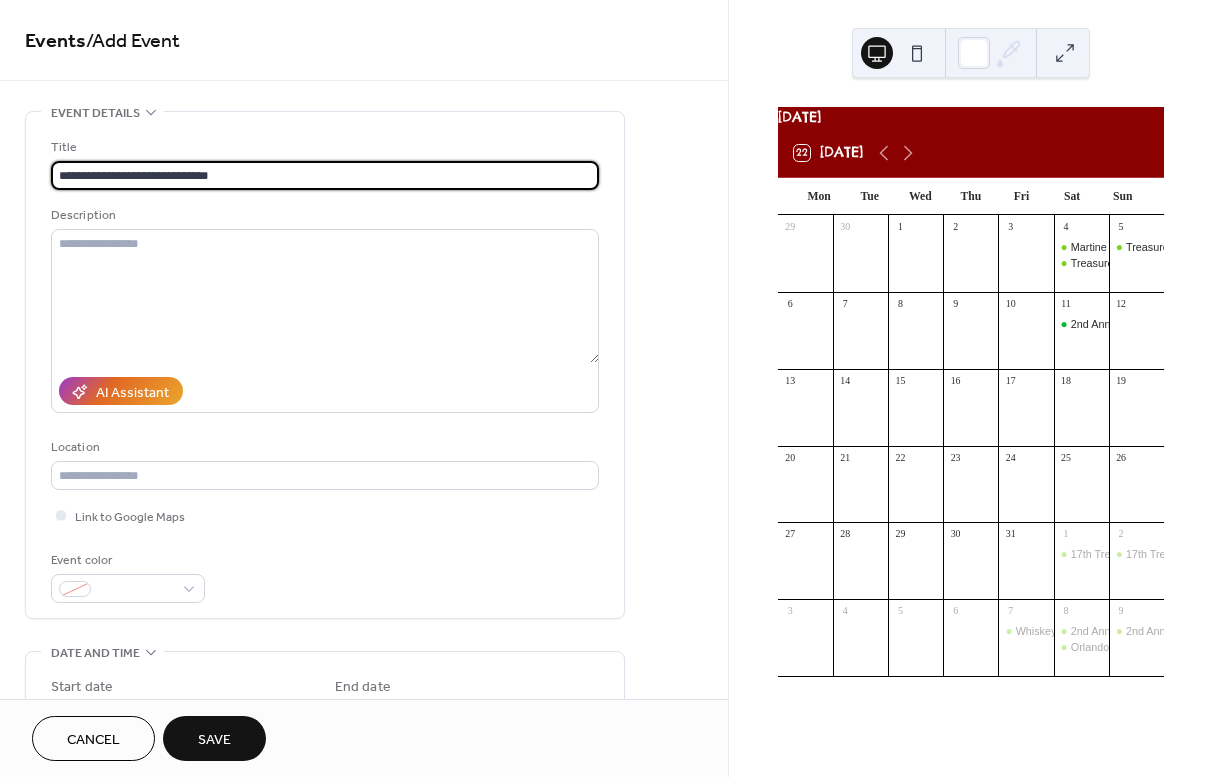 type on "**********" 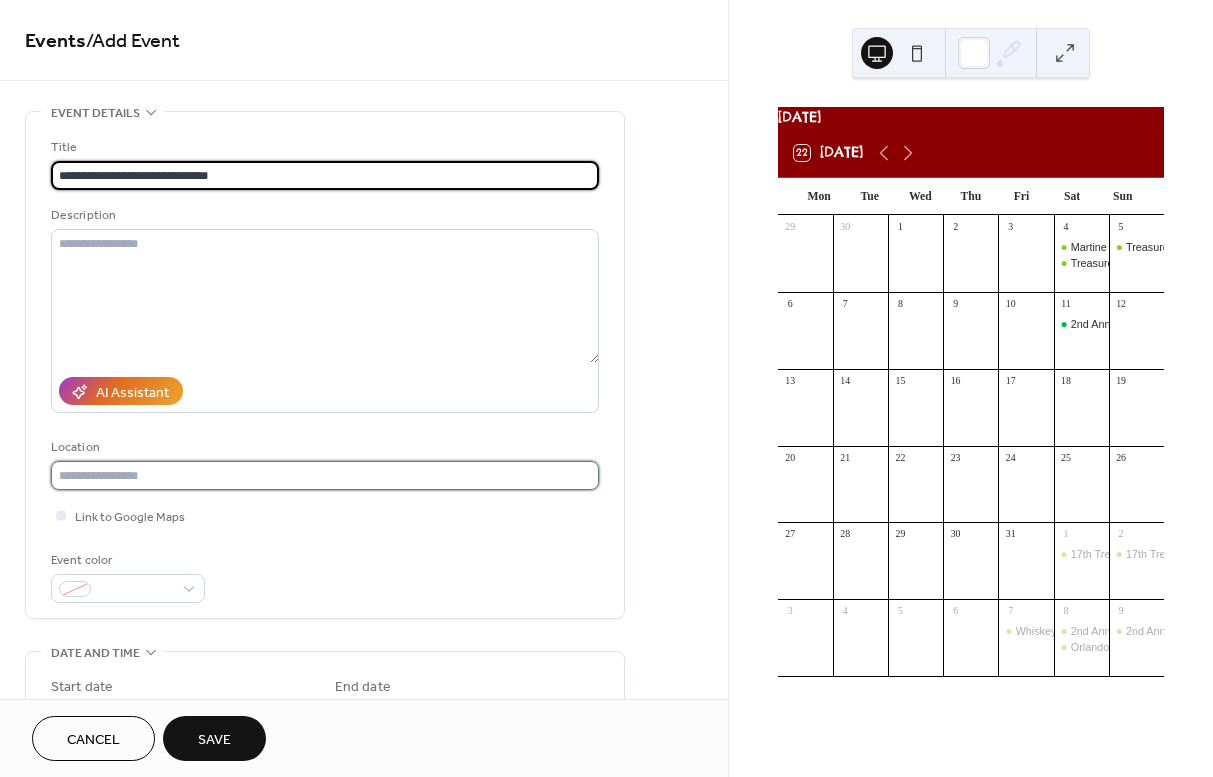 click at bounding box center (325, 475) 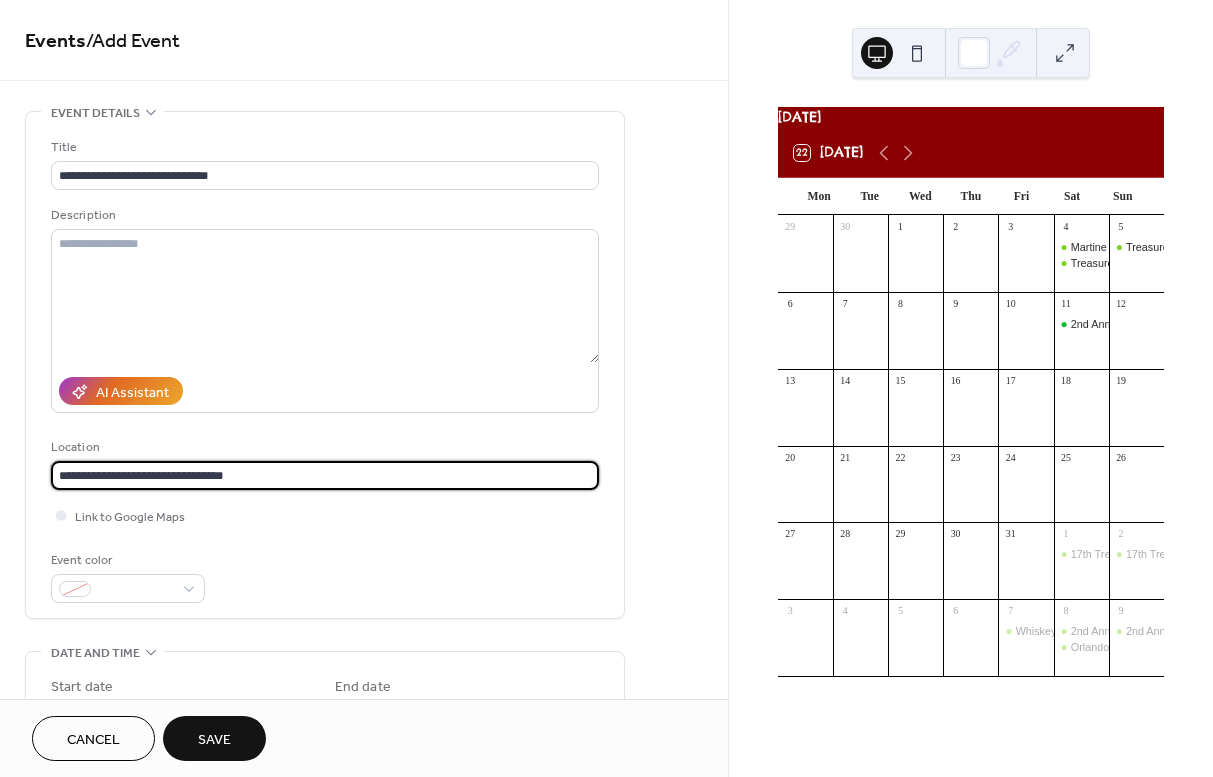scroll, scrollTop: 1, scrollLeft: 0, axis: vertical 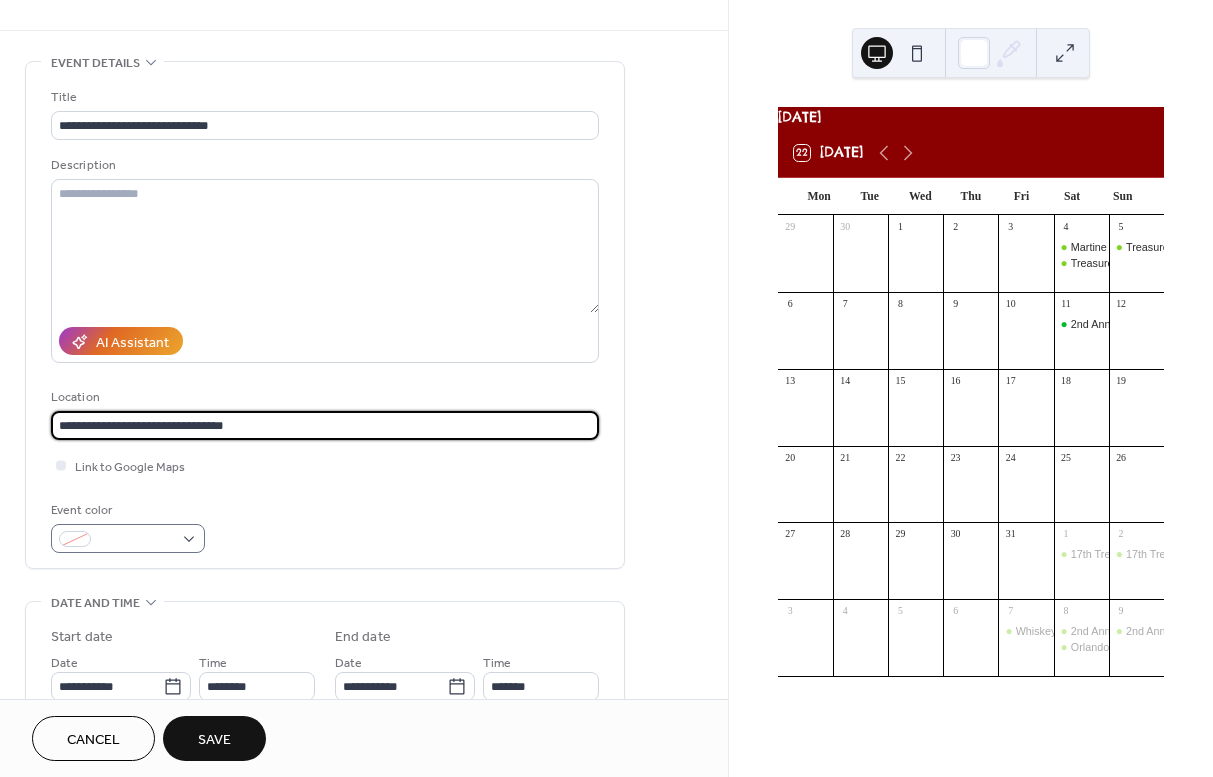 type on "**********" 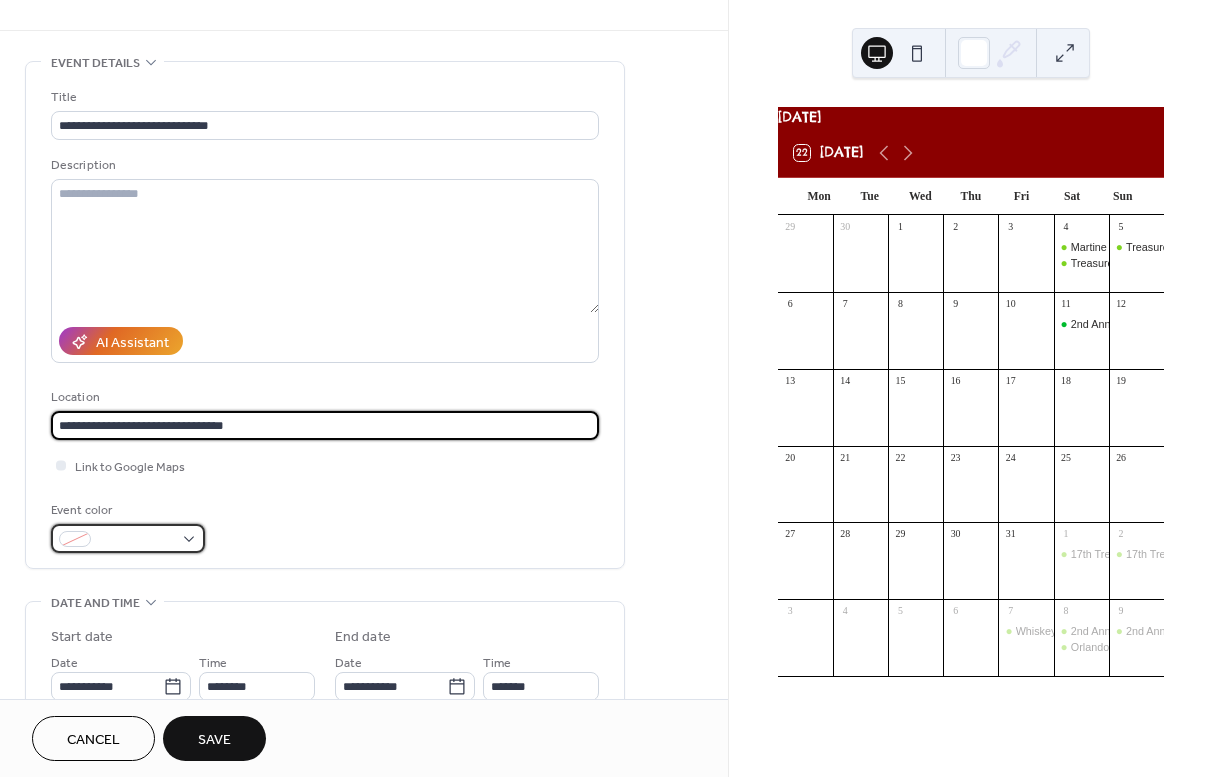 click at bounding box center (136, 540) 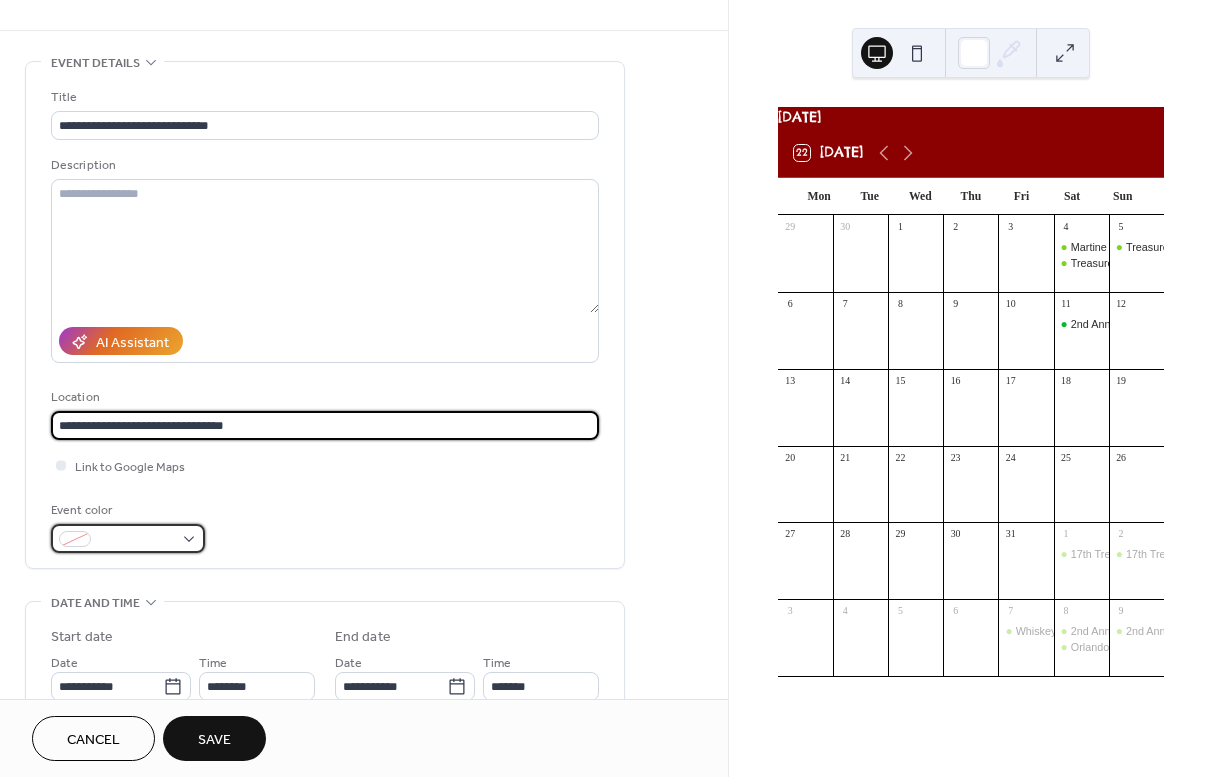 scroll, scrollTop: 0, scrollLeft: 0, axis: both 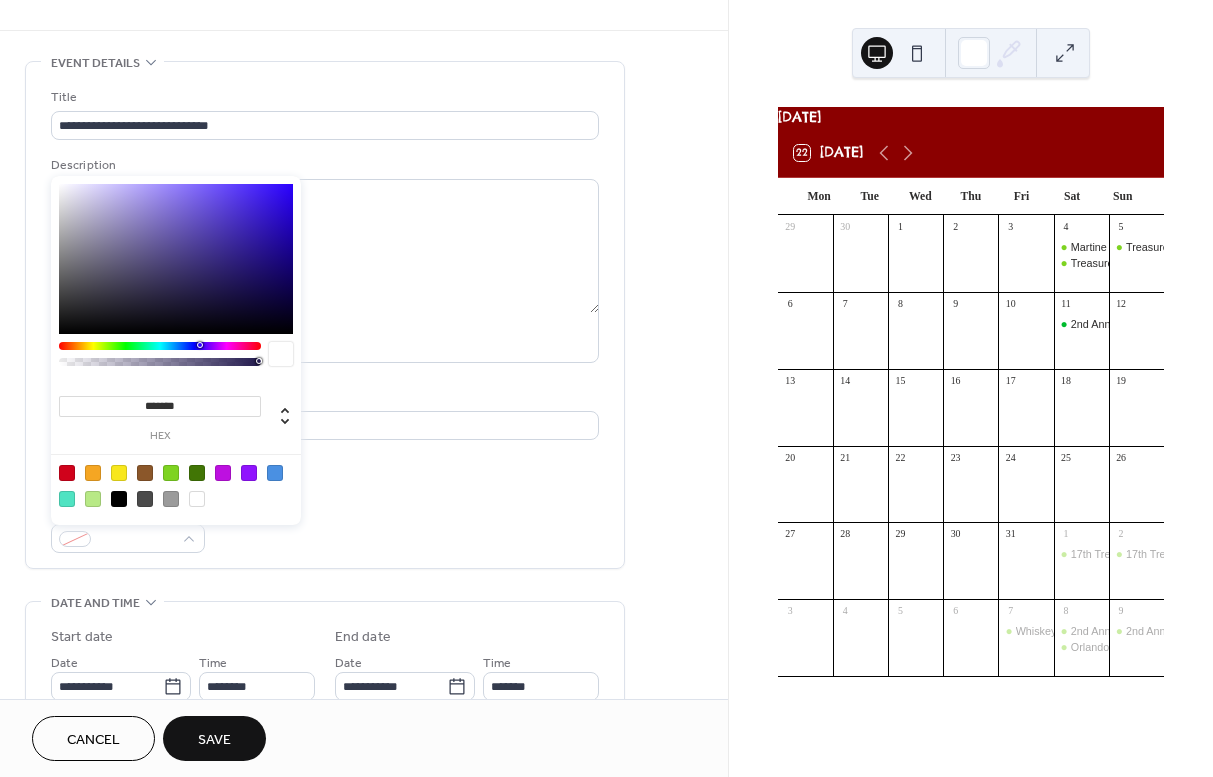 click at bounding box center [171, 473] 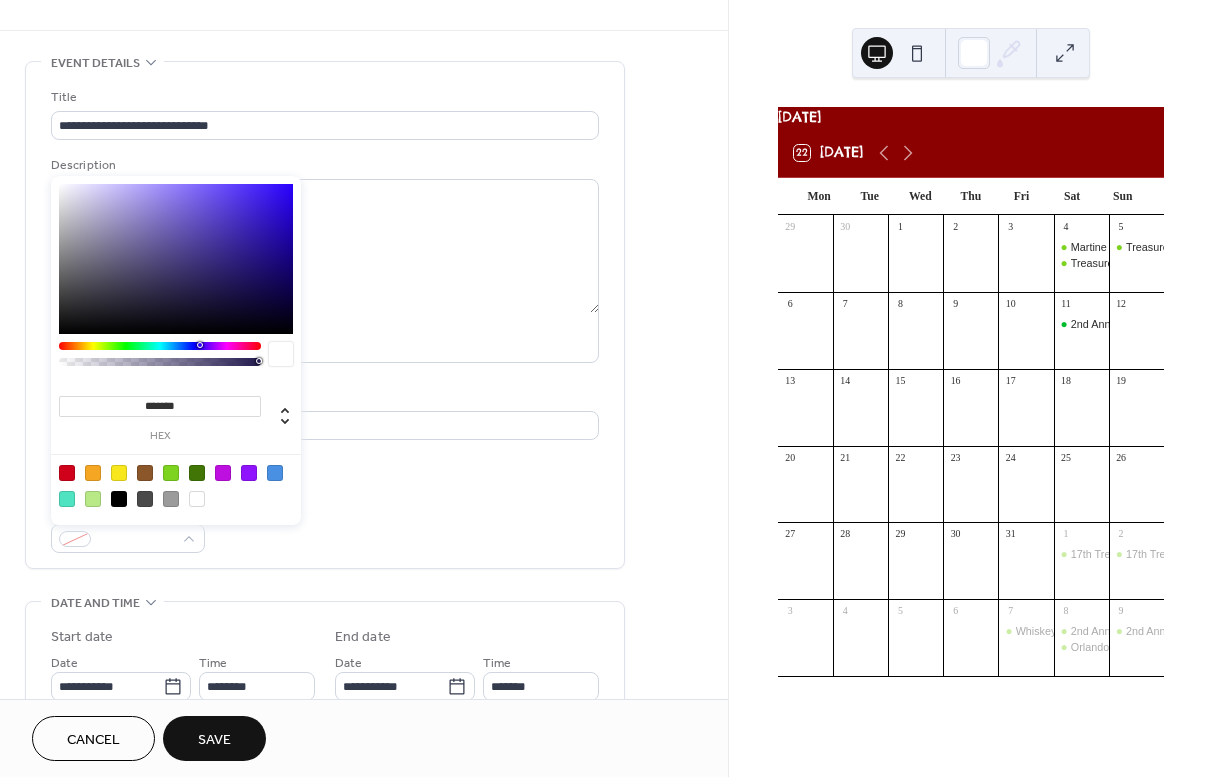 type on "*******" 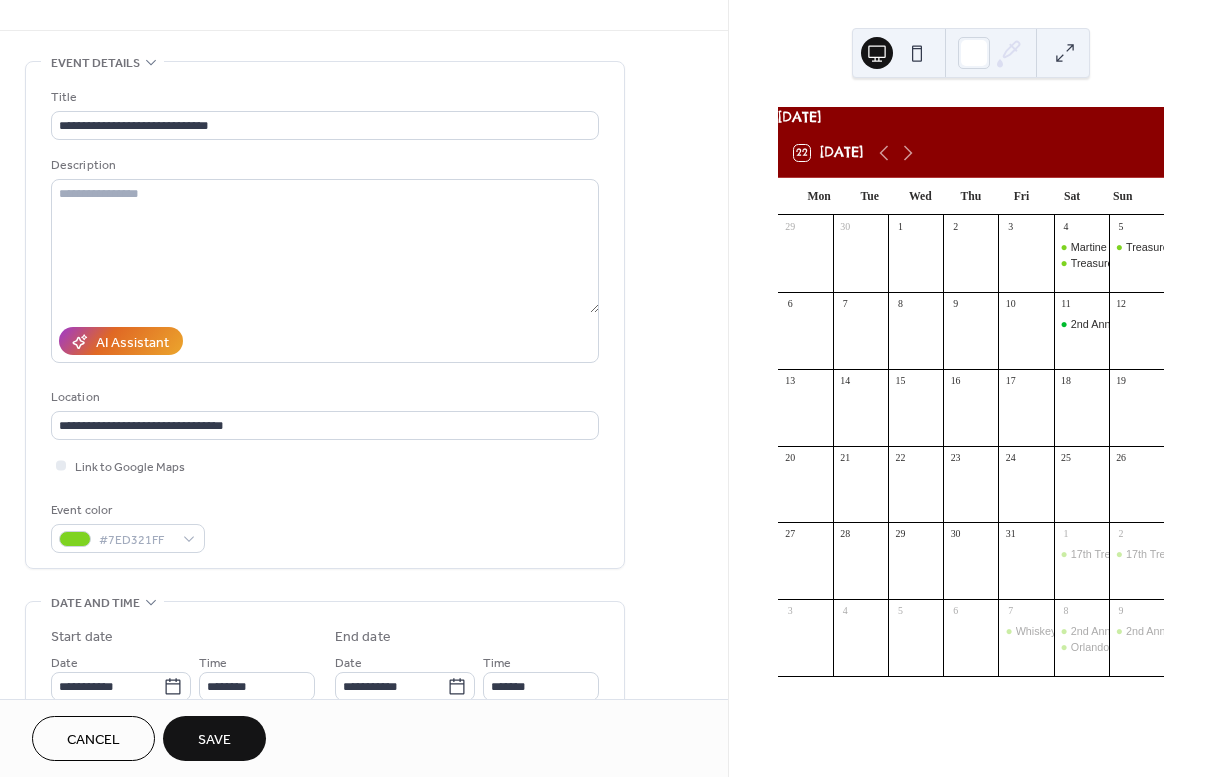 click on "**********" at bounding box center [325, 702] 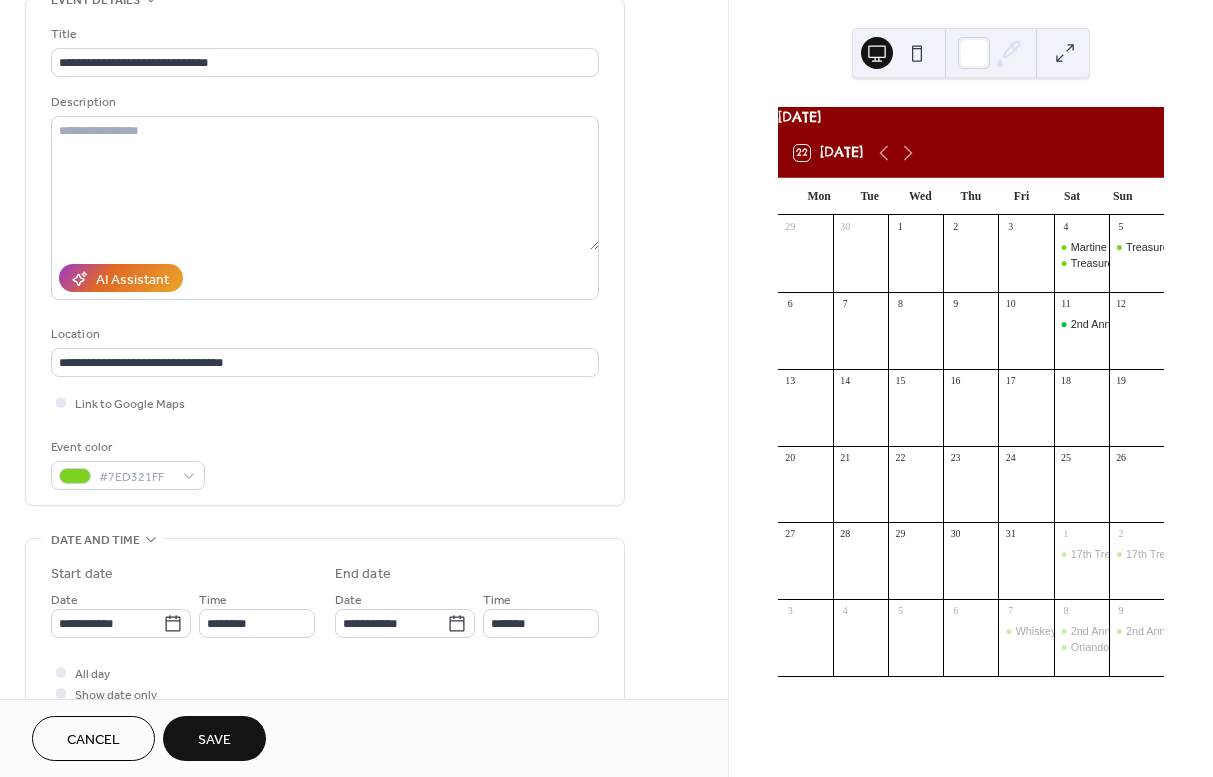 scroll, scrollTop: 114, scrollLeft: 0, axis: vertical 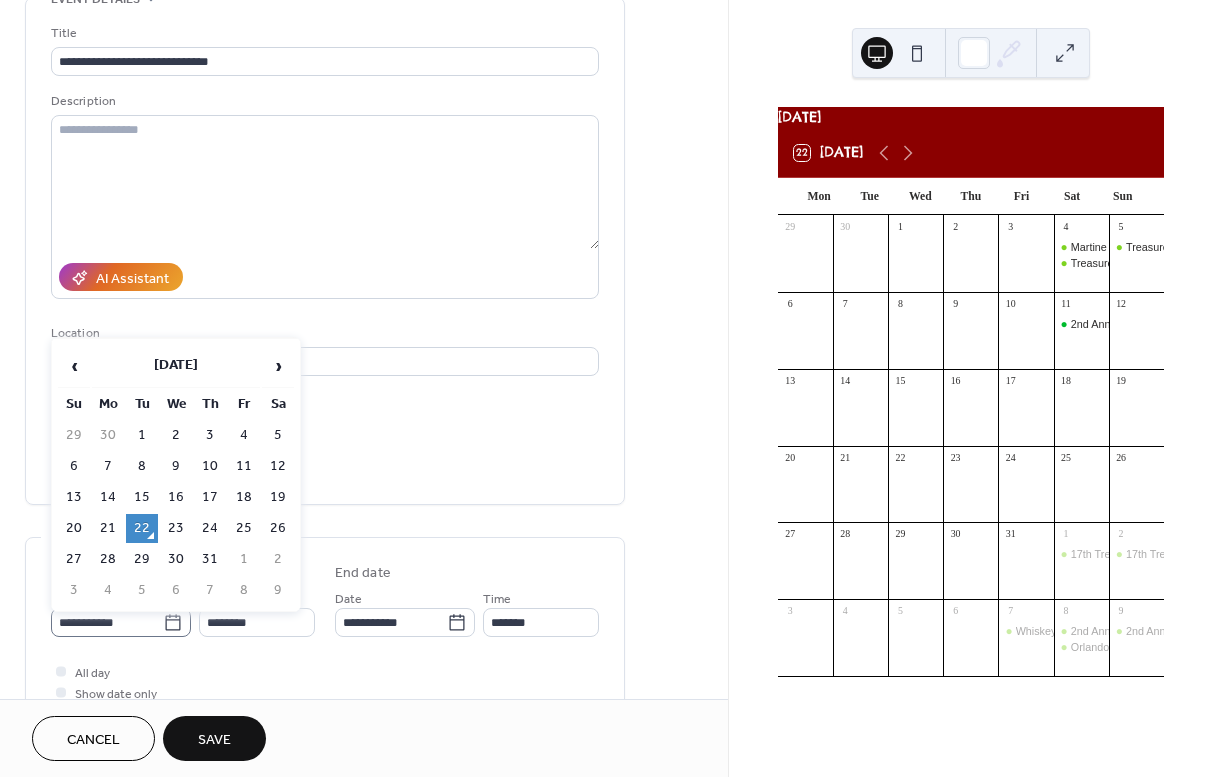 click 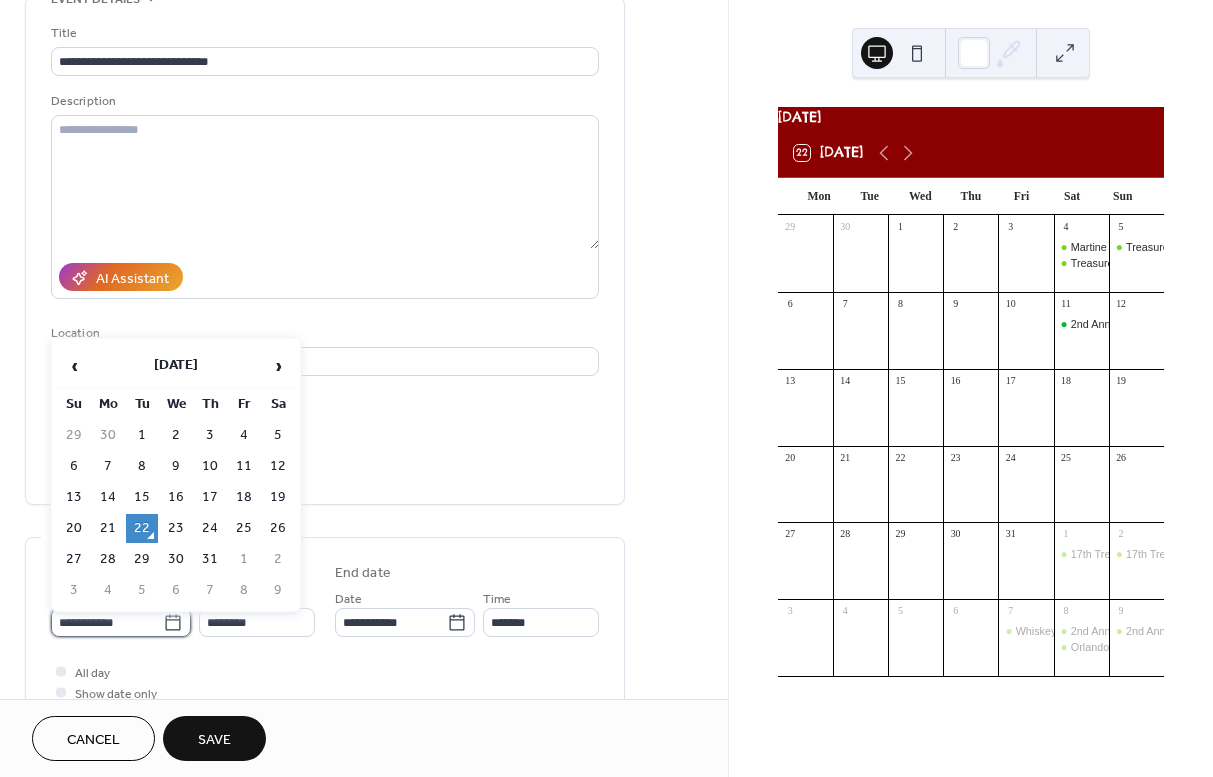 click on "**********" at bounding box center (107, 622) 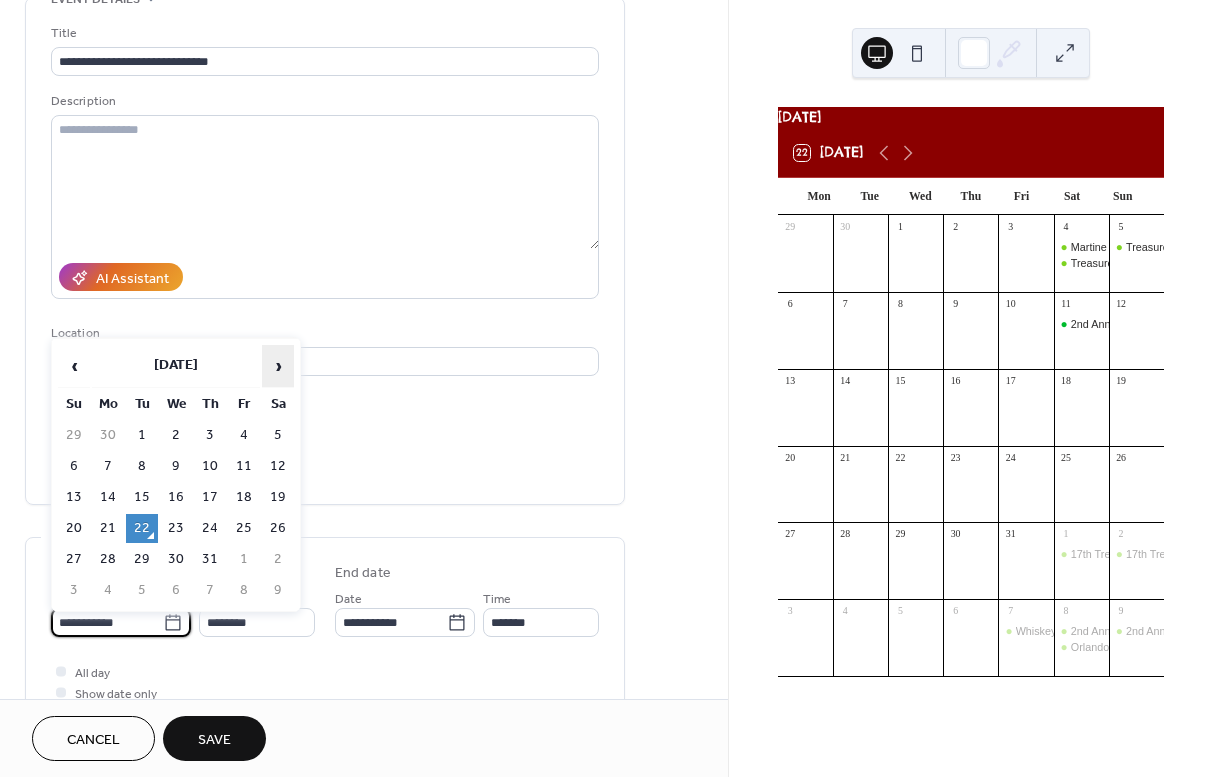 click on "›" at bounding box center (278, 366) 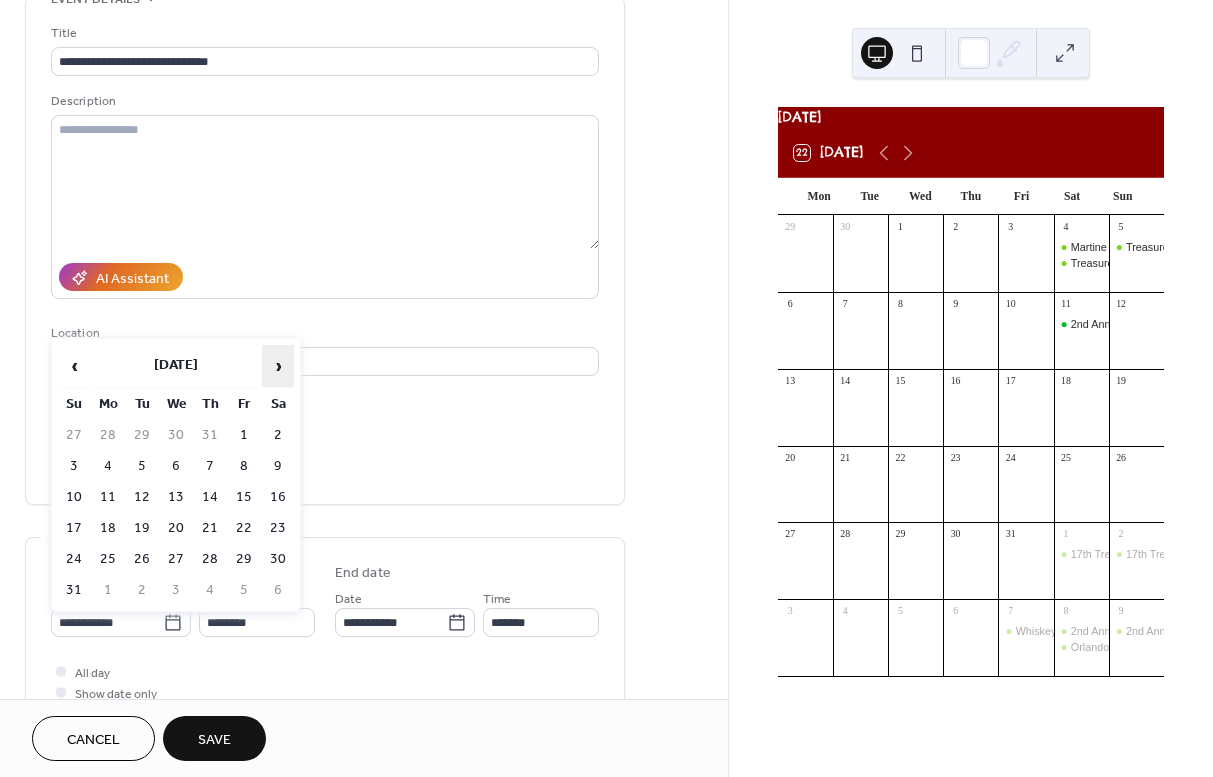 click on "›" at bounding box center (278, 366) 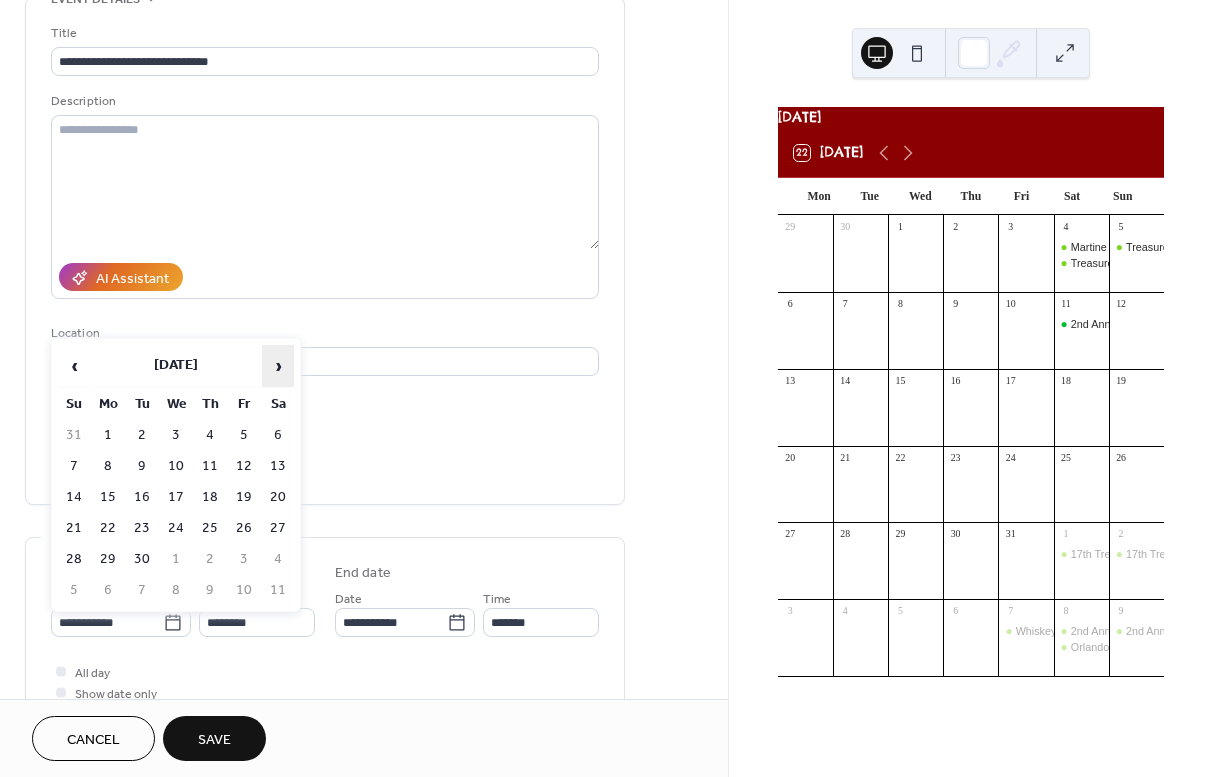 click on "›" at bounding box center [278, 366] 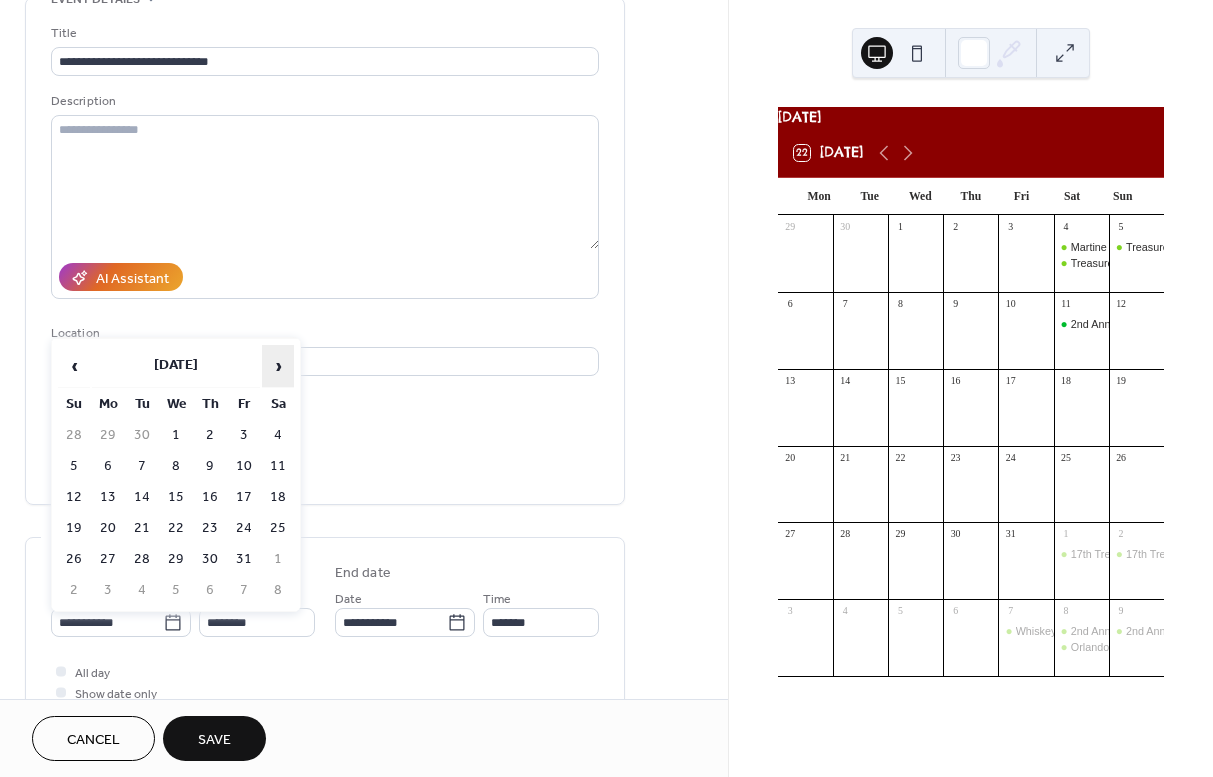 click on "›" at bounding box center [278, 366] 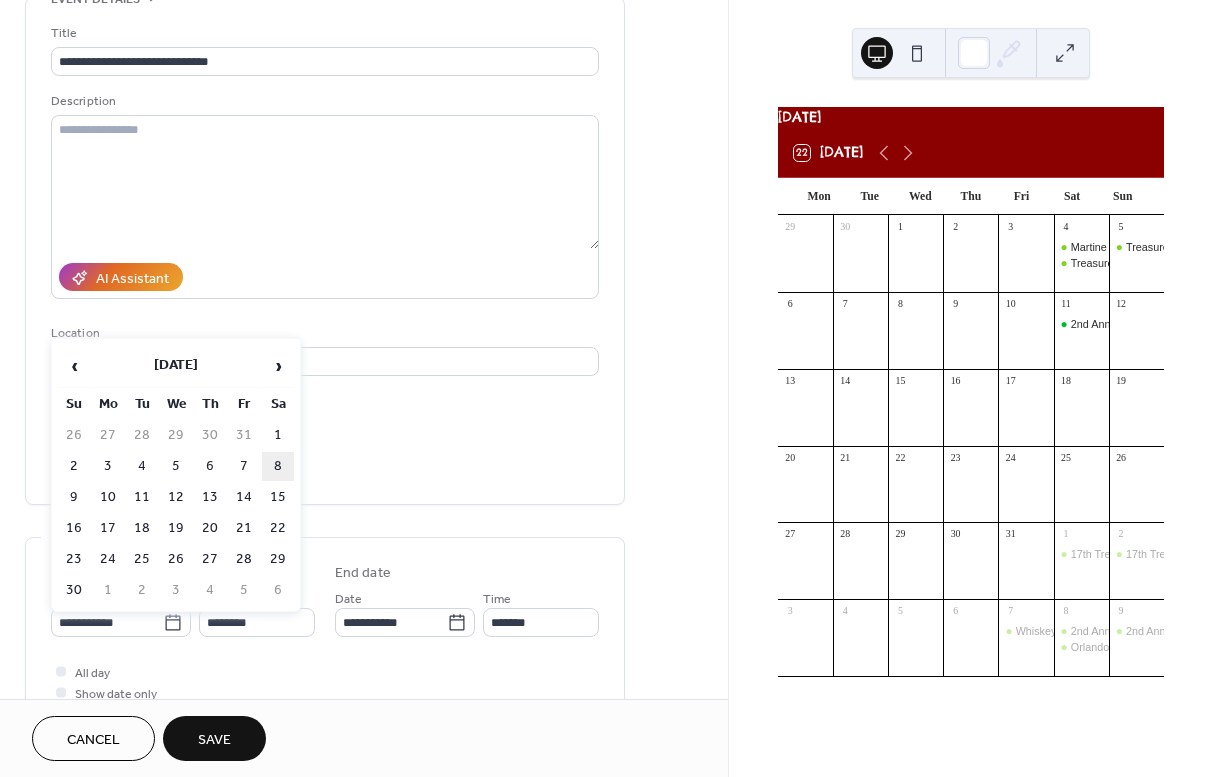 click on "8" at bounding box center [278, 466] 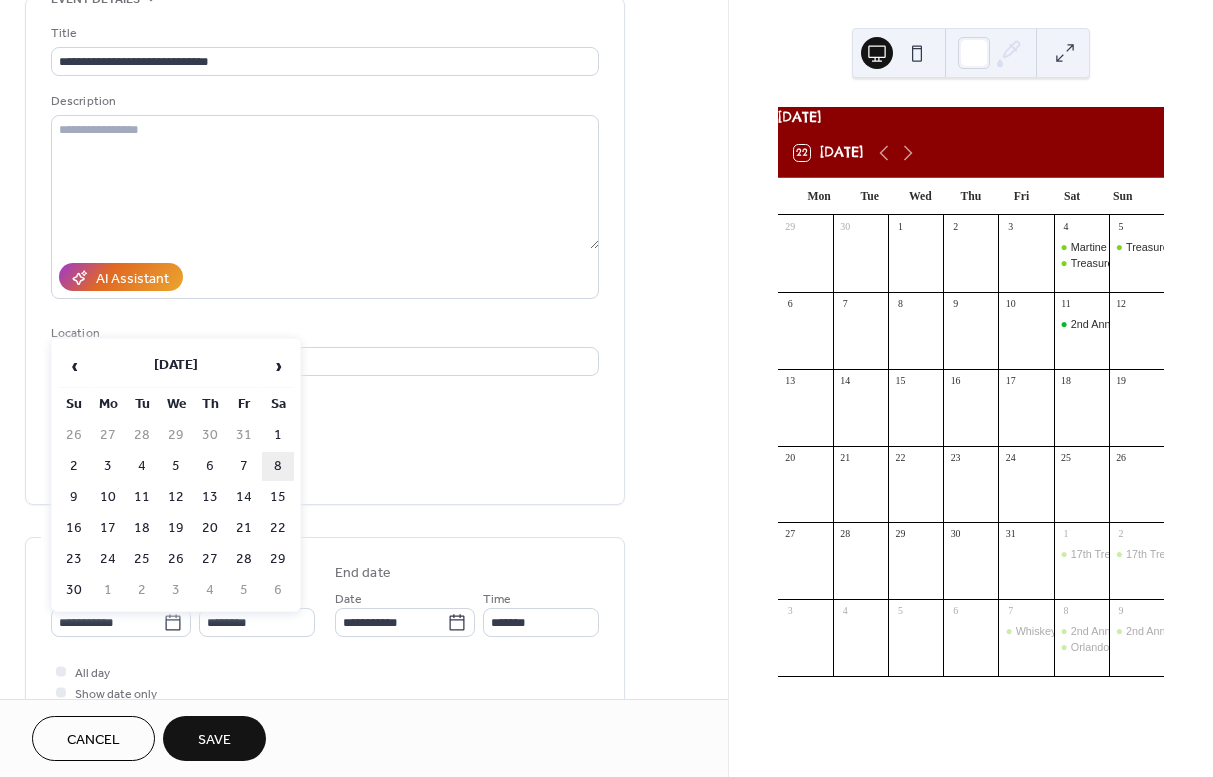 type on "**********" 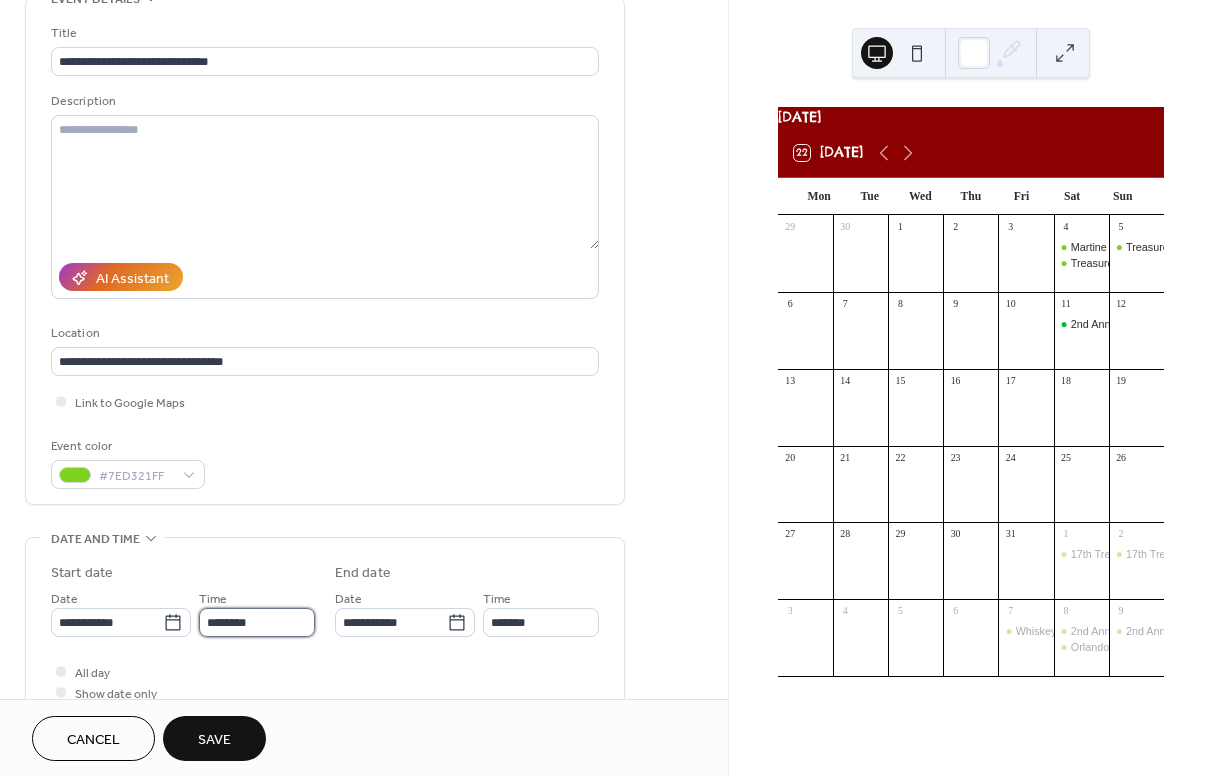 click on "********" at bounding box center (257, 622) 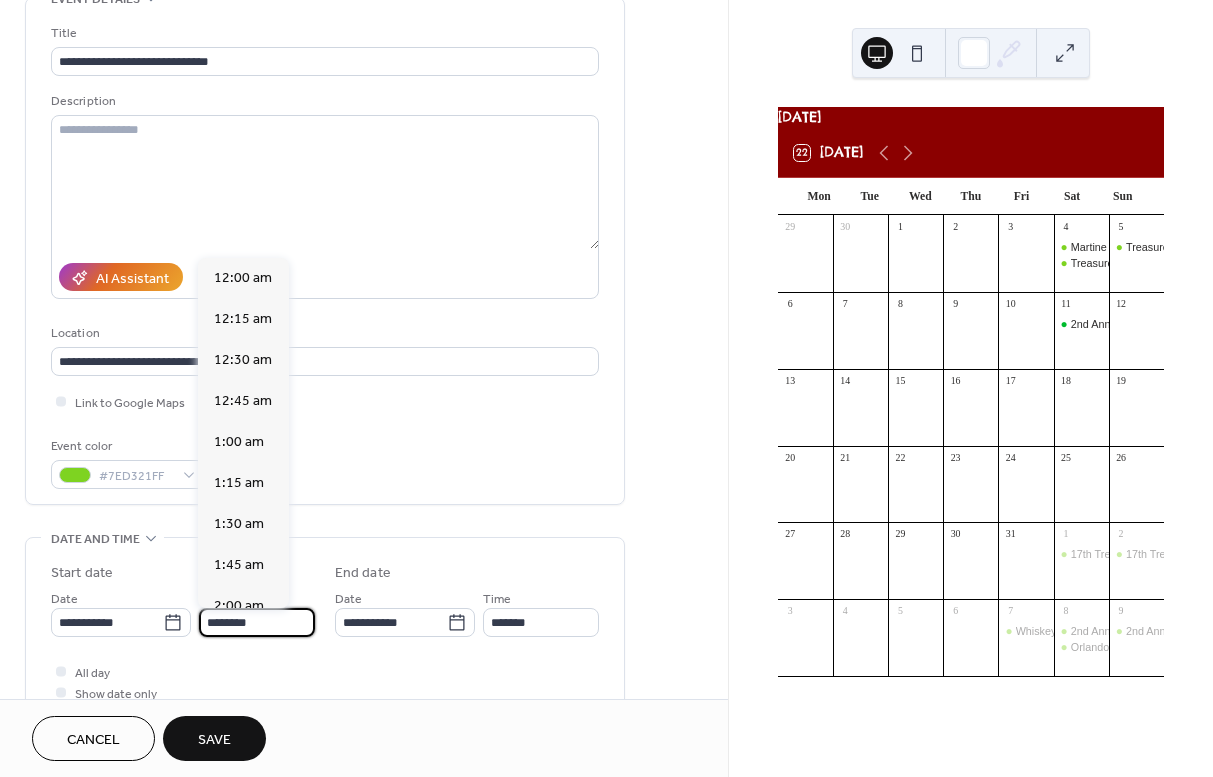 scroll, scrollTop: 1944, scrollLeft: 0, axis: vertical 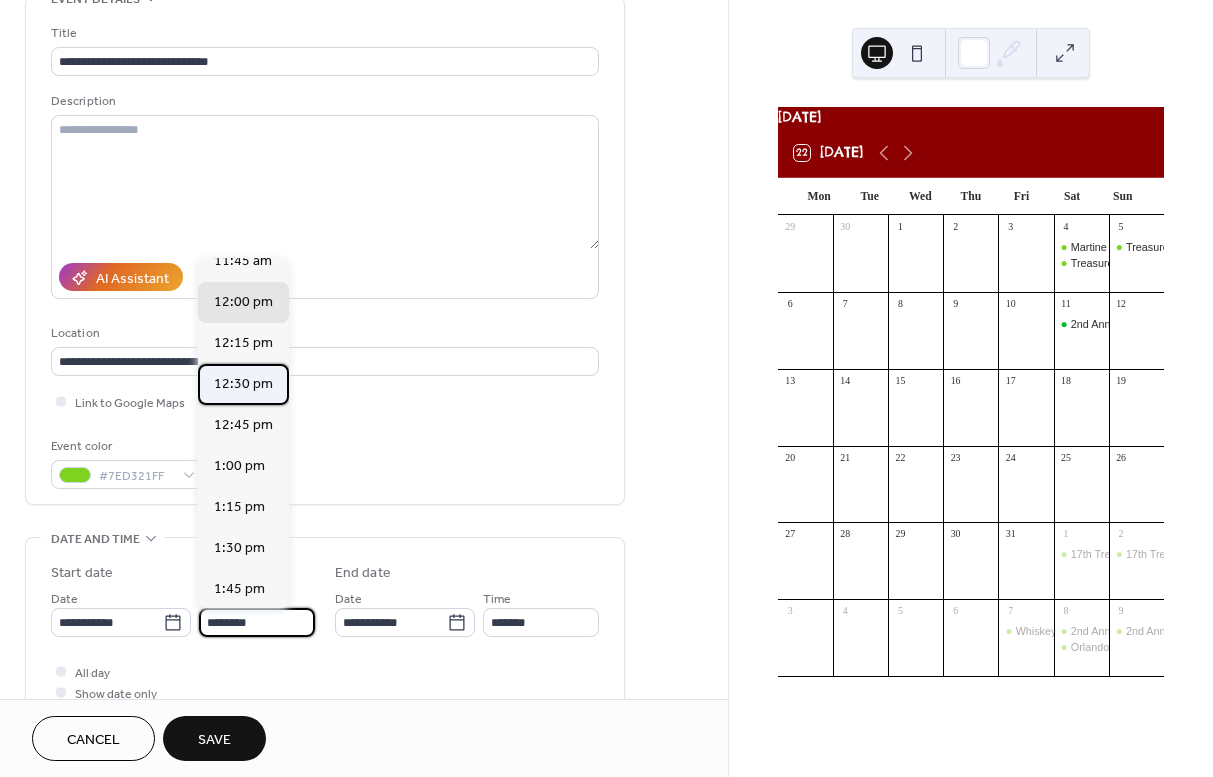 click on "12:30 pm" at bounding box center [243, 384] 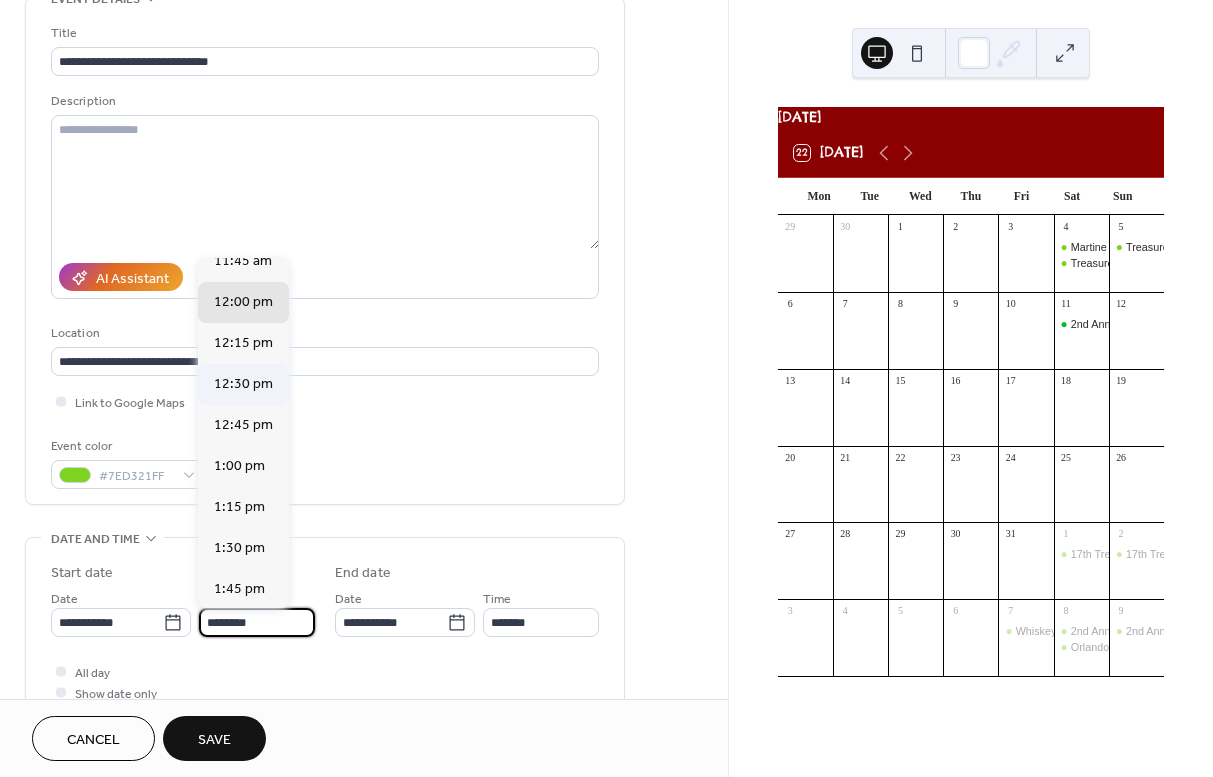 type on "********" 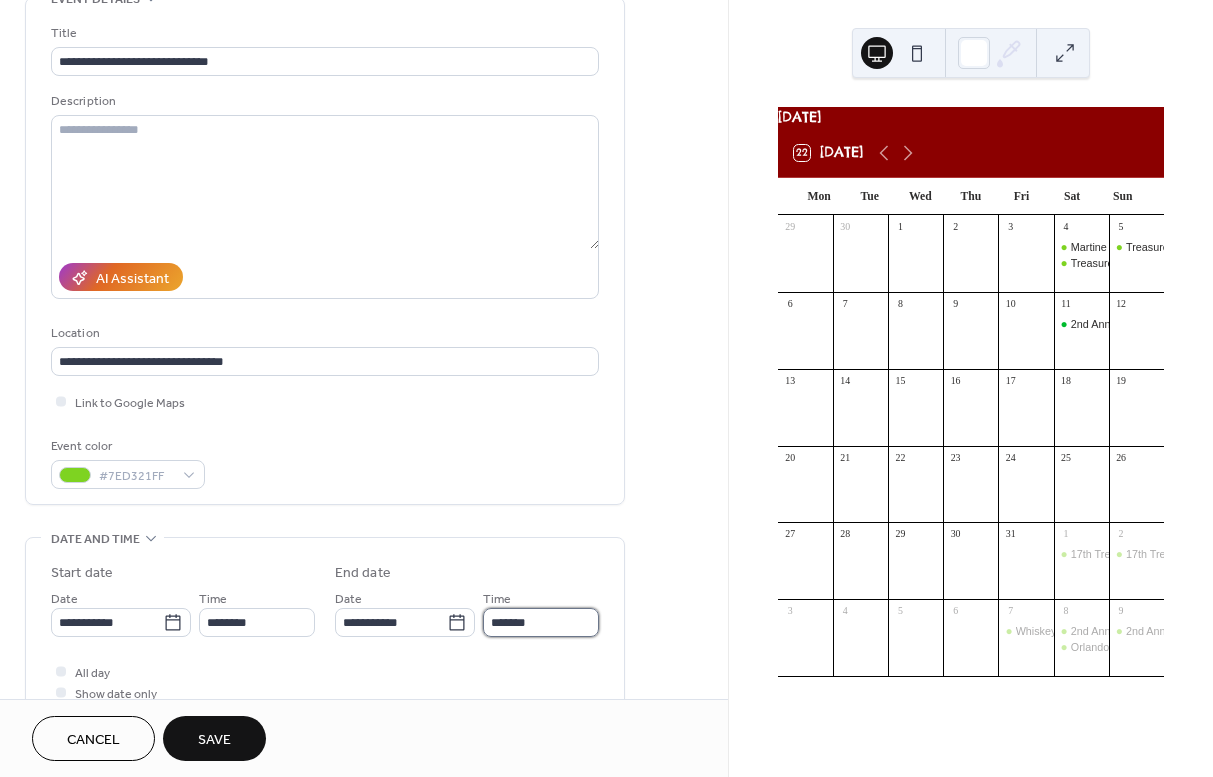 click on "*******" at bounding box center (541, 622) 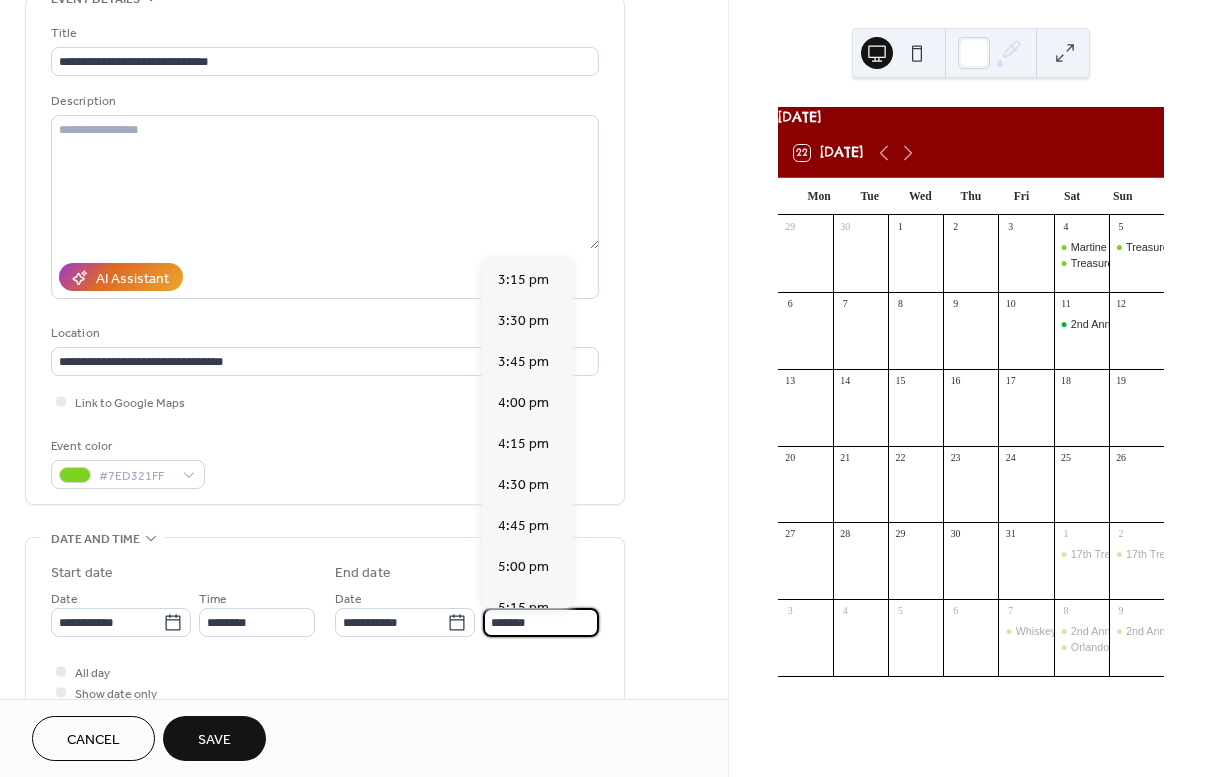 scroll, scrollTop: 618, scrollLeft: 0, axis: vertical 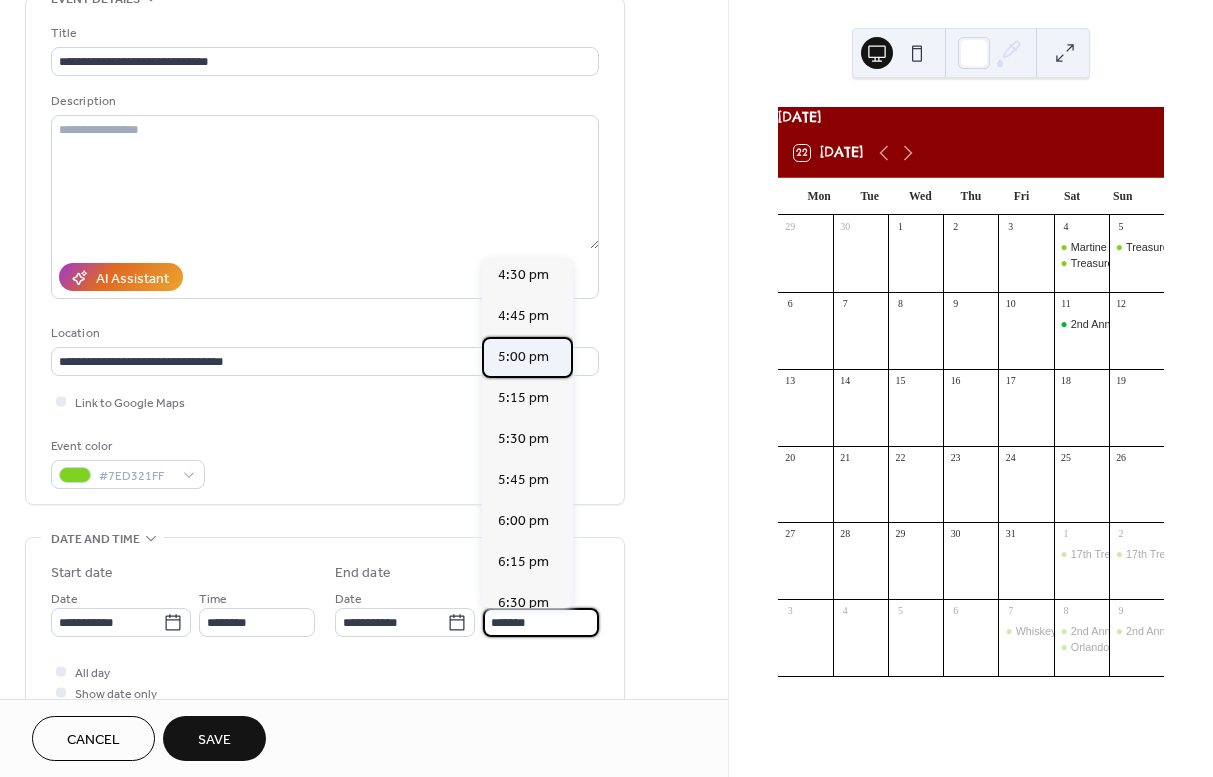click on "5:00 pm" at bounding box center [523, 357] 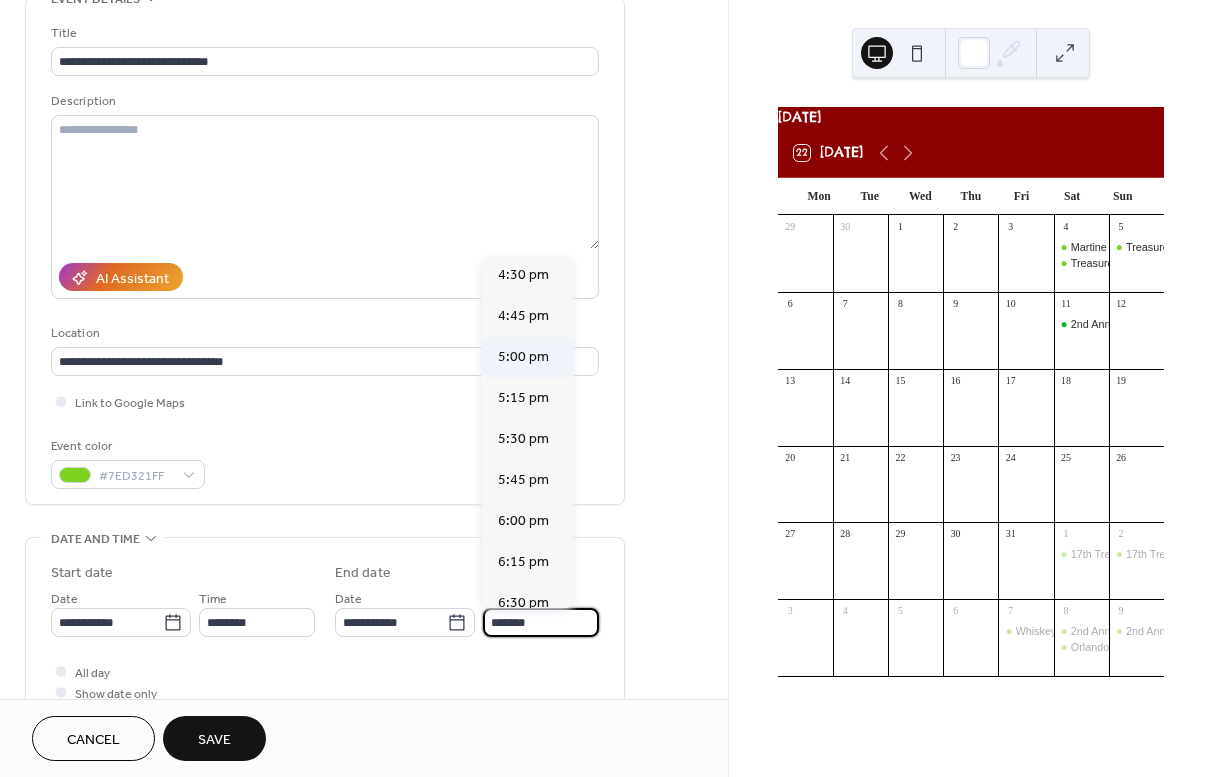 type on "*******" 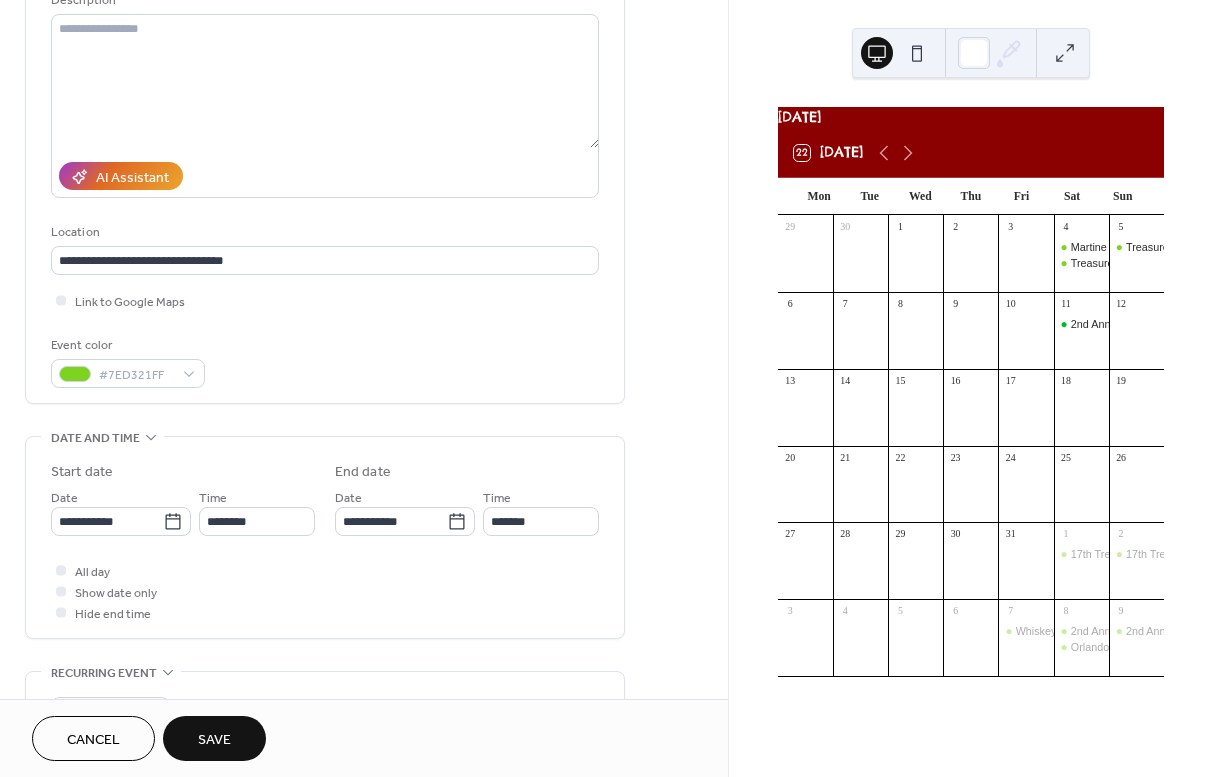 scroll, scrollTop: 236, scrollLeft: 0, axis: vertical 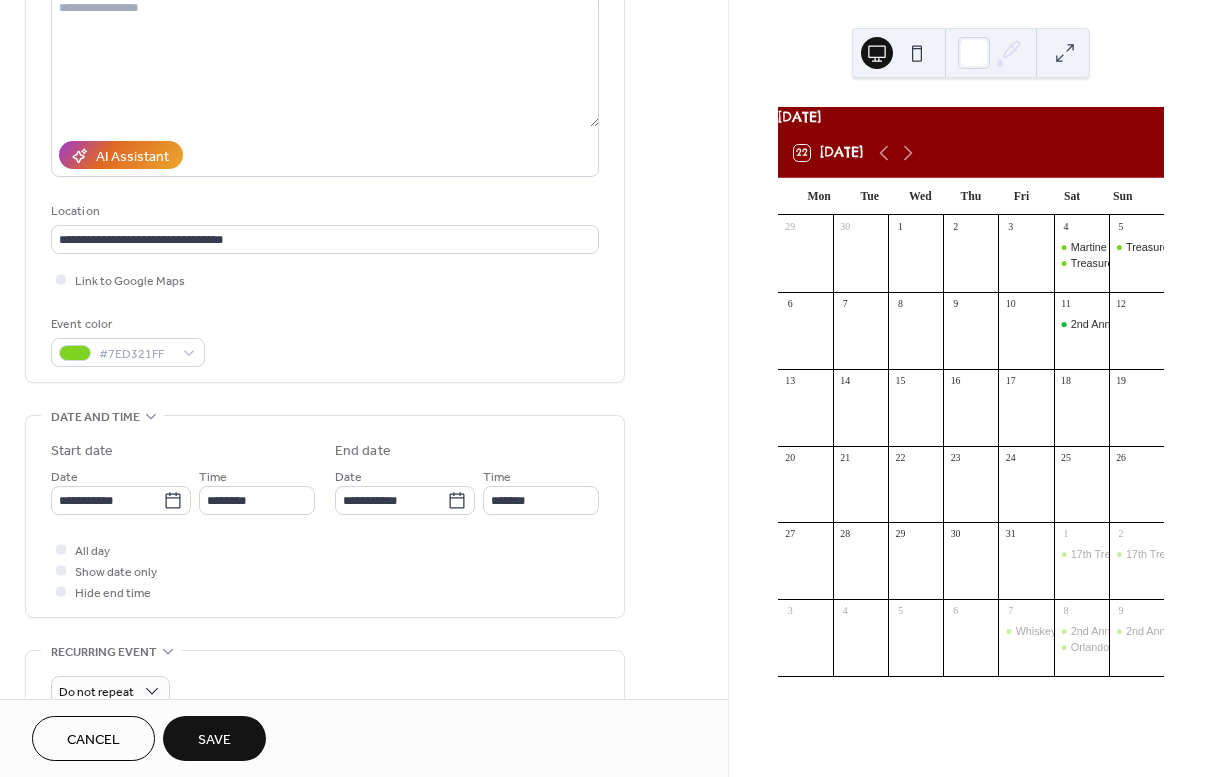 click on "Save" at bounding box center [214, 738] 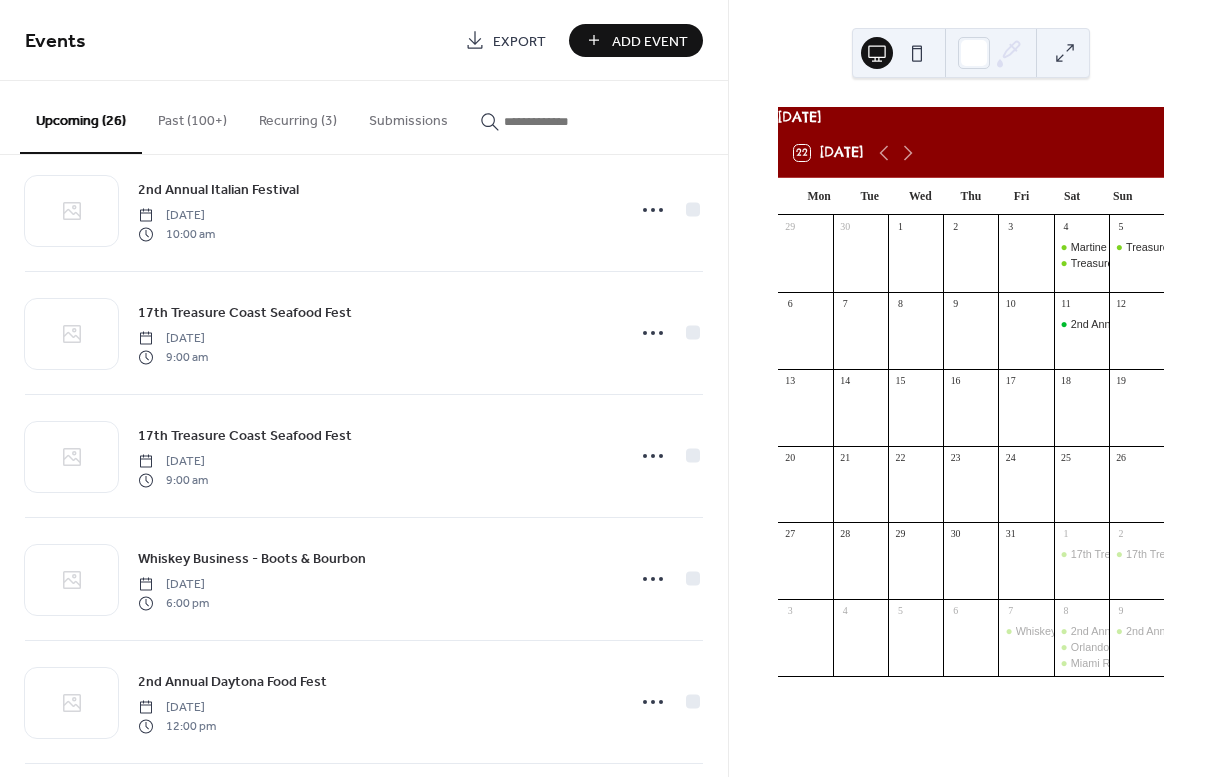 scroll, scrollTop: 2635, scrollLeft: 0, axis: vertical 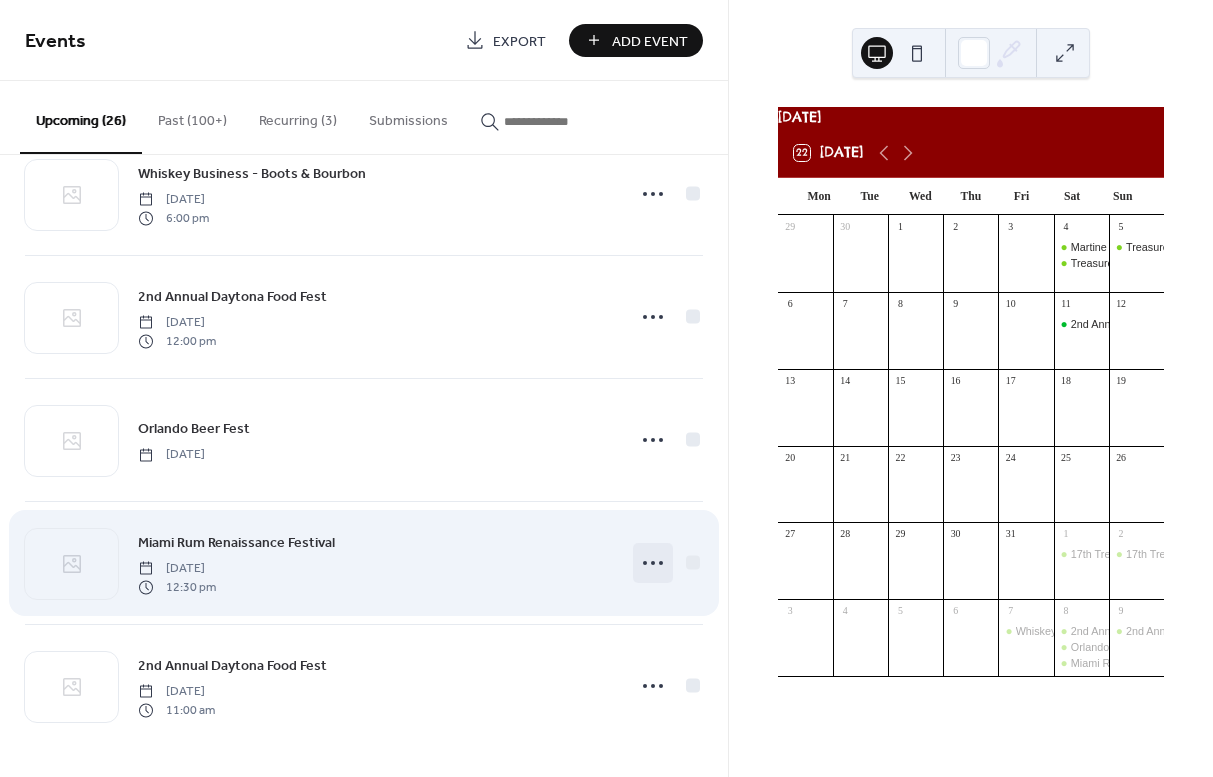 click 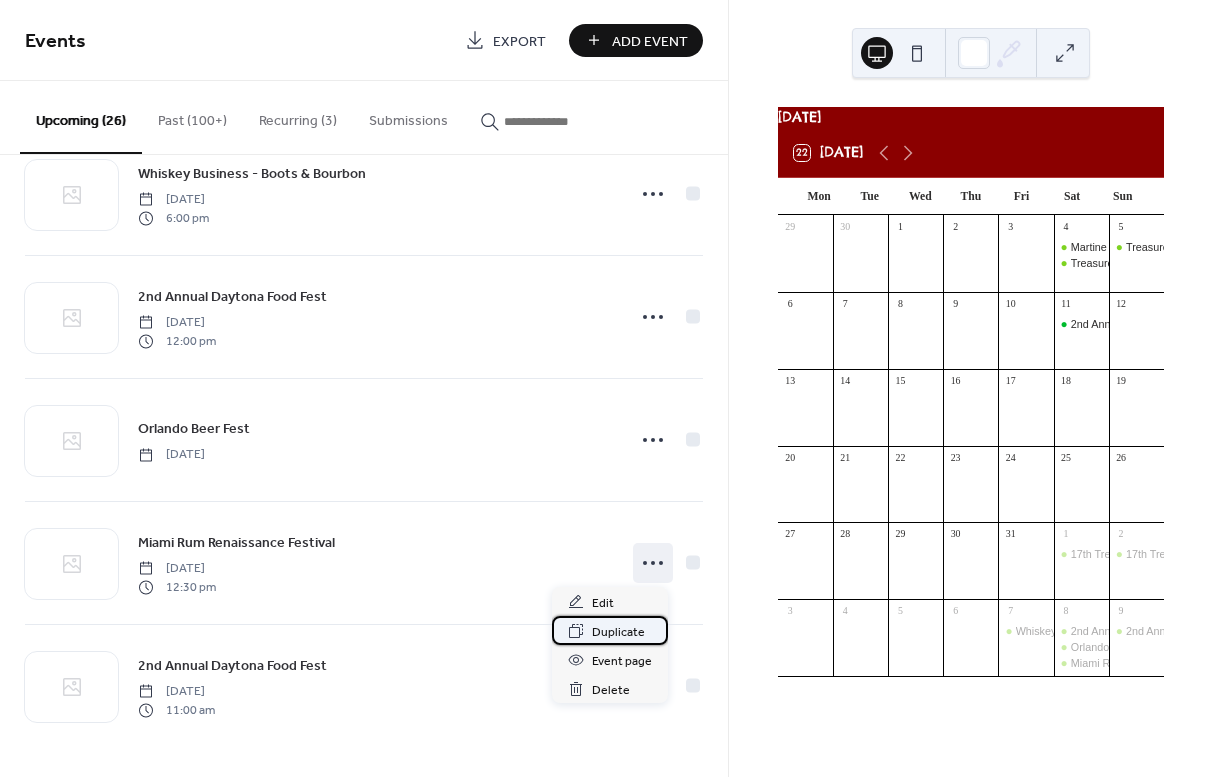 click on "Duplicate" at bounding box center (618, 632) 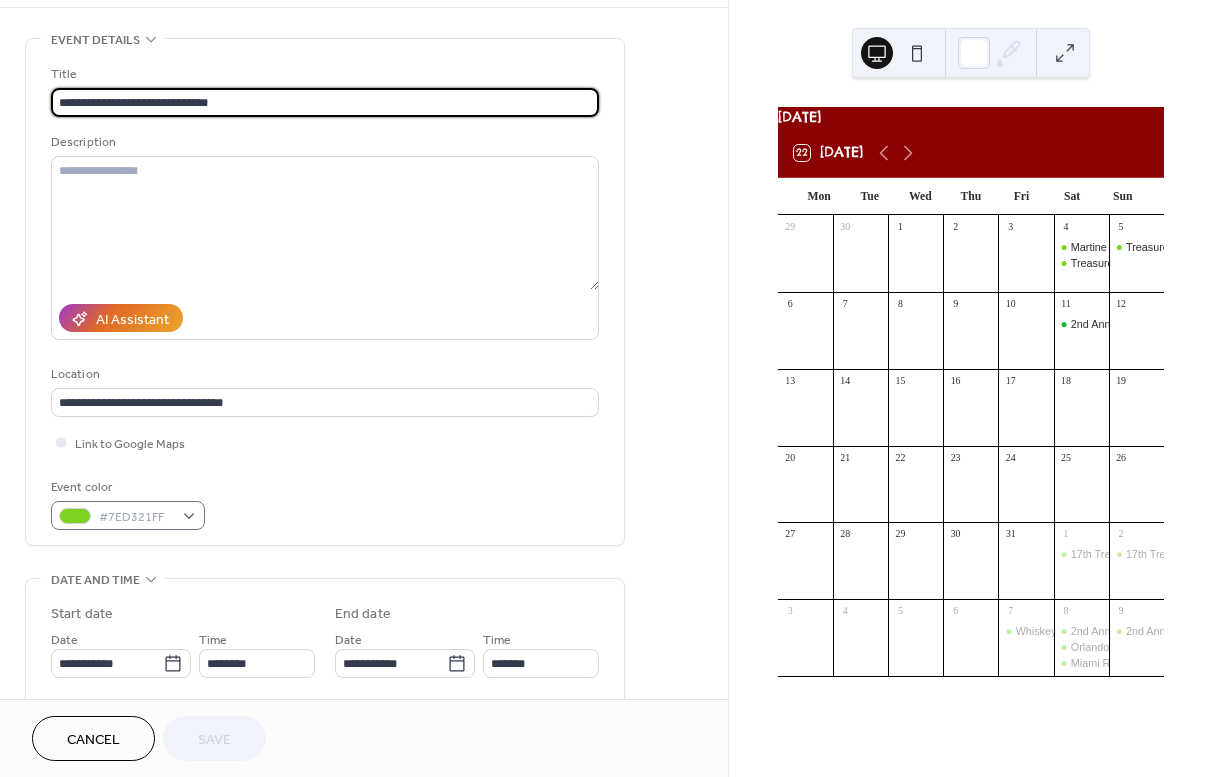 scroll, scrollTop: 104, scrollLeft: 0, axis: vertical 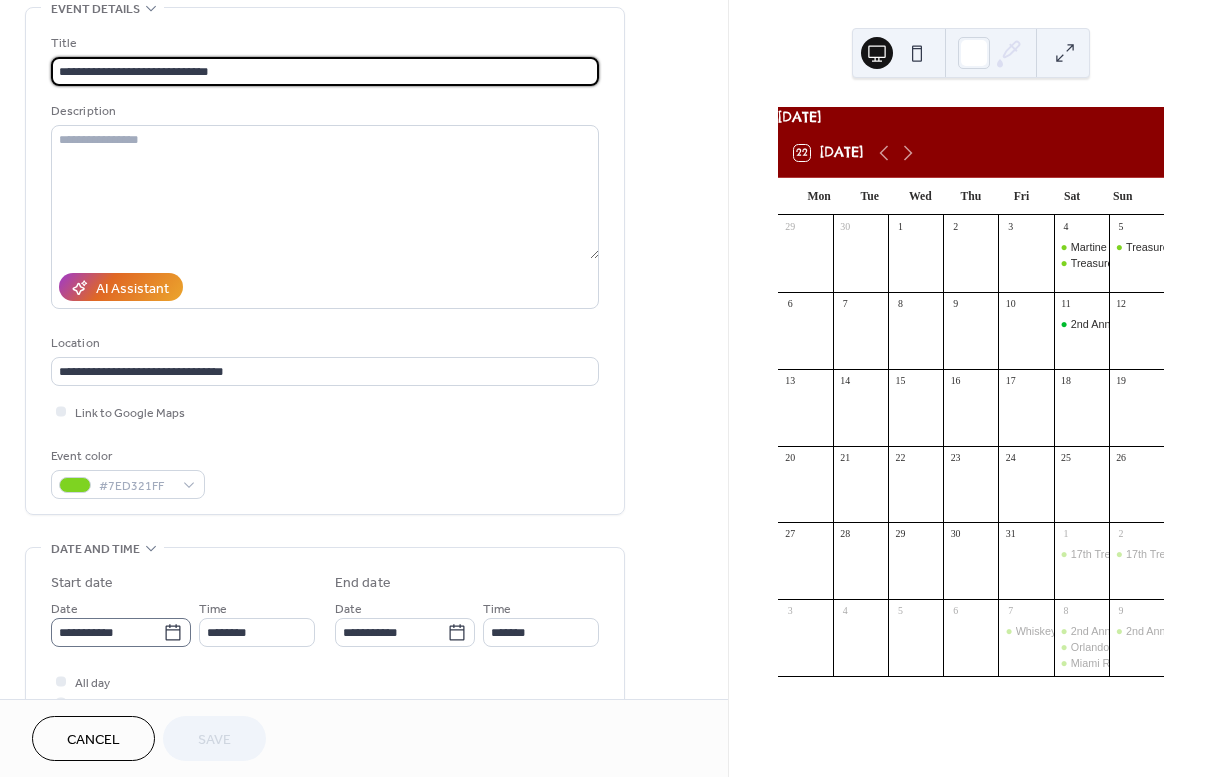 click 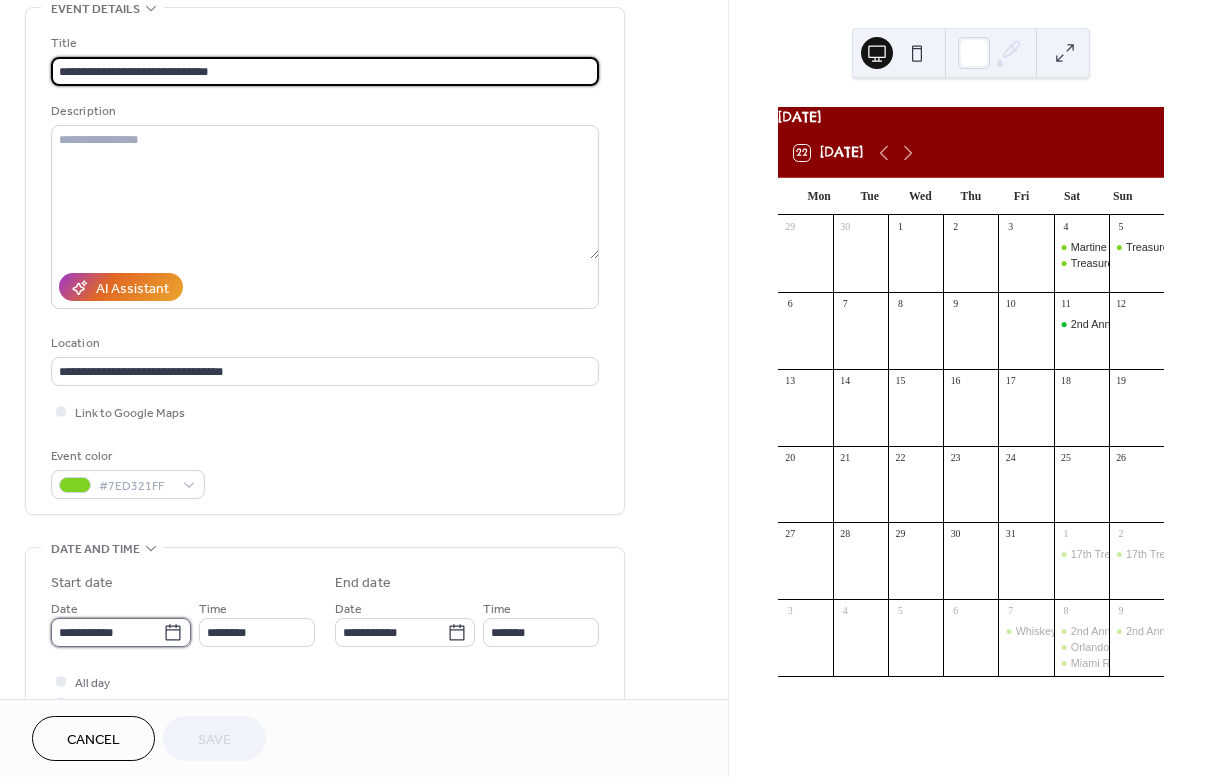 click on "**********" at bounding box center [107, 632] 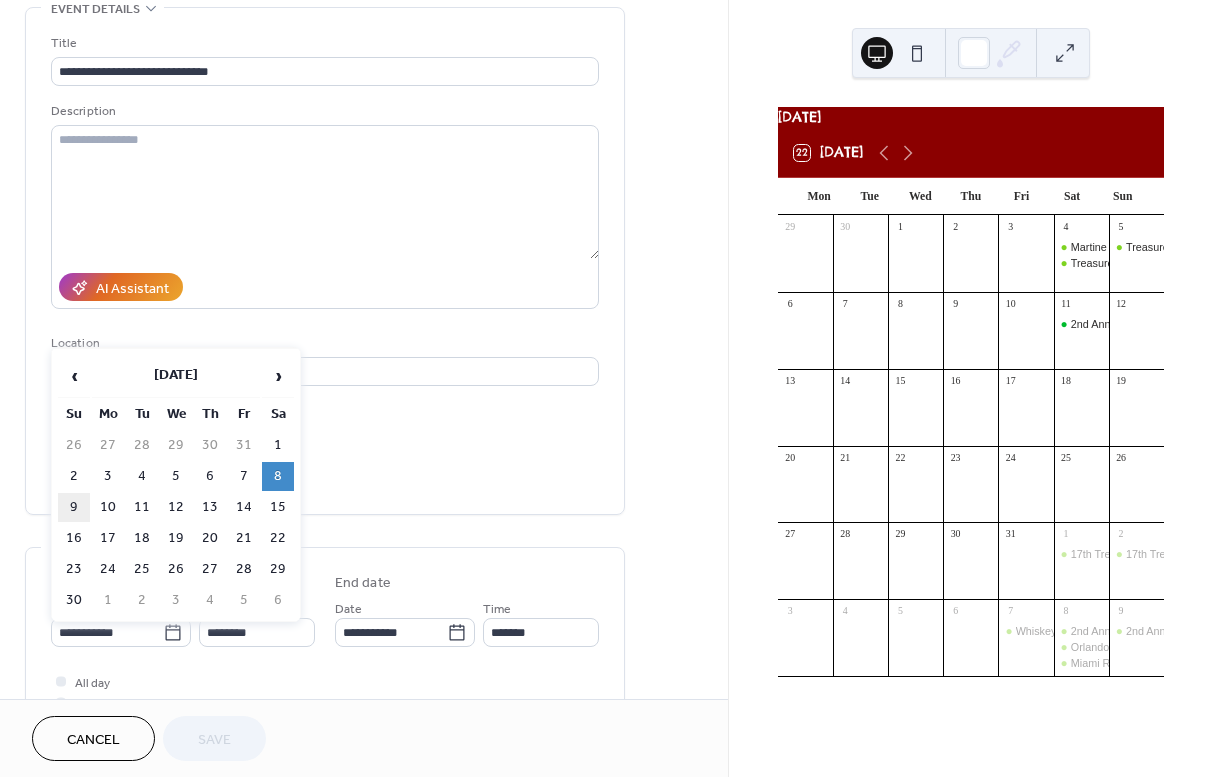 click on "9" at bounding box center [74, 507] 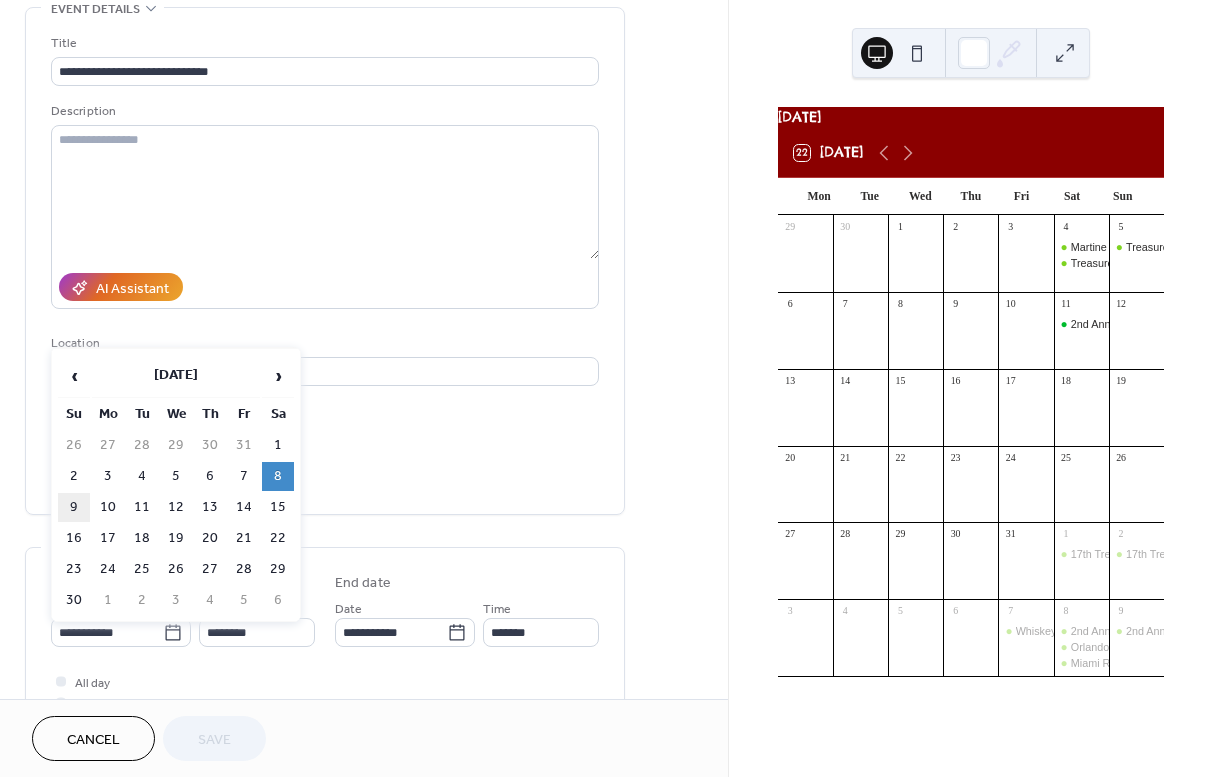 type on "**********" 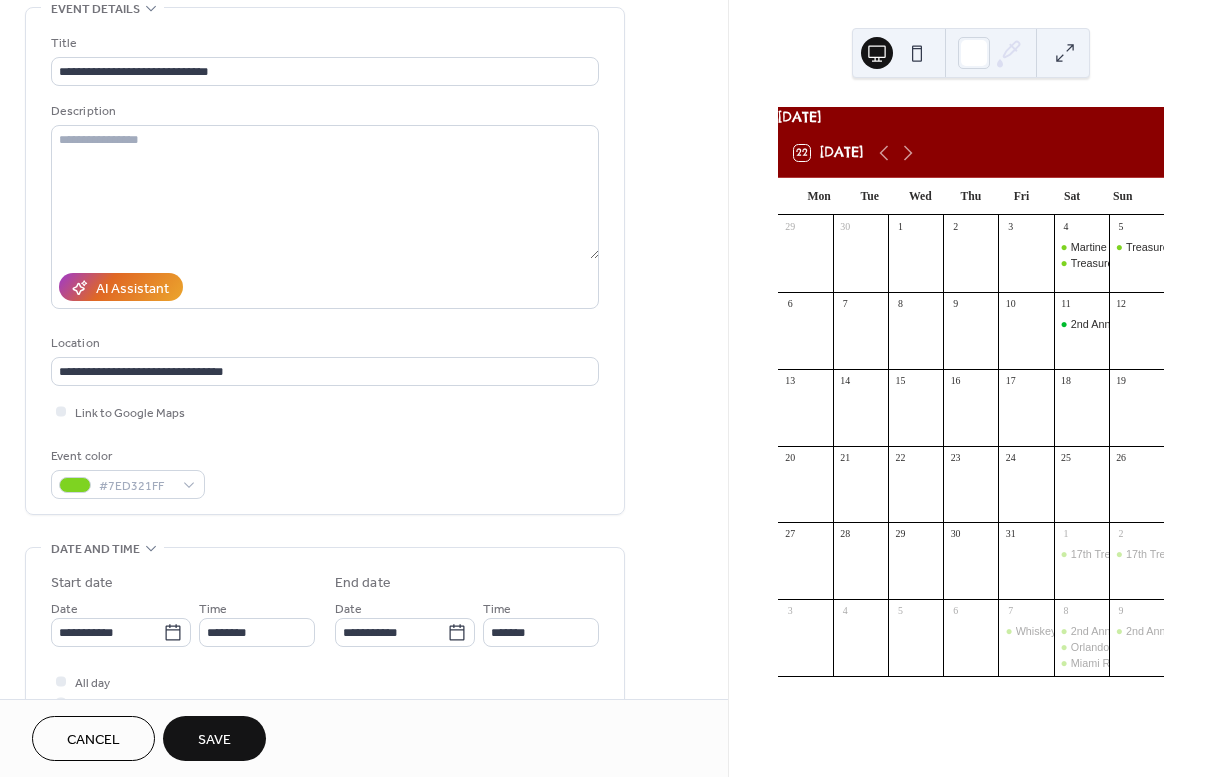 click on "Save" at bounding box center (214, 740) 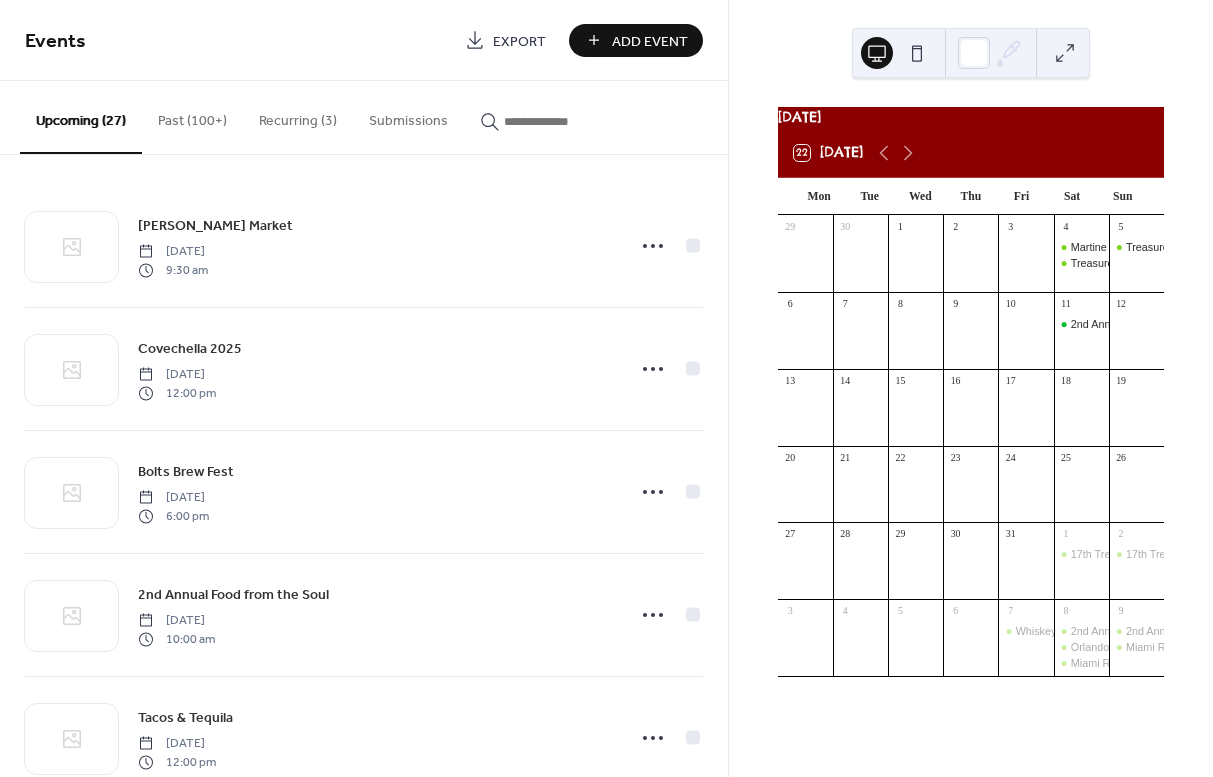 click on "Add Event" at bounding box center (650, 41) 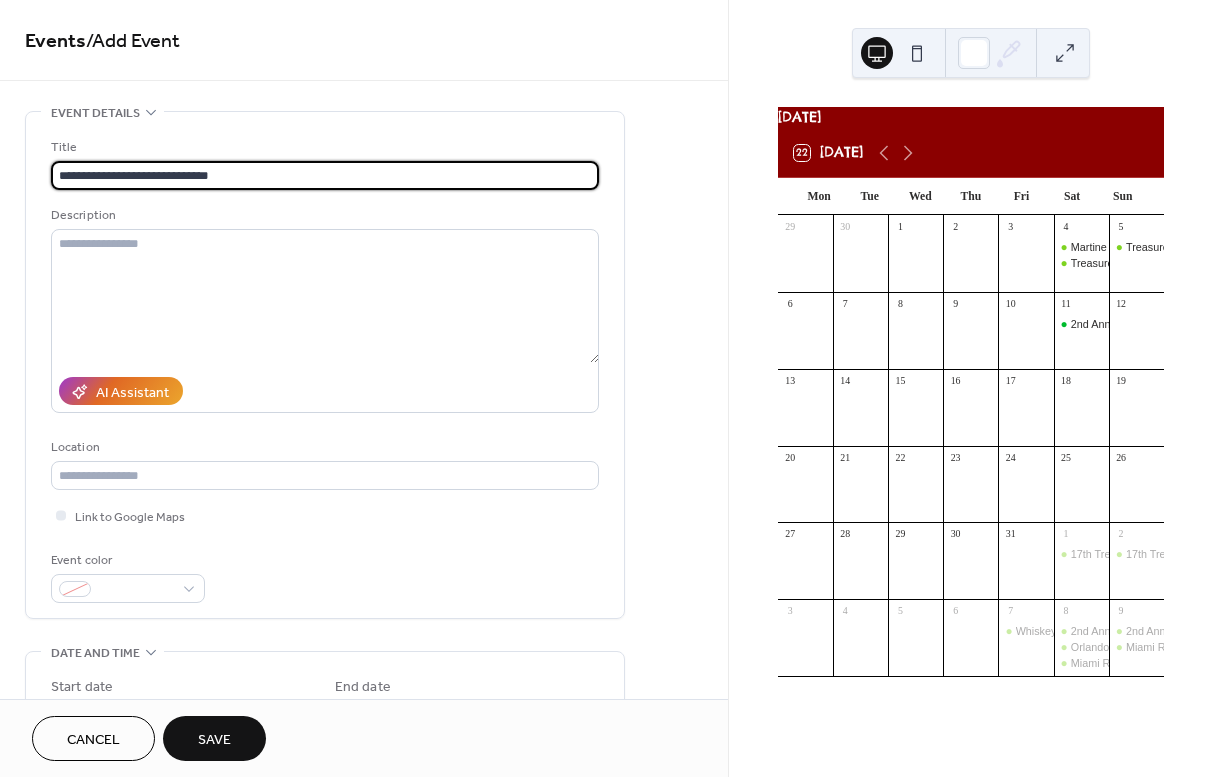 type on "**********" 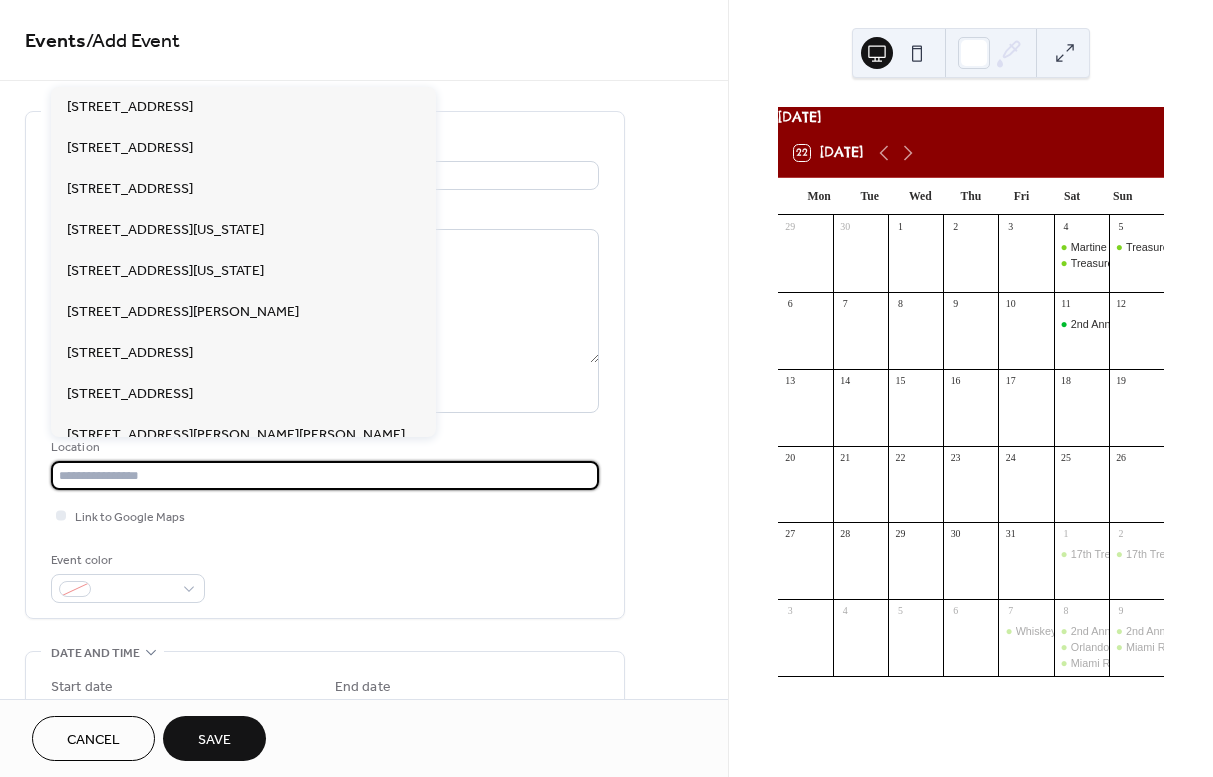 click at bounding box center (325, 475) 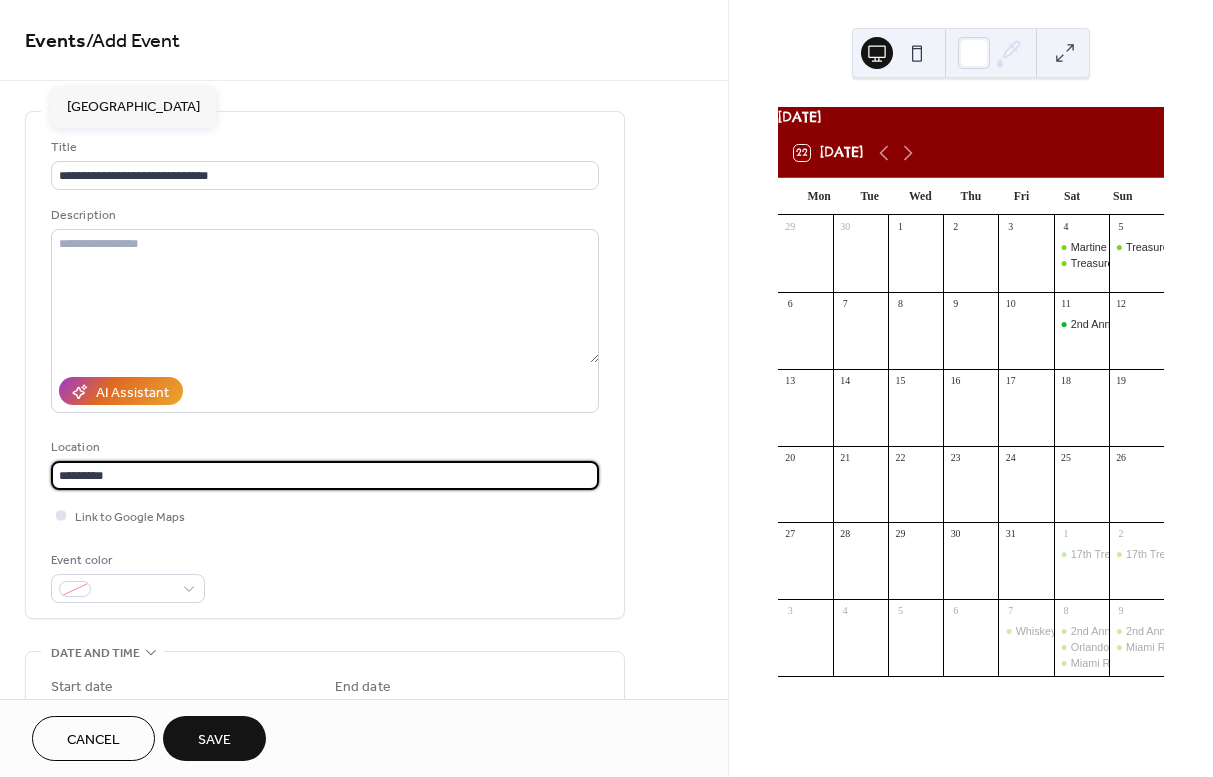 type on "*********" 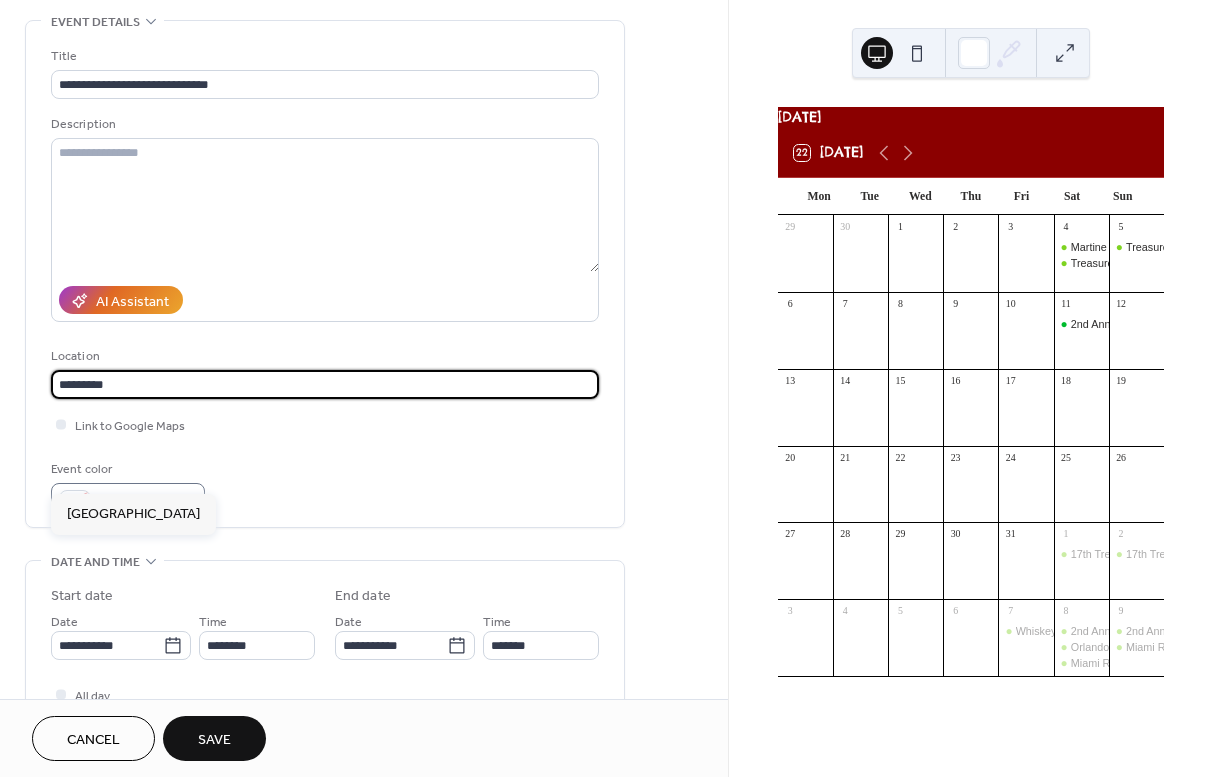 scroll, scrollTop: 99, scrollLeft: 0, axis: vertical 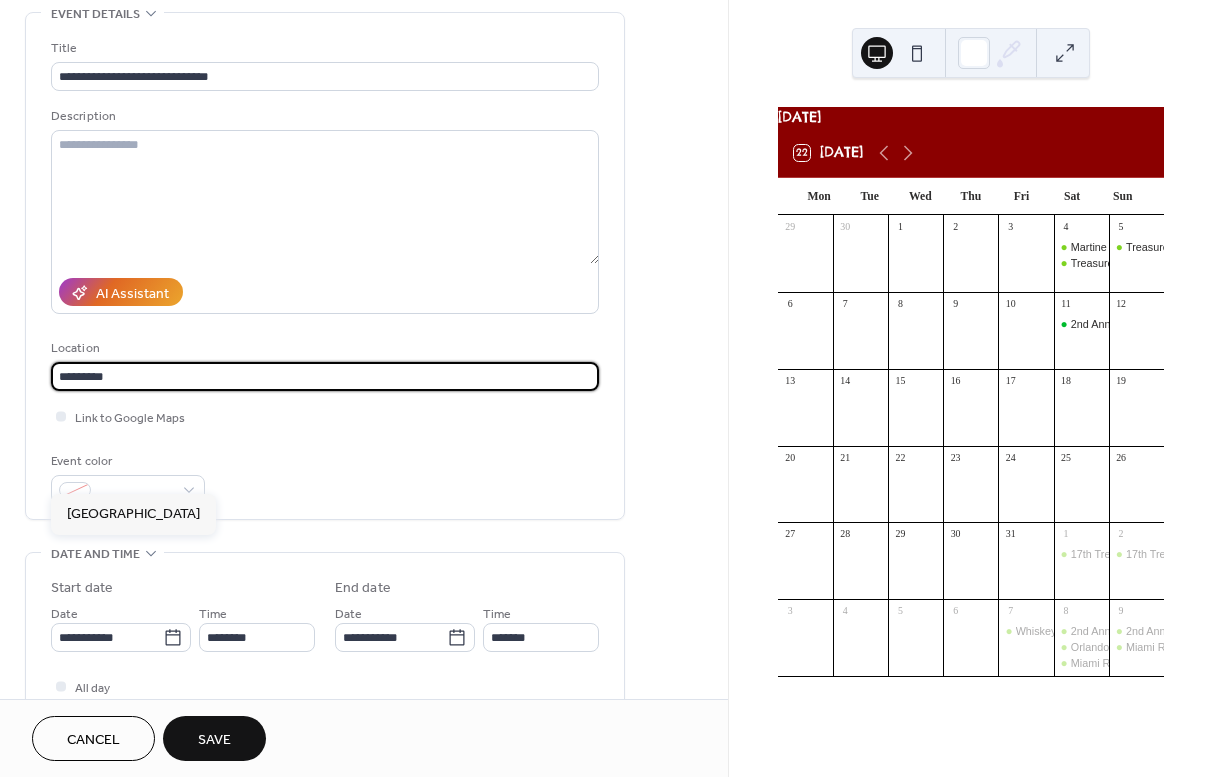 type 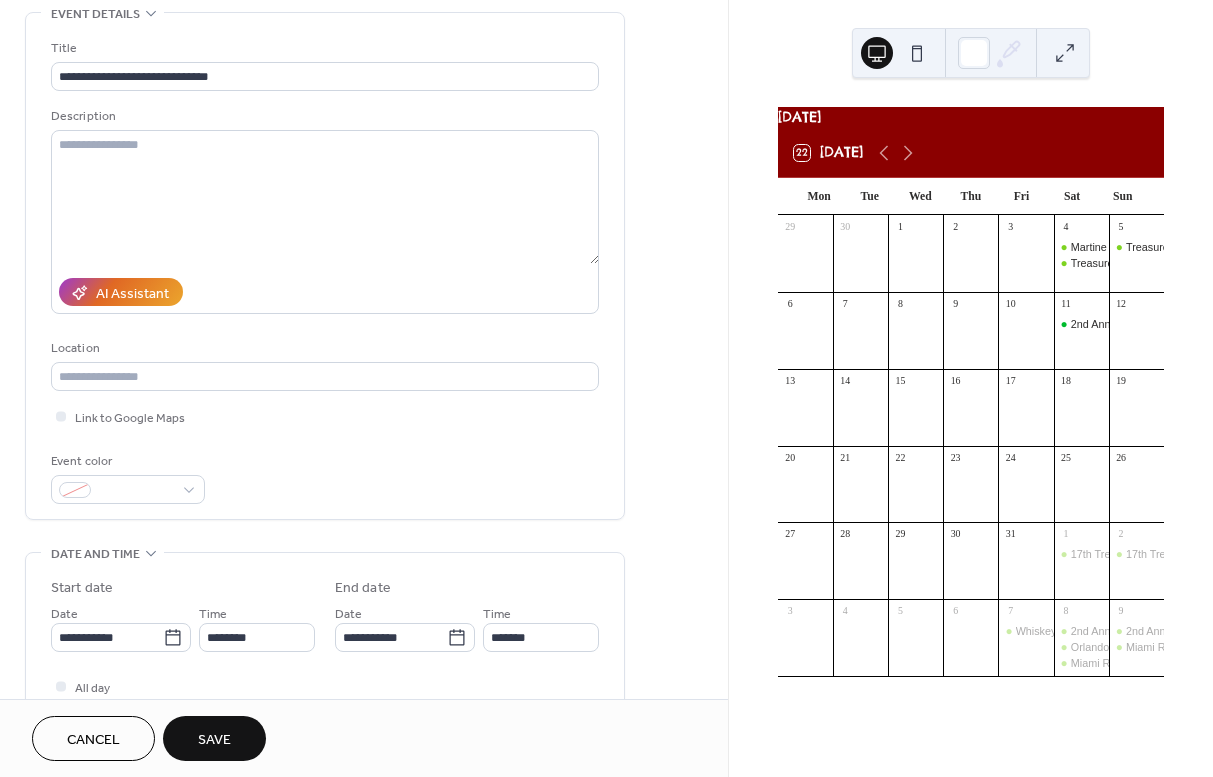 click on "**********" at bounding box center [325, 266] 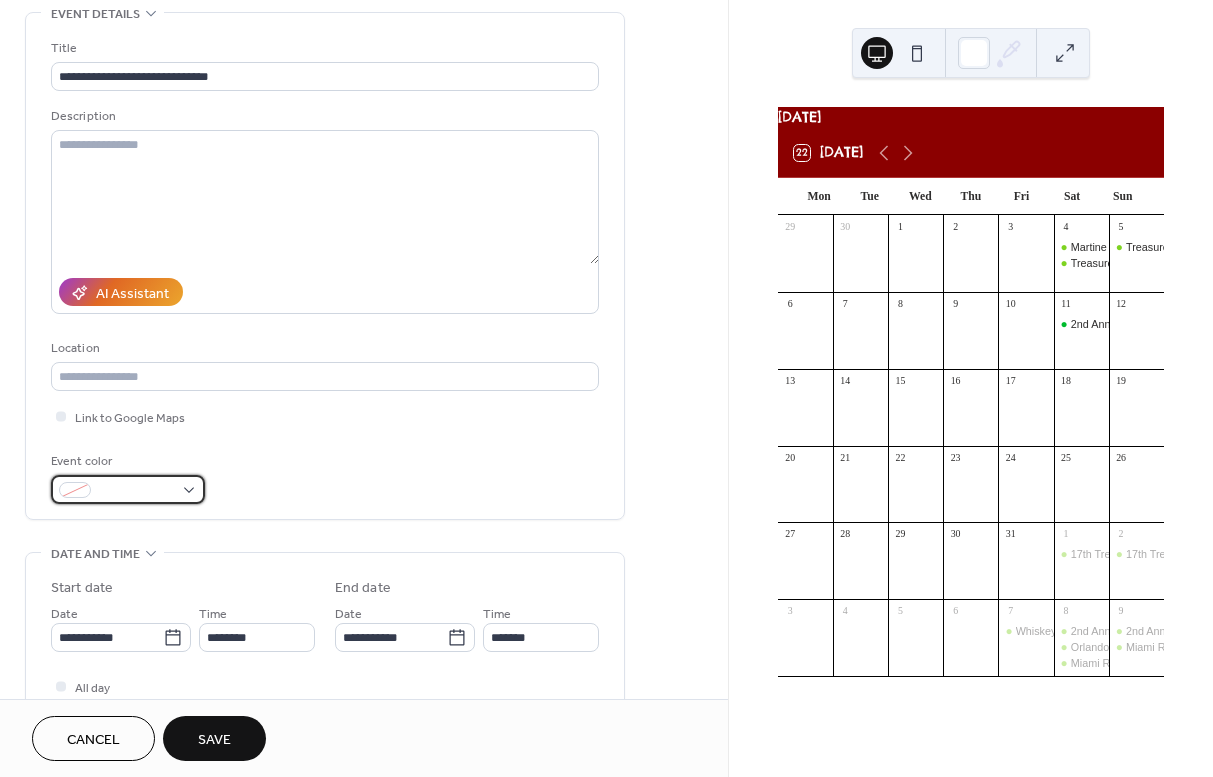 click at bounding box center [136, 491] 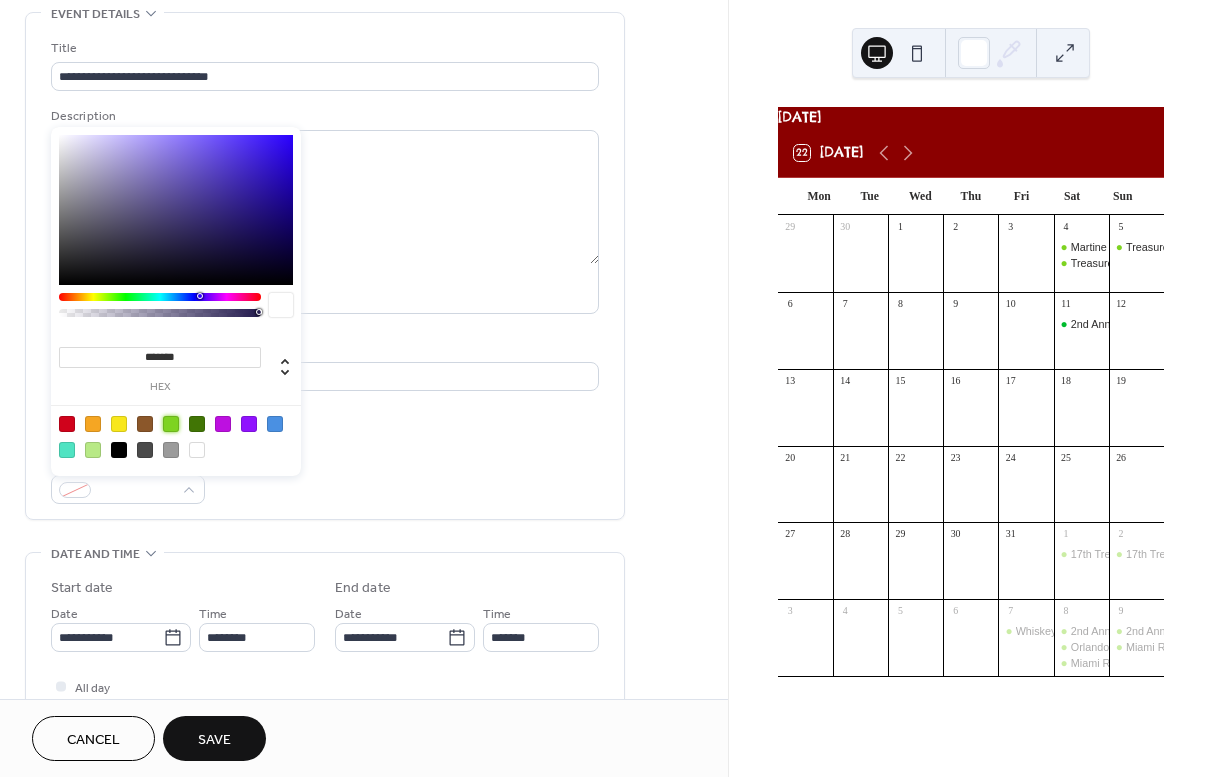 click at bounding box center [171, 424] 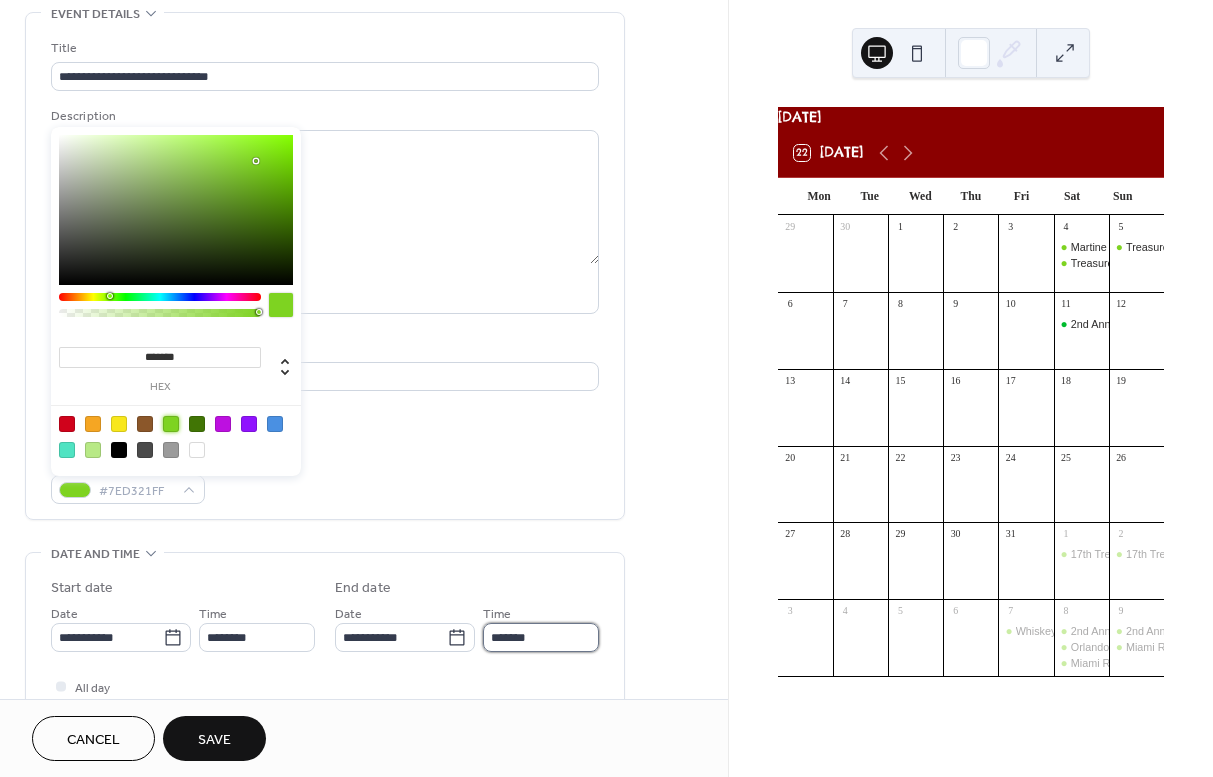 click on "*******" at bounding box center (541, 637) 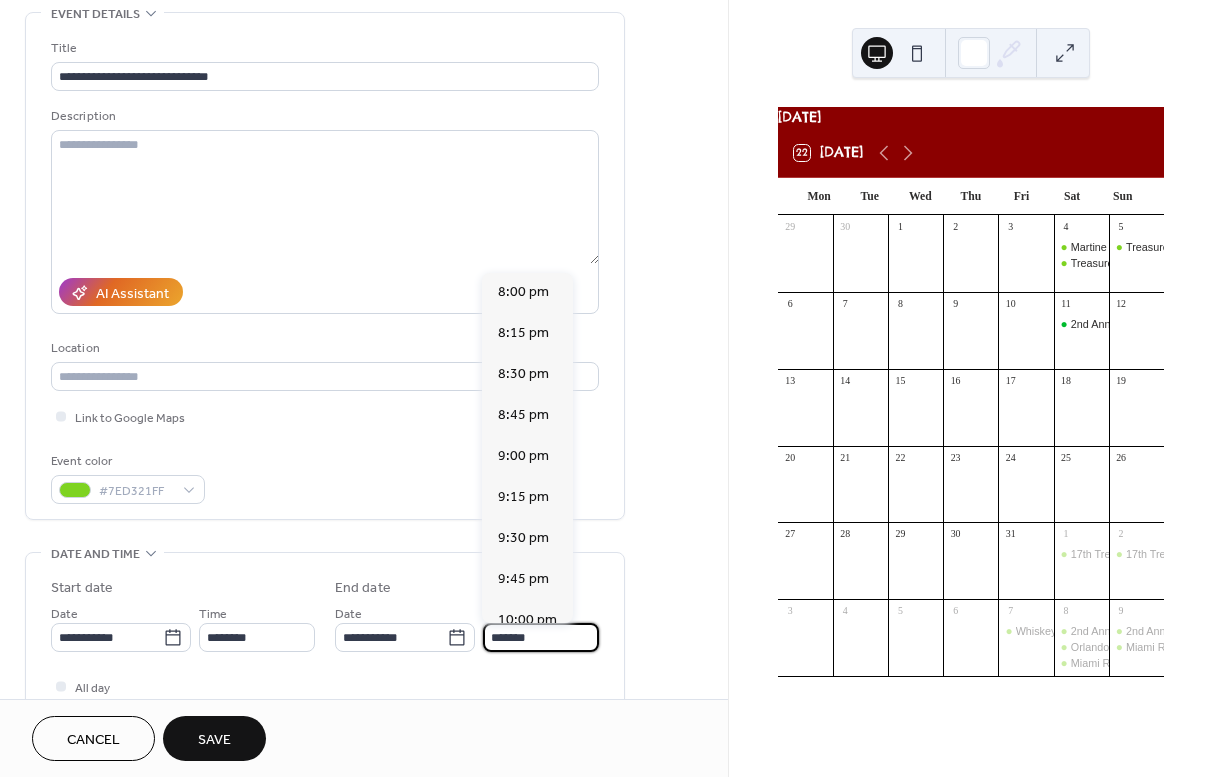 scroll, scrollTop: 1274, scrollLeft: 0, axis: vertical 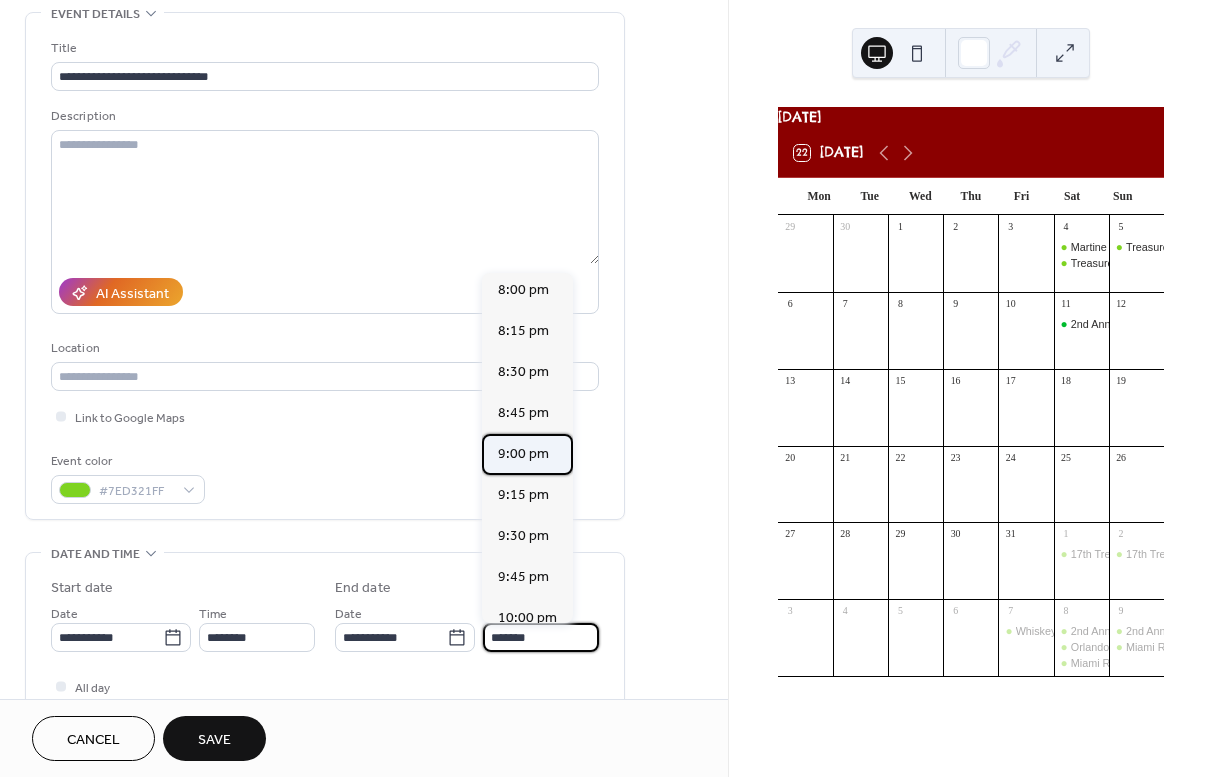 click on "9:00 pm" at bounding box center [523, 454] 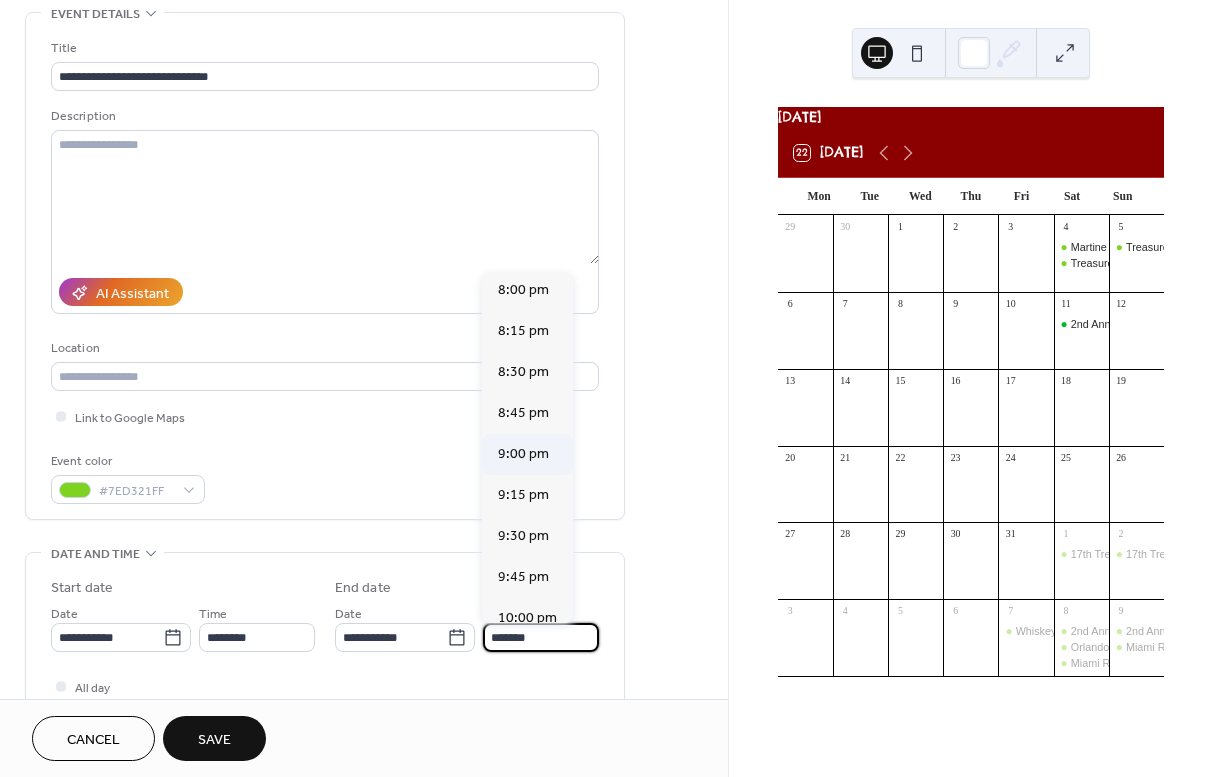 type on "*******" 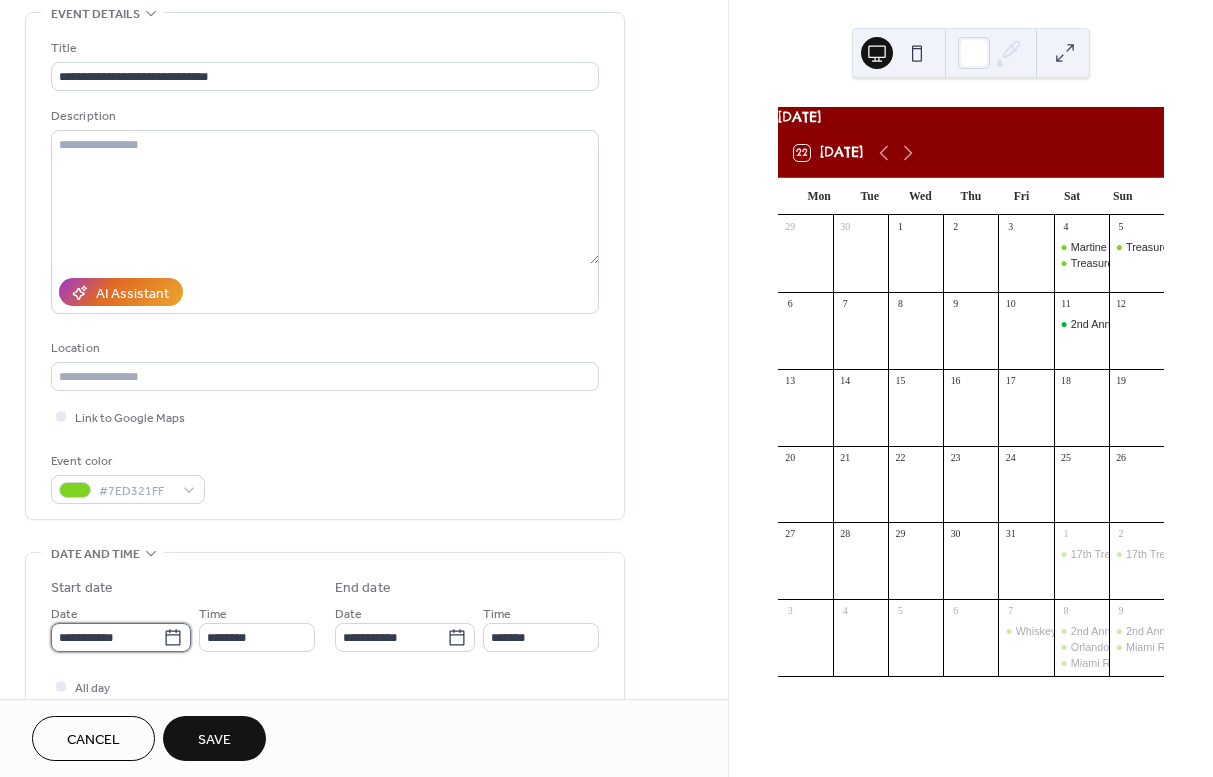 click on "**********" at bounding box center (107, 637) 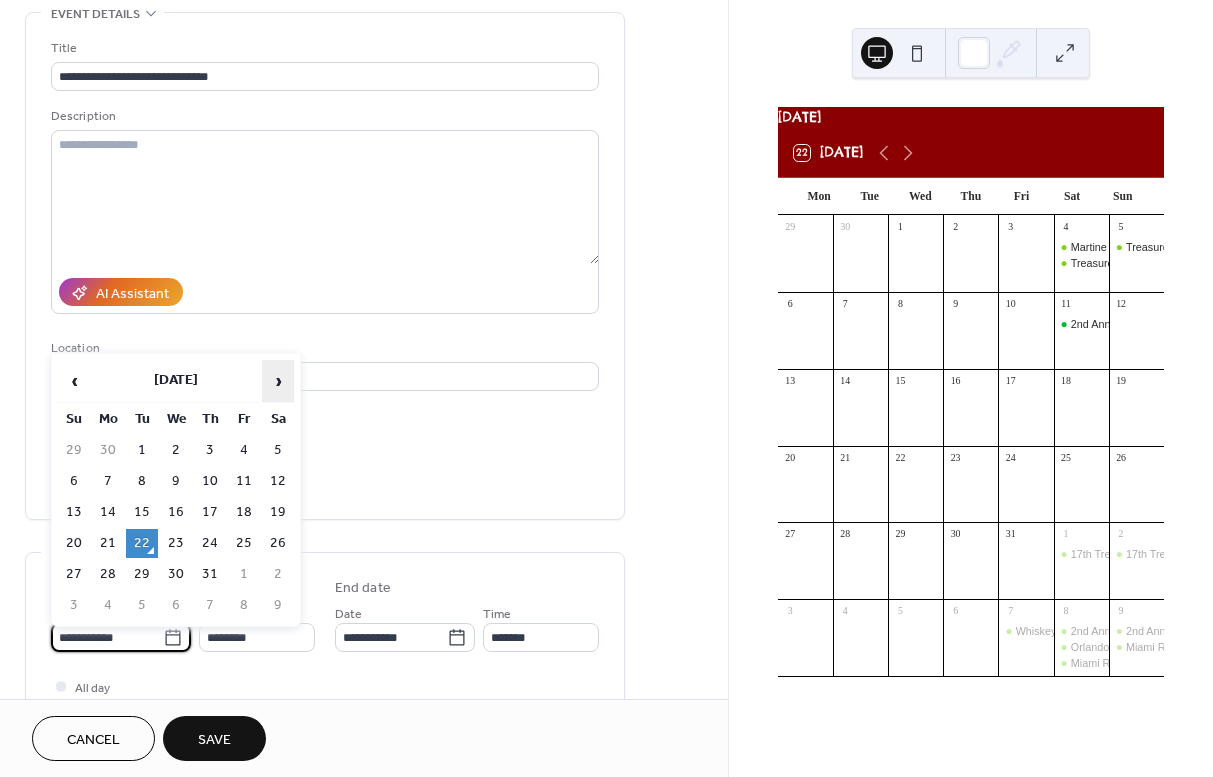 click on "›" at bounding box center (278, 381) 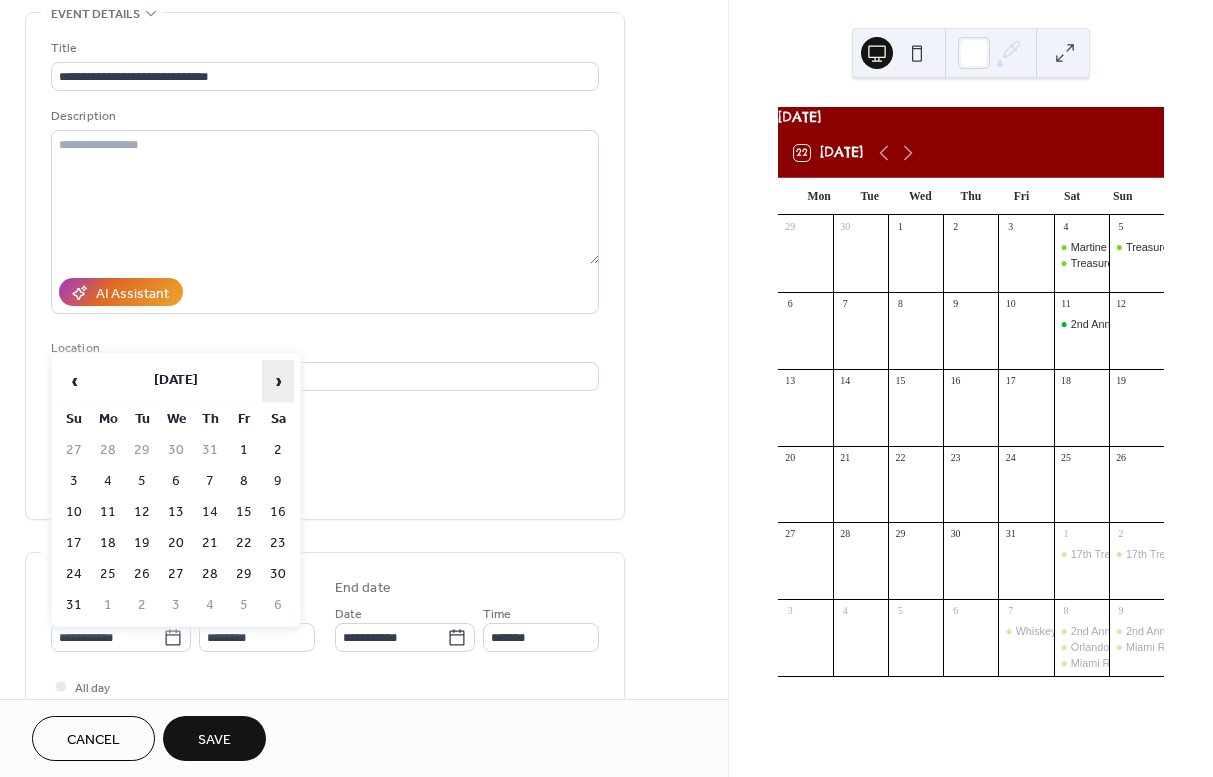click on "›" at bounding box center [278, 381] 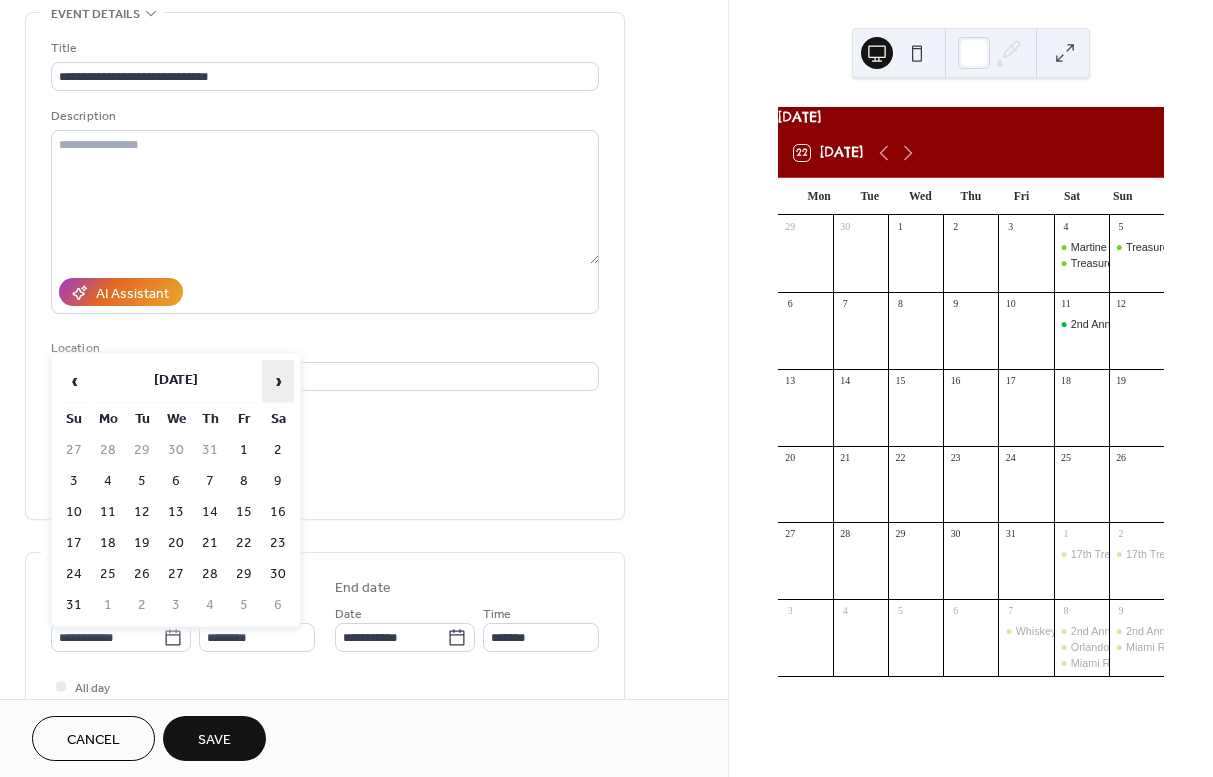 click on "›" at bounding box center [278, 381] 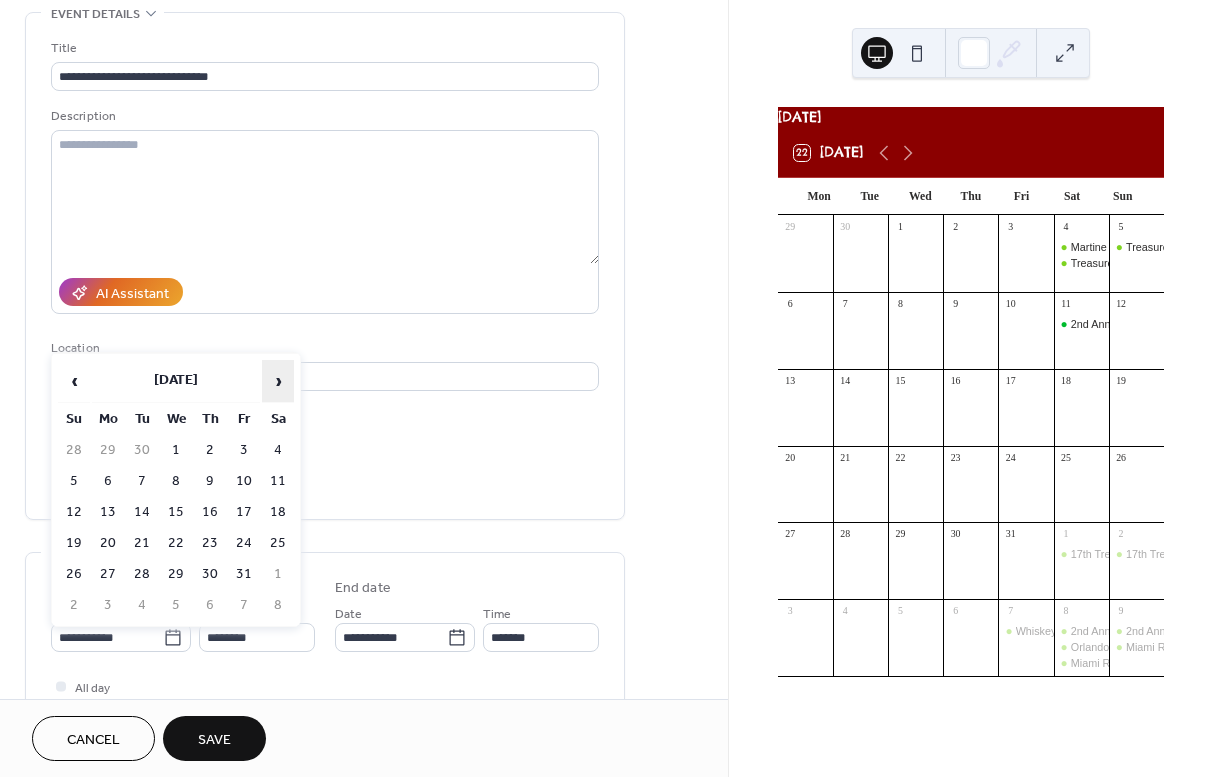 click on "›" at bounding box center (278, 381) 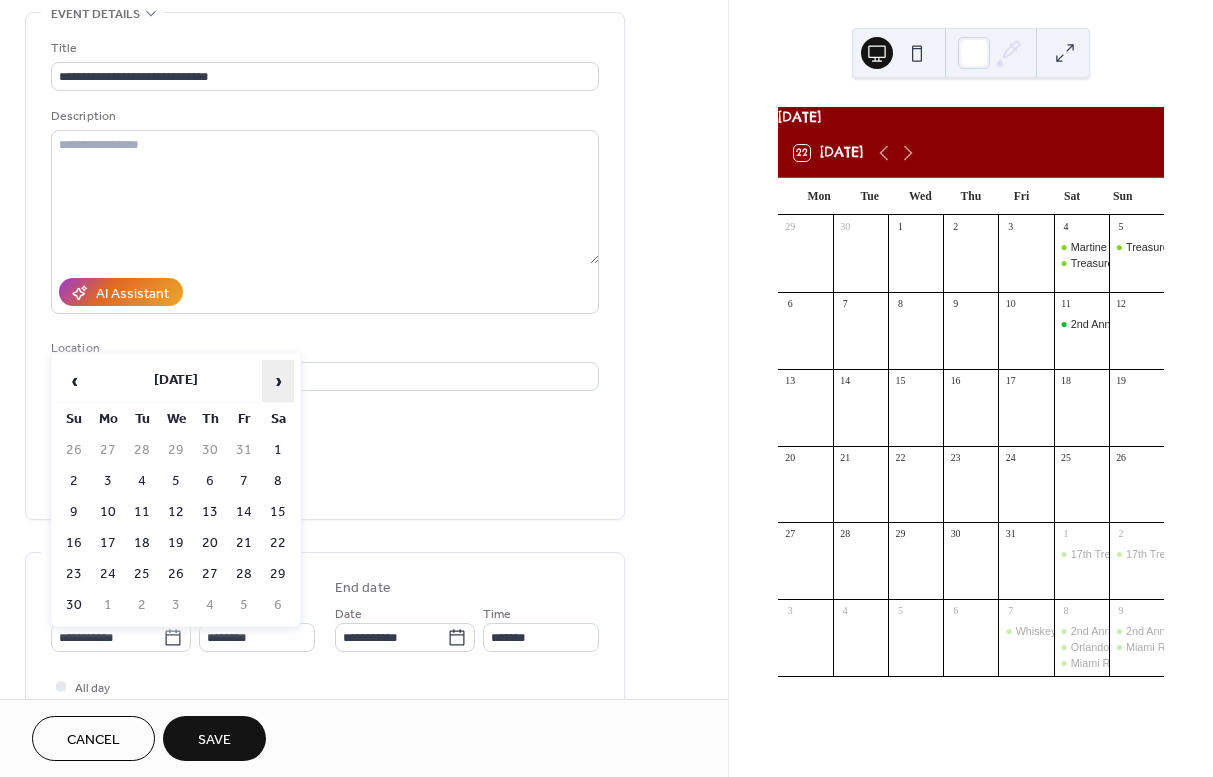 click on "›" at bounding box center [278, 381] 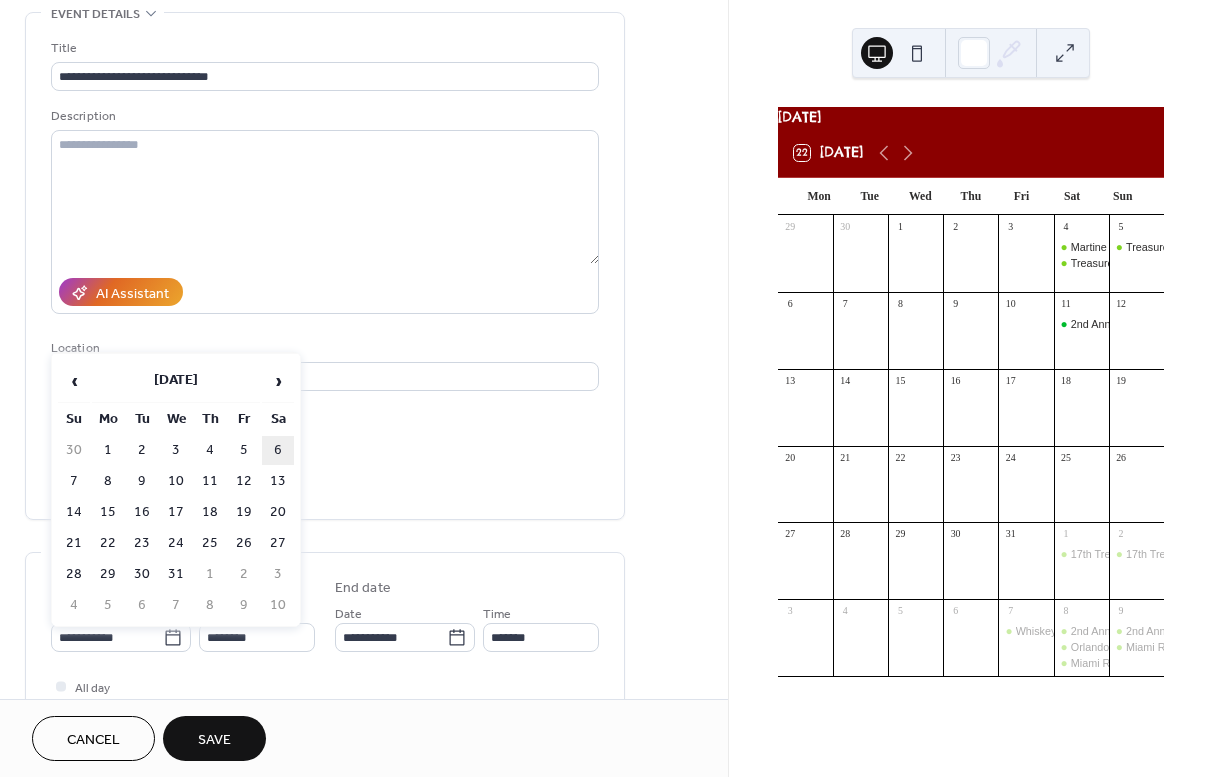 click on "6" at bounding box center [278, 450] 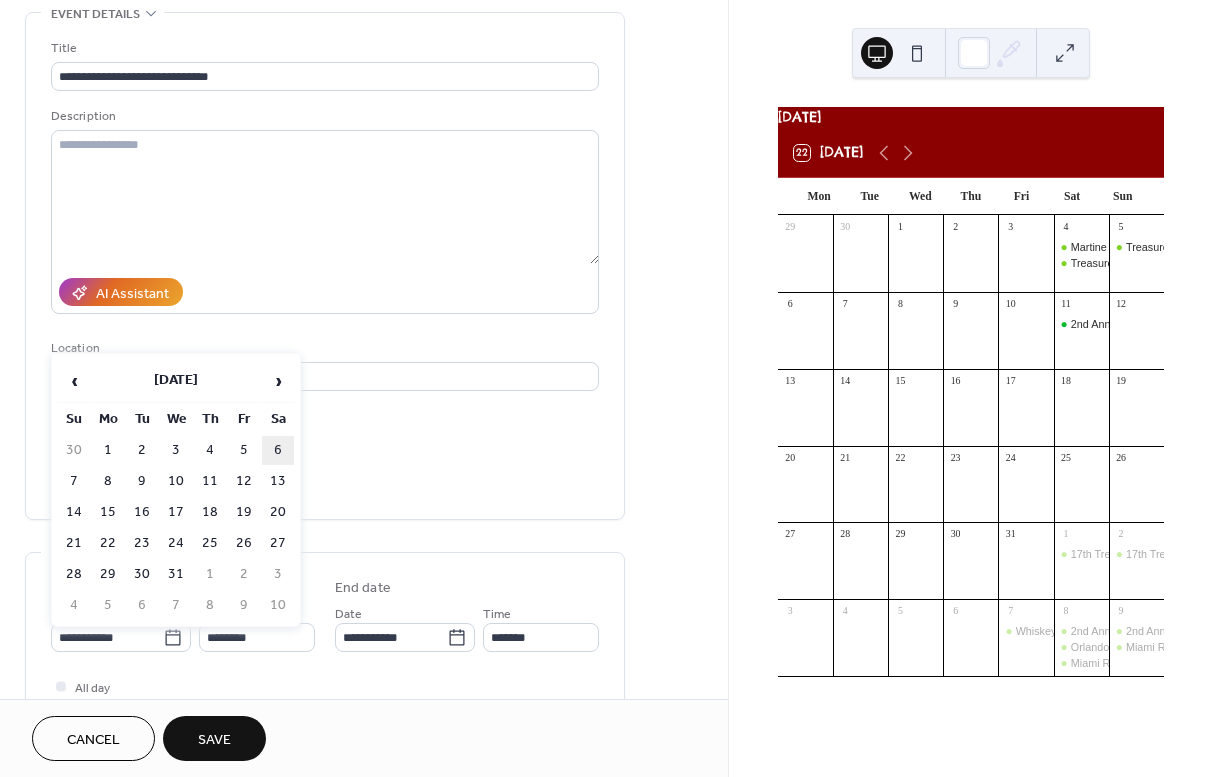 type on "**********" 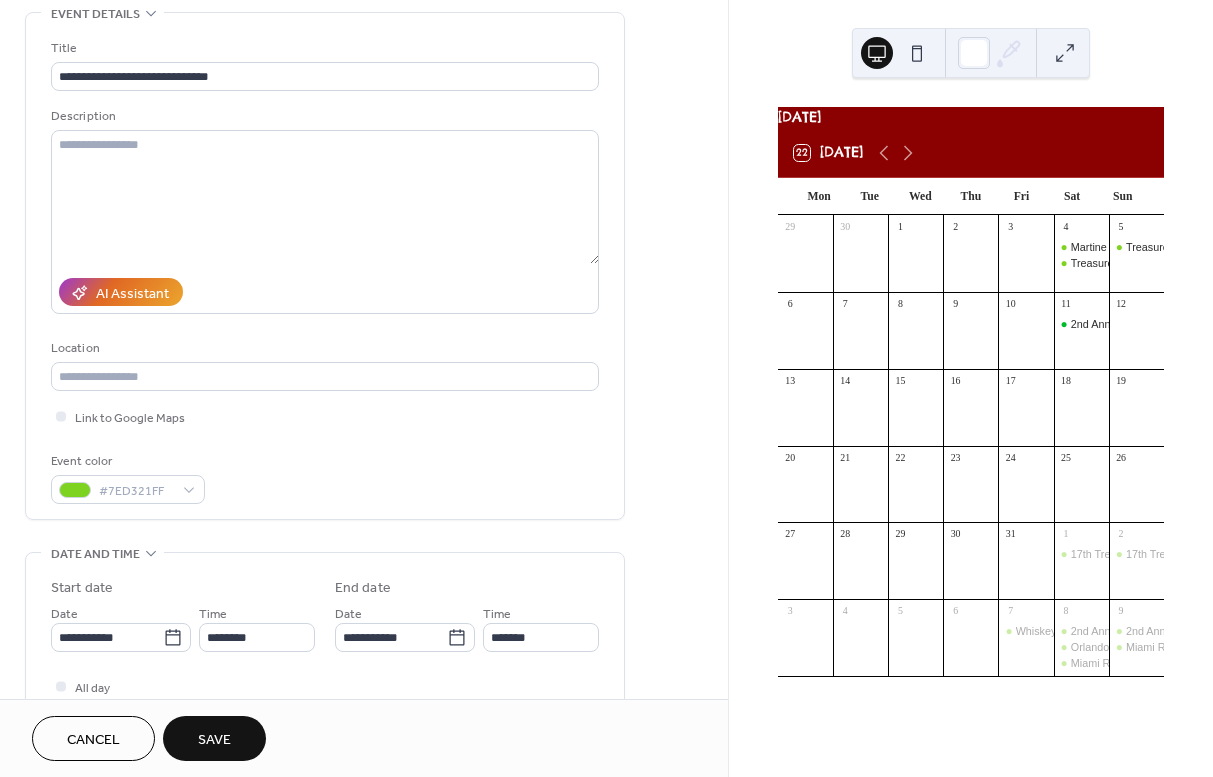 click on "Save" at bounding box center [214, 740] 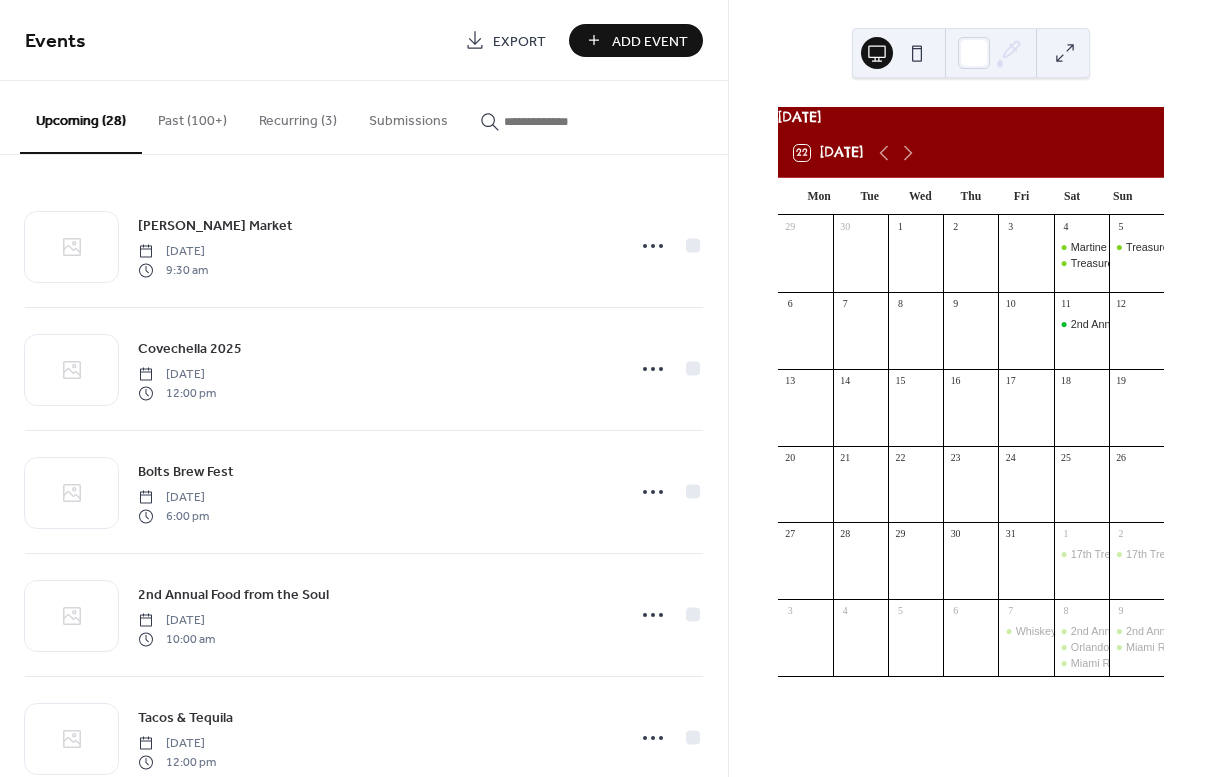 click on "Add Event" at bounding box center [650, 41] 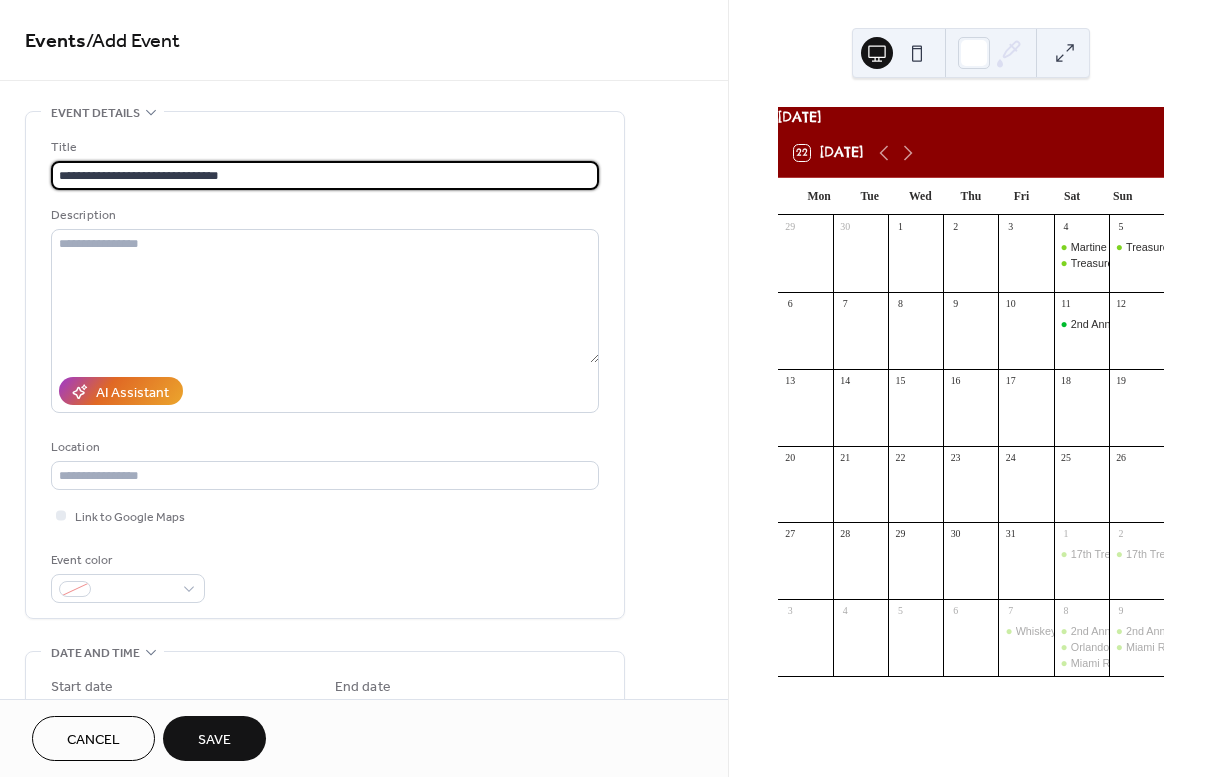 type on "**********" 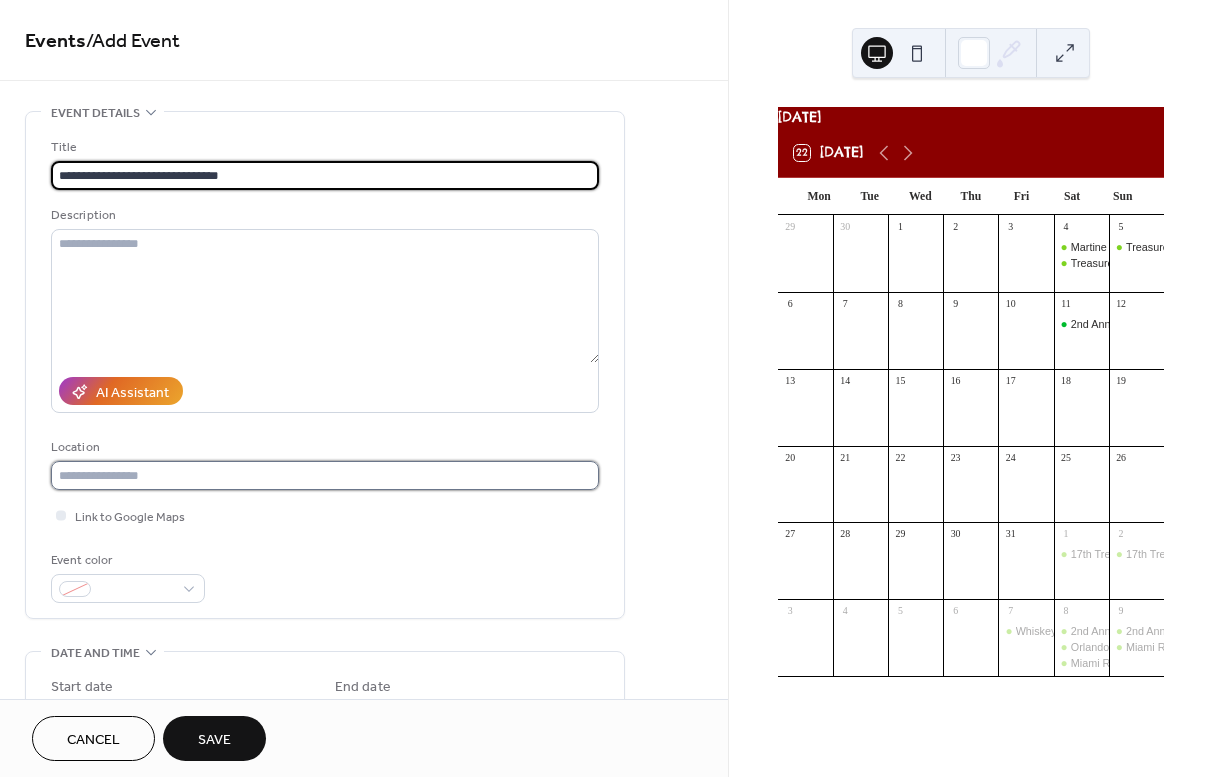 click at bounding box center [325, 475] 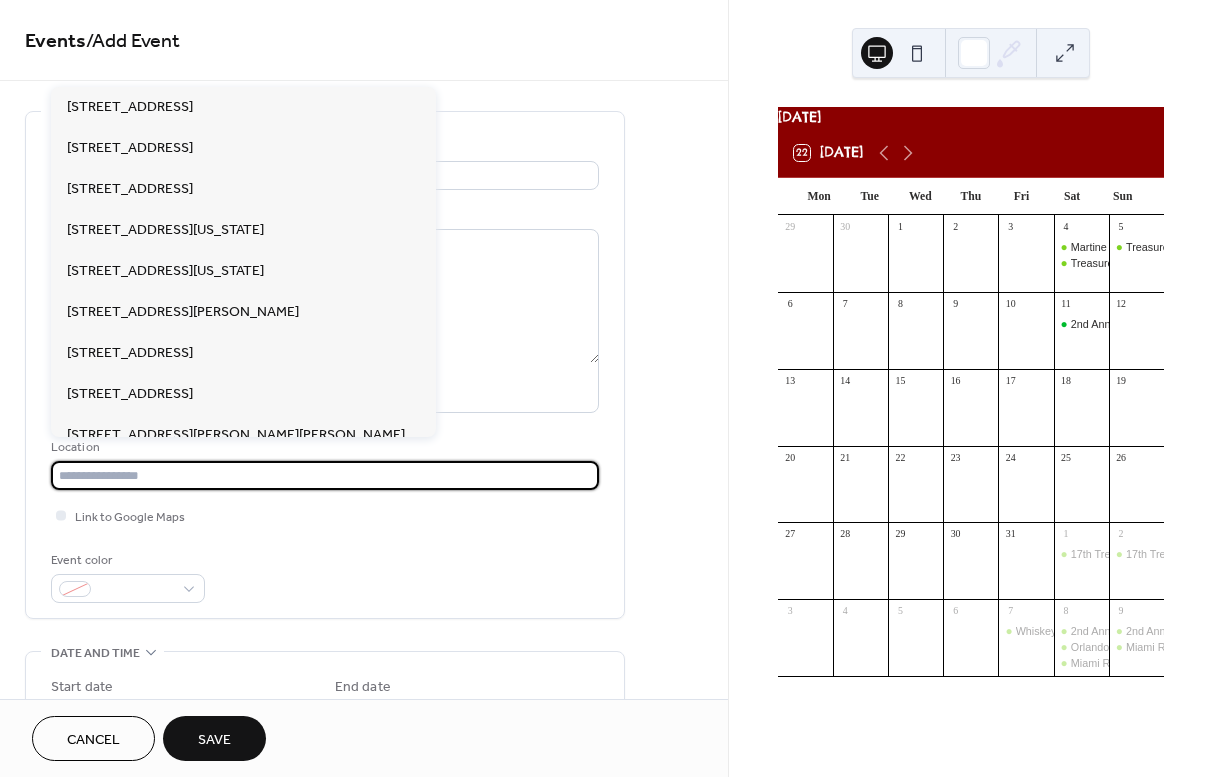 paste on "**********" 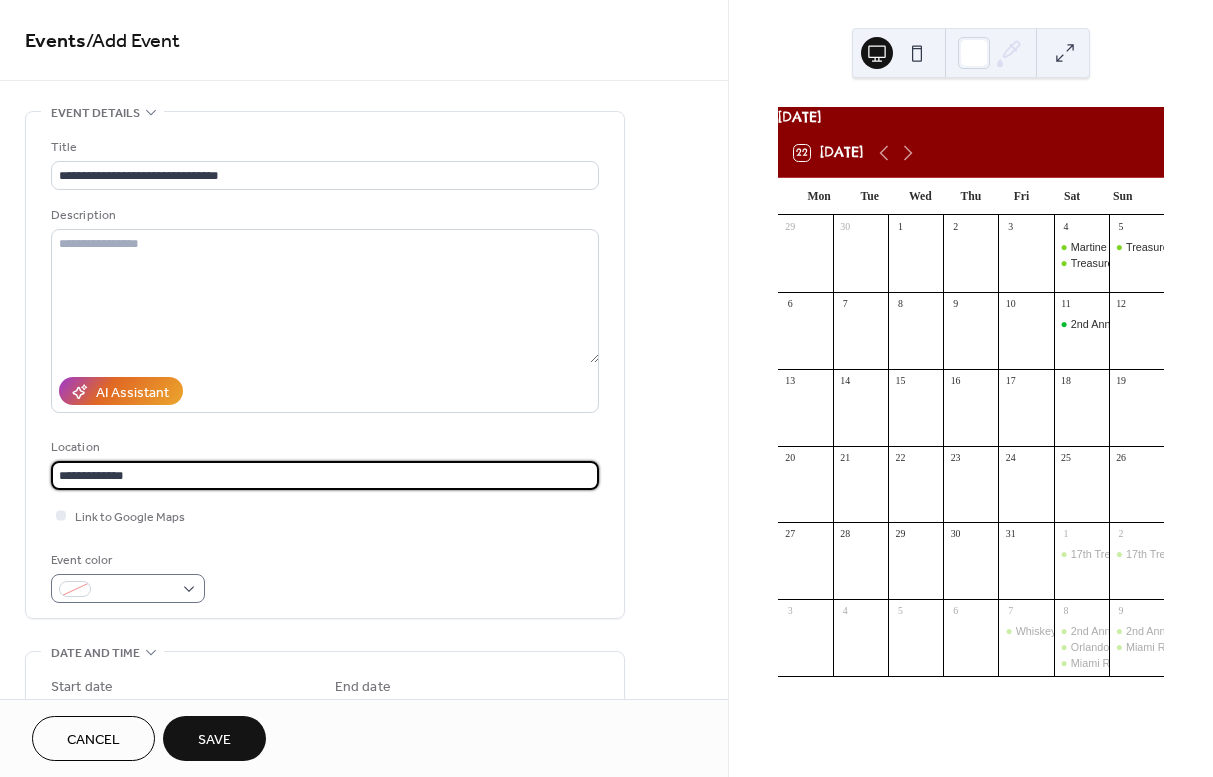 type on "**********" 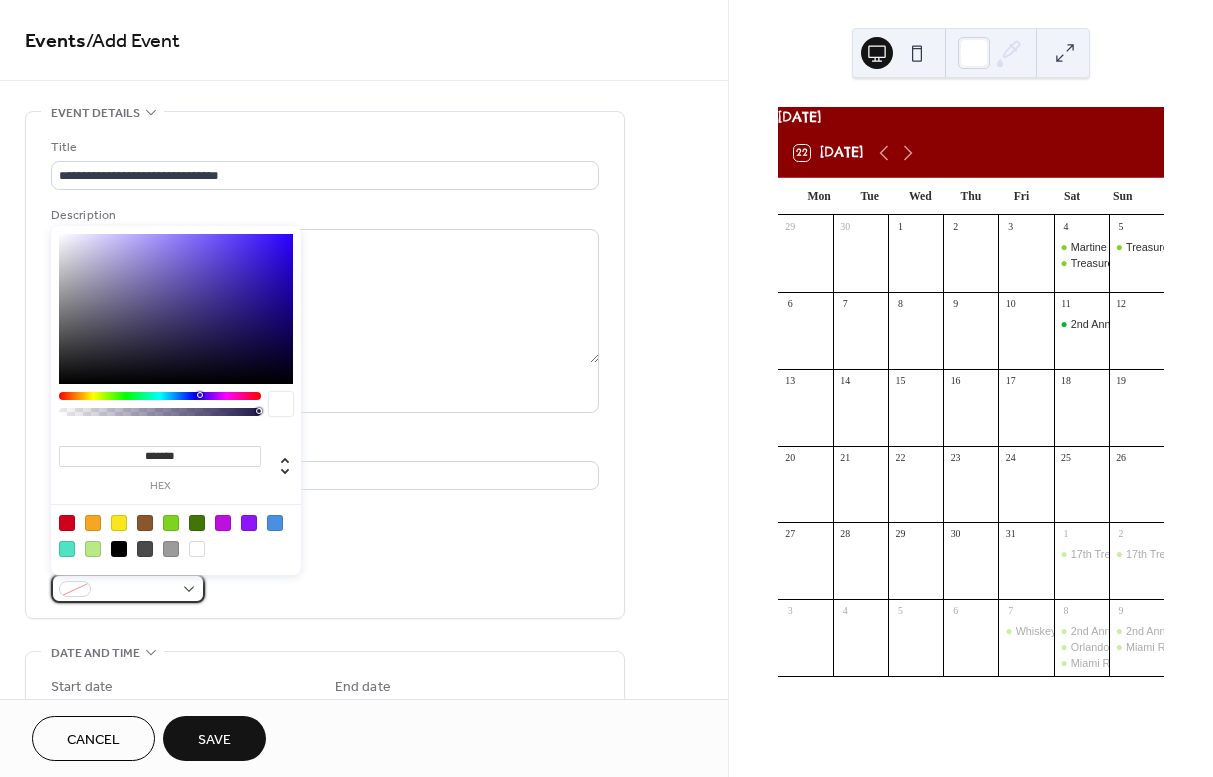 click on "**********" at bounding box center (606, 388) 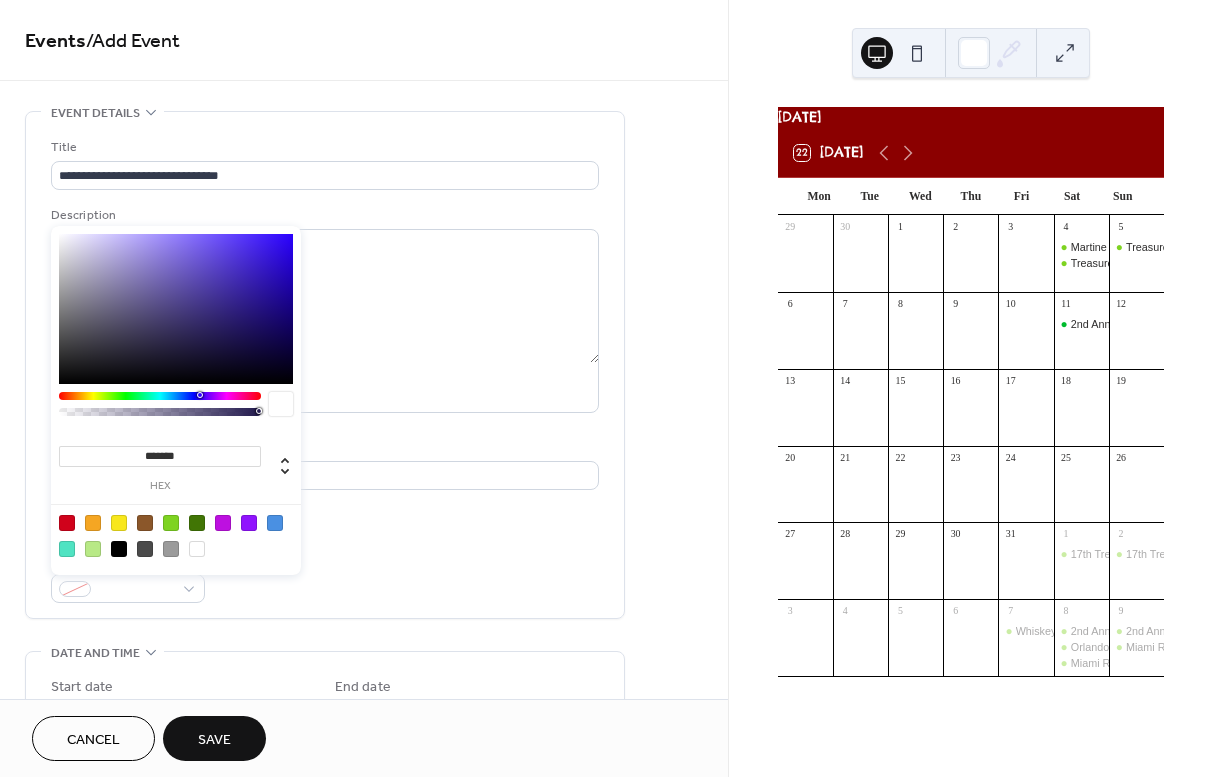 drag, startPoint x: 166, startPoint y: 521, endPoint x: 166, endPoint y: 542, distance: 21 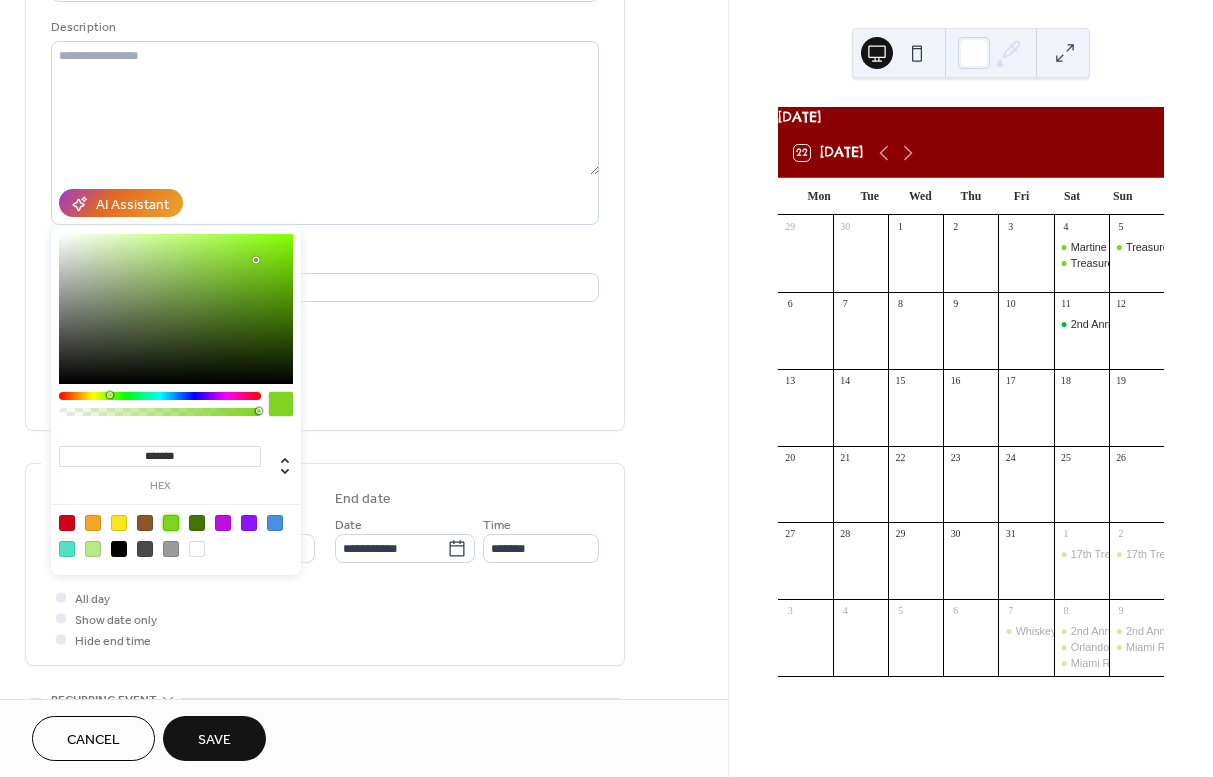 scroll, scrollTop: 192, scrollLeft: 0, axis: vertical 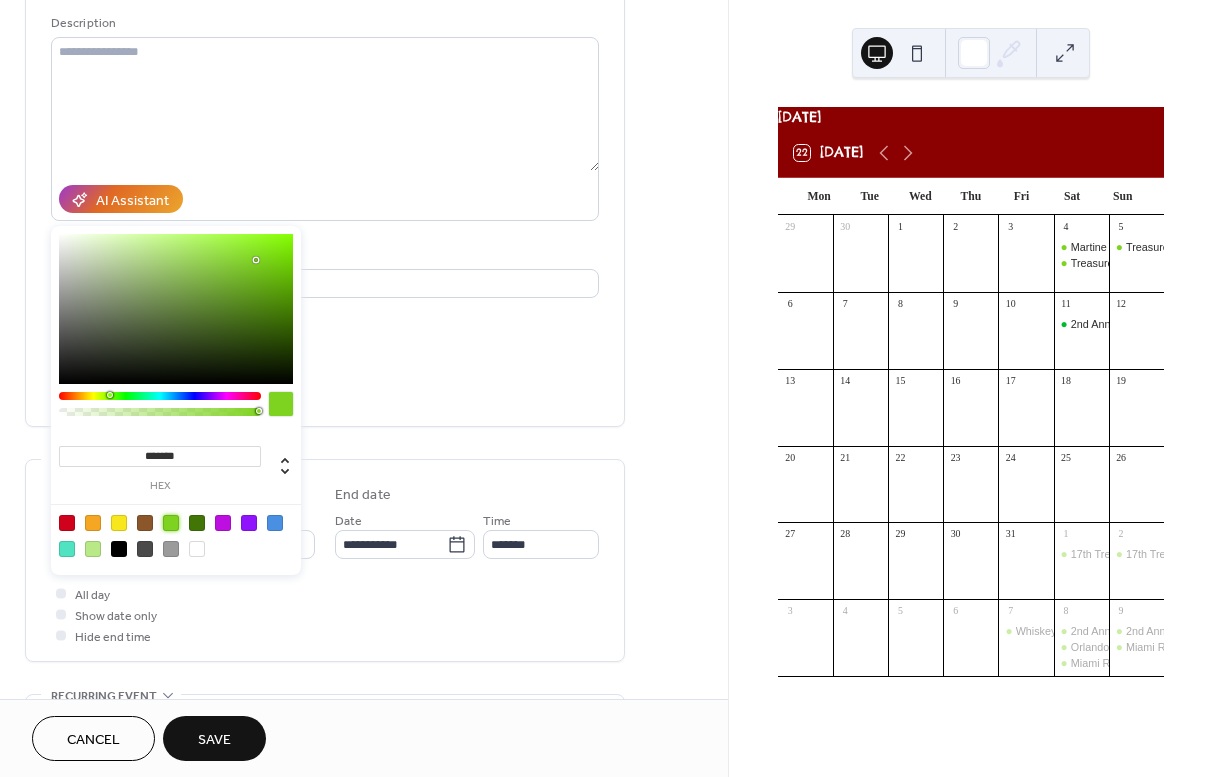 click on "**********" at bounding box center (325, 518) 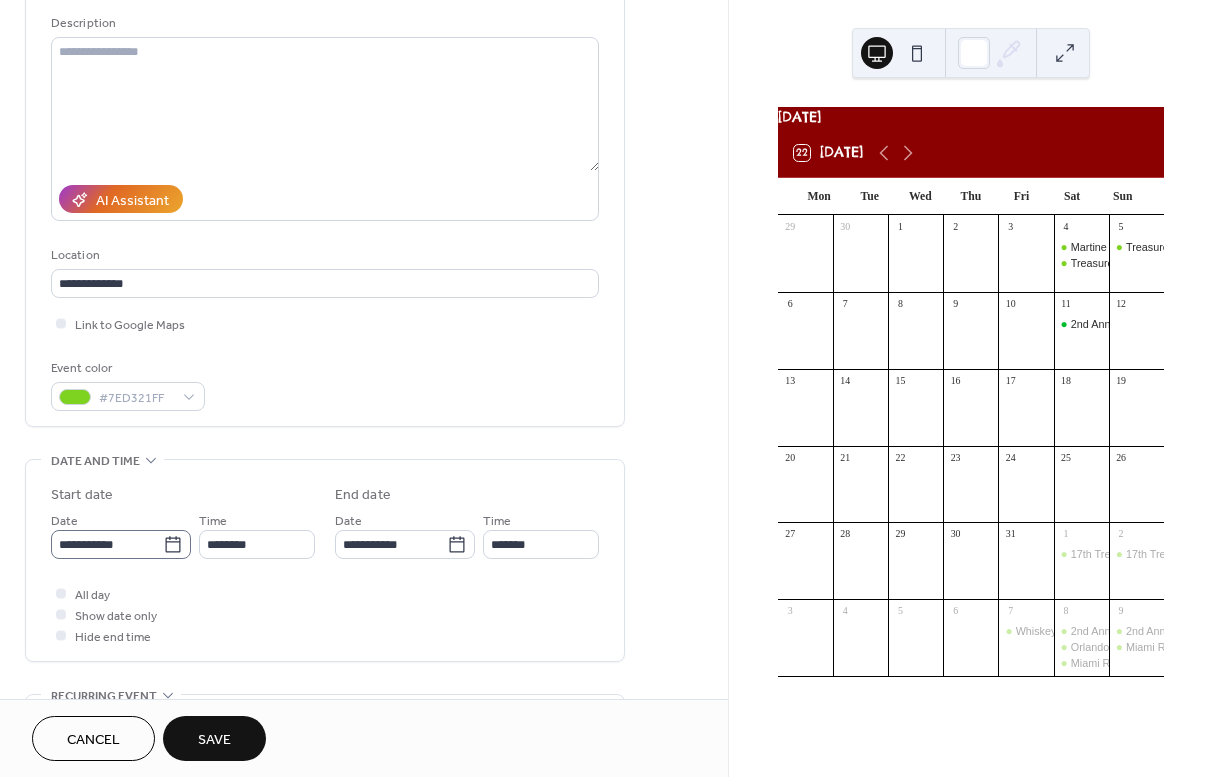 click 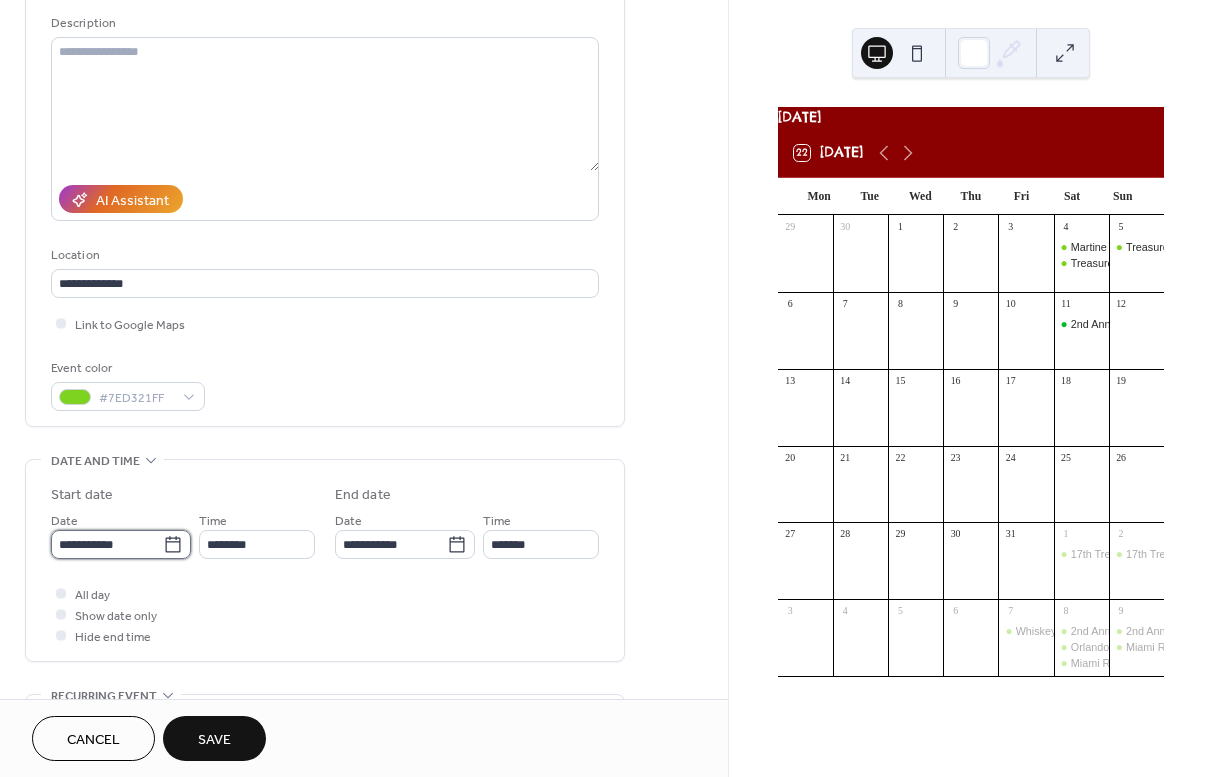 click on "**********" at bounding box center [107, 544] 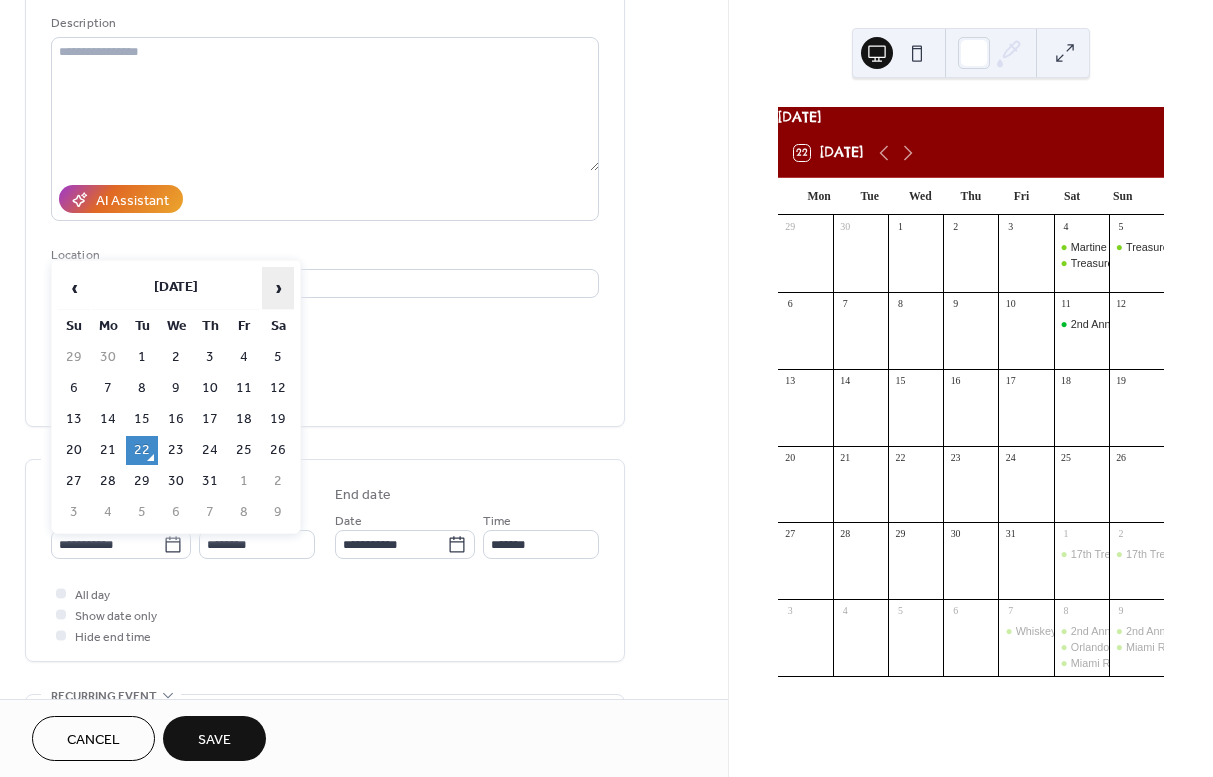 click on "›" at bounding box center (278, 288) 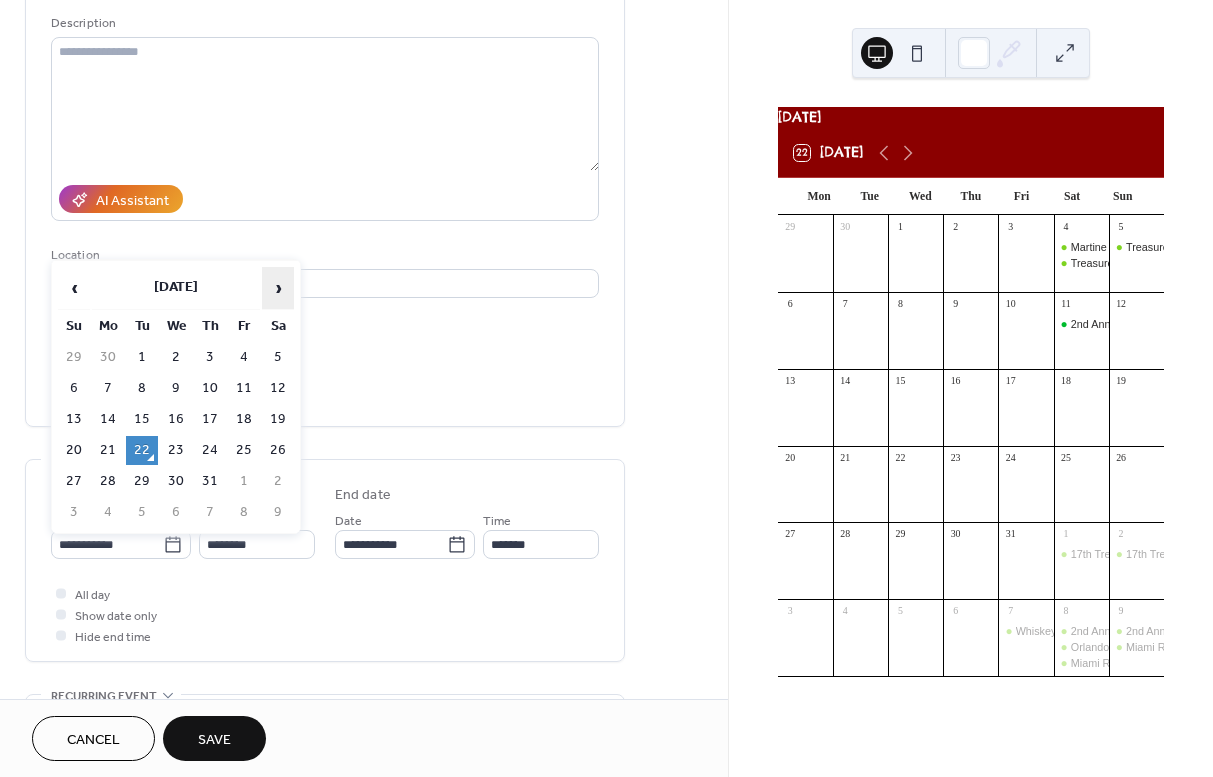 click on "›" at bounding box center [278, 288] 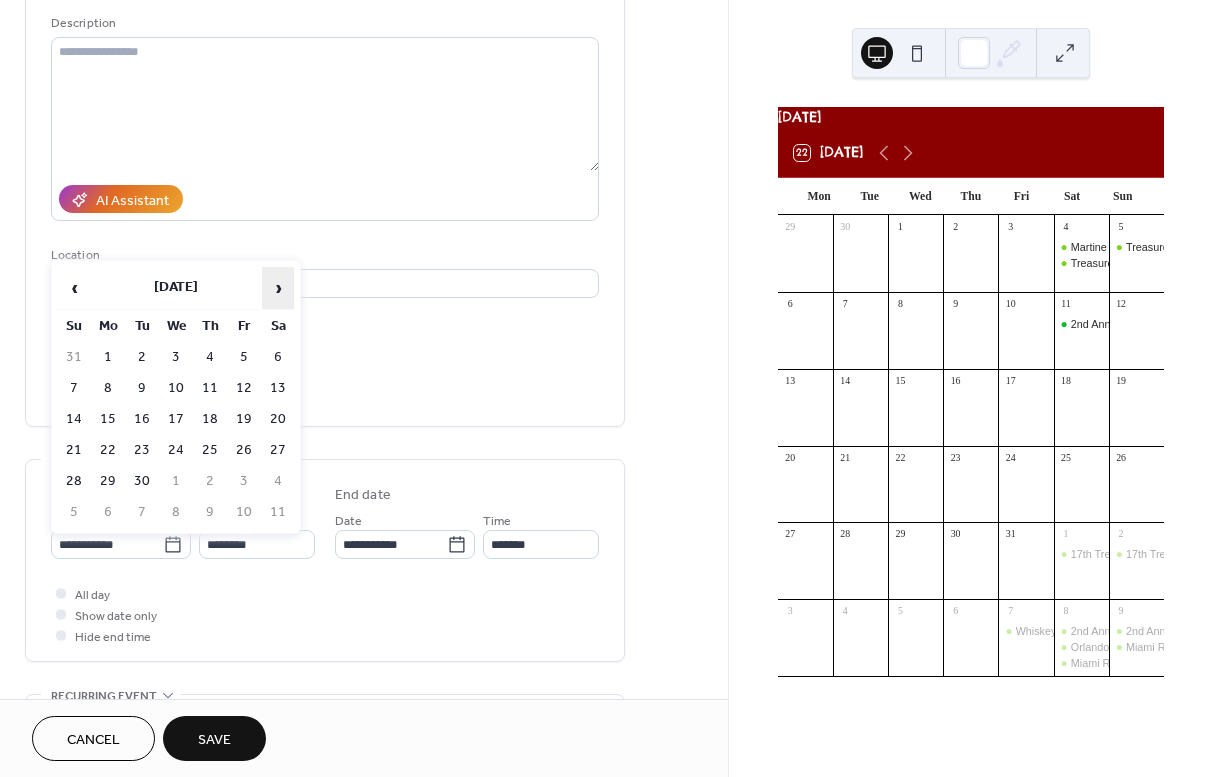 click on "›" at bounding box center [278, 288] 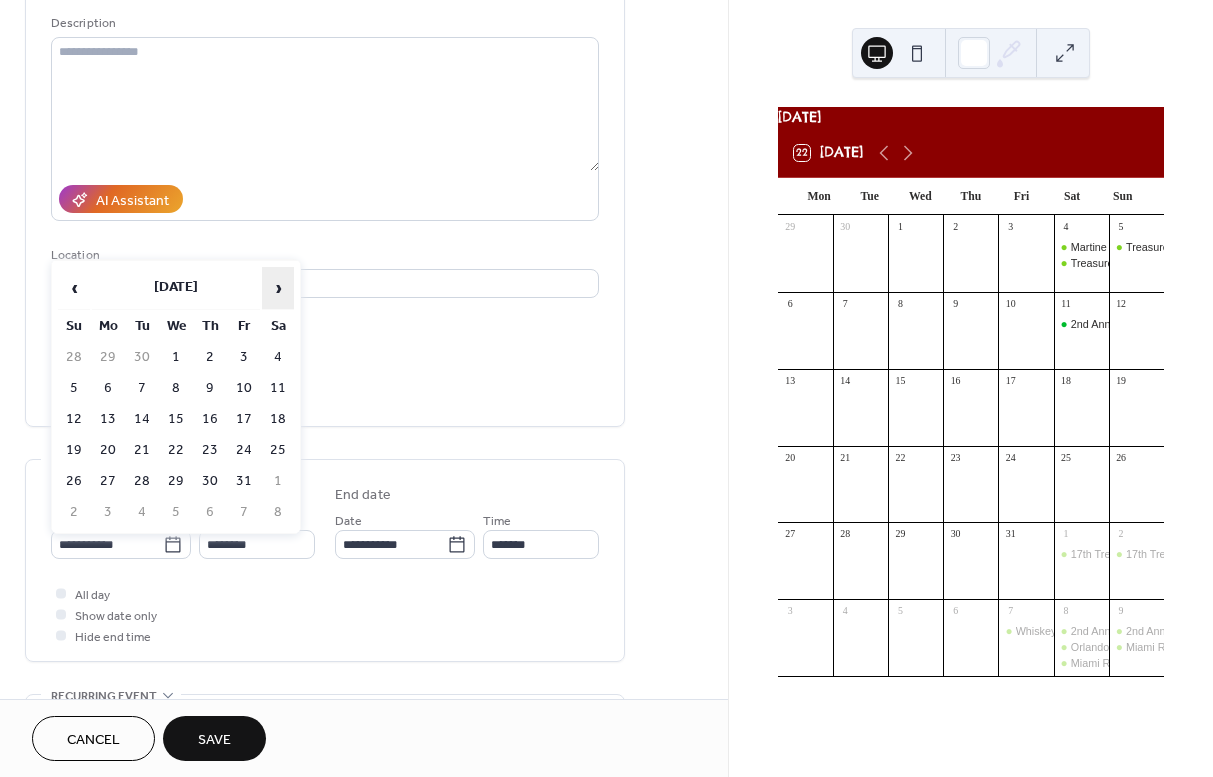 click on "›" at bounding box center [278, 288] 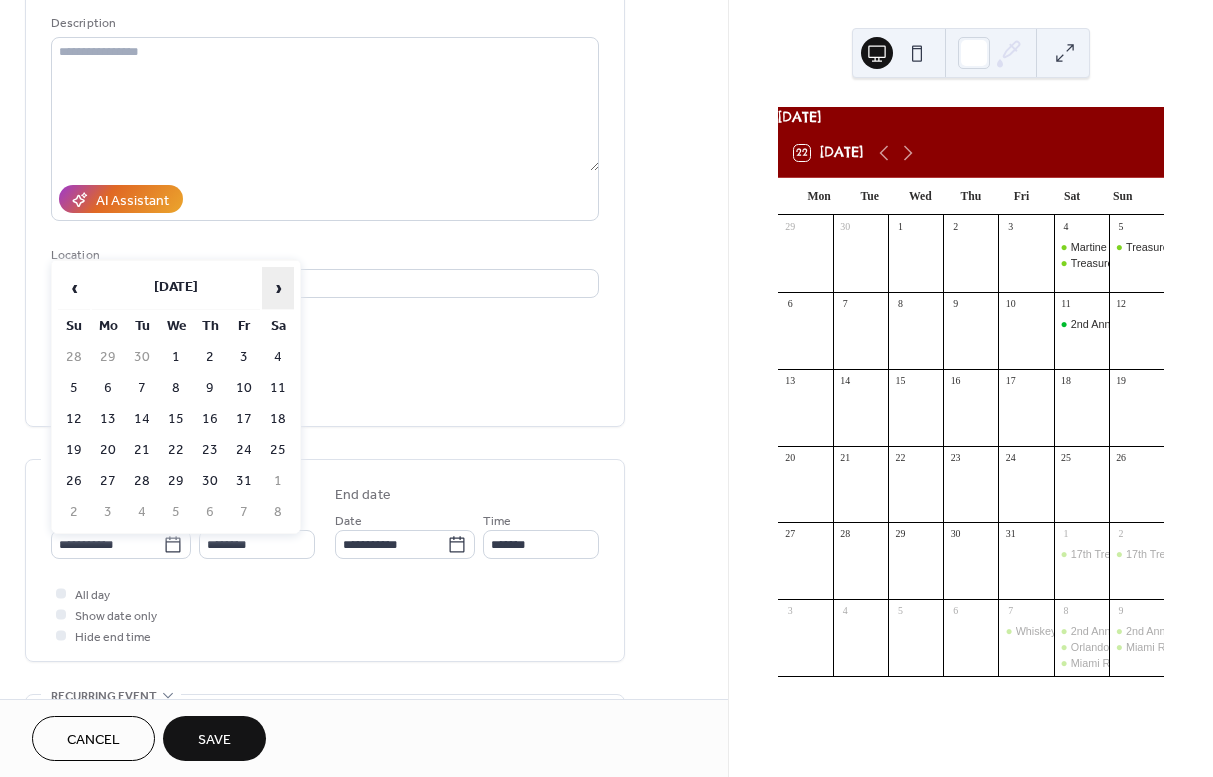 click on "›" at bounding box center (278, 288) 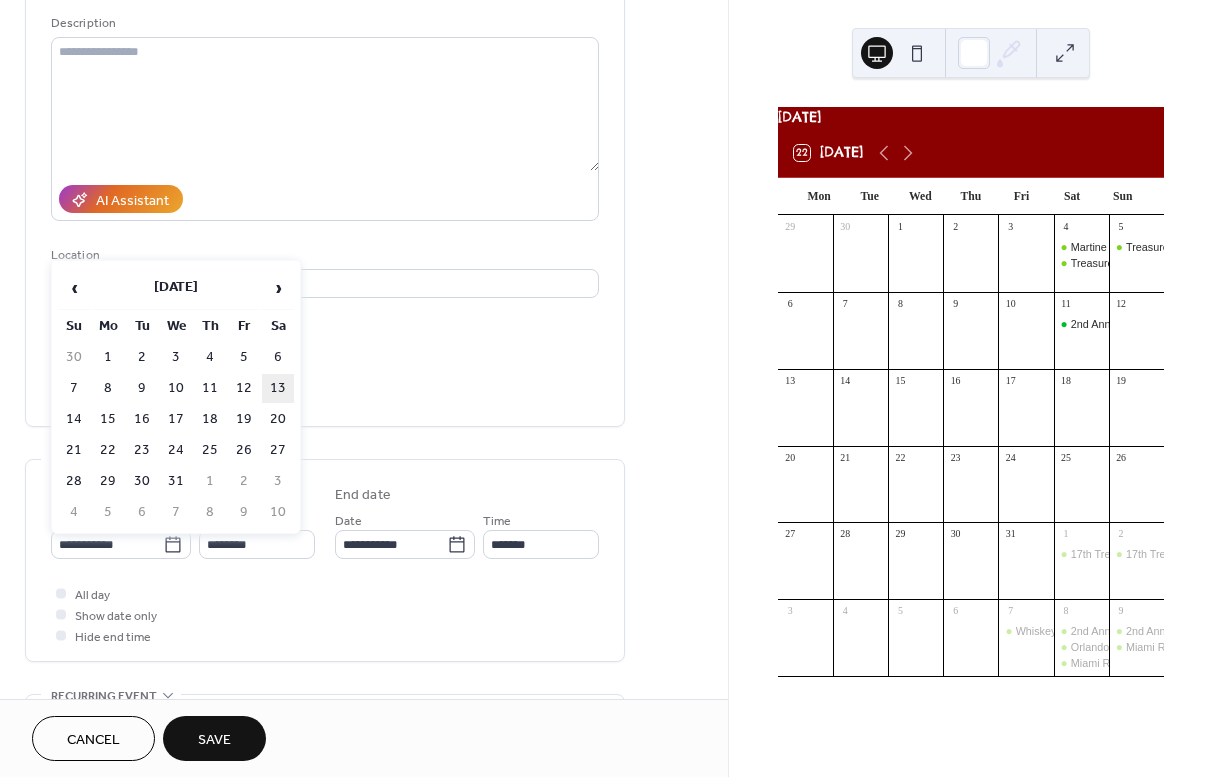 click on "13" at bounding box center (278, 388) 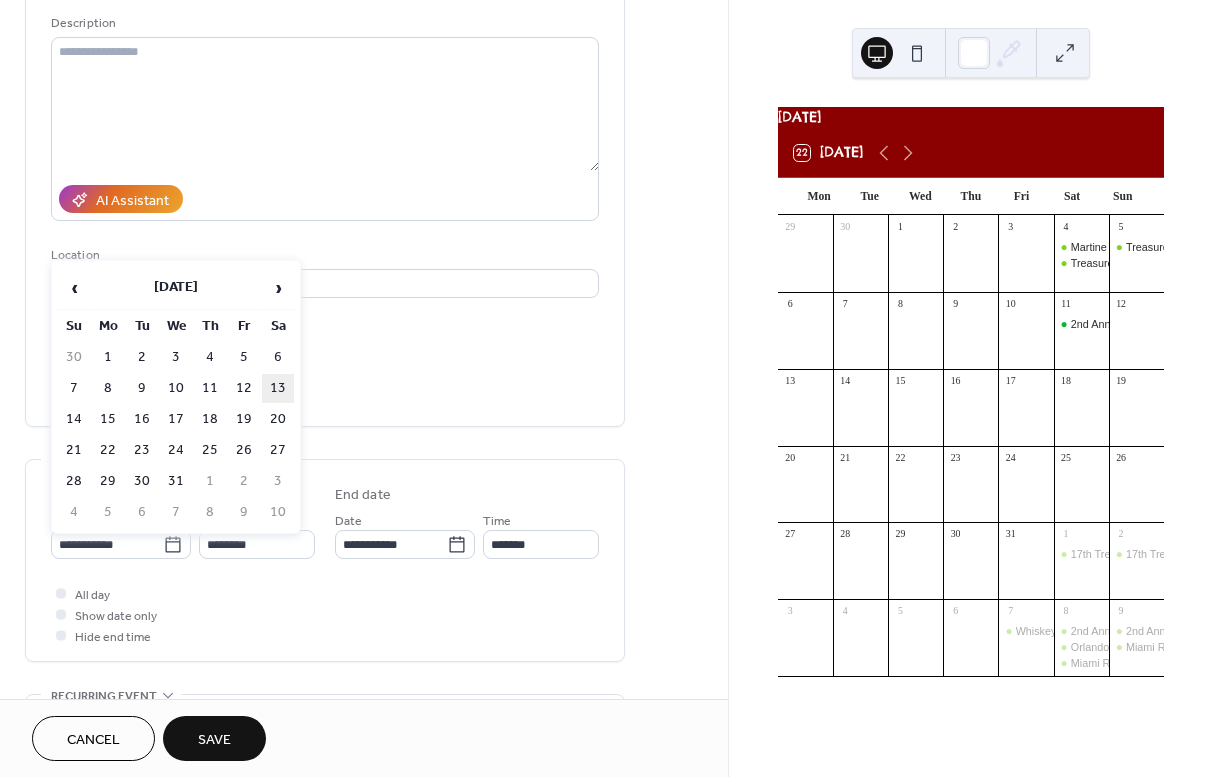 type on "**********" 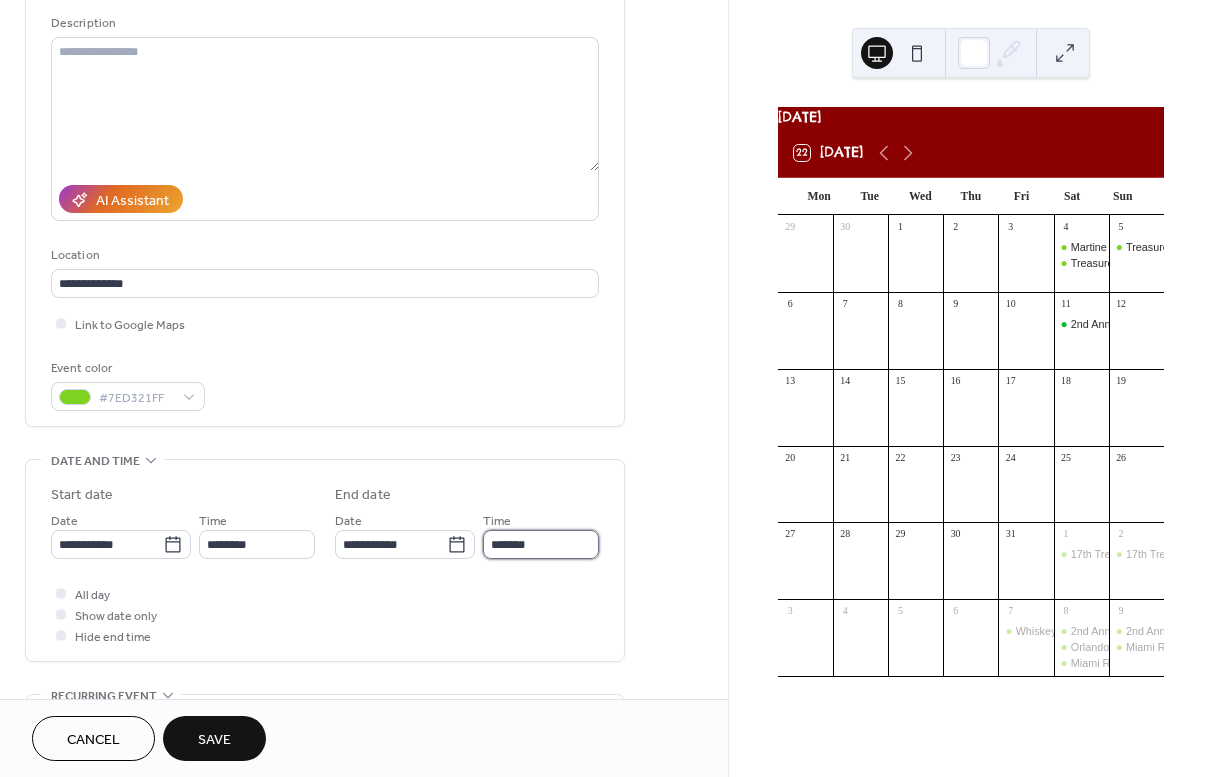 click on "*******" at bounding box center (541, 544) 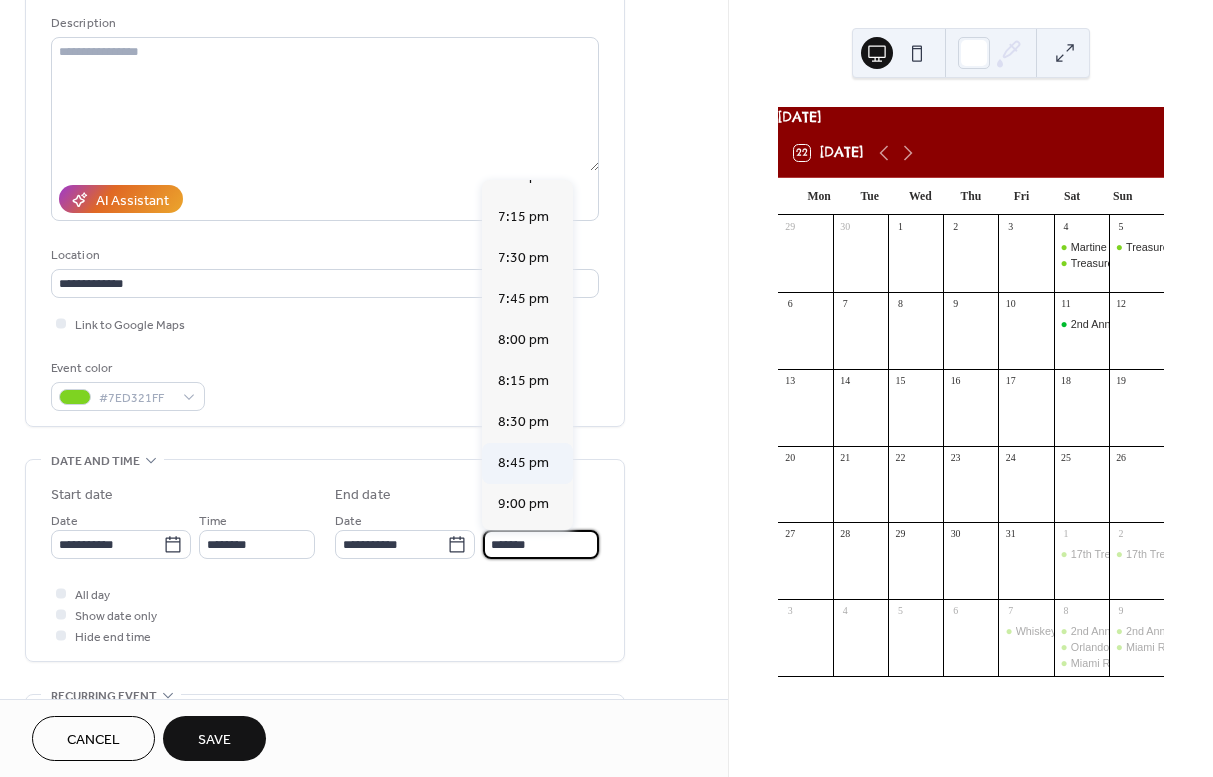 scroll, scrollTop: 1147, scrollLeft: 0, axis: vertical 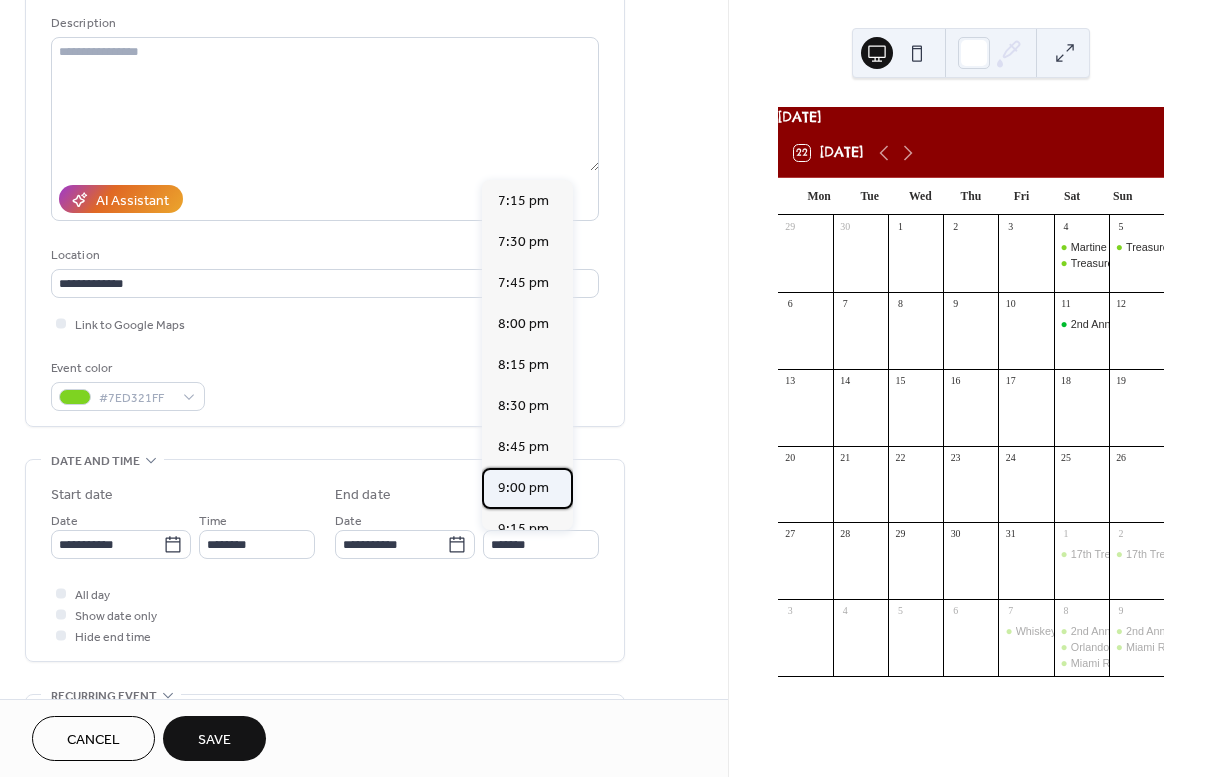 click on "9:00 pm" at bounding box center (523, 488) 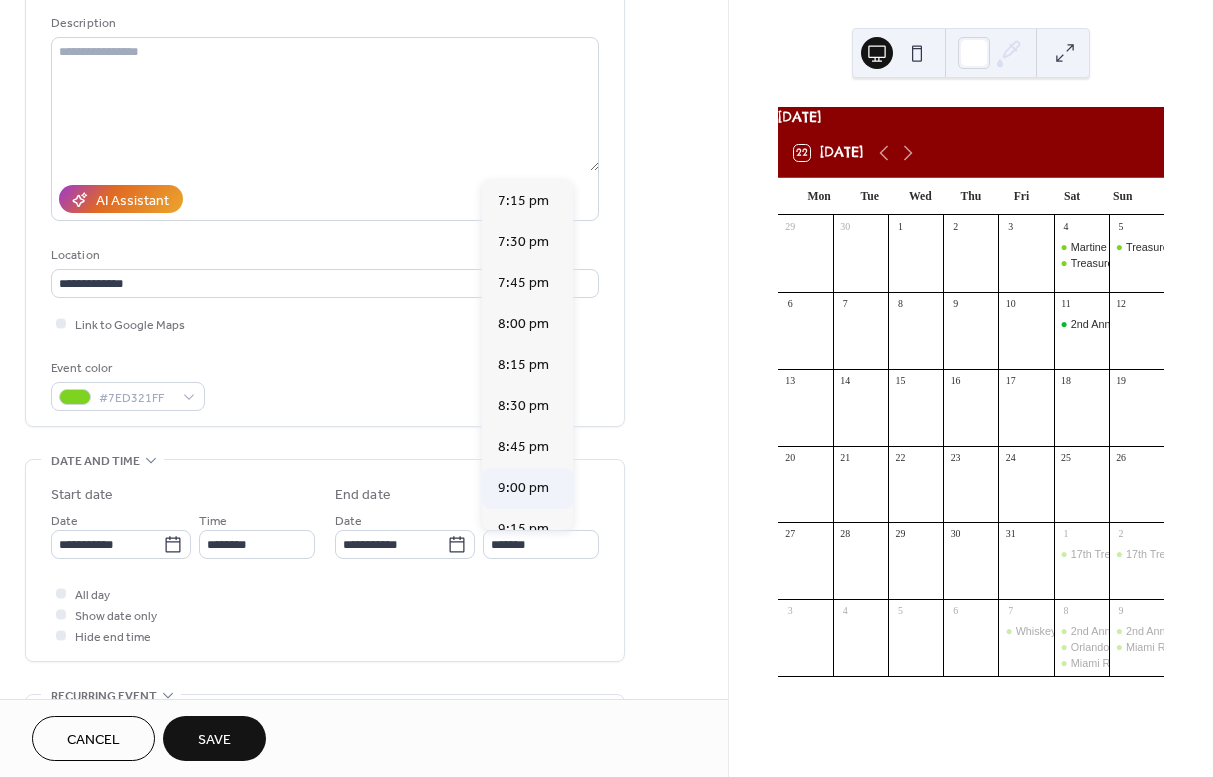 type on "*******" 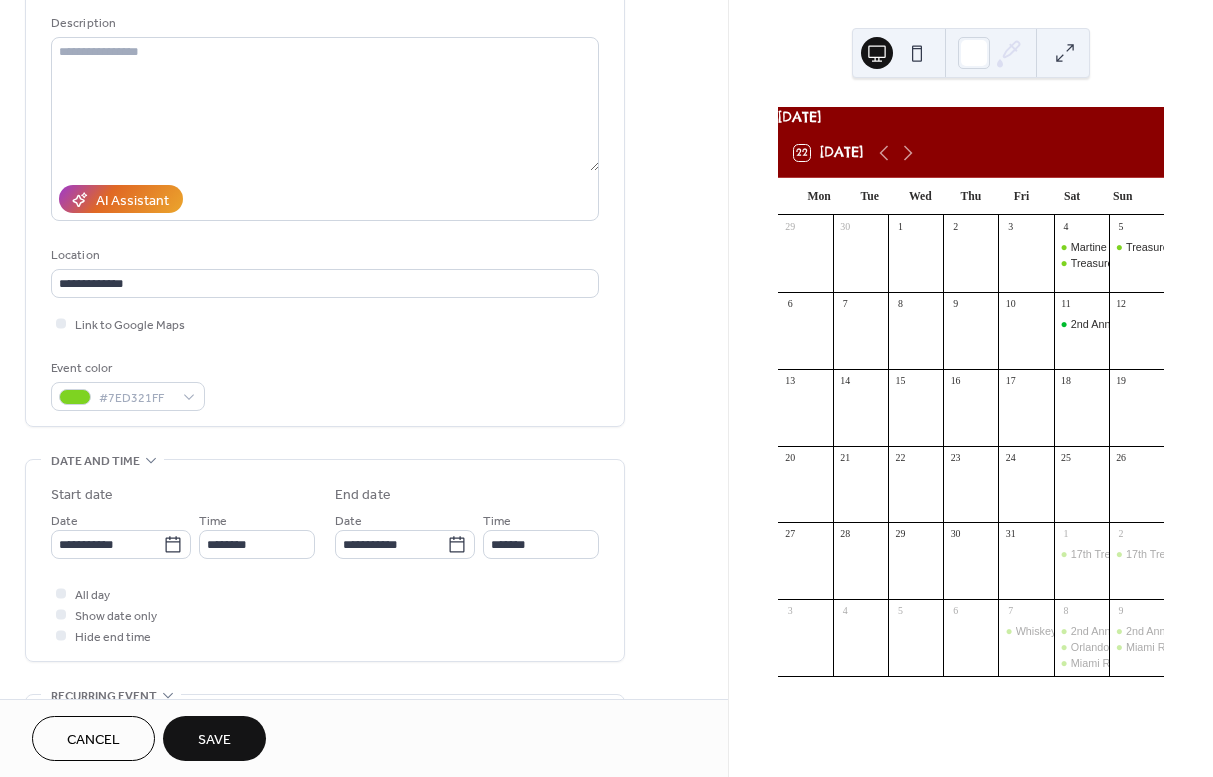 click on "All day Show date only Hide end time" at bounding box center (325, 614) 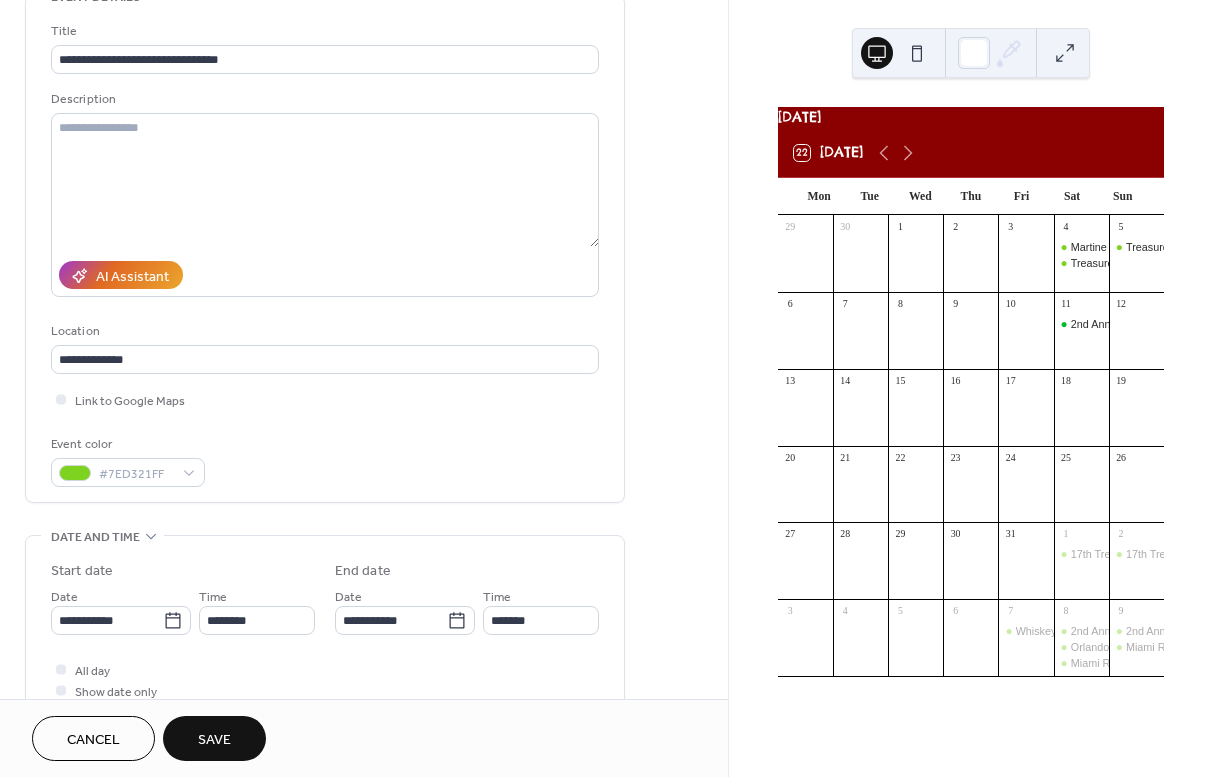 scroll, scrollTop: 93, scrollLeft: 0, axis: vertical 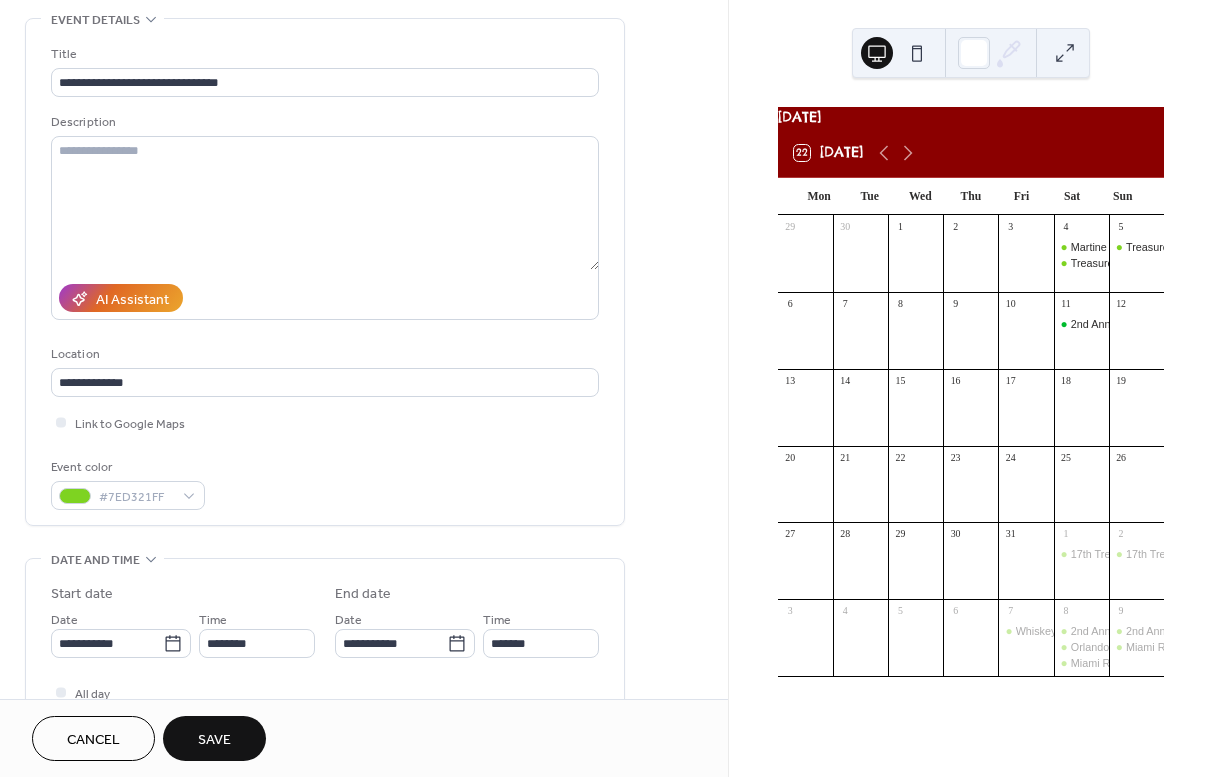 click on "Save" at bounding box center (214, 740) 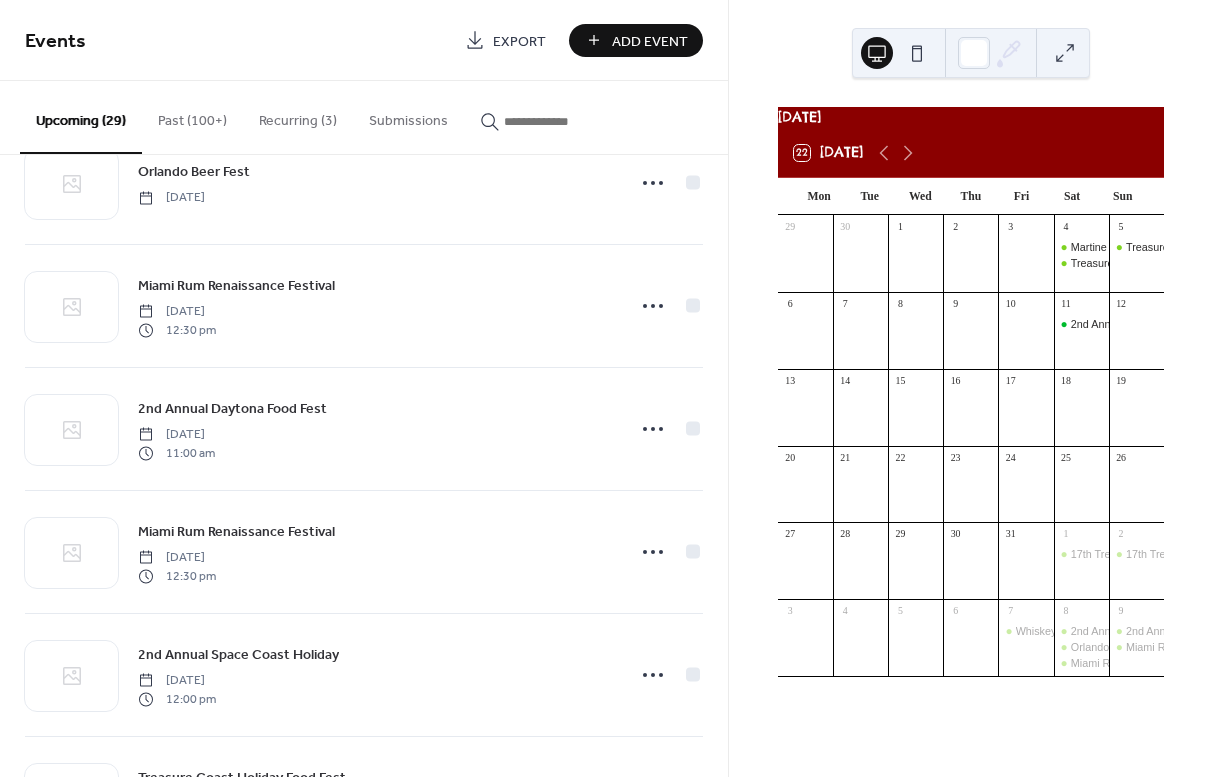 scroll, scrollTop: 2984, scrollLeft: 0, axis: vertical 